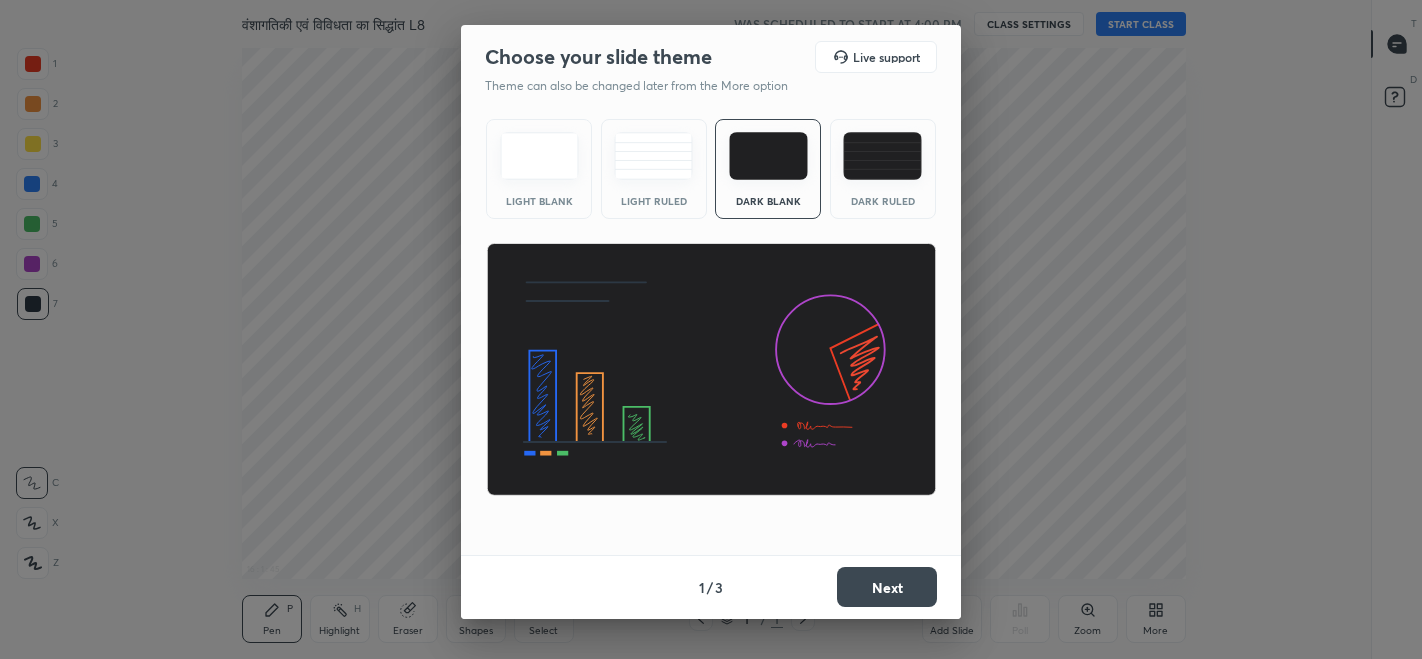 scroll, scrollTop: 0, scrollLeft: 0, axis: both 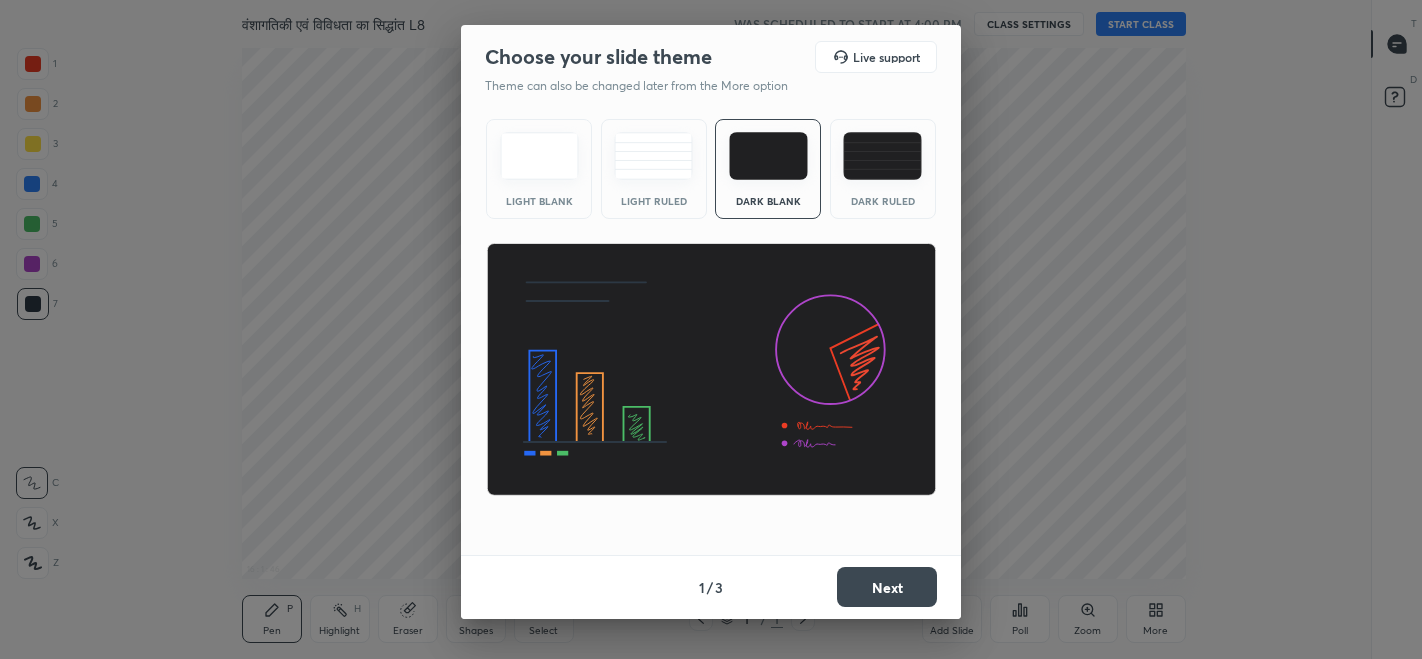 click at bounding box center [882, 156] 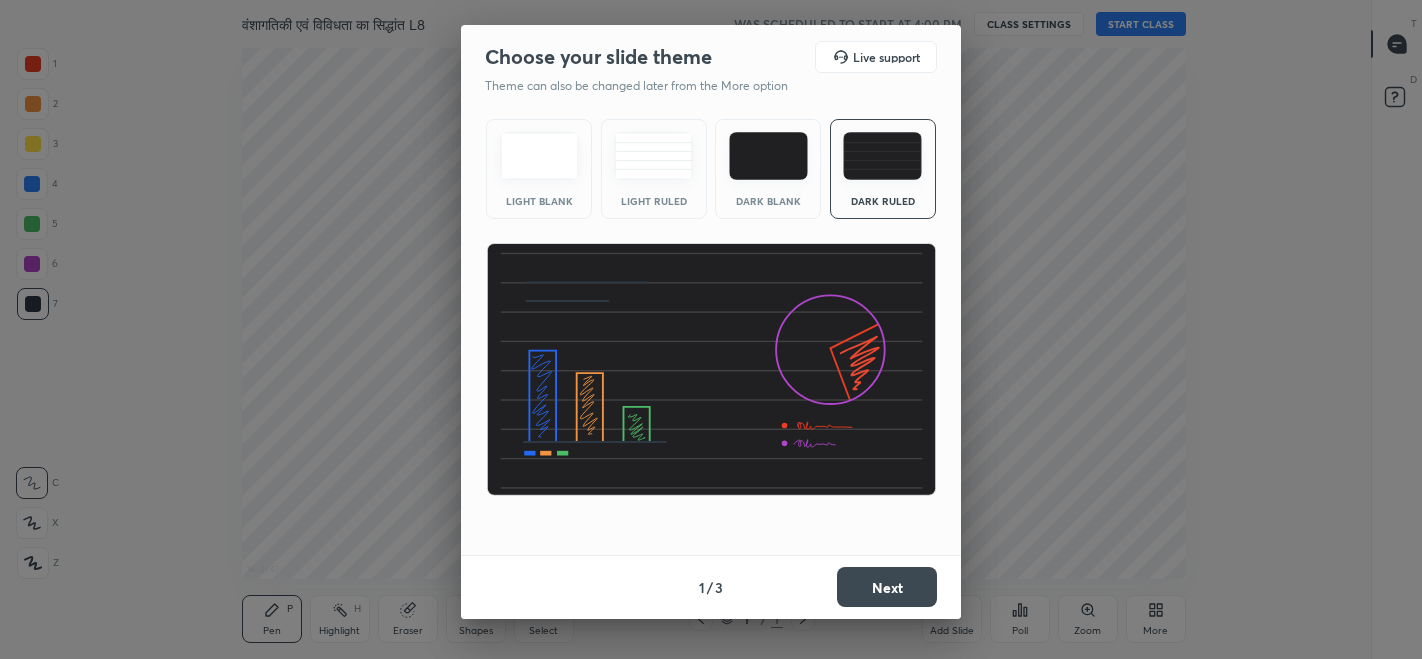 click on "Next" at bounding box center (887, 587) 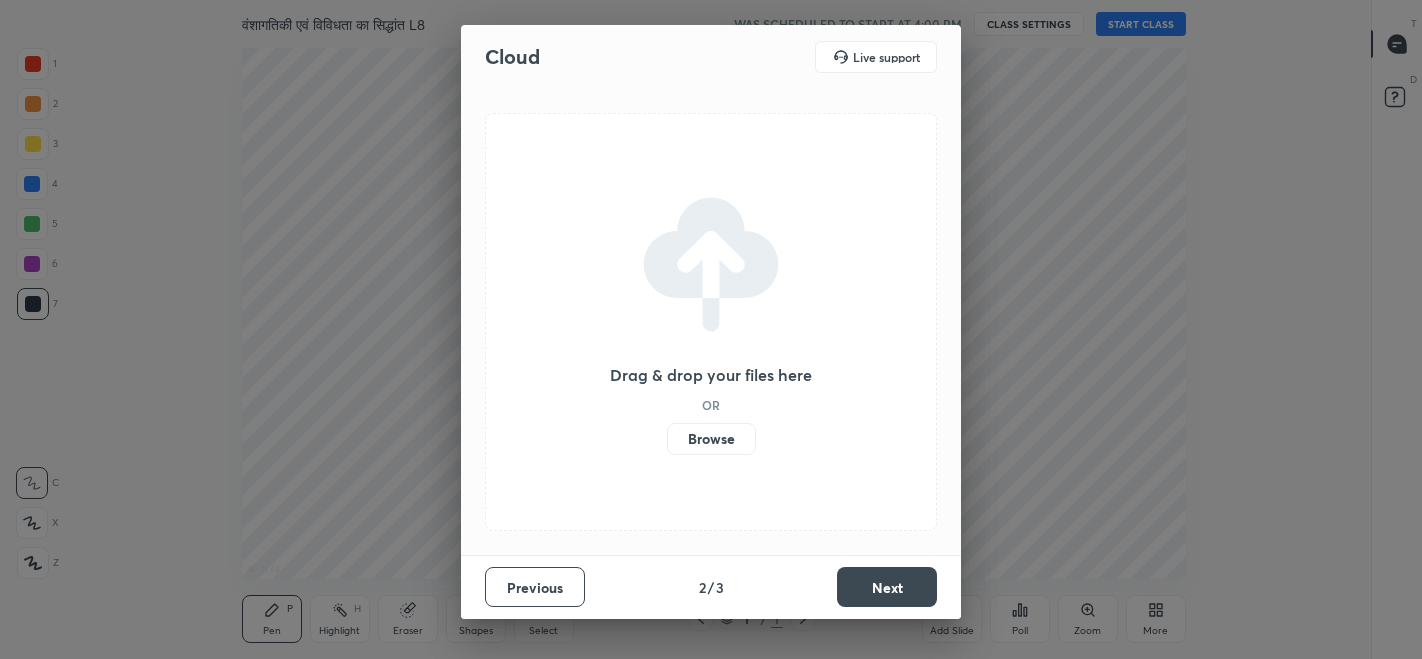 click on "Next" at bounding box center [887, 587] 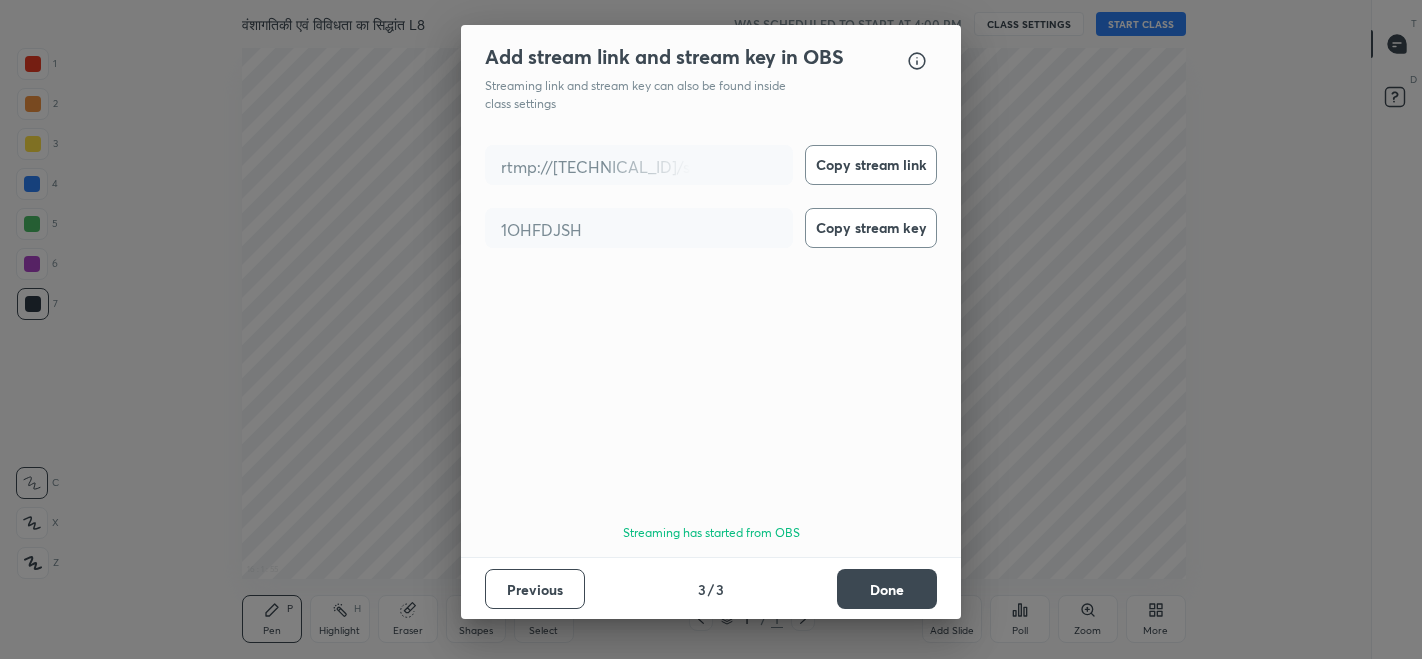 click on "Done" at bounding box center (887, 589) 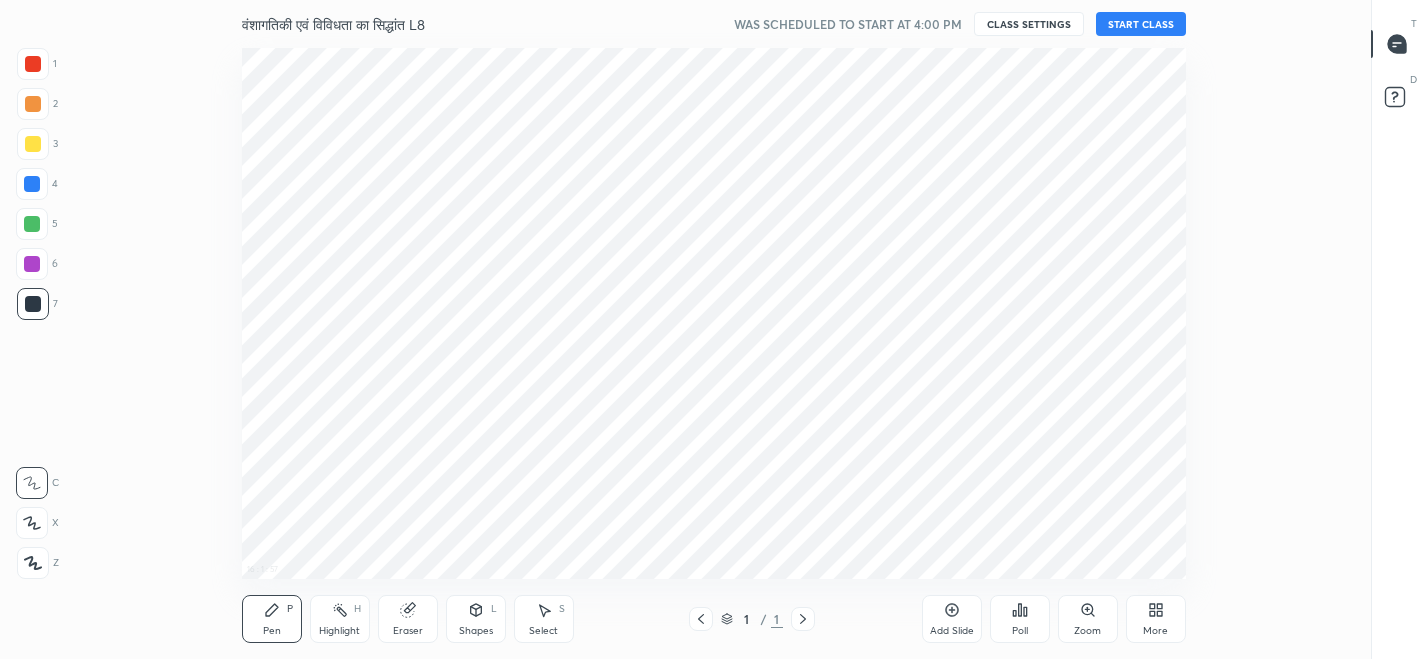 click on "START CLASS" at bounding box center (1141, 24) 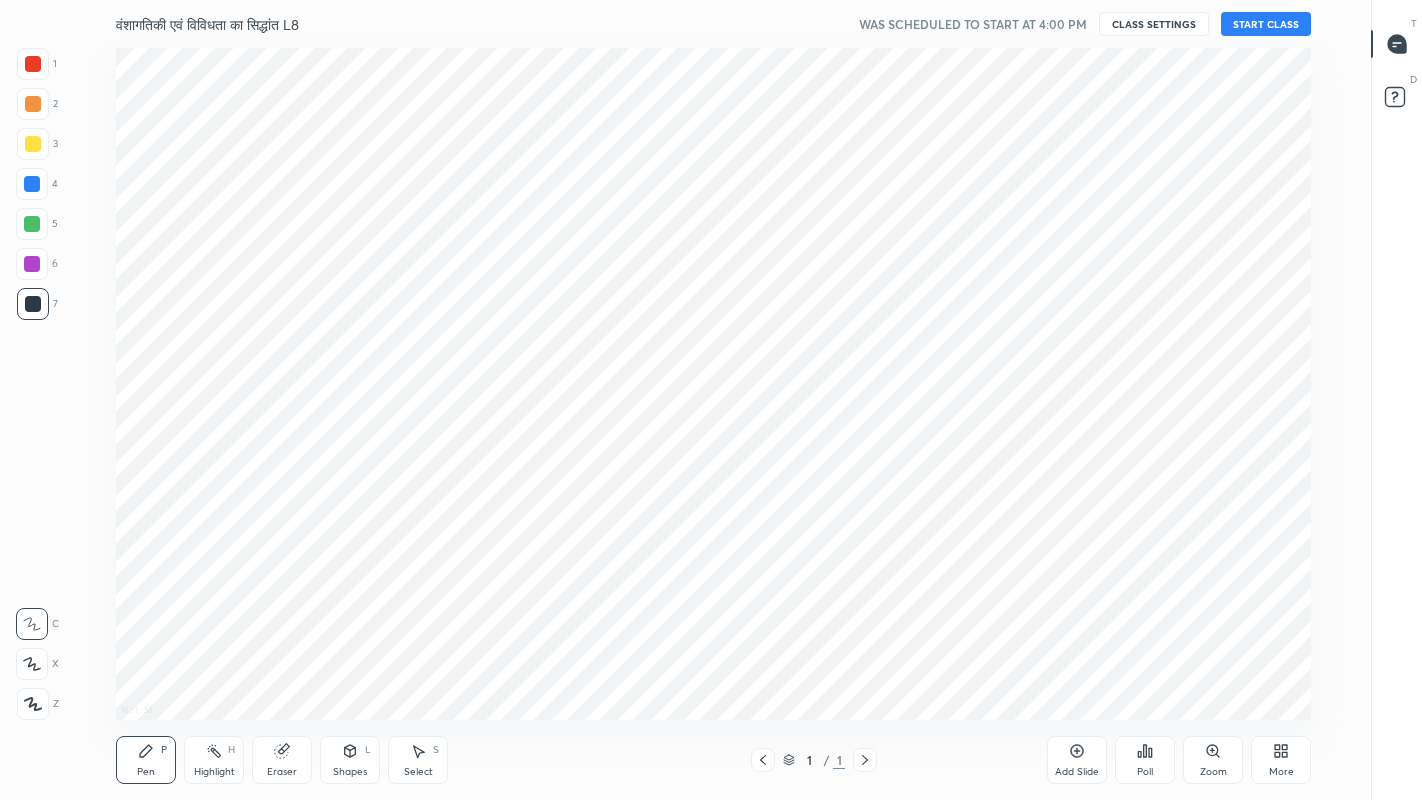 scroll, scrollTop: 99328, scrollLeft: 98700, axis: both 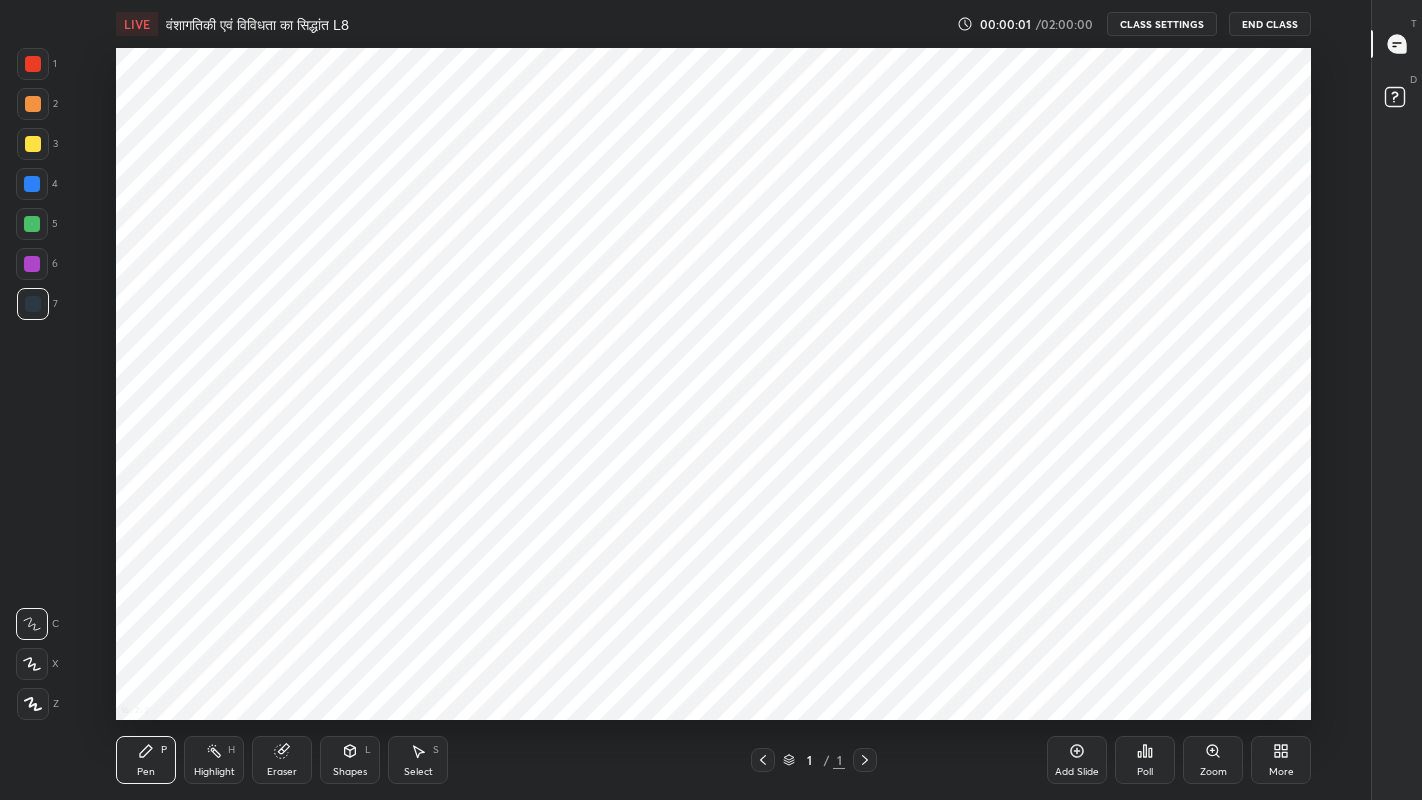 click on "Add Slide" at bounding box center [1077, 760] 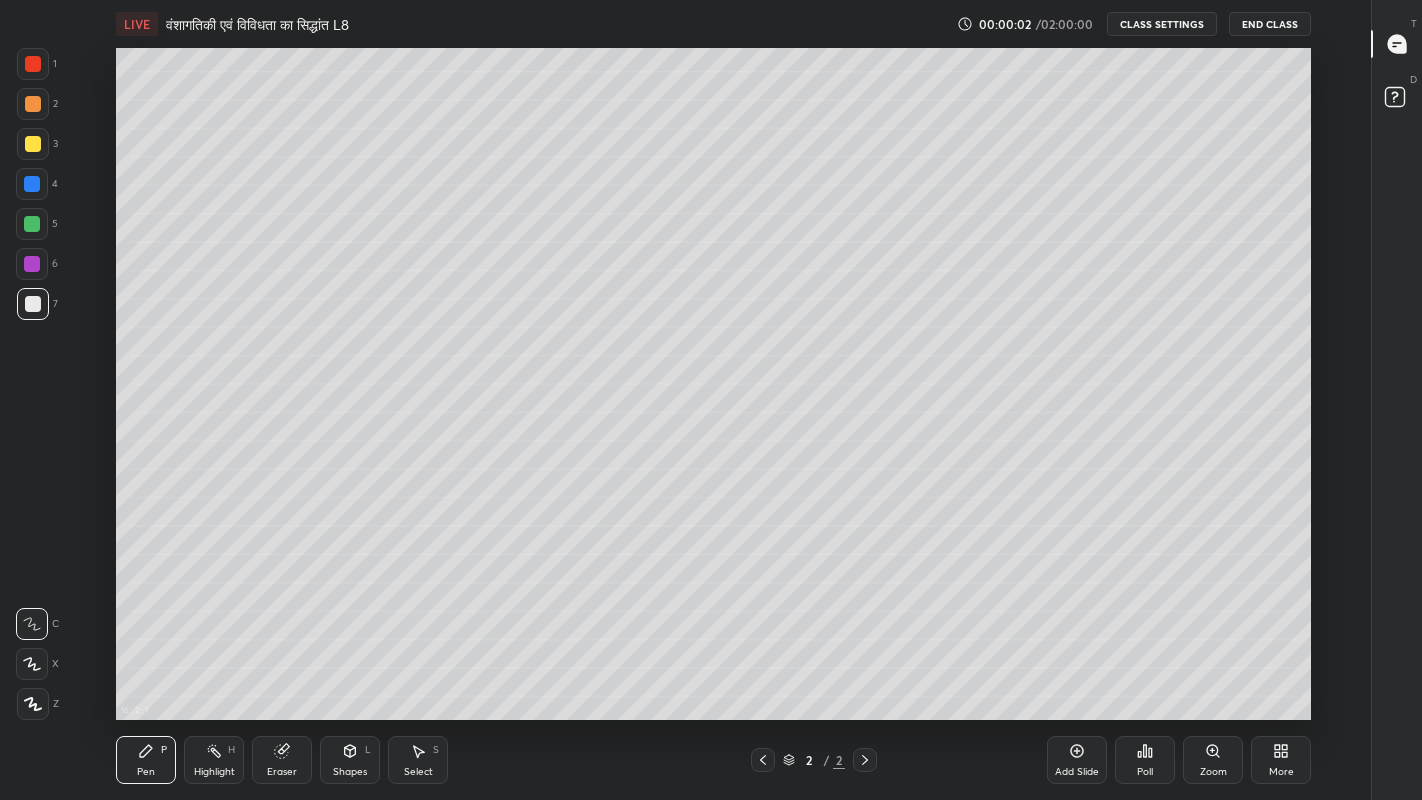 click on "More" at bounding box center (1281, 760) 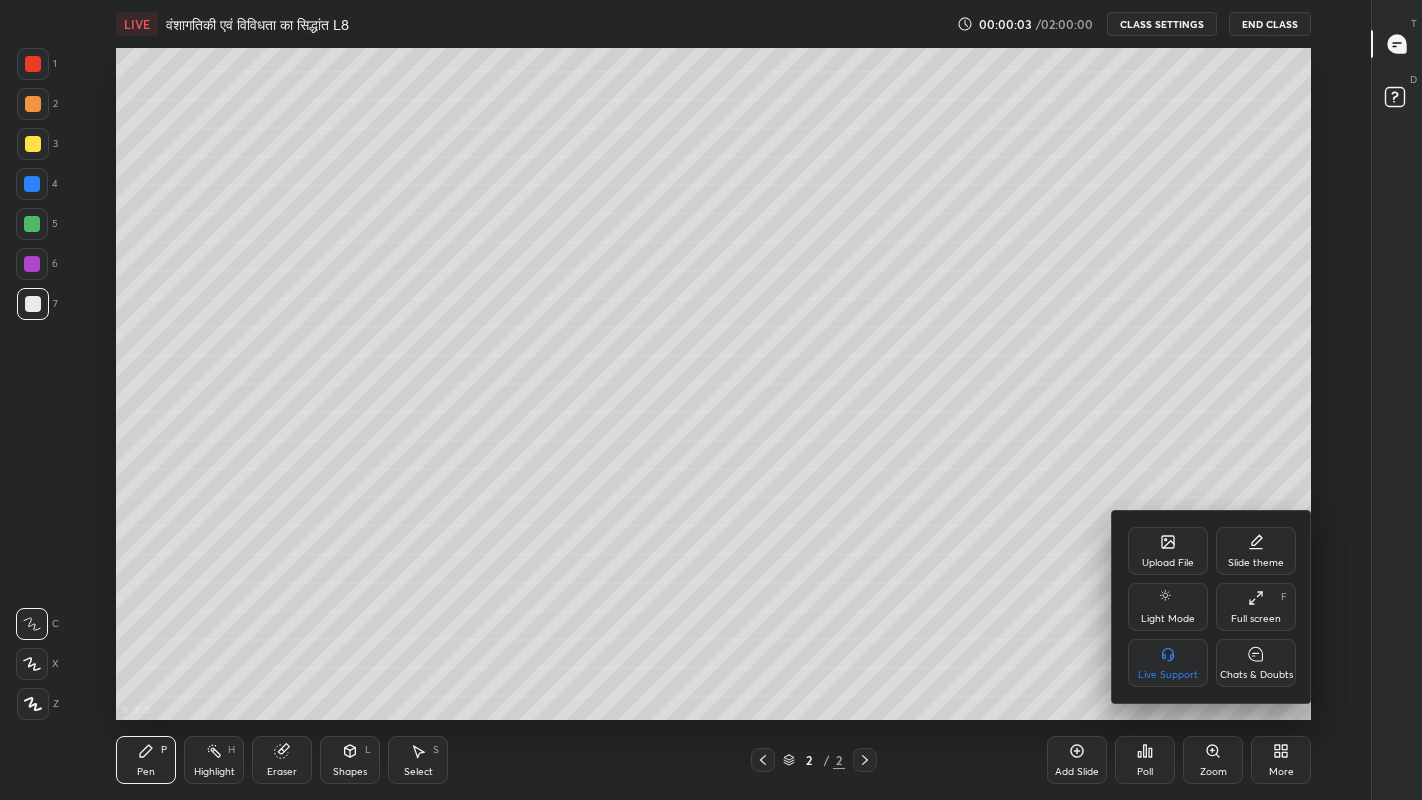 click 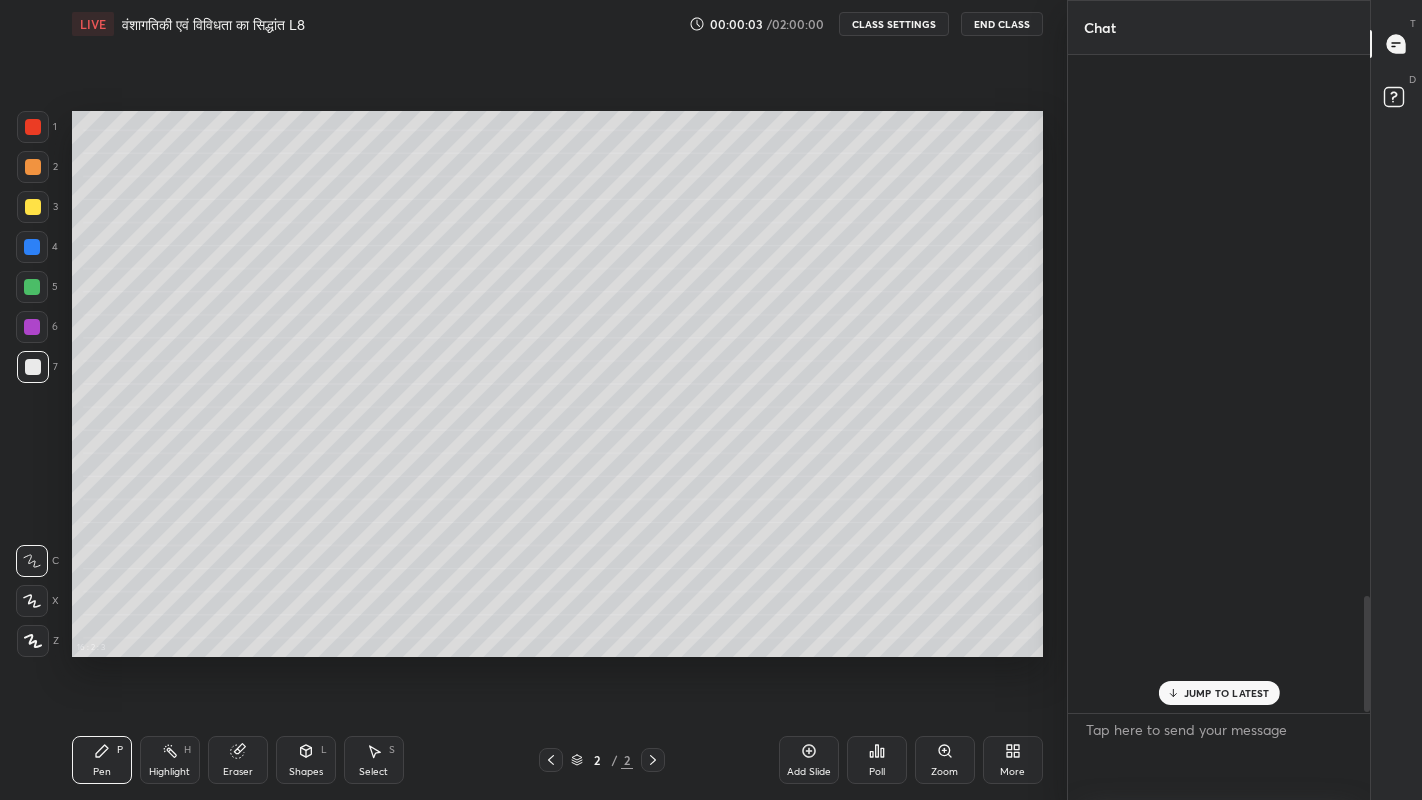 scroll, scrollTop: 672, scrollLeft: 987, axis: both 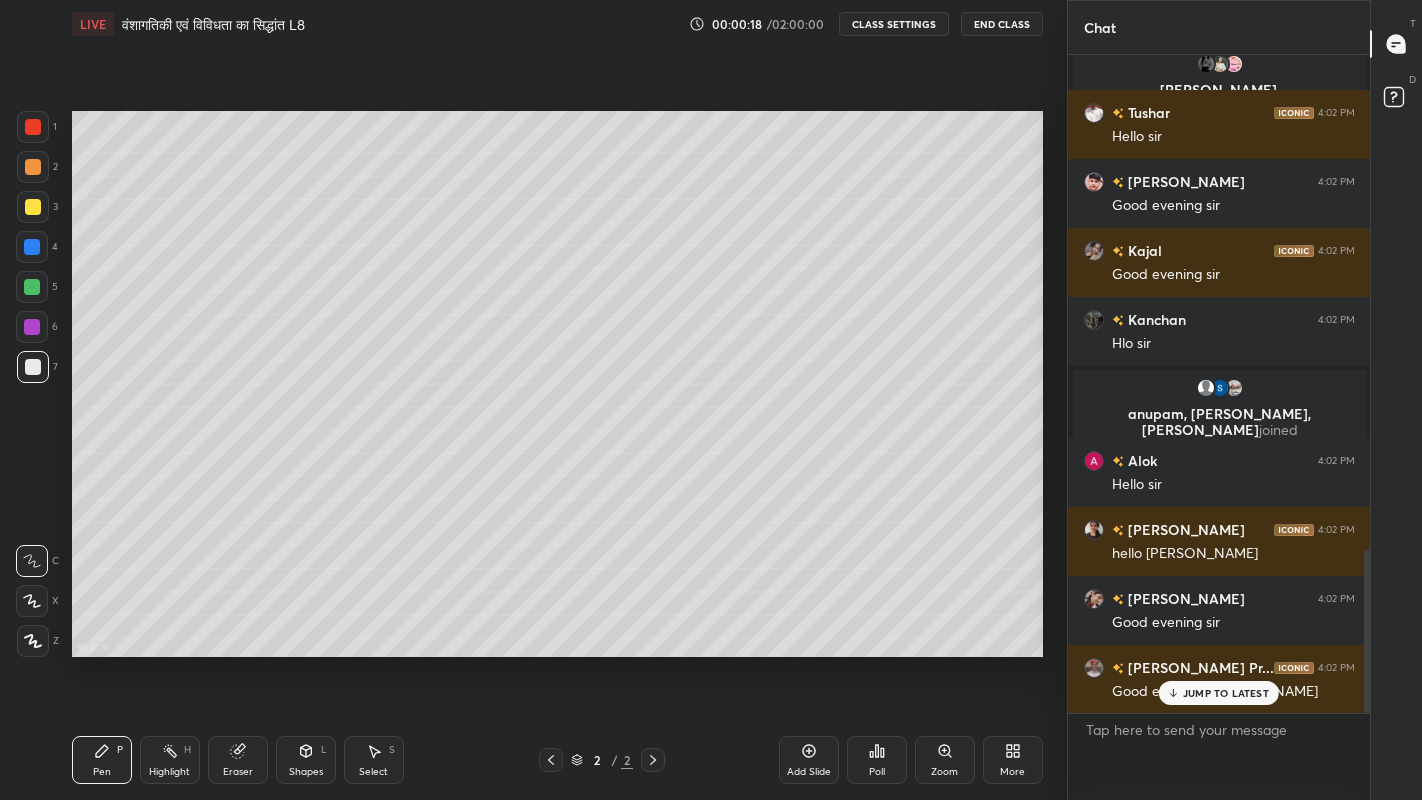 click at bounding box center (33, 207) 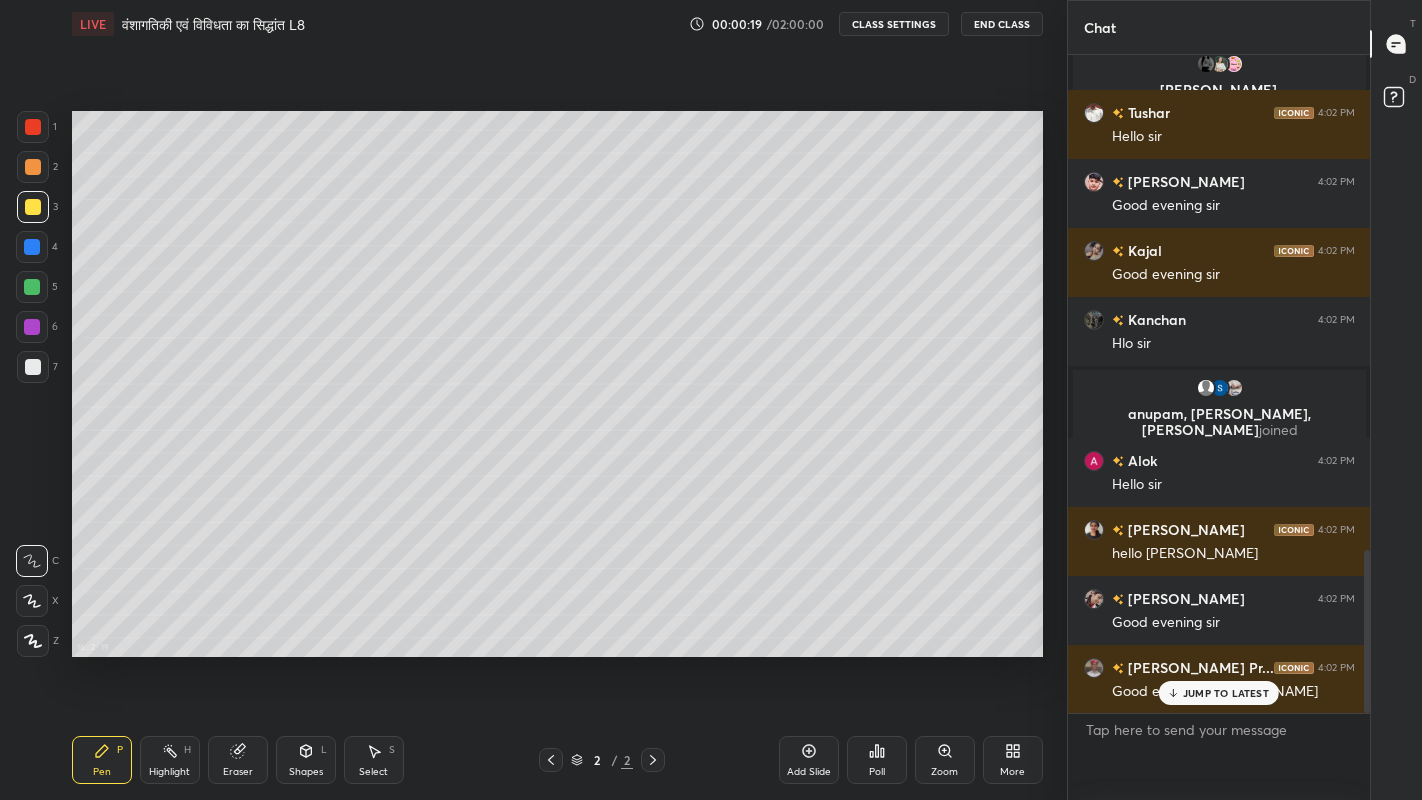click 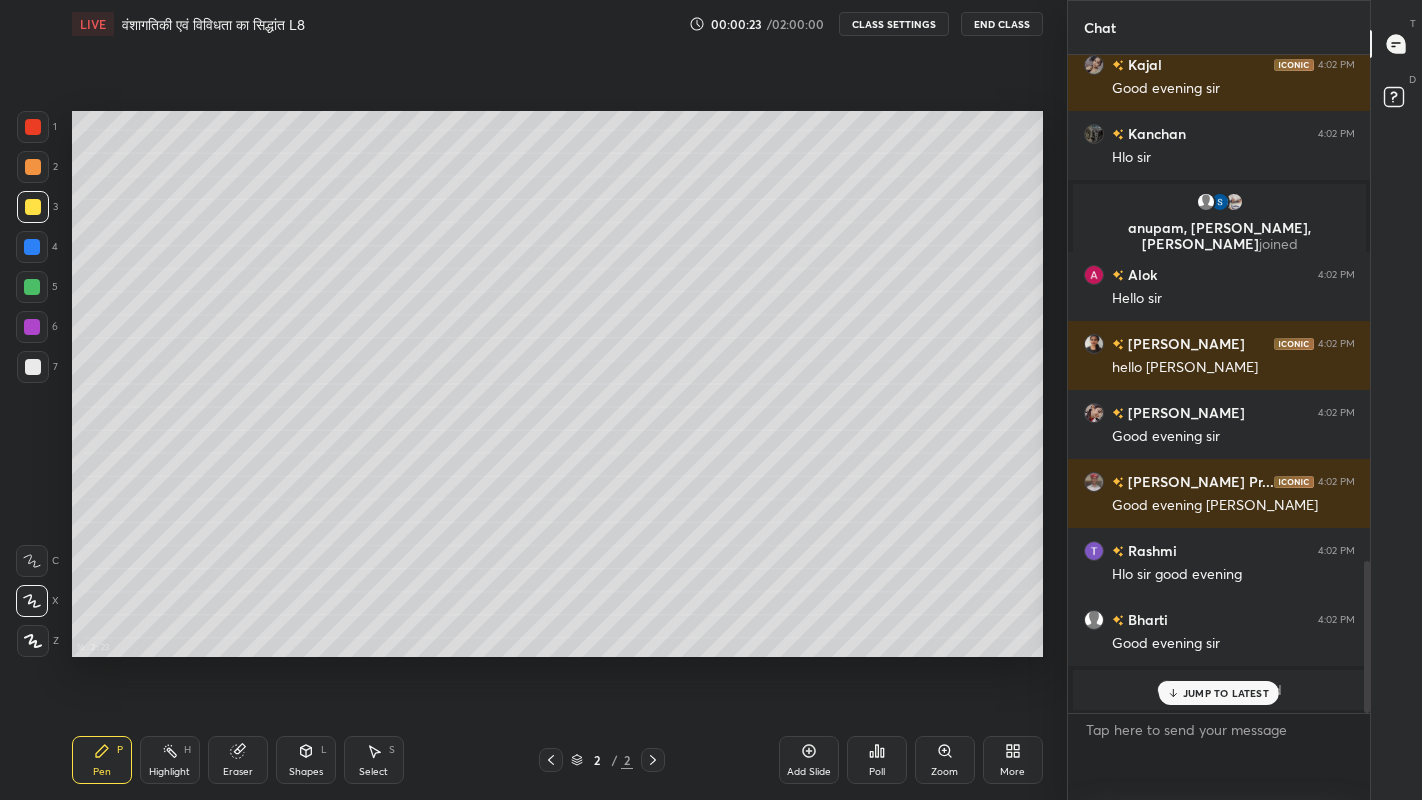 scroll, scrollTop: 2253, scrollLeft: 0, axis: vertical 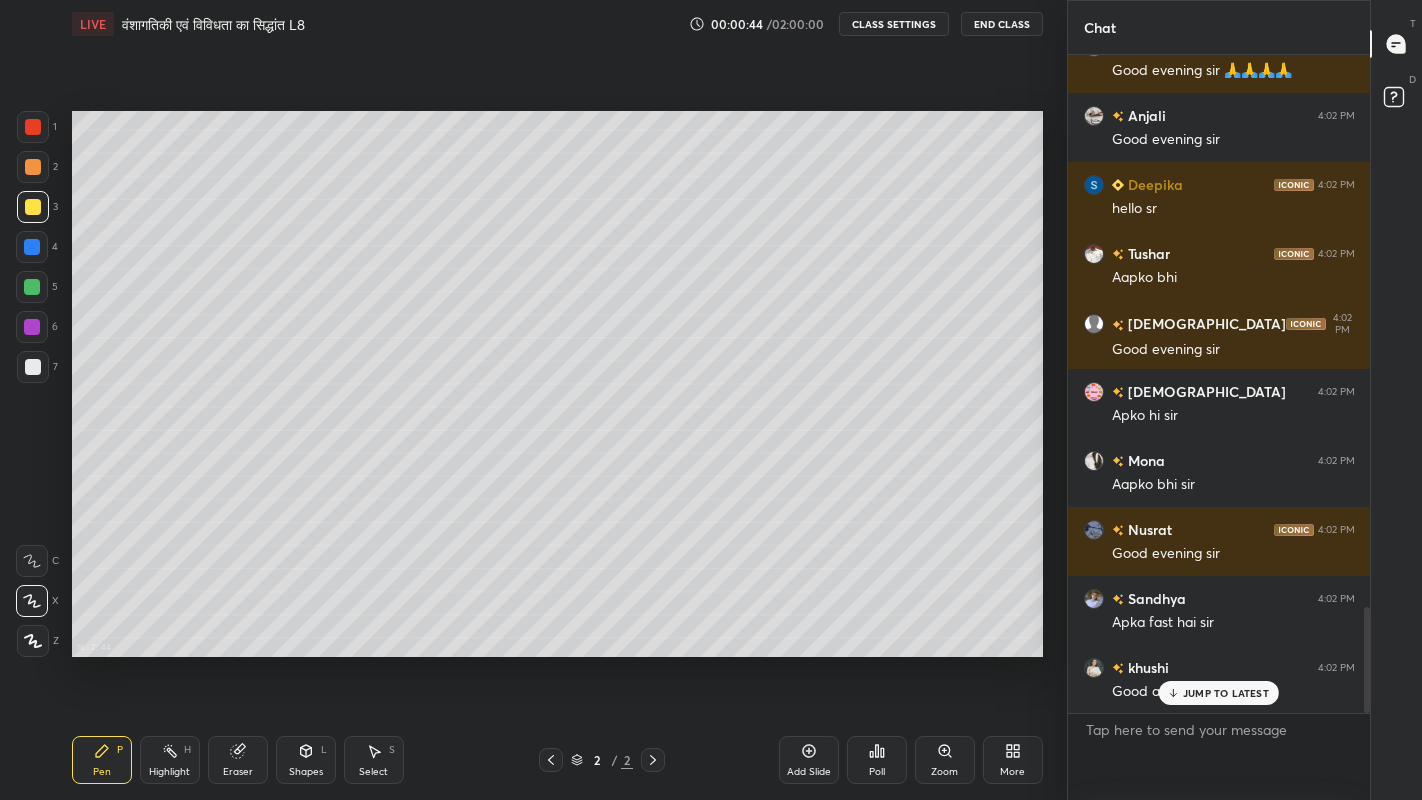 click at bounding box center (33, 367) 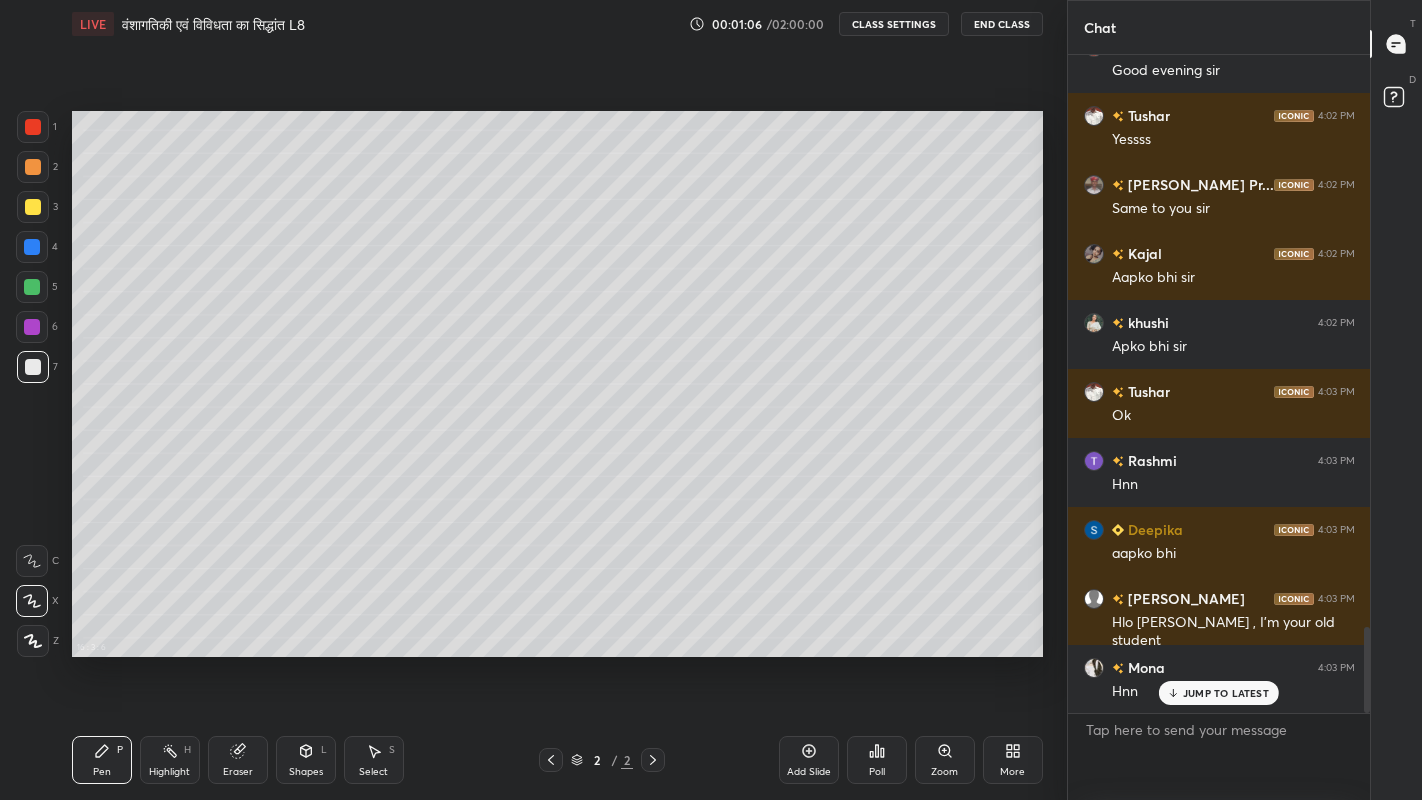 click on "JUMP TO LATEST" at bounding box center [1226, 693] 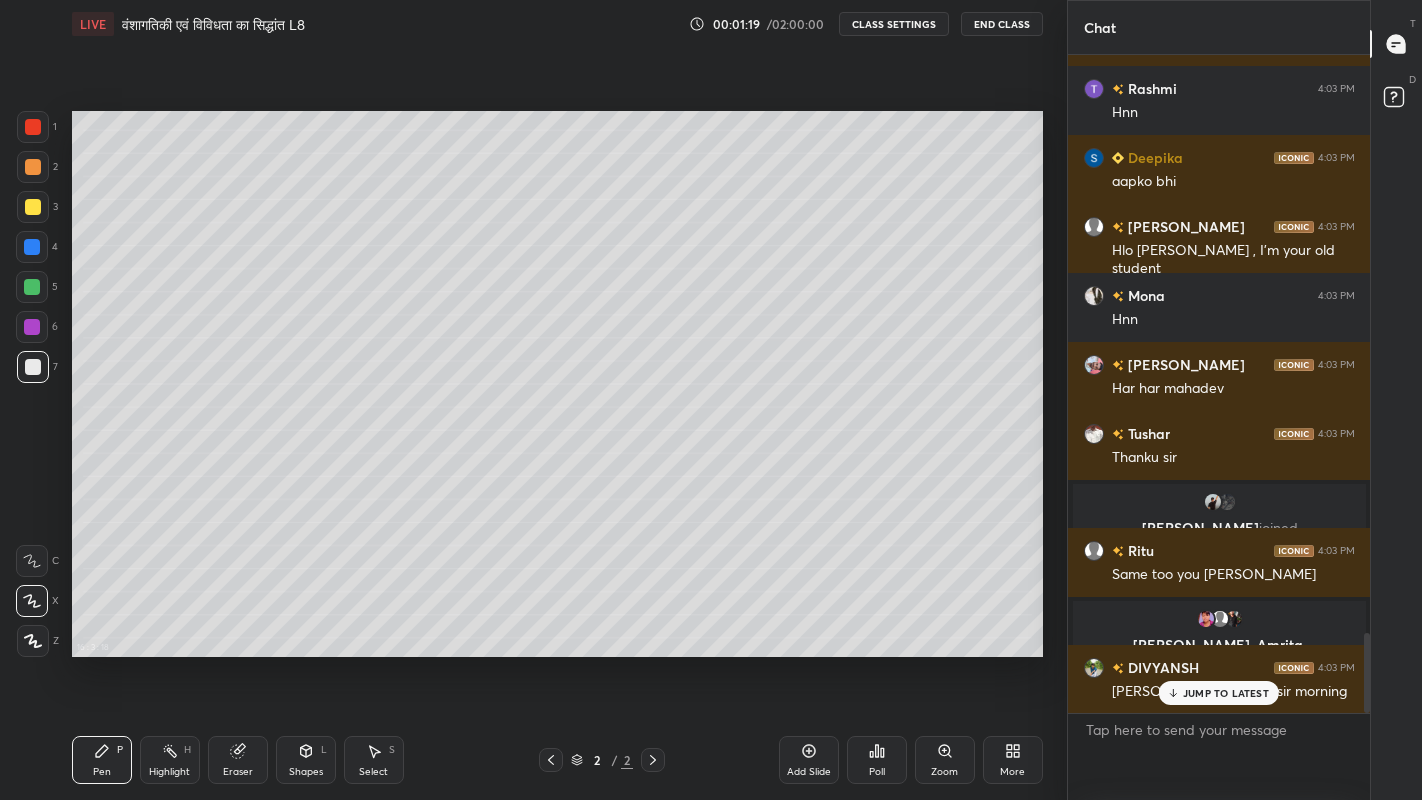 click on "JUMP TO LATEST" at bounding box center (1219, 693) 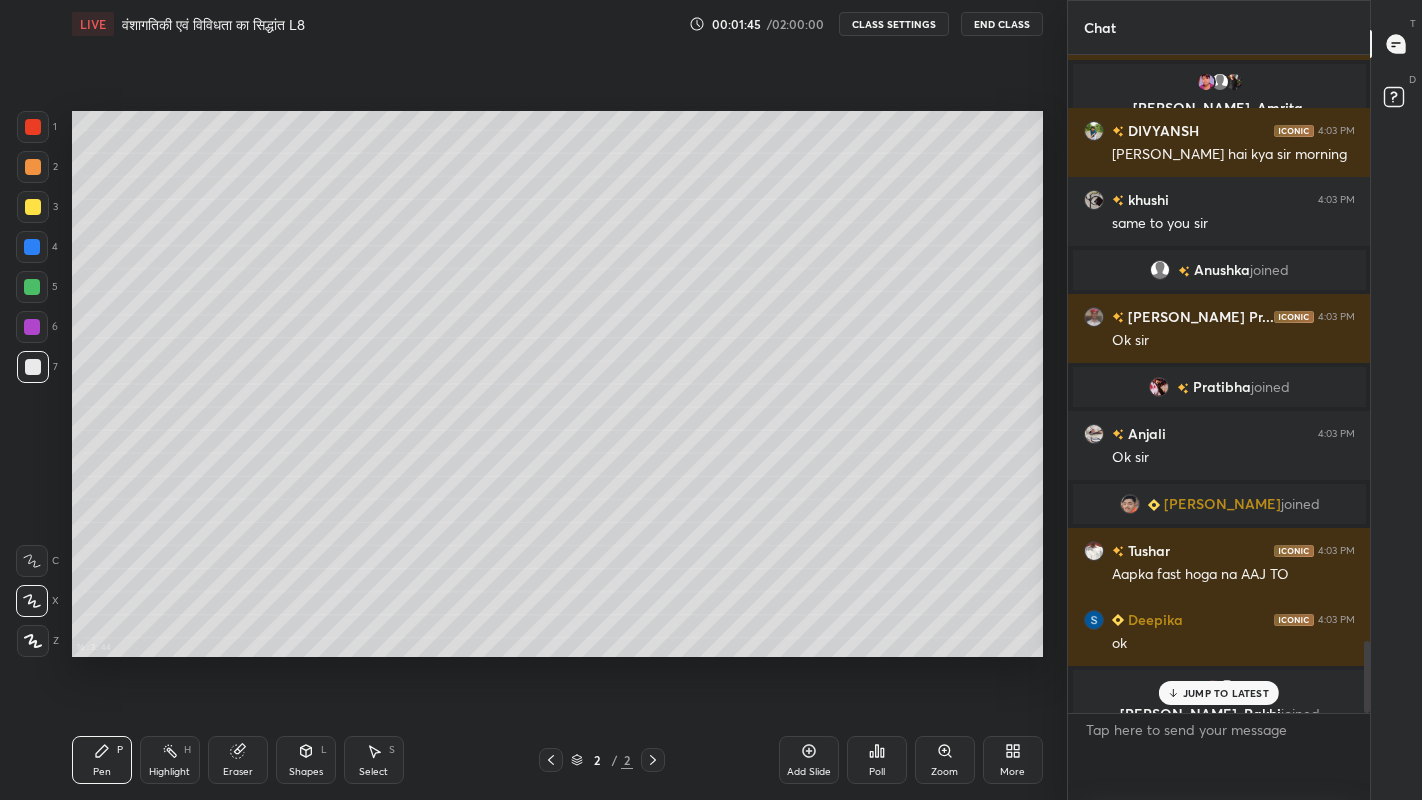 scroll, scrollTop: 5370, scrollLeft: 0, axis: vertical 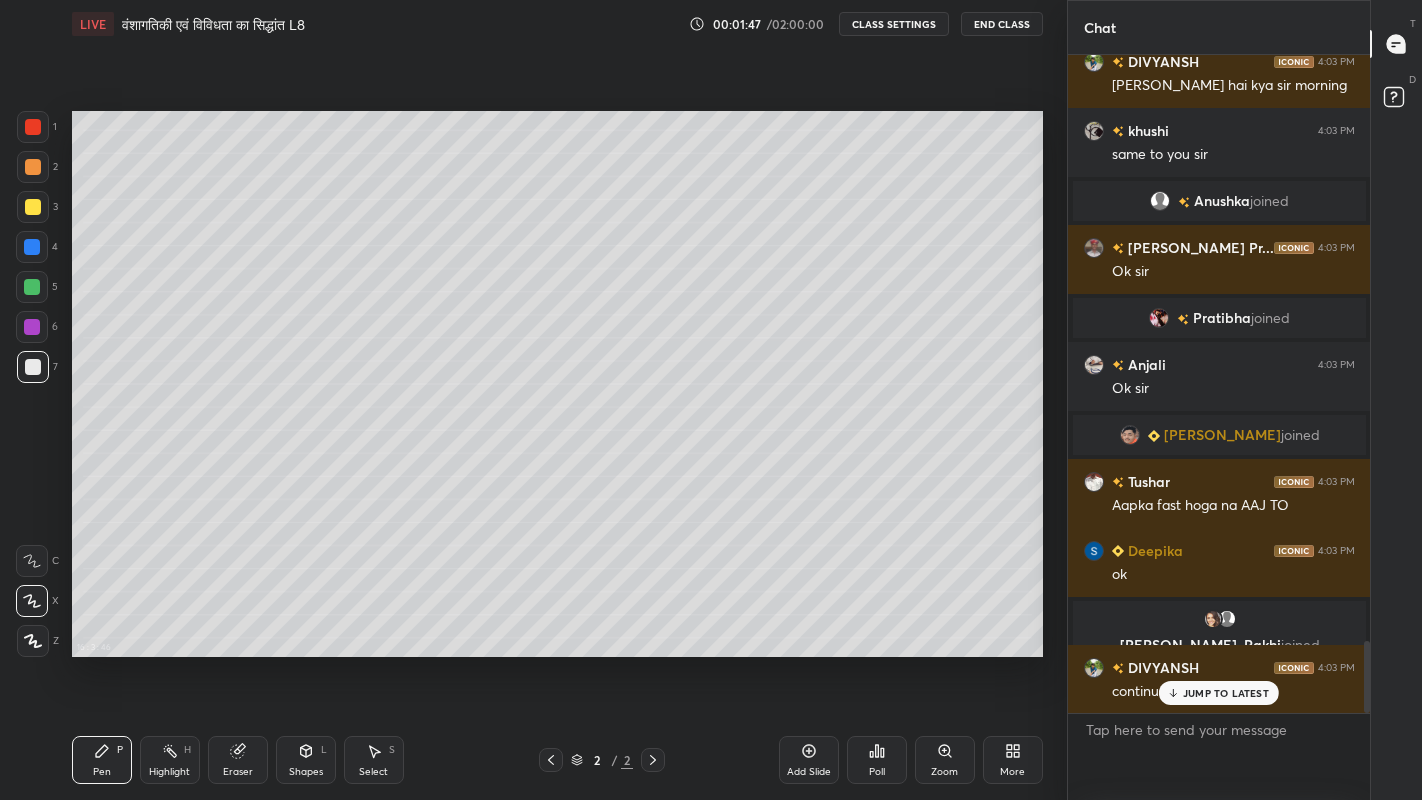 click on "JUMP TO LATEST" at bounding box center (1226, 693) 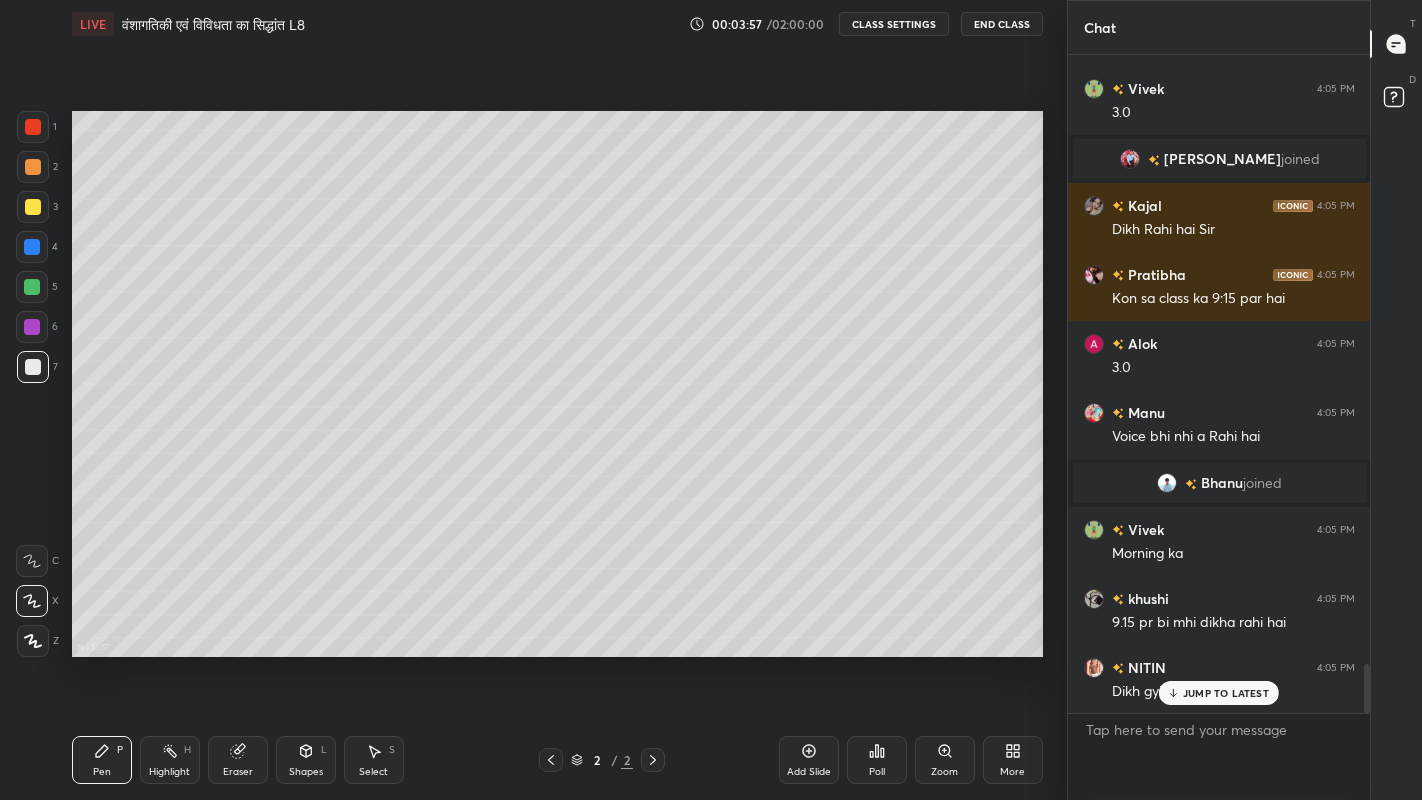 scroll, scrollTop: 8235, scrollLeft: 0, axis: vertical 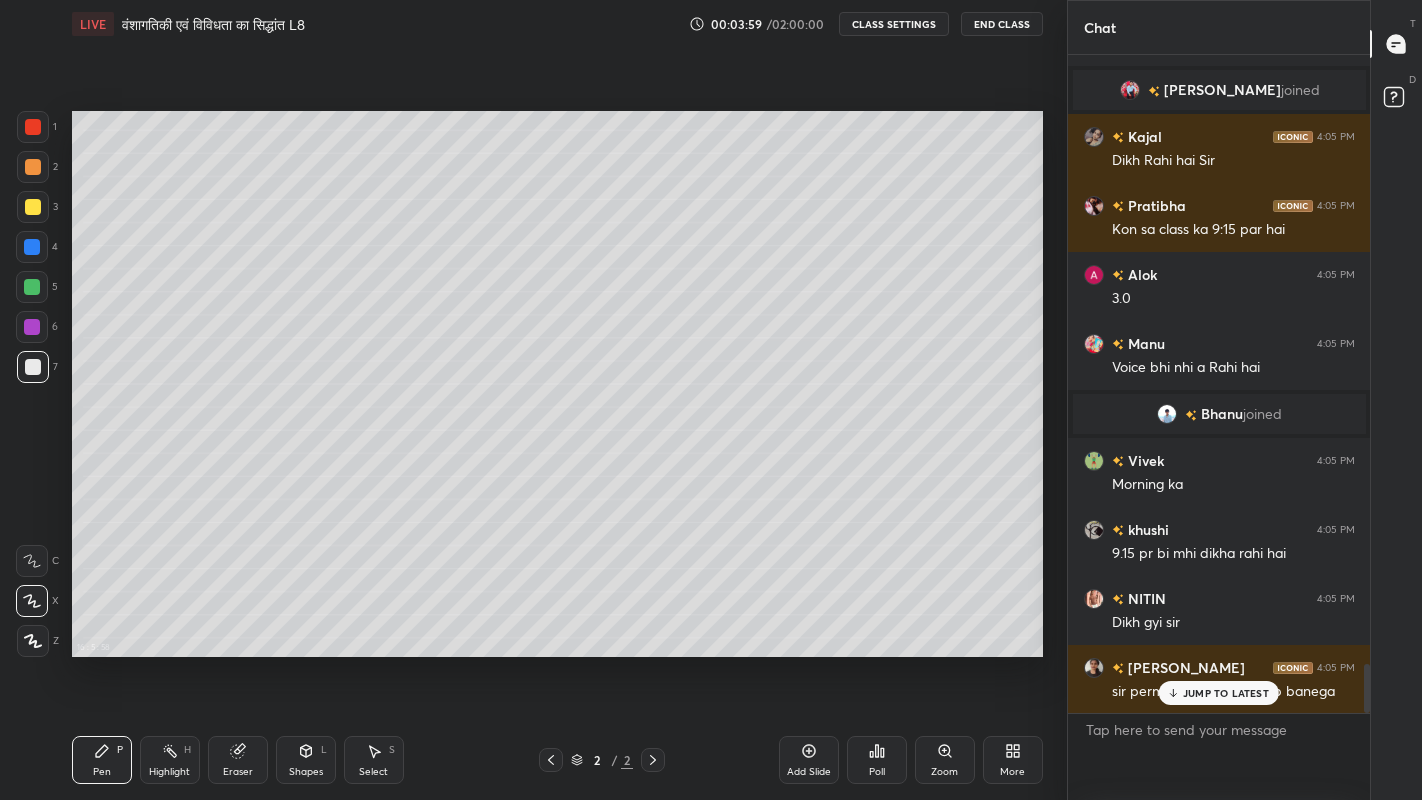 click on "JUMP TO LATEST" at bounding box center [1226, 693] 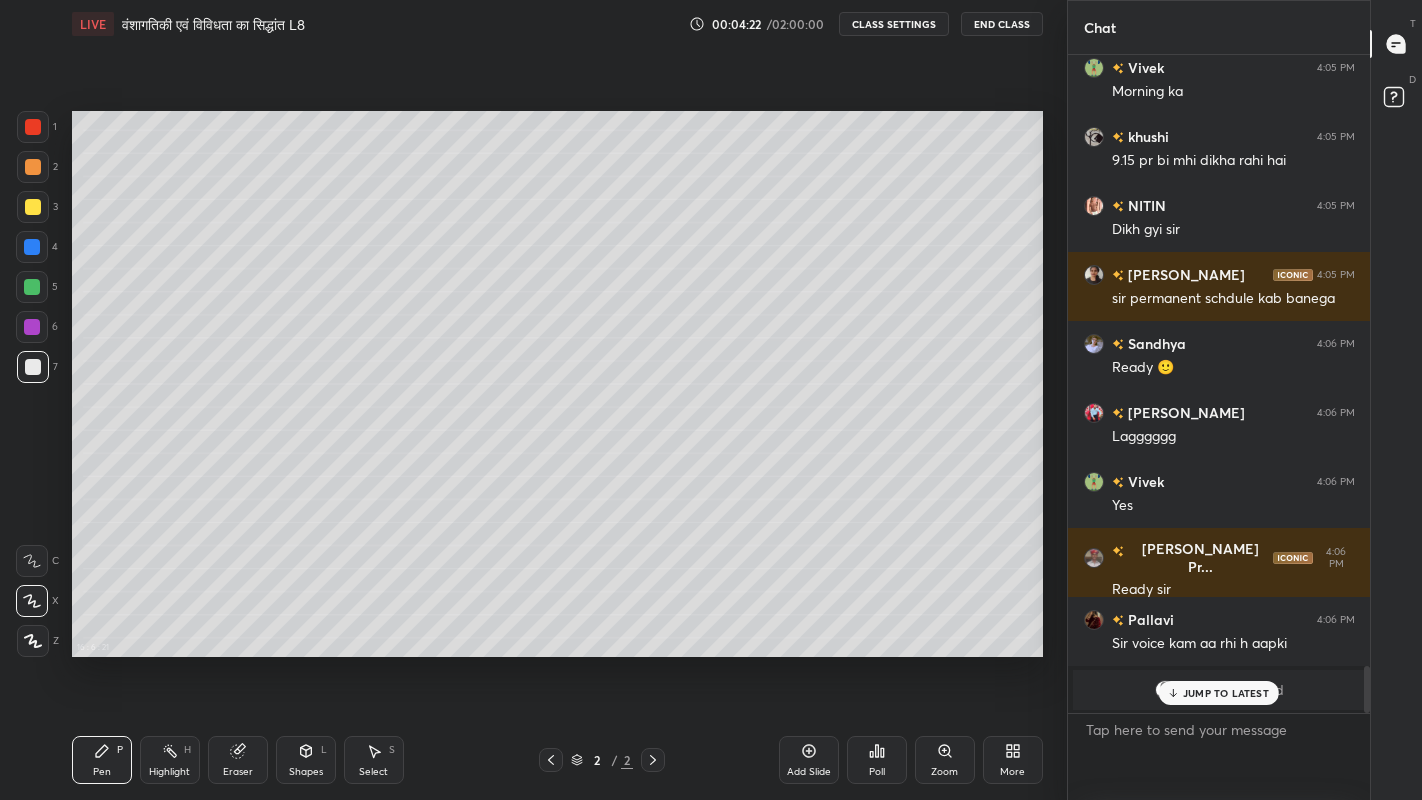 scroll, scrollTop: 8697, scrollLeft: 0, axis: vertical 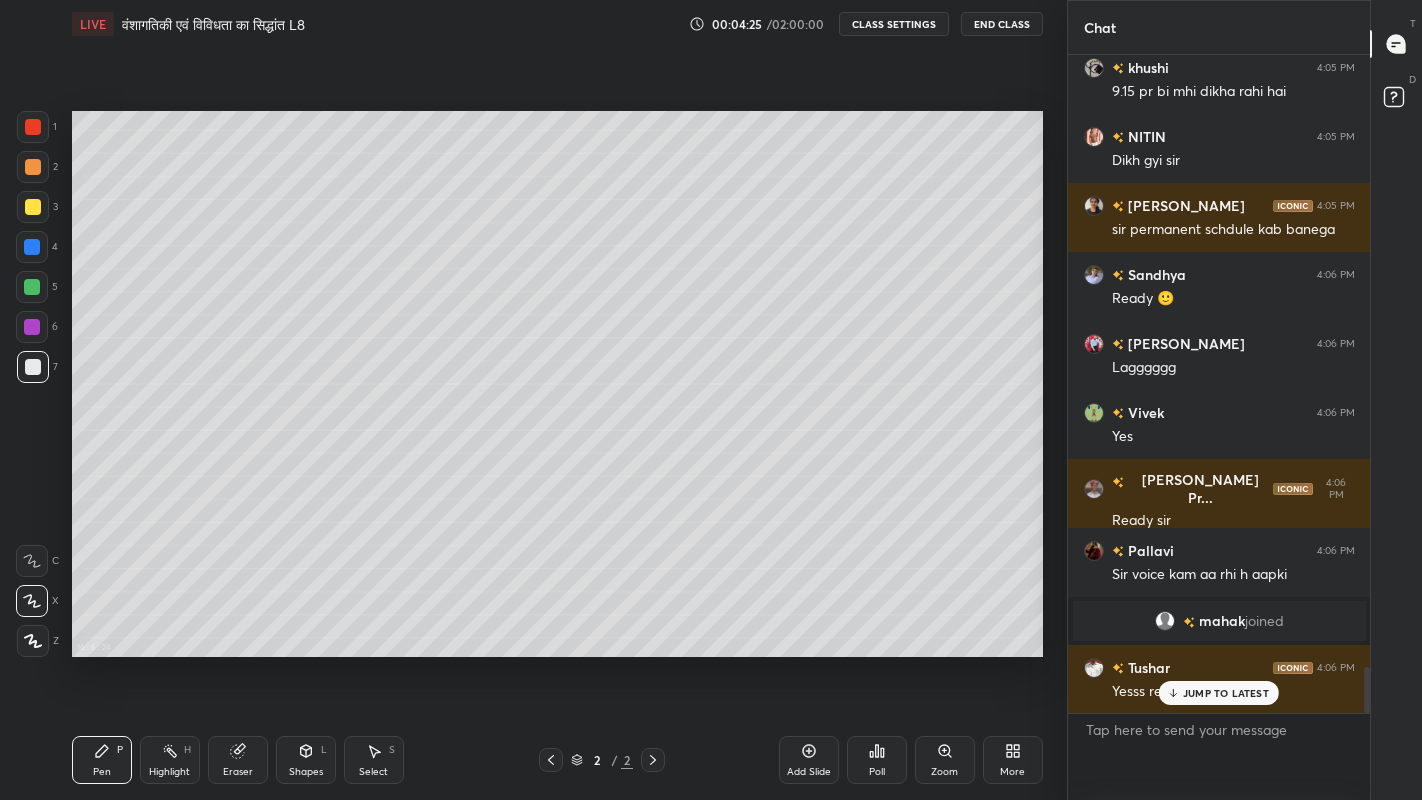 click on "JUMP TO LATEST" at bounding box center (1219, 693) 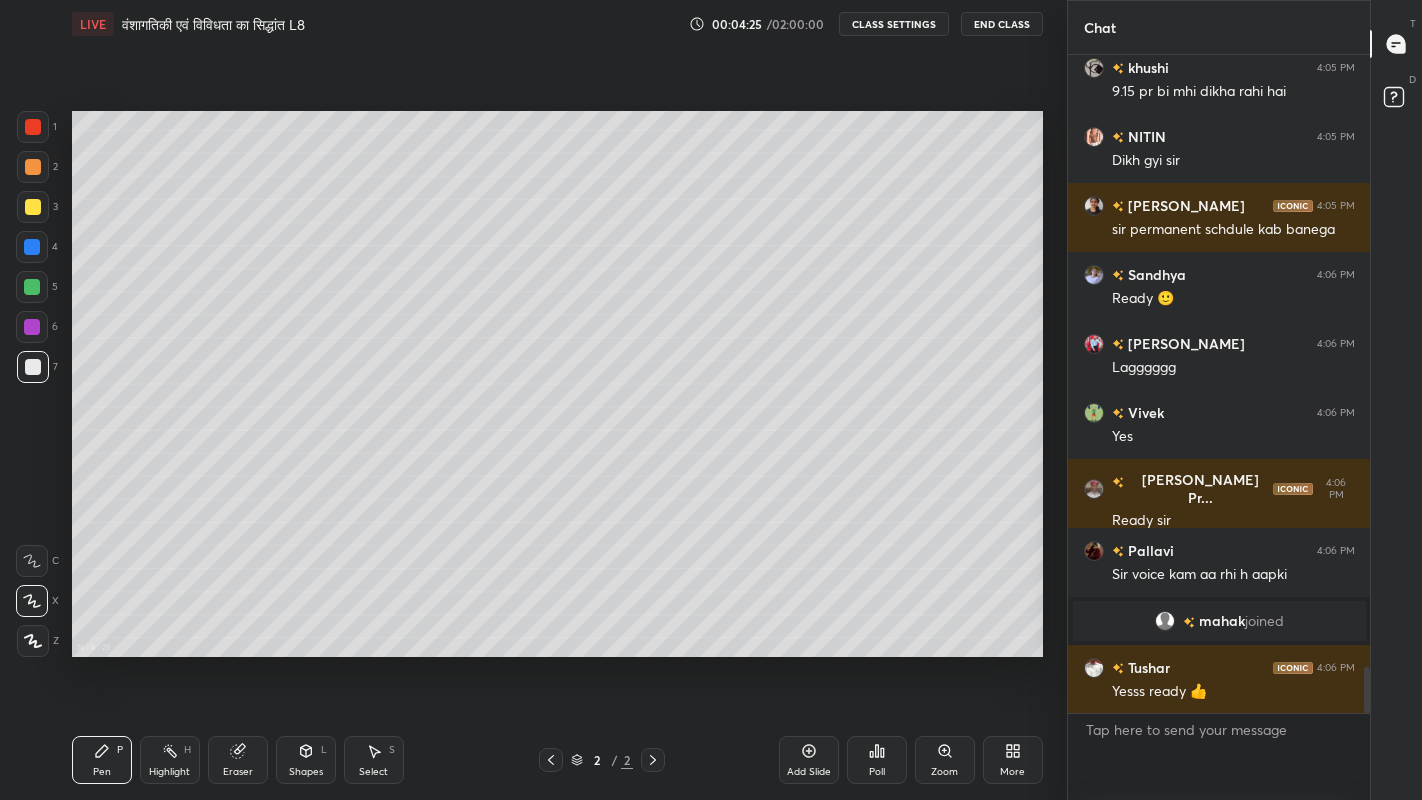 scroll, scrollTop: 8766, scrollLeft: 0, axis: vertical 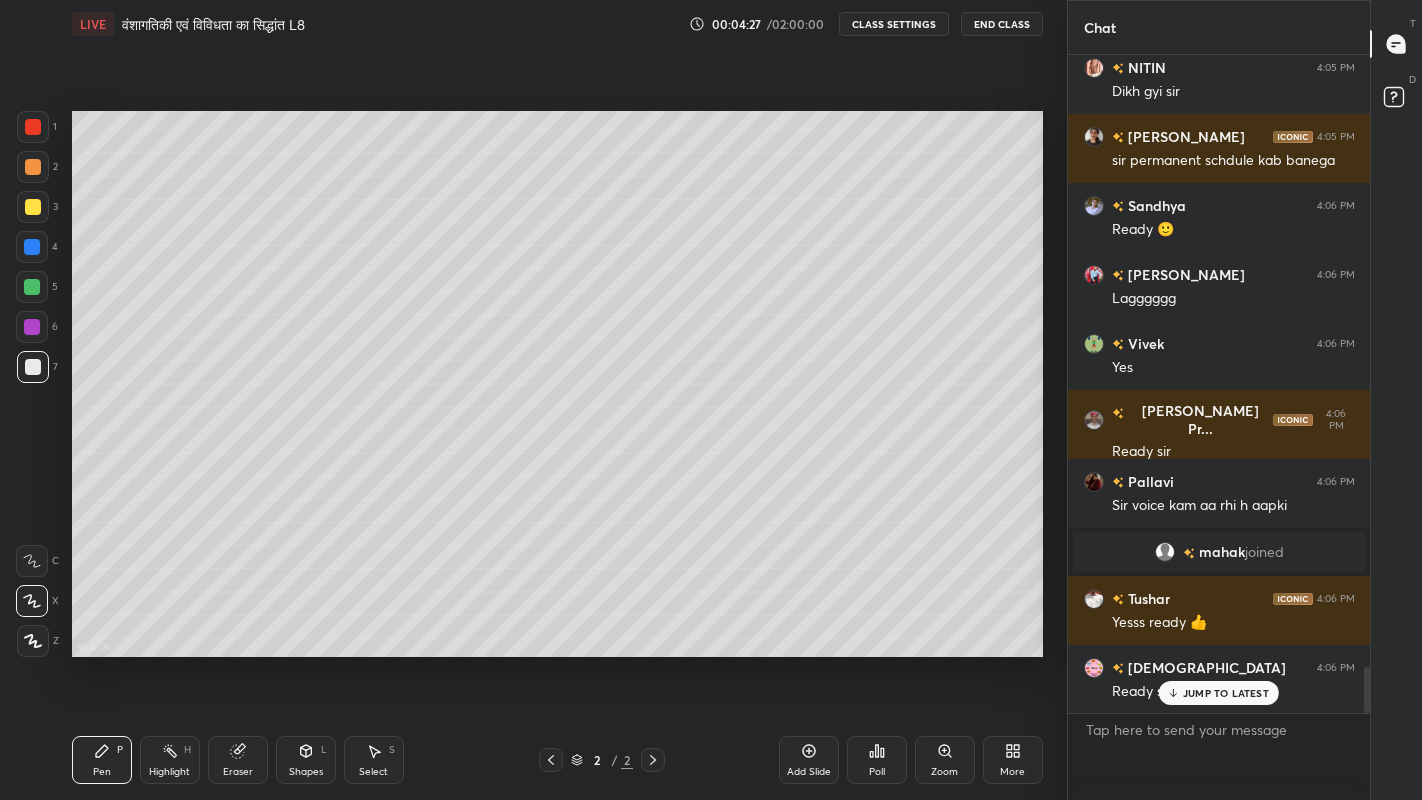 click on "More" at bounding box center (1012, 772) 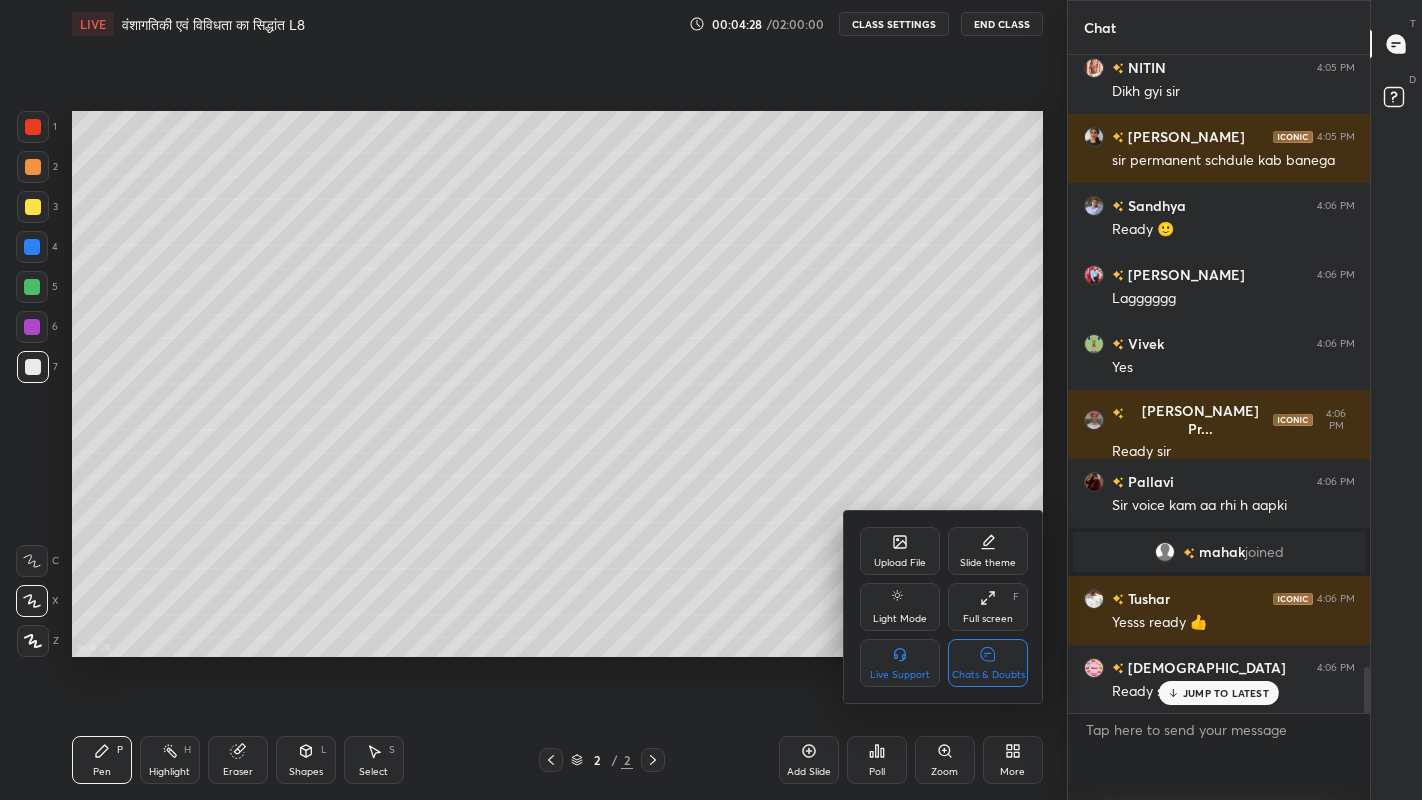 click on "Chats & Doubts" at bounding box center (988, 663) 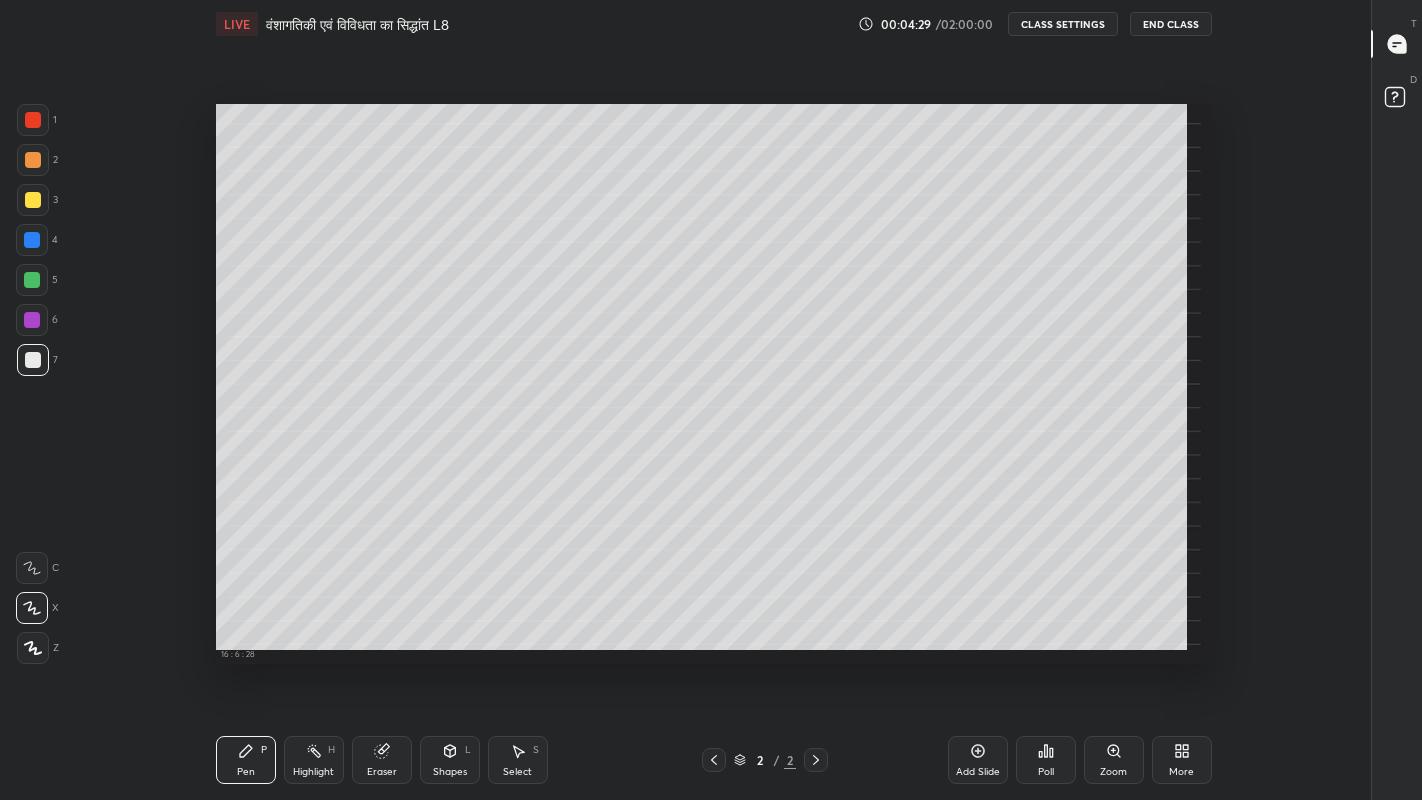scroll, scrollTop: 6, scrollLeft: 1, axis: both 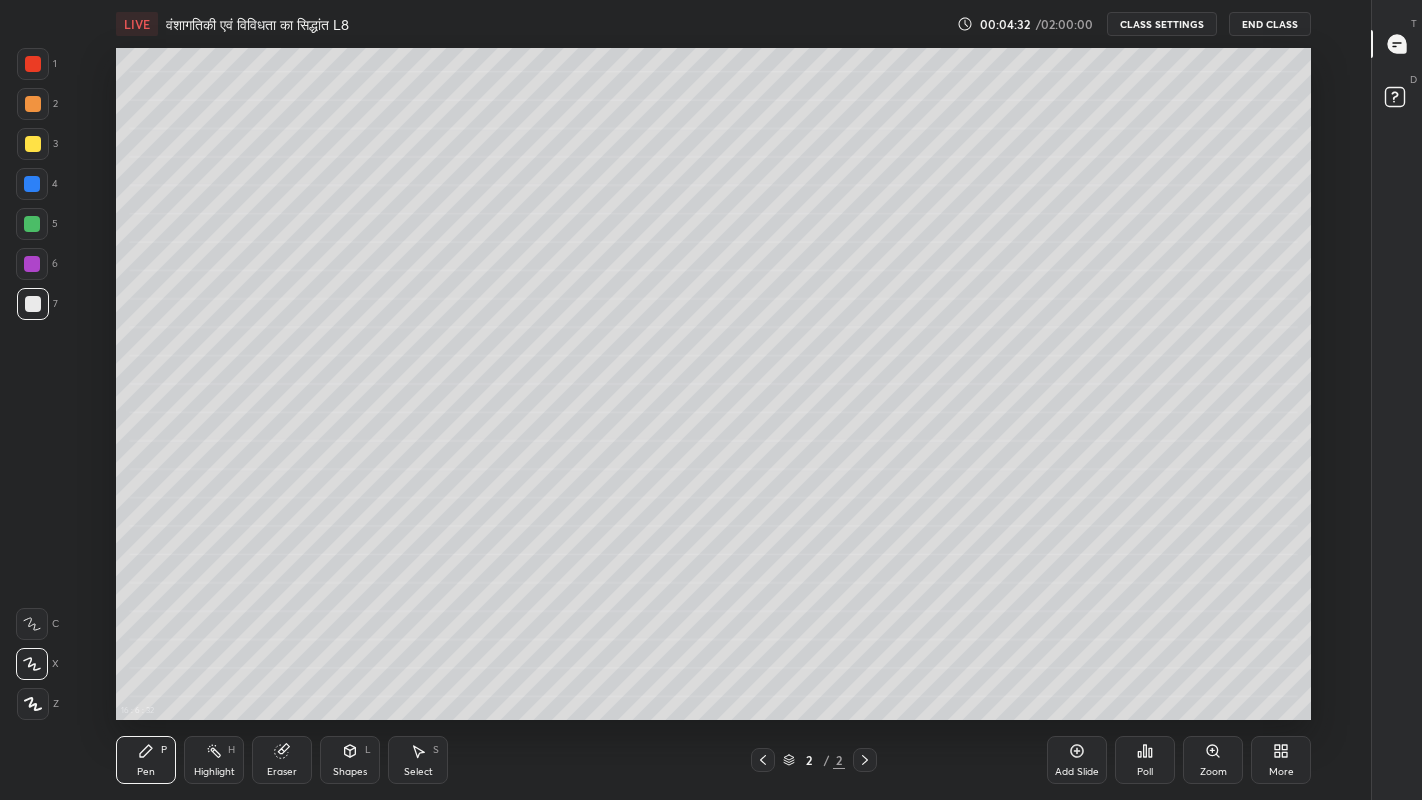 click at bounding box center [33, 144] 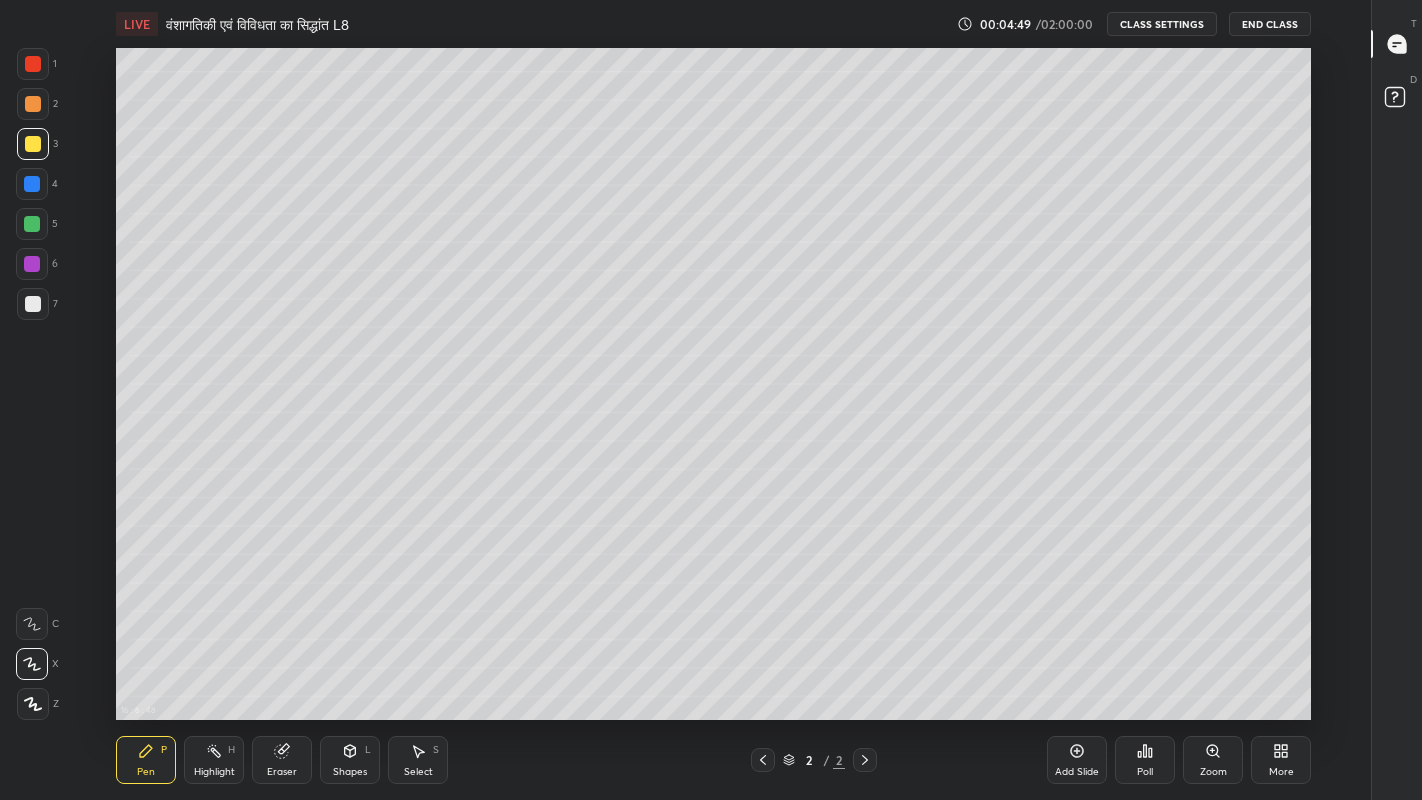click at bounding box center [33, 304] 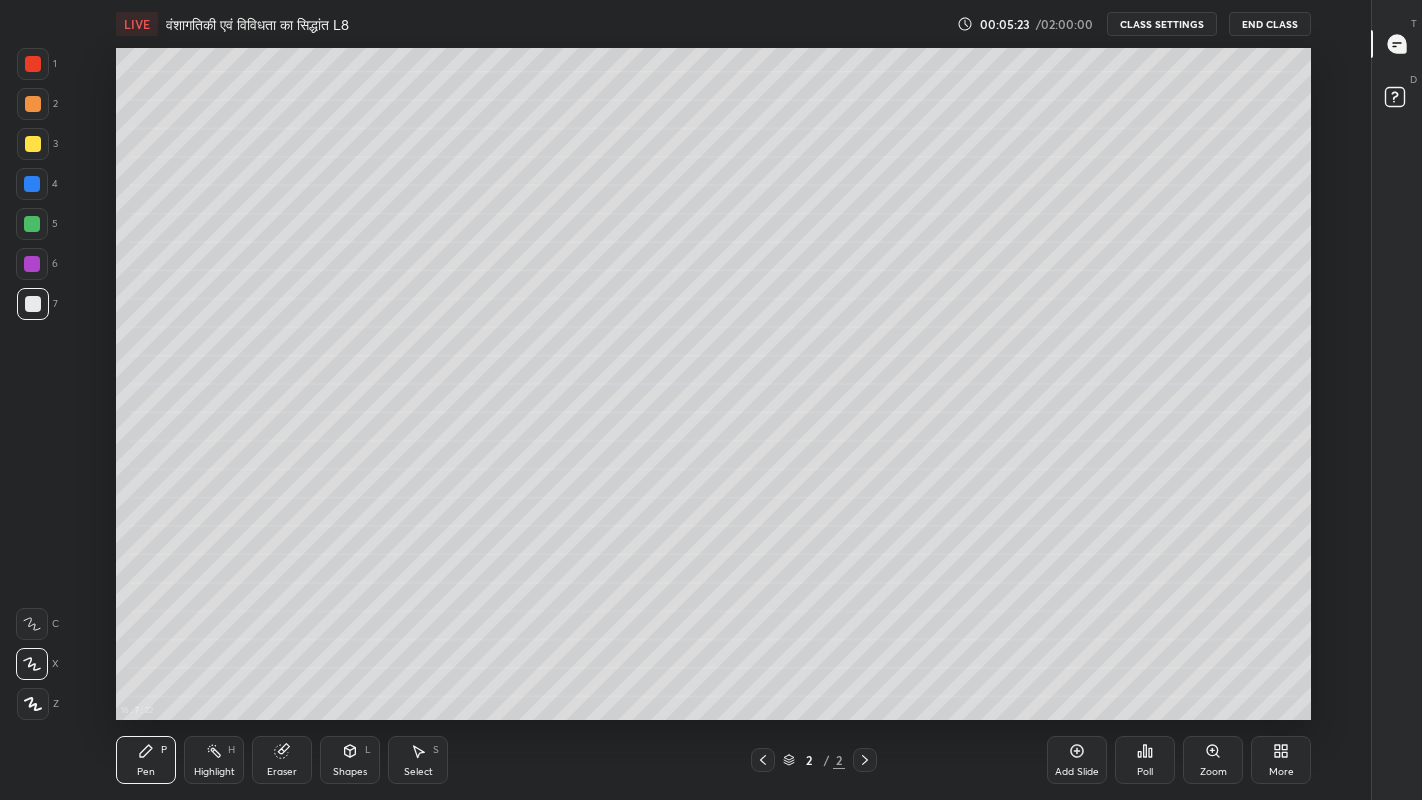 click at bounding box center (33, 304) 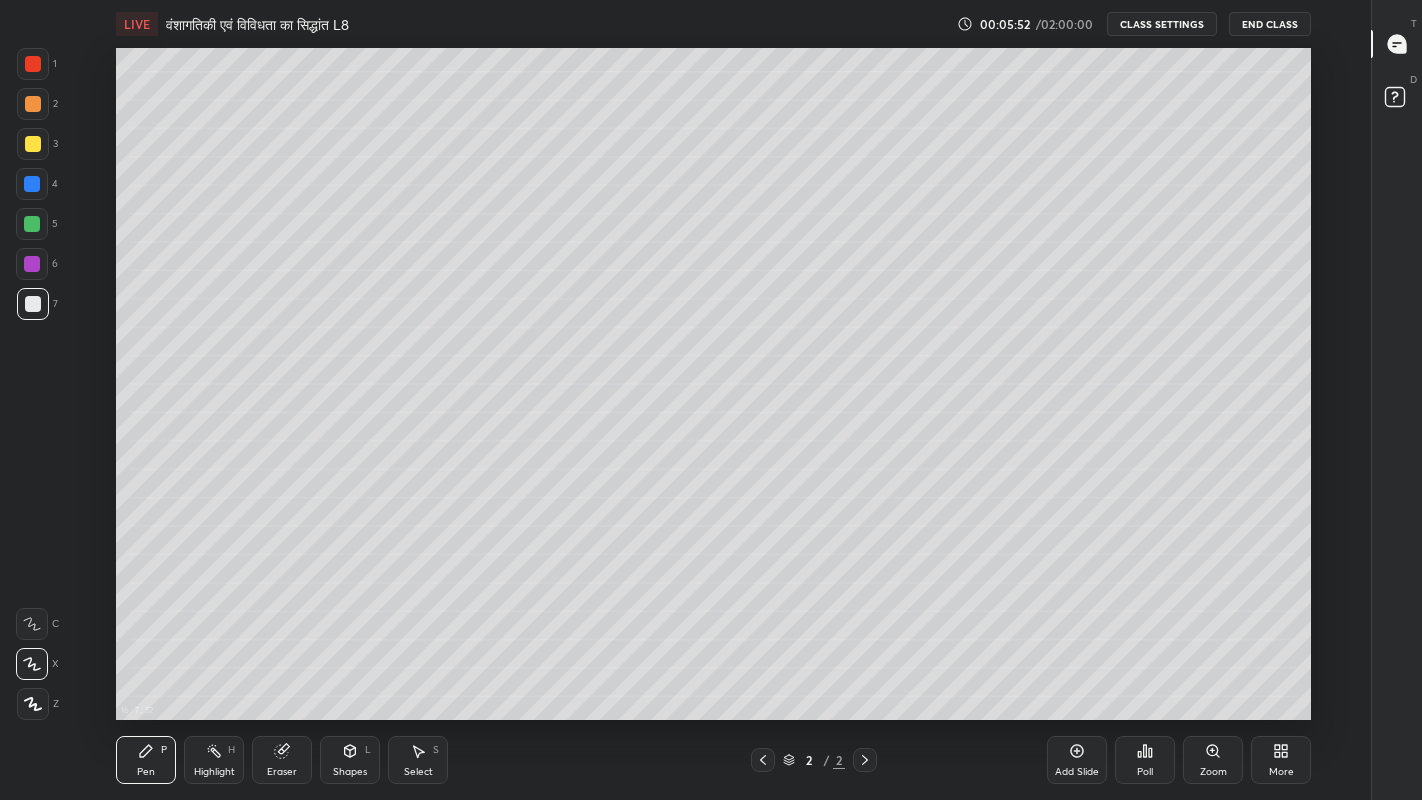 click at bounding box center [33, 144] 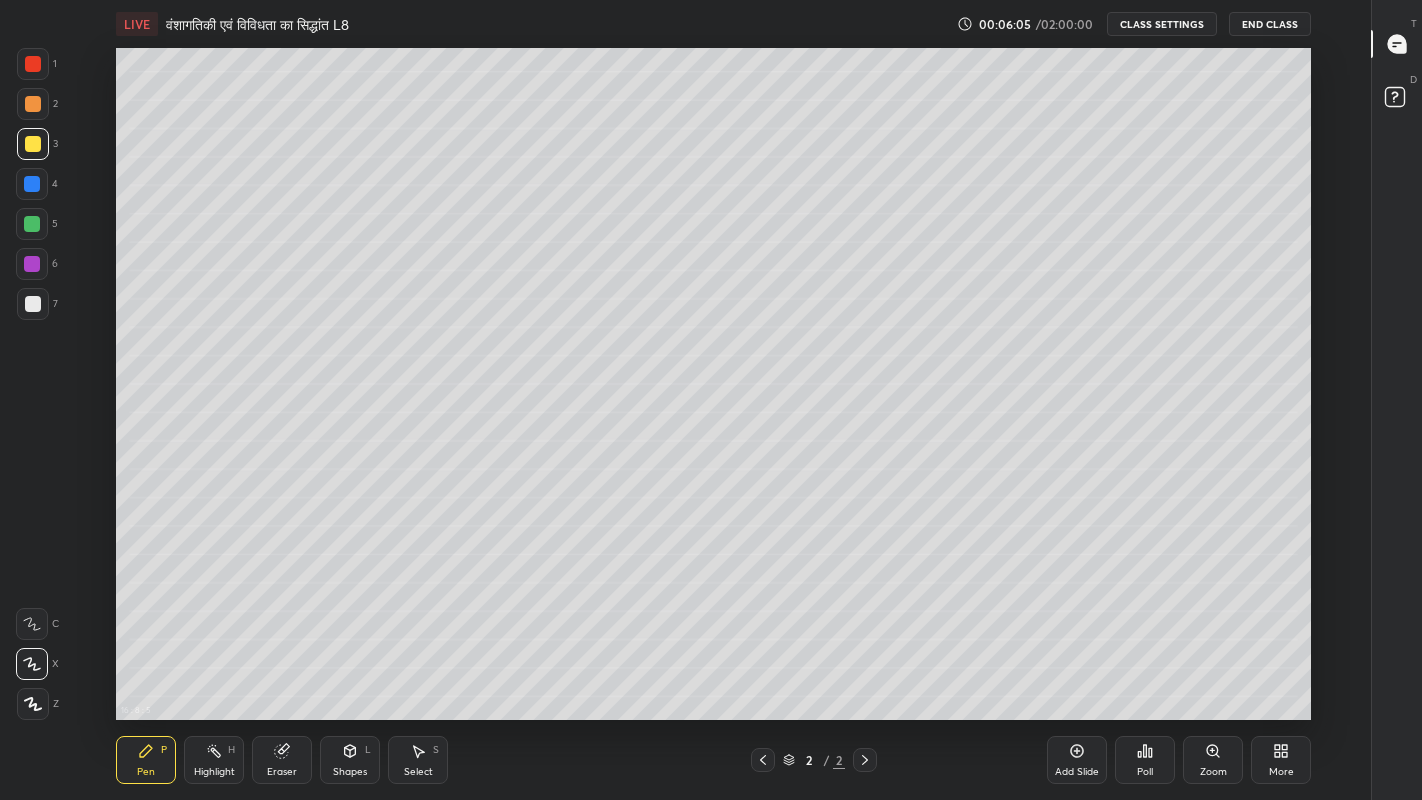 click on "Eraser" at bounding box center (282, 772) 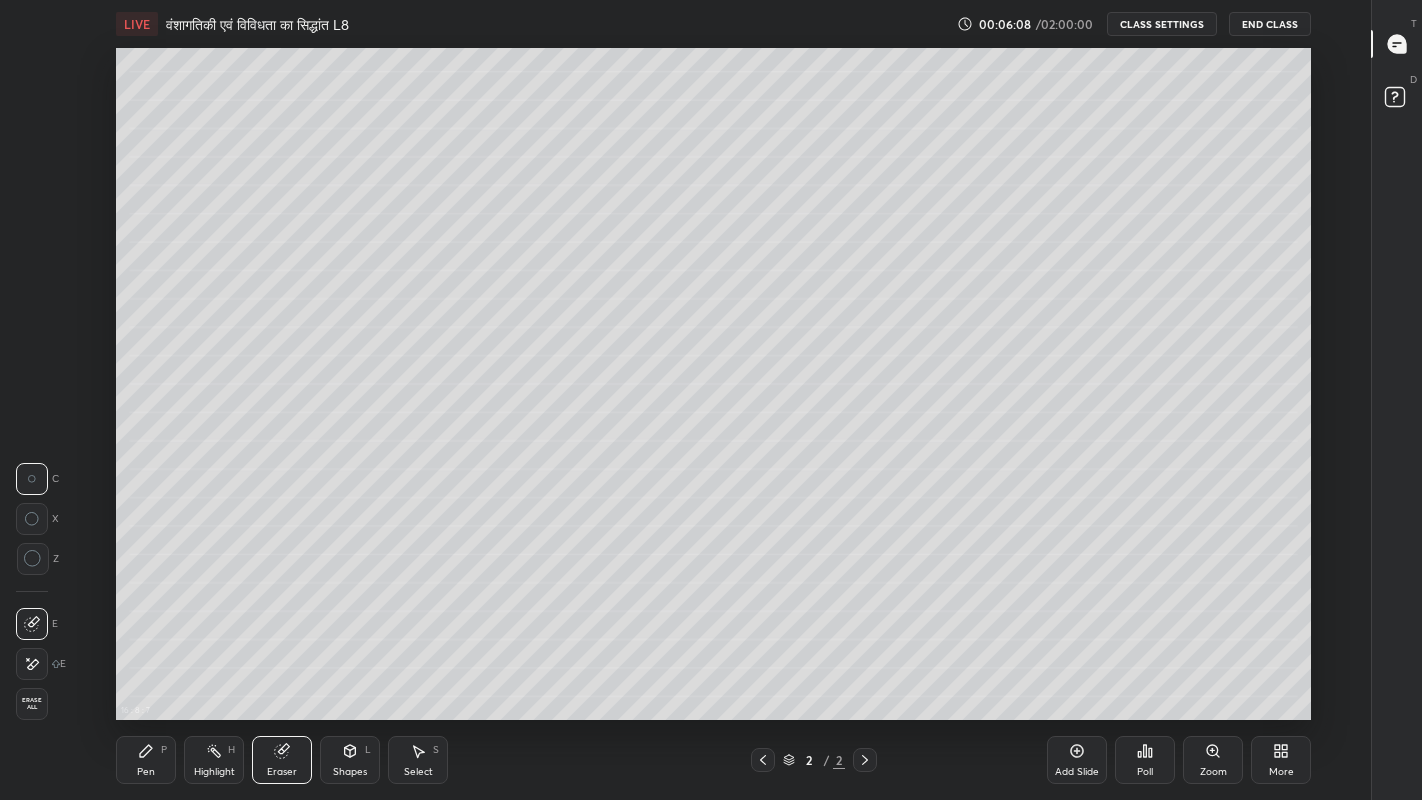 click on "Pen" at bounding box center (146, 772) 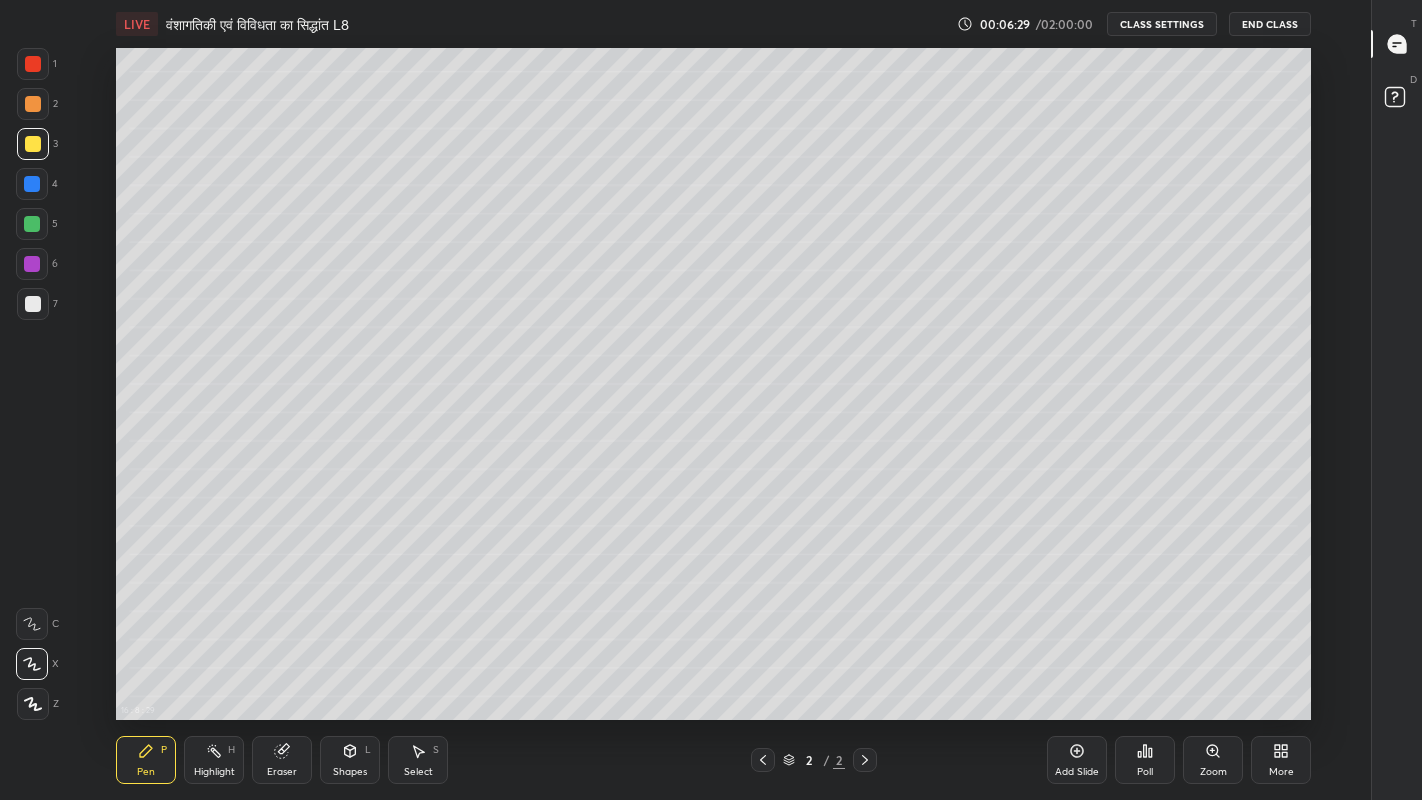 click at bounding box center [33, 304] 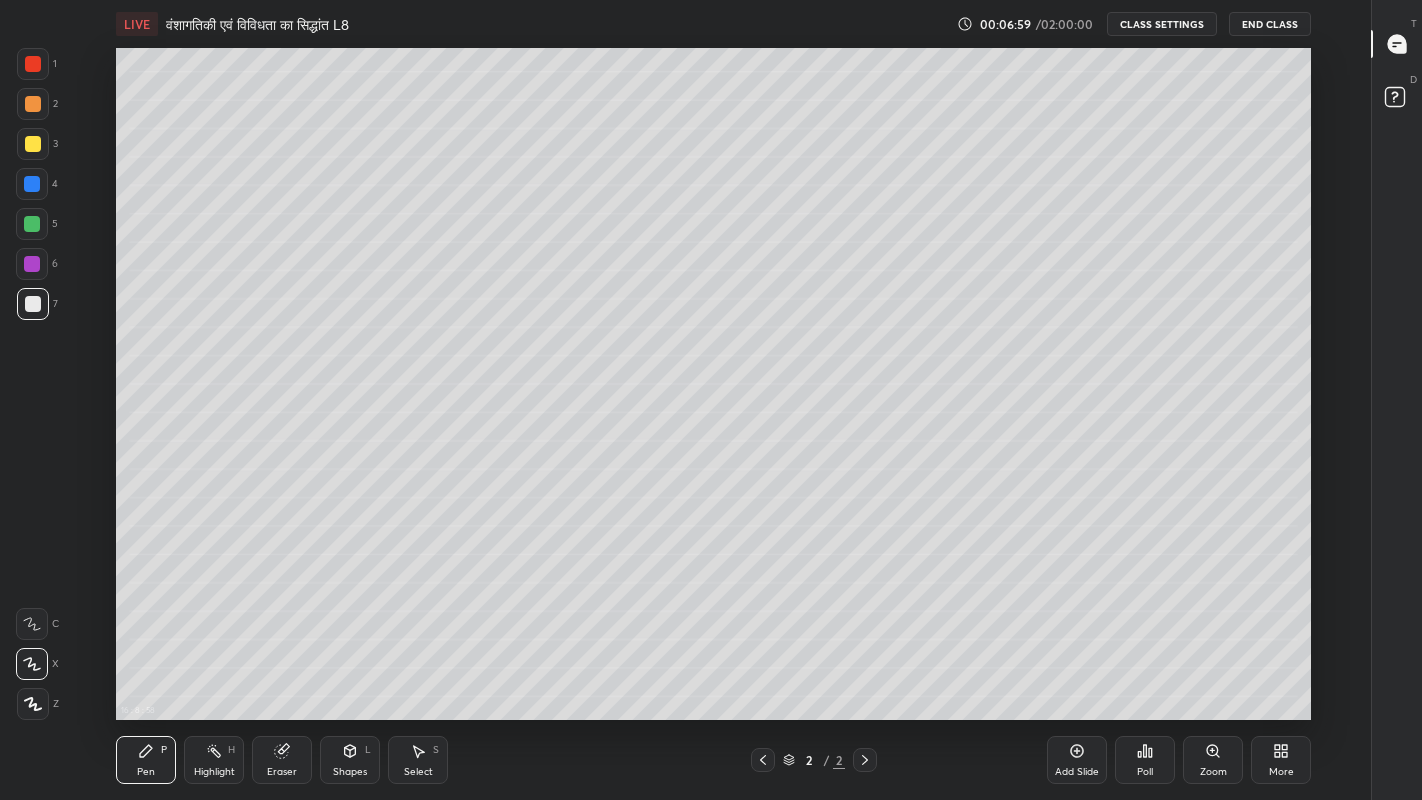 click at bounding box center (33, 144) 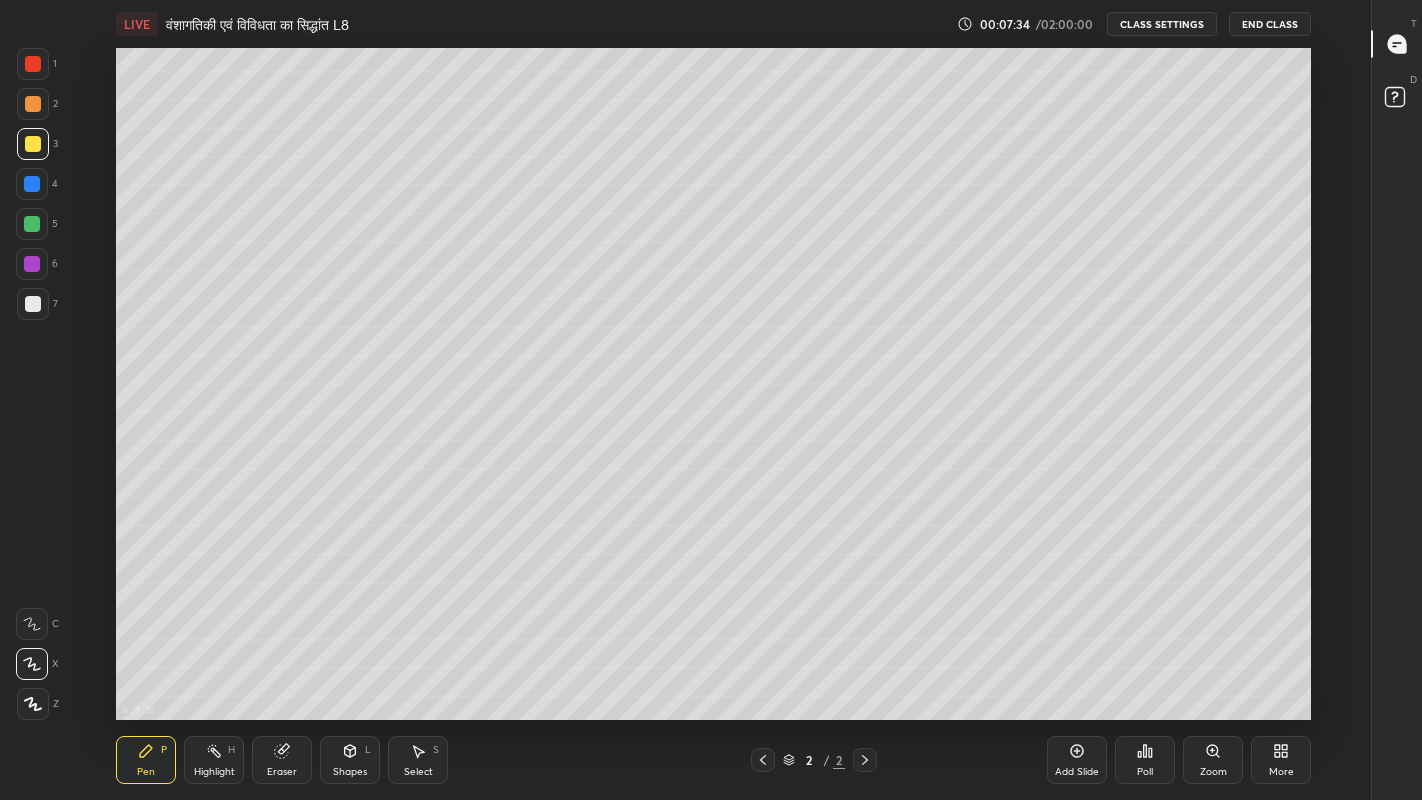 click at bounding box center (33, 304) 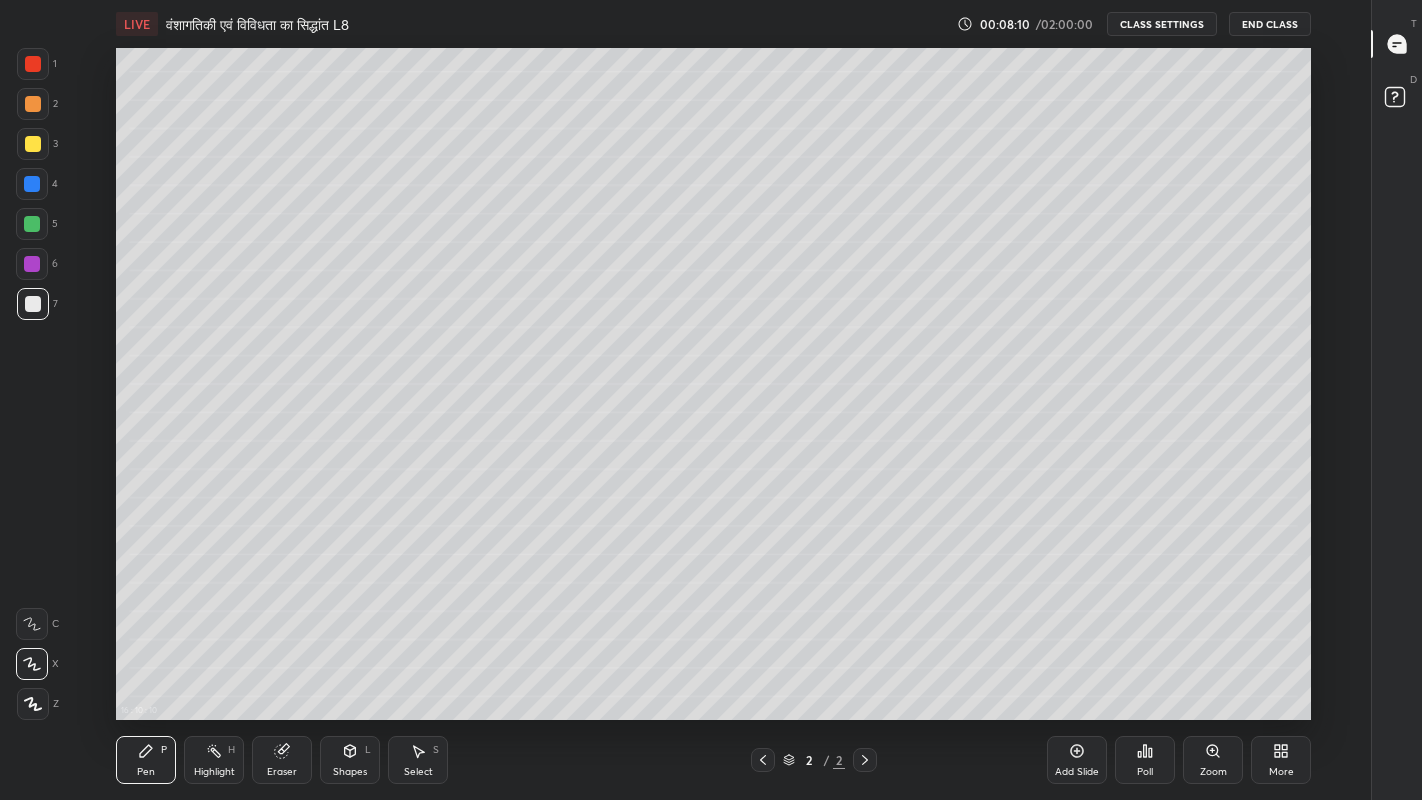 click at bounding box center [33, 144] 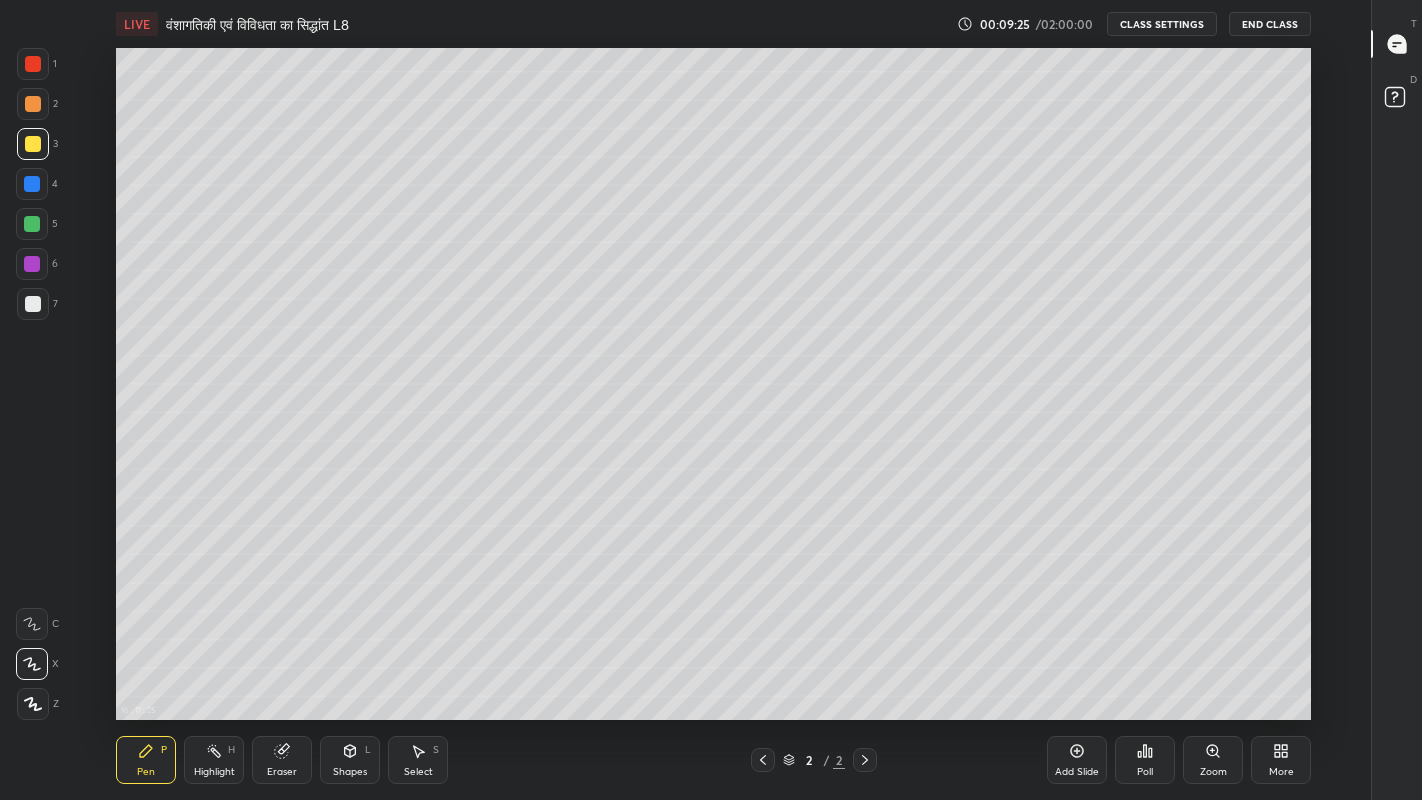click 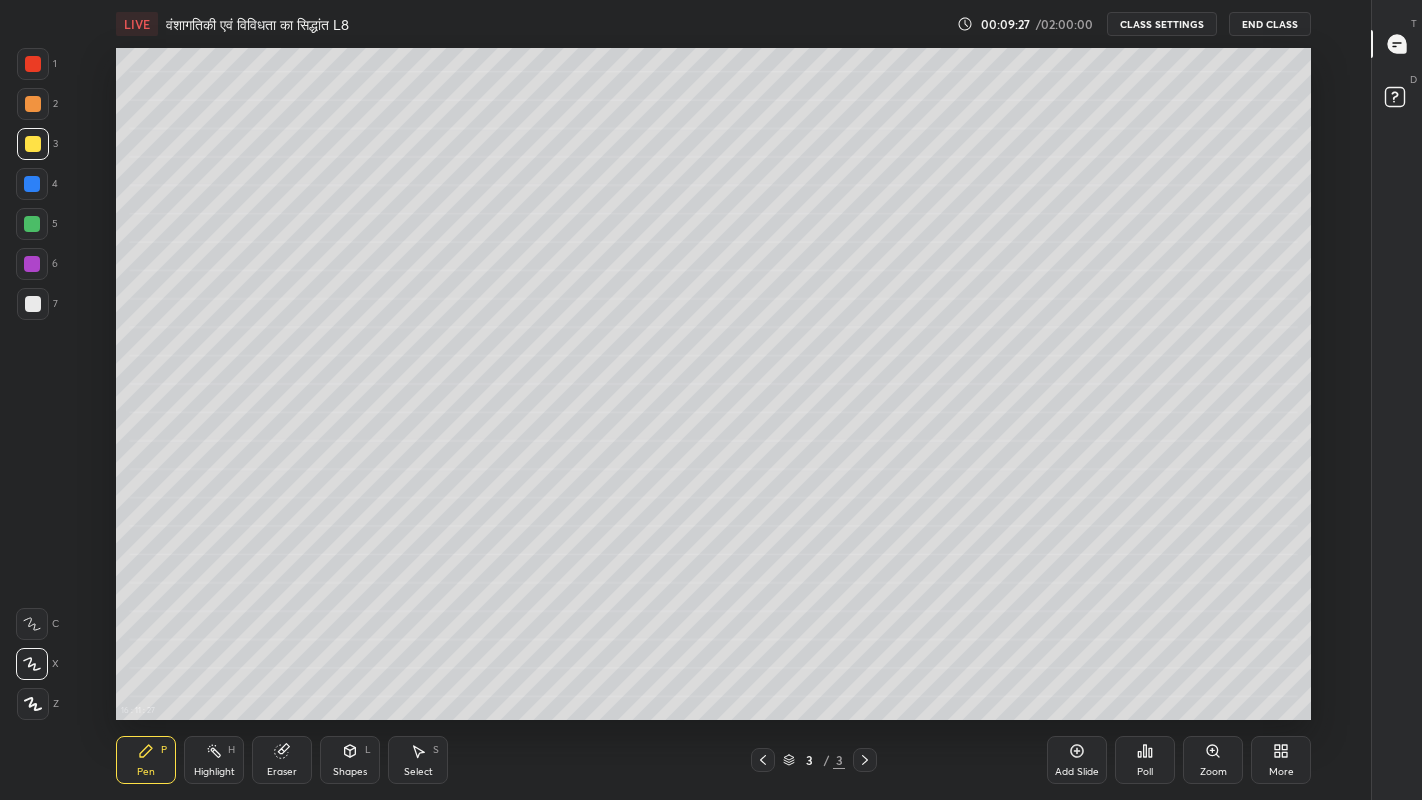 click at bounding box center [33, 304] 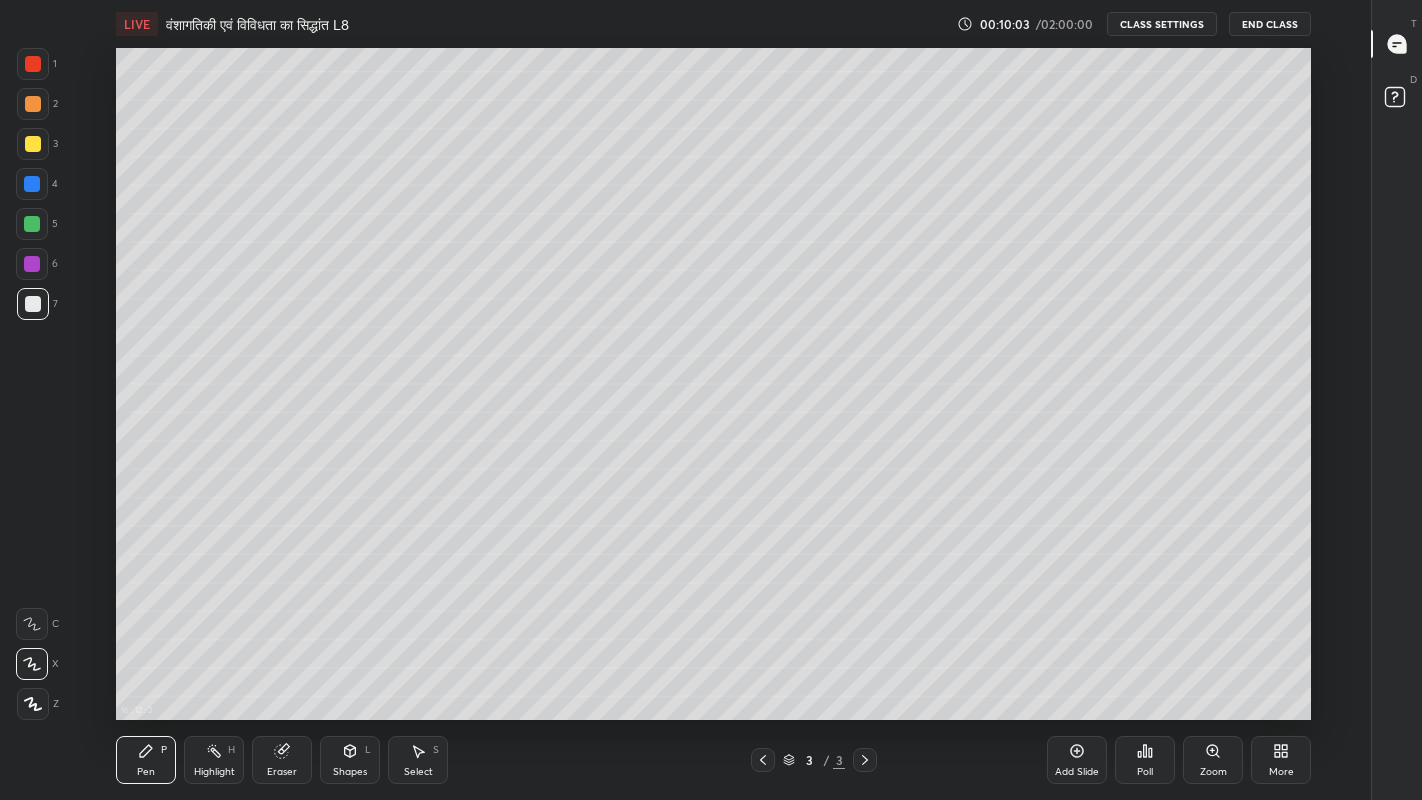 click at bounding box center (33, 144) 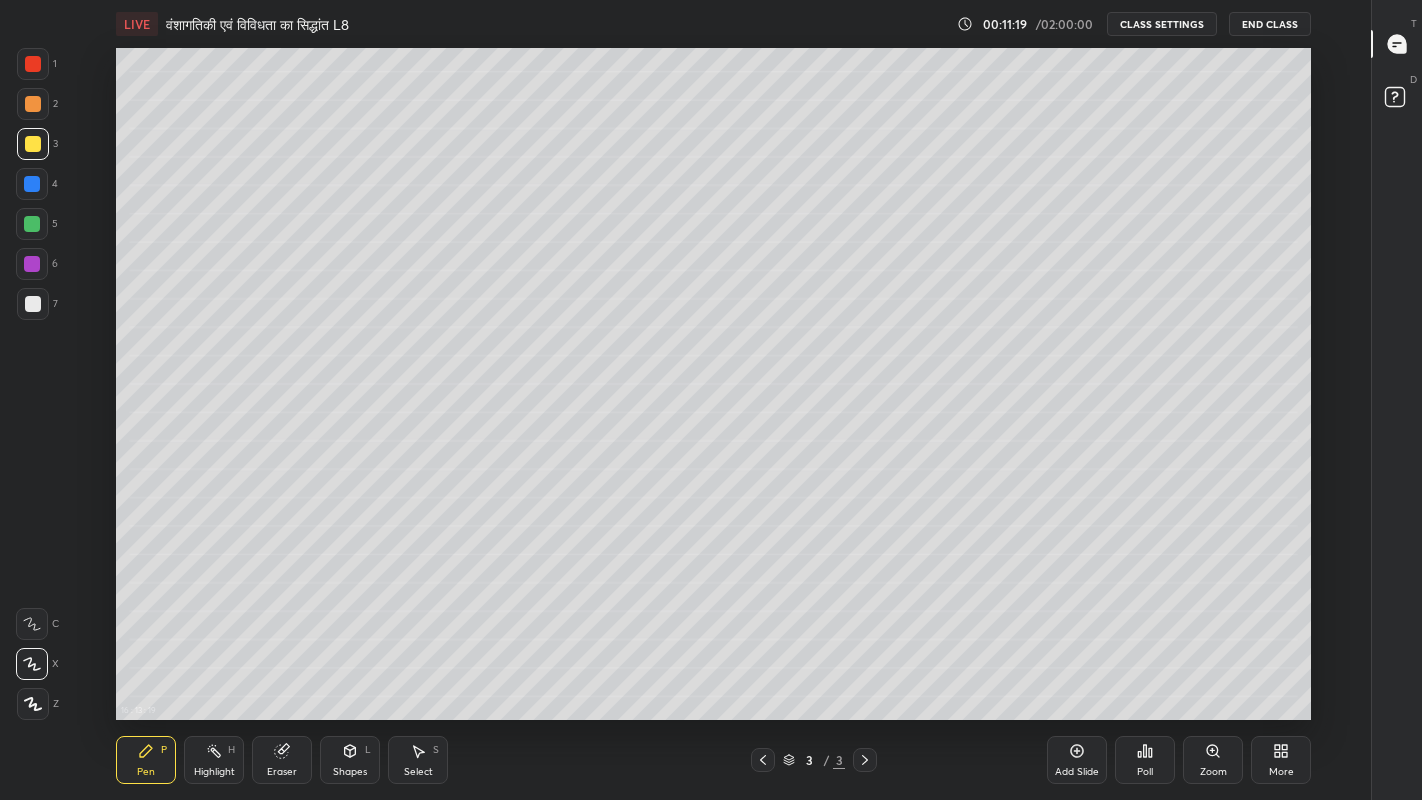 click at bounding box center (33, 304) 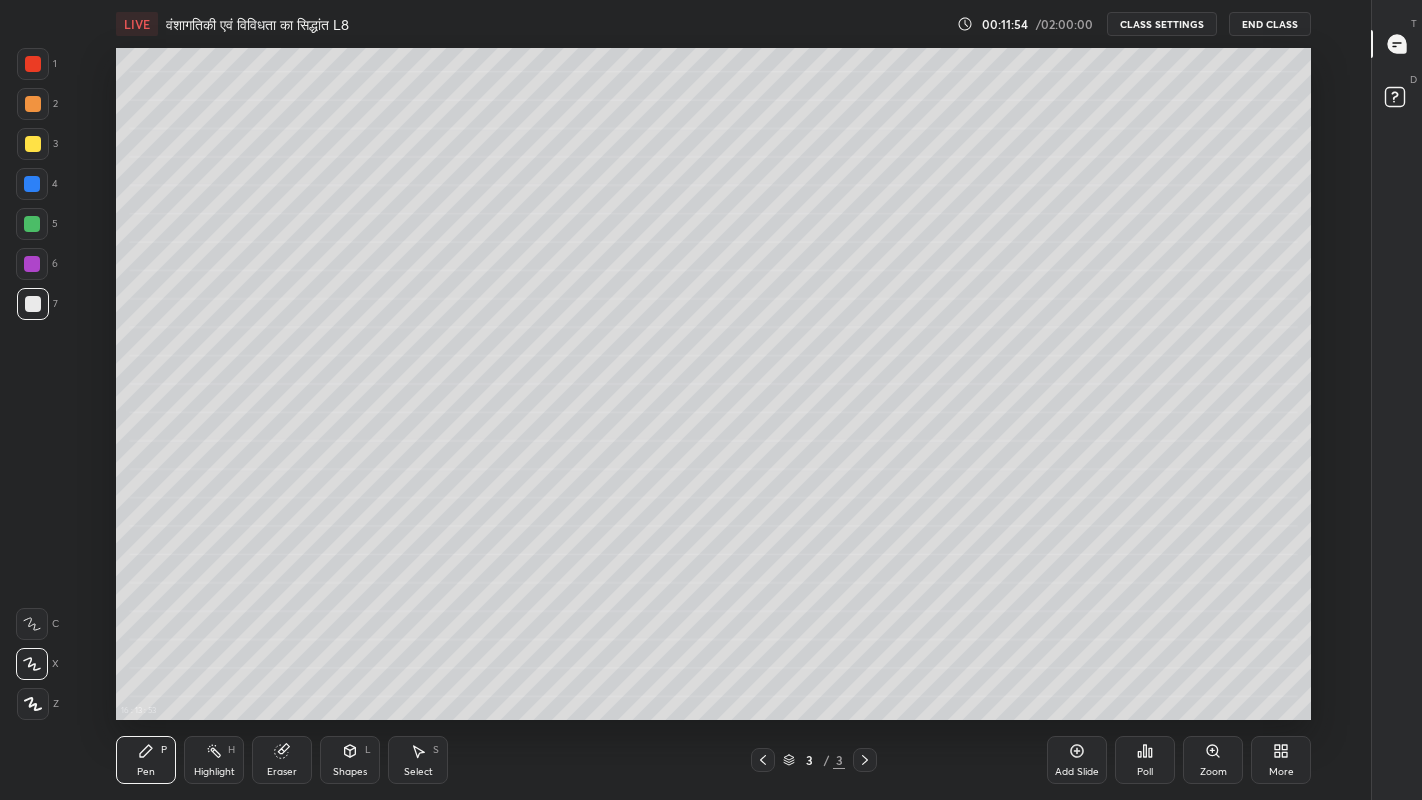 click at bounding box center [33, 144] 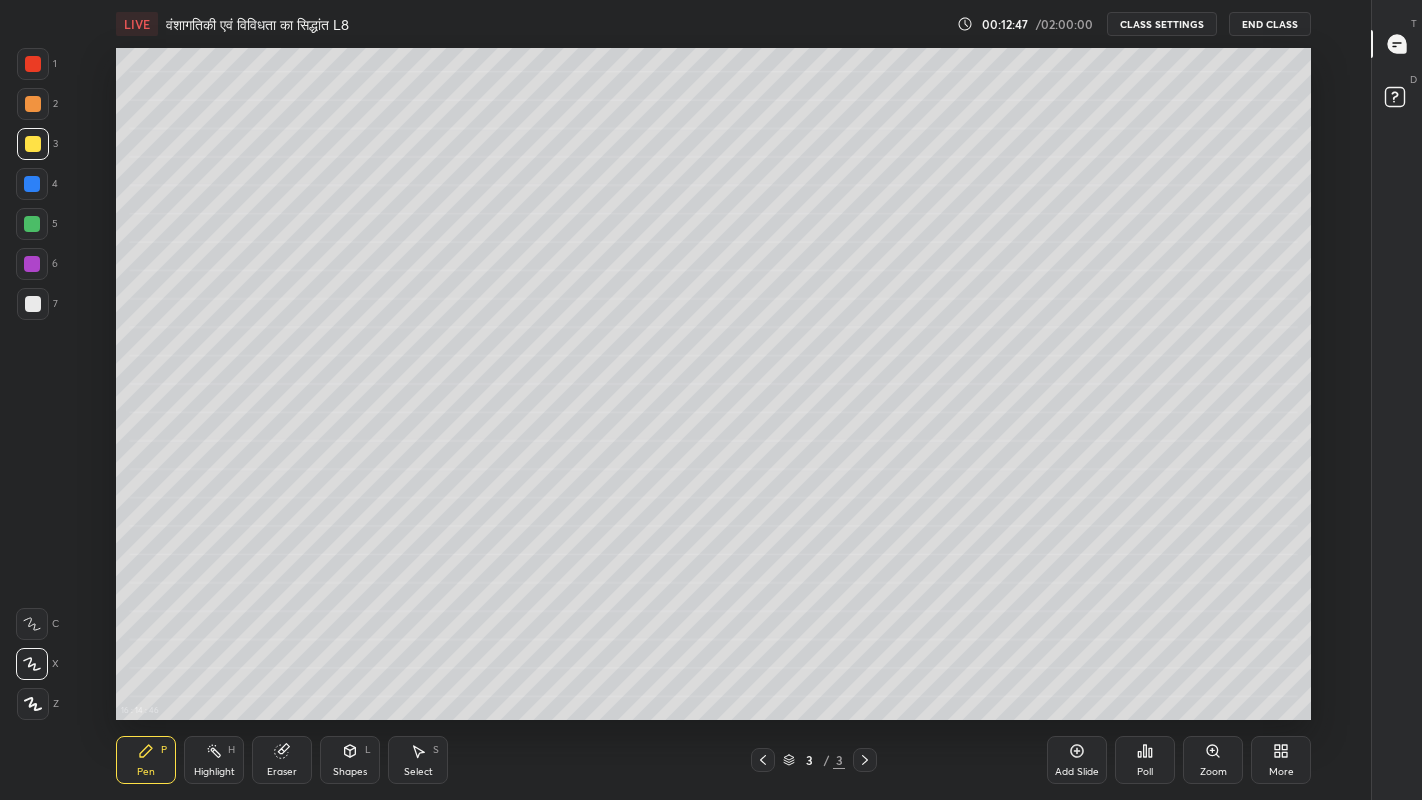 click at bounding box center (32, 184) 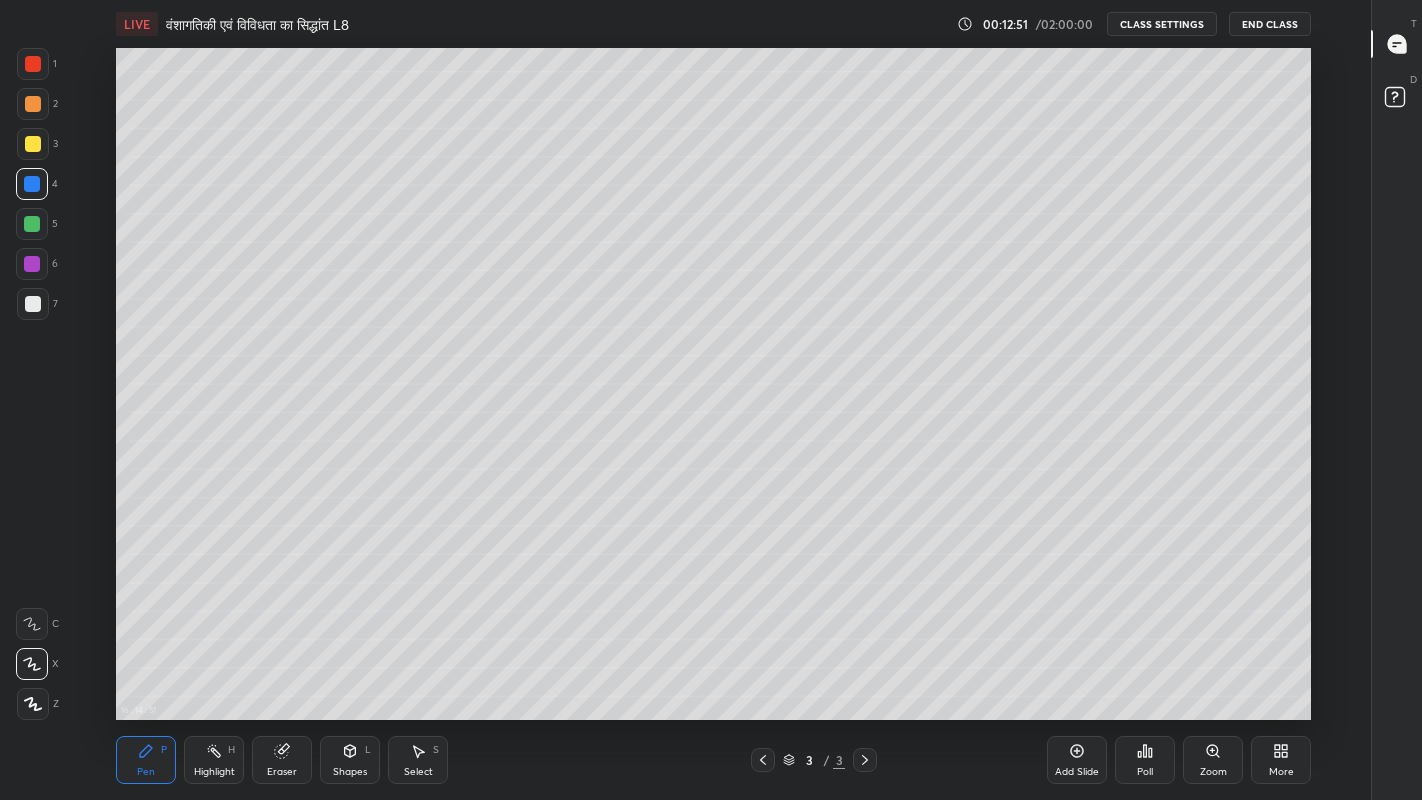 click at bounding box center [33, 304] 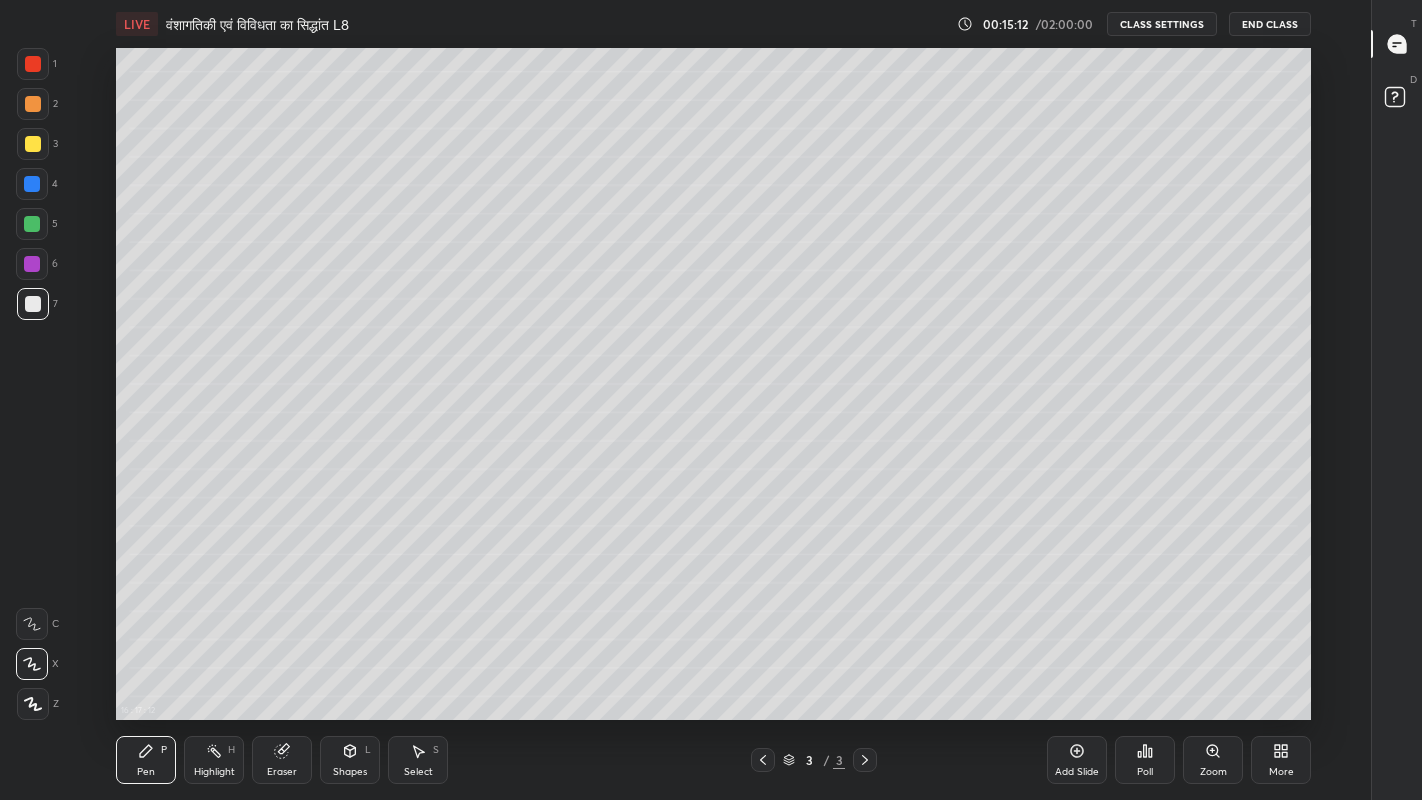 click on "More" at bounding box center (1281, 772) 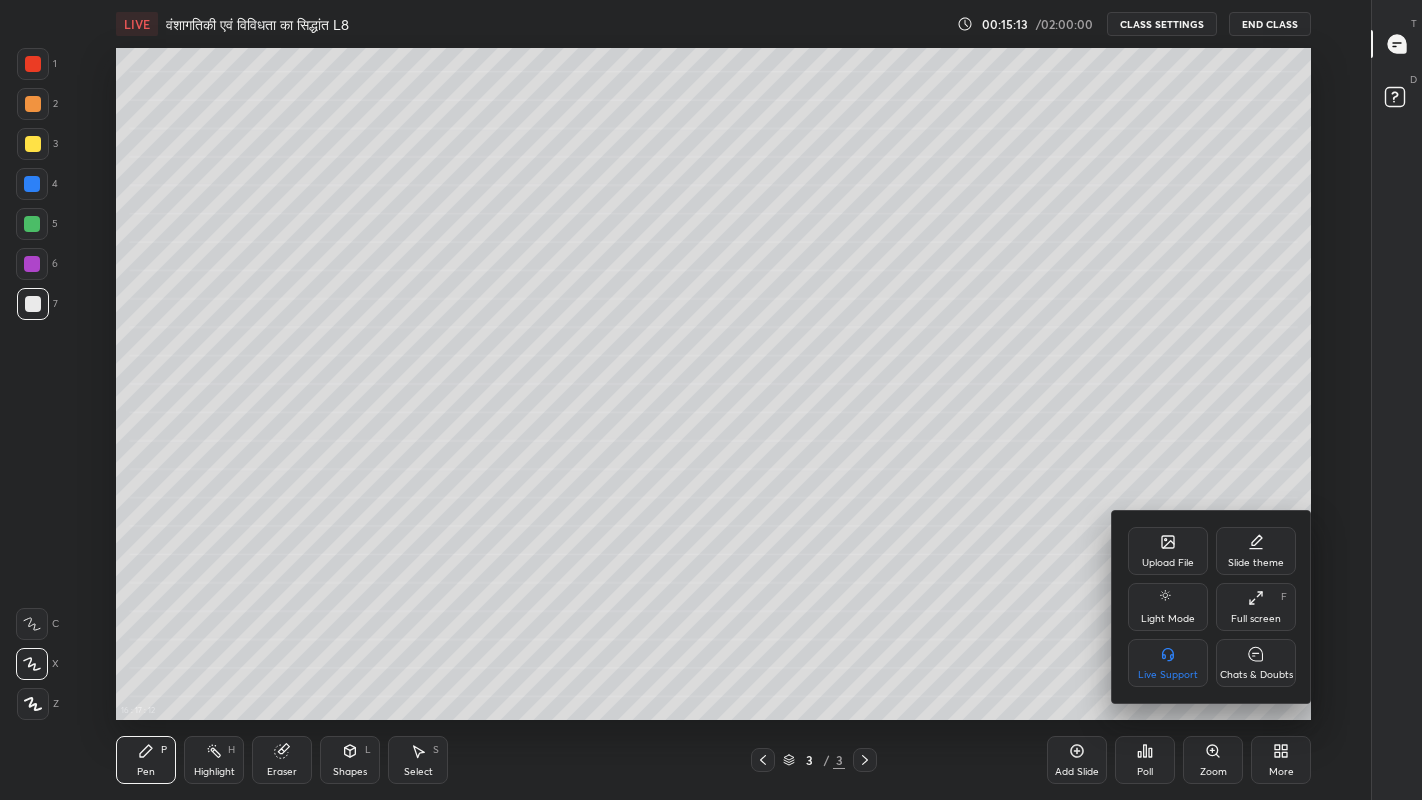 click 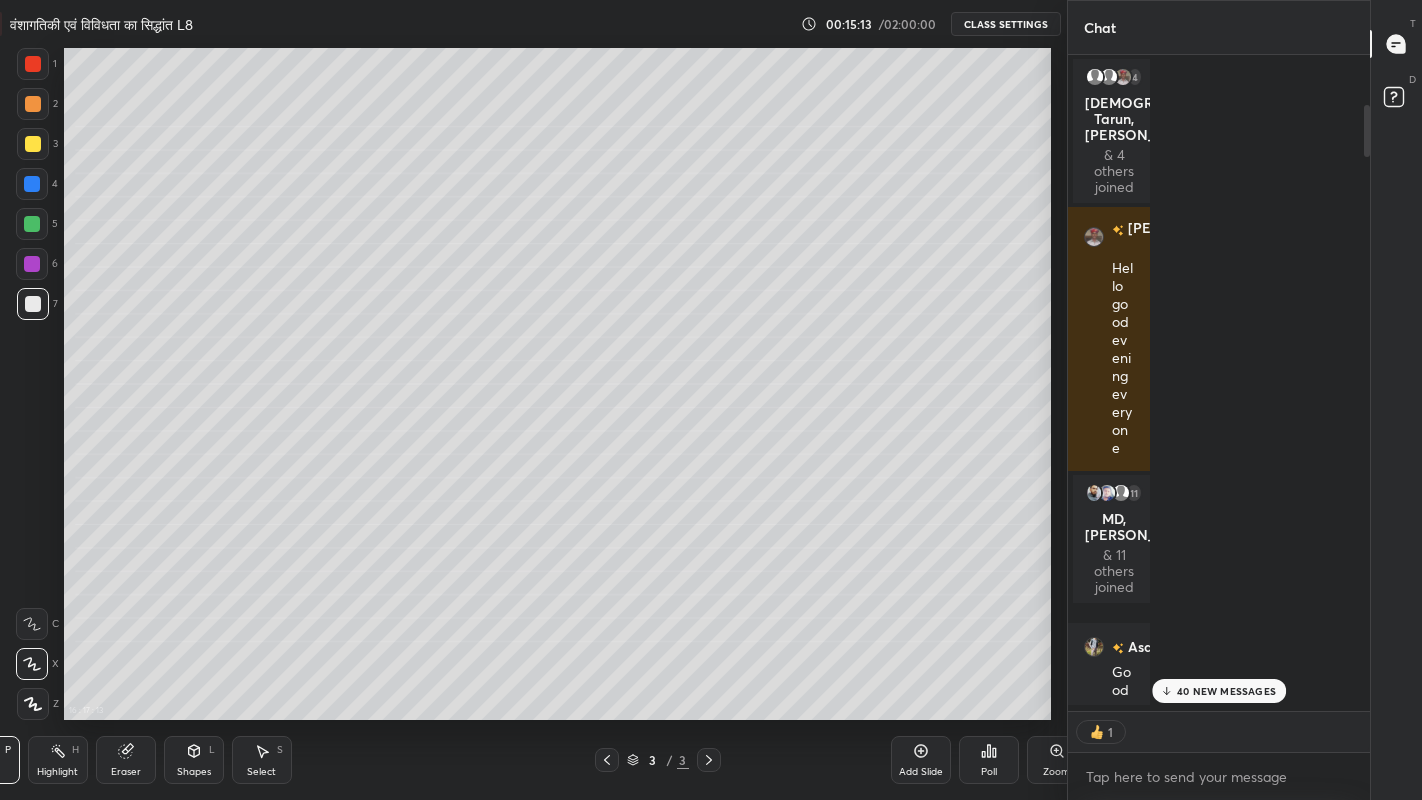 scroll, scrollTop: 672, scrollLeft: 986, axis: both 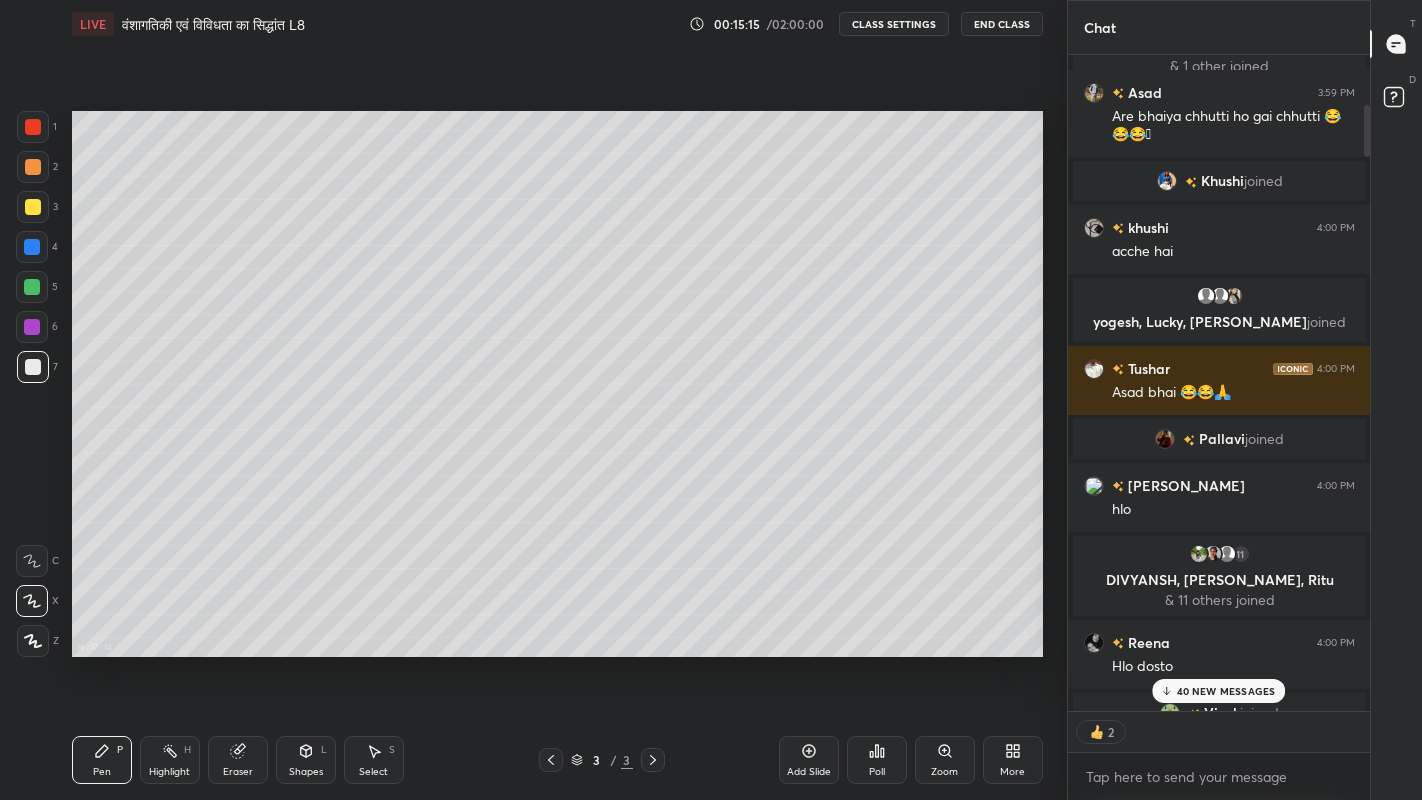 click on "40 NEW MESSAGES" at bounding box center [1226, 691] 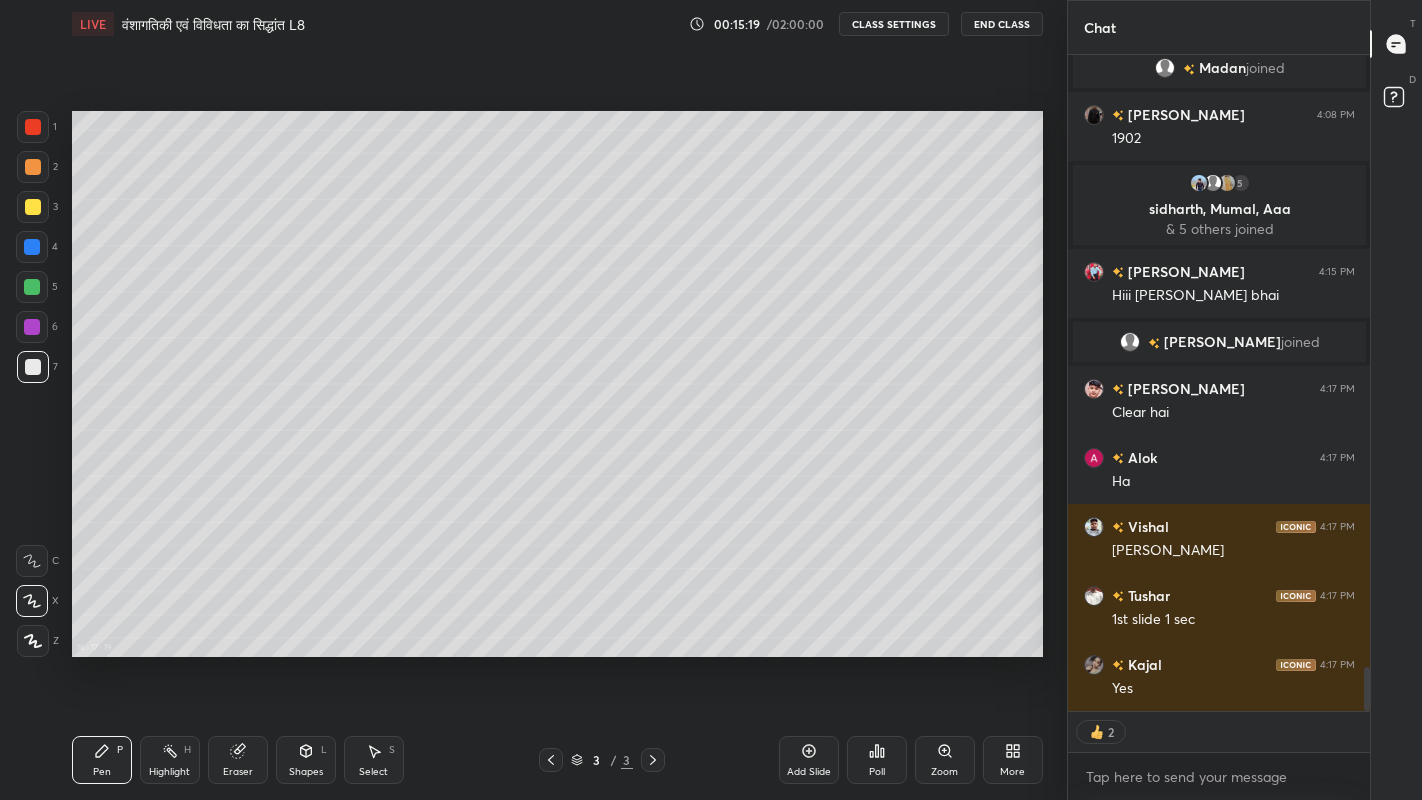 scroll, scrollTop: 9134, scrollLeft: 0, axis: vertical 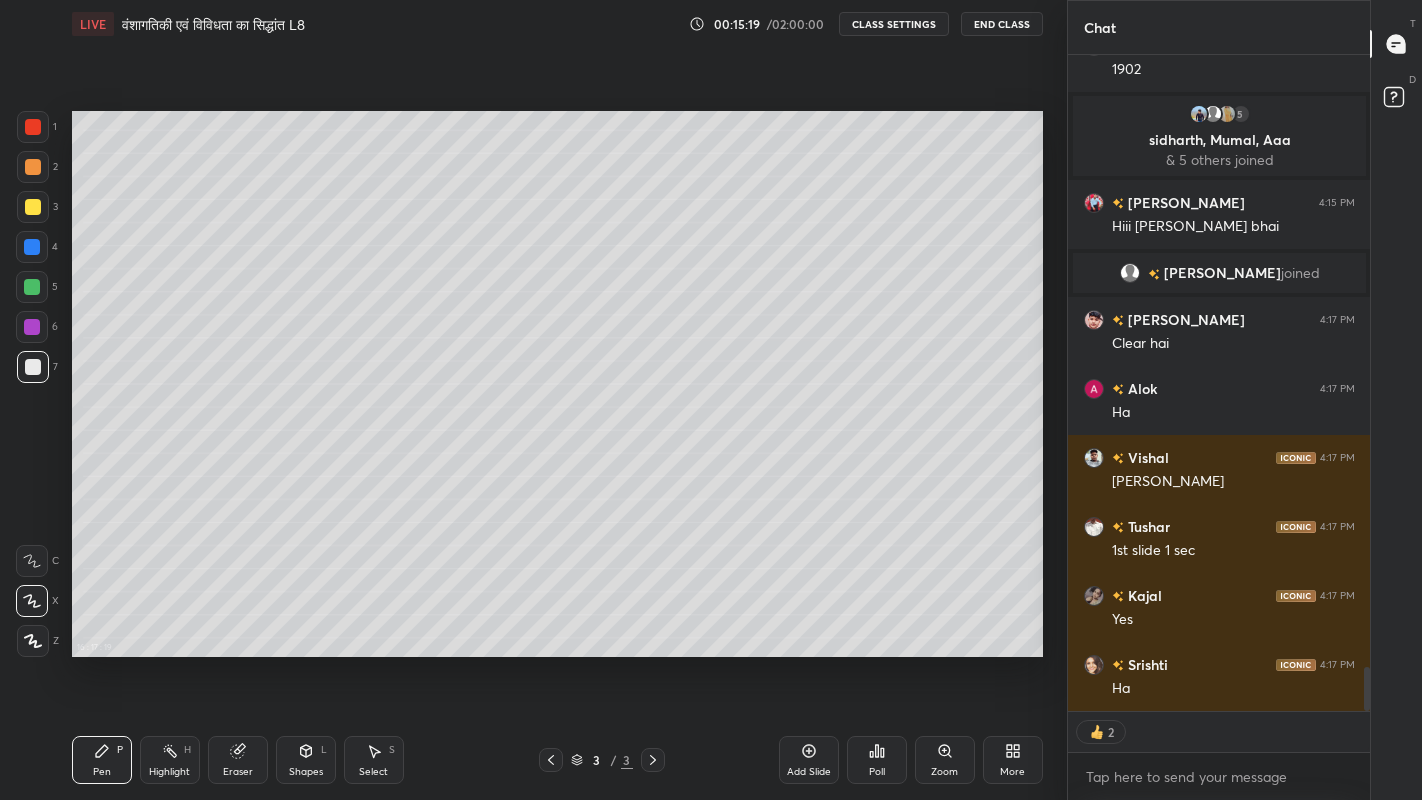 click 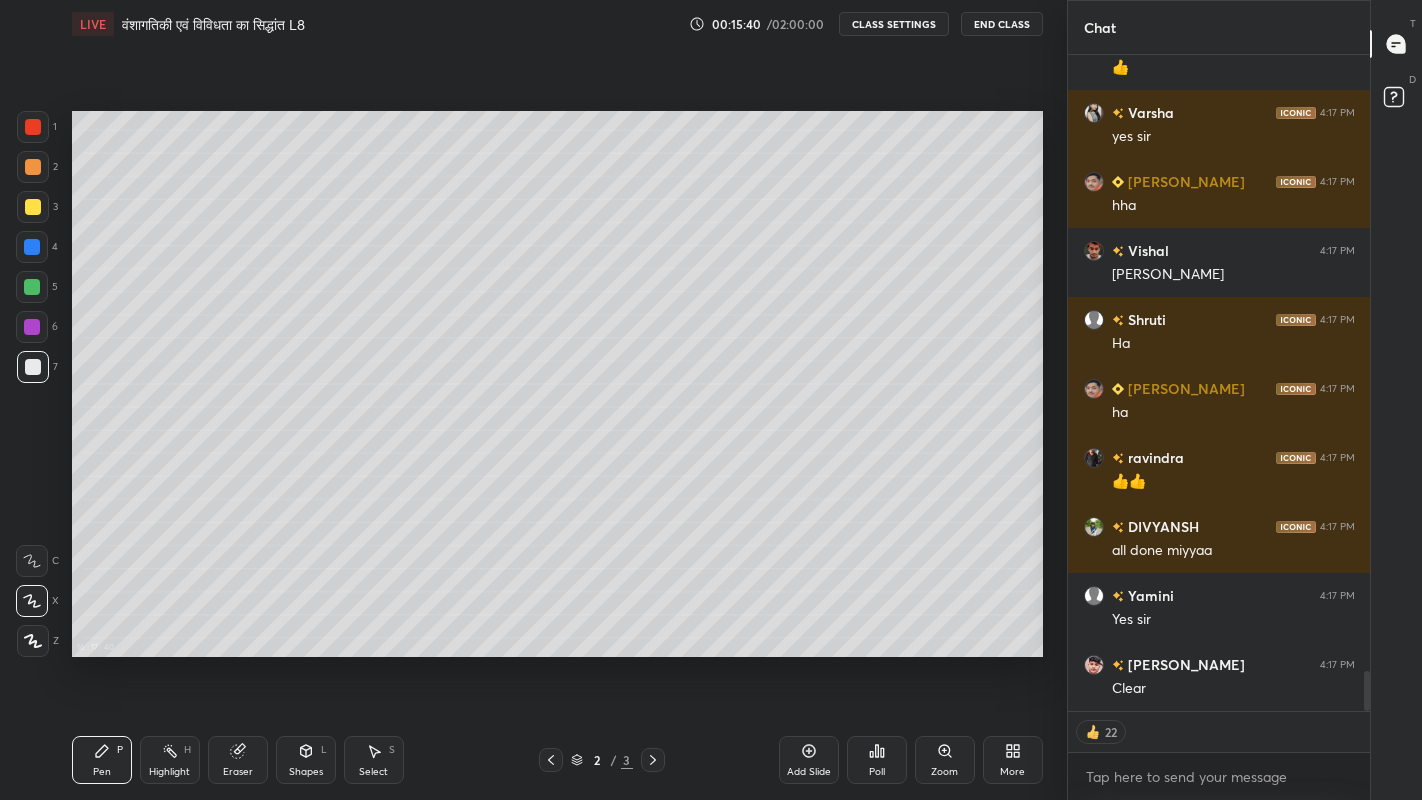 scroll, scrollTop: 10100, scrollLeft: 0, axis: vertical 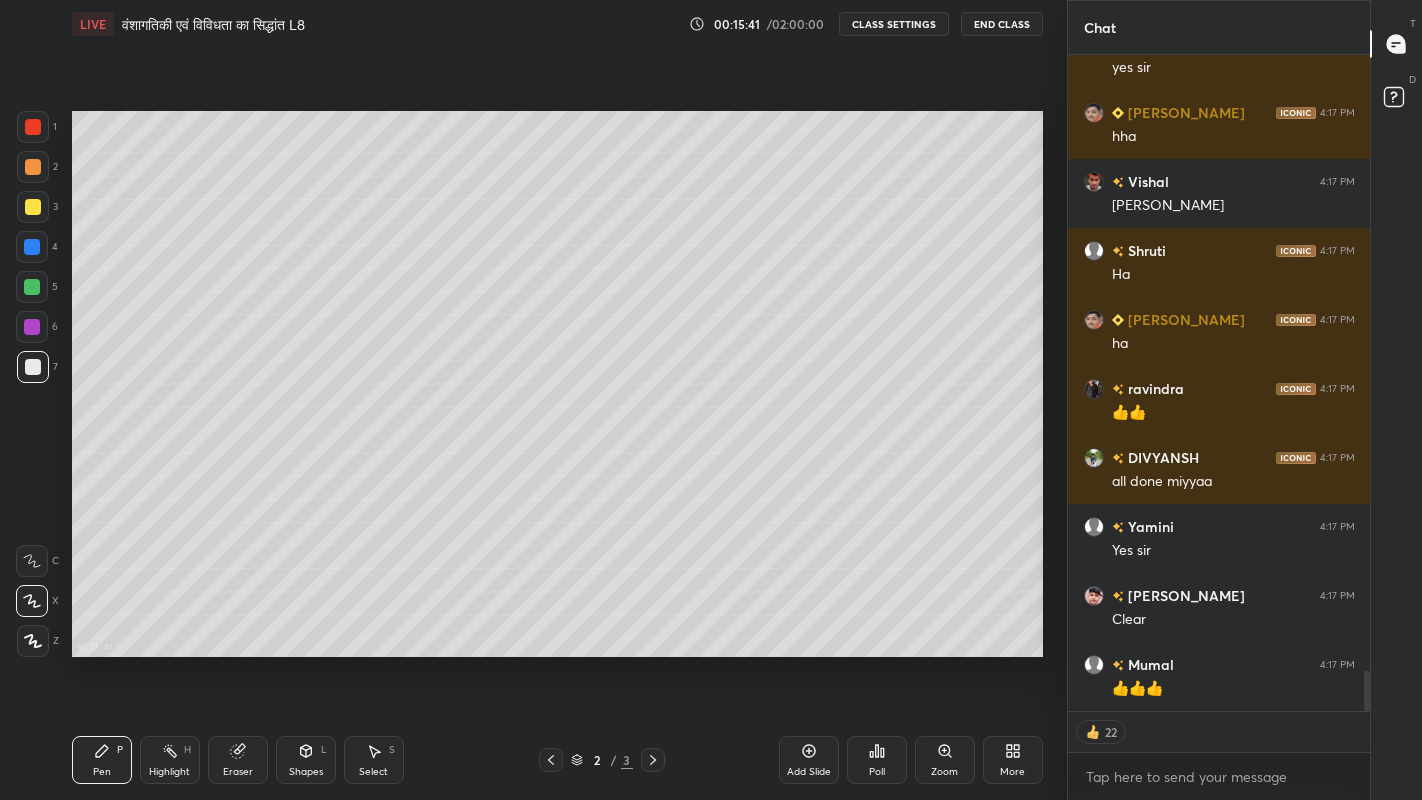 click on "More" at bounding box center (1012, 772) 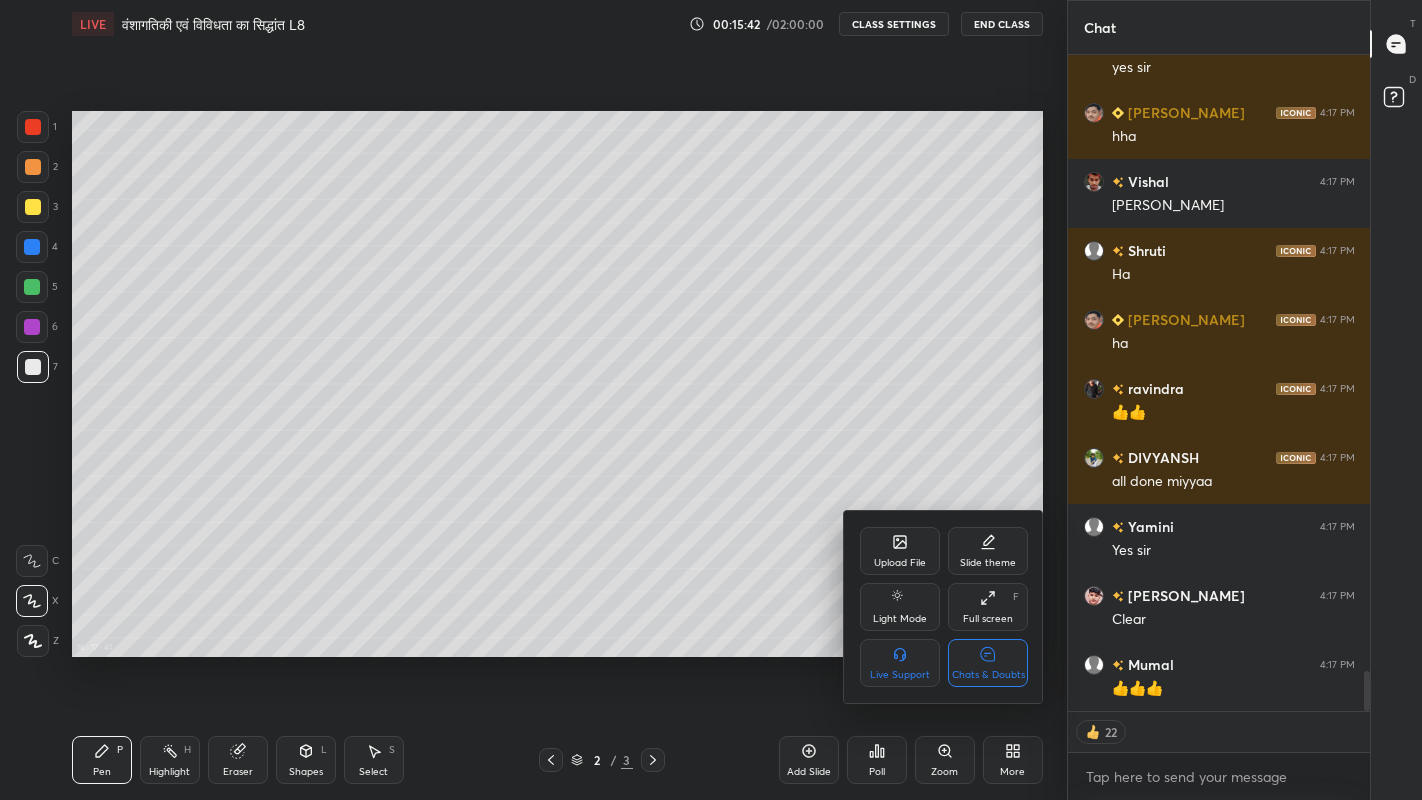 scroll, scrollTop: 10168, scrollLeft: 0, axis: vertical 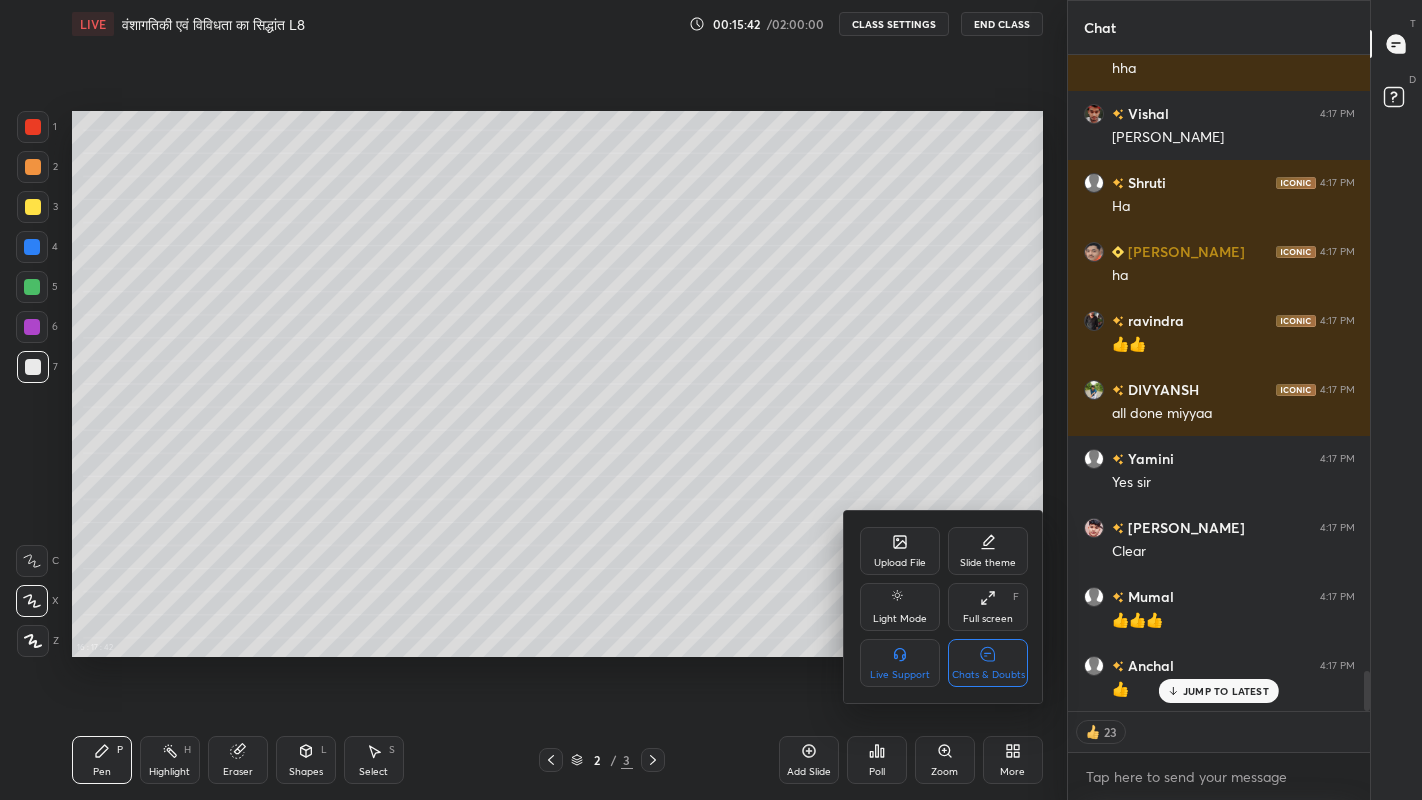 click on "Chats & Doubts" at bounding box center [988, 663] 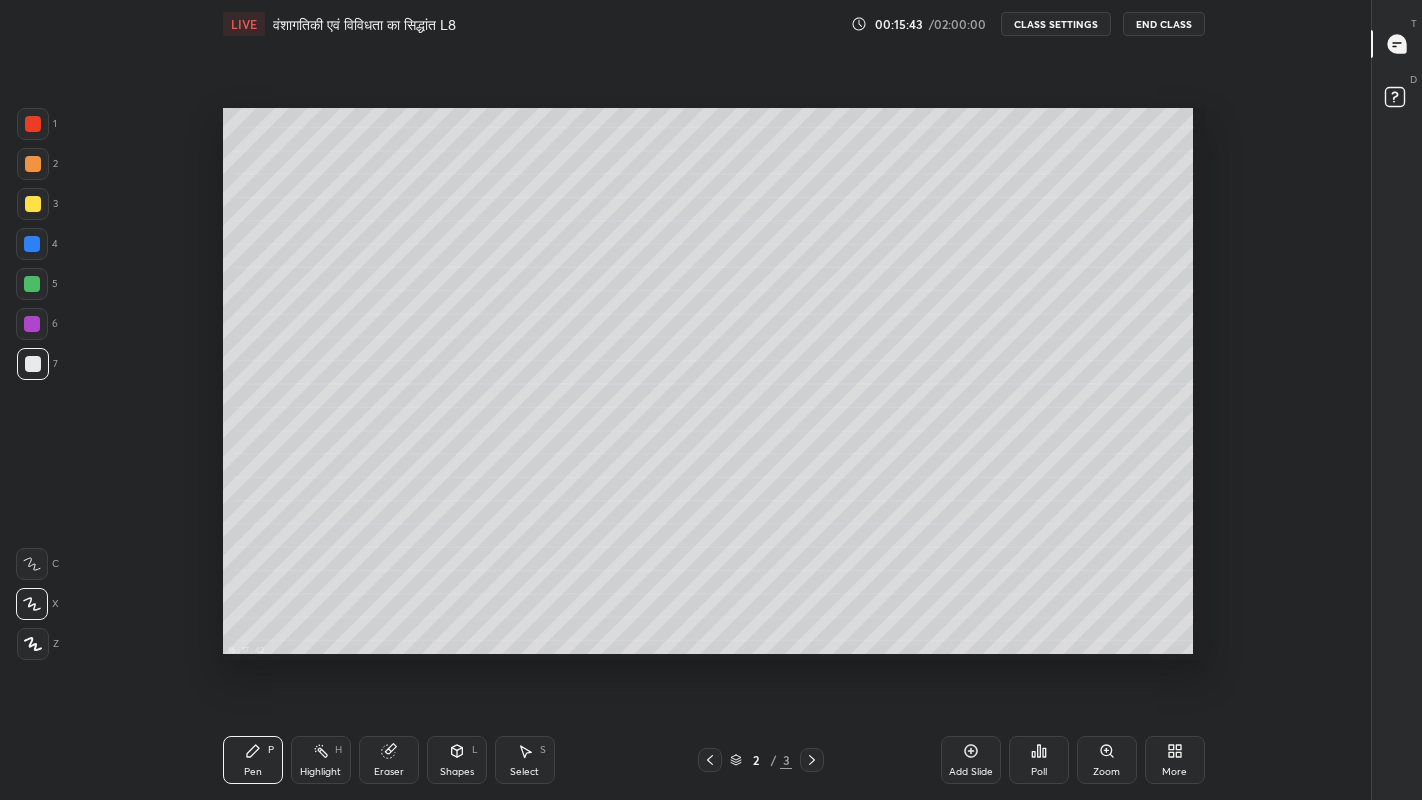 scroll, scrollTop: 6, scrollLeft: 6, axis: both 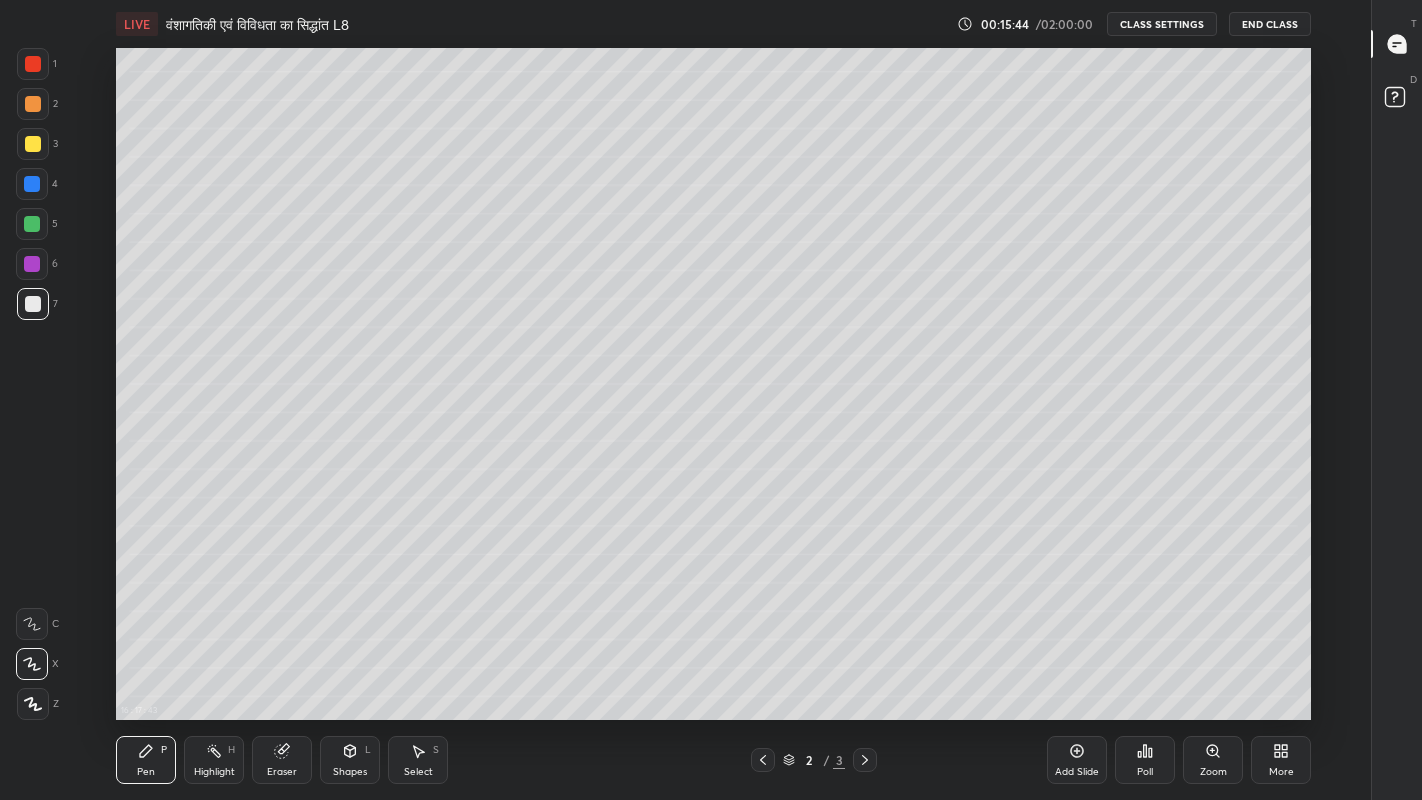 click 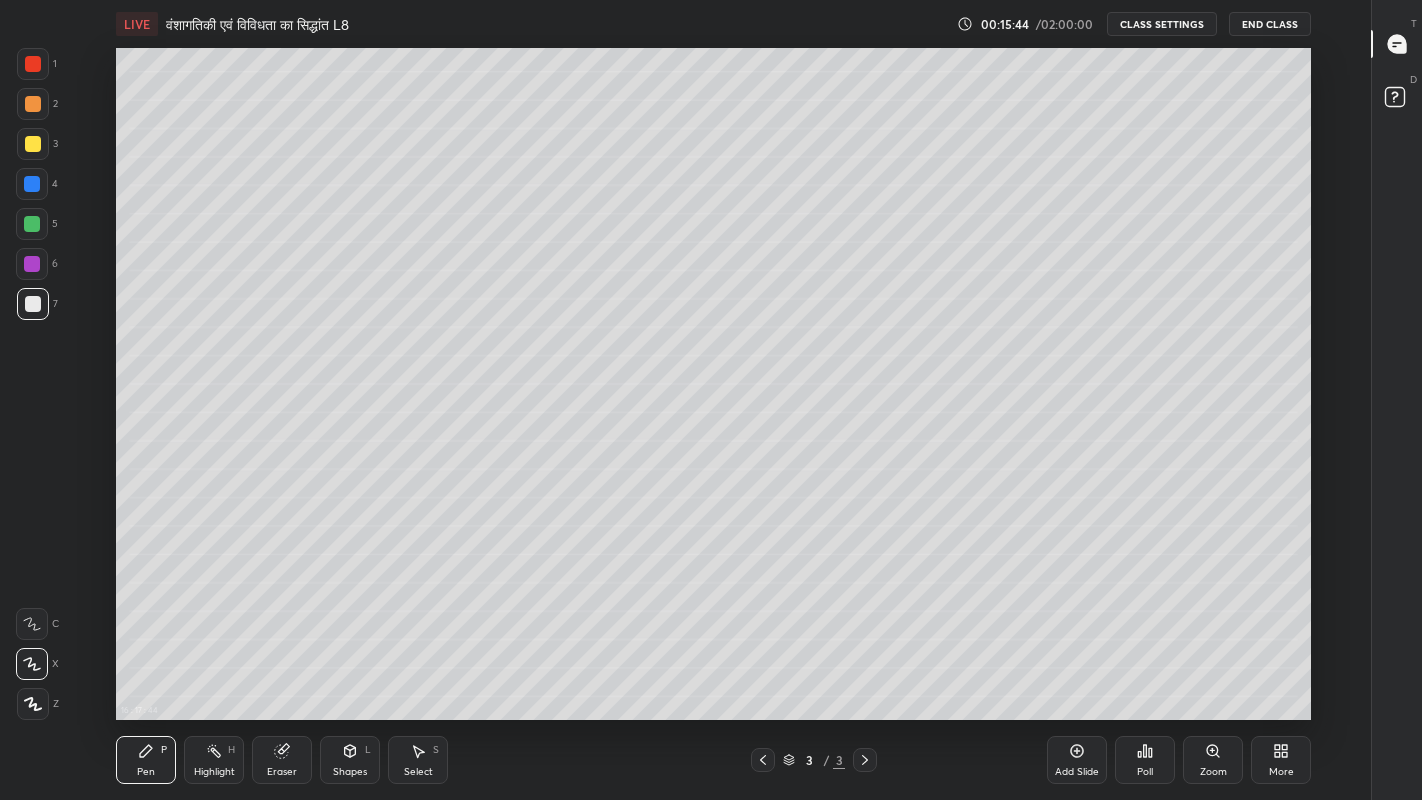 click on "Add Slide" at bounding box center [1077, 772] 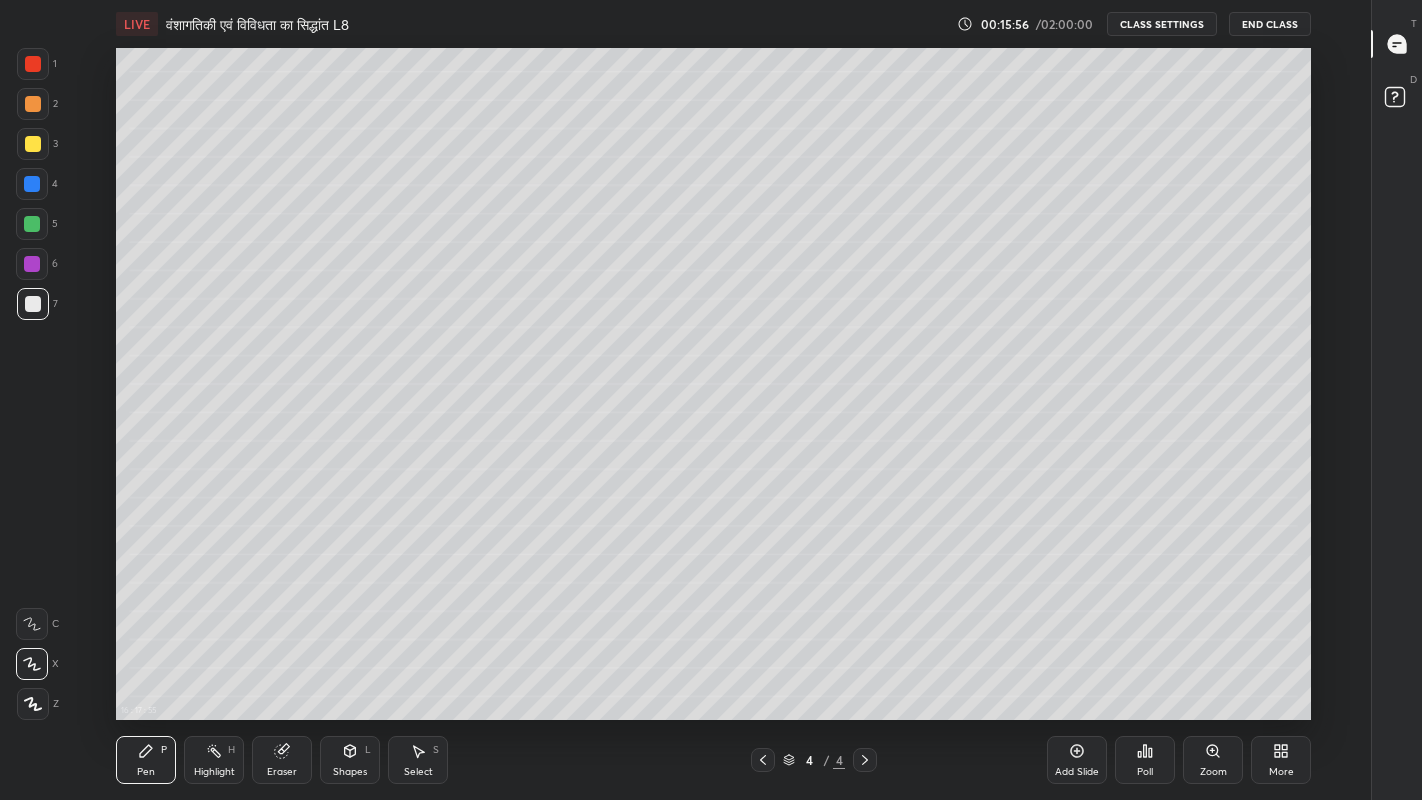 click at bounding box center [33, 304] 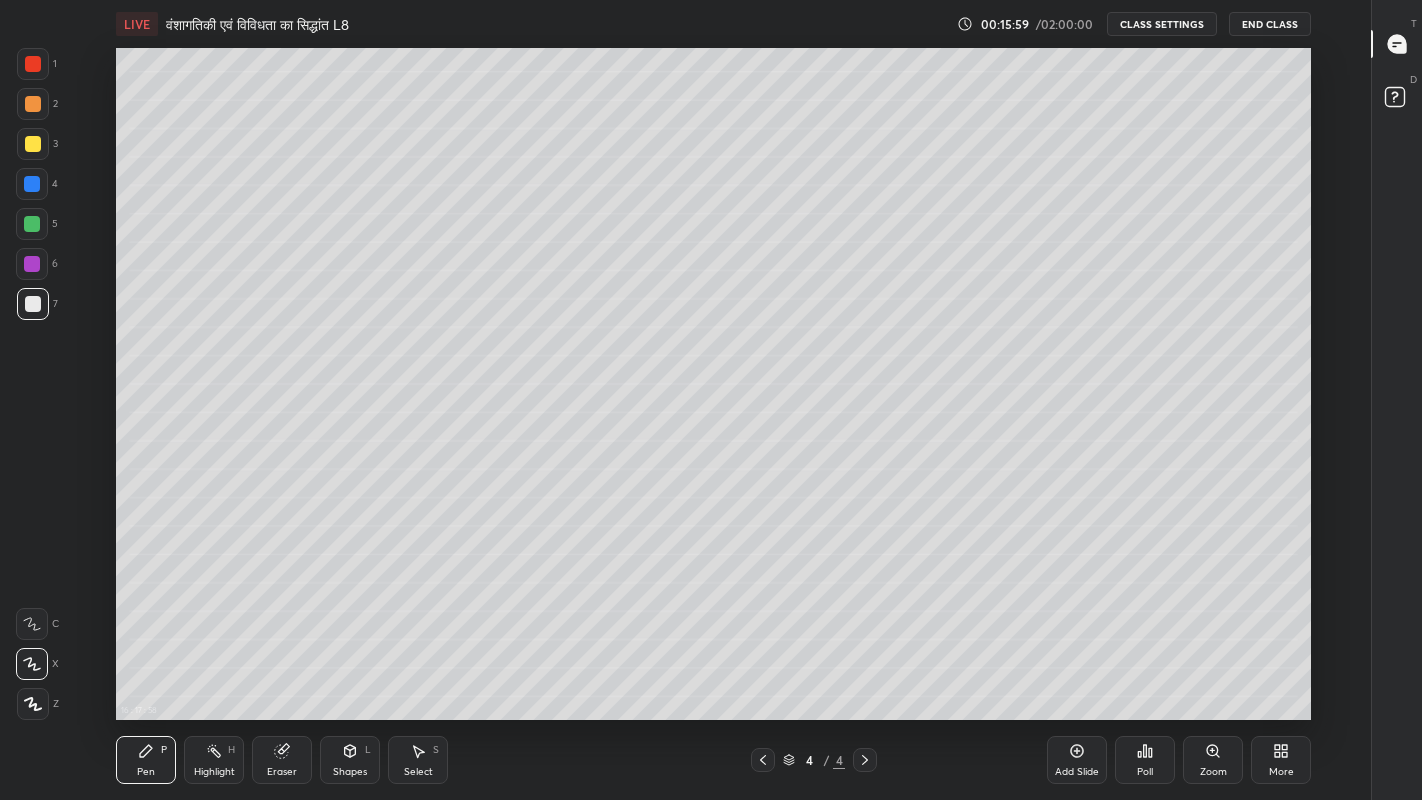 click at bounding box center [33, 144] 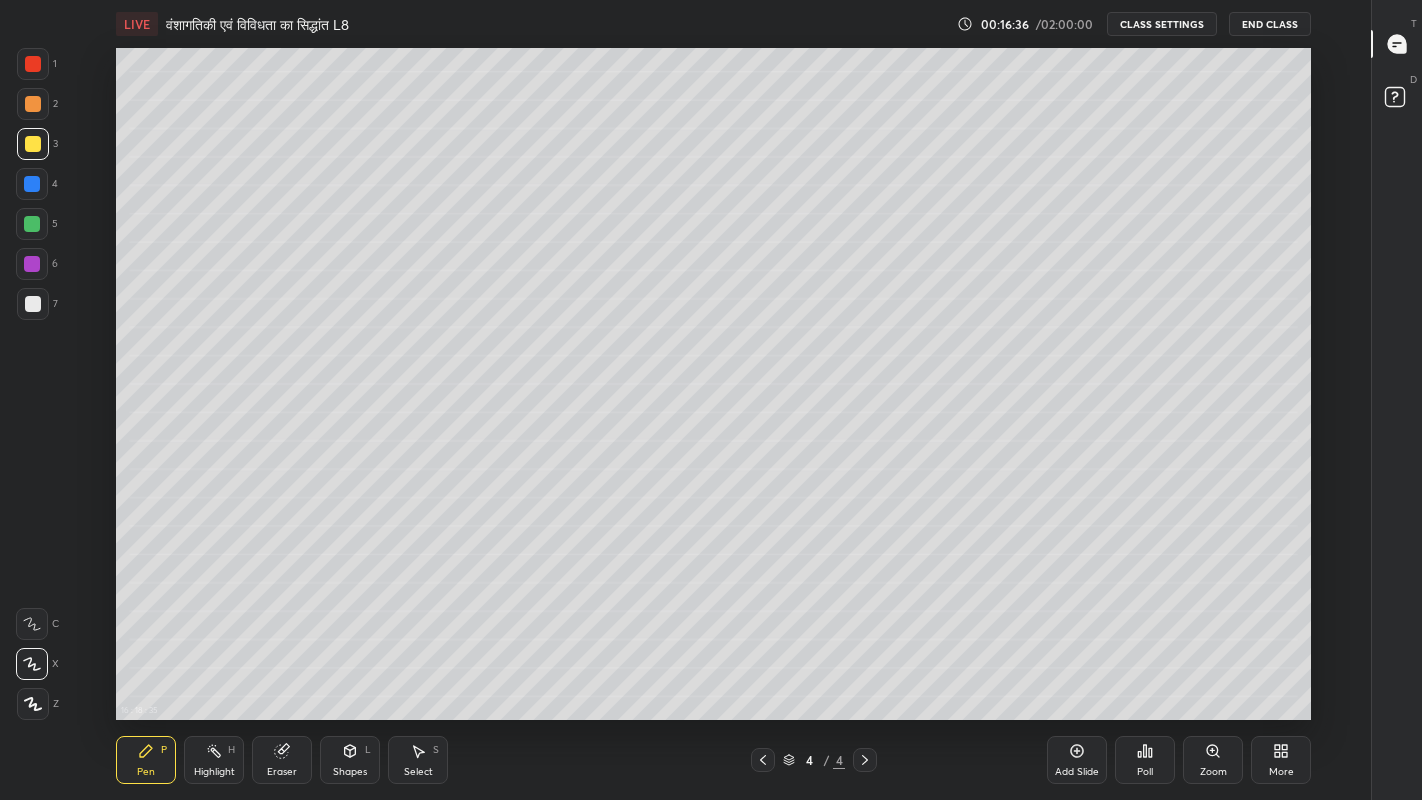 click at bounding box center (33, 304) 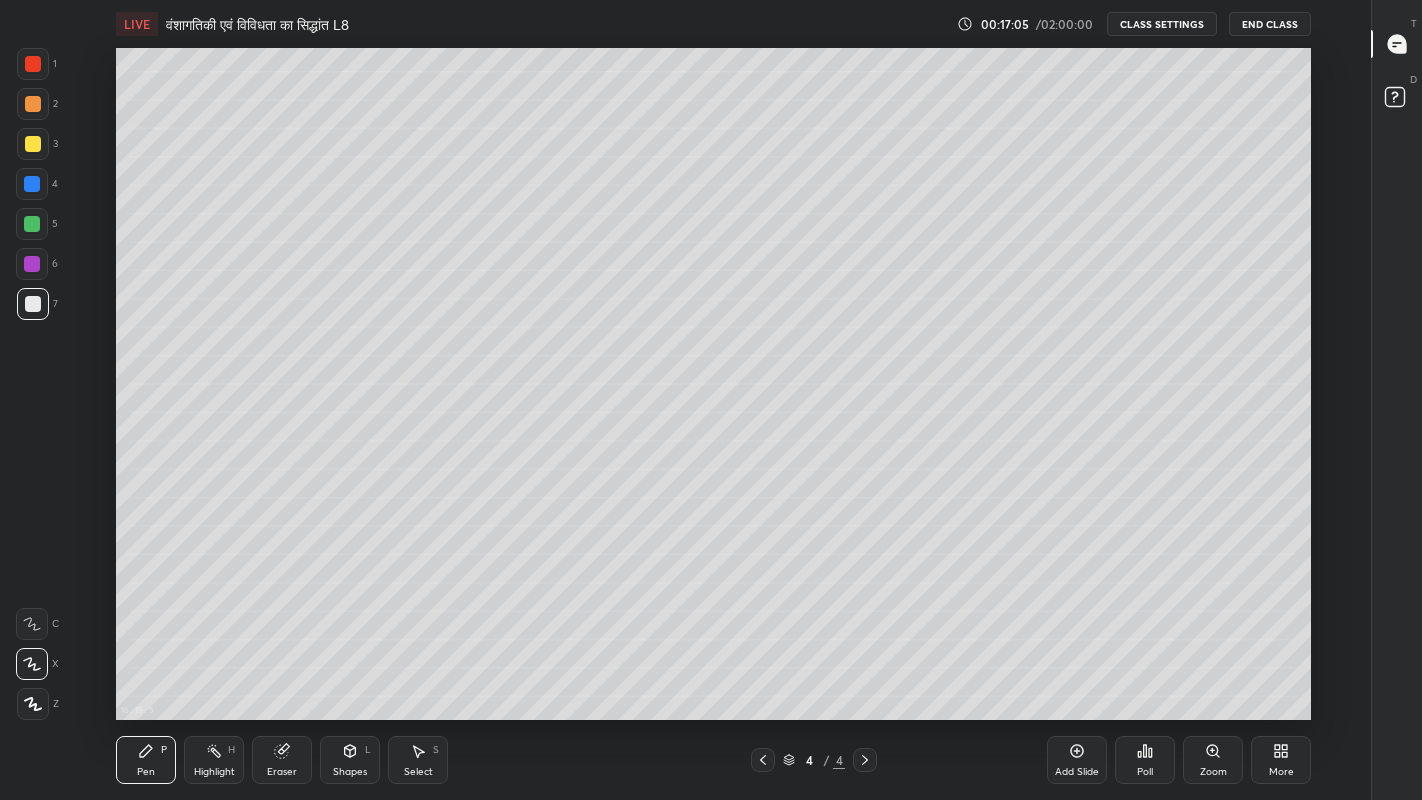 click on "Eraser" at bounding box center (282, 760) 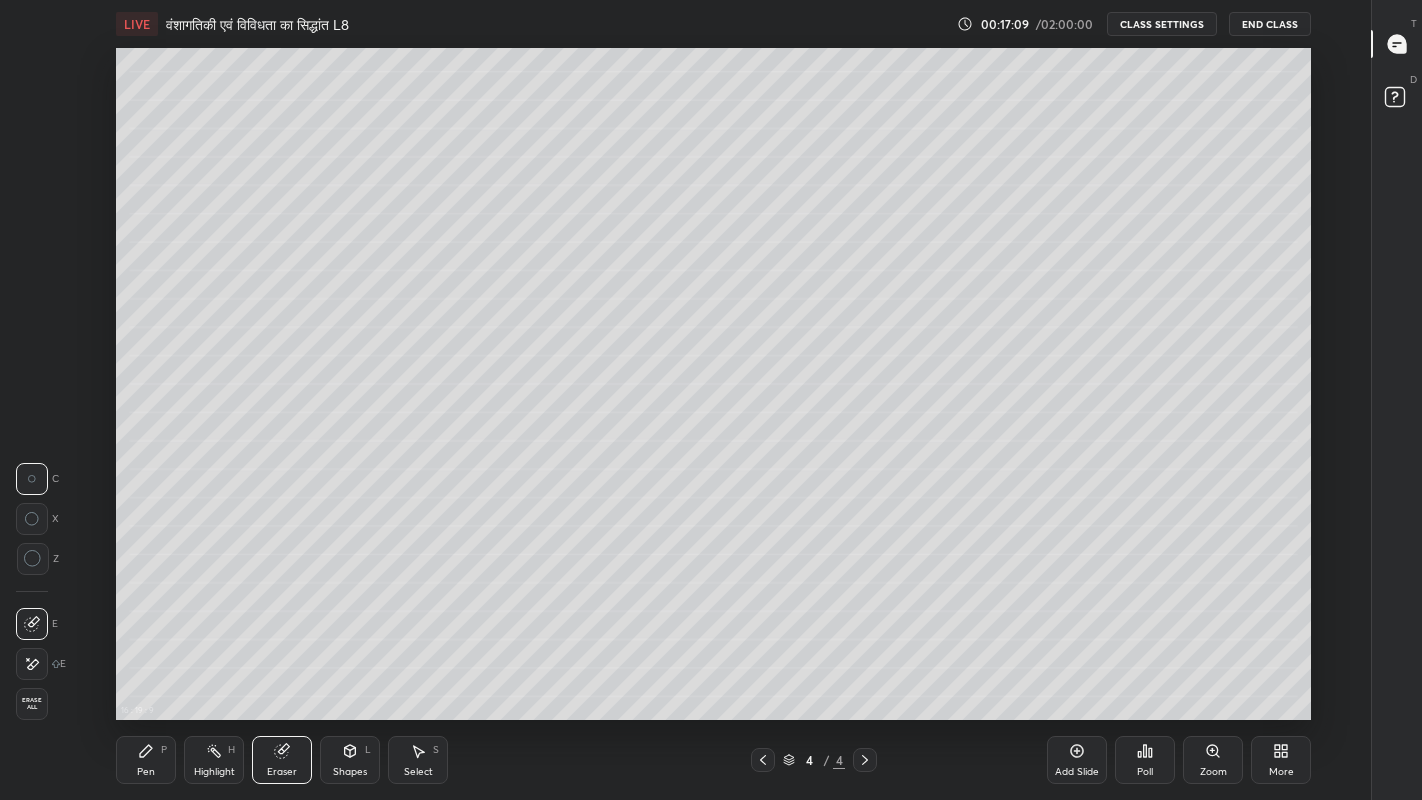 click on "Pen" at bounding box center (146, 772) 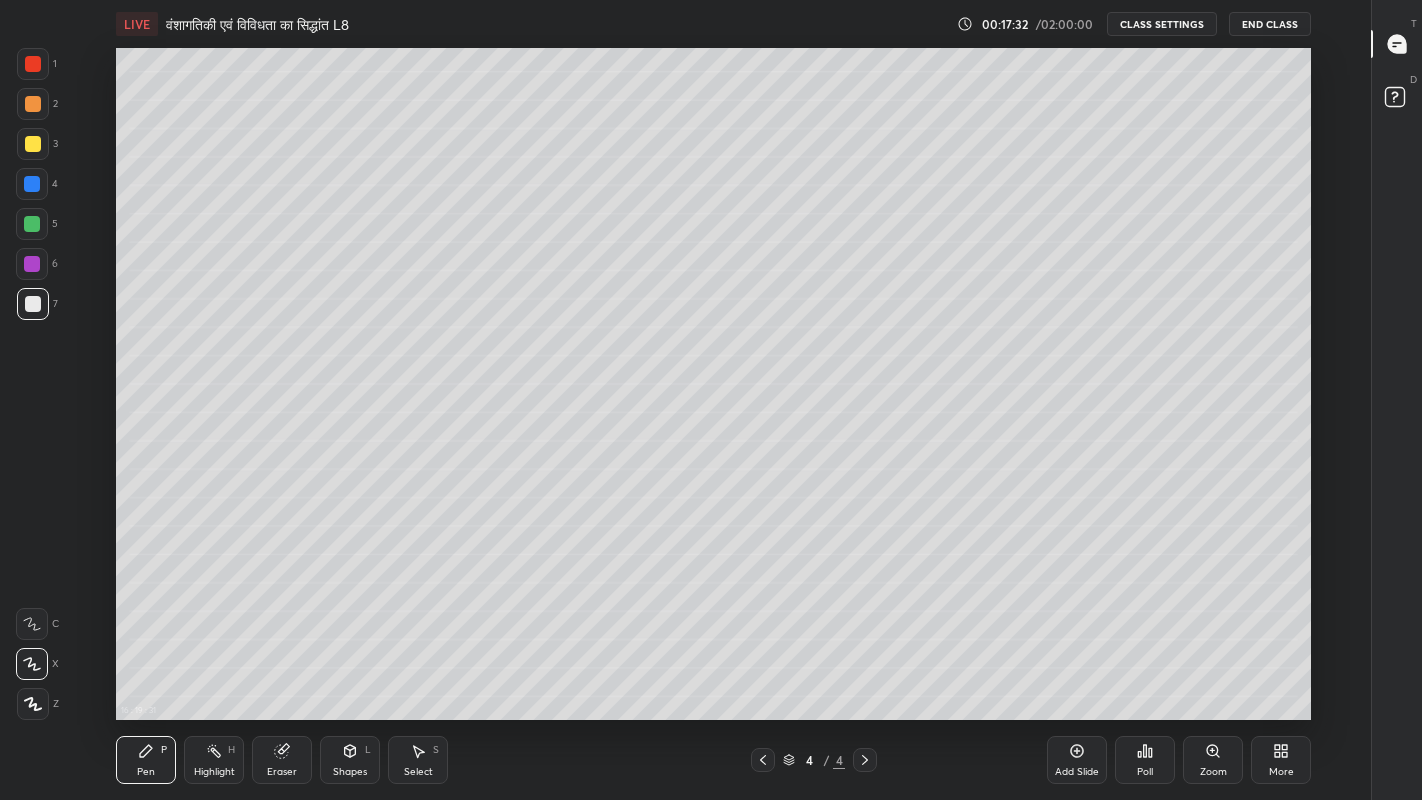 click at bounding box center [33, 144] 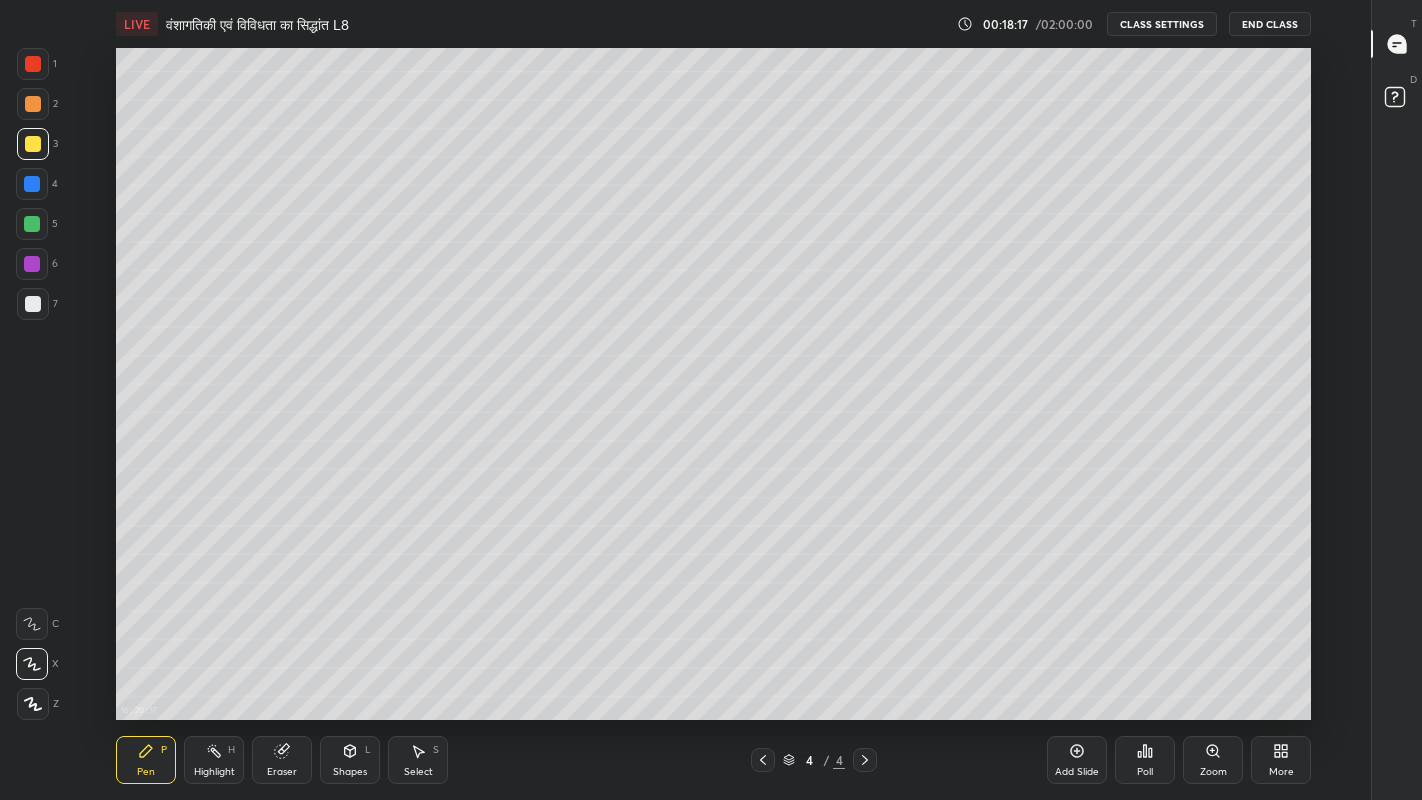 click at bounding box center [33, 304] 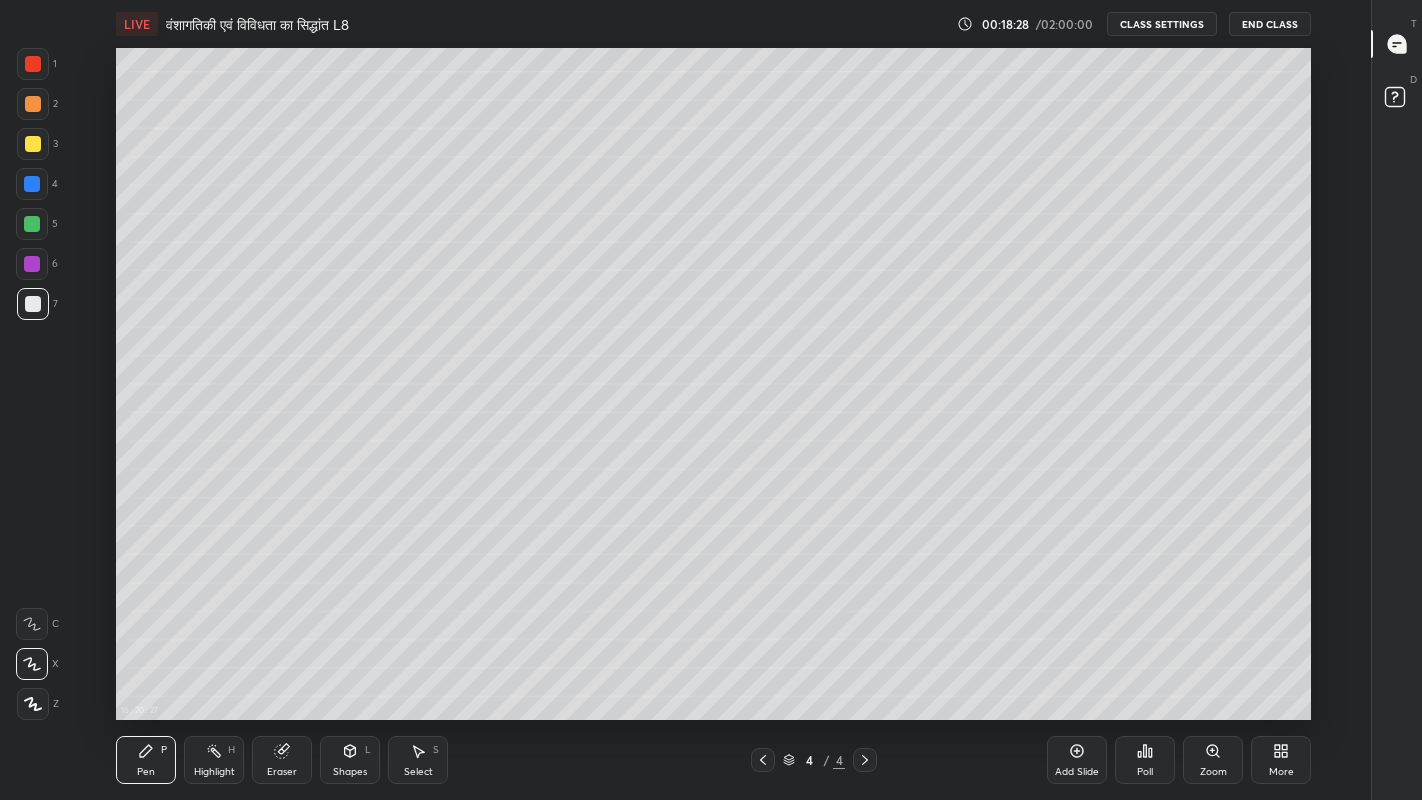 click on "Select S" at bounding box center (418, 760) 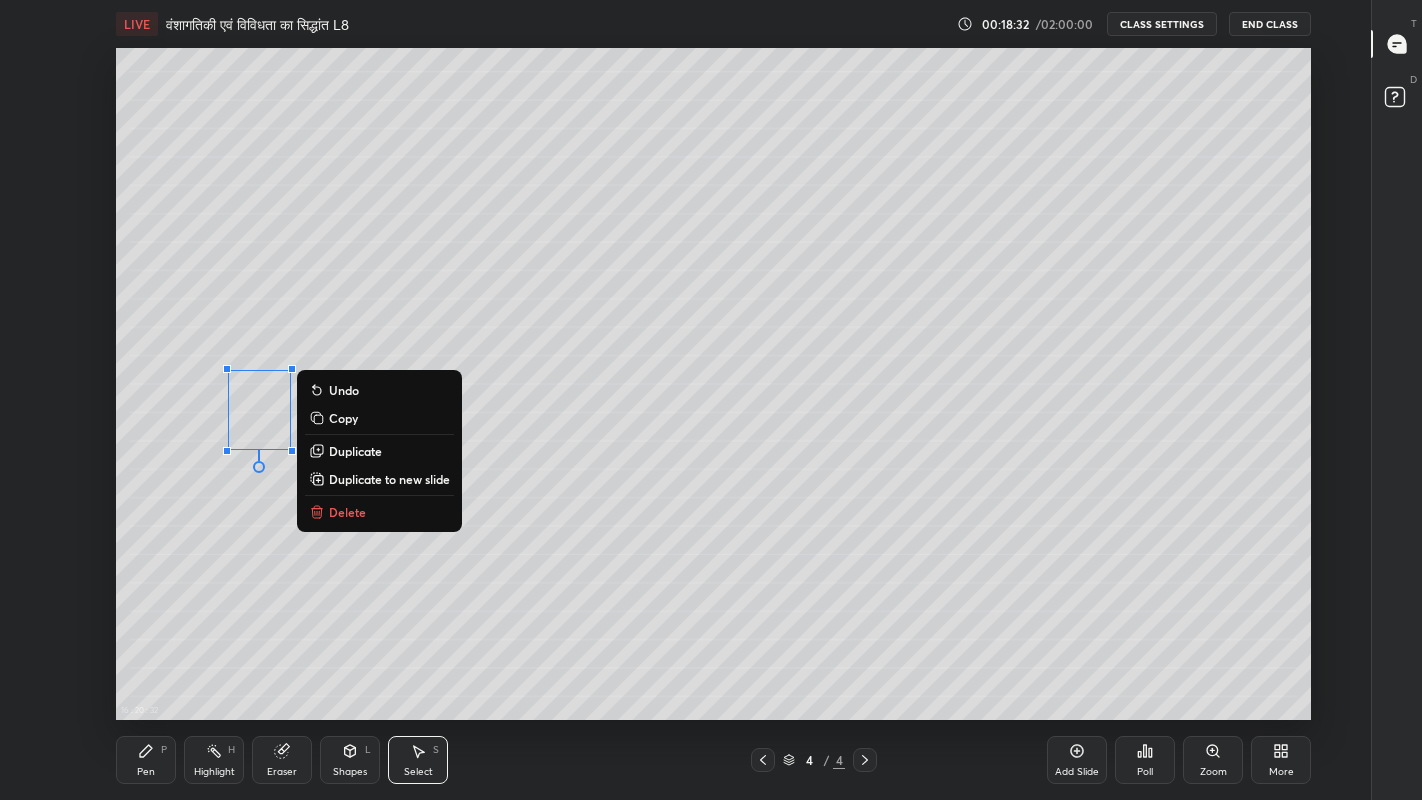 click on "0 ° Undo Copy Duplicate Duplicate to new slide Delete" at bounding box center [713, 384] 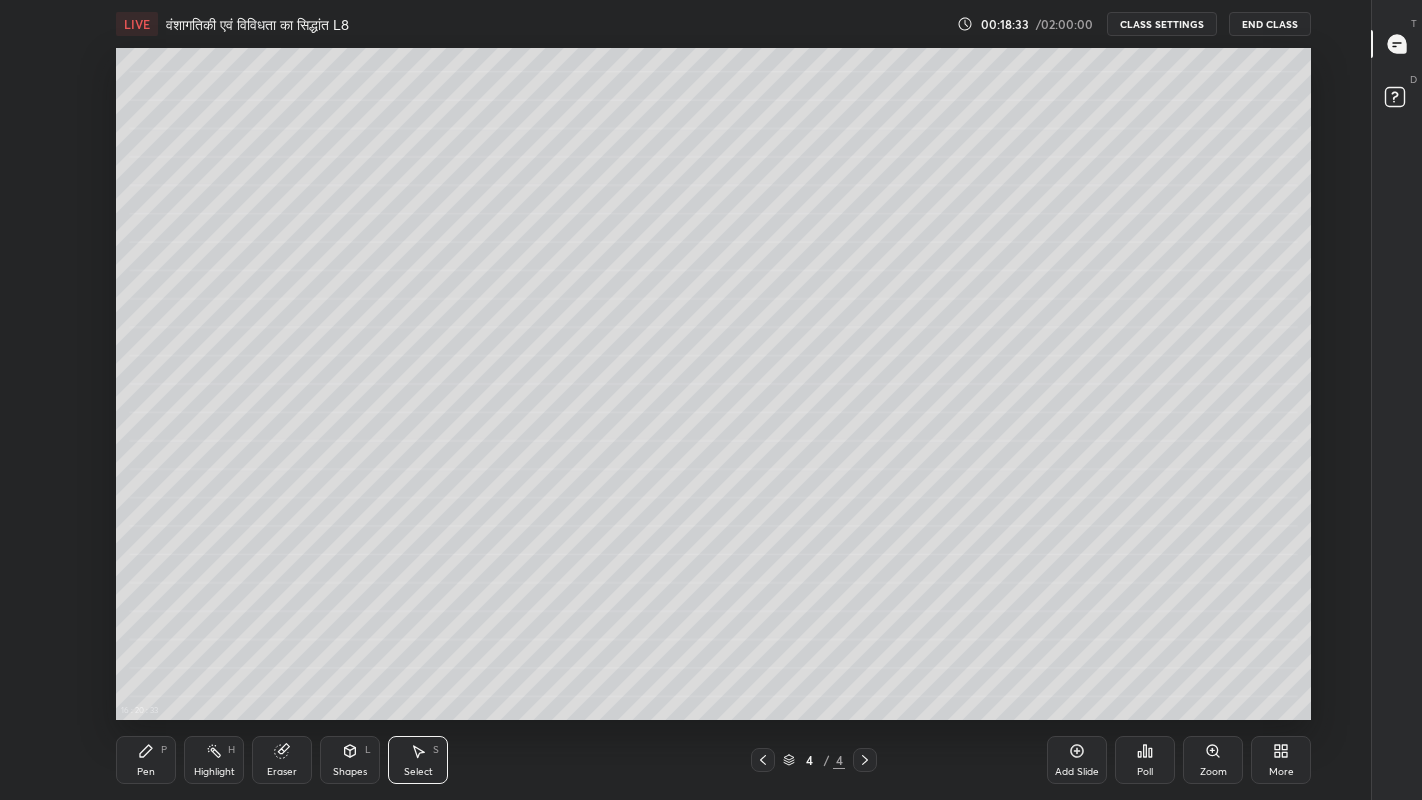 click 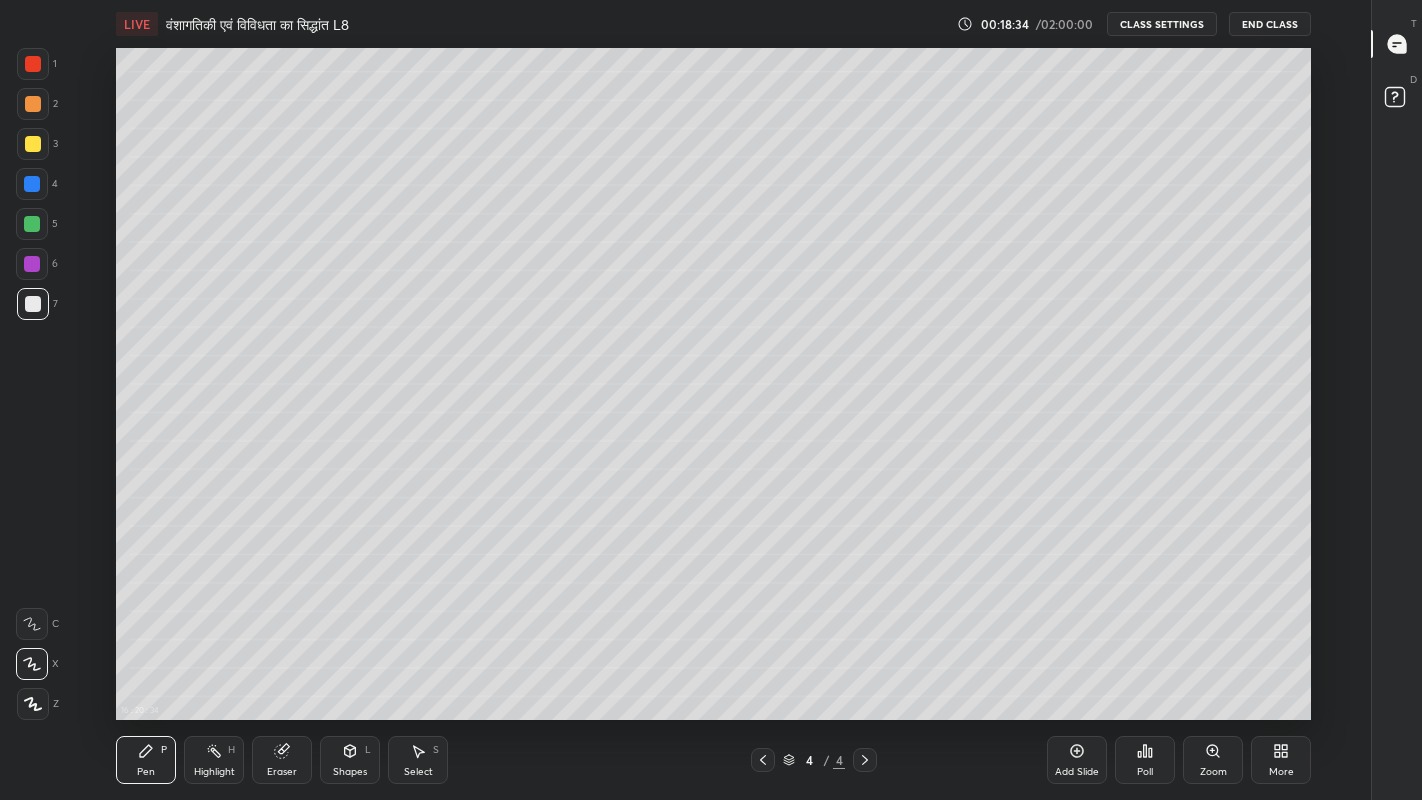 click 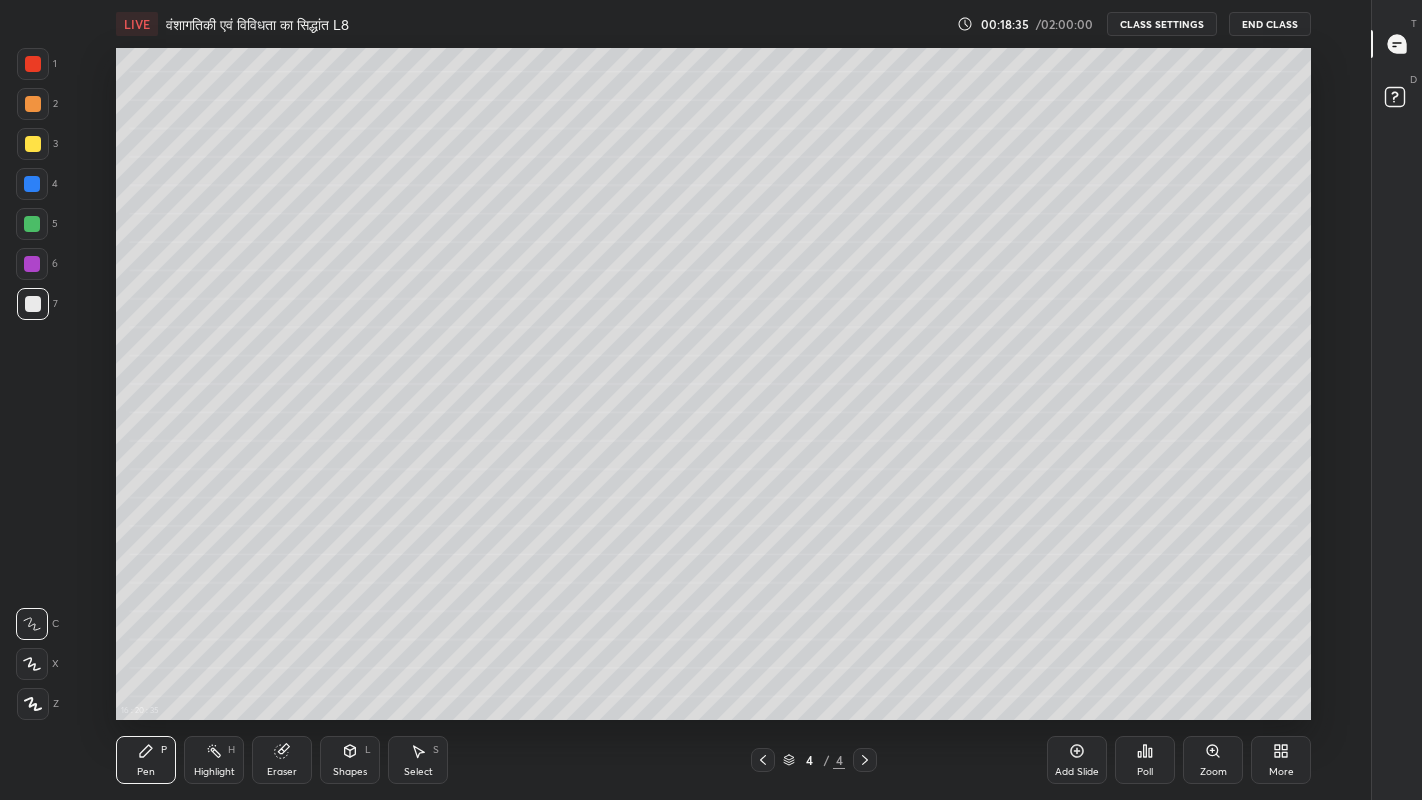 click at bounding box center [33, 144] 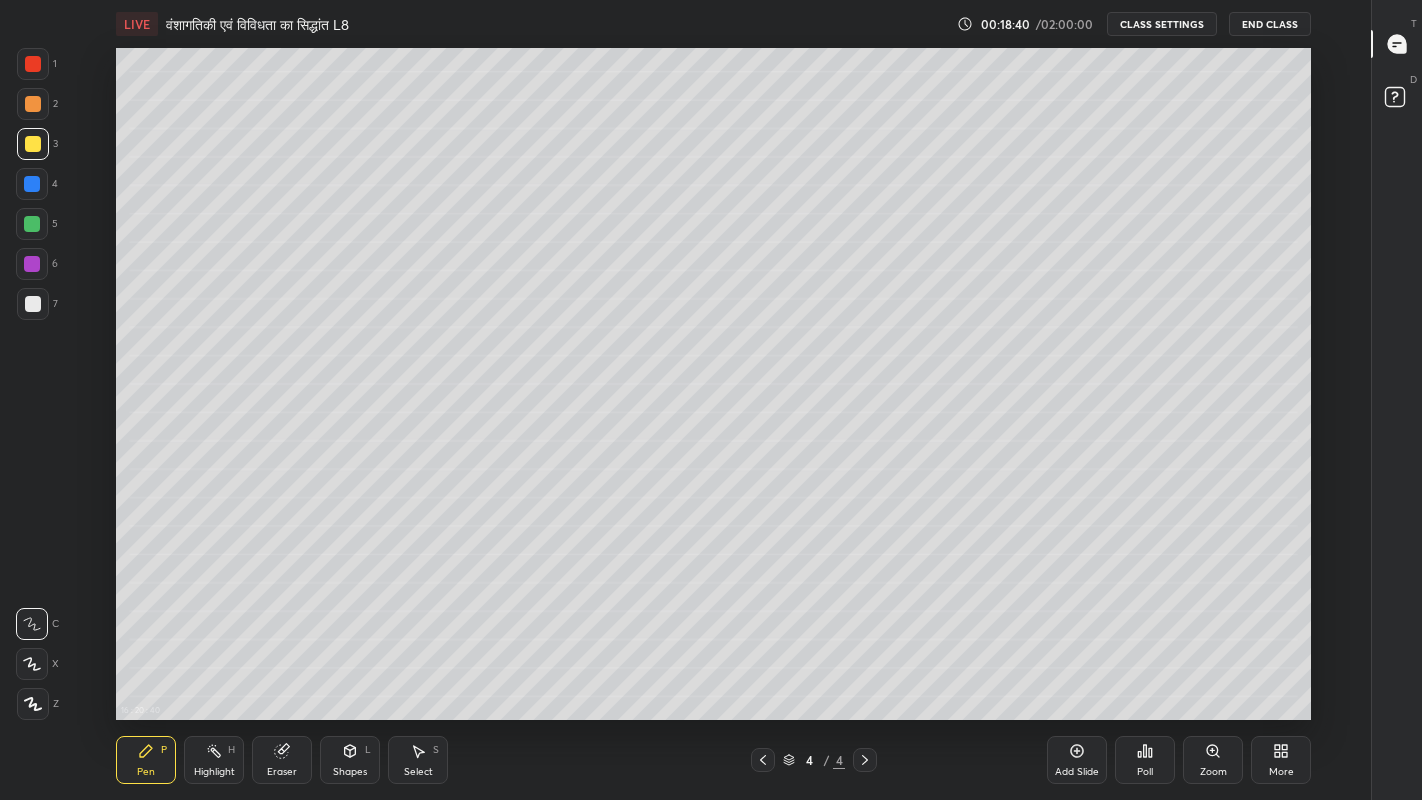click at bounding box center (32, 184) 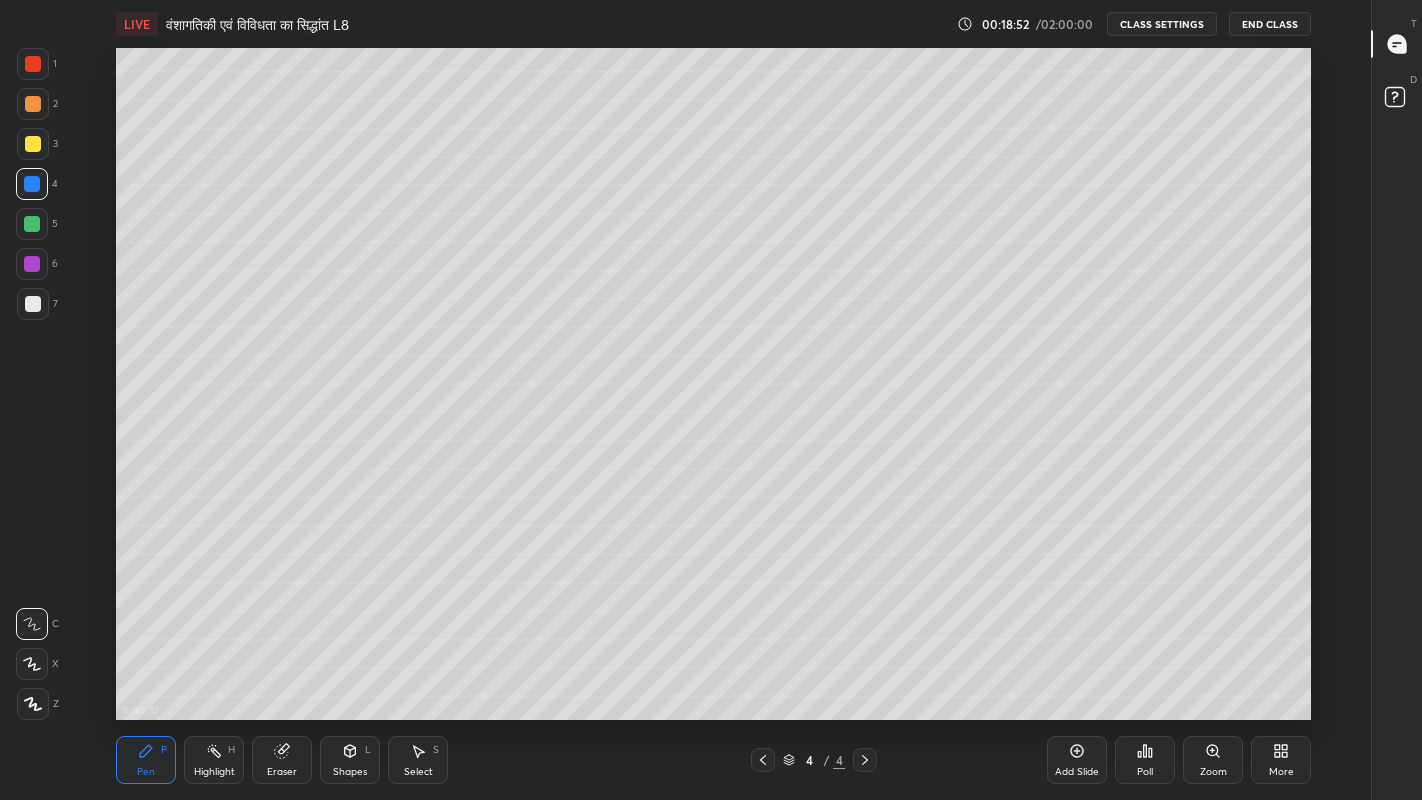 click 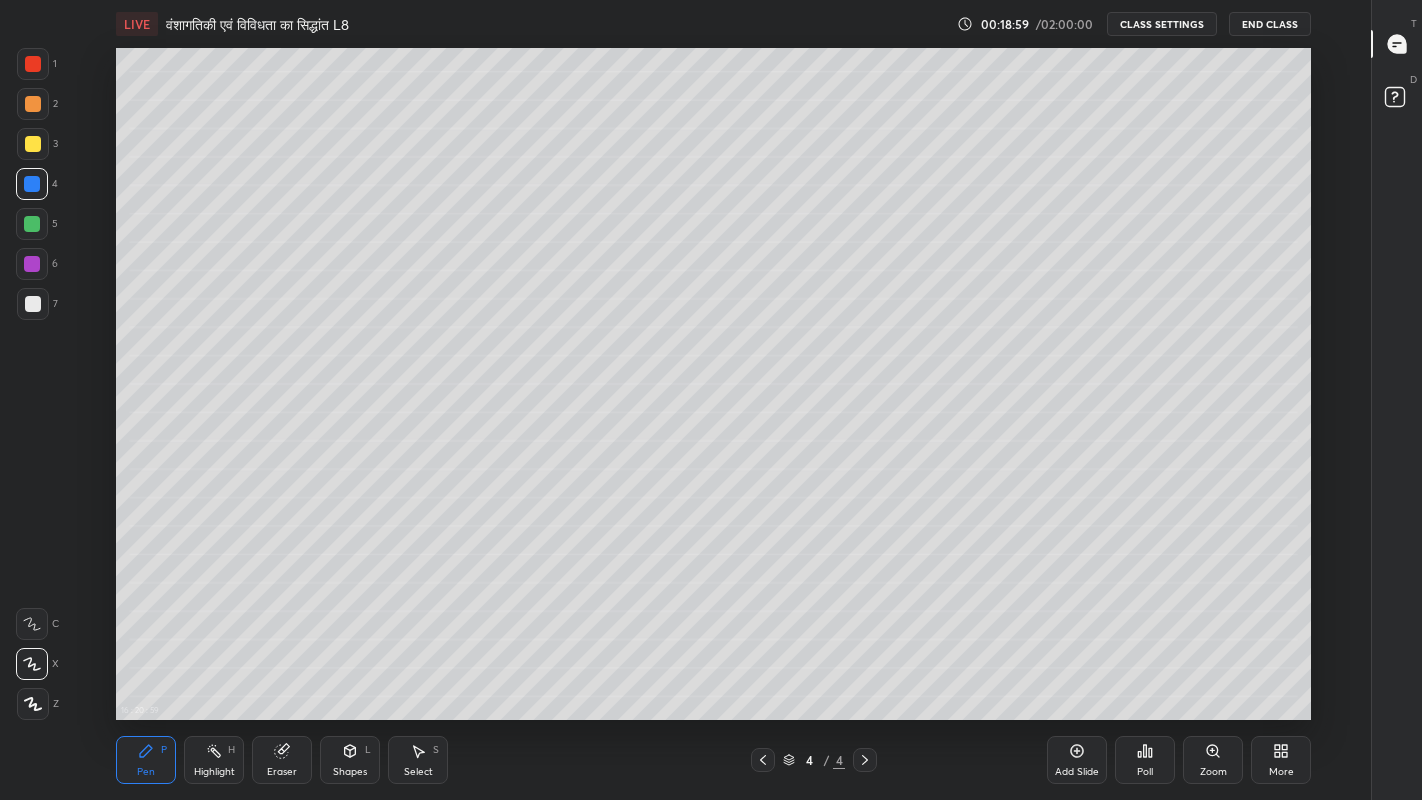 click at bounding box center [33, 304] 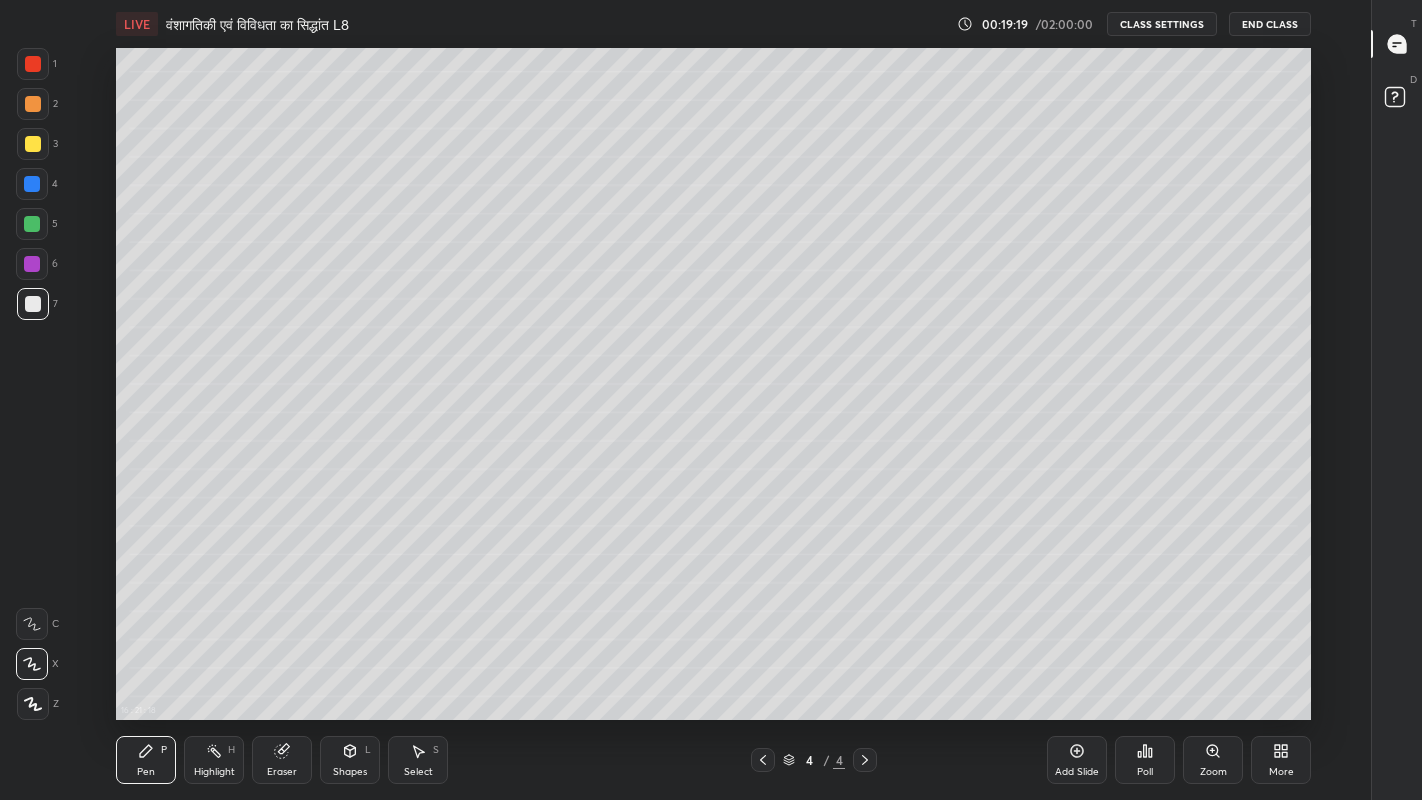 click at bounding box center (33, 144) 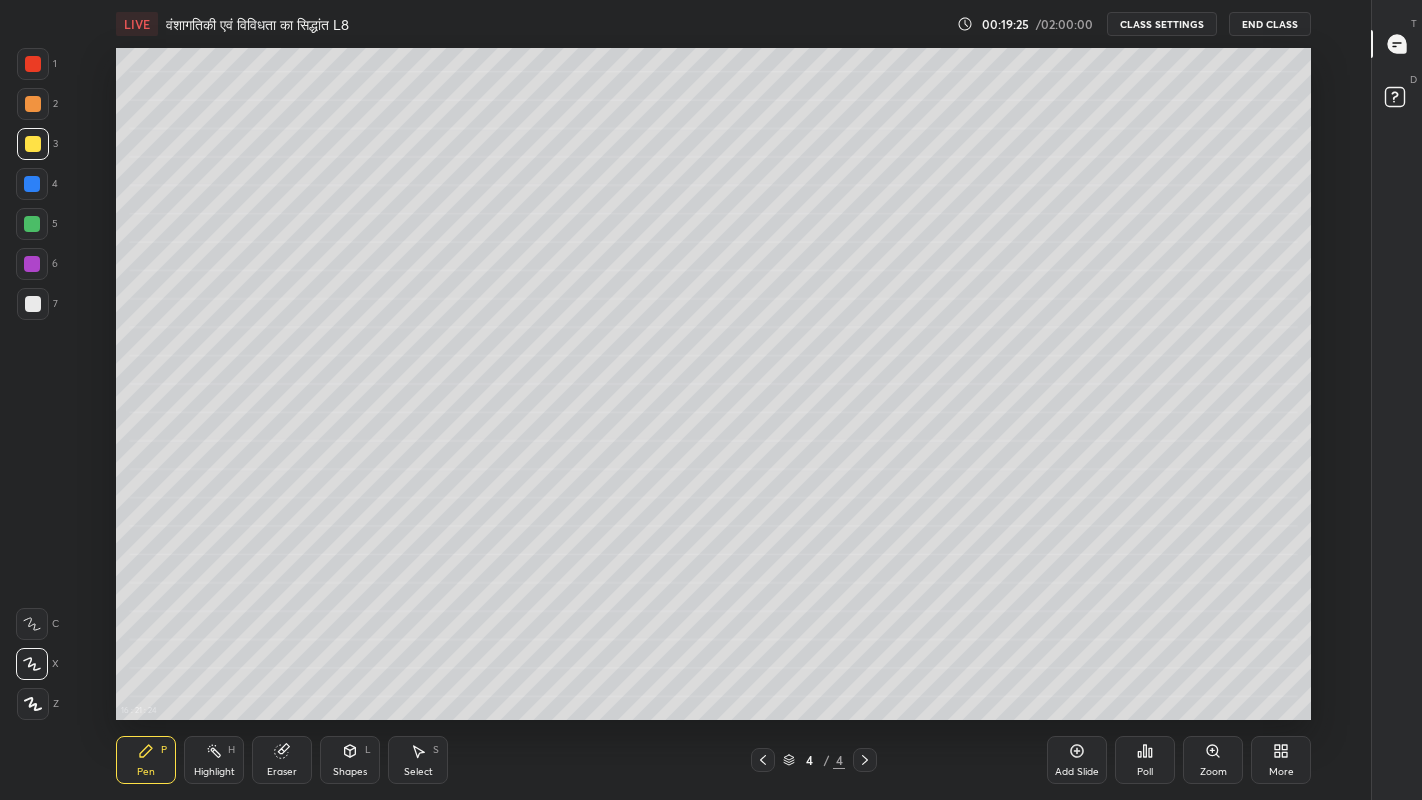 click at bounding box center (32, 184) 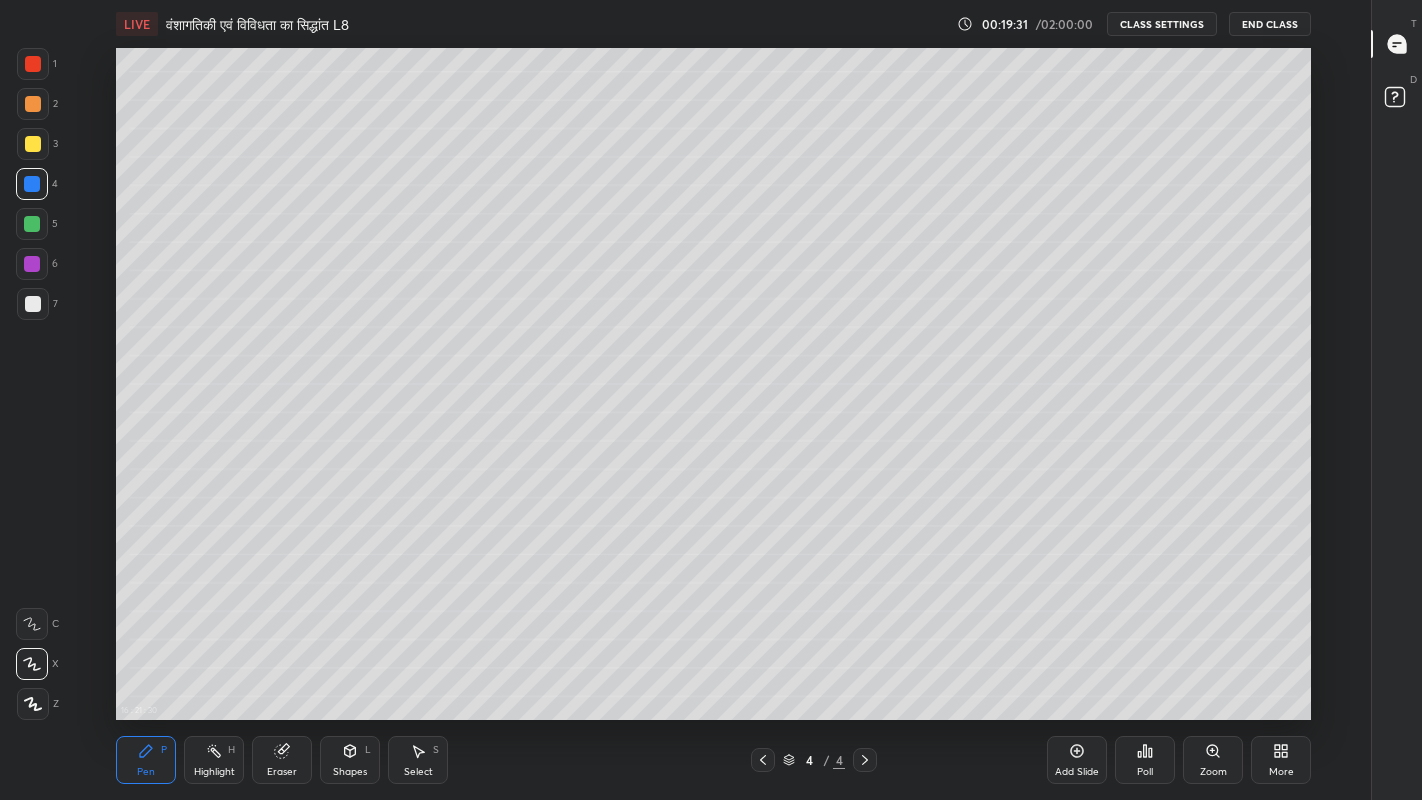 click at bounding box center (33, 304) 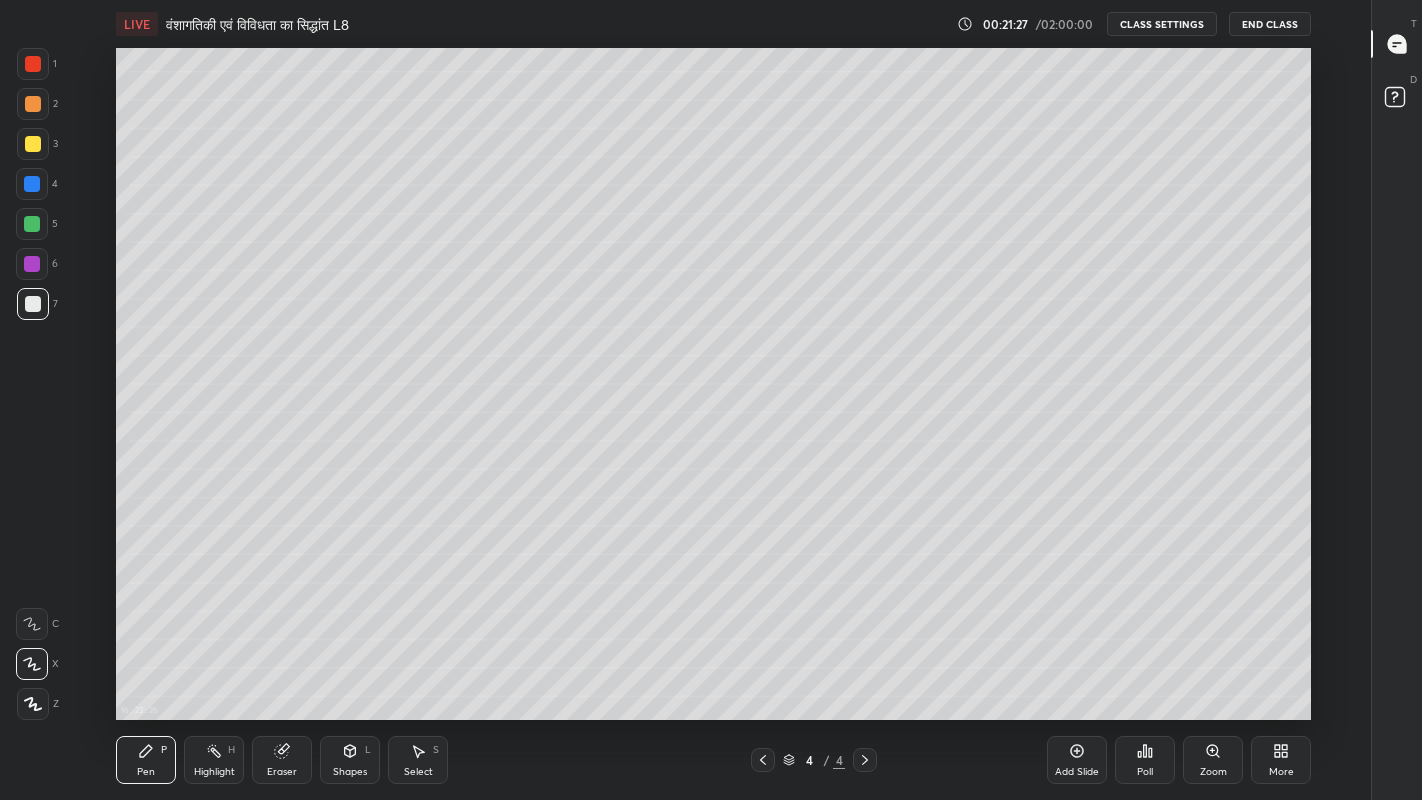 click on "More" at bounding box center [1281, 760] 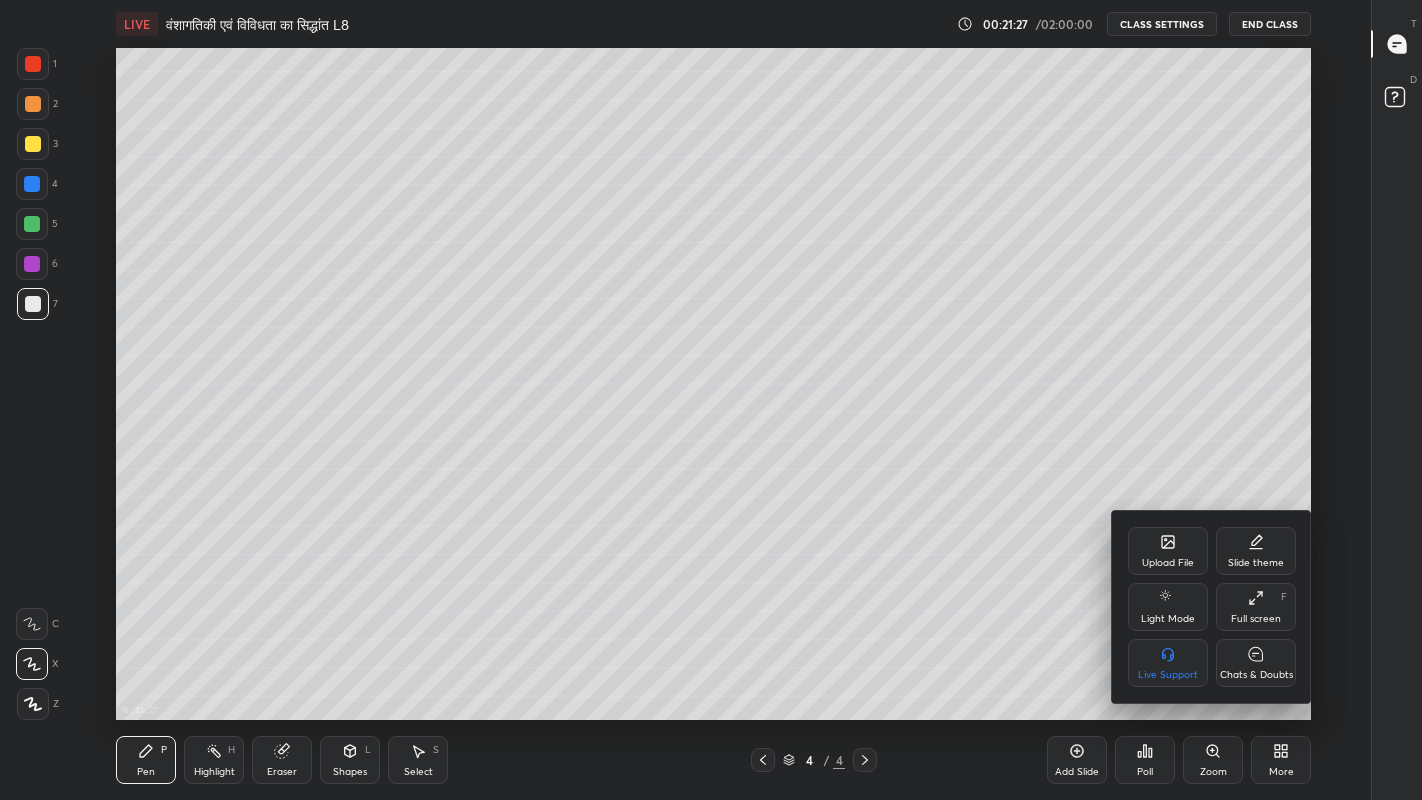 click on "Chats & Doubts" at bounding box center (1256, 675) 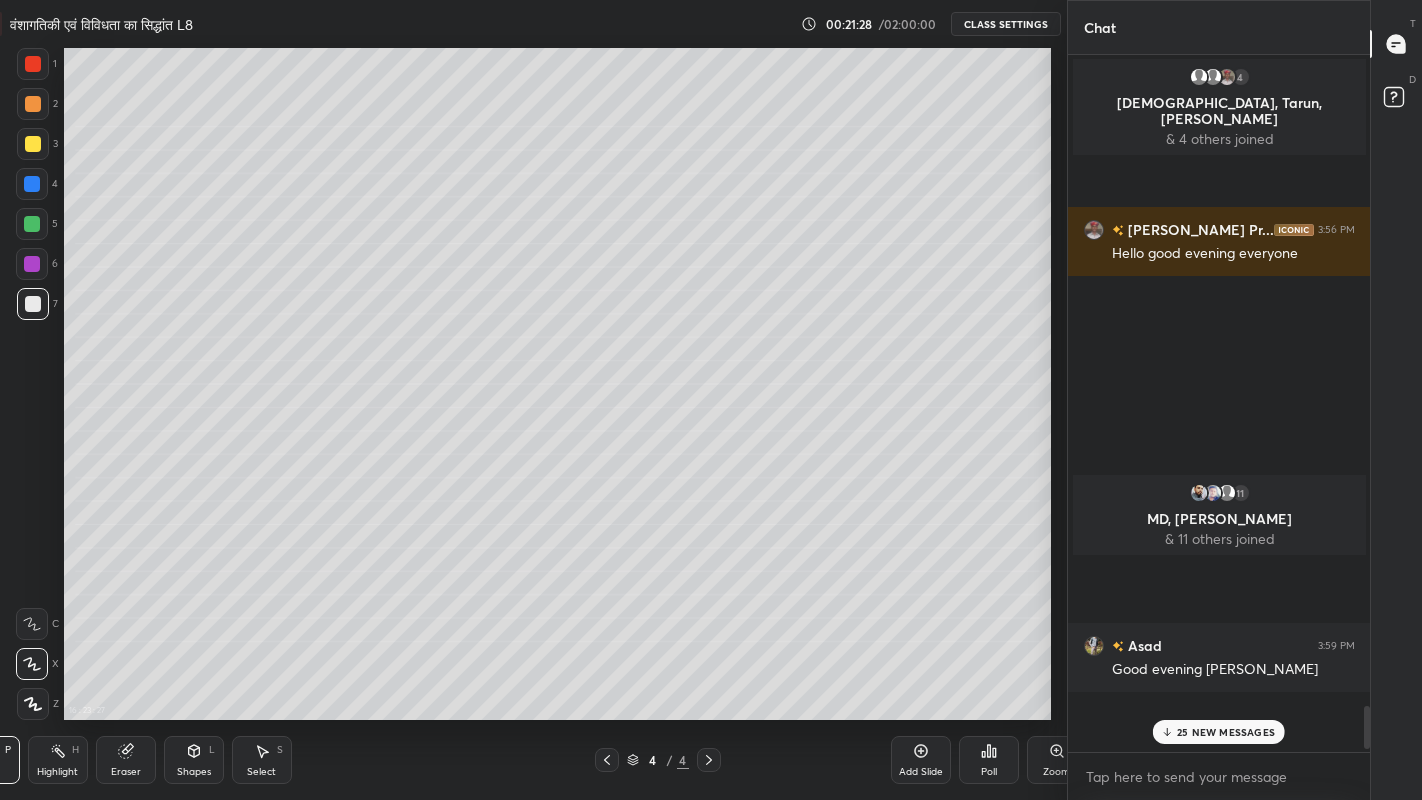 scroll, scrollTop: 672, scrollLeft: 1195, axis: both 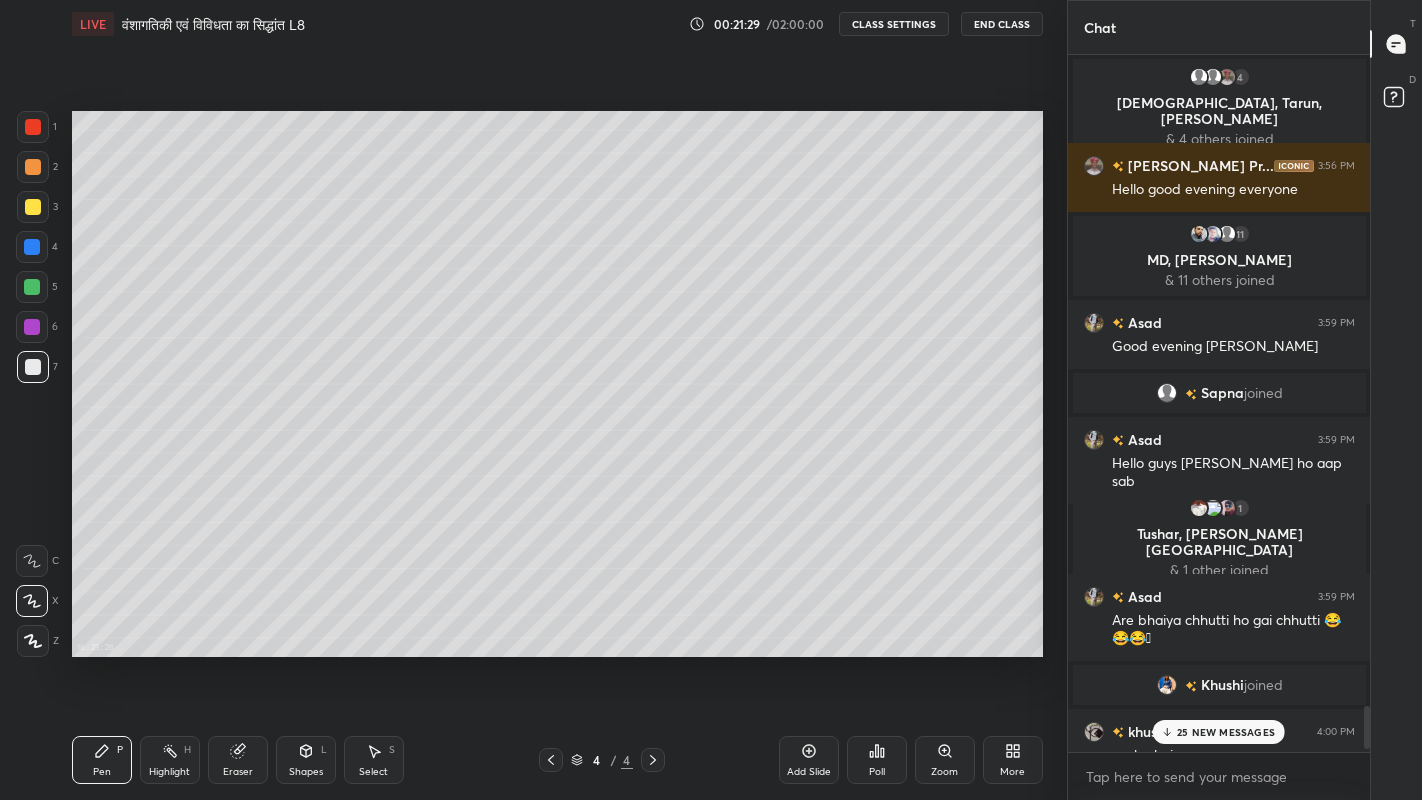 click on "25 NEW MESSAGES" at bounding box center [1219, 732] 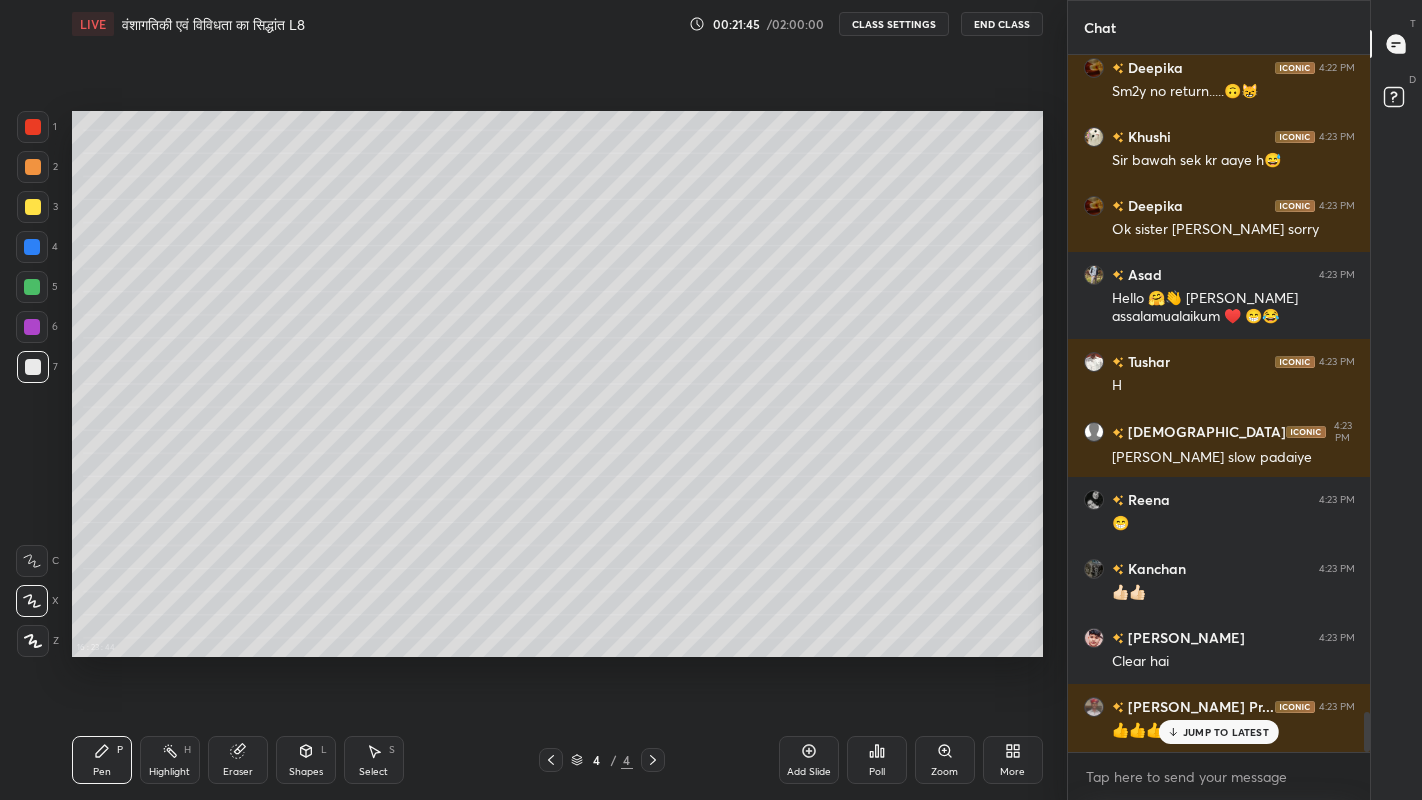 scroll, scrollTop: 11517, scrollLeft: 0, axis: vertical 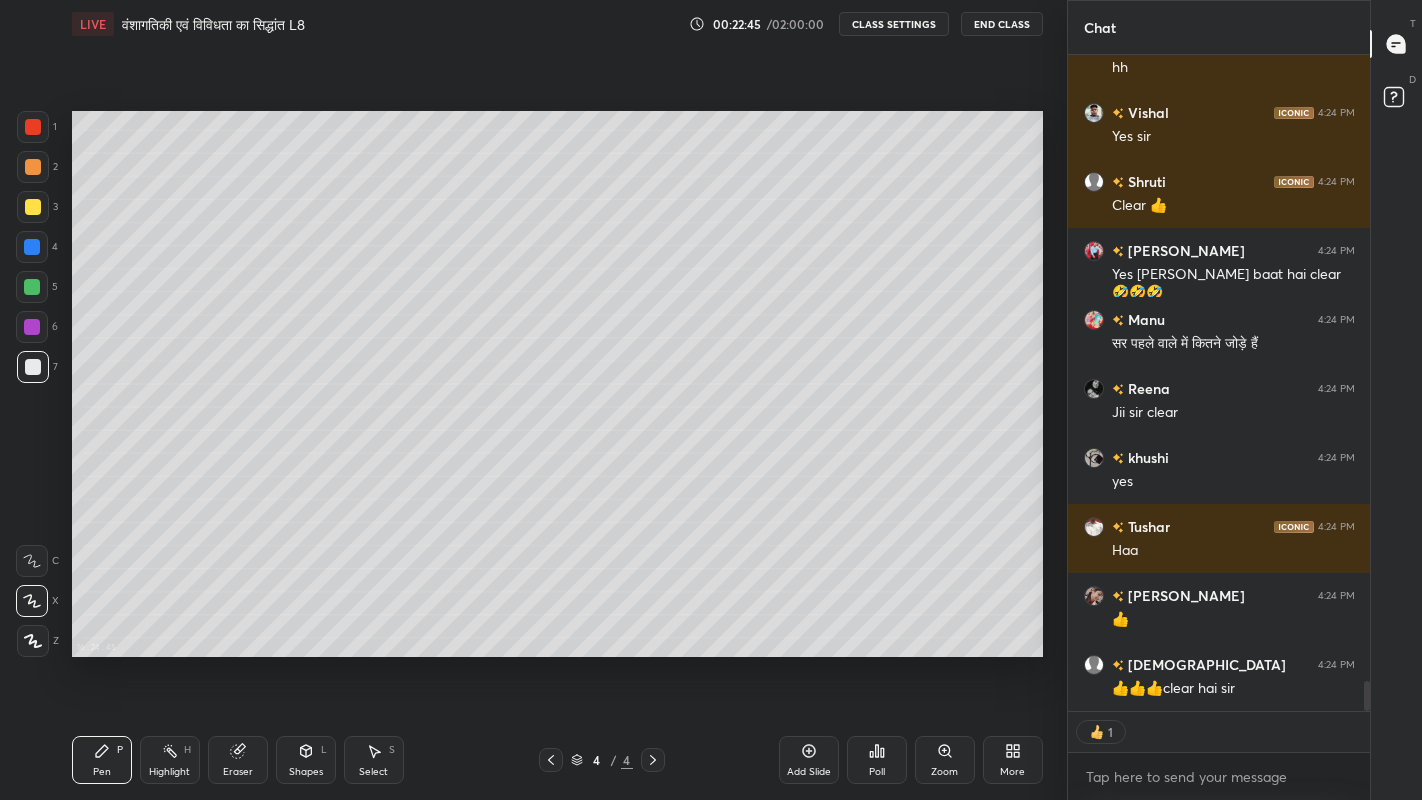 click 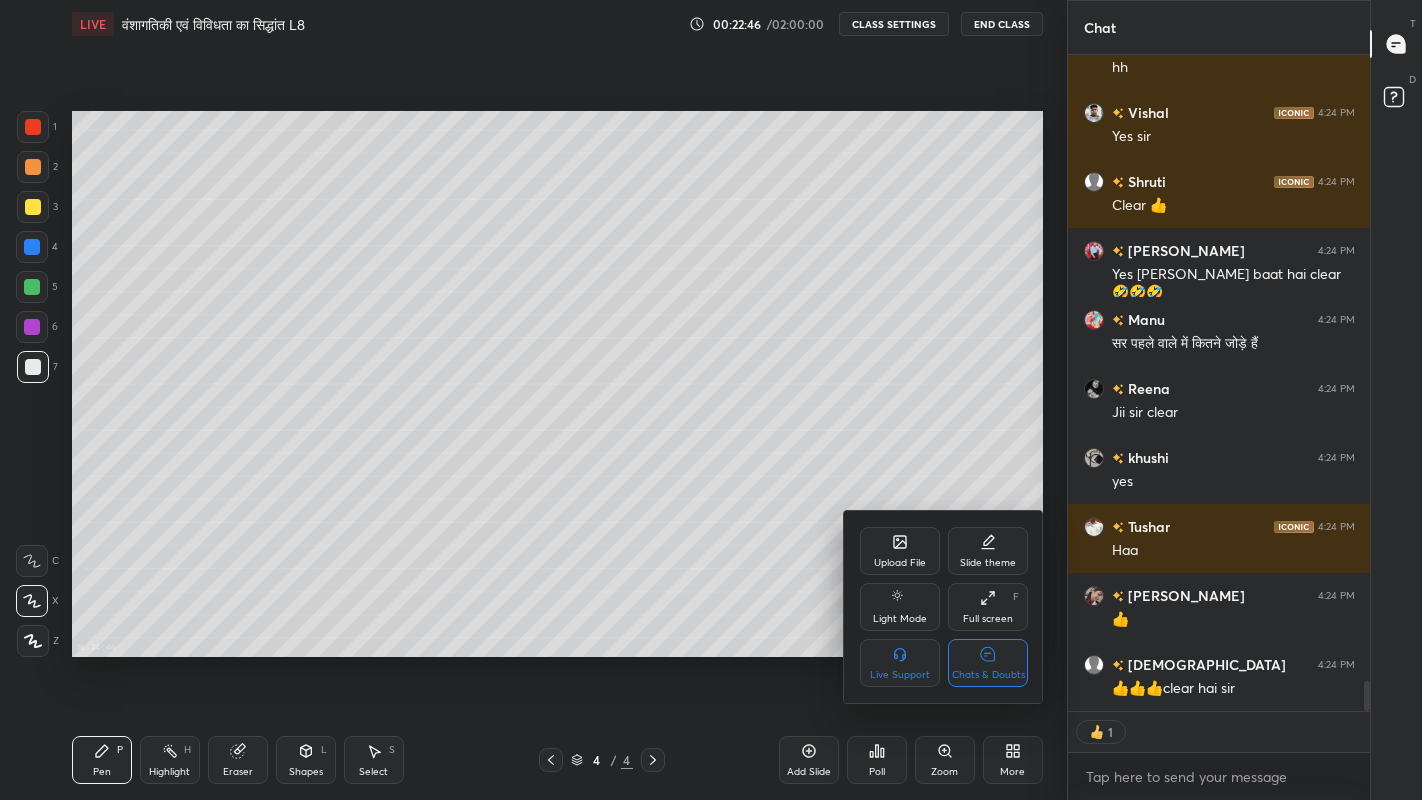 click on "Chats & Doubts" at bounding box center (988, 675) 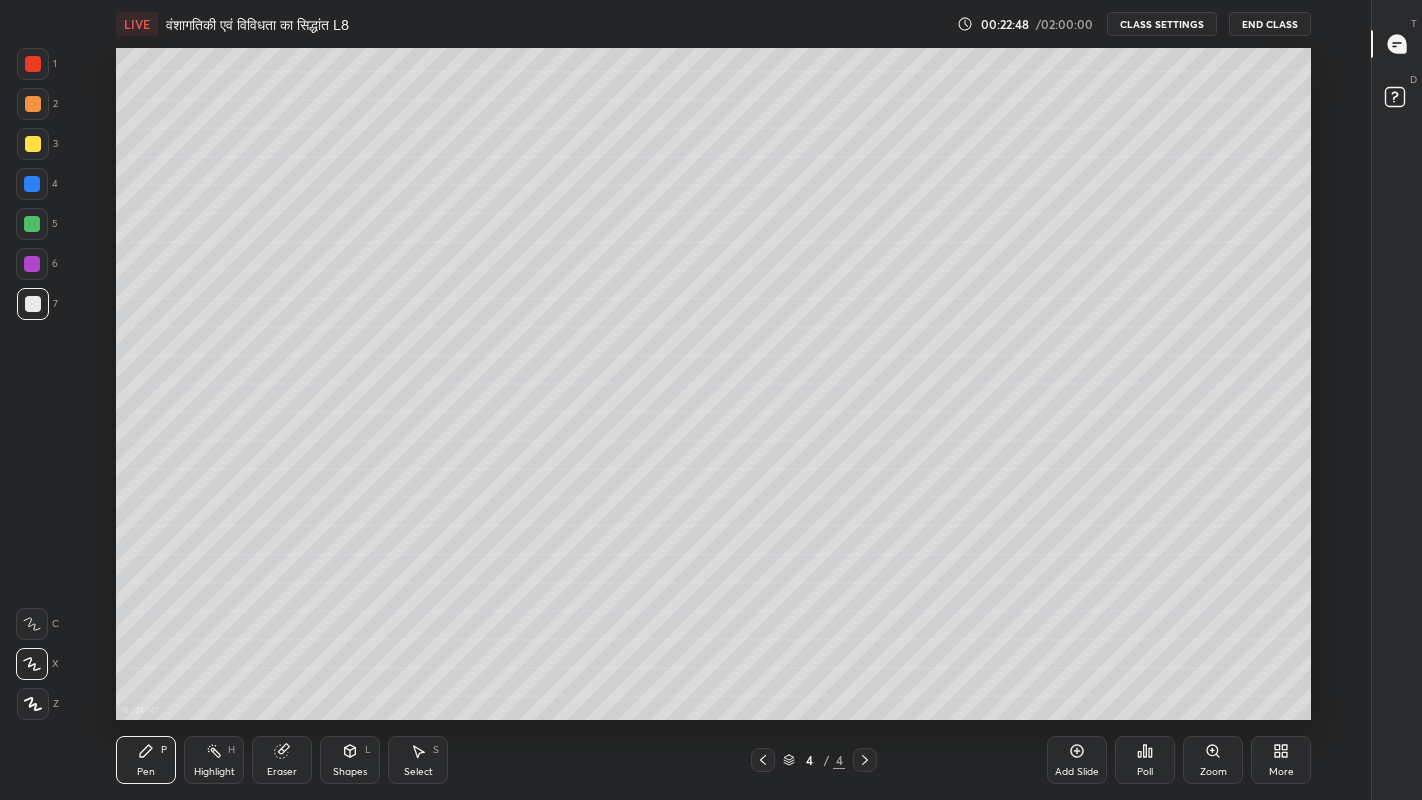 click on "Add Slide" at bounding box center (1077, 760) 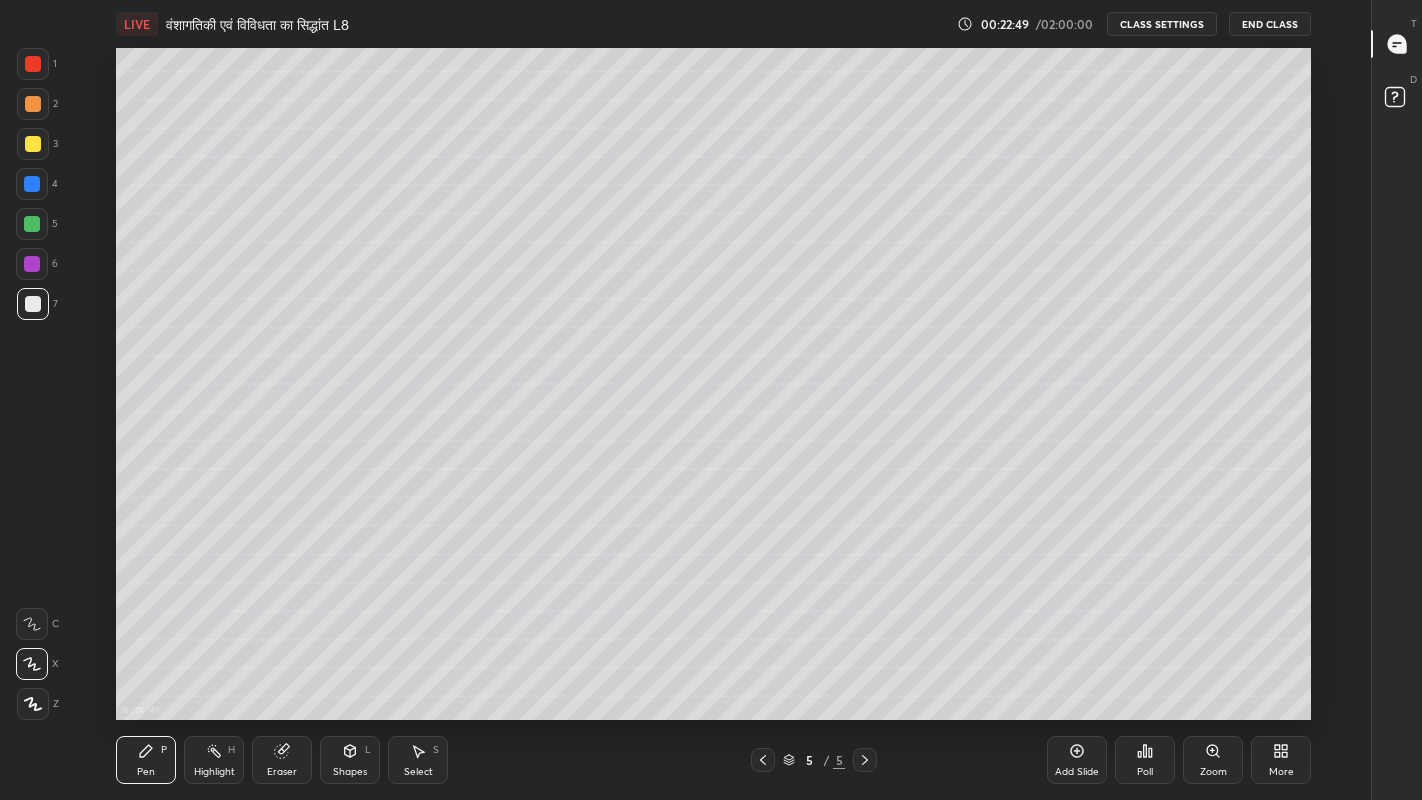 click at bounding box center (33, 304) 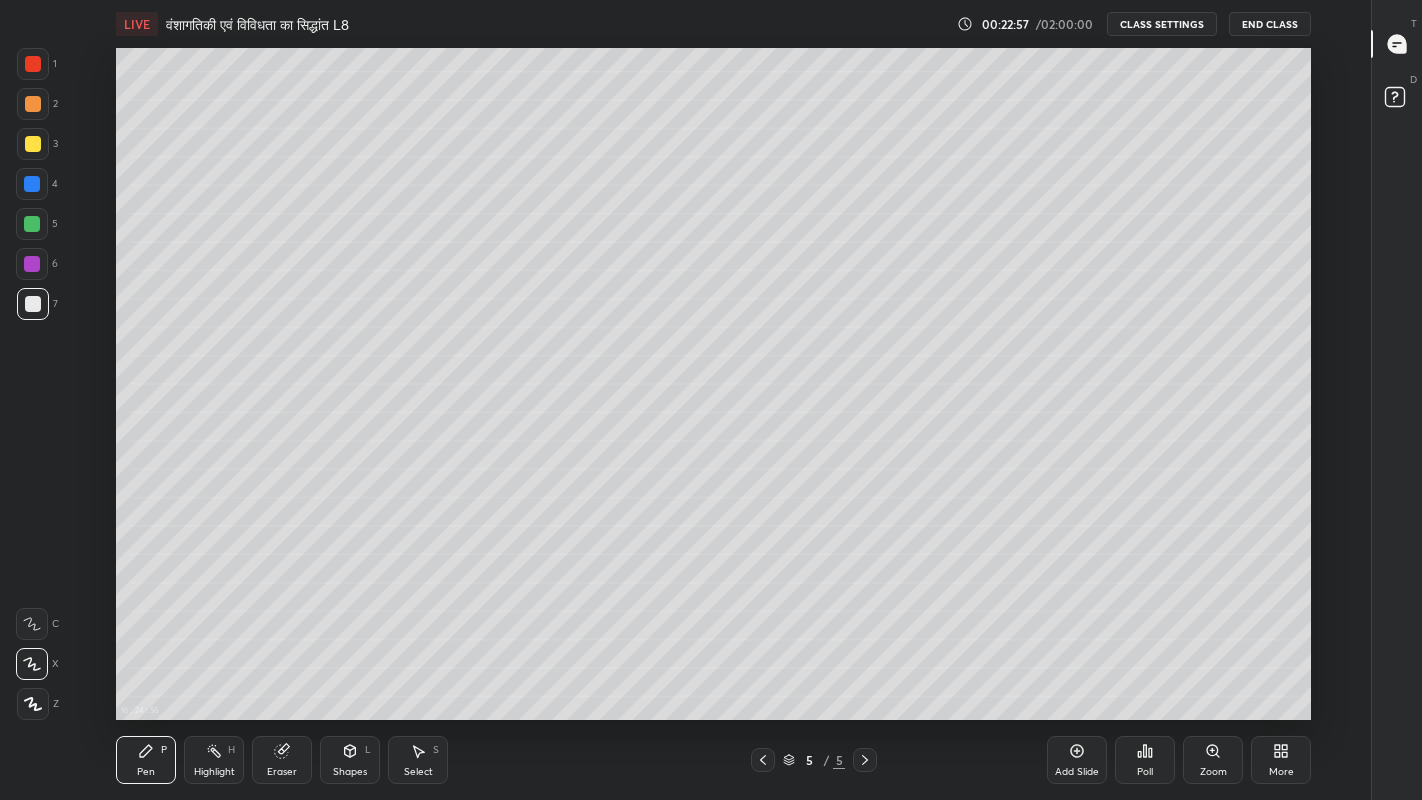 click on "Eraser" at bounding box center [282, 772] 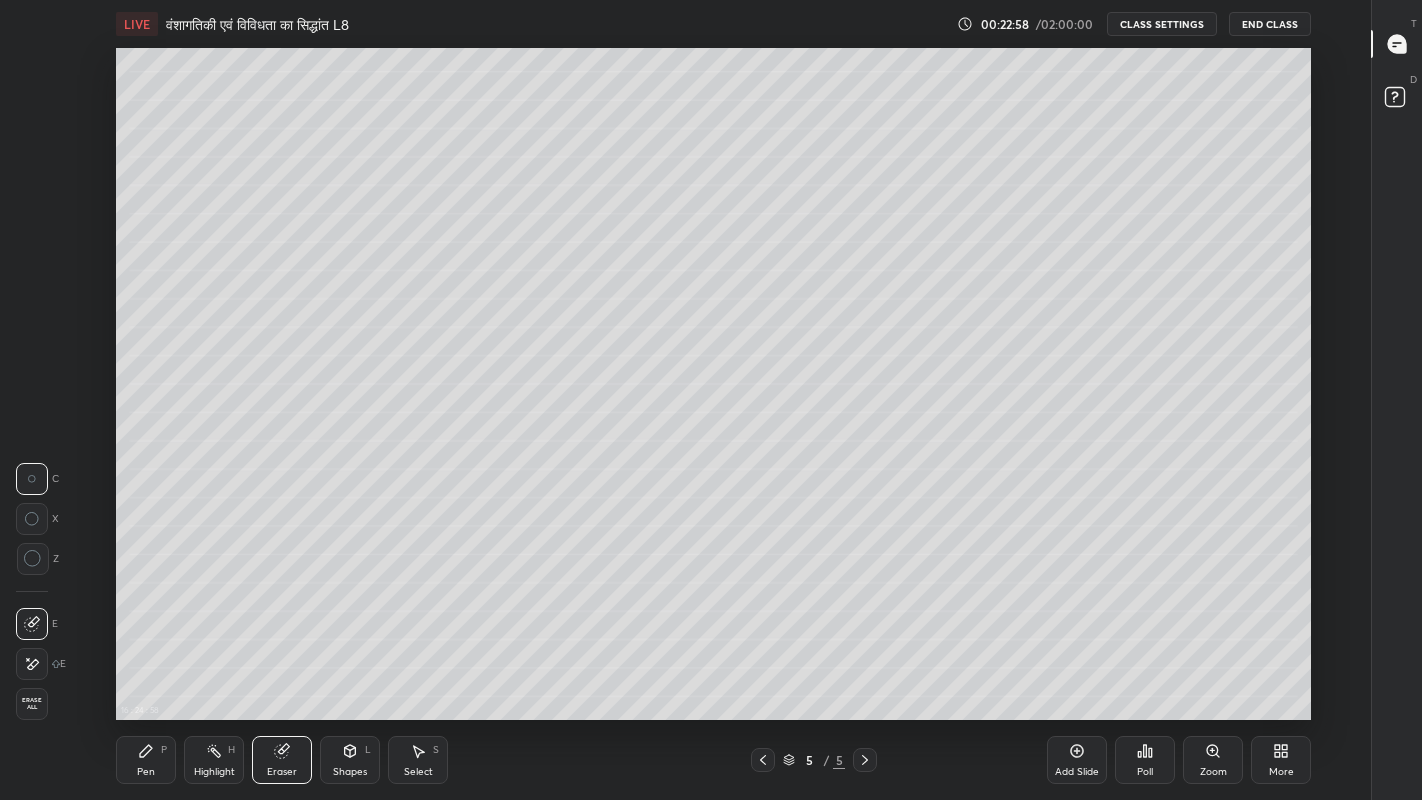 click 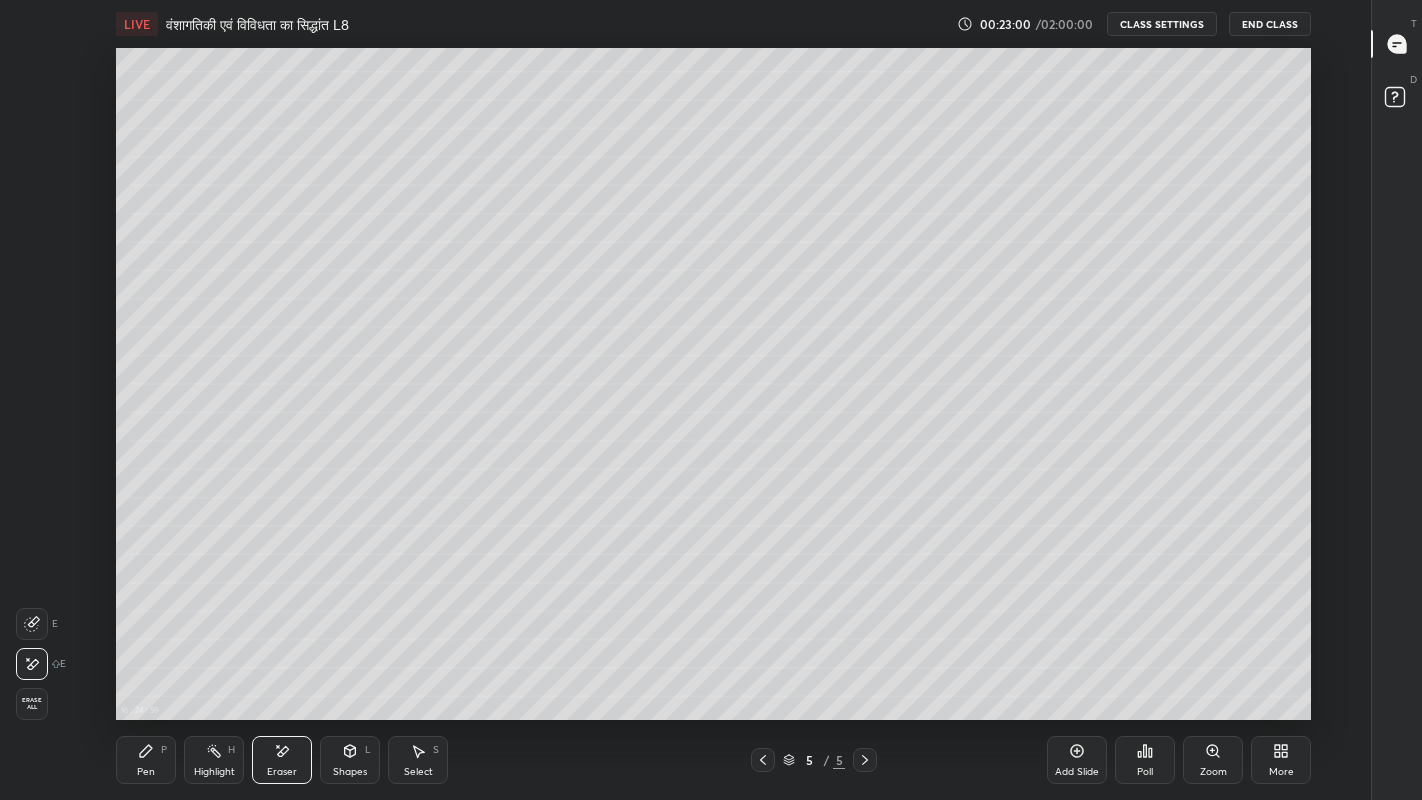click on "Shapes" at bounding box center (350, 772) 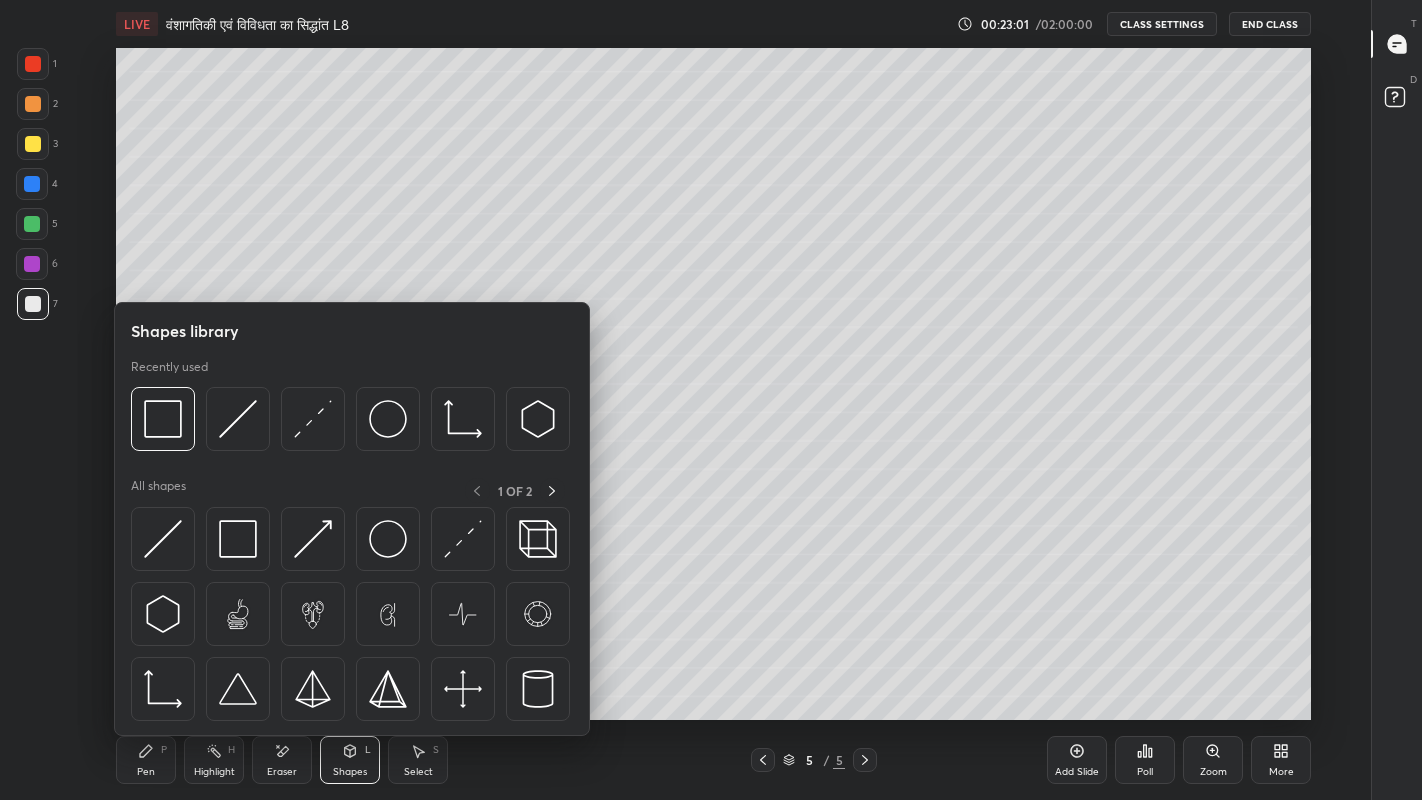 click at bounding box center [388, 539] 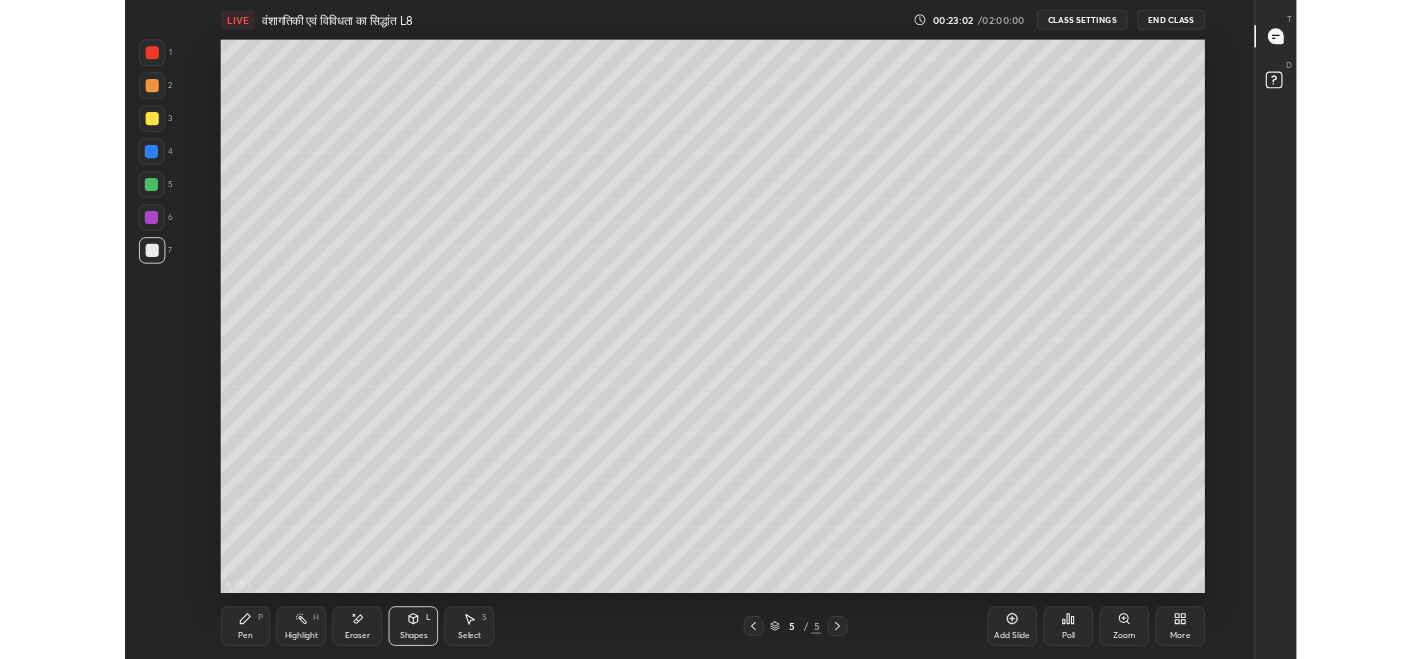 scroll, scrollTop: 6, scrollLeft: 1, axis: both 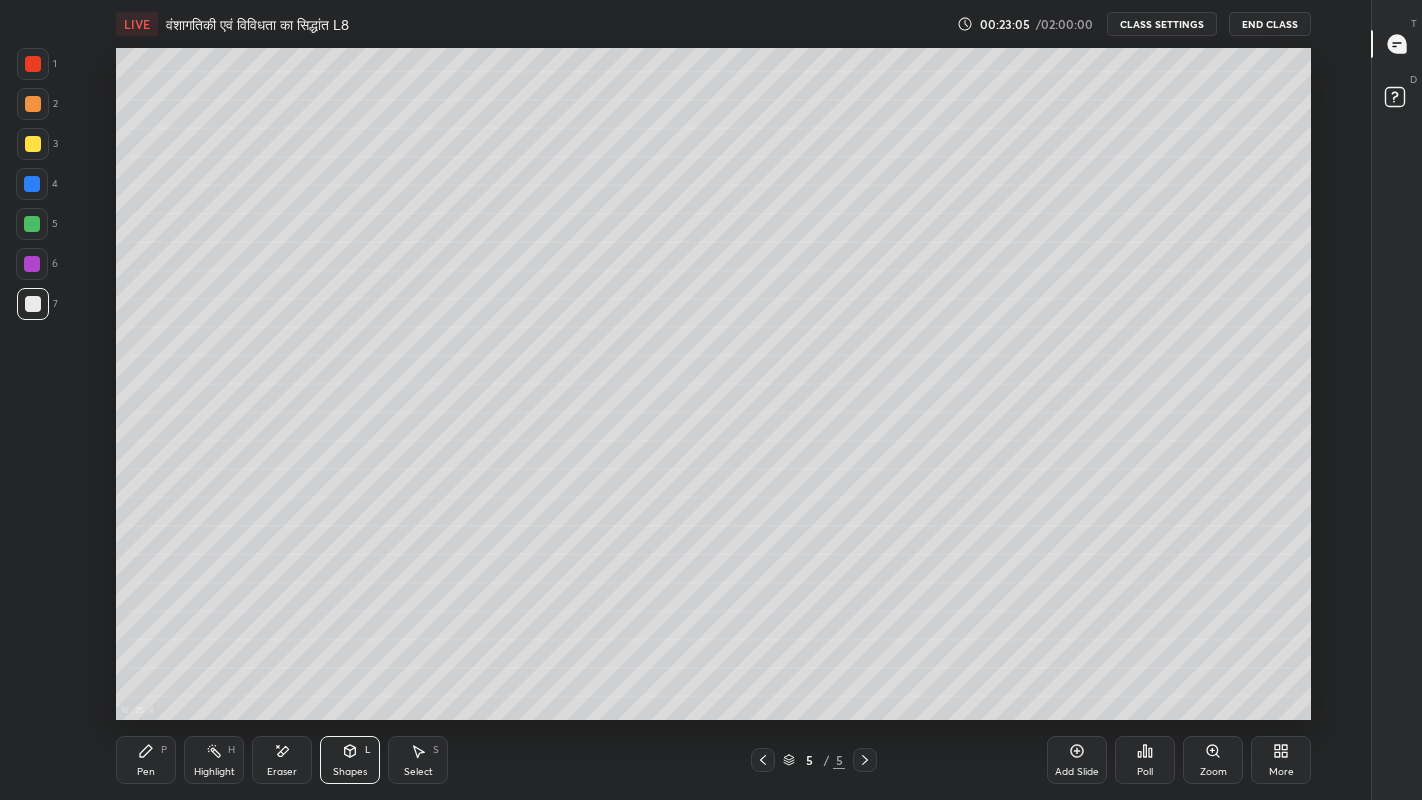 click at bounding box center (33, 304) 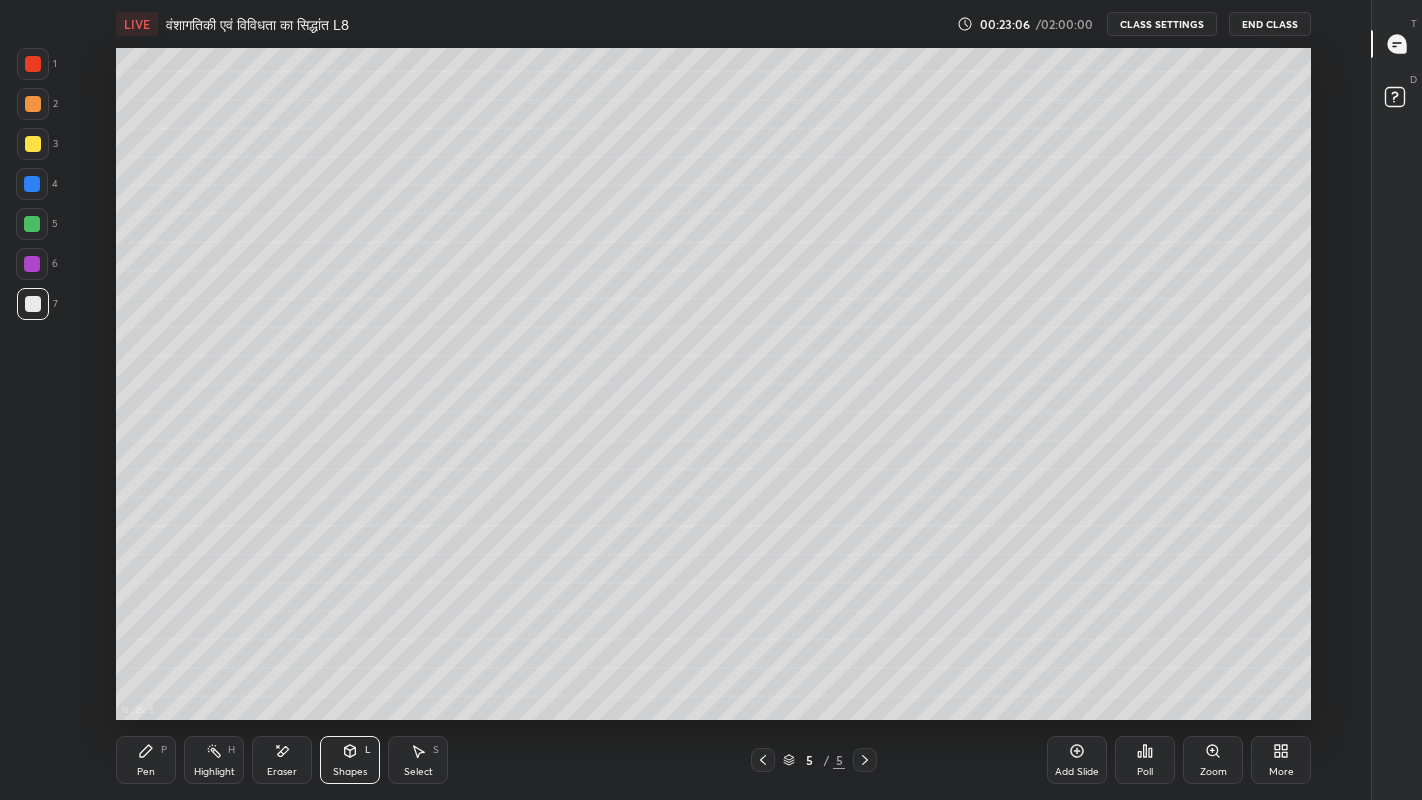 click at bounding box center (33, 144) 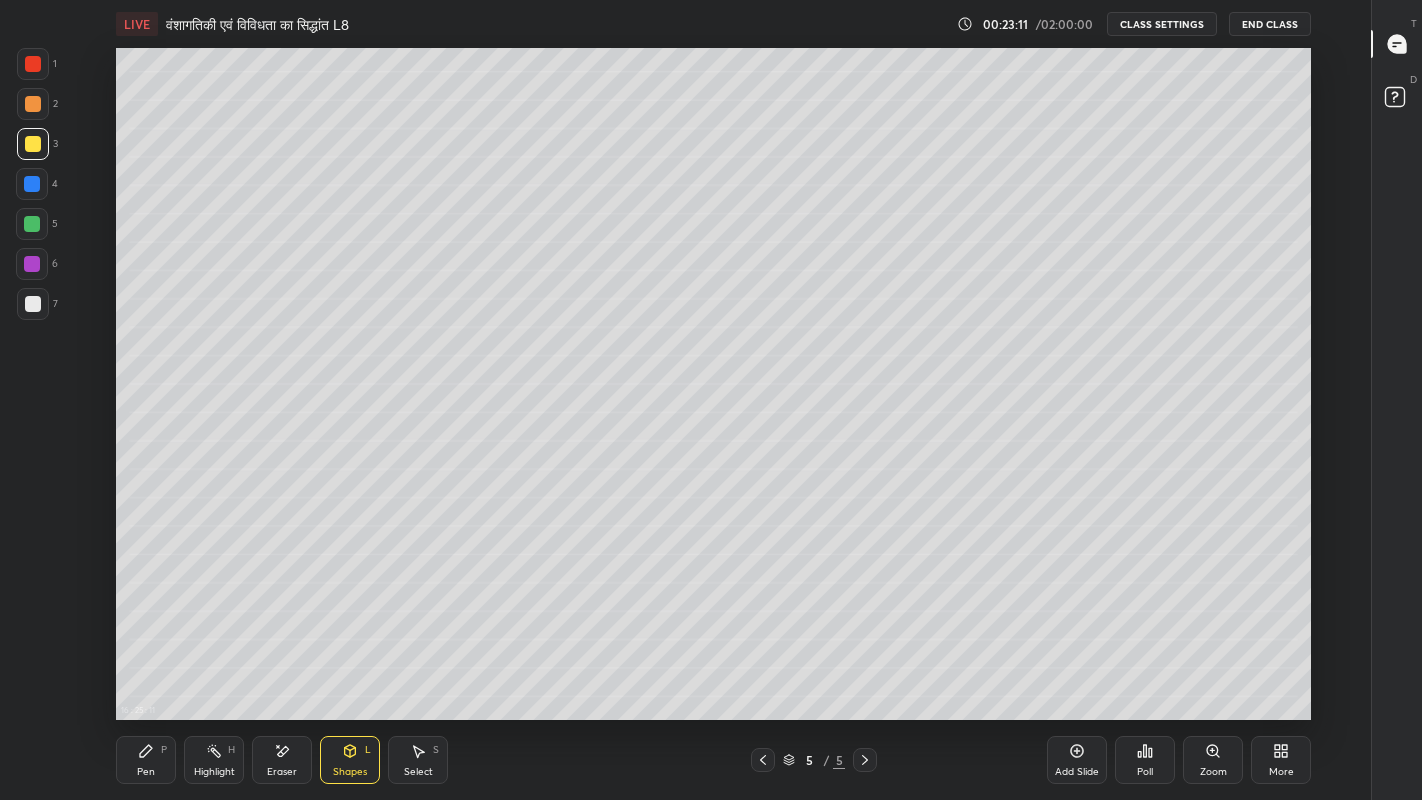 click on "Pen" at bounding box center (146, 772) 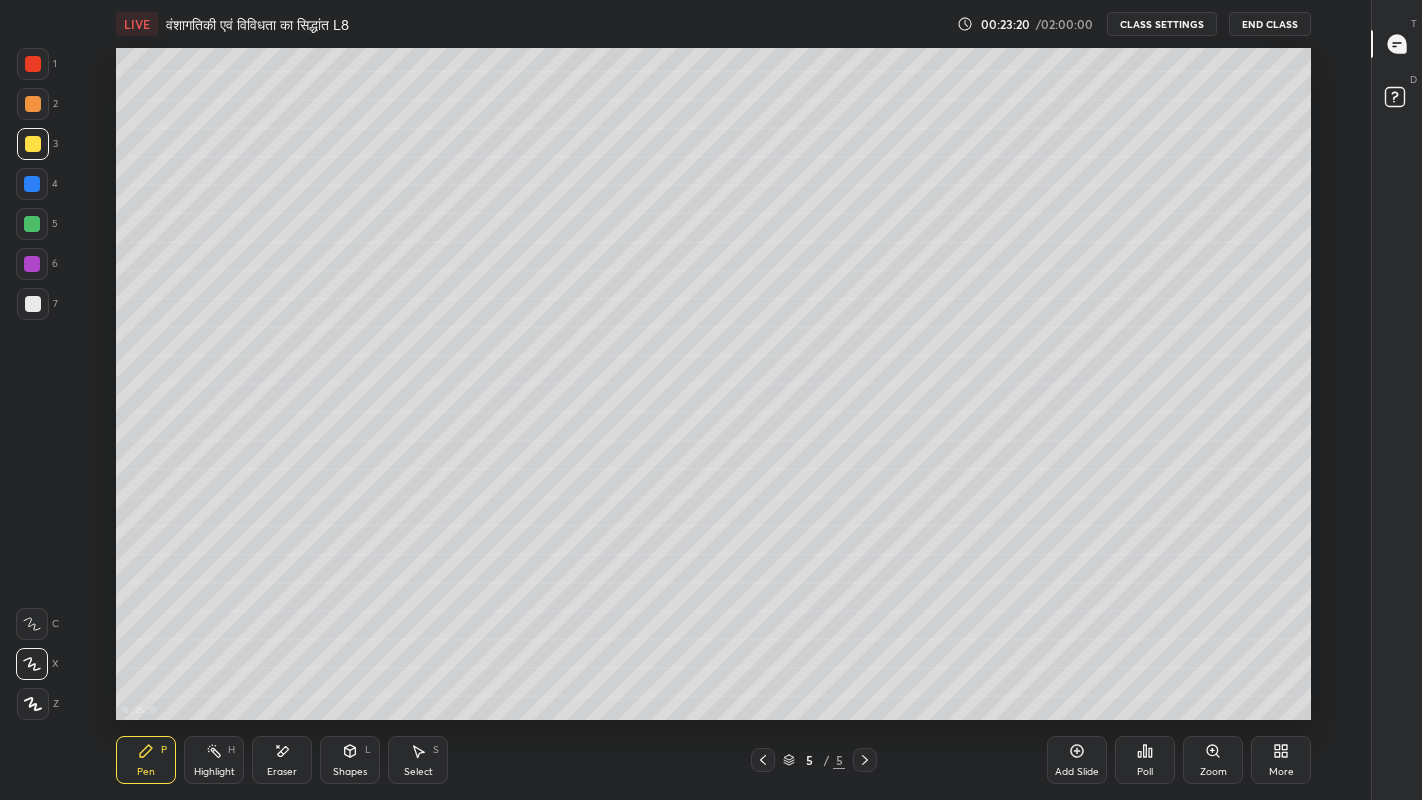 click at bounding box center [33, 304] 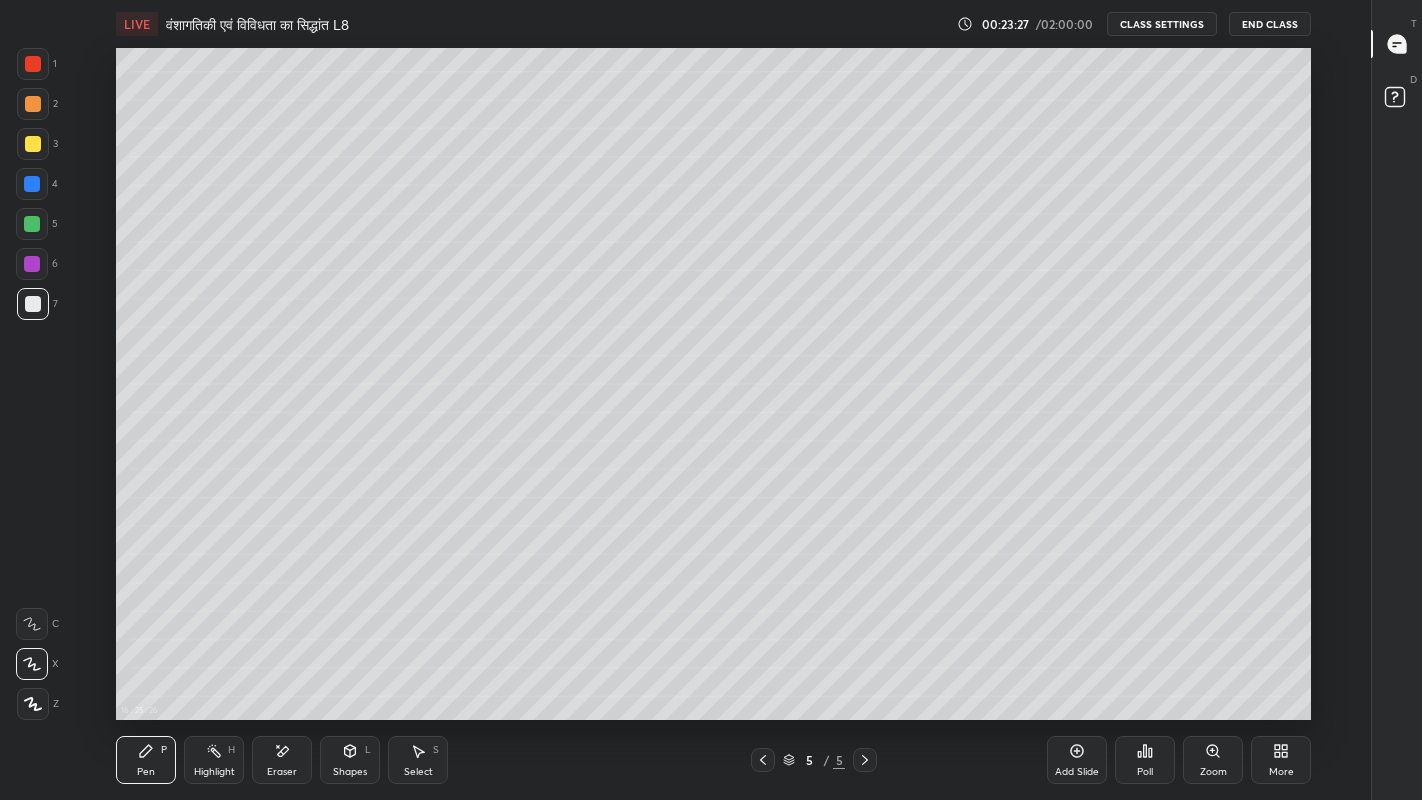 click at bounding box center [33, 144] 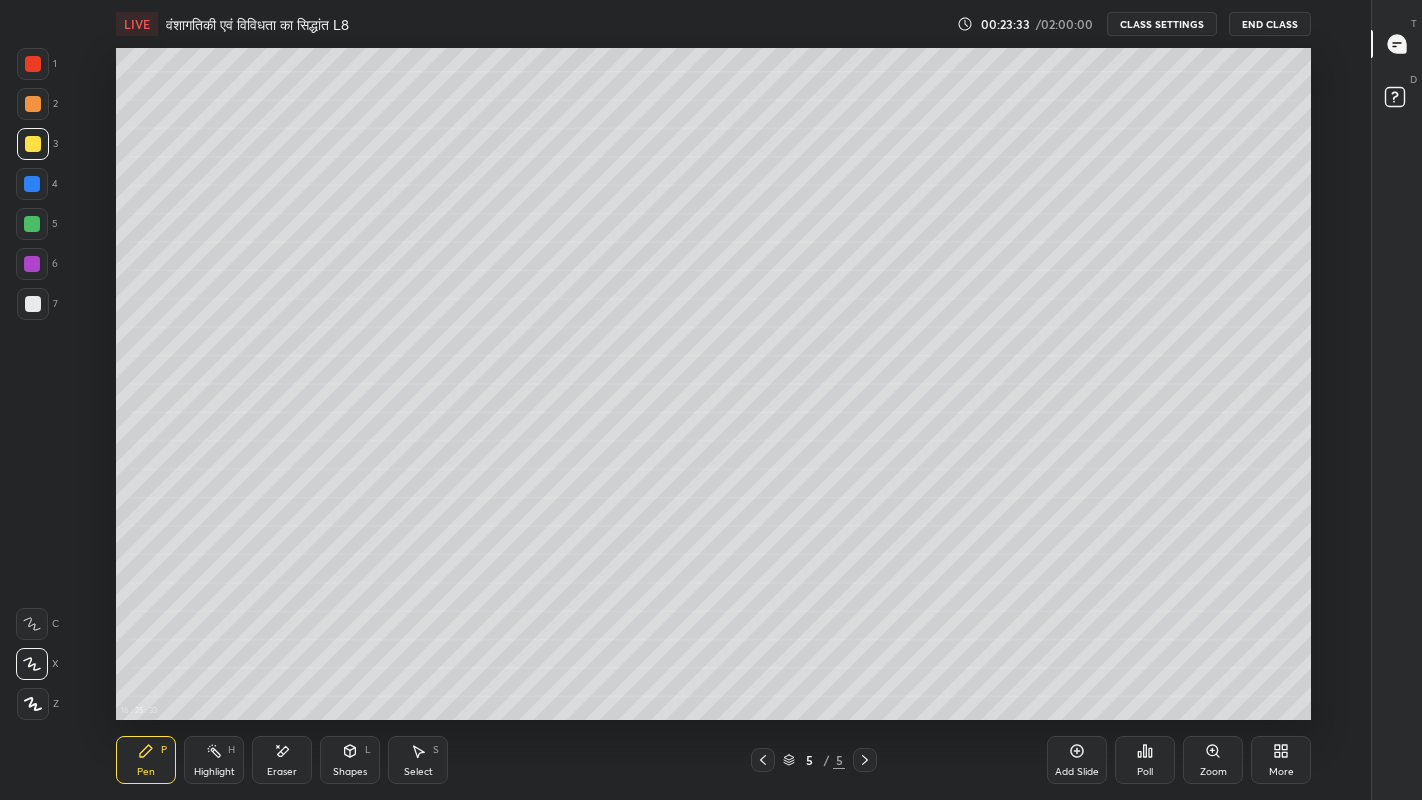 click at bounding box center [32, 184] 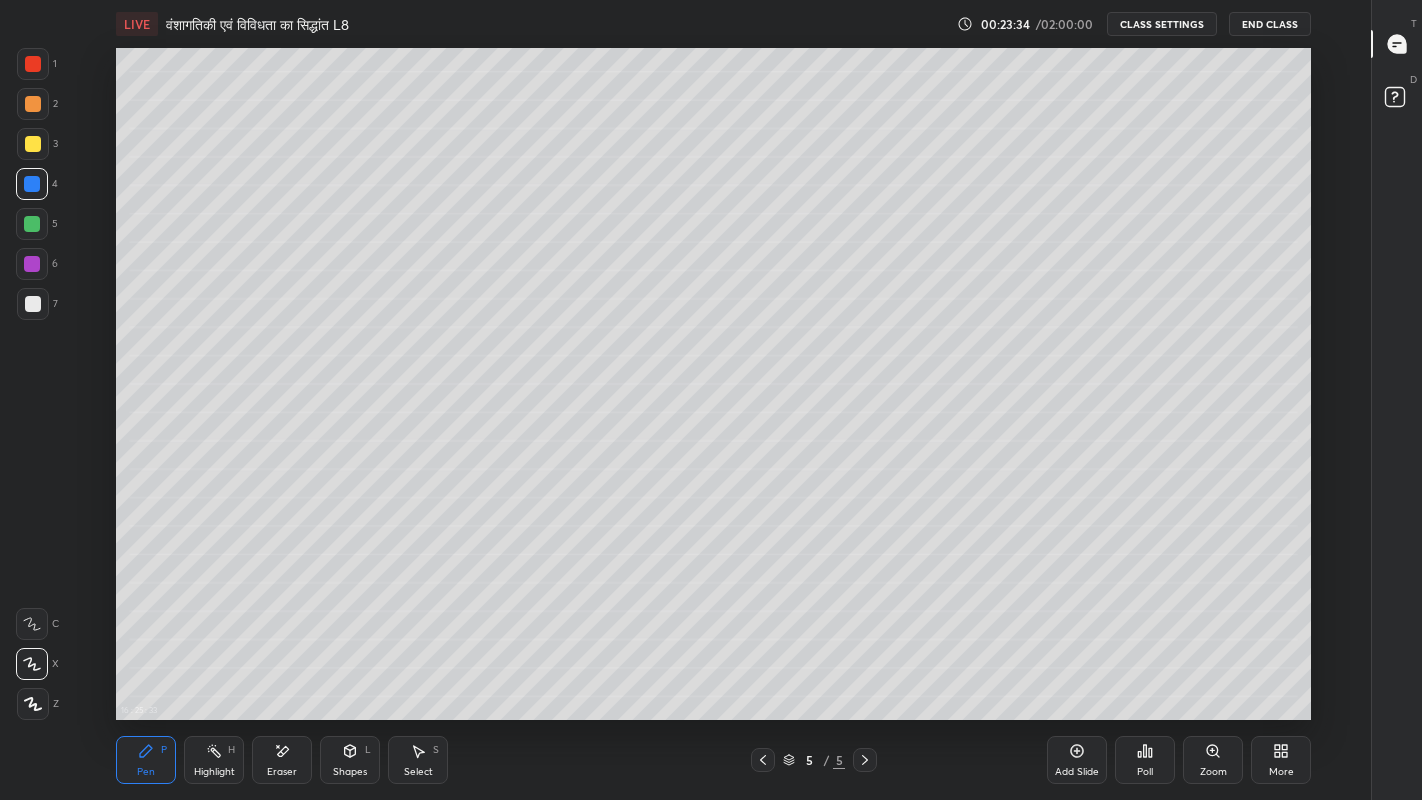click at bounding box center (32, 224) 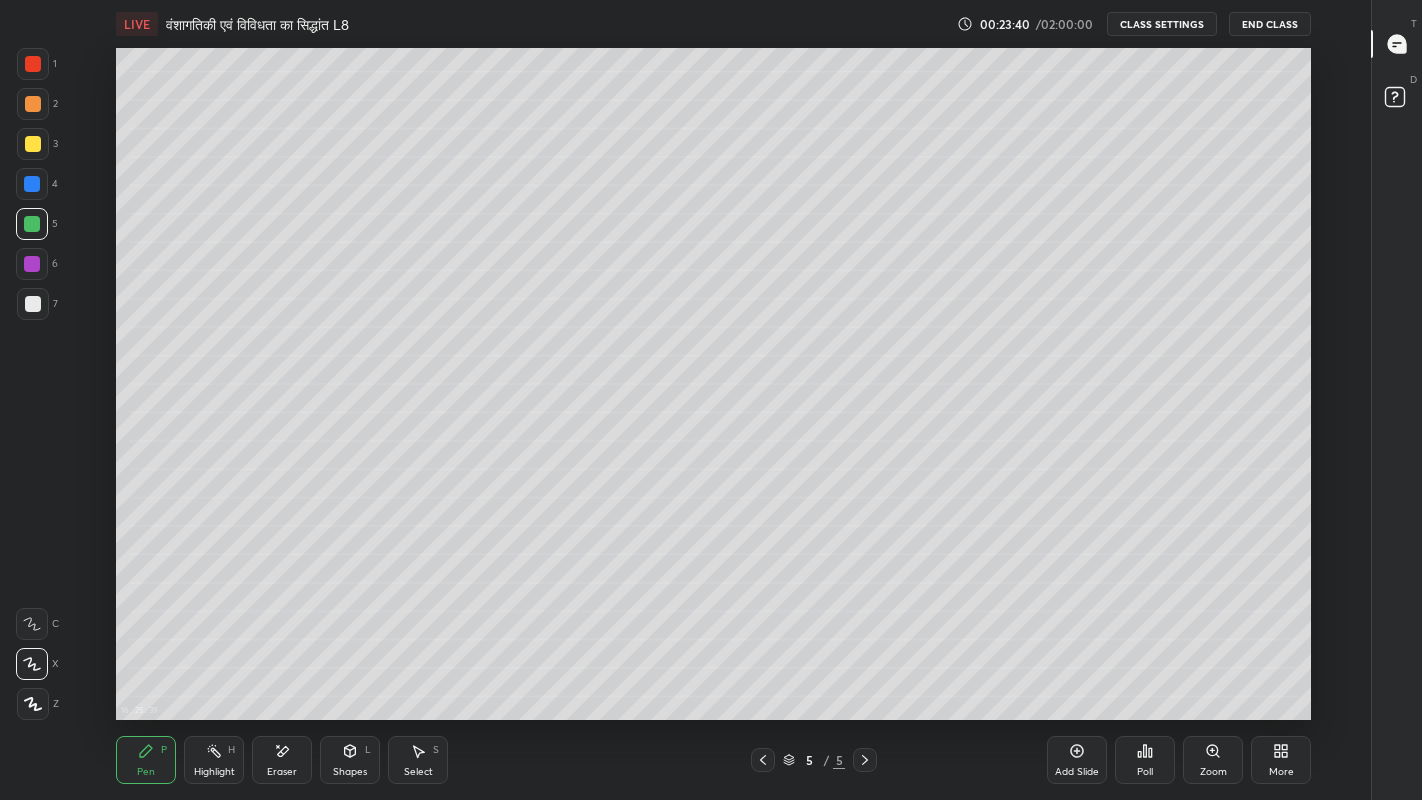 click at bounding box center (32, 264) 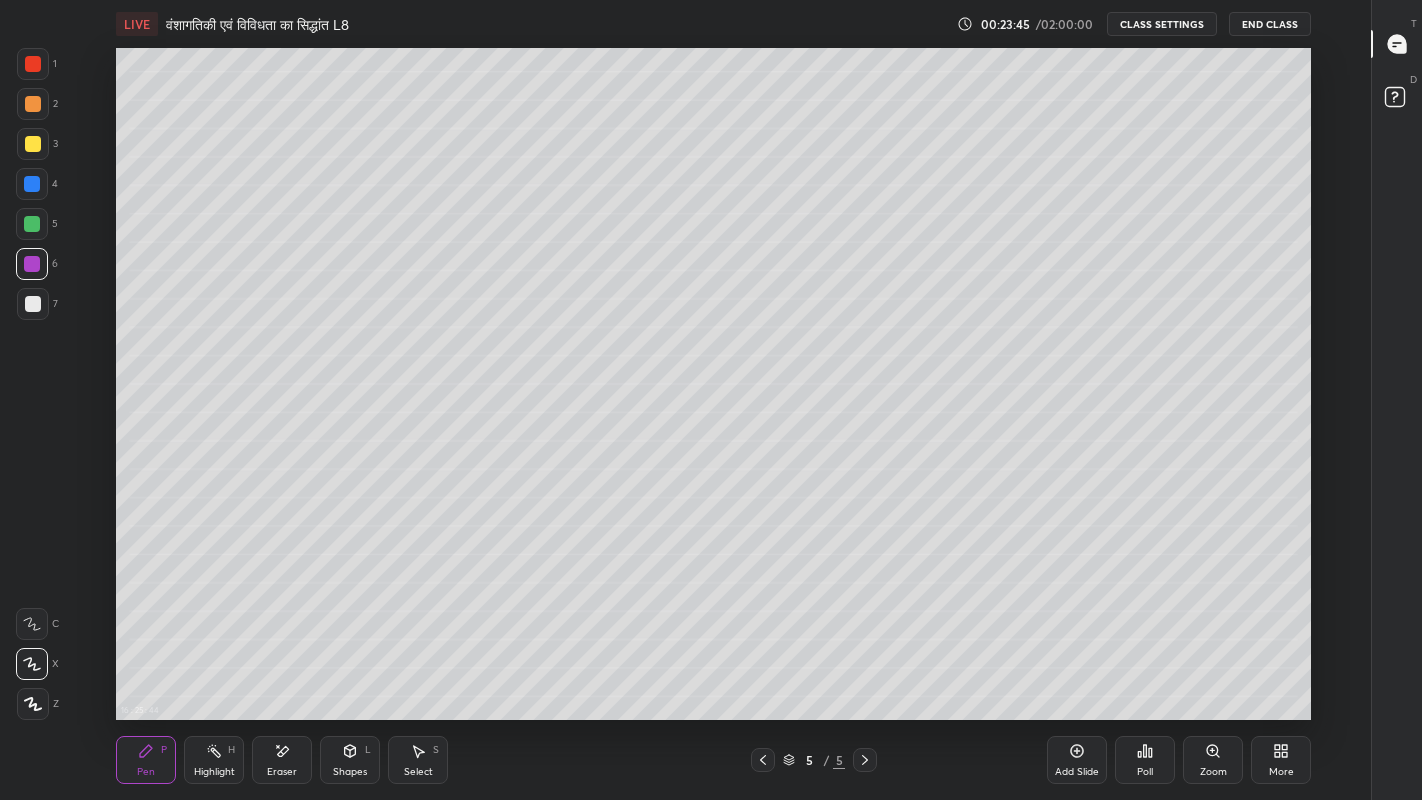 click on "Select" at bounding box center (418, 772) 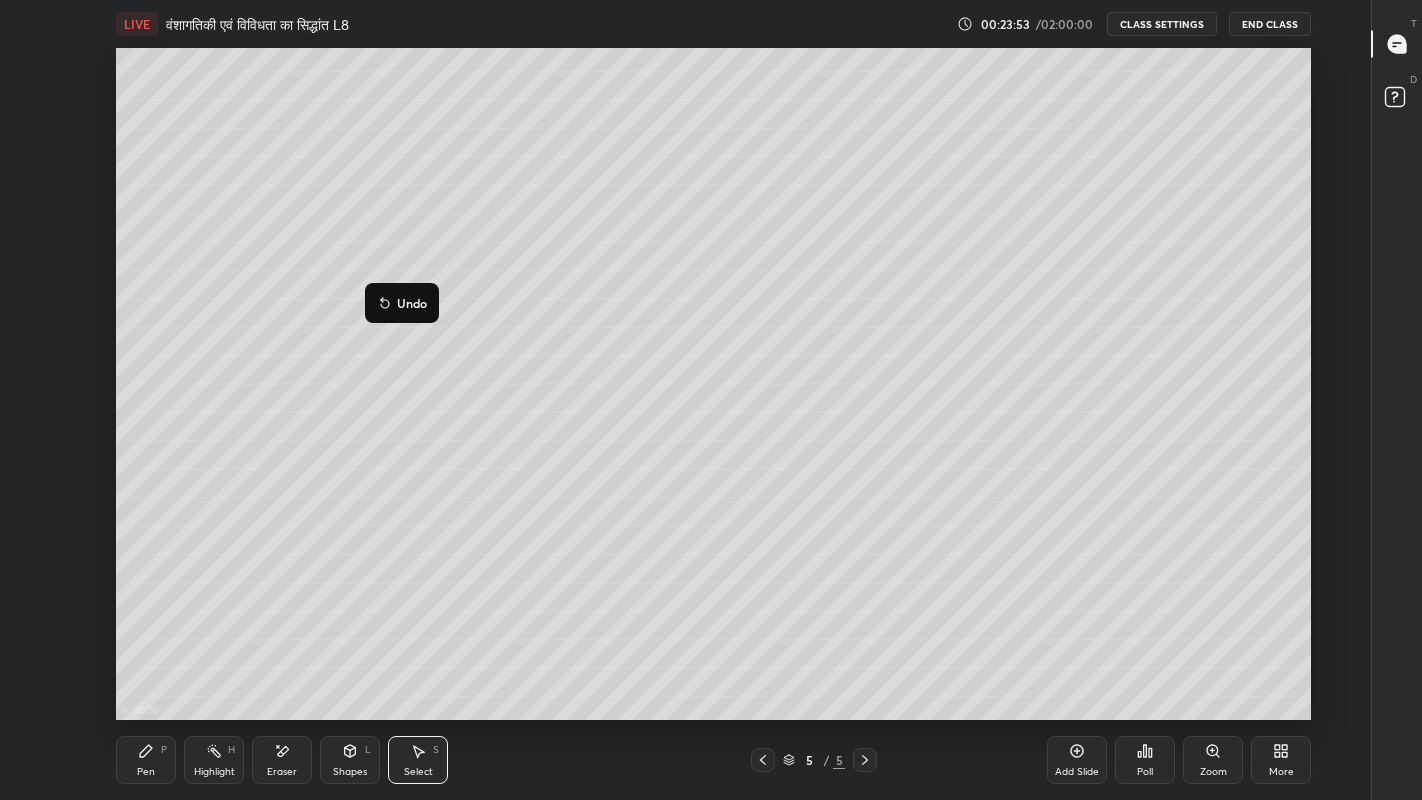 click on "0 ° Undo Copy Duplicate Duplicate to new slide Delete" at bounding box center (713, 384) 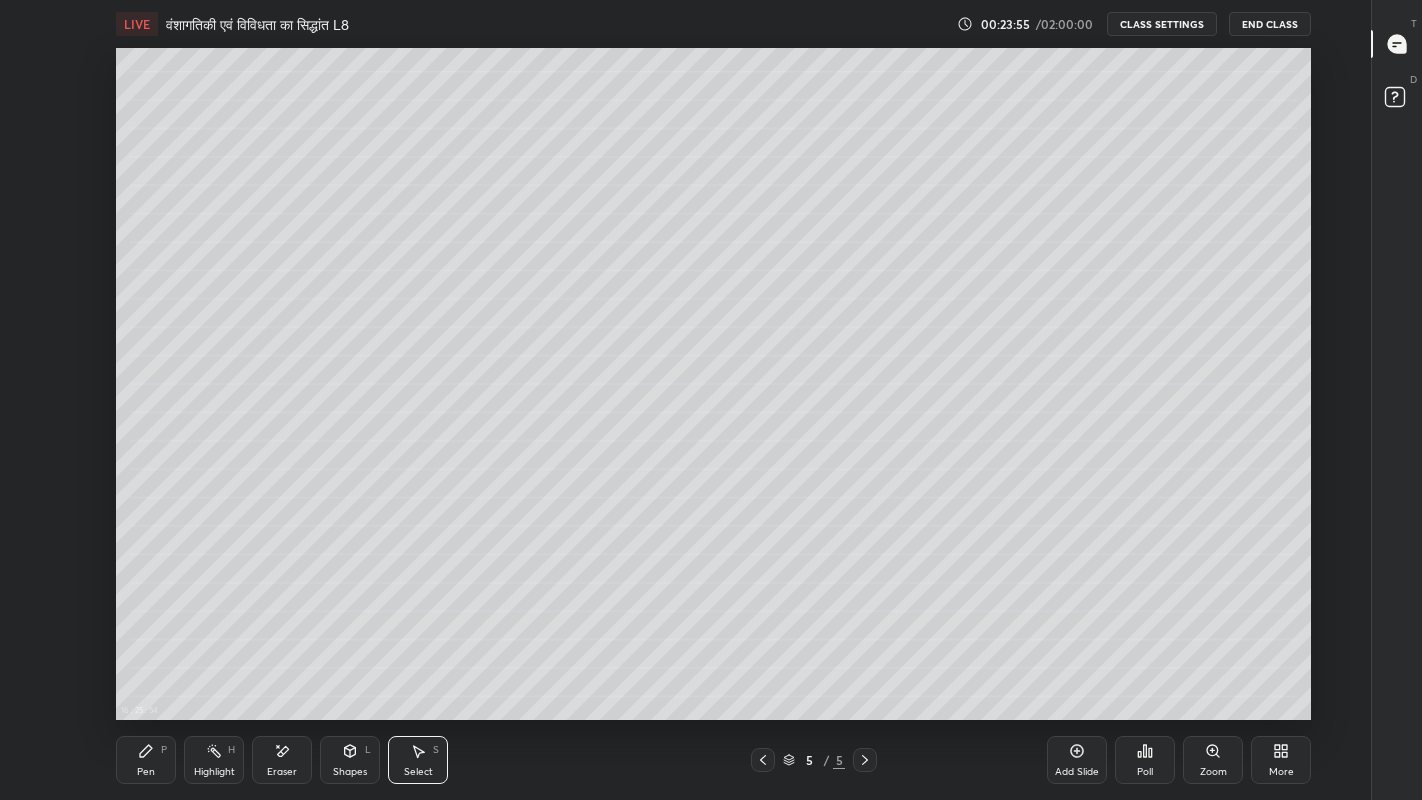 click 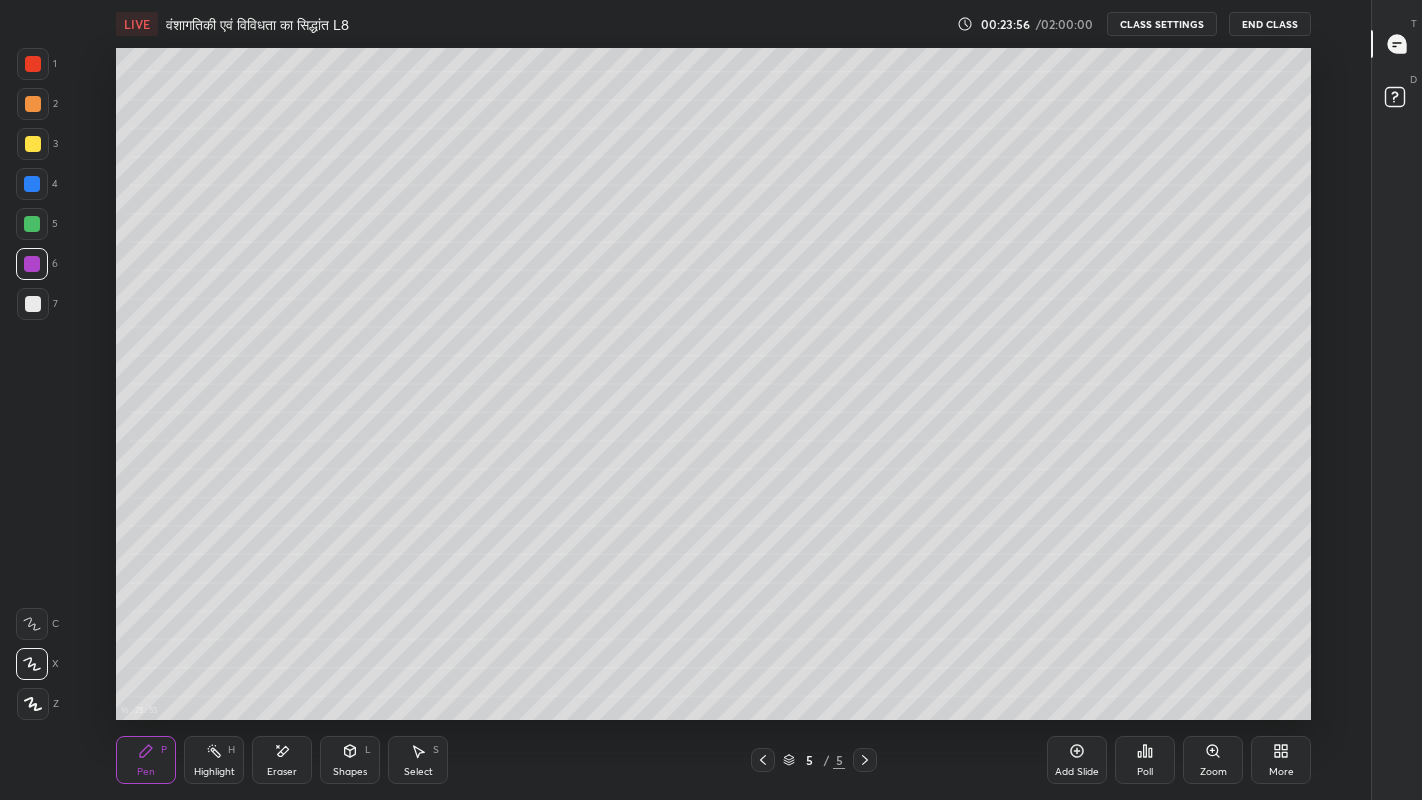 click at bounding box center (33, 304) 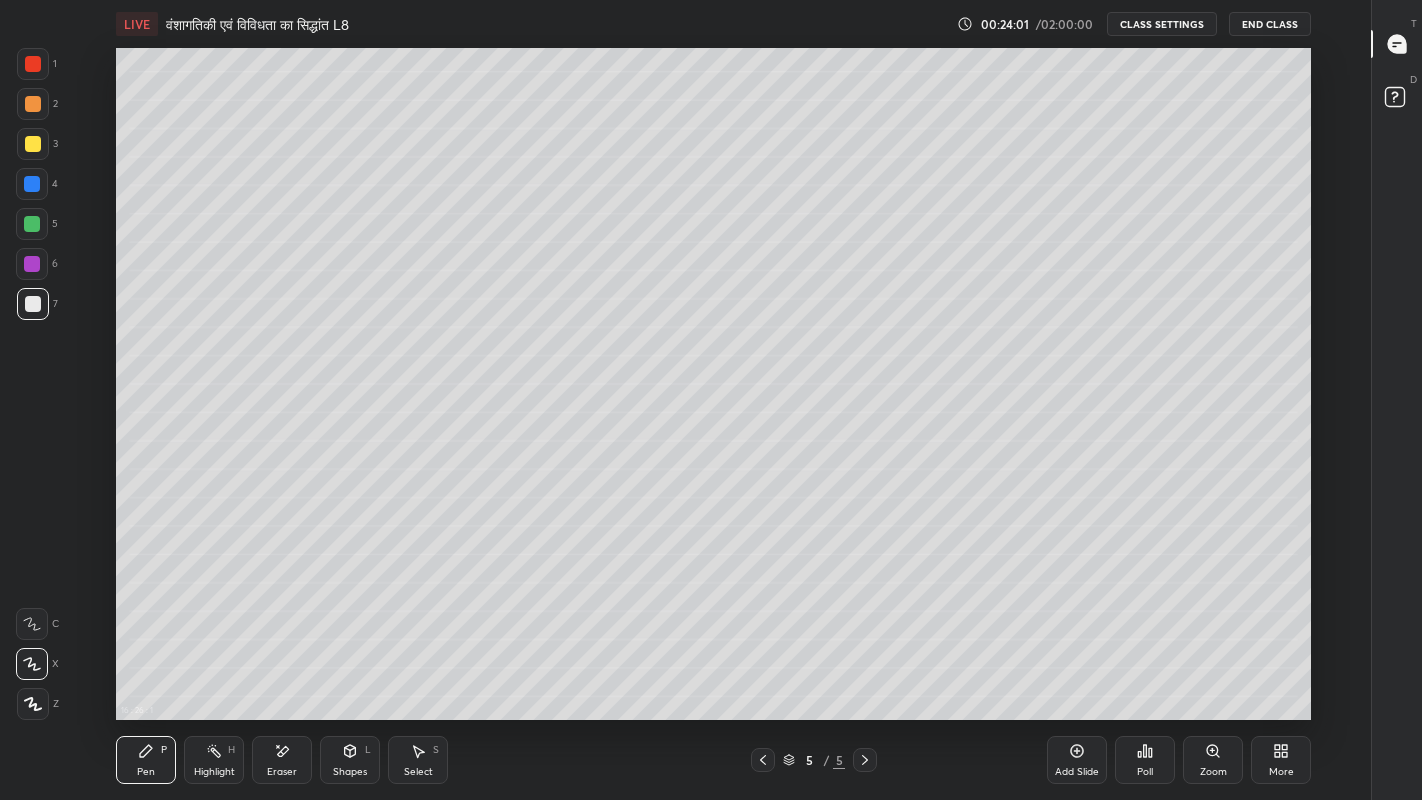 click at bounding box center [33, 144] 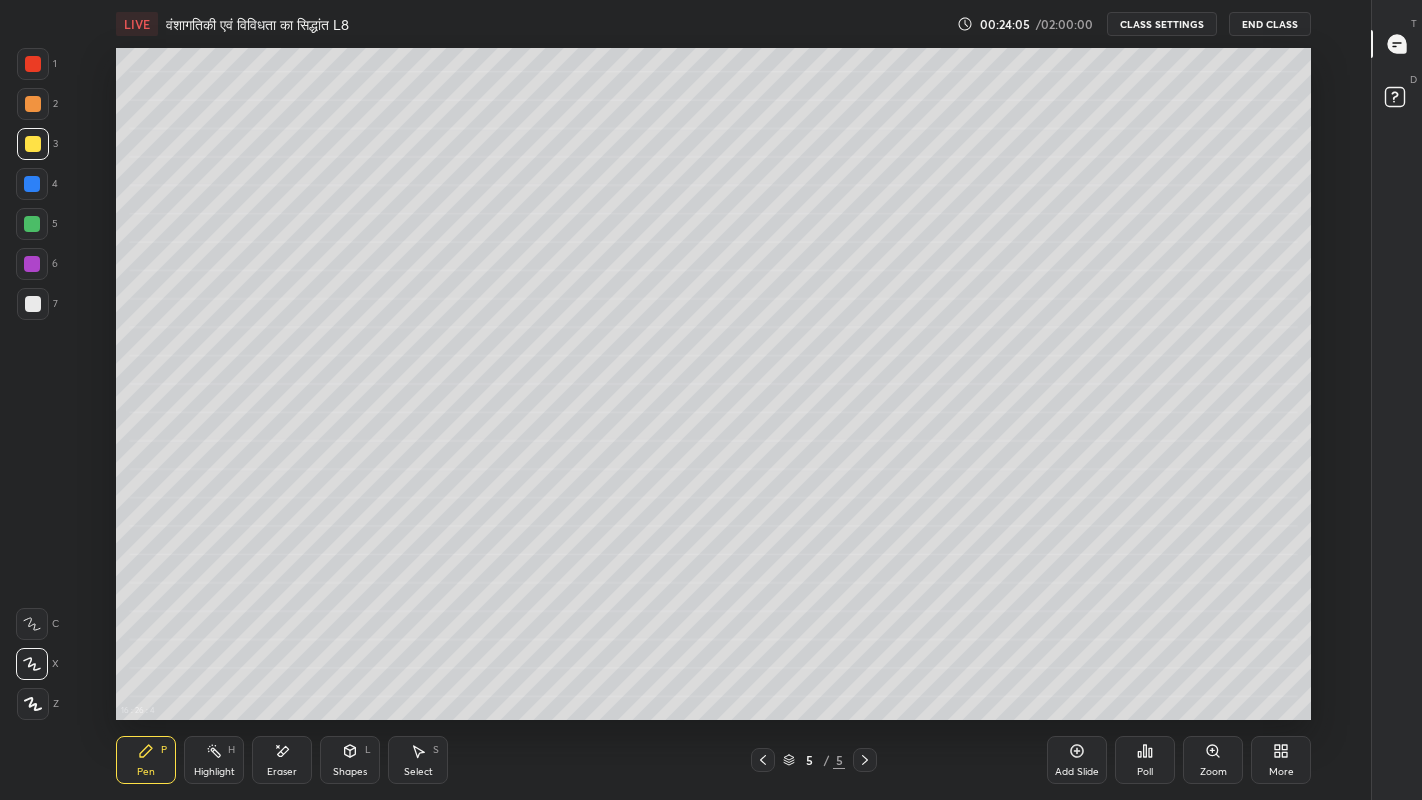 click 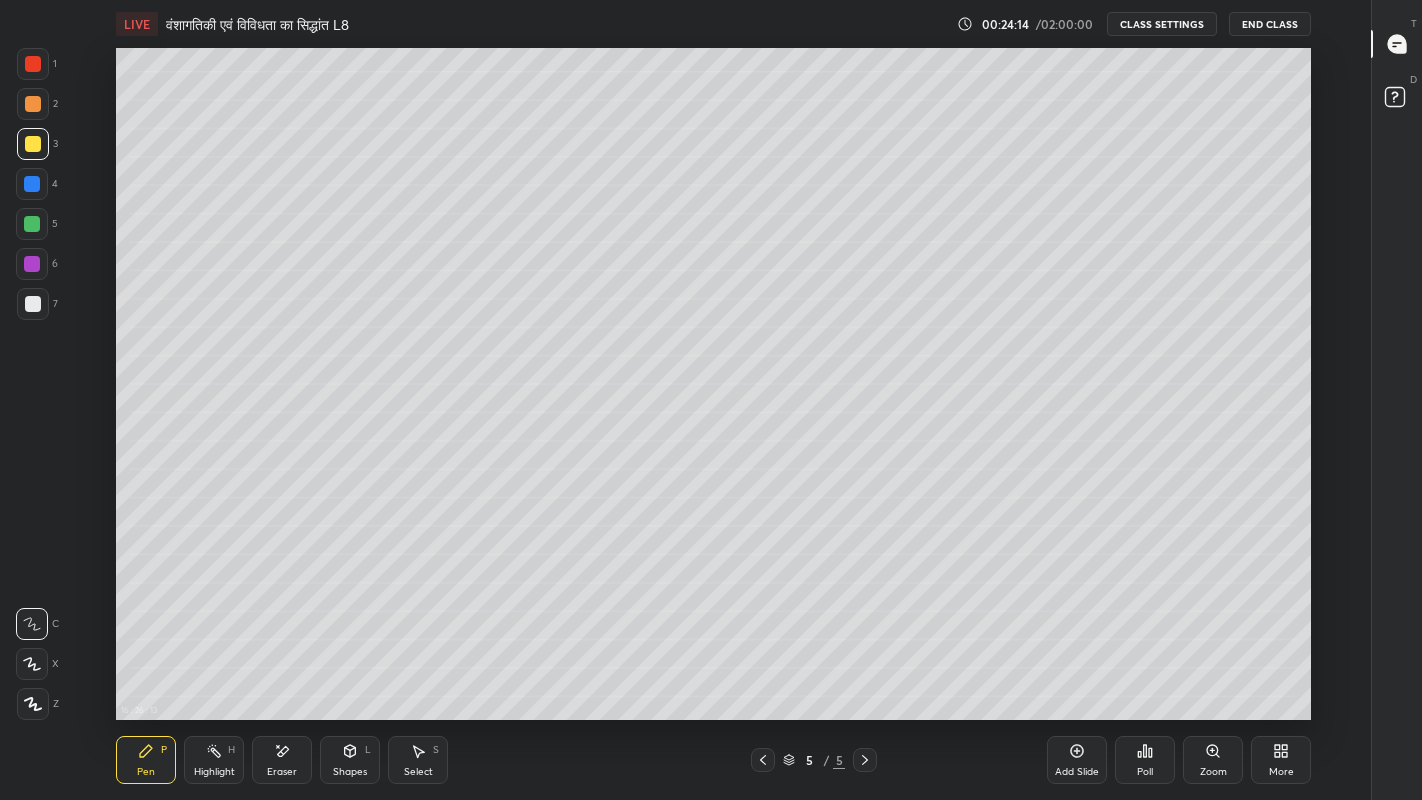 click at bounding box center (33, 64) 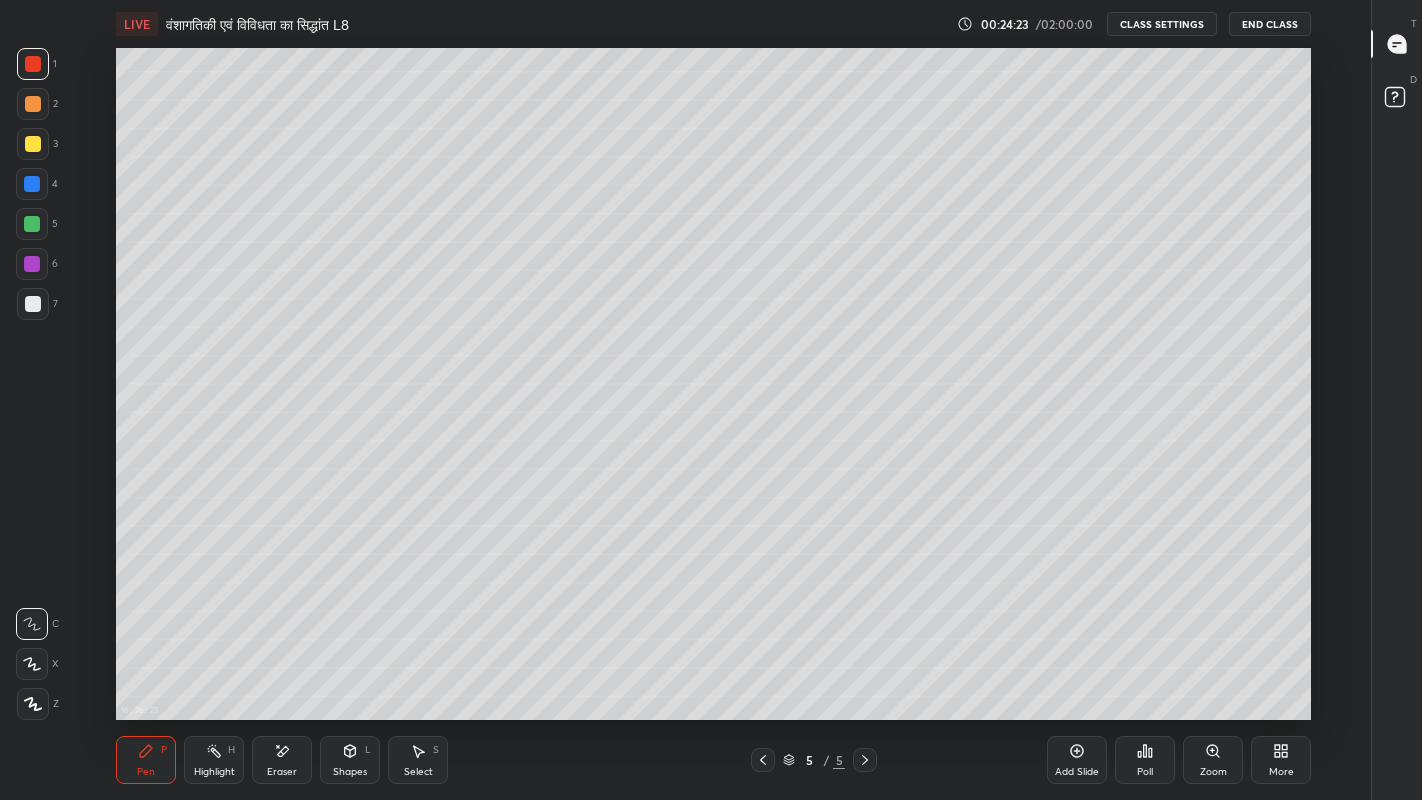 click at bounding box center (32, 224) 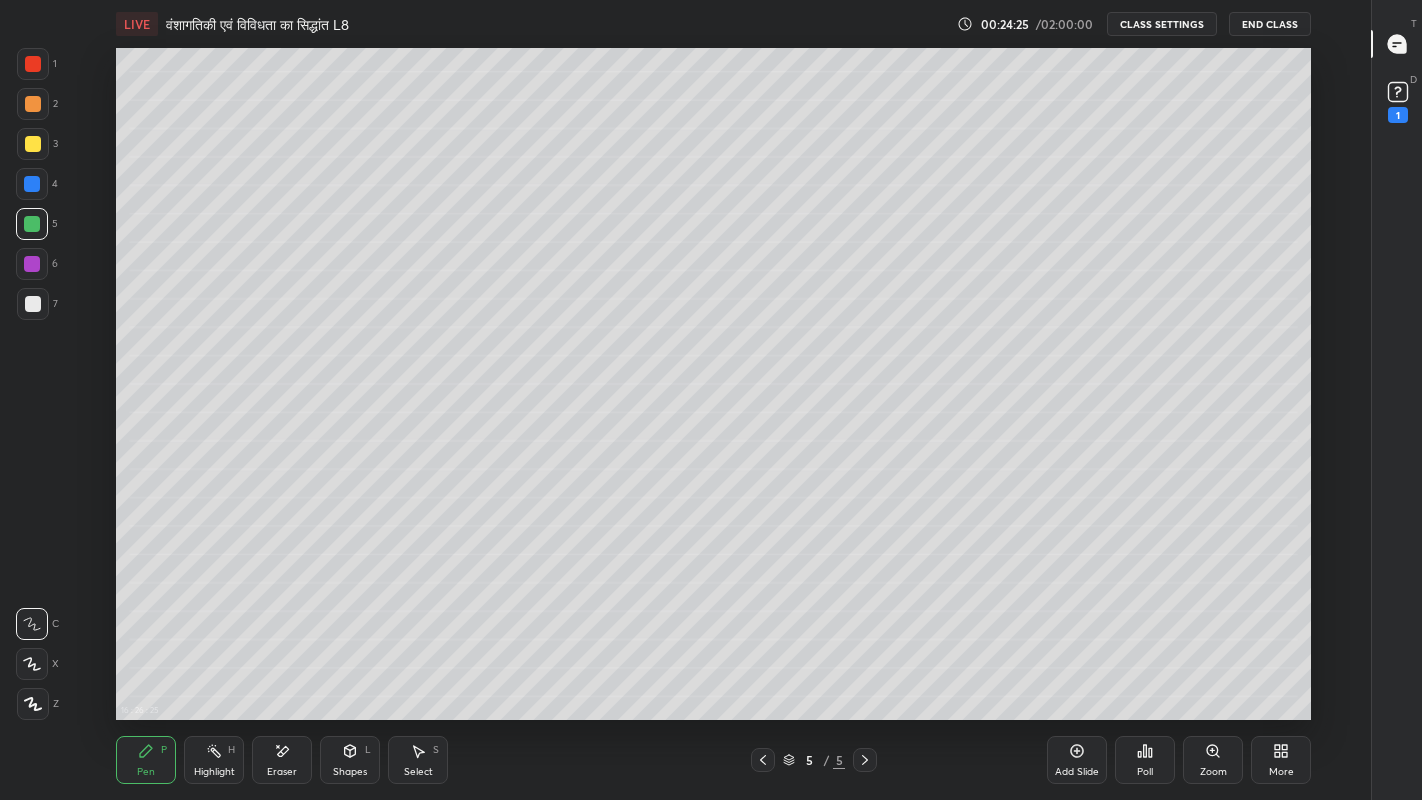 click at bounding box center [33, 104] 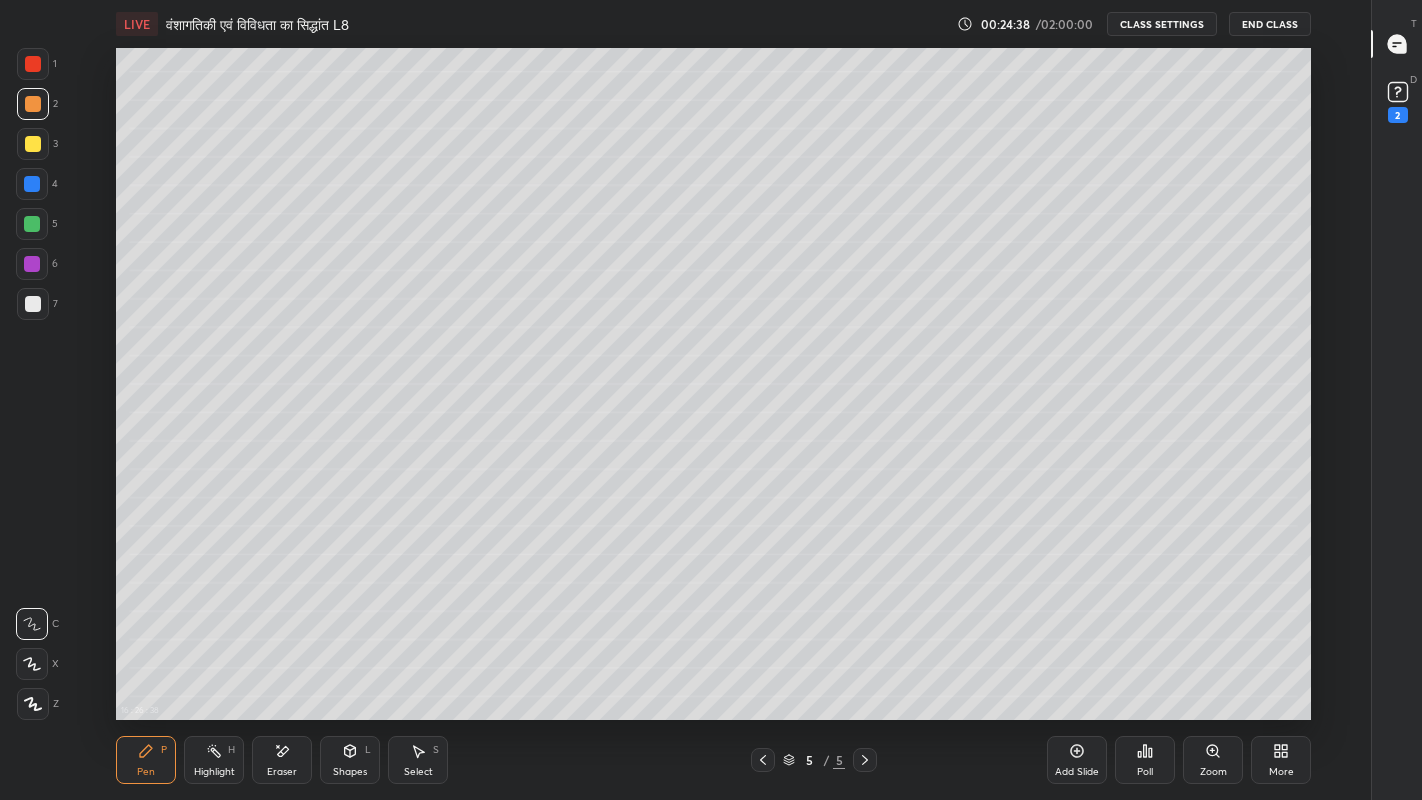 click on "Select S" at bounding box center [418, 760] 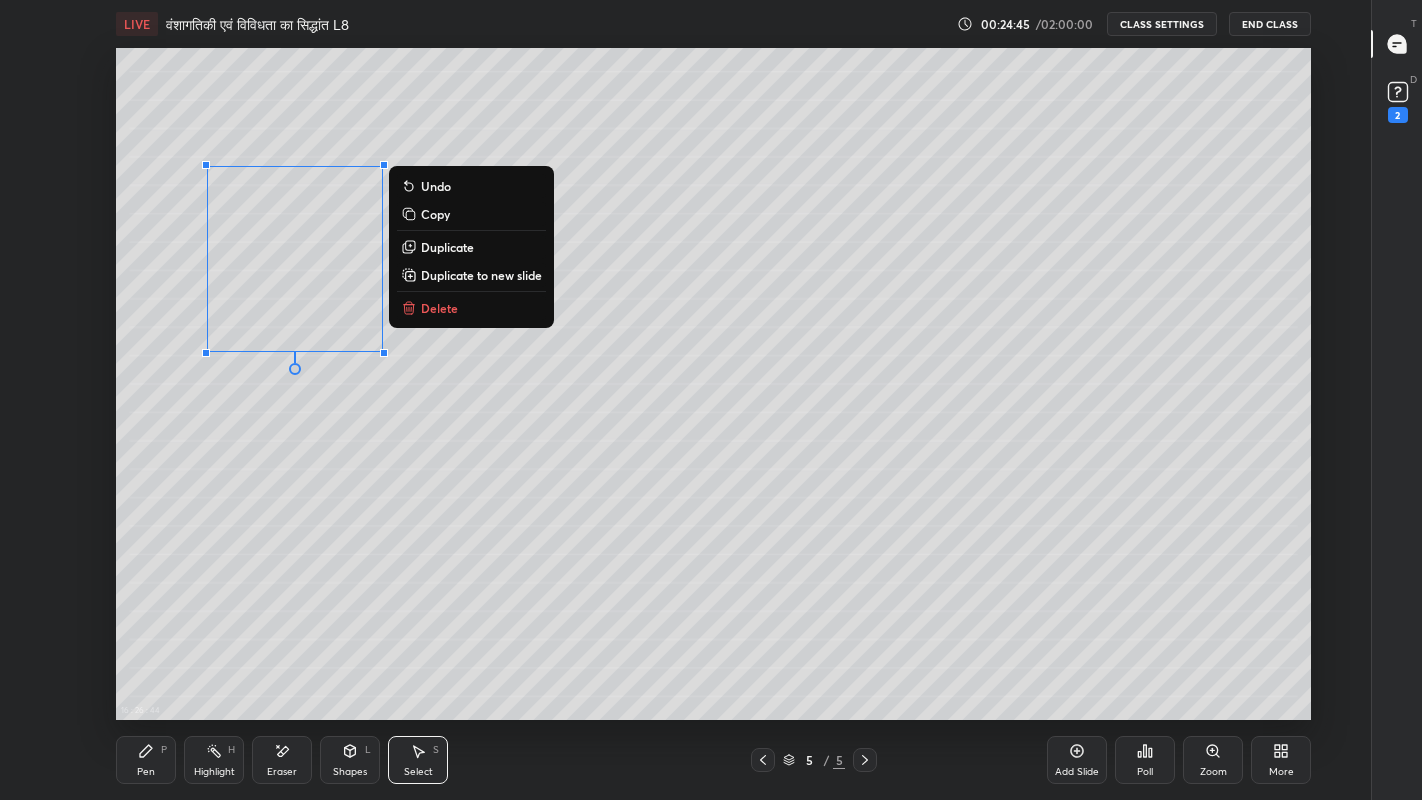click on "0 ° Undo Copy Duplicate Duplicate to new slide Delete" at bounding box center [713, 384] 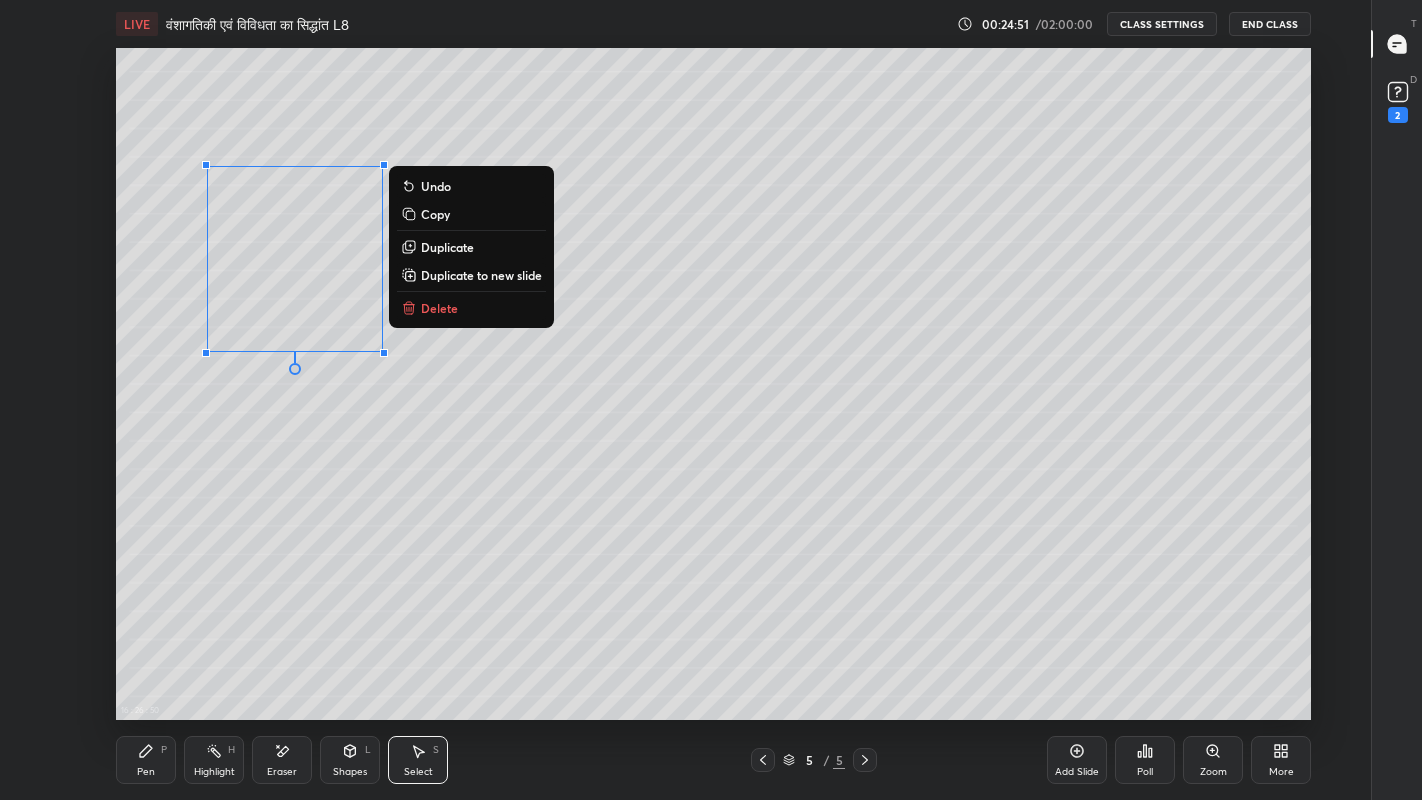click on "Copy" at bounding box center (435, 214) 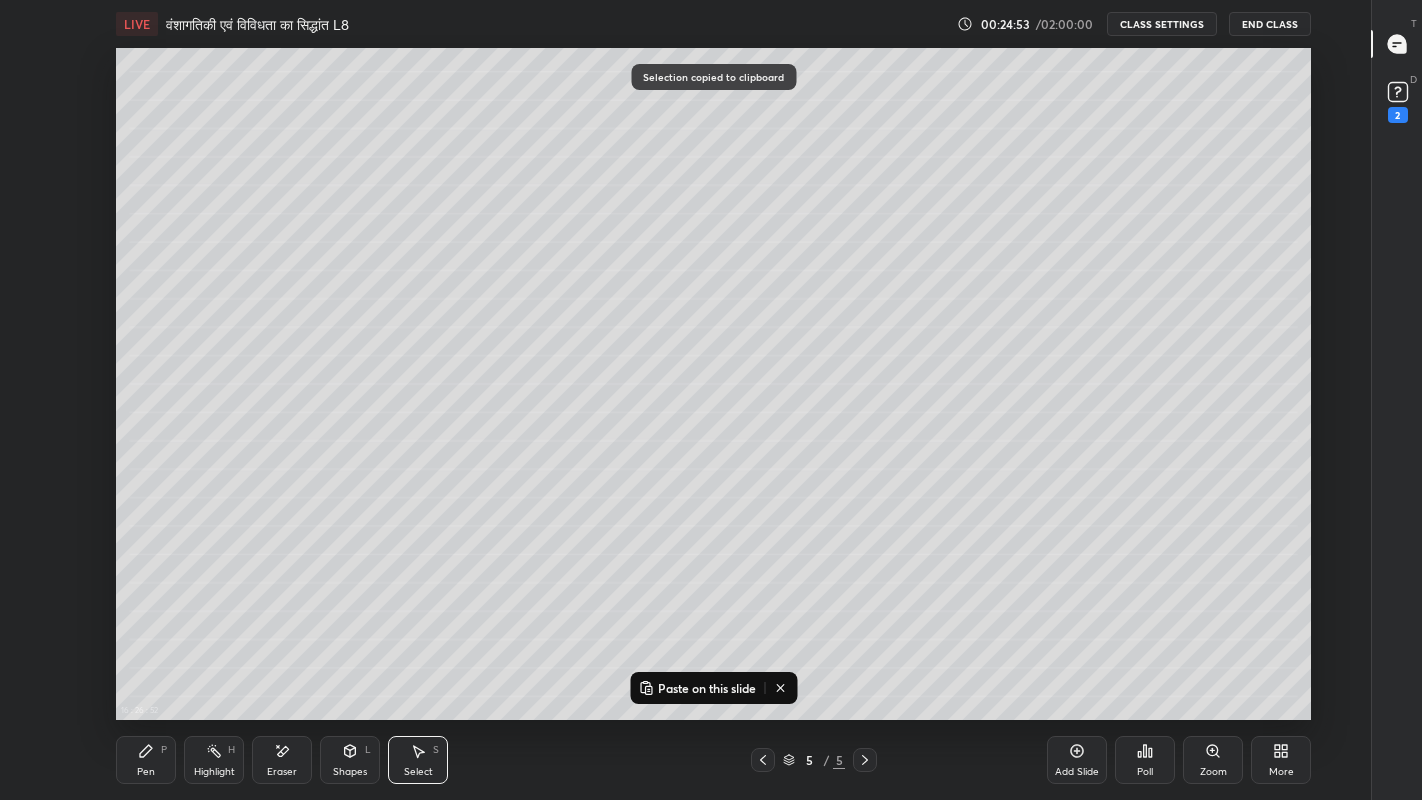 click on "Paste on this slide" at bounding box center (707, 688) 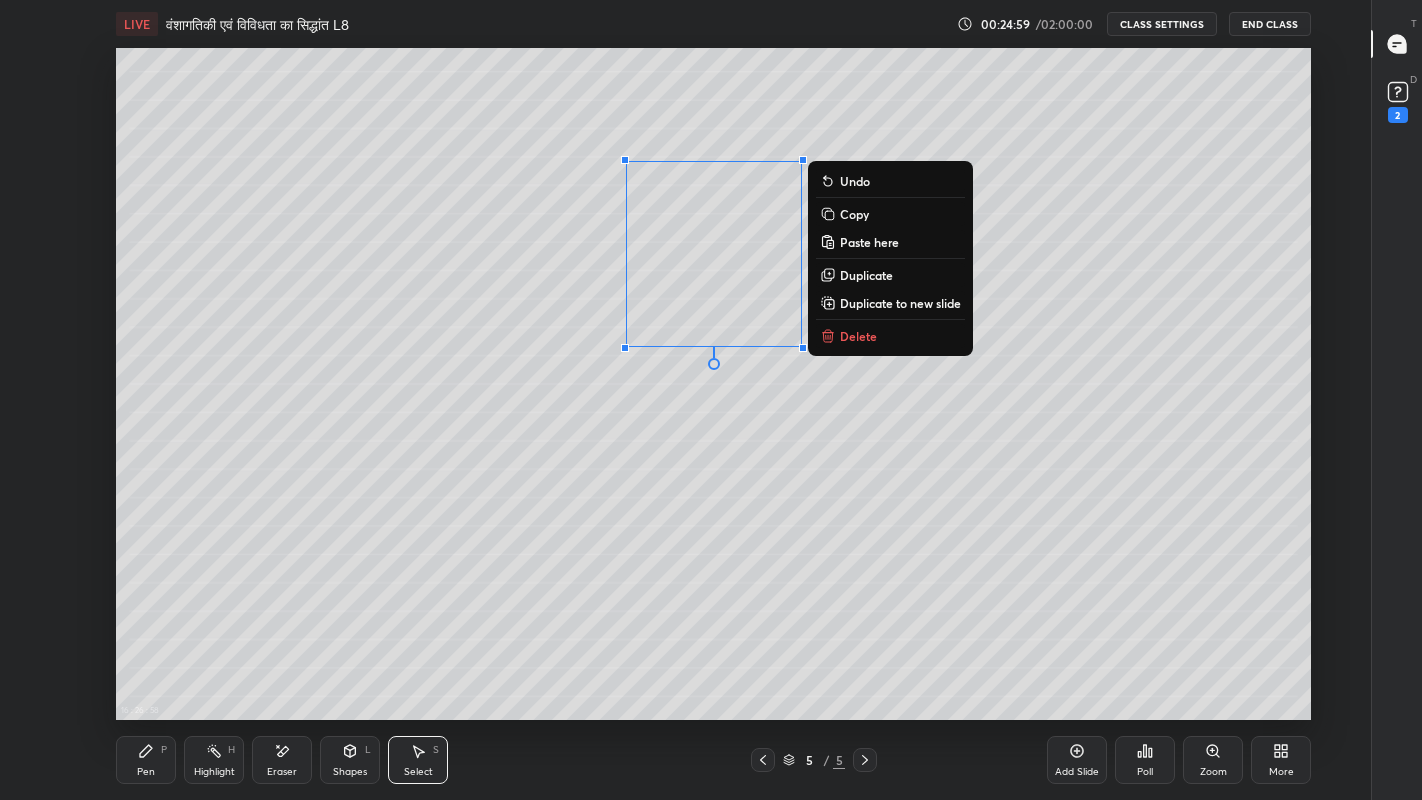 click on "Eraser" at bounding box center [282, 760] 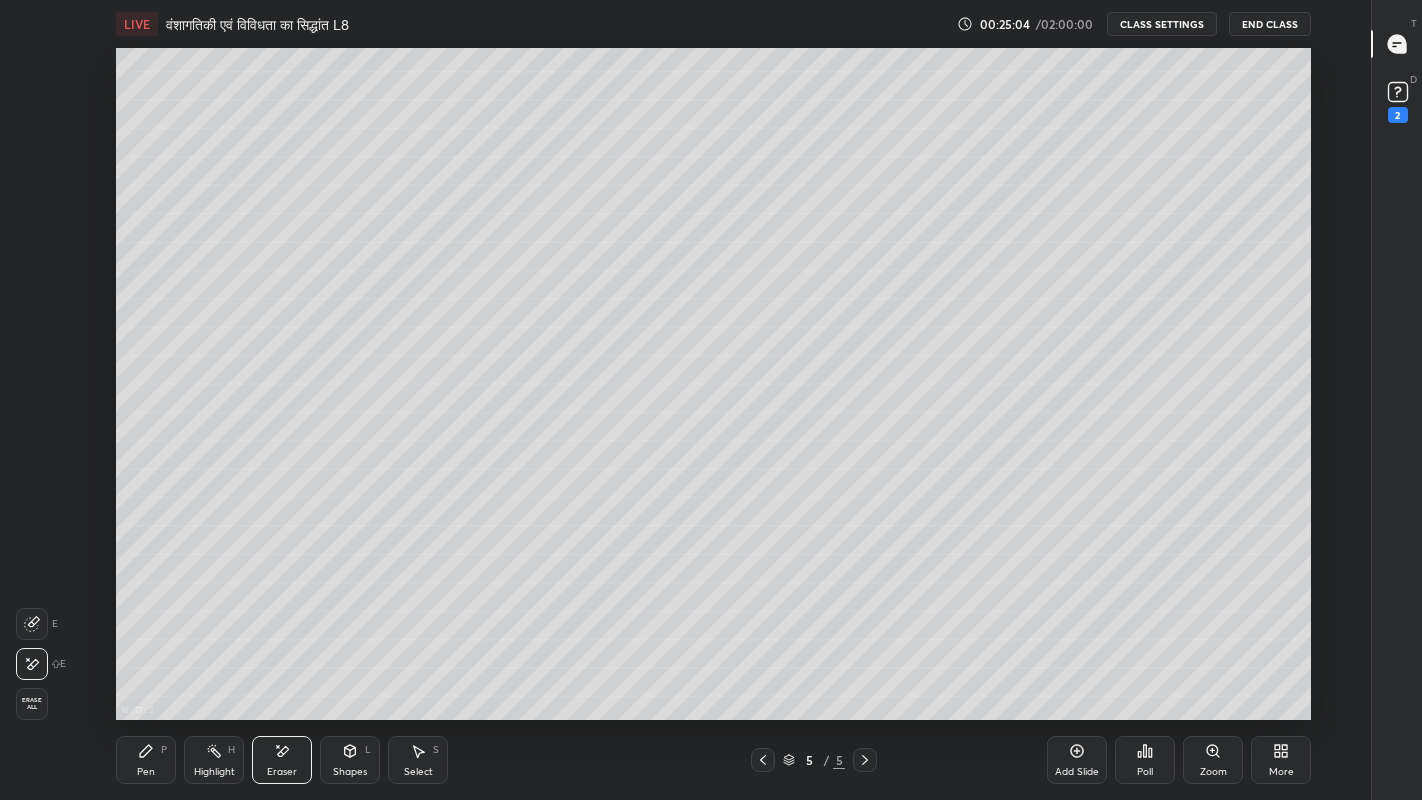click 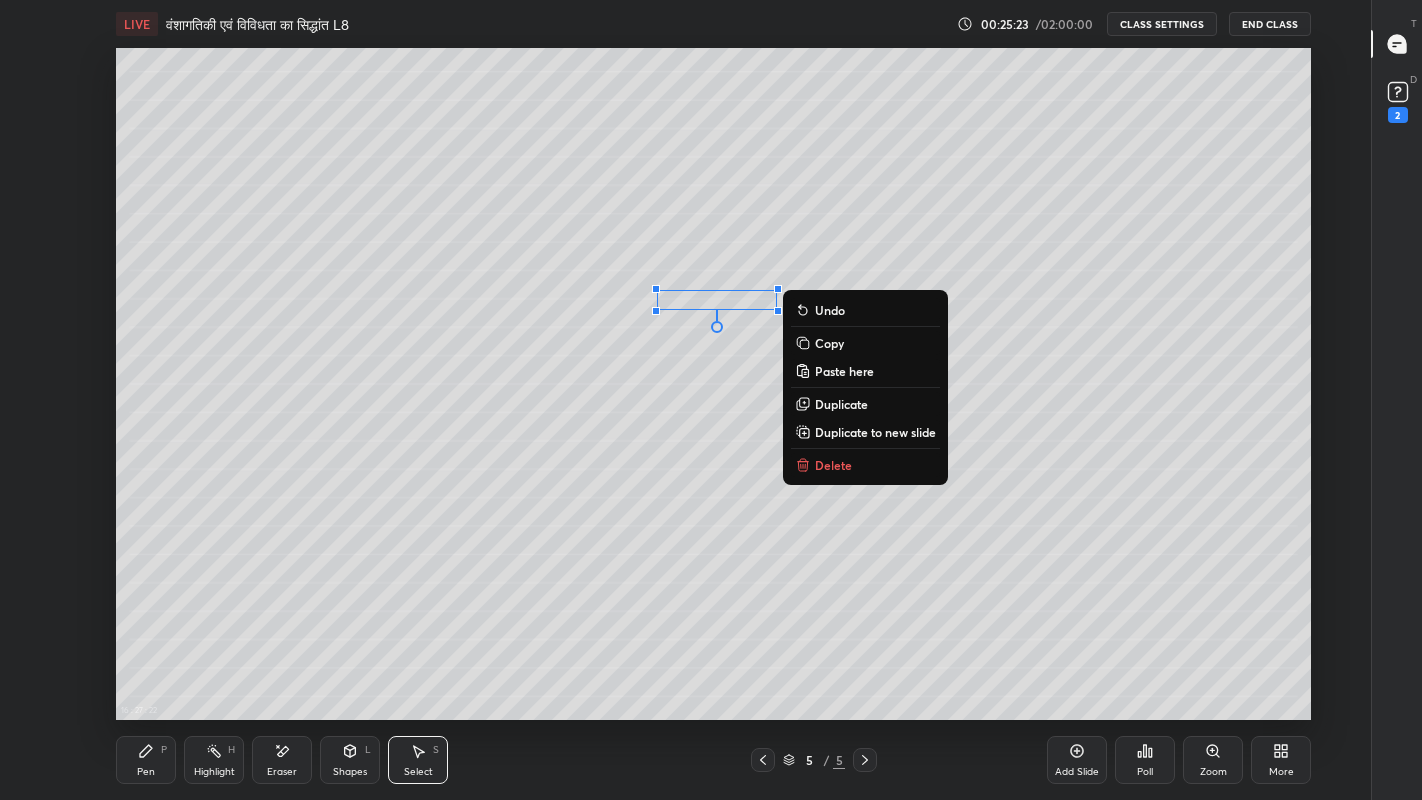 click on "0 ° Undo Copy Paste here Duplicate Duplicate to new slide Delete" at bounding box center [713, 384] 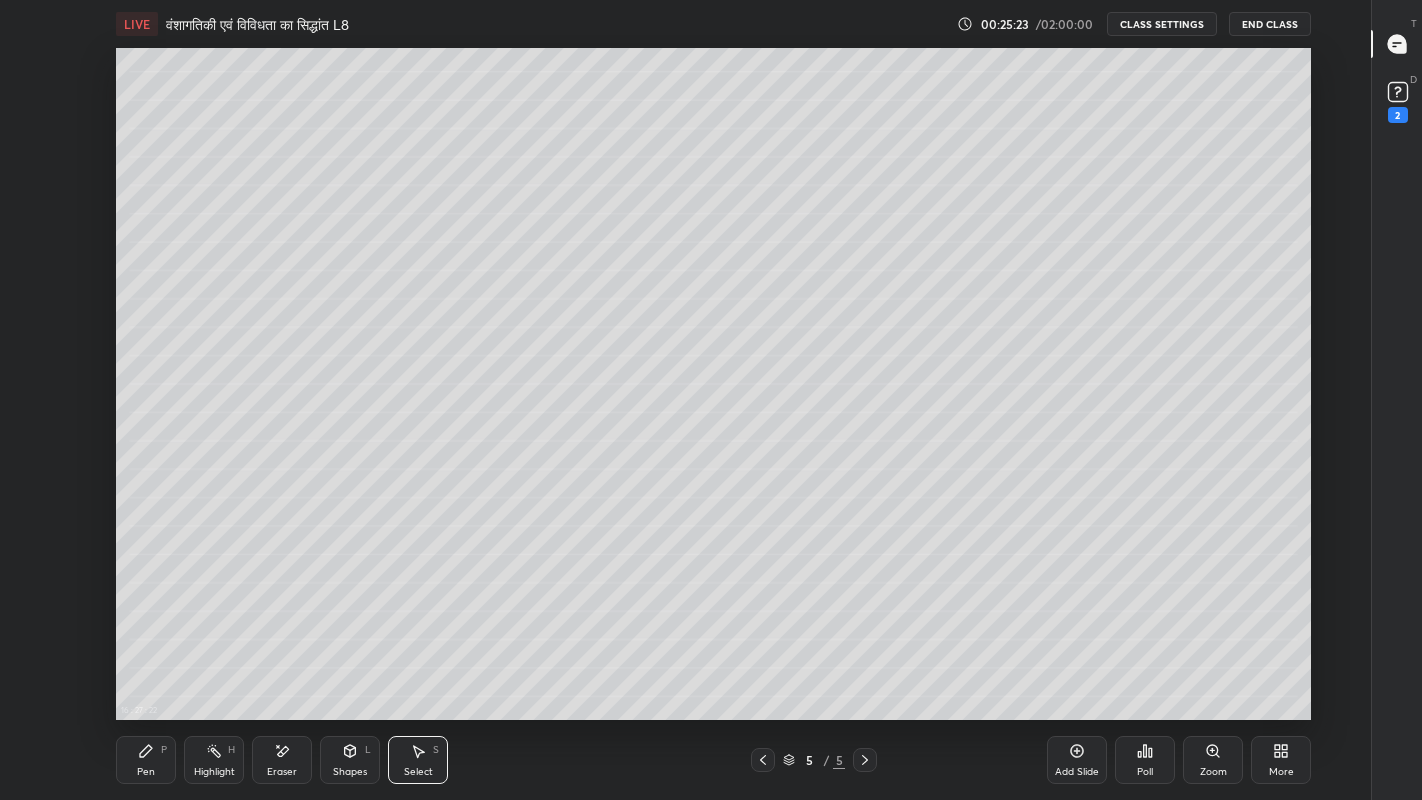 click on "0 ° Undo Copy Paste here Duplicate Duplicate to new slide Delete" at bounding box center [713, 384] 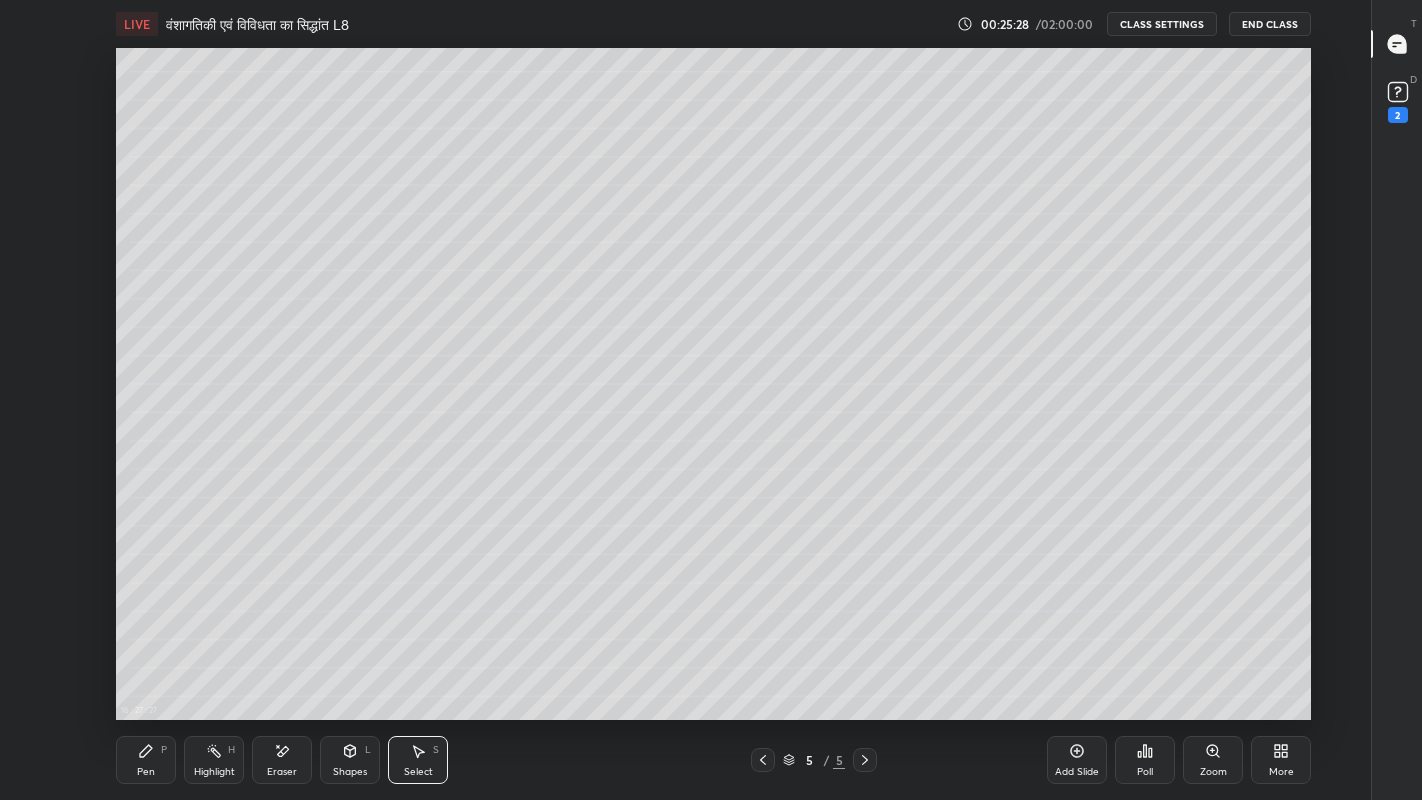 click on "Pen P" at bounding box center [146, 760] 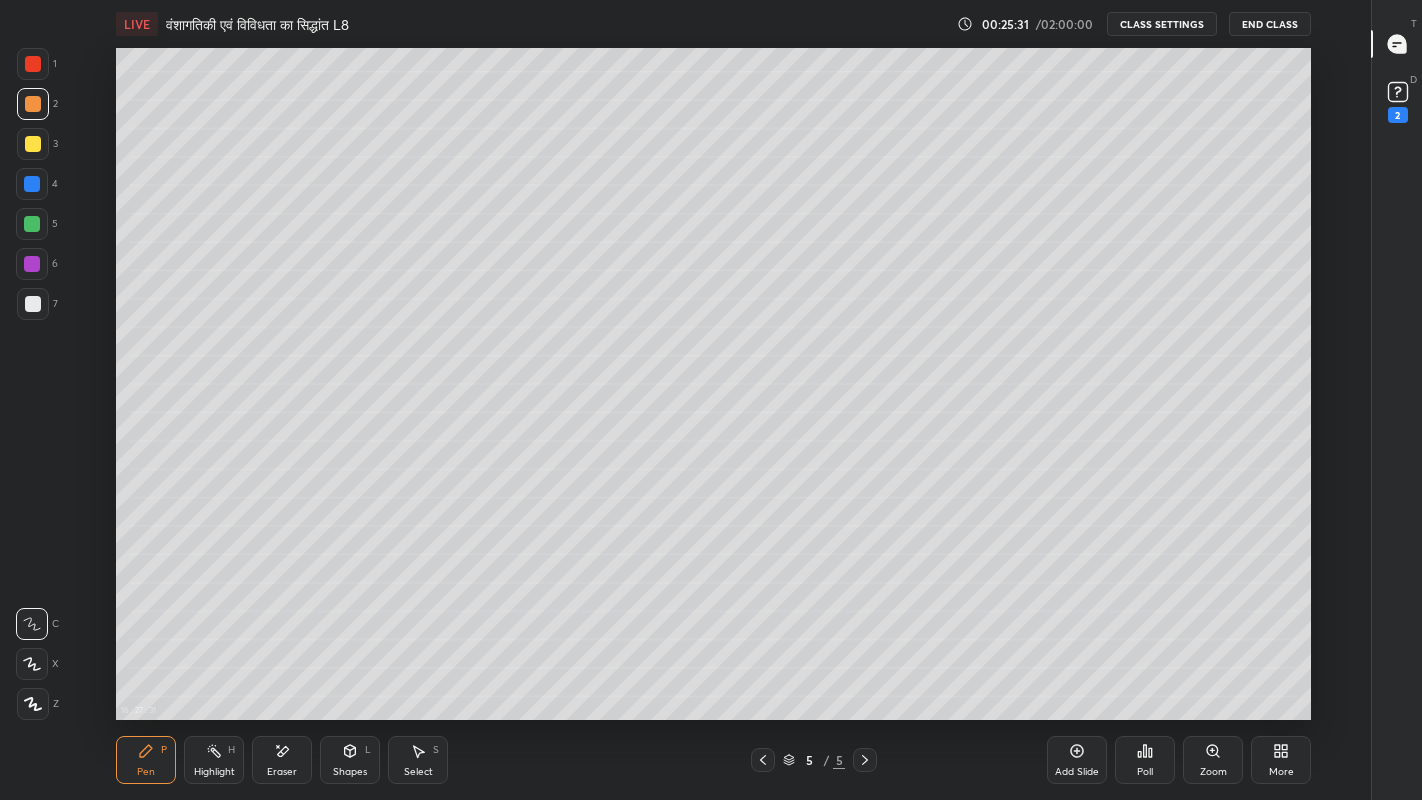 click at bounding box center [33, 304] 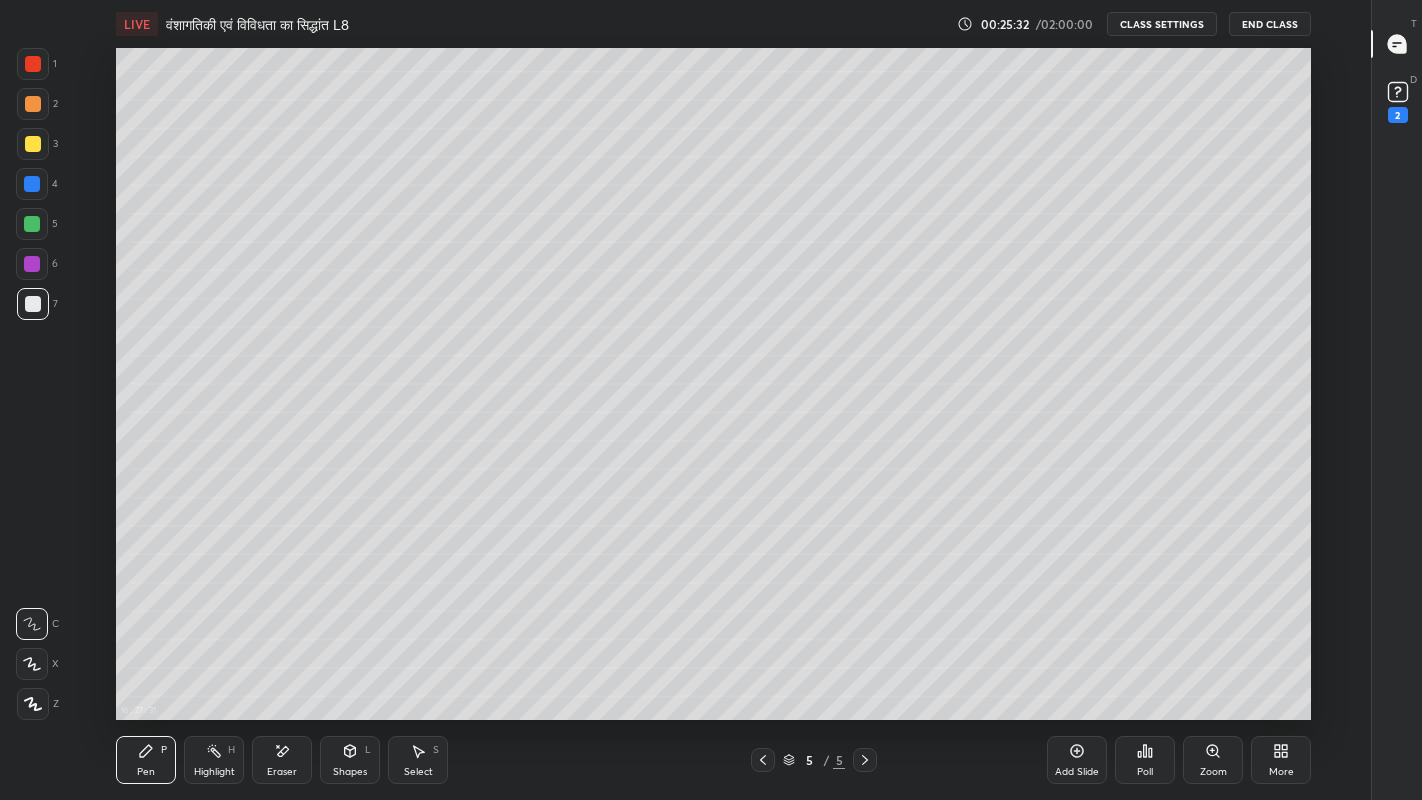 click 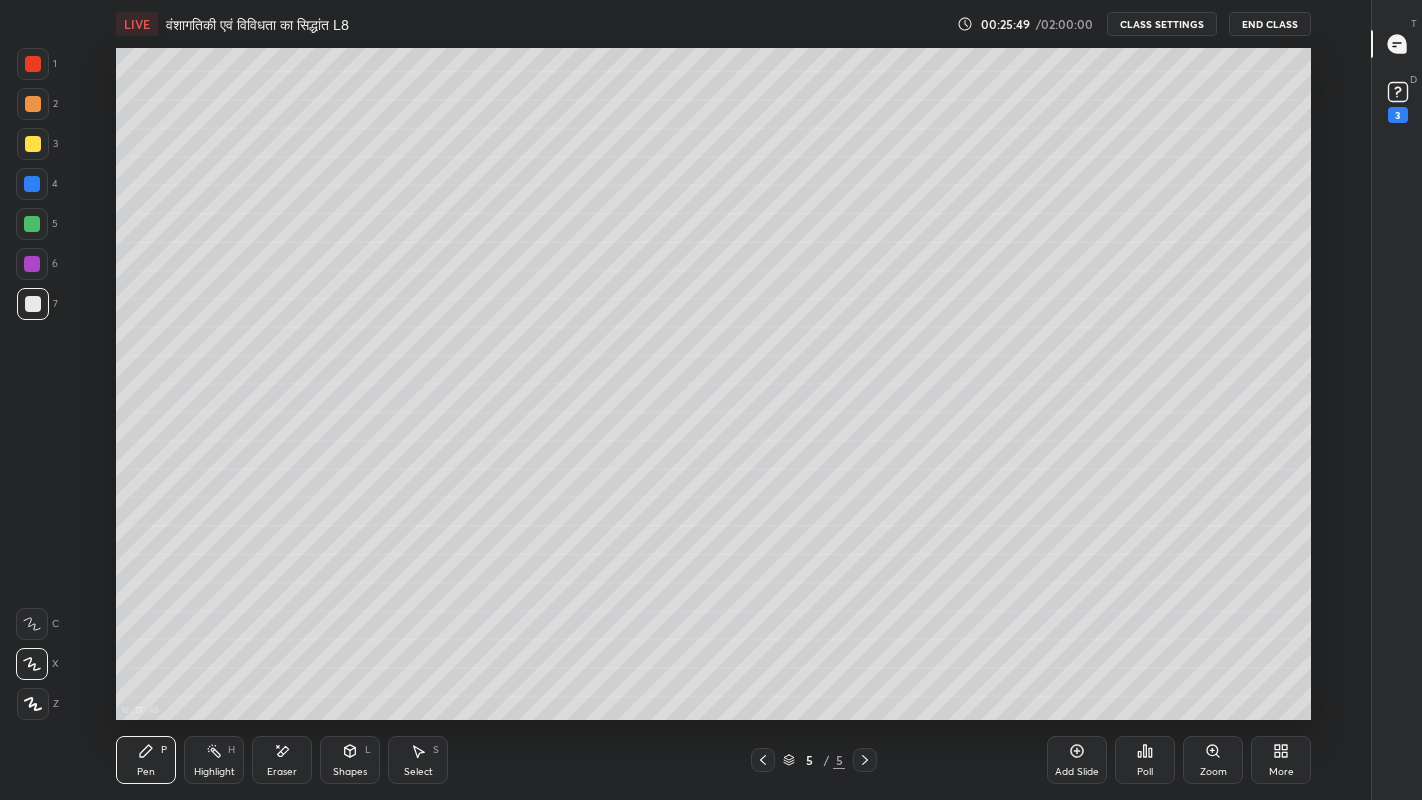 click at bounding box center (33, 144) 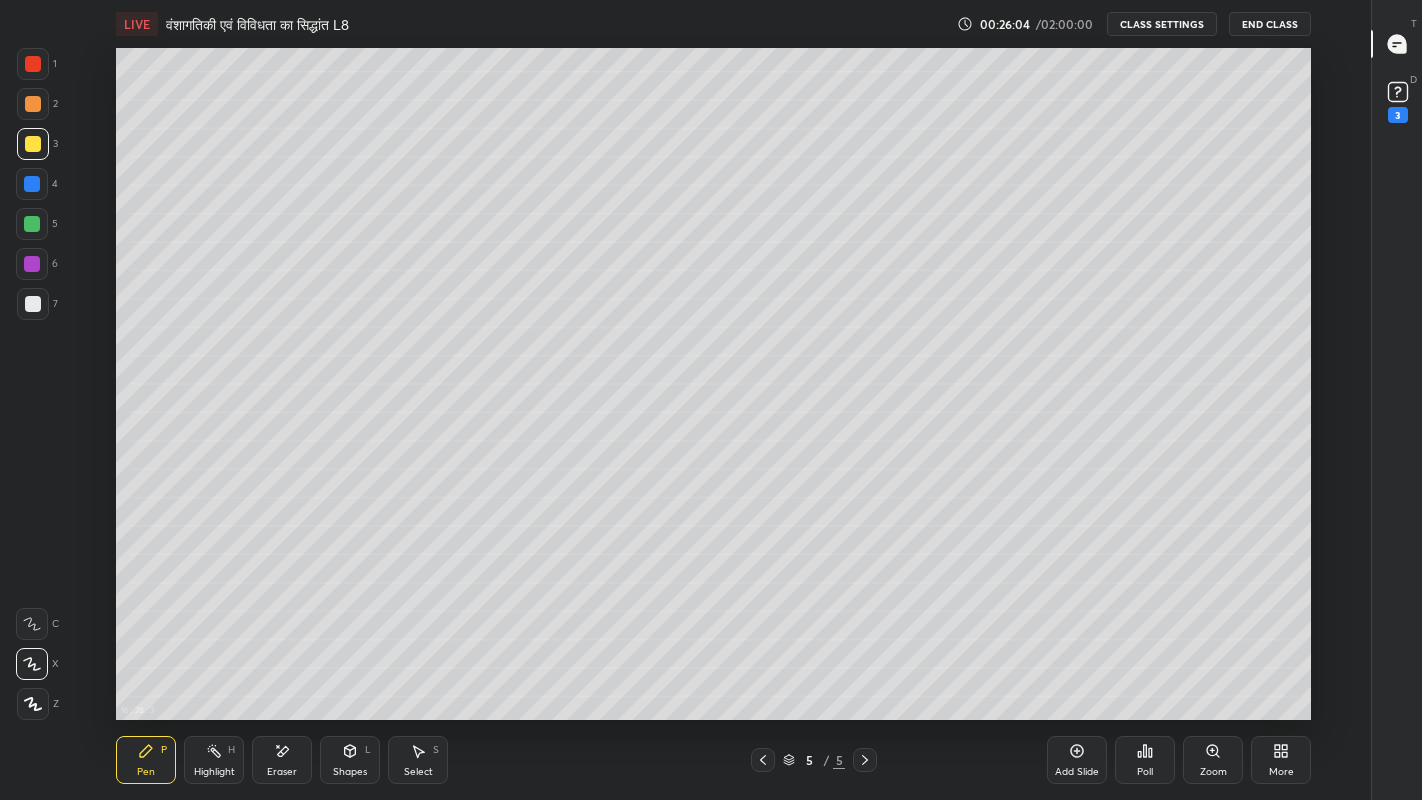 click on "Eraser" at bounding box center (282, 772) 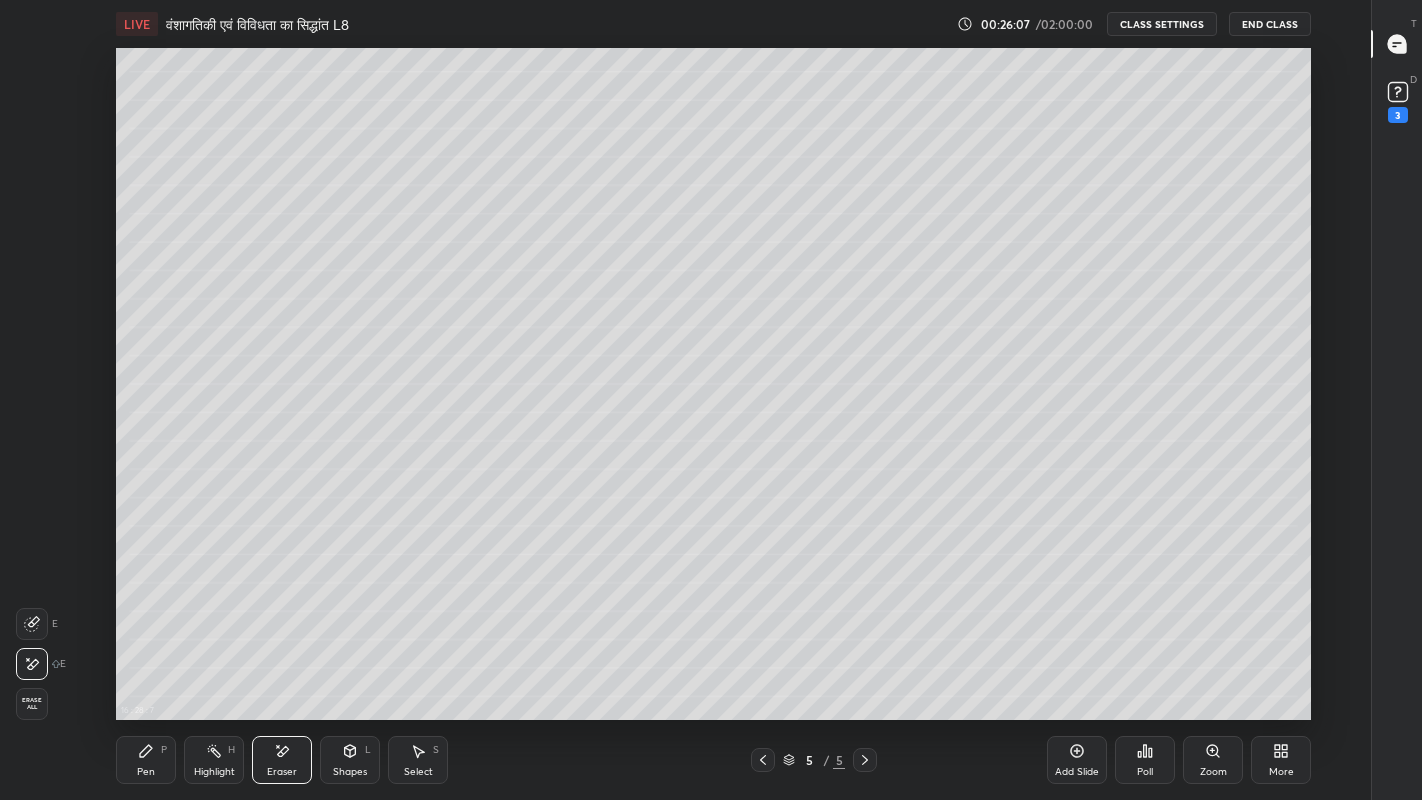 click on "Pen" at bounding box center (146, 772) 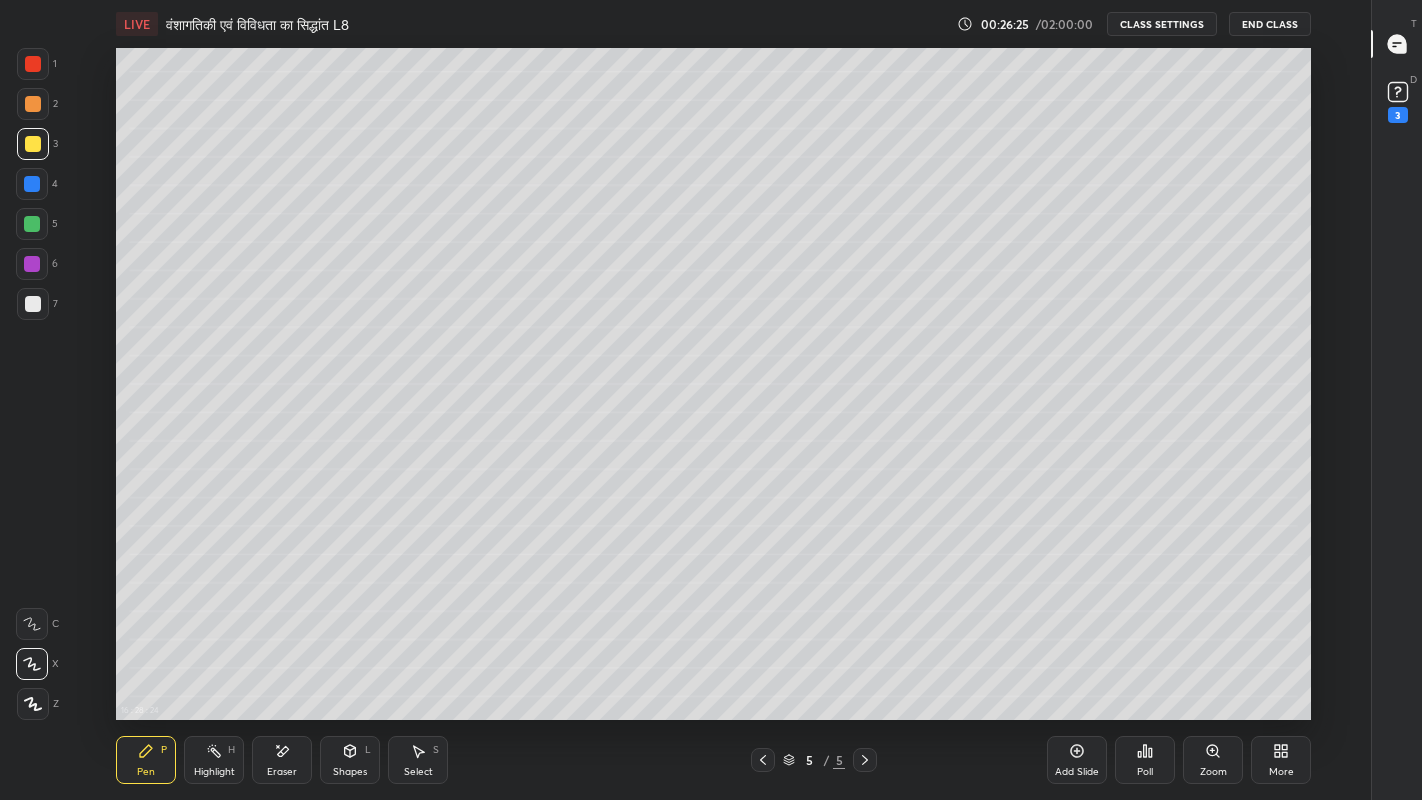 click 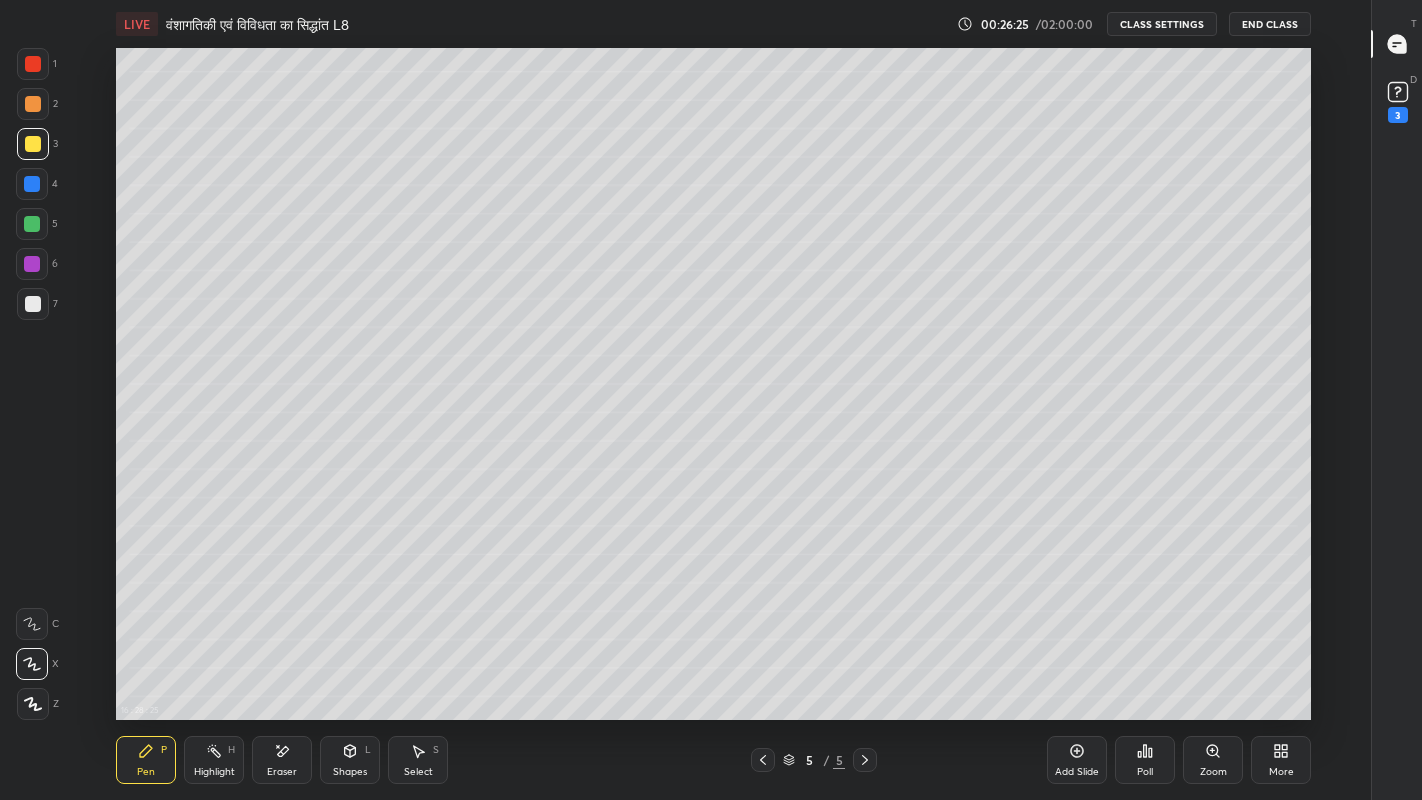 click at bounding box center [33, 304] 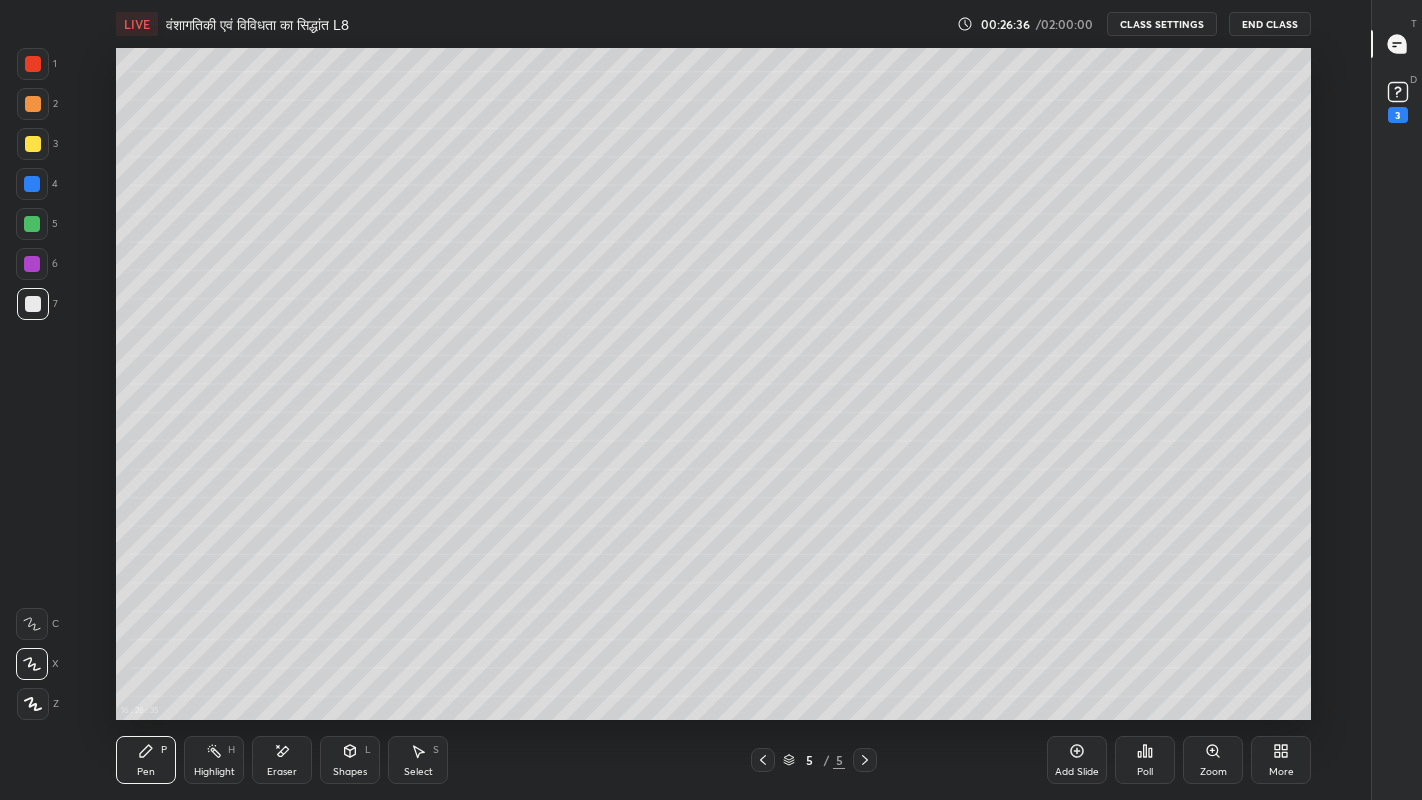 click on "Eraser" at bounding box center (282, 760) 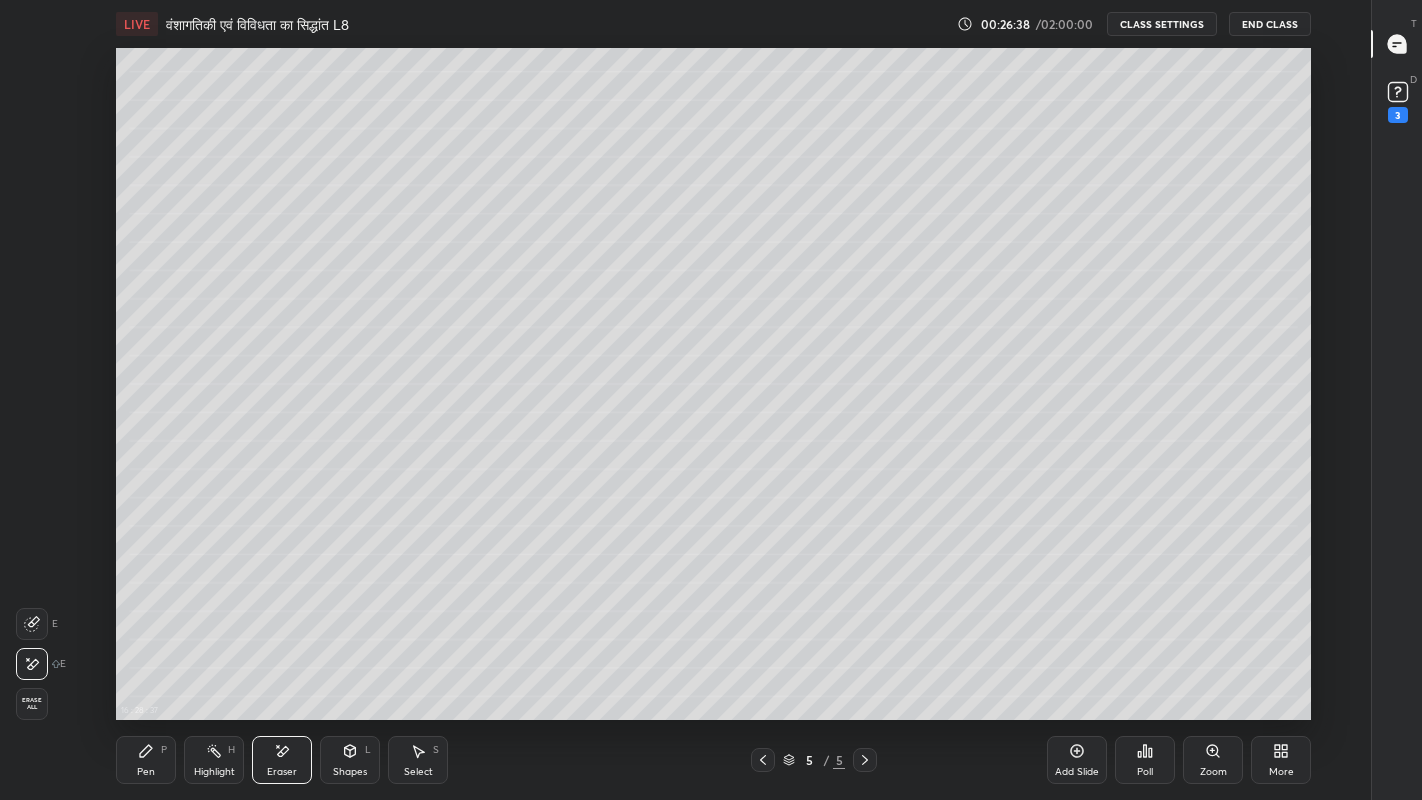 click on "More" at bounding box center (1281, 772) 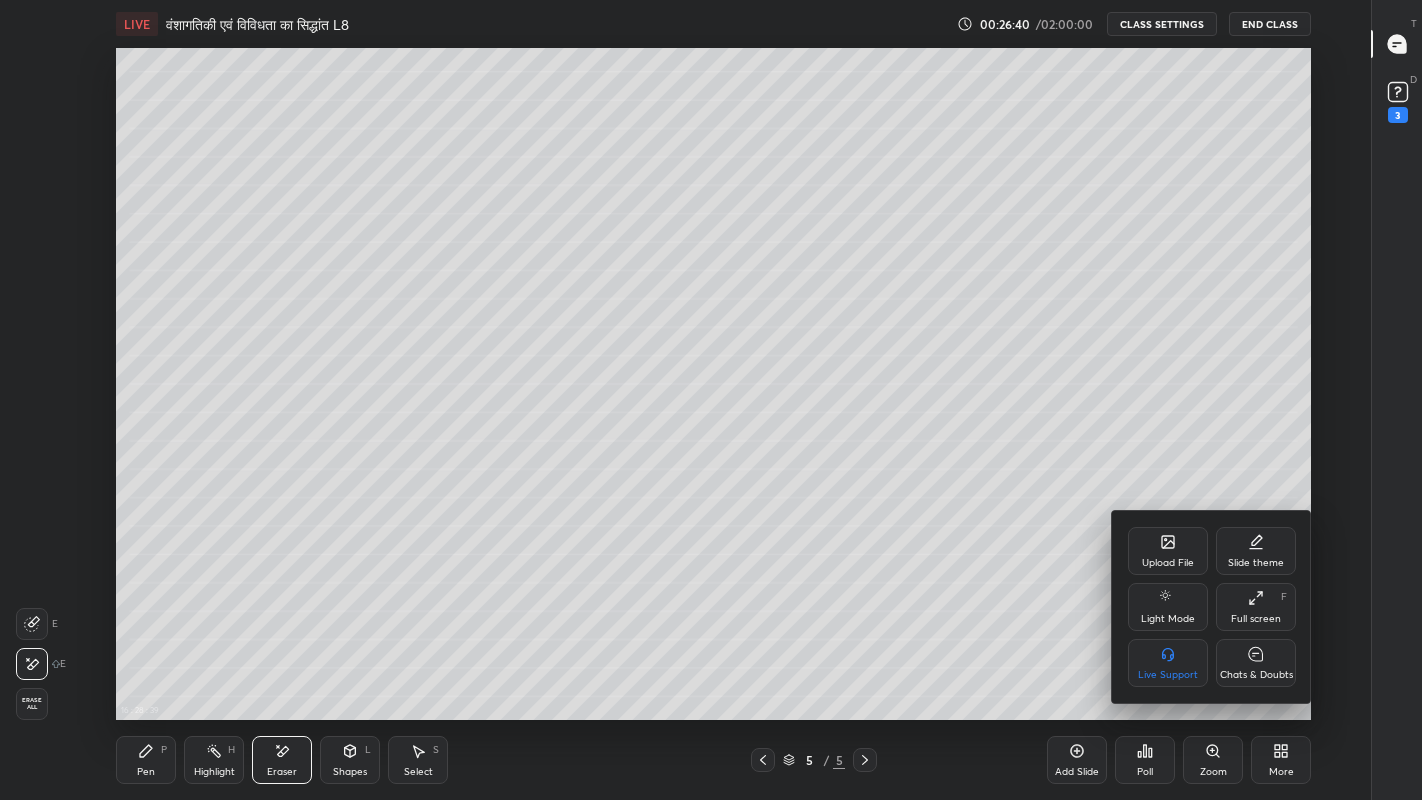 click on "Full screen" at bounding box center (1256, 619) 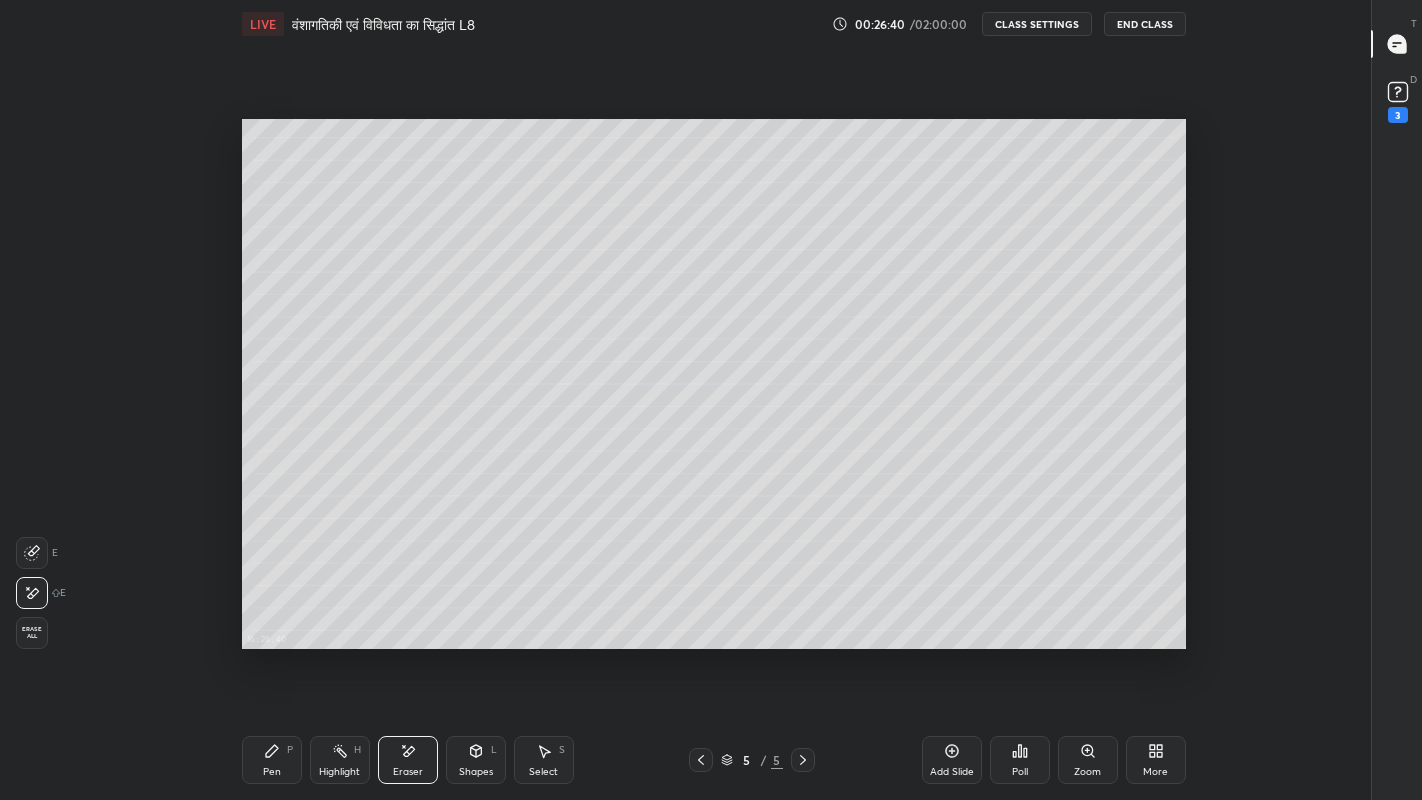 type on "x" 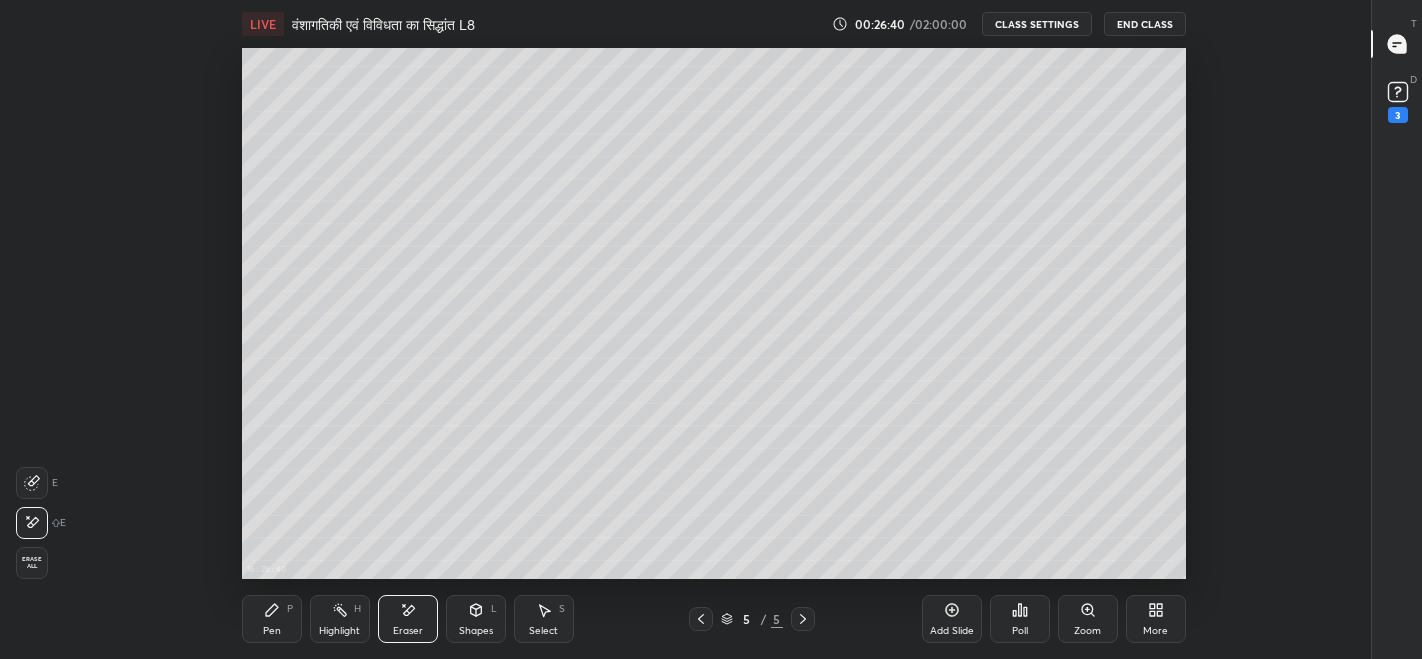 scroll, scrollTop: 531, scrollLeft: 1299, axis: both 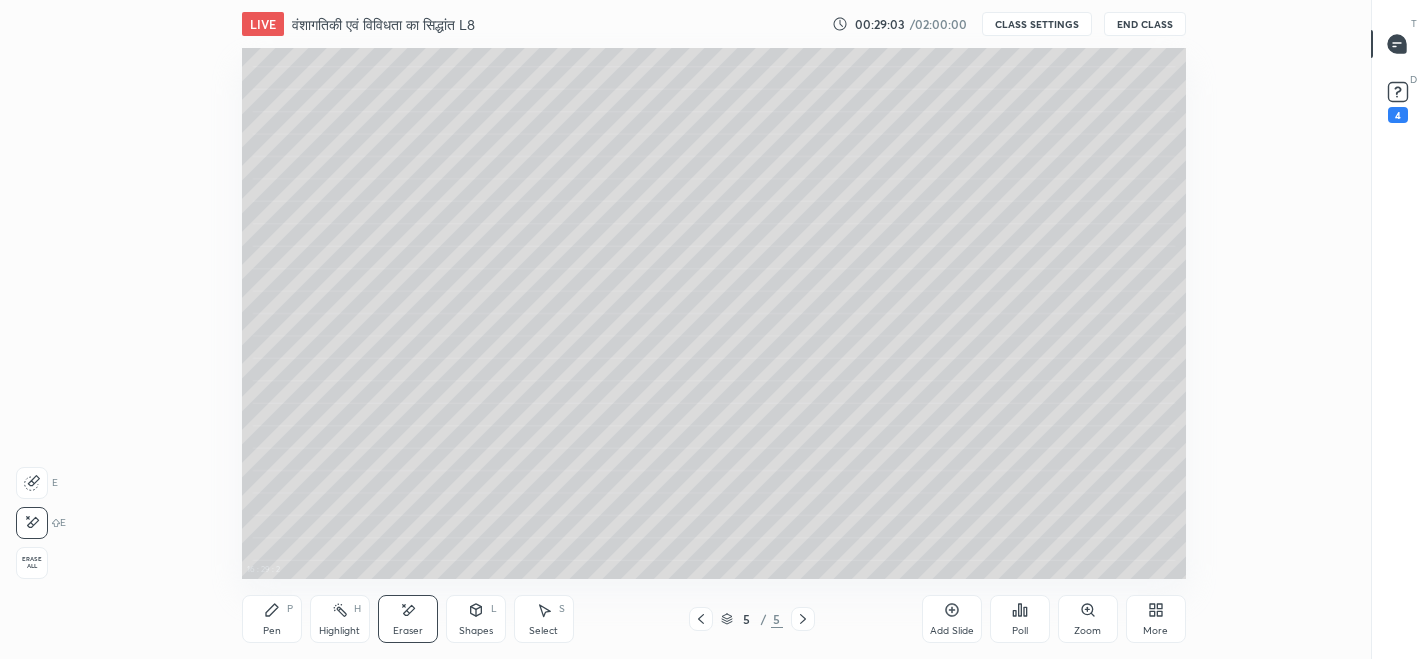 click on "More" at bounding box center [1156, 619] 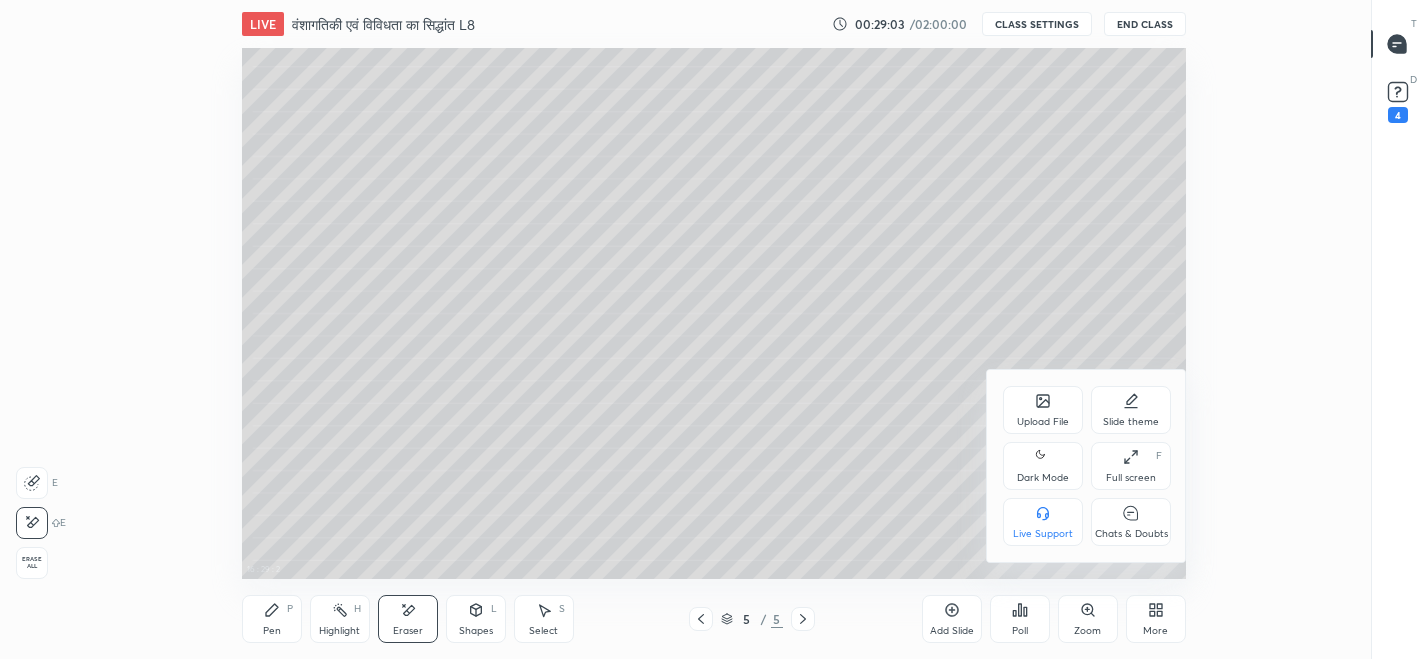 click 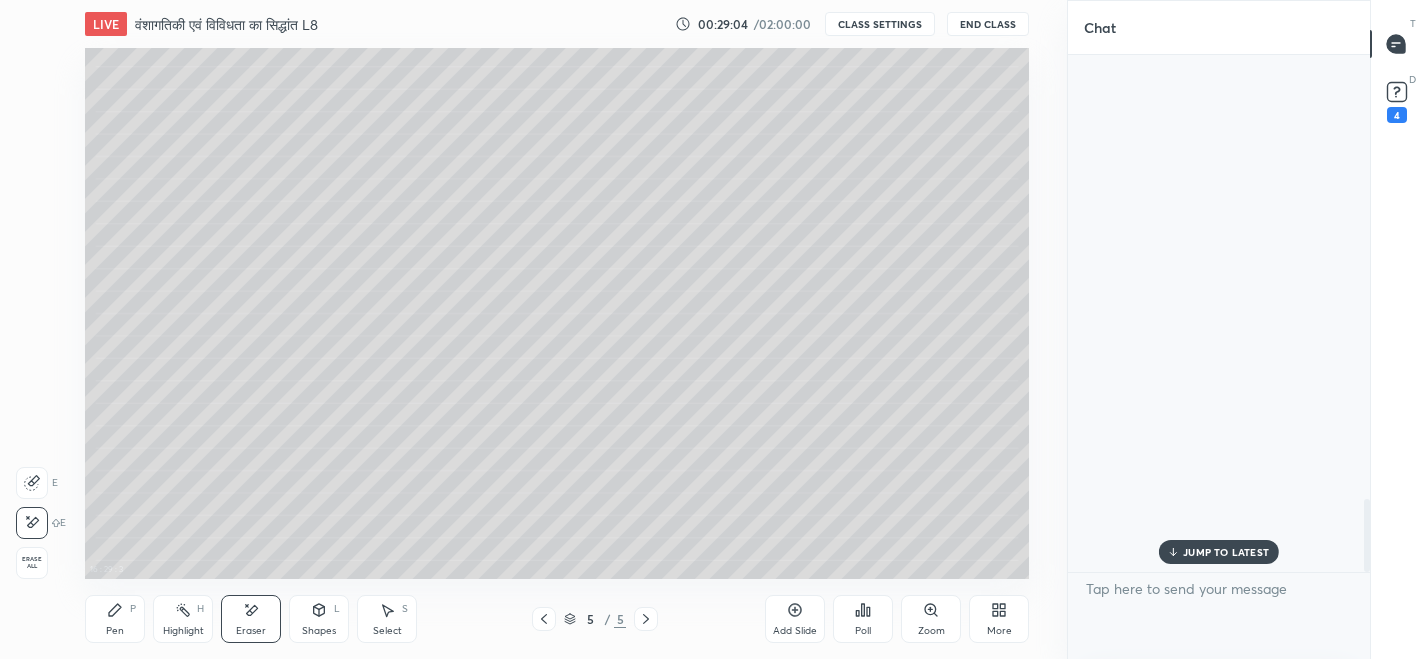 scroll, scrollTop: 531, scrollLeft: 1021, axis: both 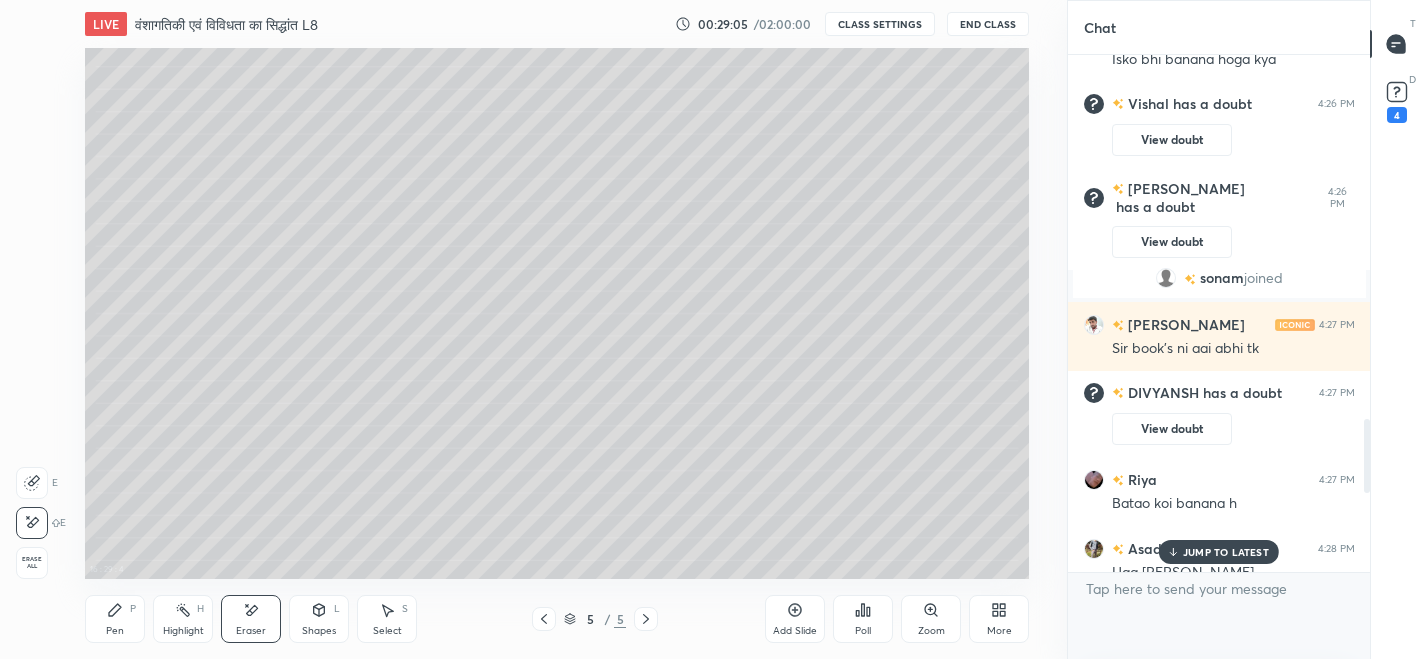 click on "JUMP TO LATEST" at bounding box center [1219, 552] 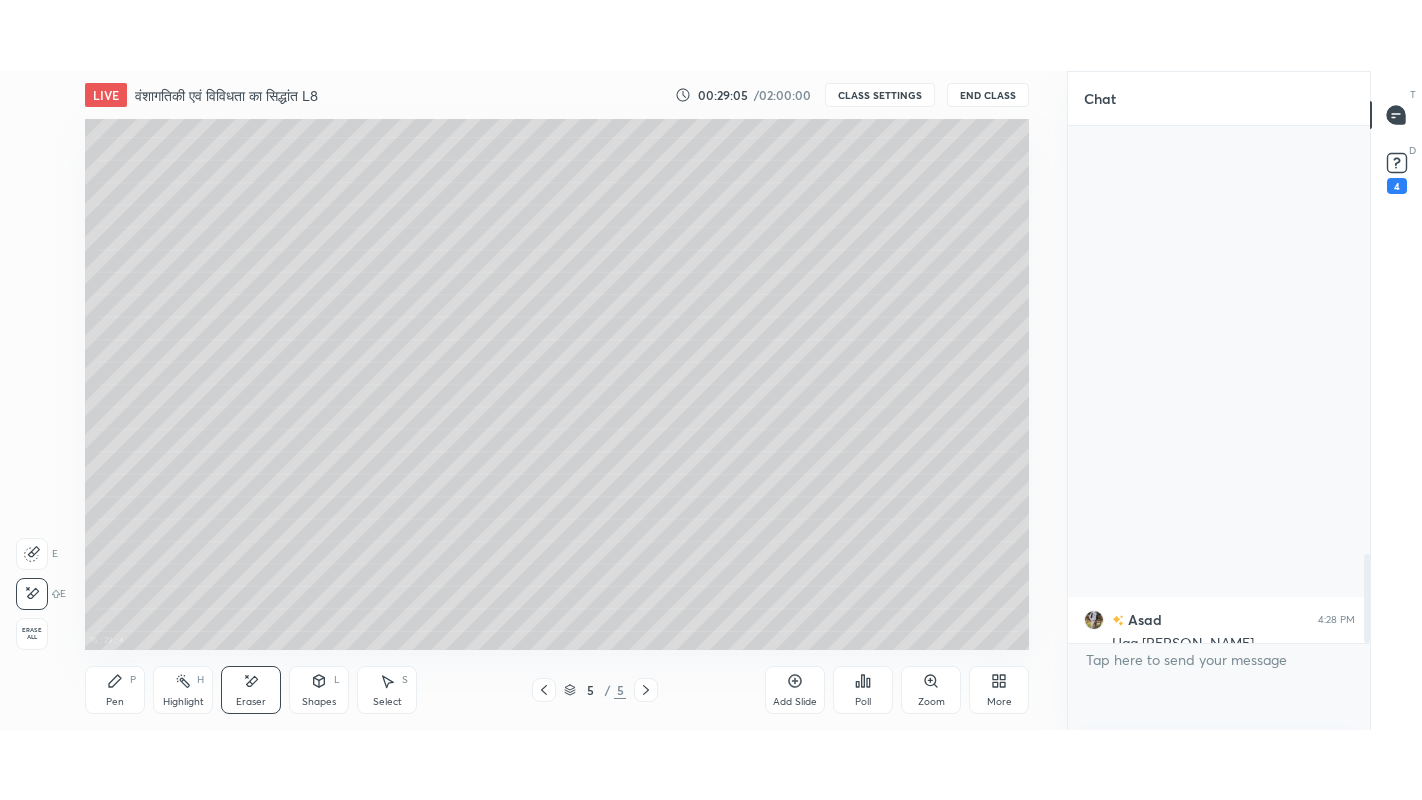 scroll, scrollTop: 2472, scrollLeft: 0, axis: vertical 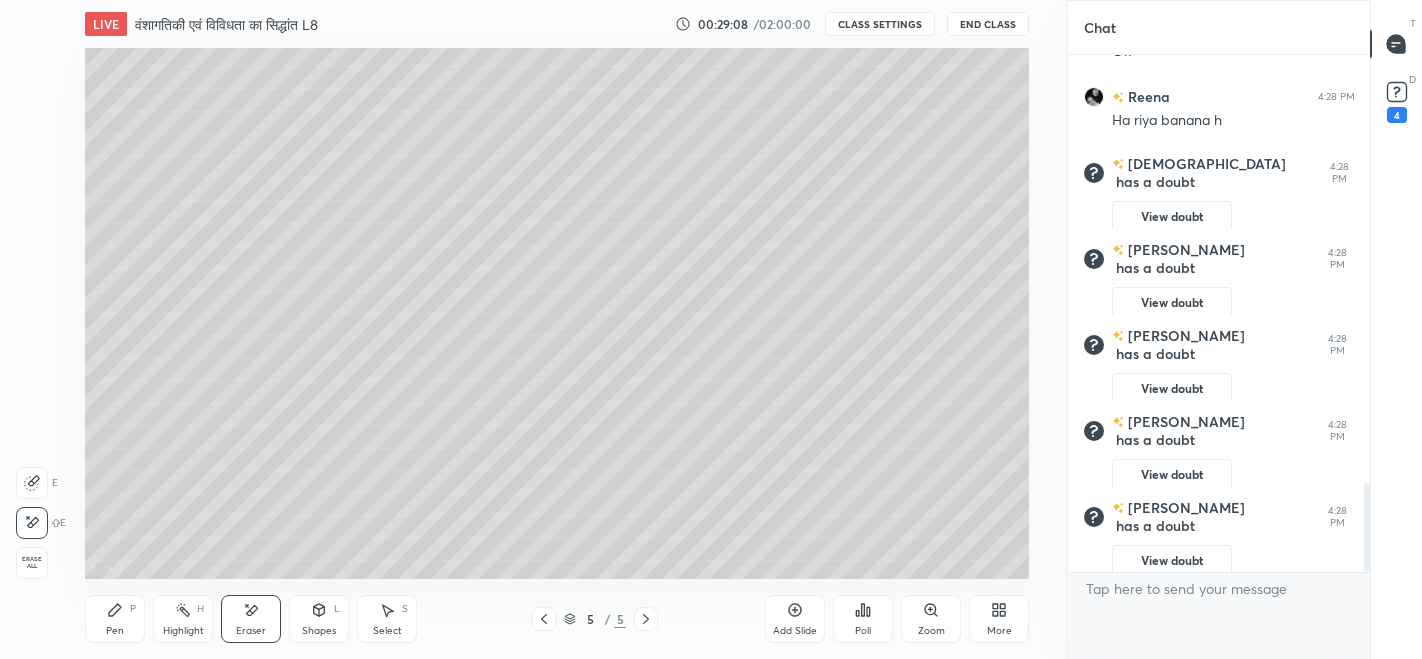 click on "More" at bounding box center (999, 631) 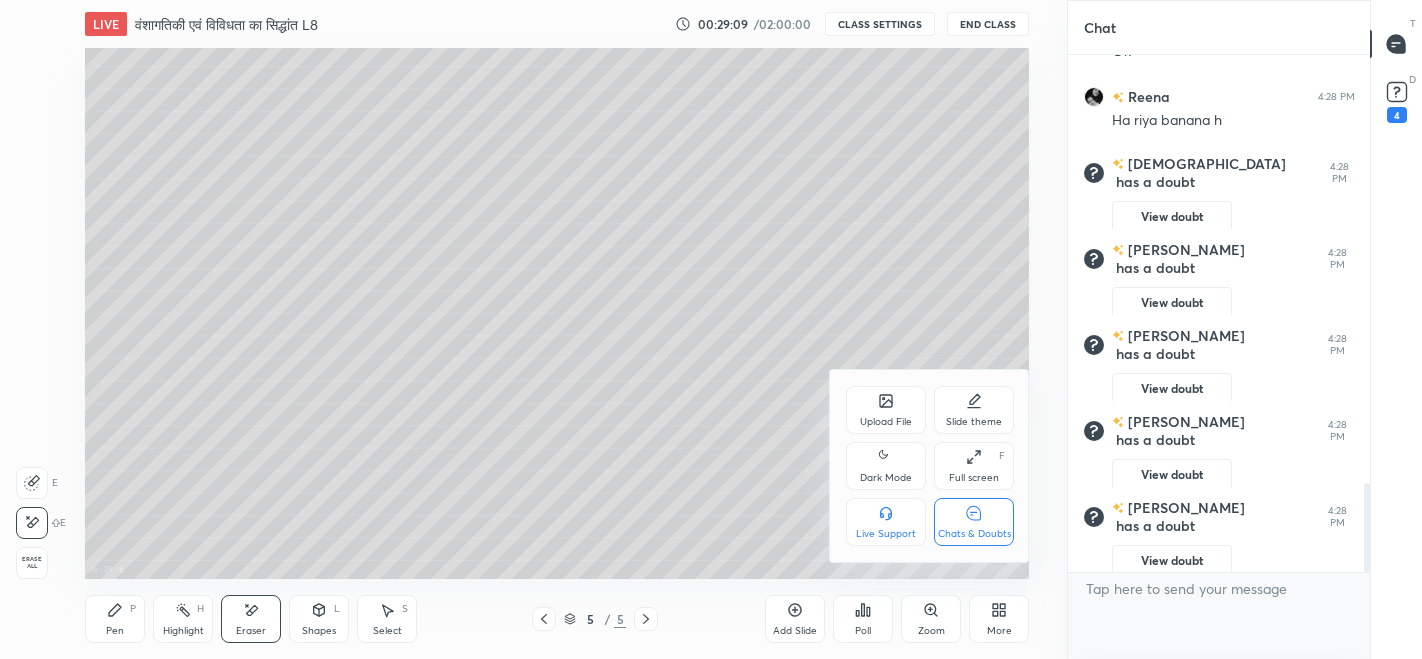 click on "Full screen" at bounding box center (974, 478) 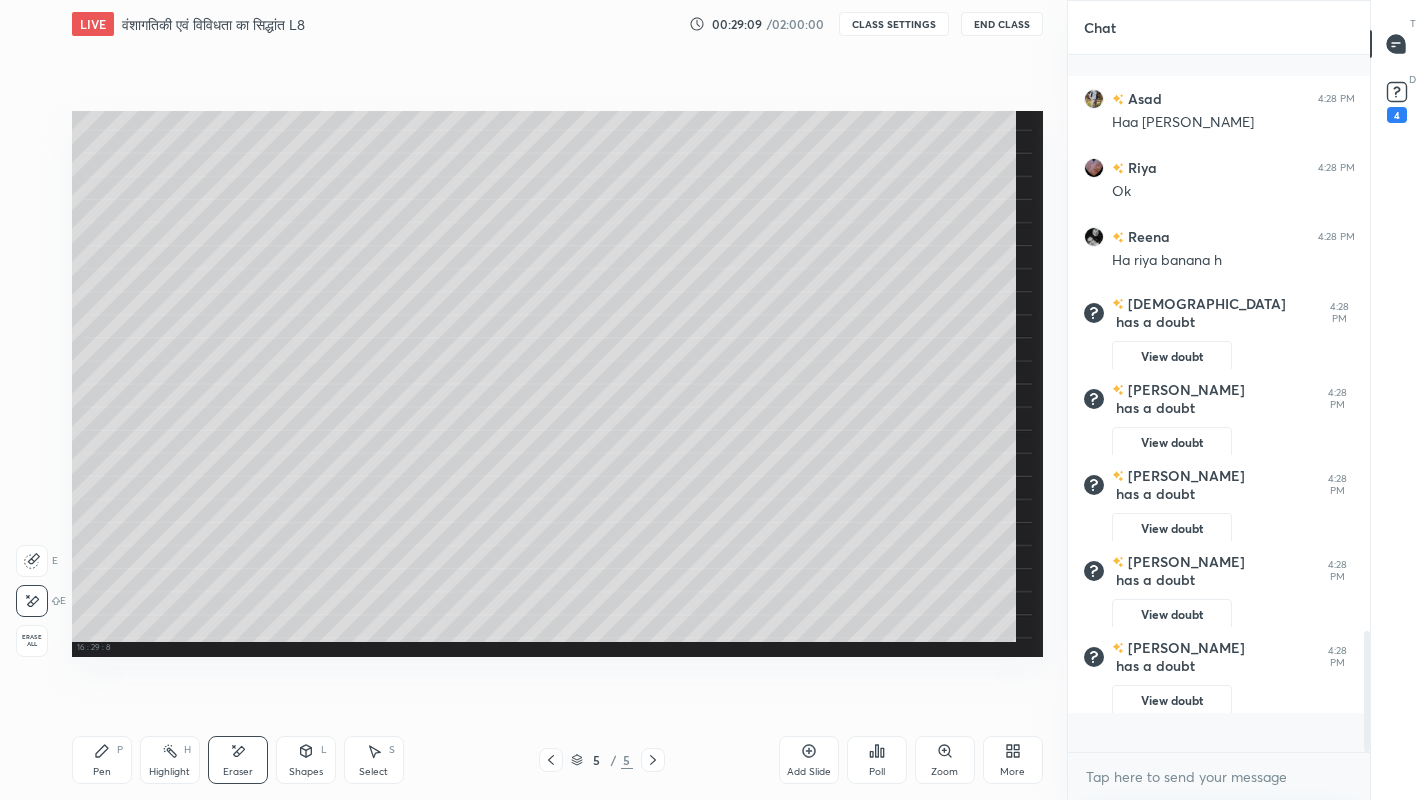 scroll, scrollTop: 99328, scrollLeft: 99013, axis: both 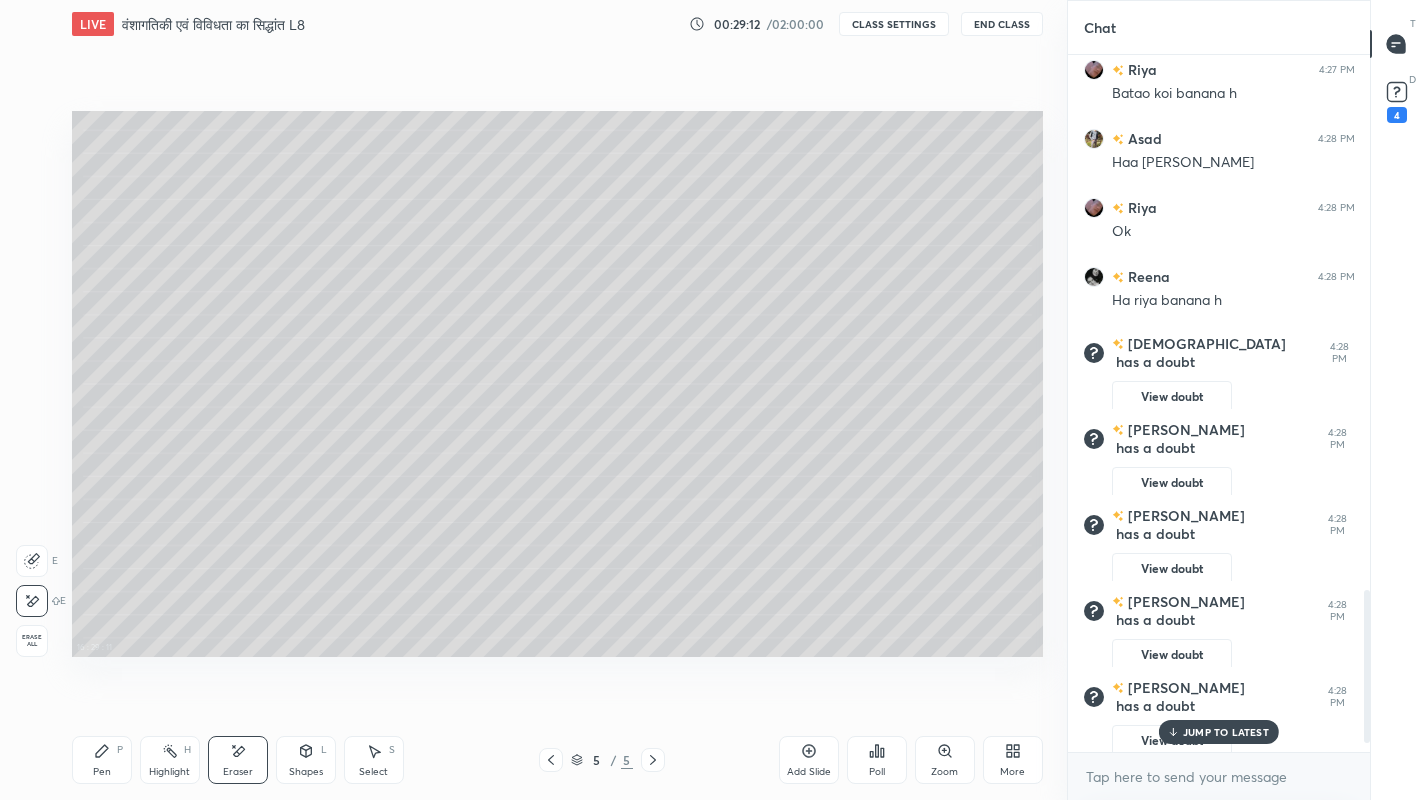 click on "Pen" at bounding box center [102, 772] 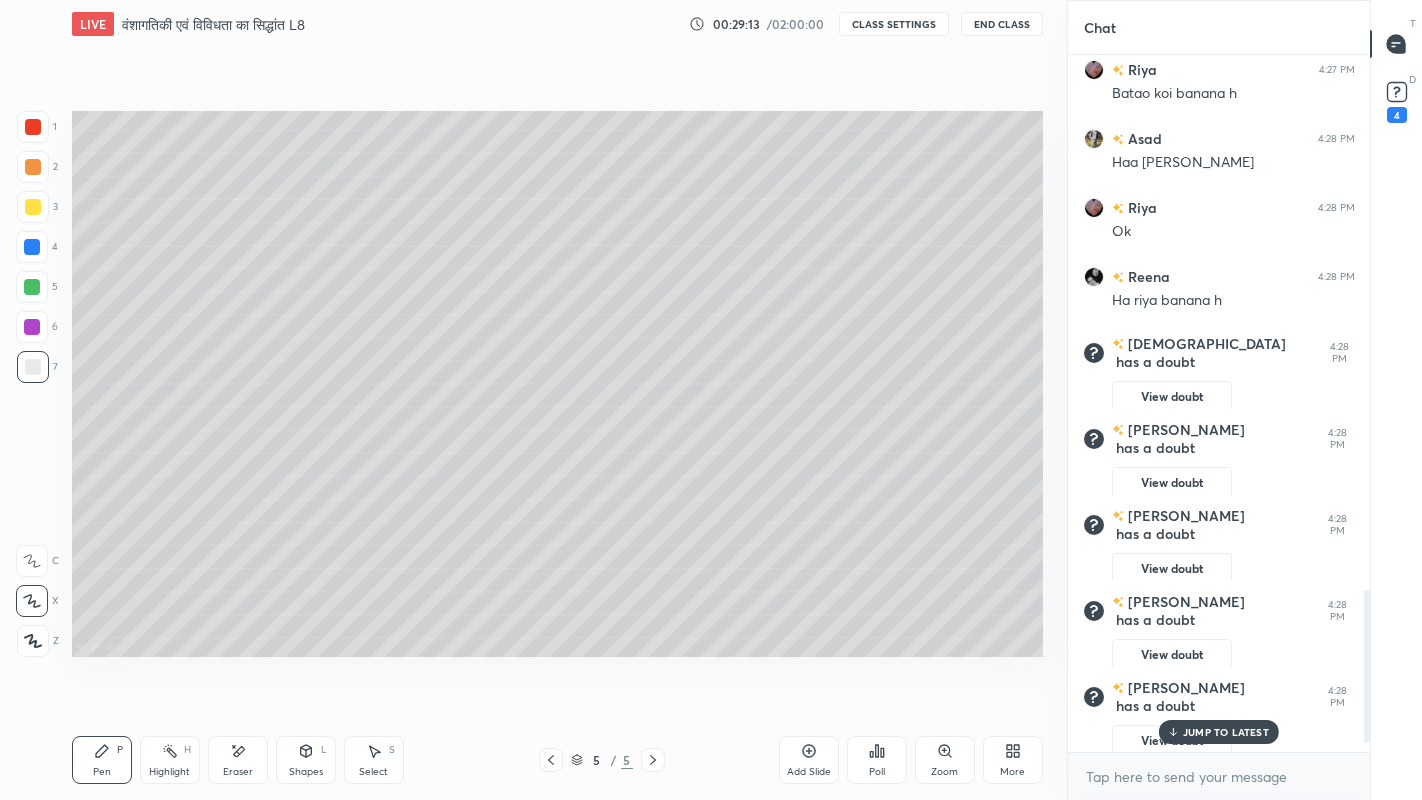 click at bounding box center [33, 207] 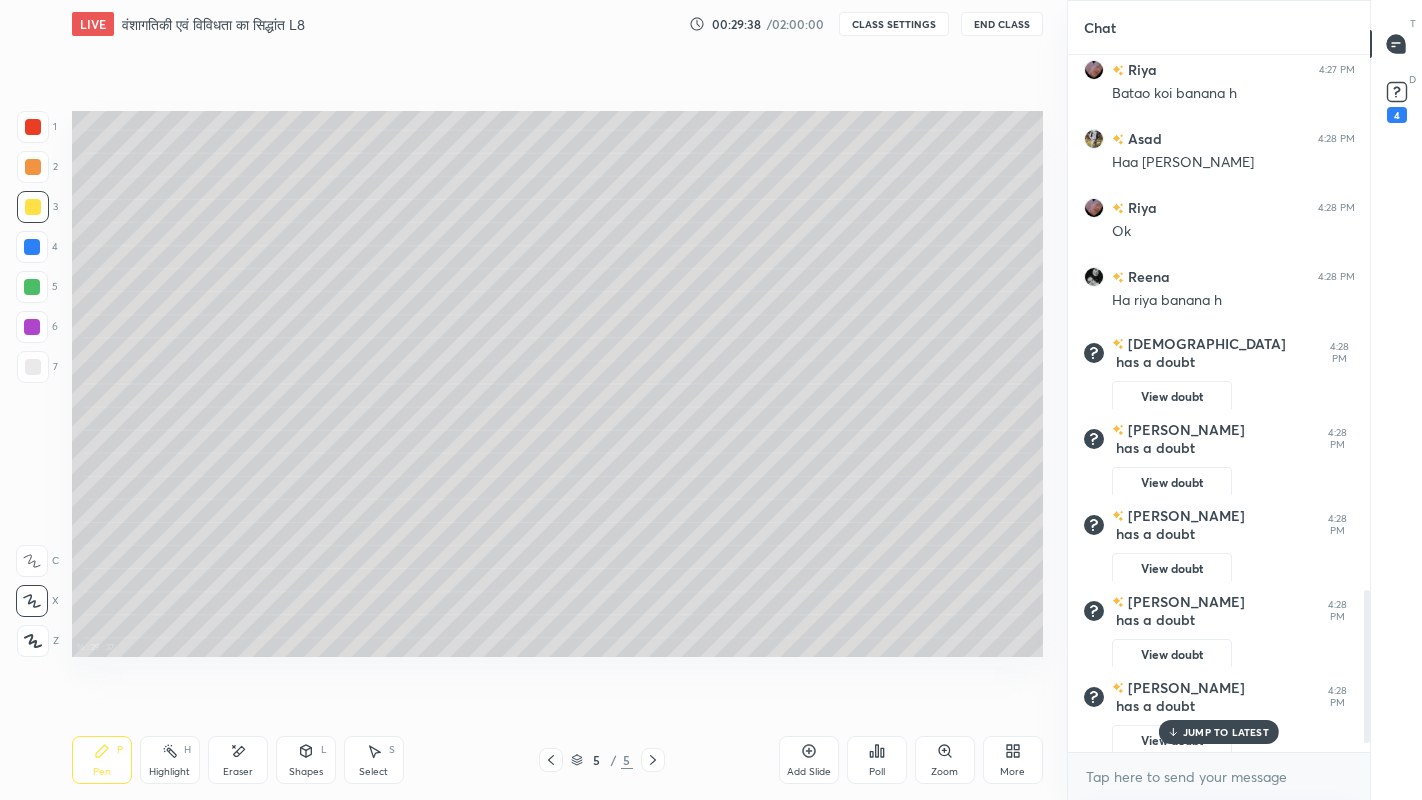 click at bounding box center [32, 247] 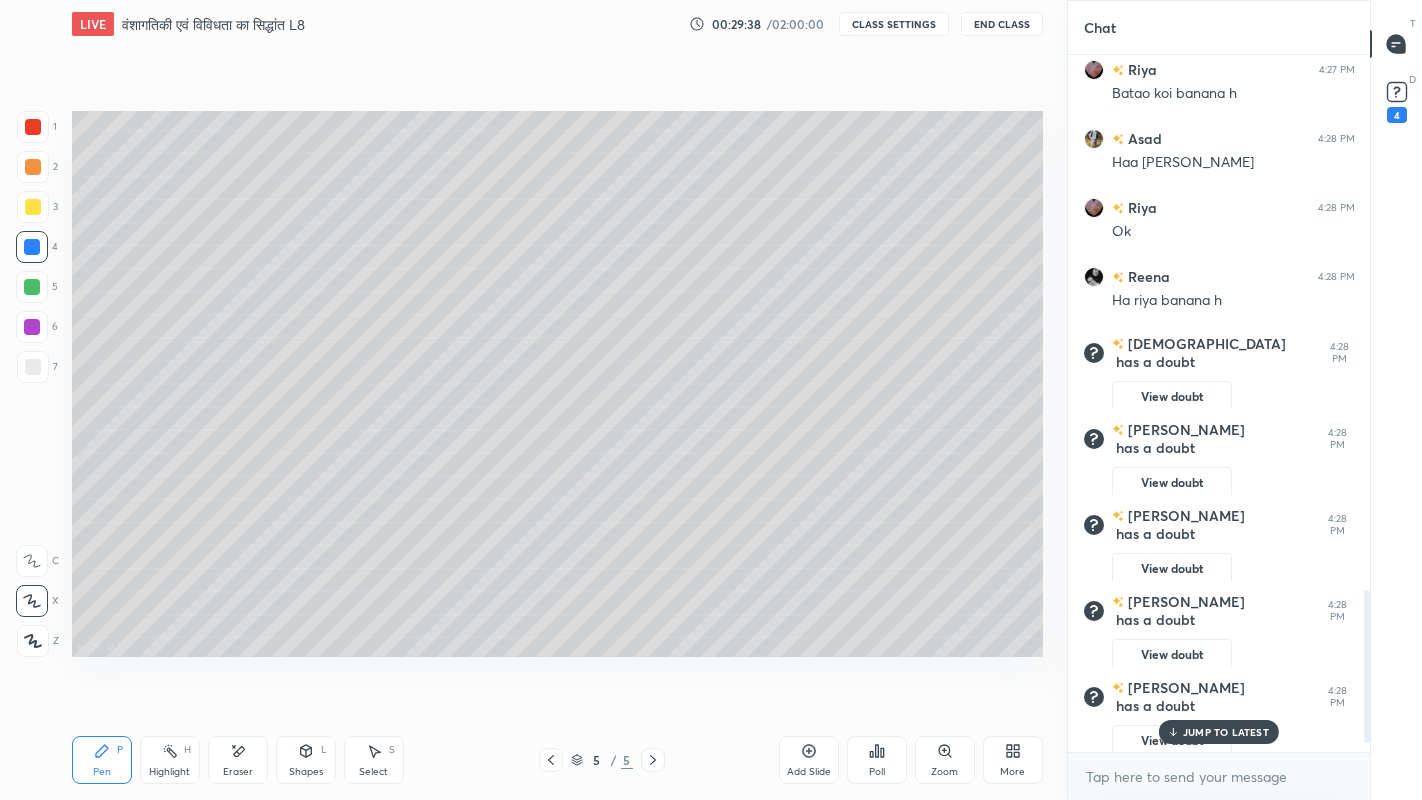 click at bounding box center (33, 367) 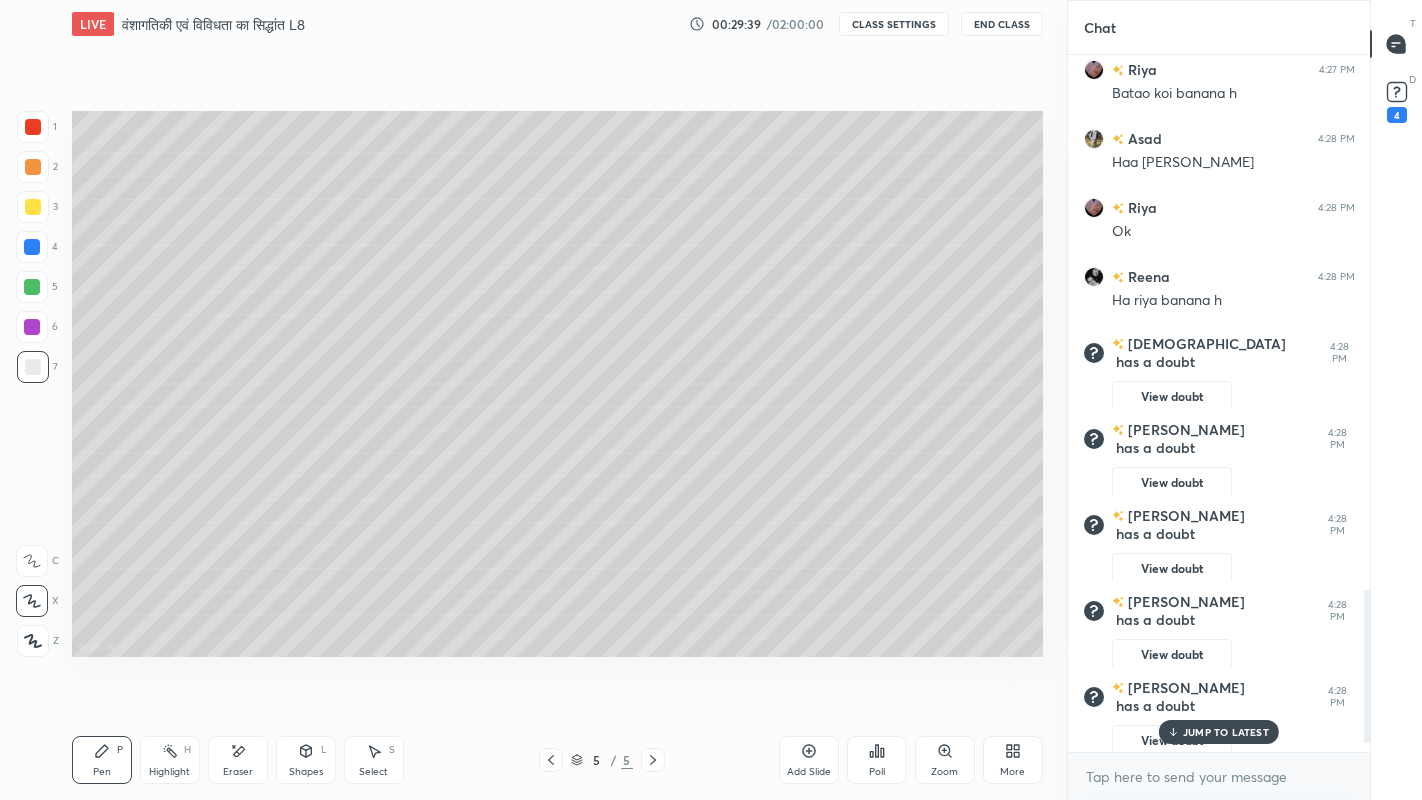 click at bounding box center [33, 207] 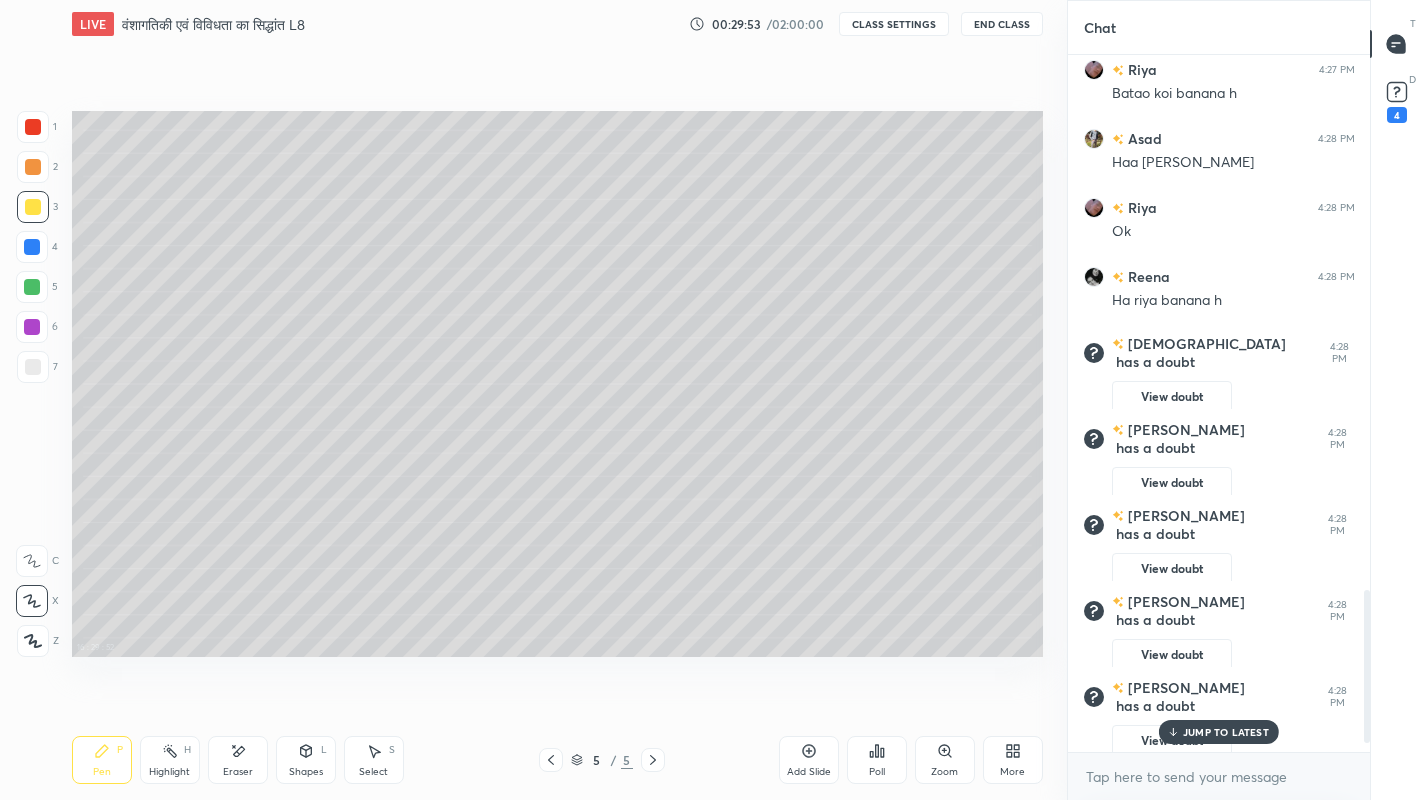click on "Eraser" at bounding box center [238, 760] 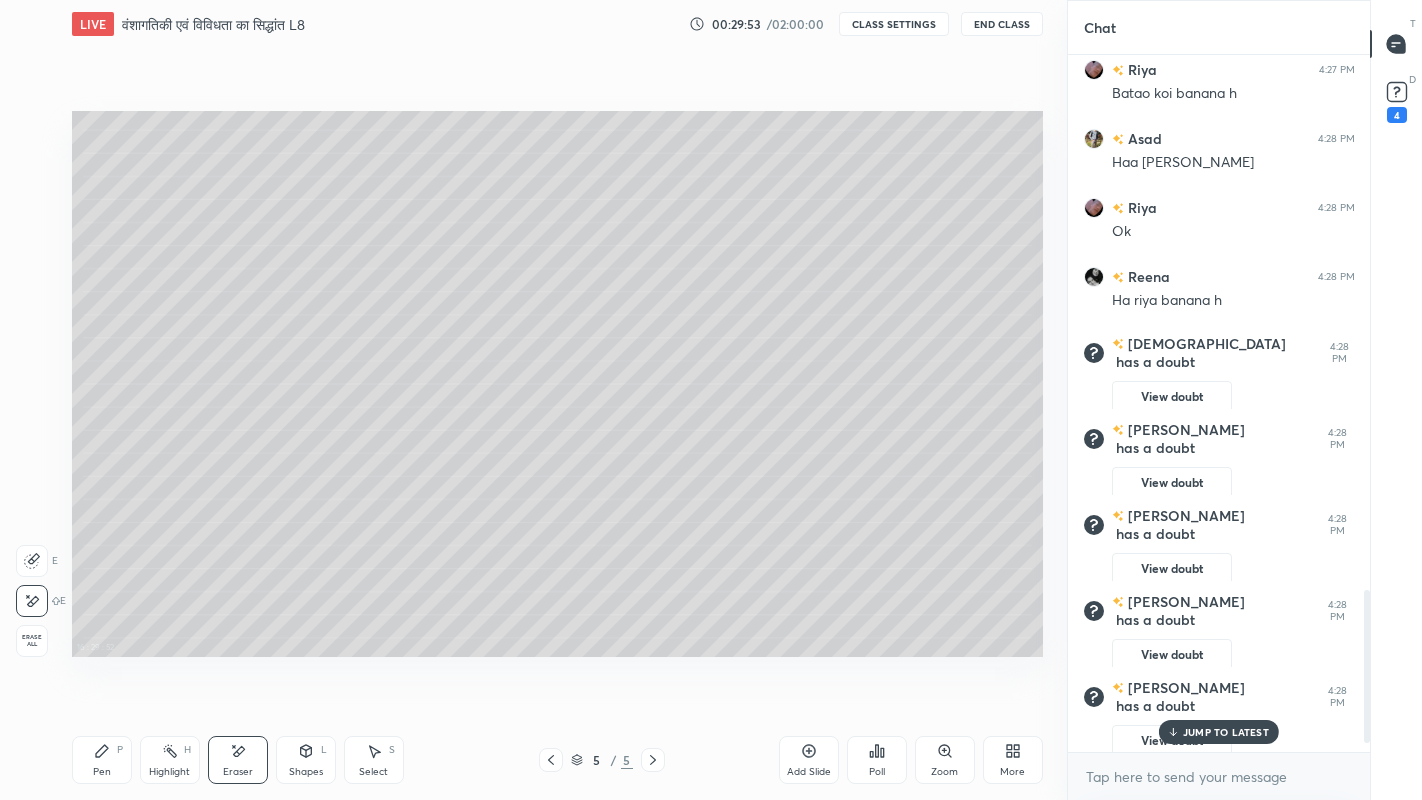 click on "Eraser" at bounding box center (238, 772) 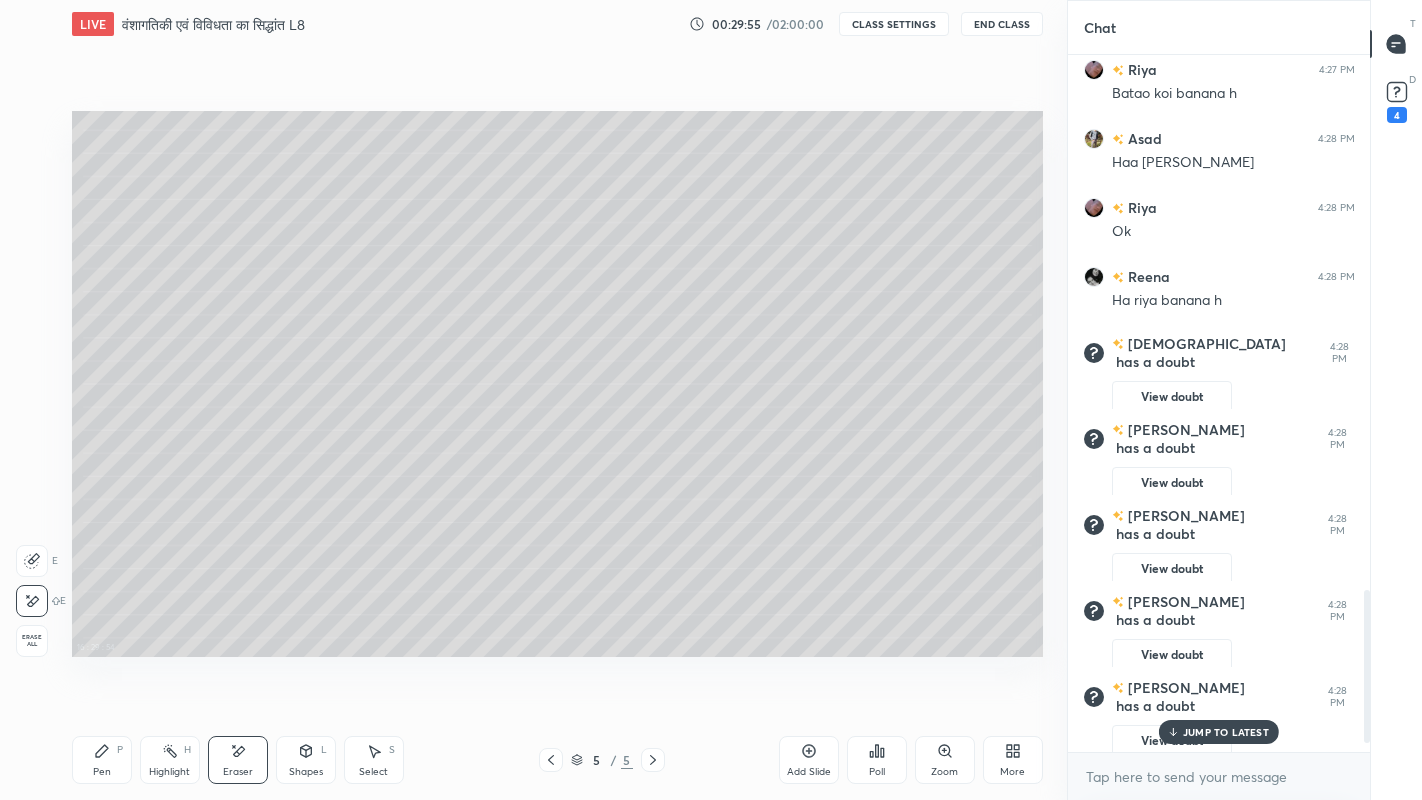 click 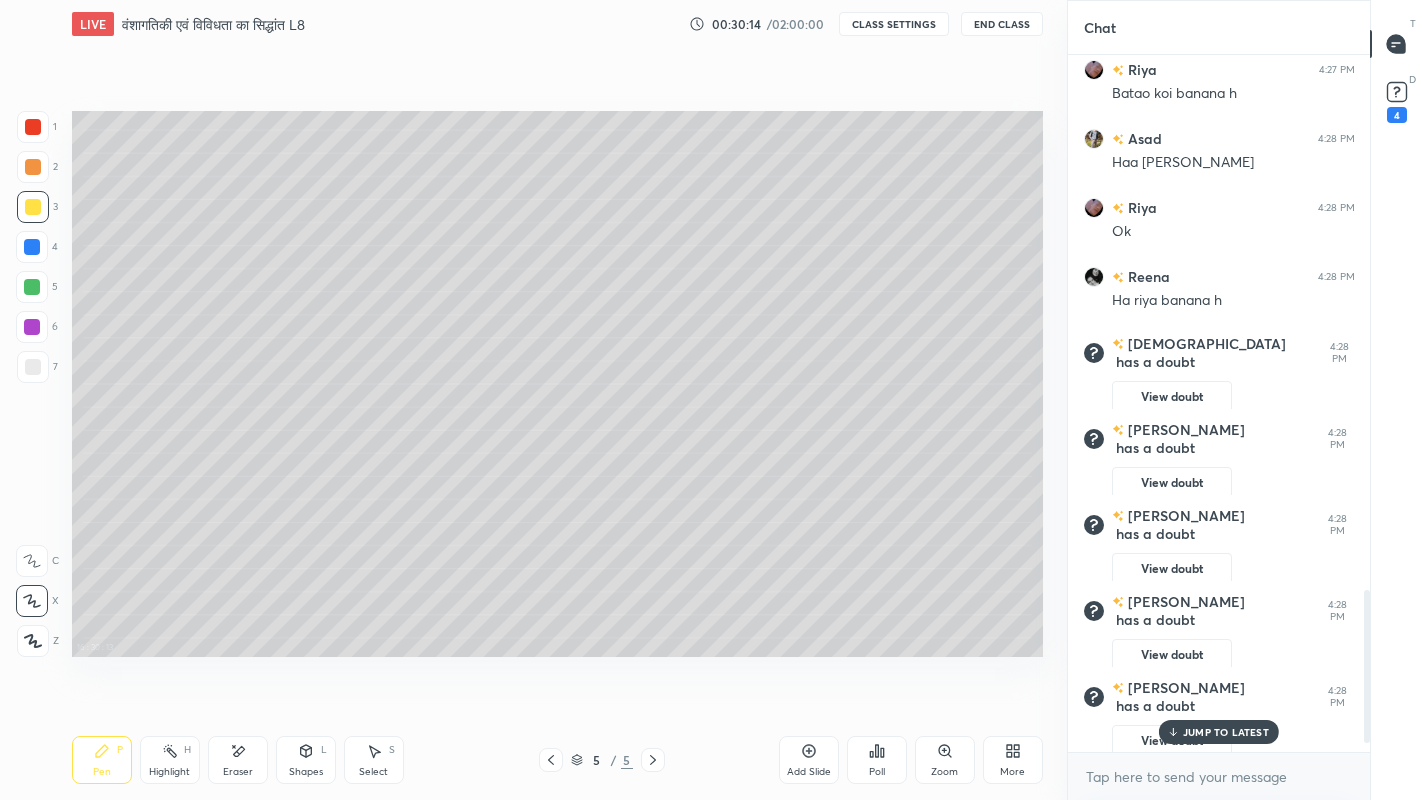 click on "JUMP TO LATEST" at bounding box center [1226, 732] 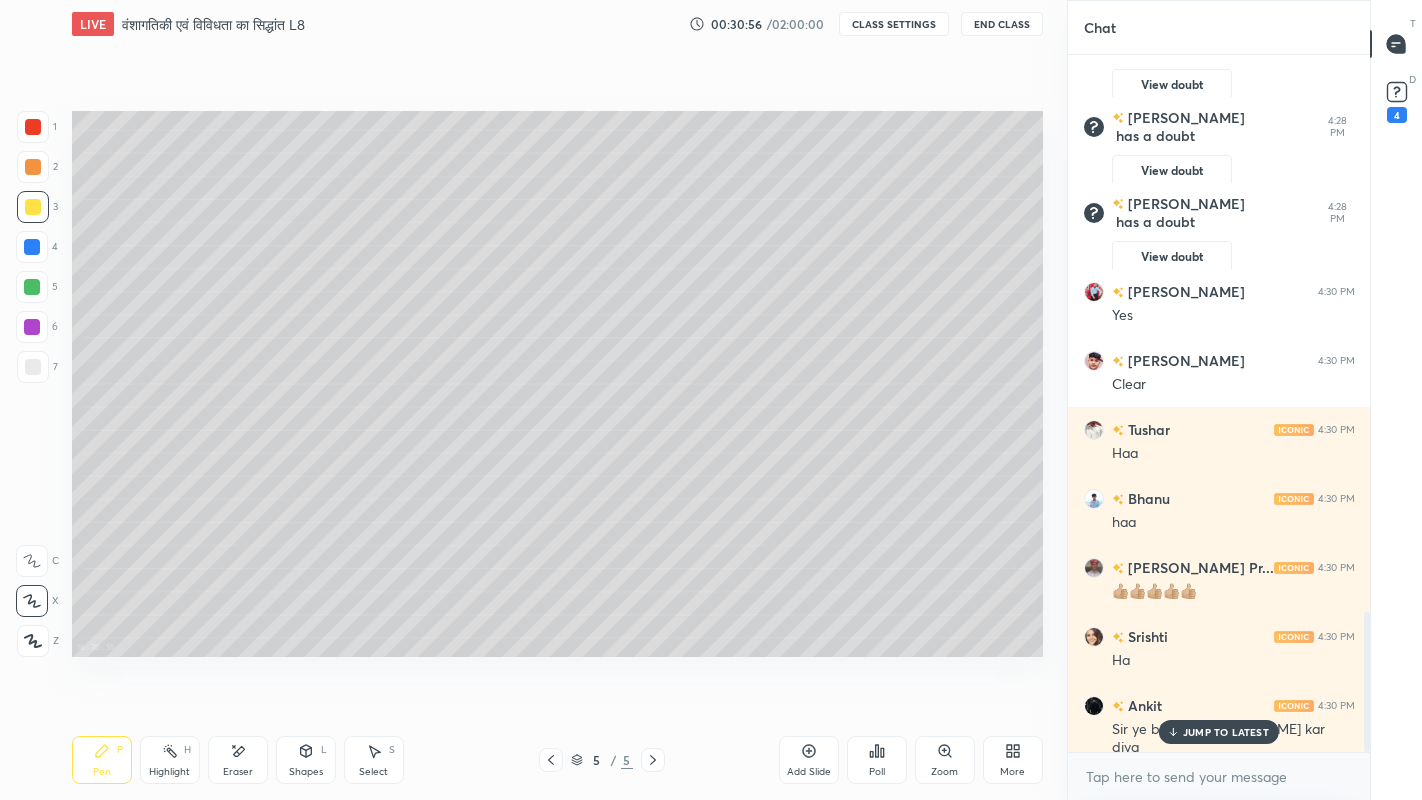 scroll, scrollTop: 2768, scrollLeft: 0, axis: vertical 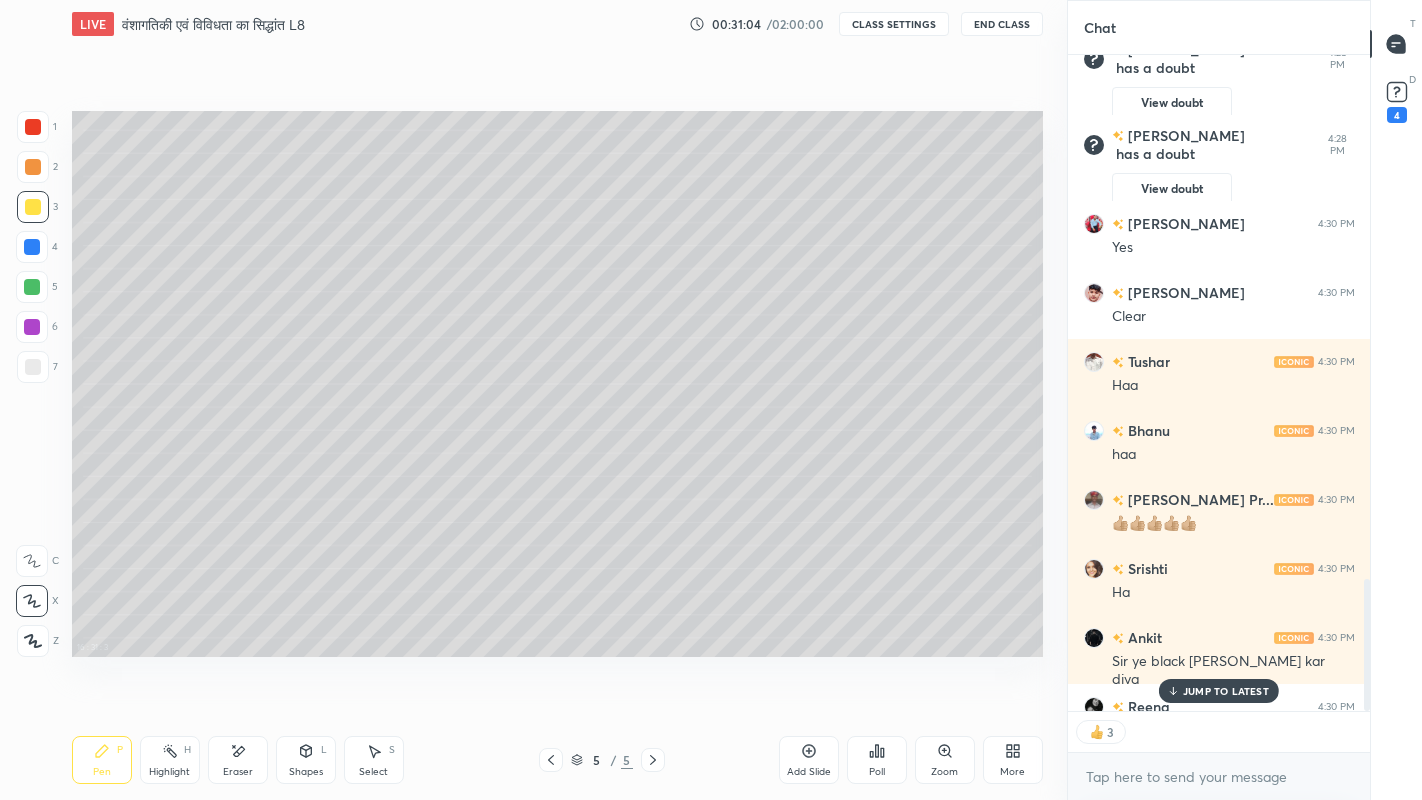 click on "JUMP TO LATEST" at bounding box center [1226, 691] 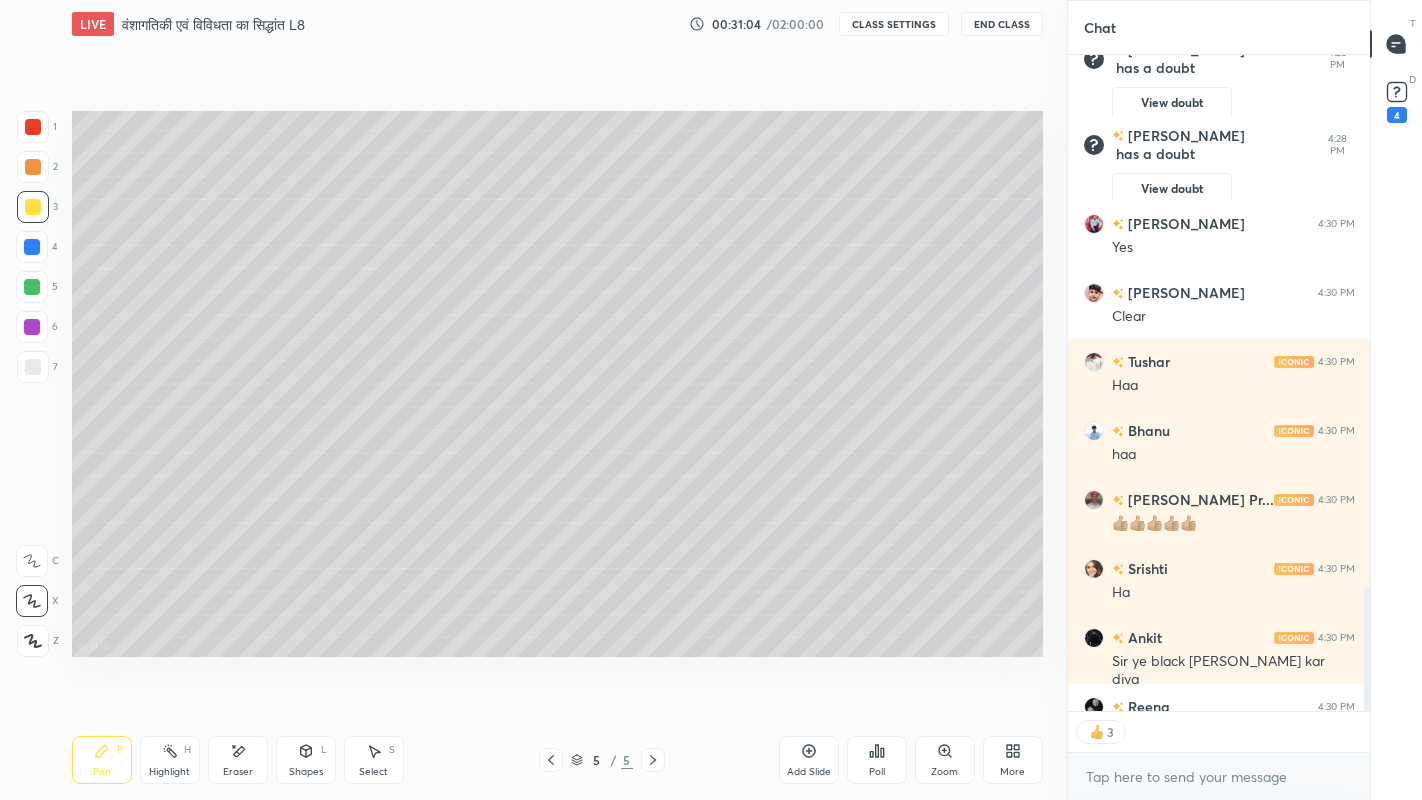 scroll, scrollTop: 2810, scrollLeft: 0, axis: vertical 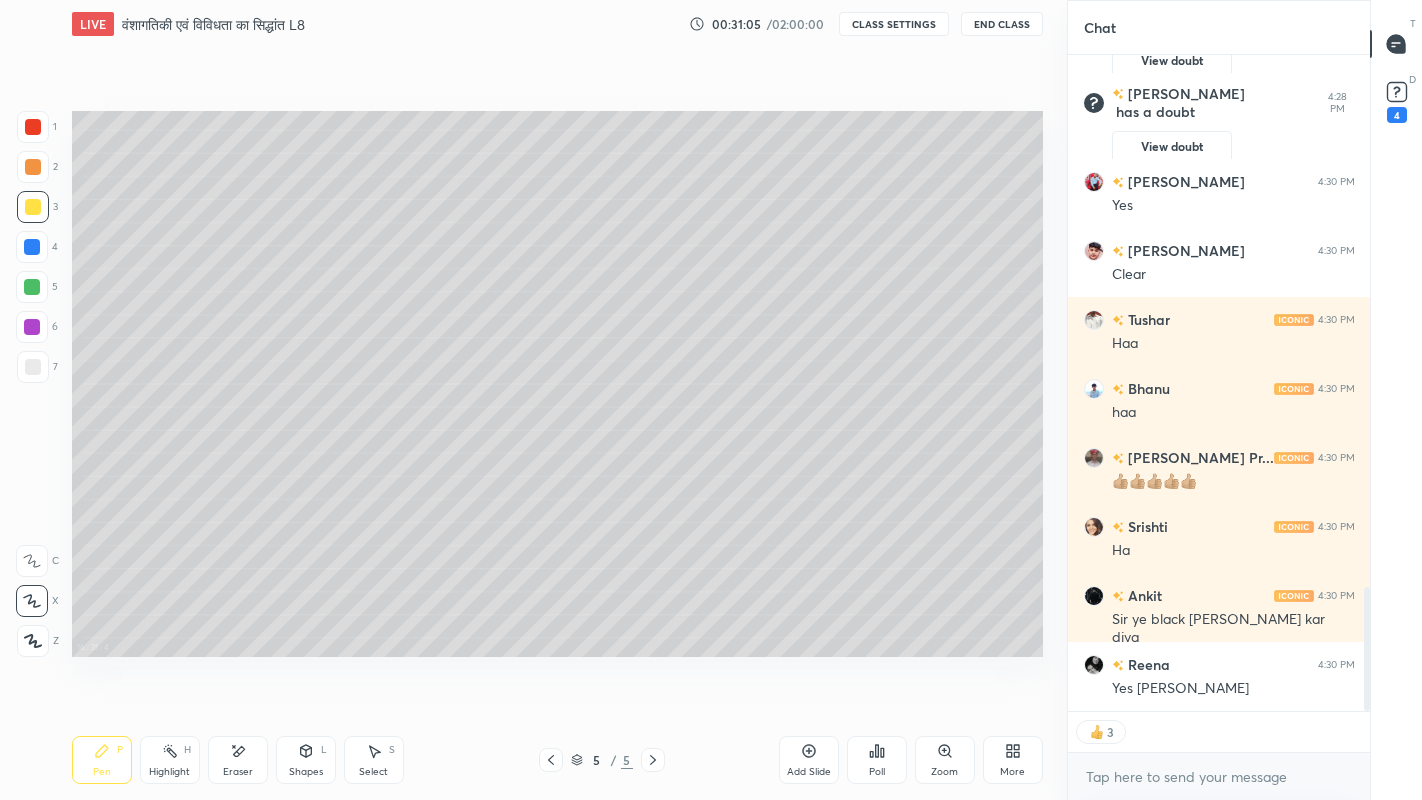 click on "More" at bounding box center [1012, 772] 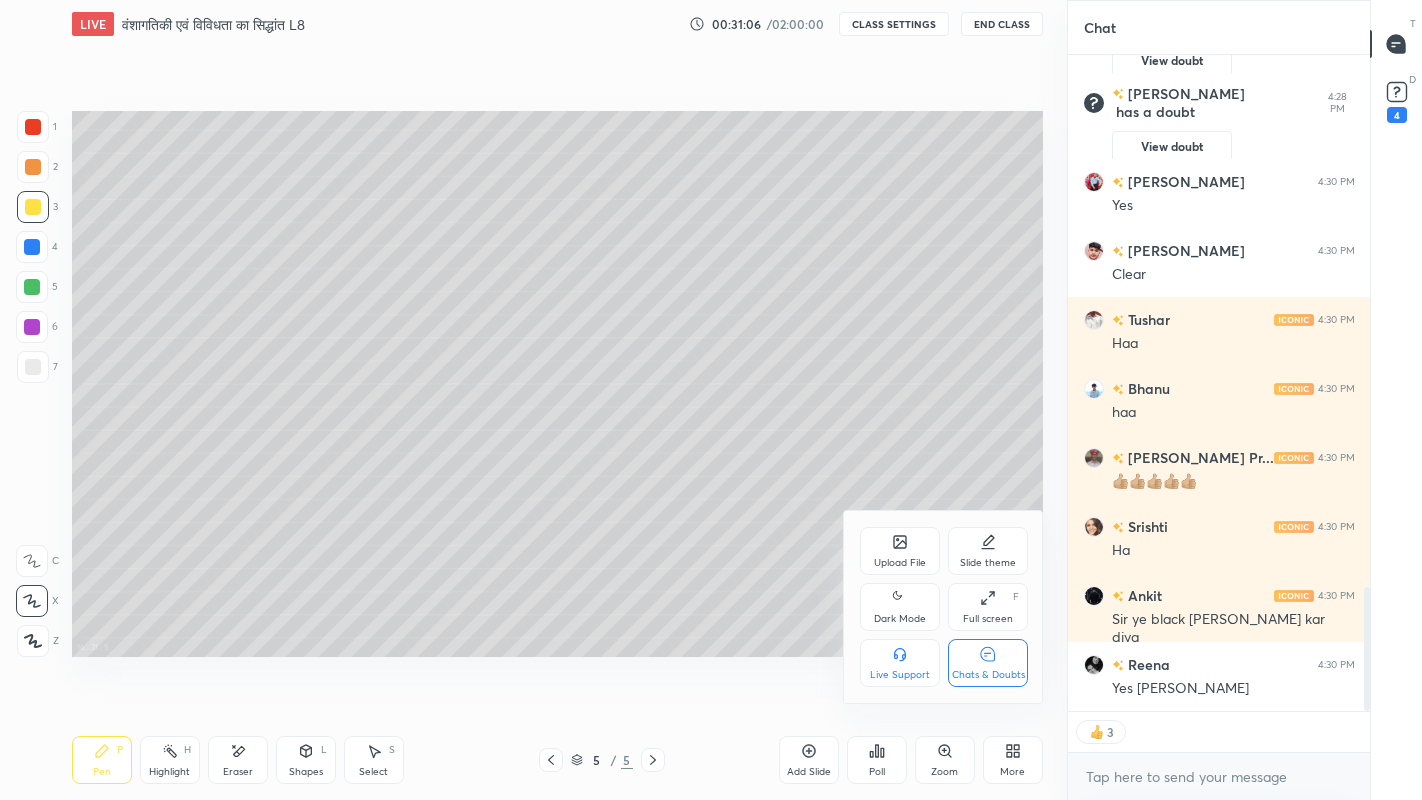 scroll, scrollTop: 2878, scrollLeft: 0, axis: vertical 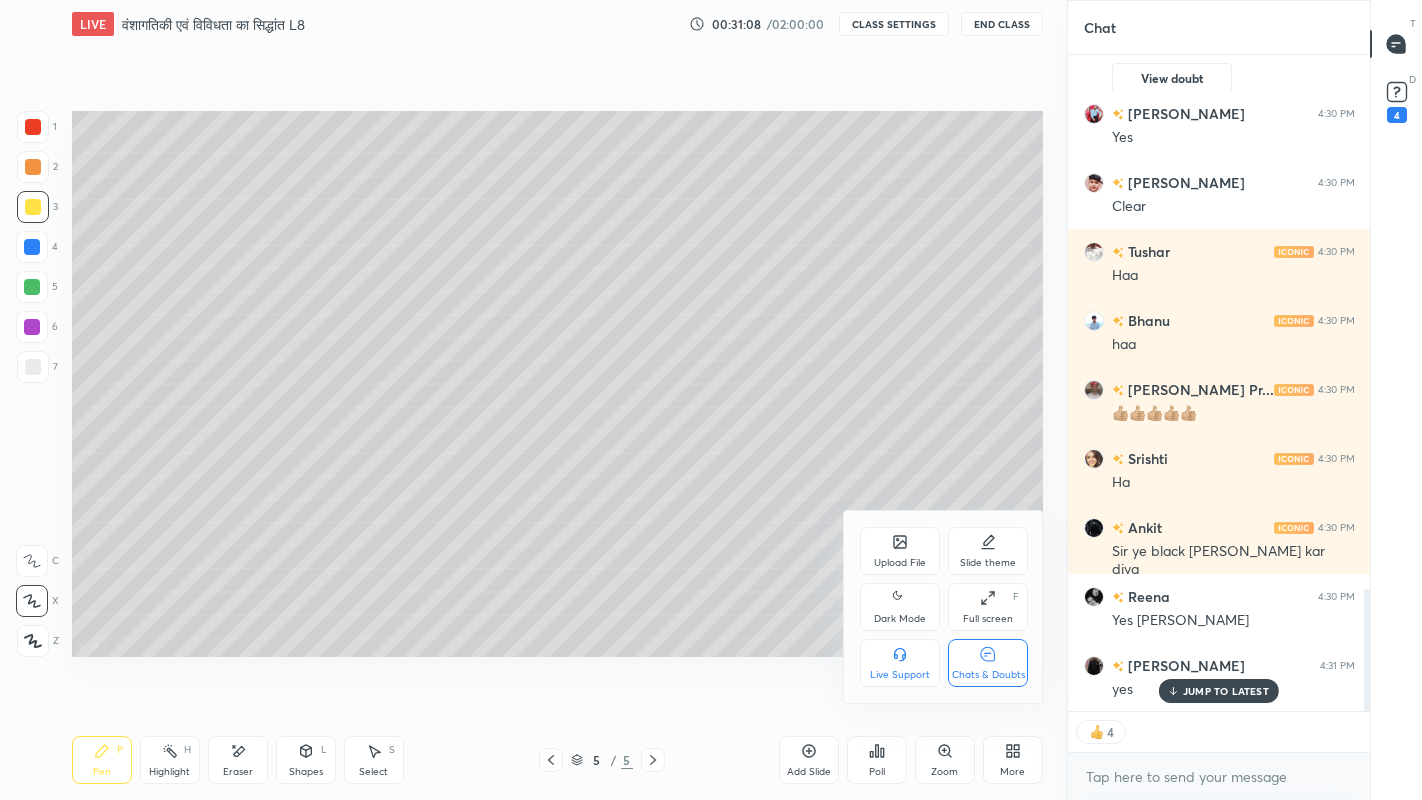 click at bounding box center (711, 400) 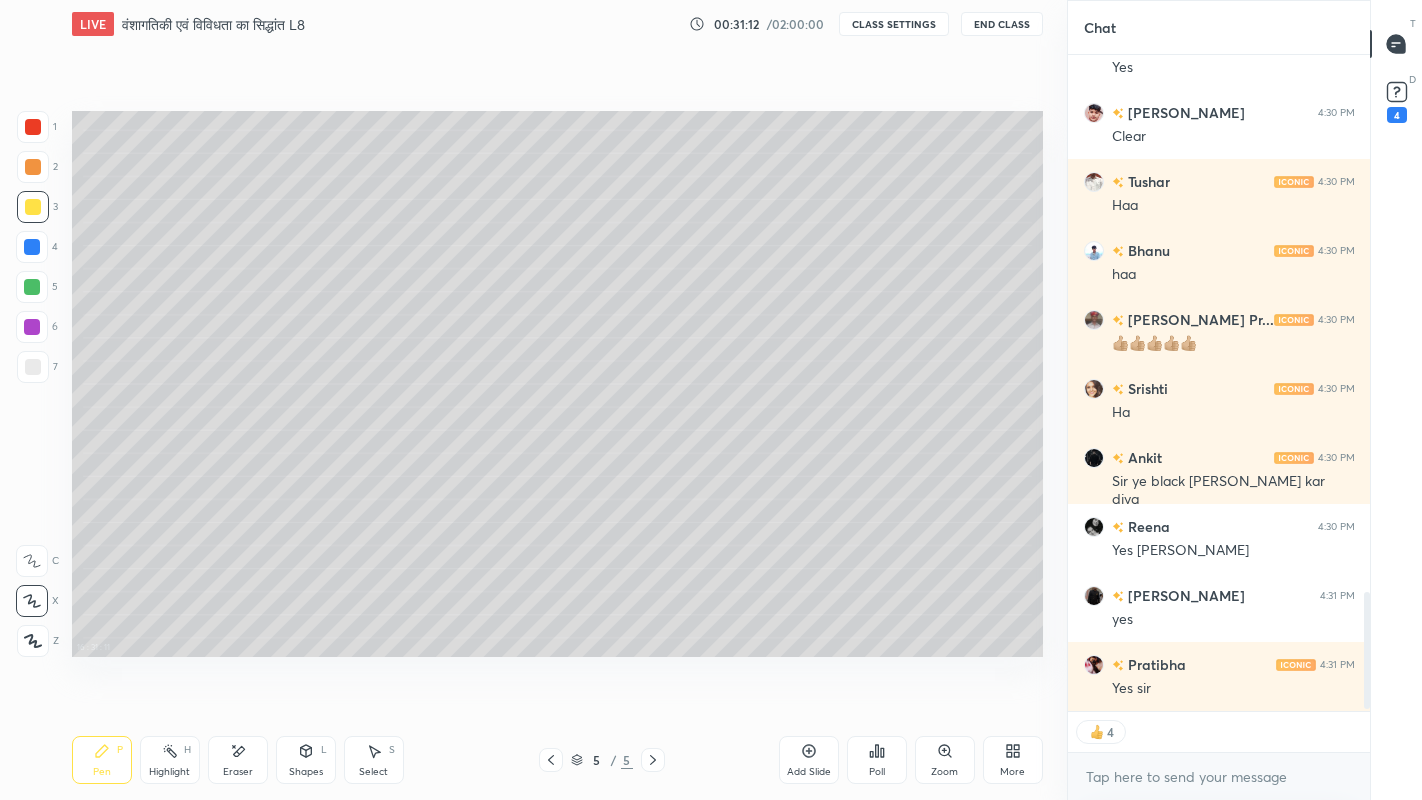 scroll, scrollTop: 3017, scrollLeft: 0, axis: vertical 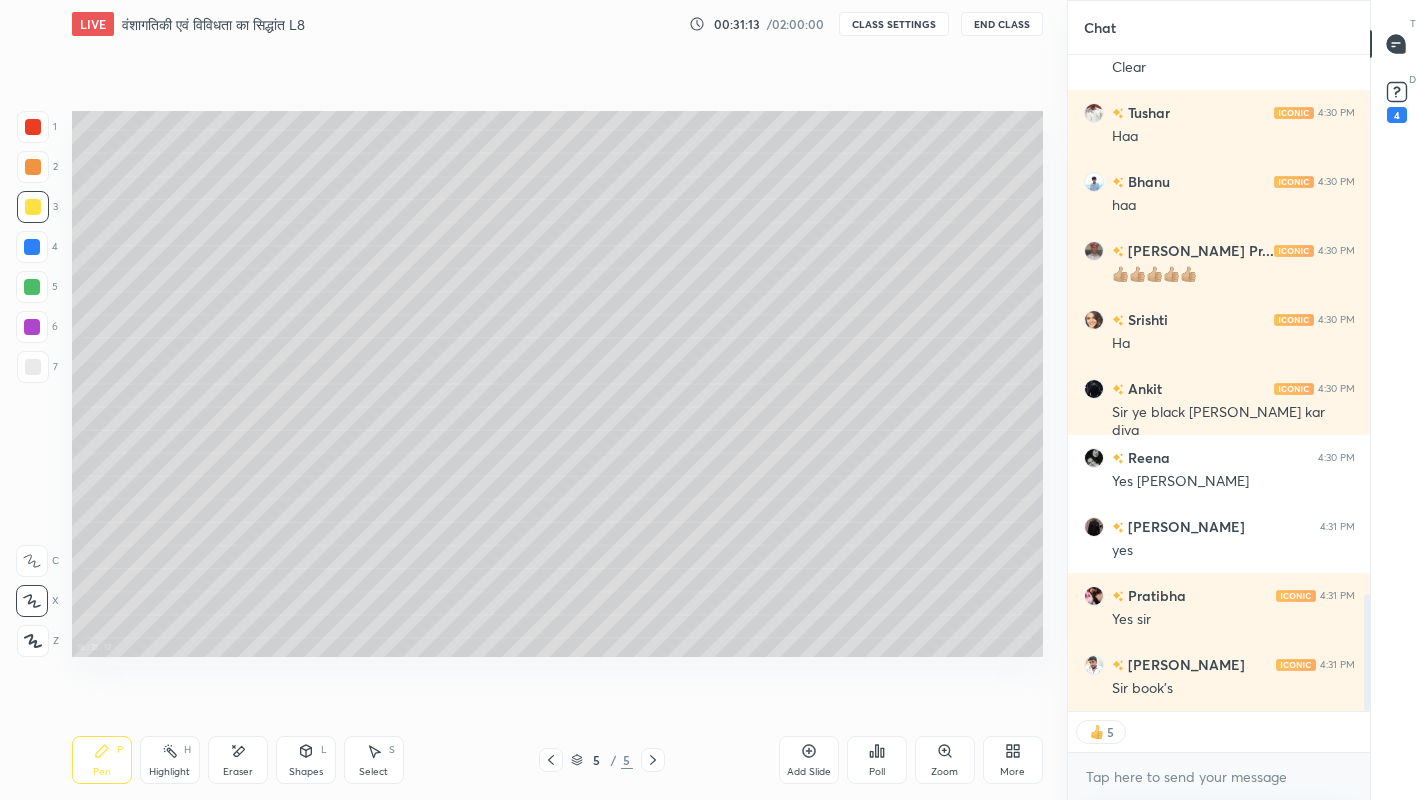 click on "More" at bounding box center [1013, 760] 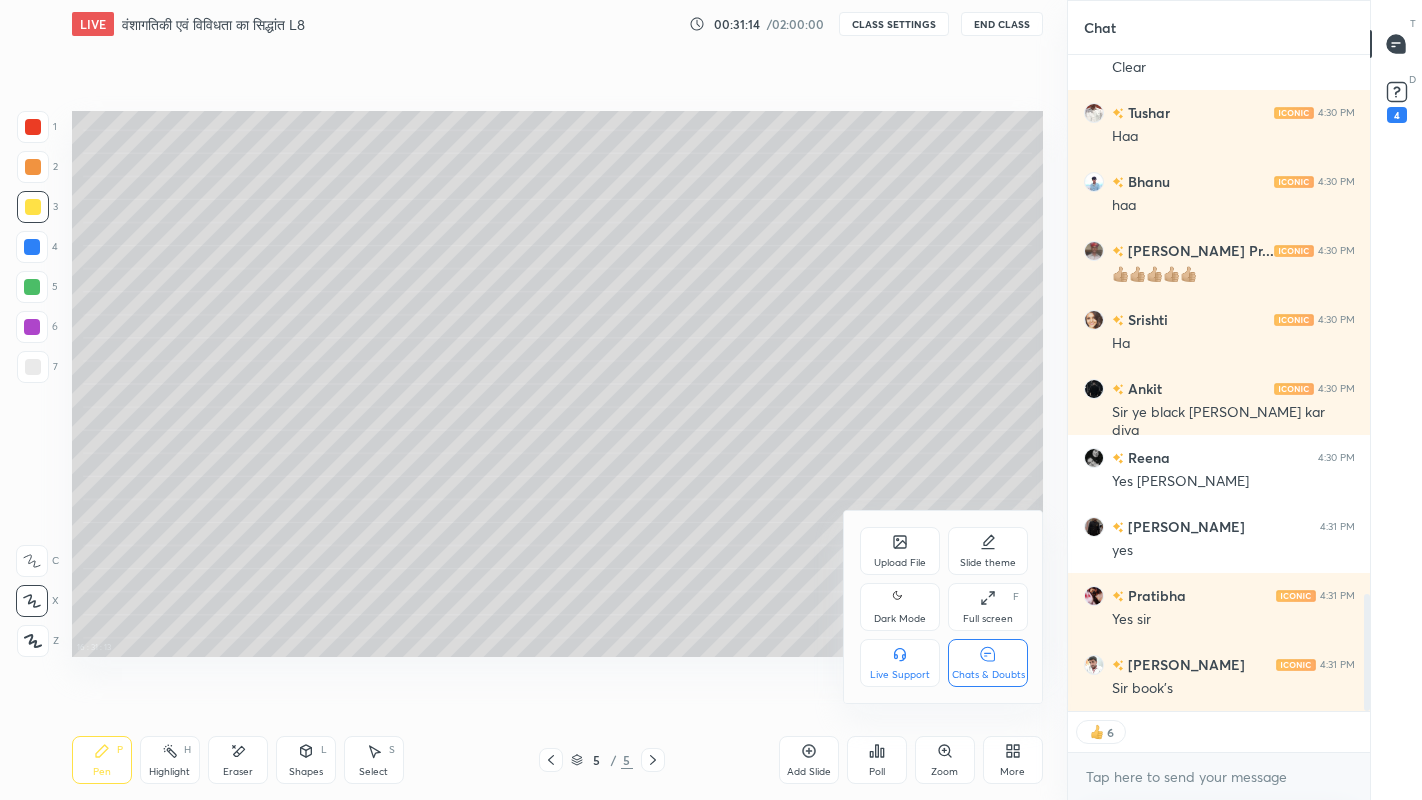 click on "Slide theme" at bounding box center [988, 551] 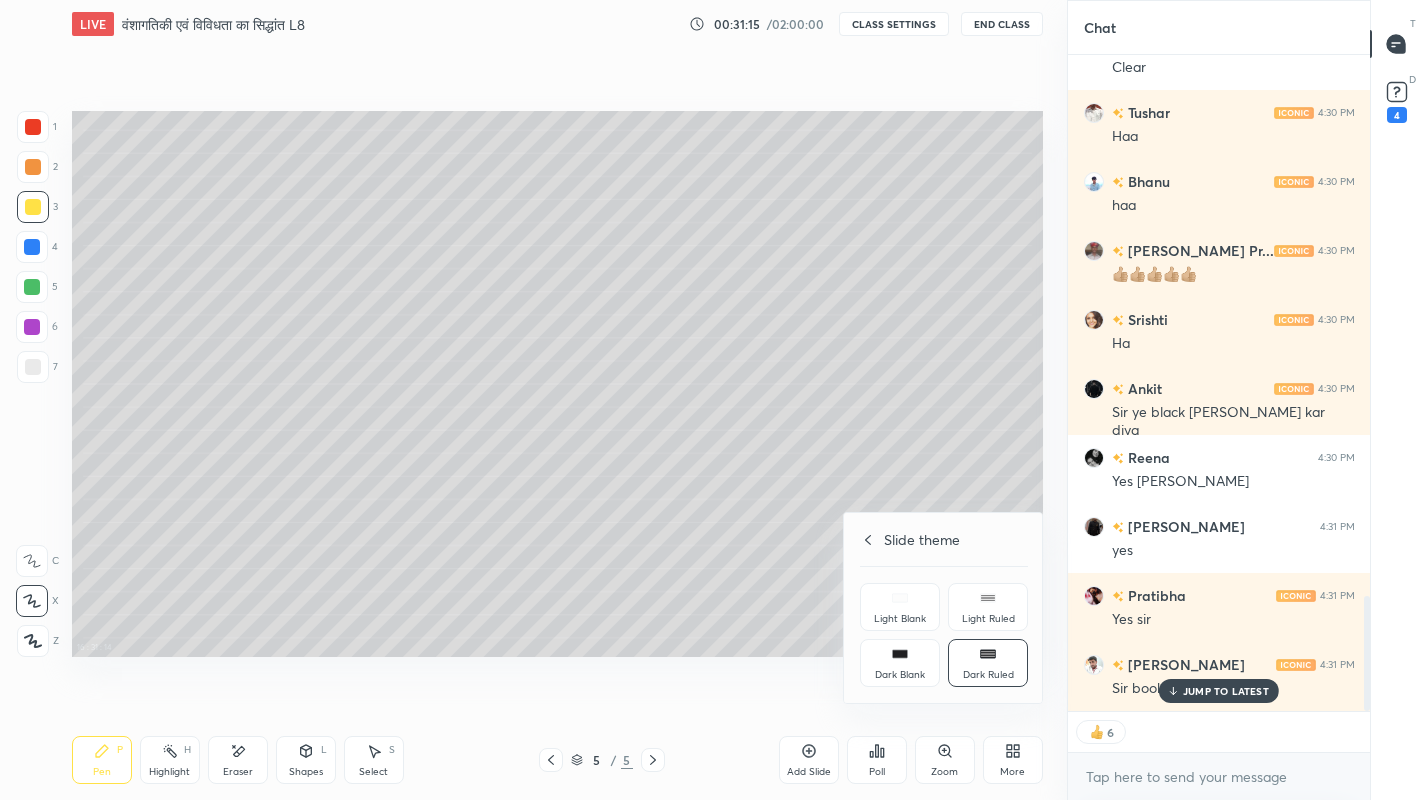 scroll, scrollTop: 3085, scrollLeft: 0, axis: vertical 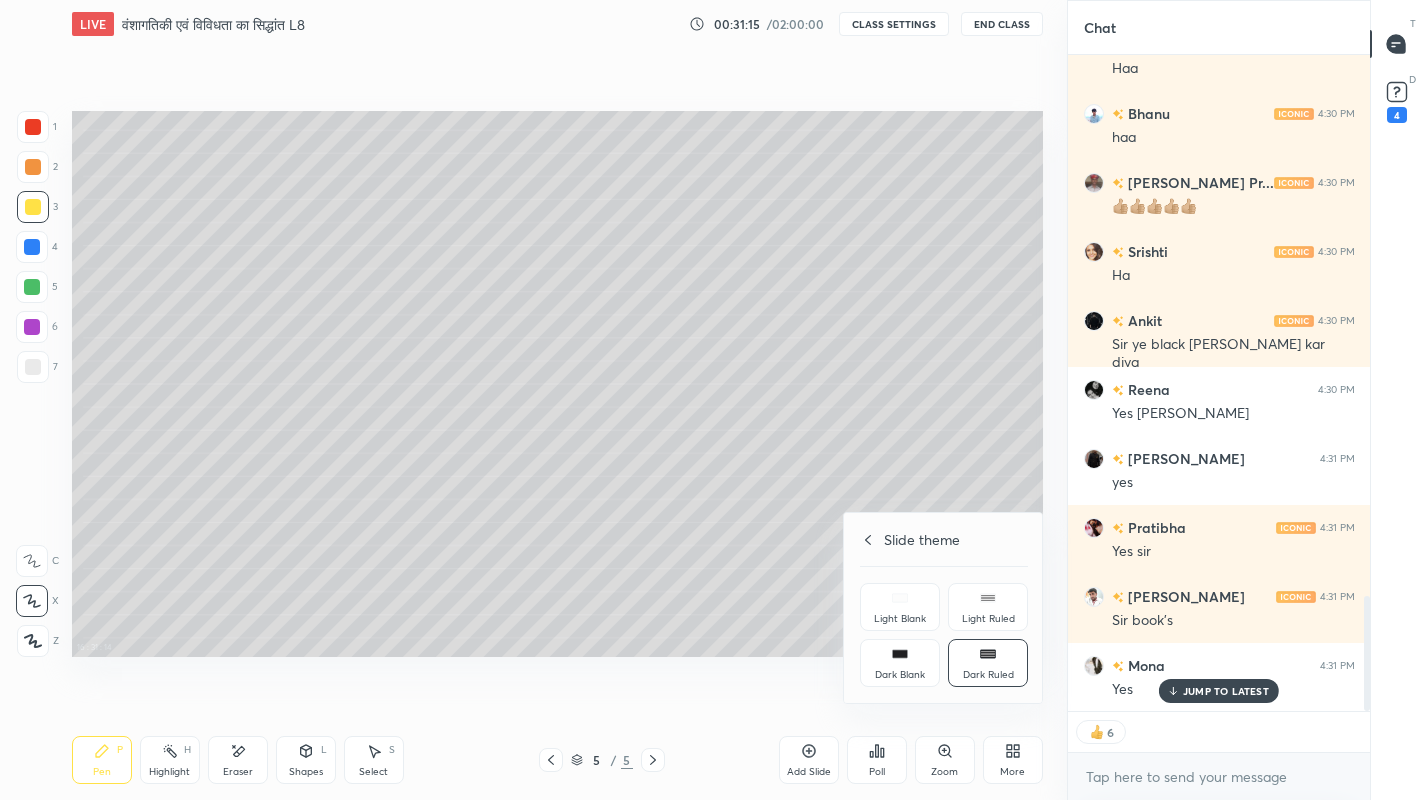 click 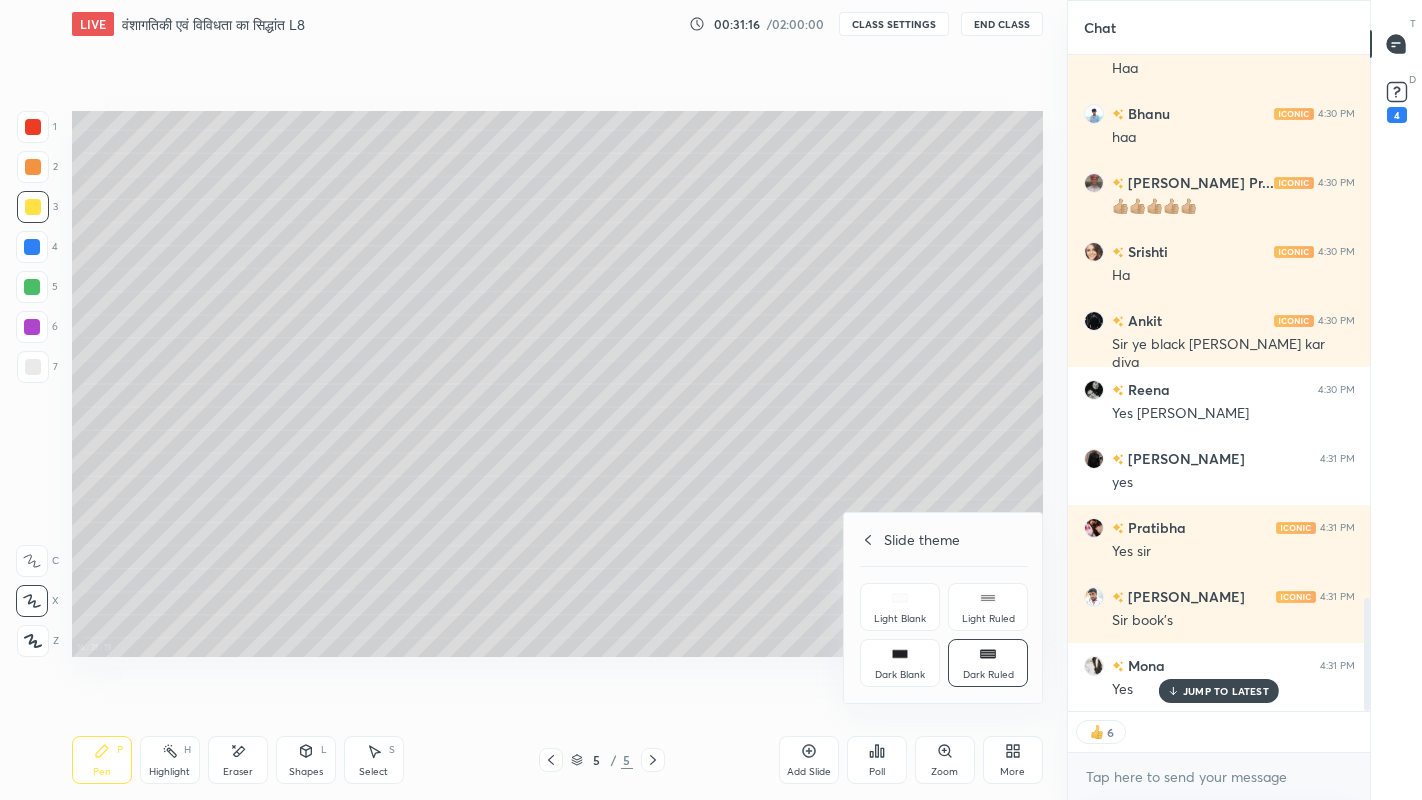 scroll, scrollTop: 3154, scrollLeft: 0, axis: vertical 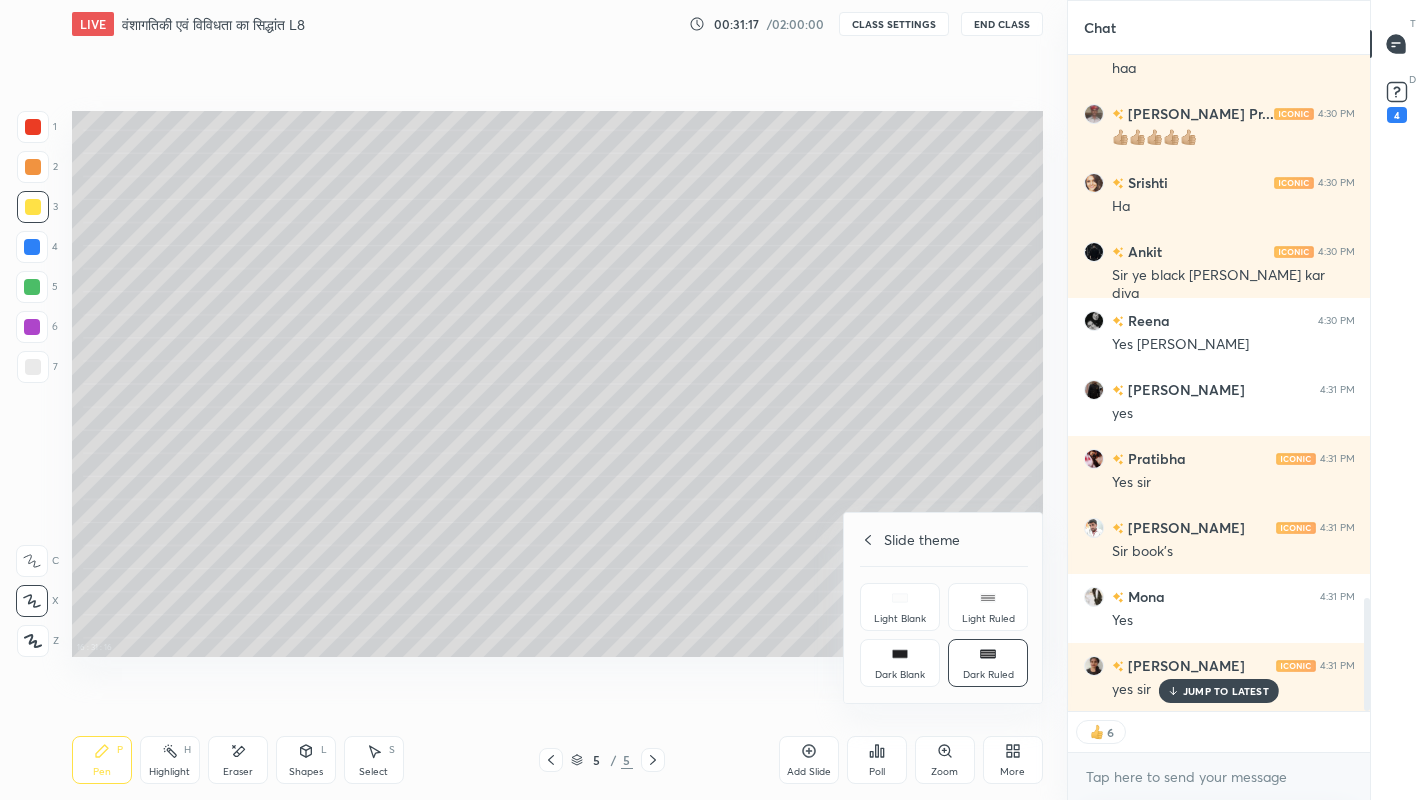click at bounding box center [711, 400] 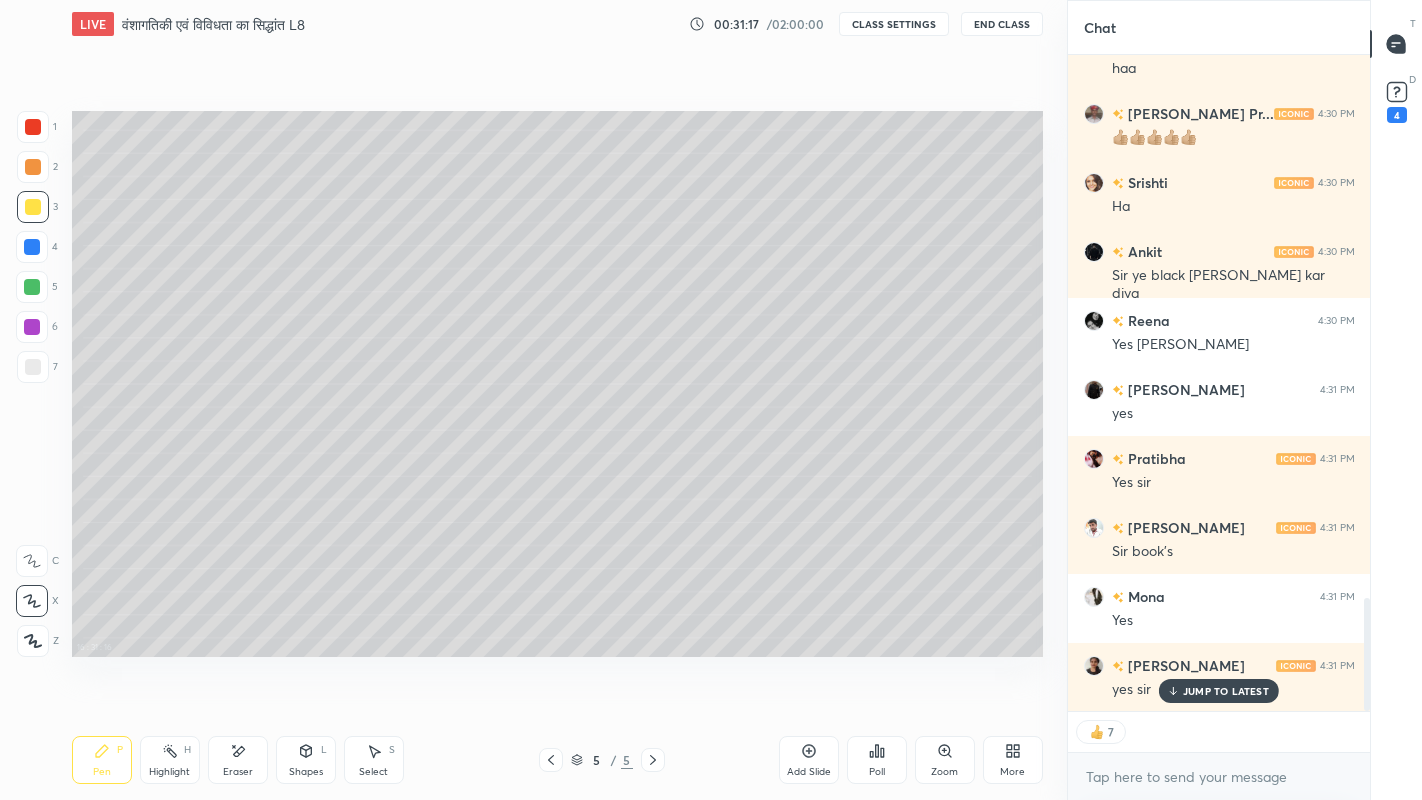 click on "Add Slide" at bounding box center [809, 772] 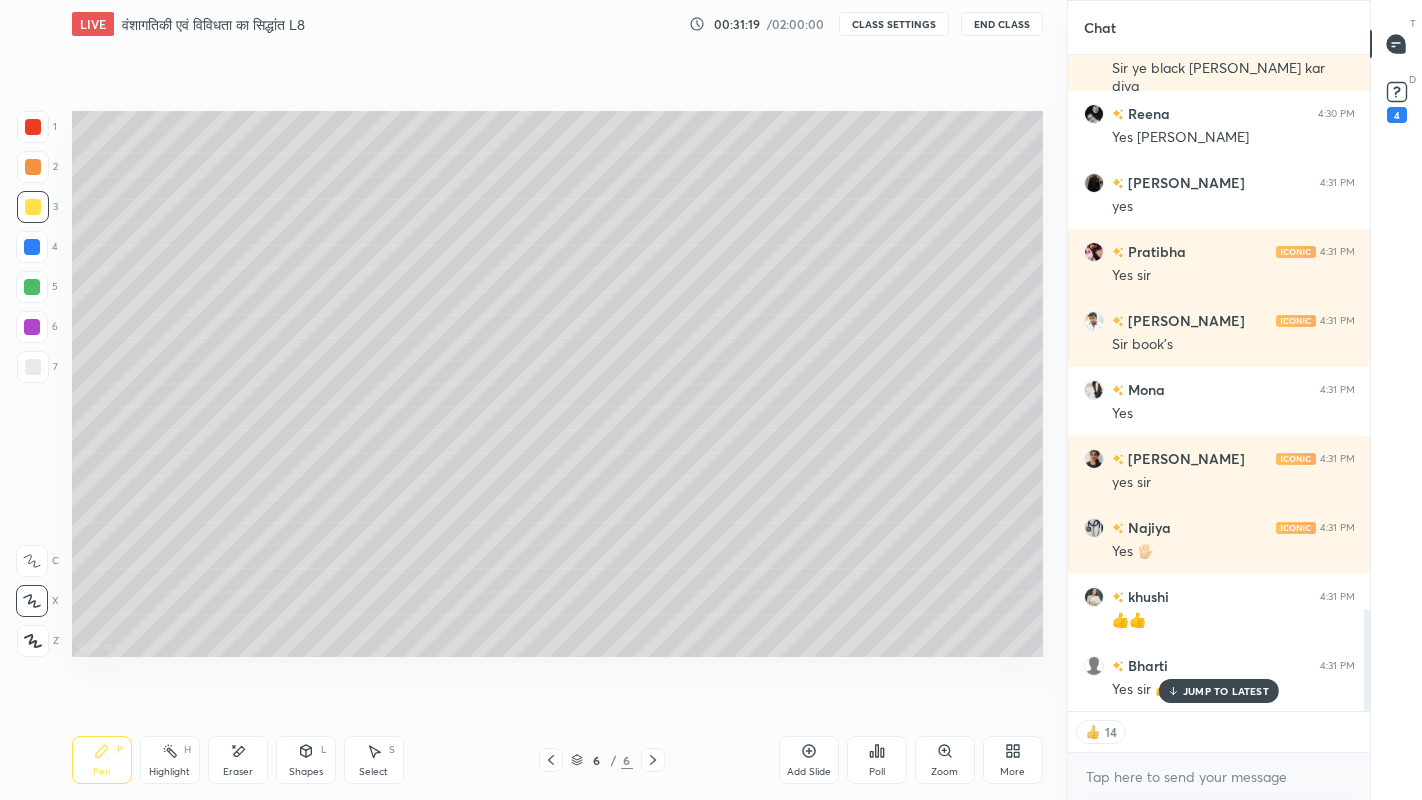 scroll, scrollTop: 3568, scrollLeft: 0, axis: vertical 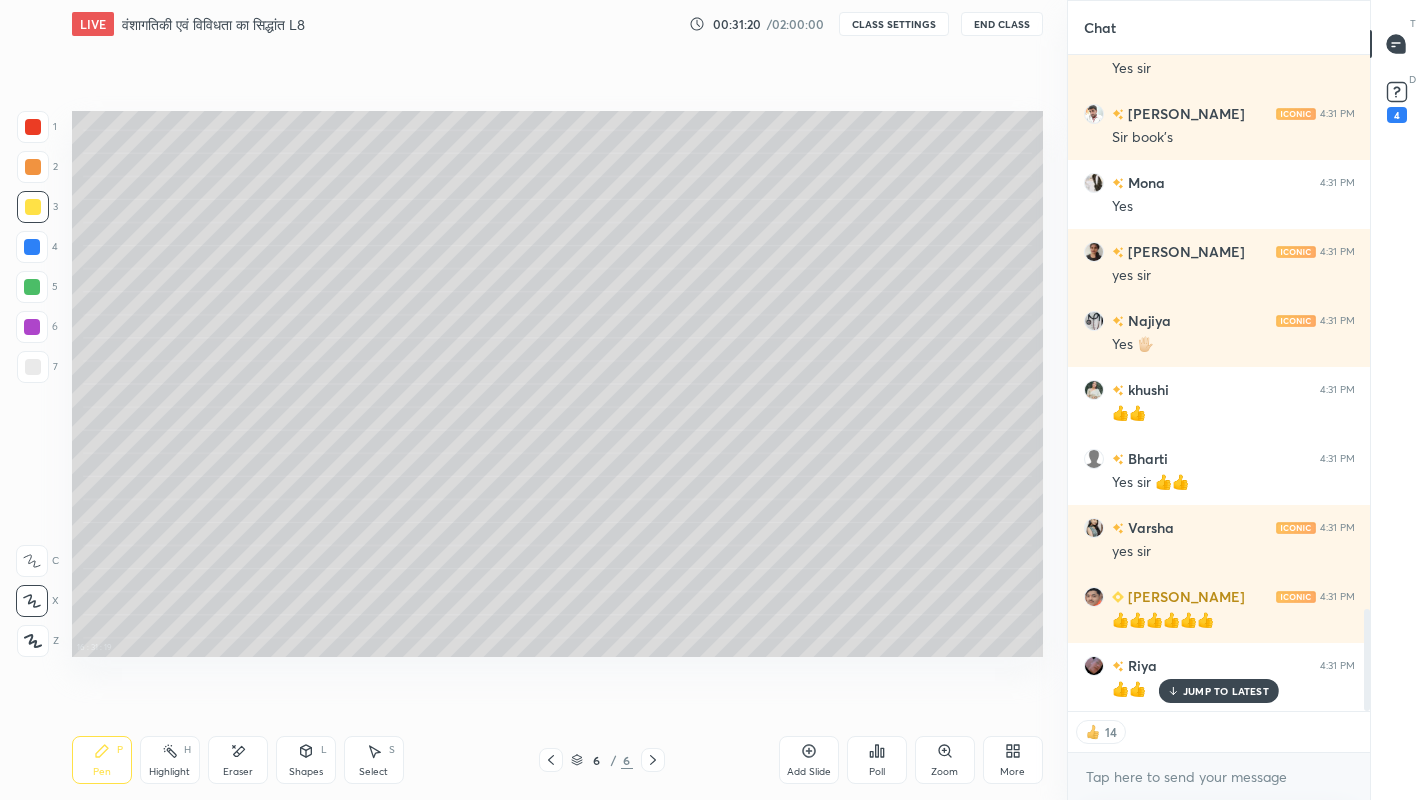 click on "More" at bounding box center [1013, 760] 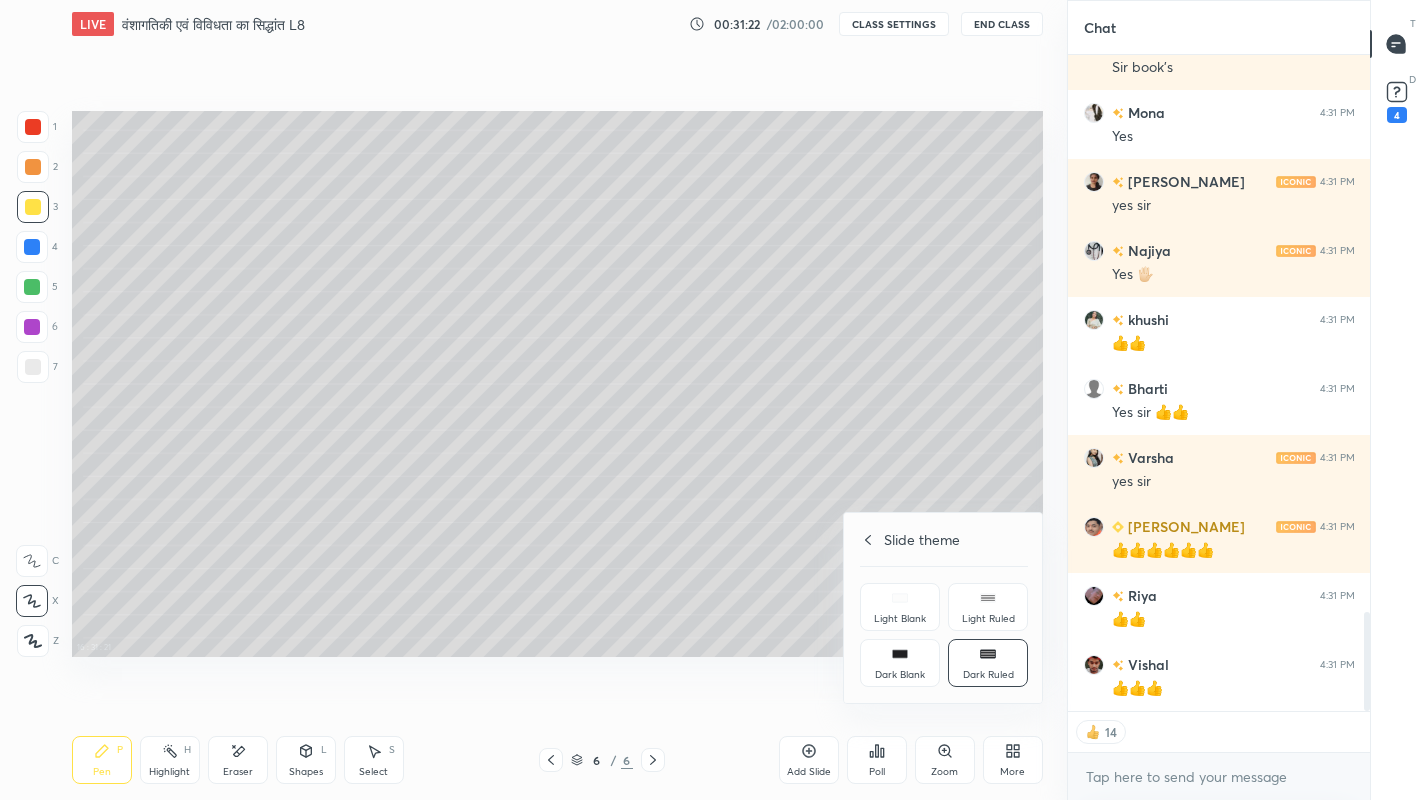 scroll, scrollTop: 3707, scrollLeft: 0, axis: vertical 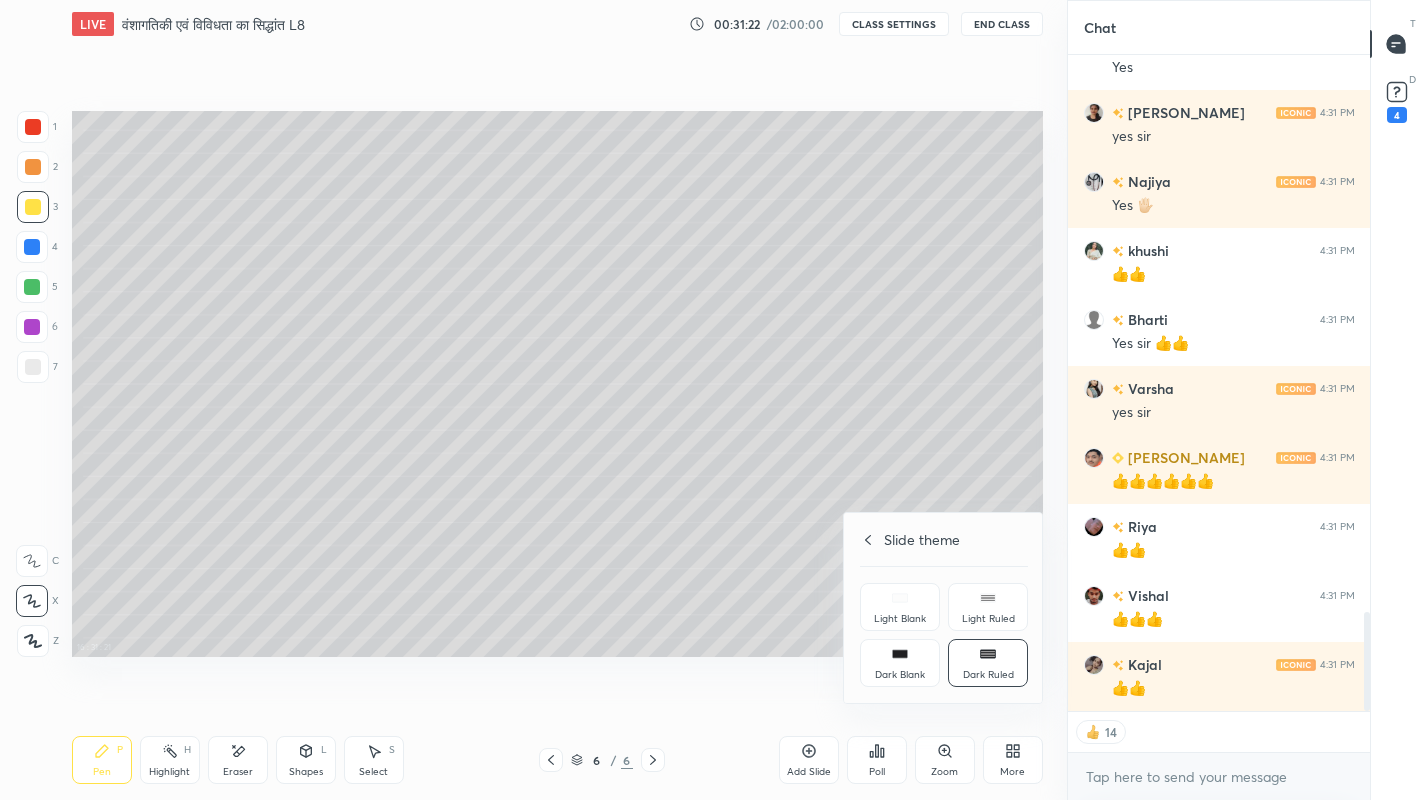 click on "Slide theme" at bounding box center [944, 539] 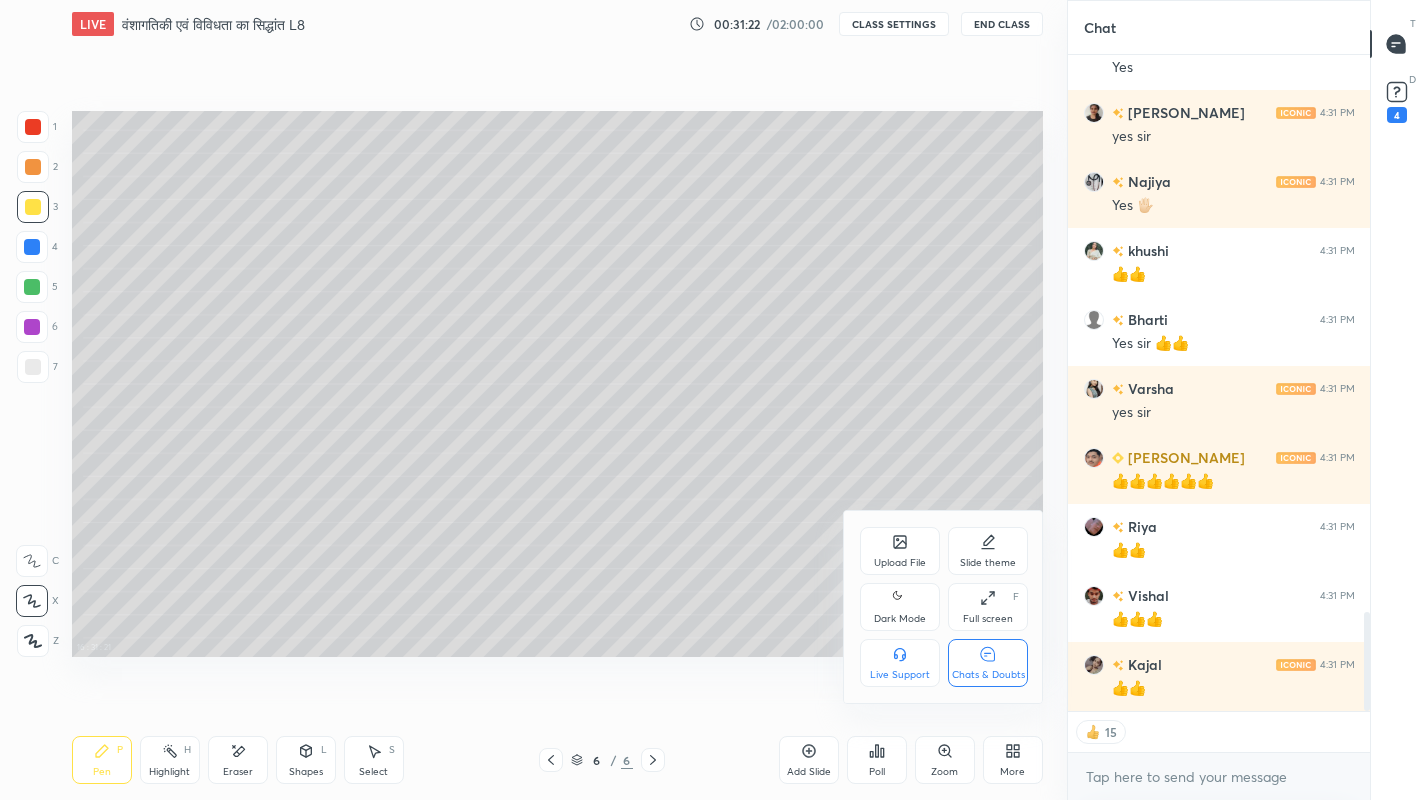 click on "Chats & Doubts" at bounding box center [988, 675] 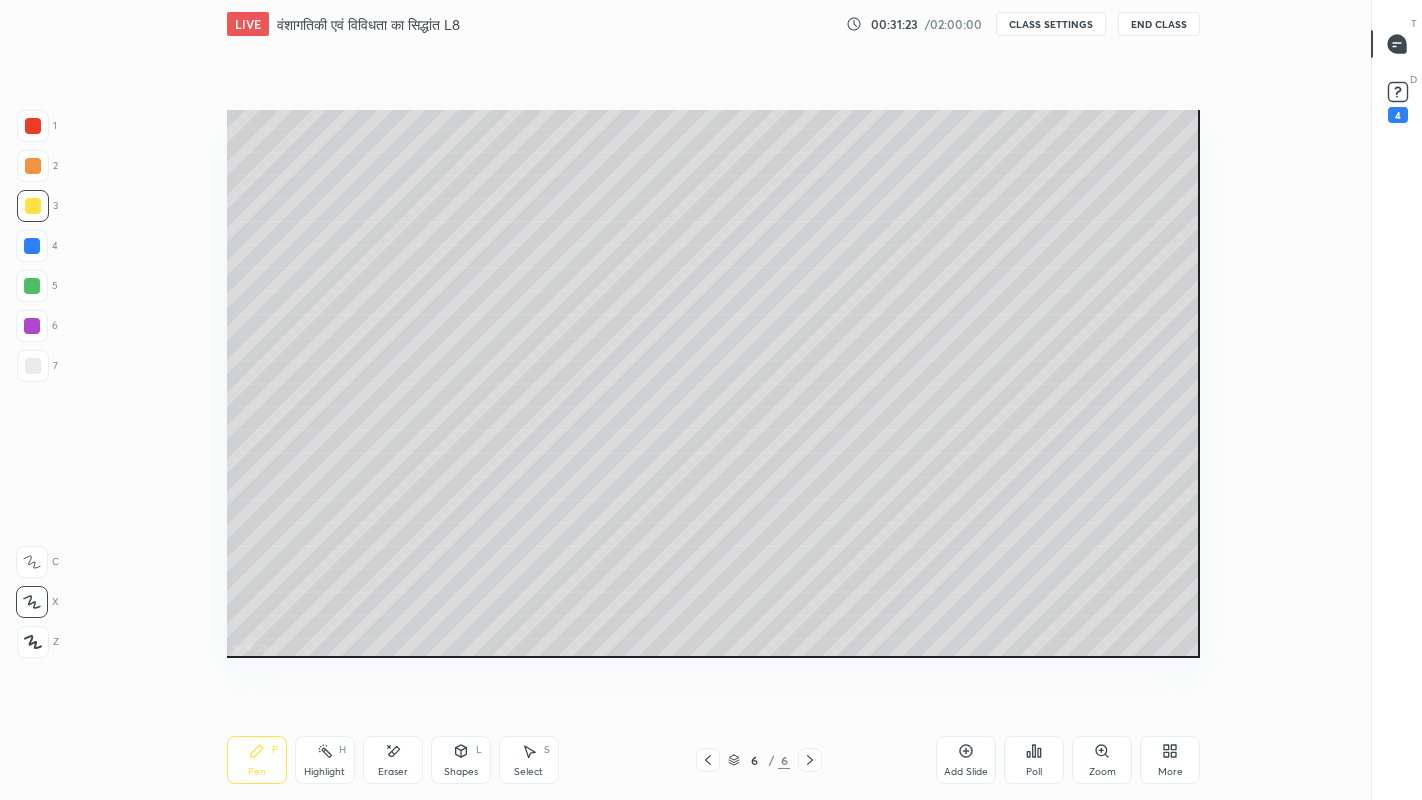 scroll, scrollTop: 6, scrollLeft: 1, axis: both 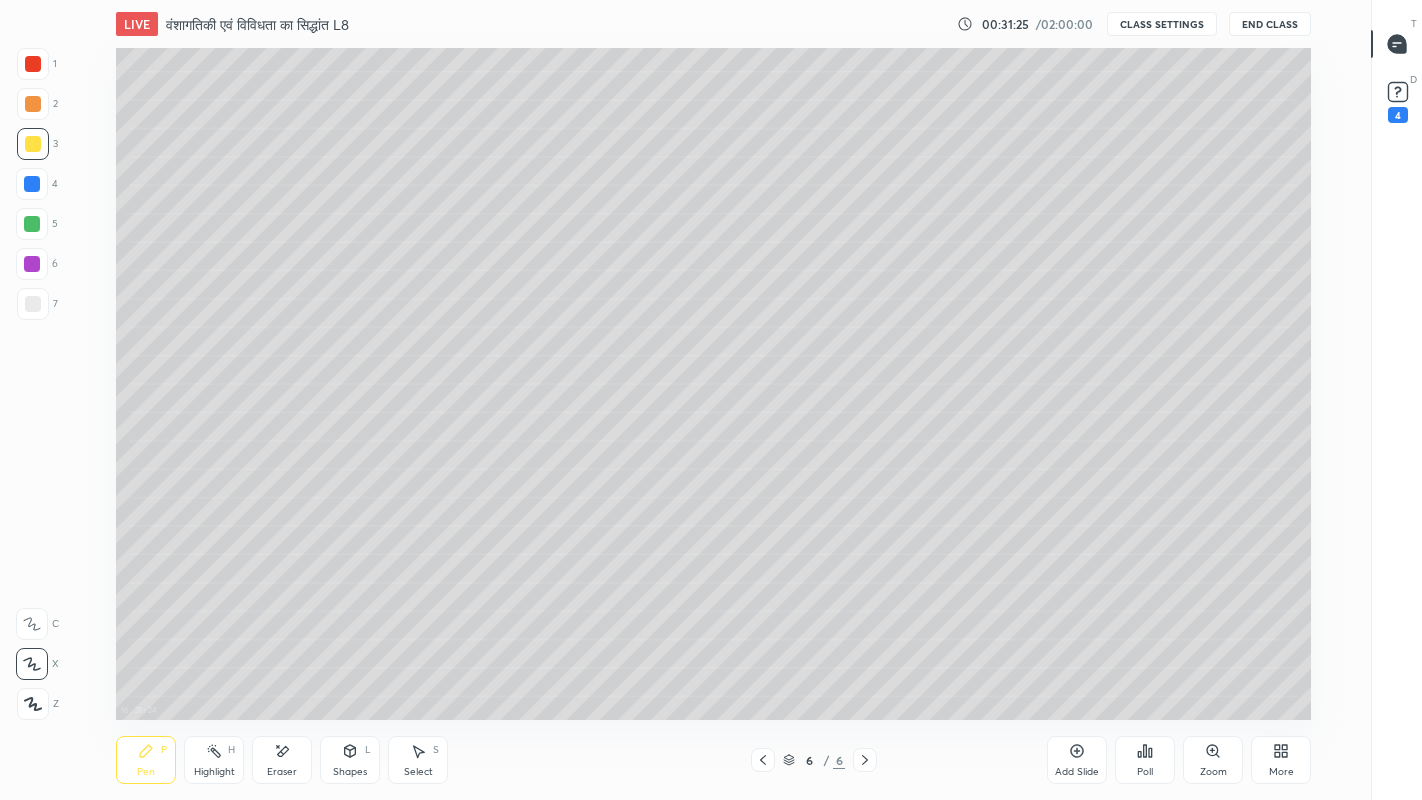 click at bounding box center [33, 304] 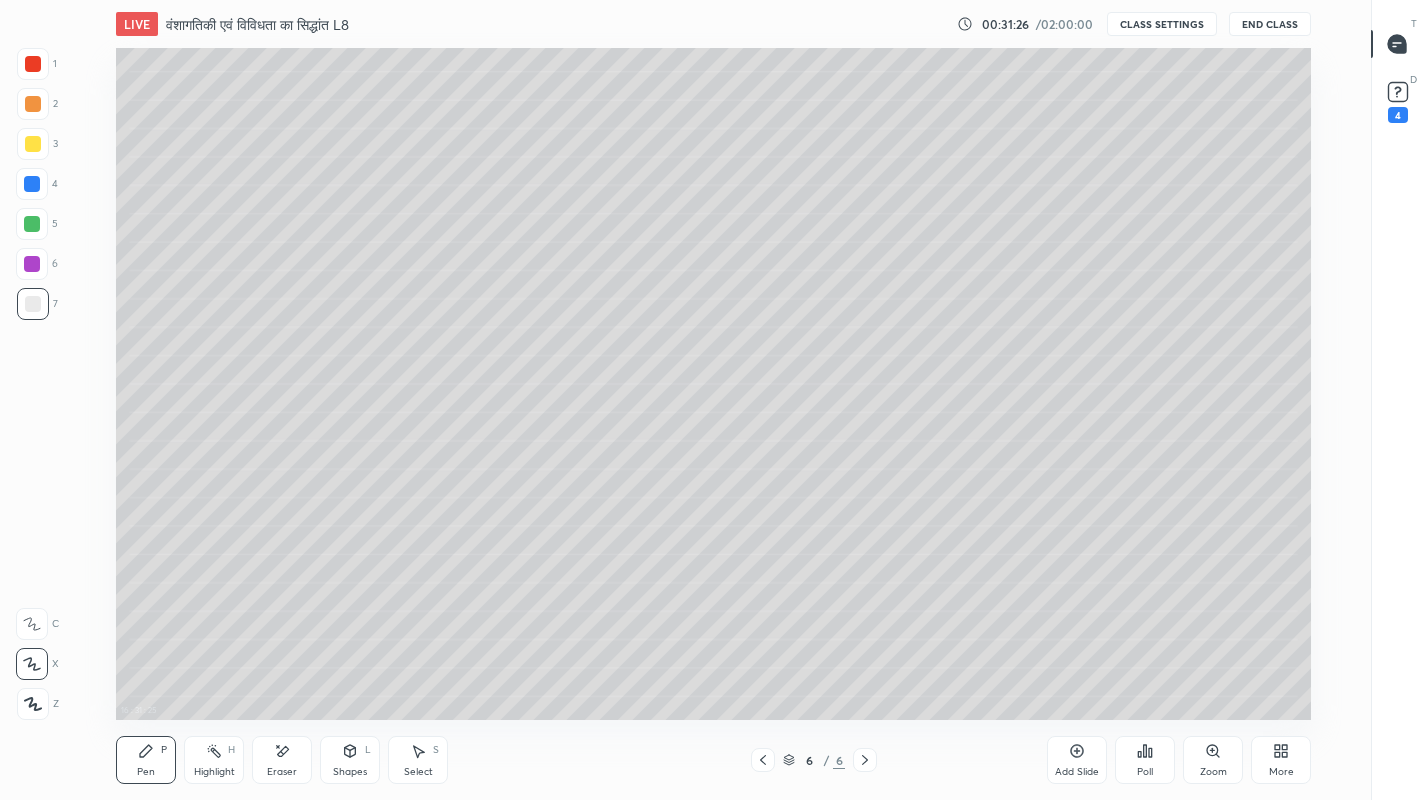 click at bounding box center [33, 144] 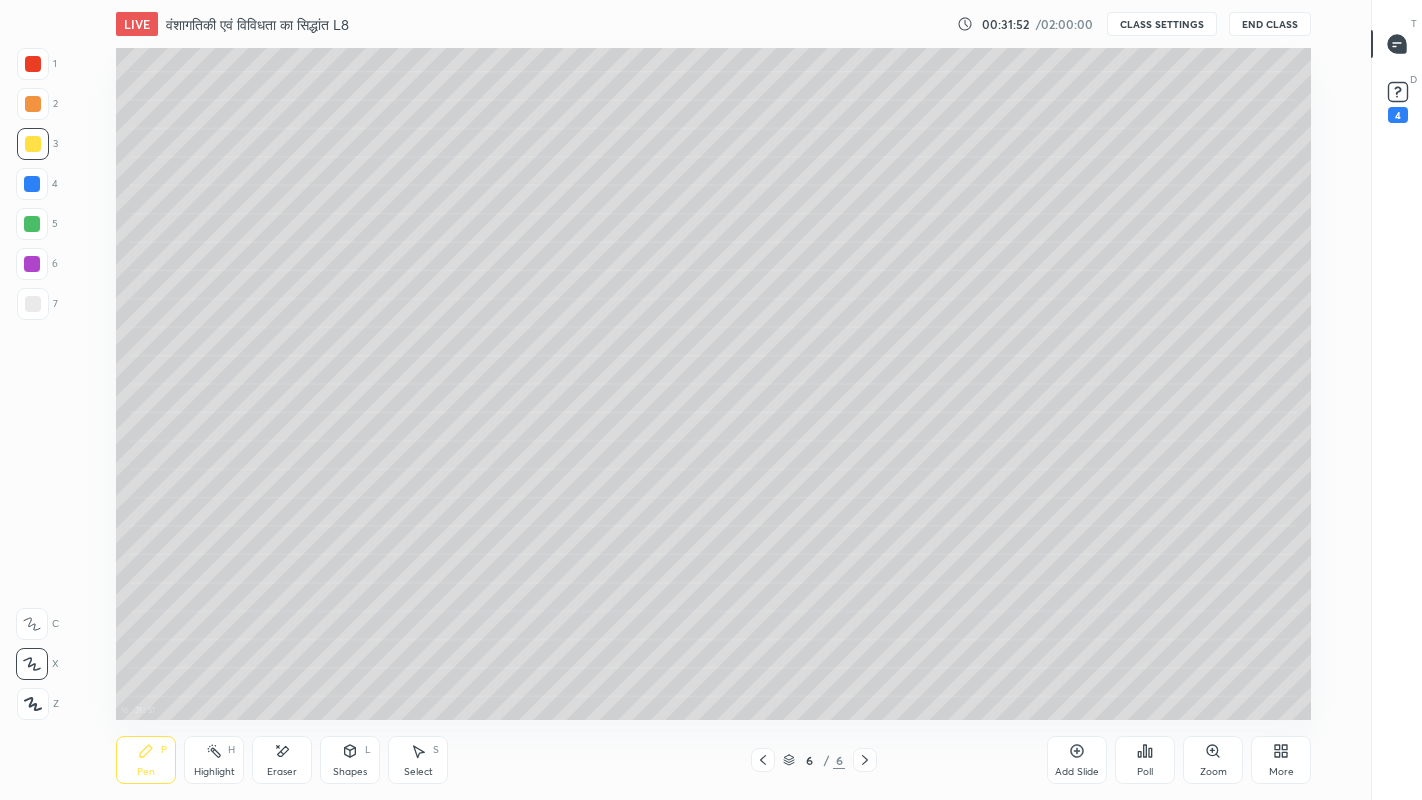 click at bounding box center (33, 304) 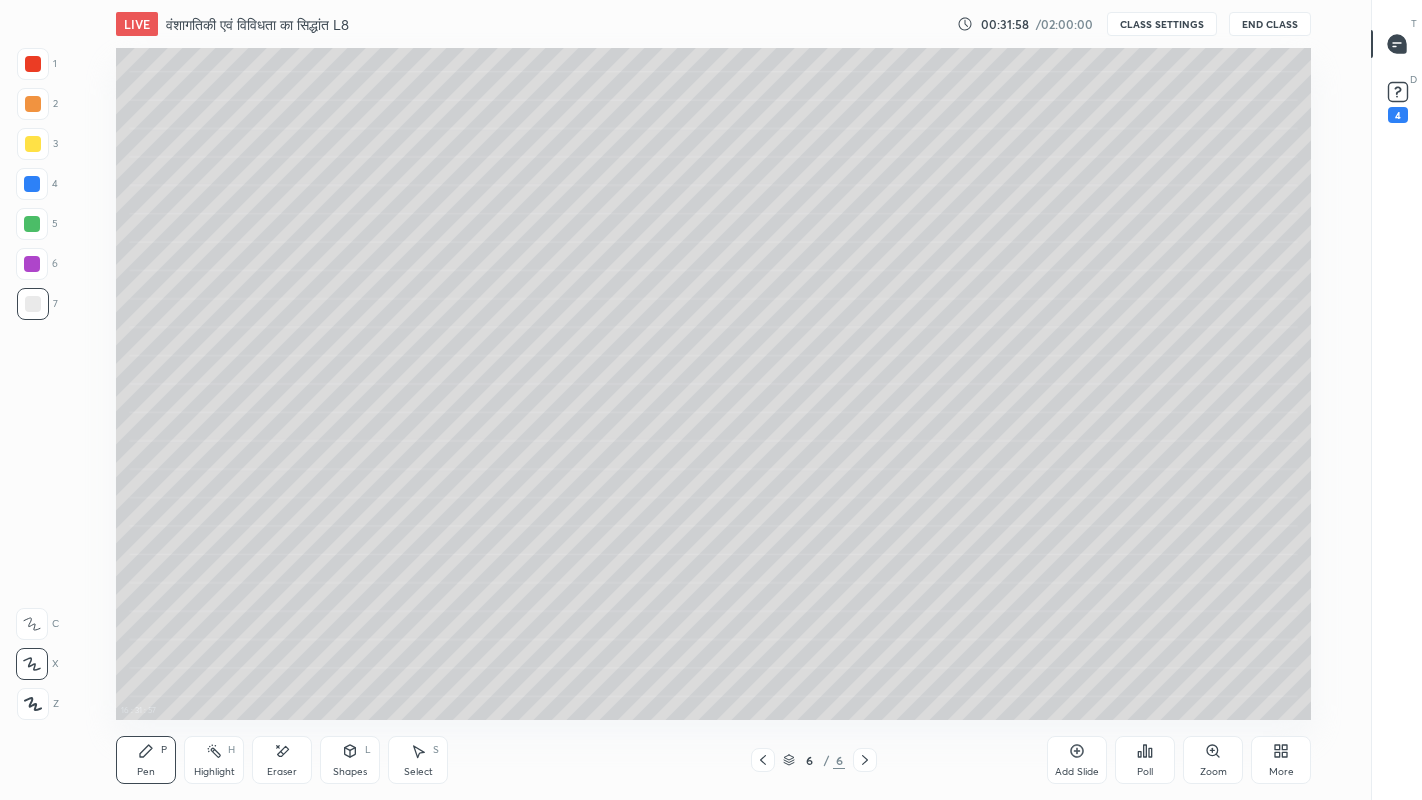 click 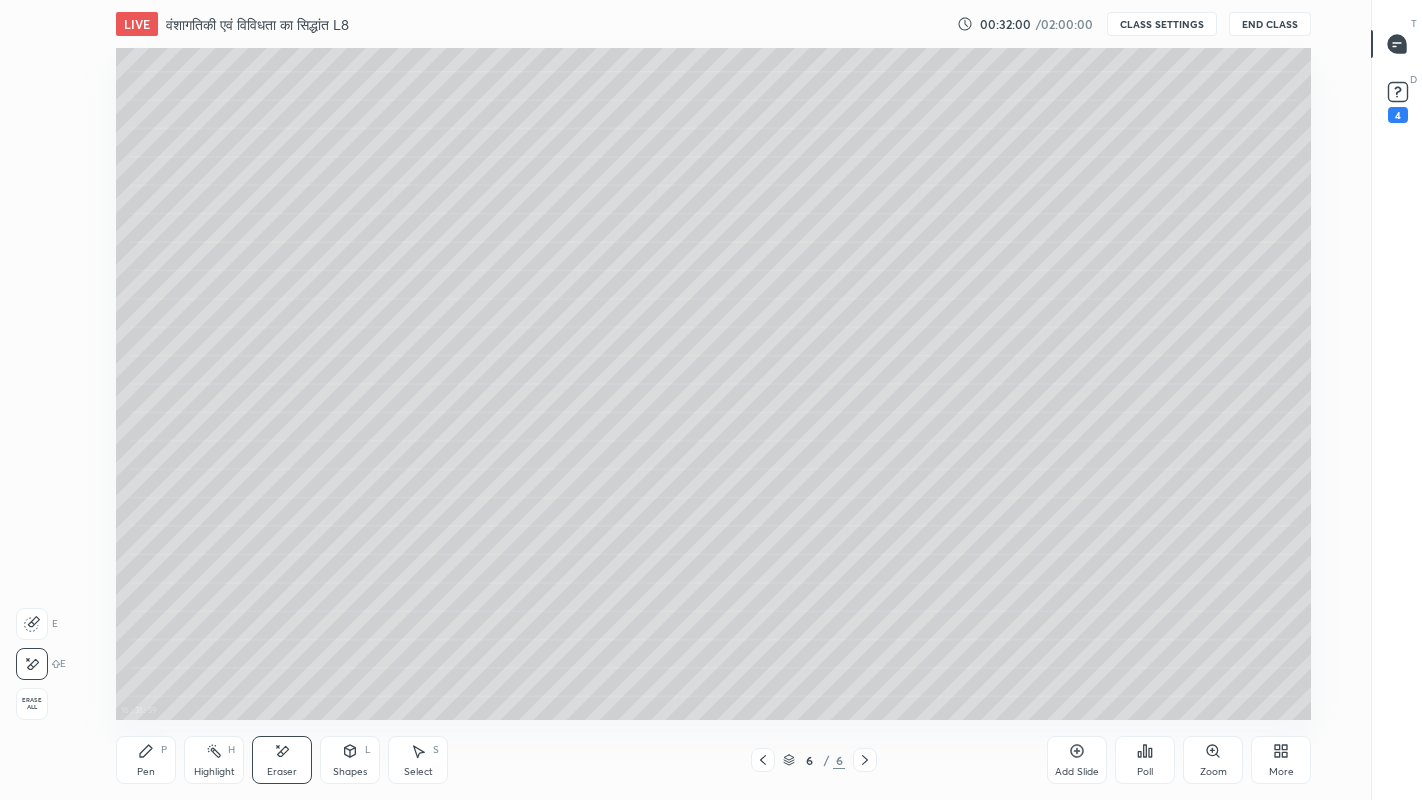 click on "Pen P" at bounding box center [146, 760] 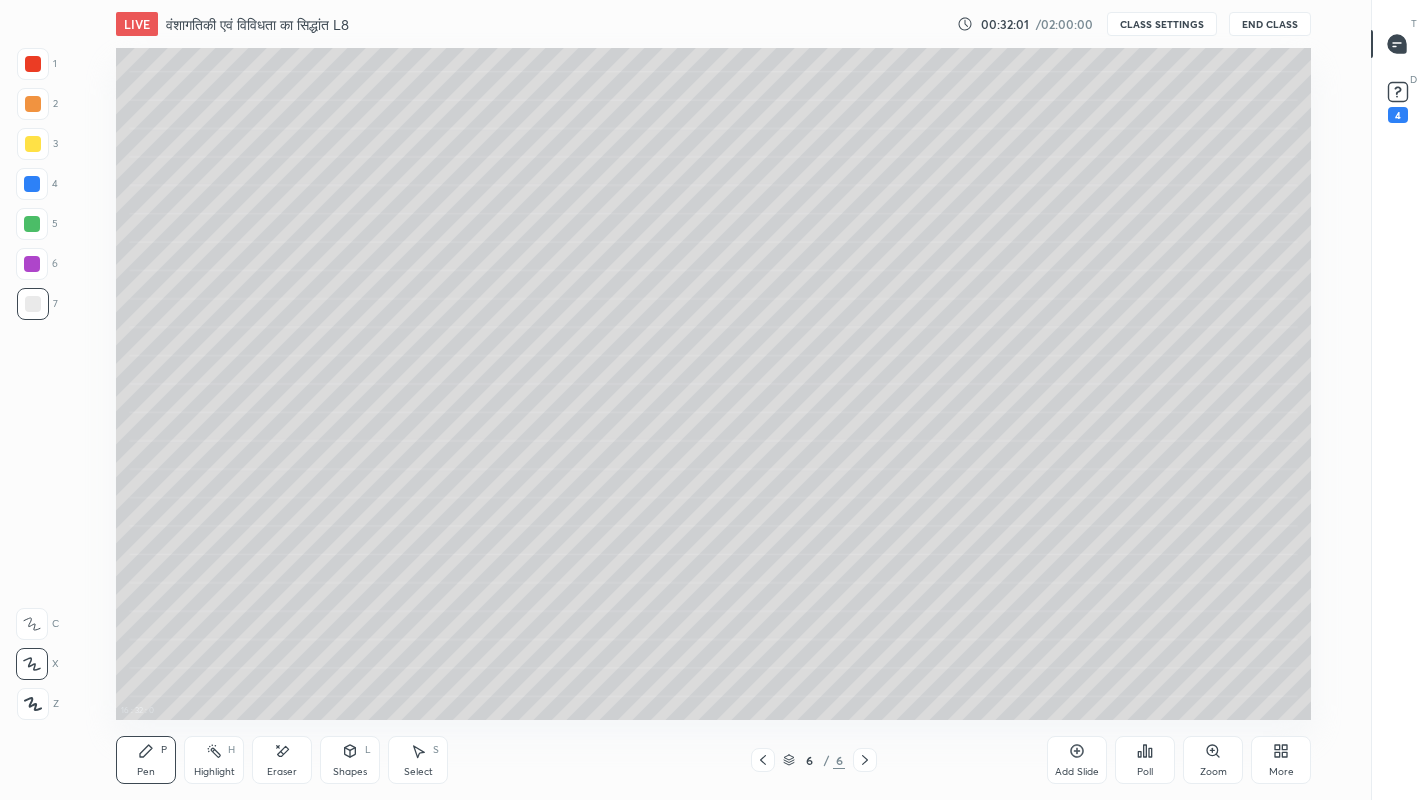 click at bounding box center (33, 144) 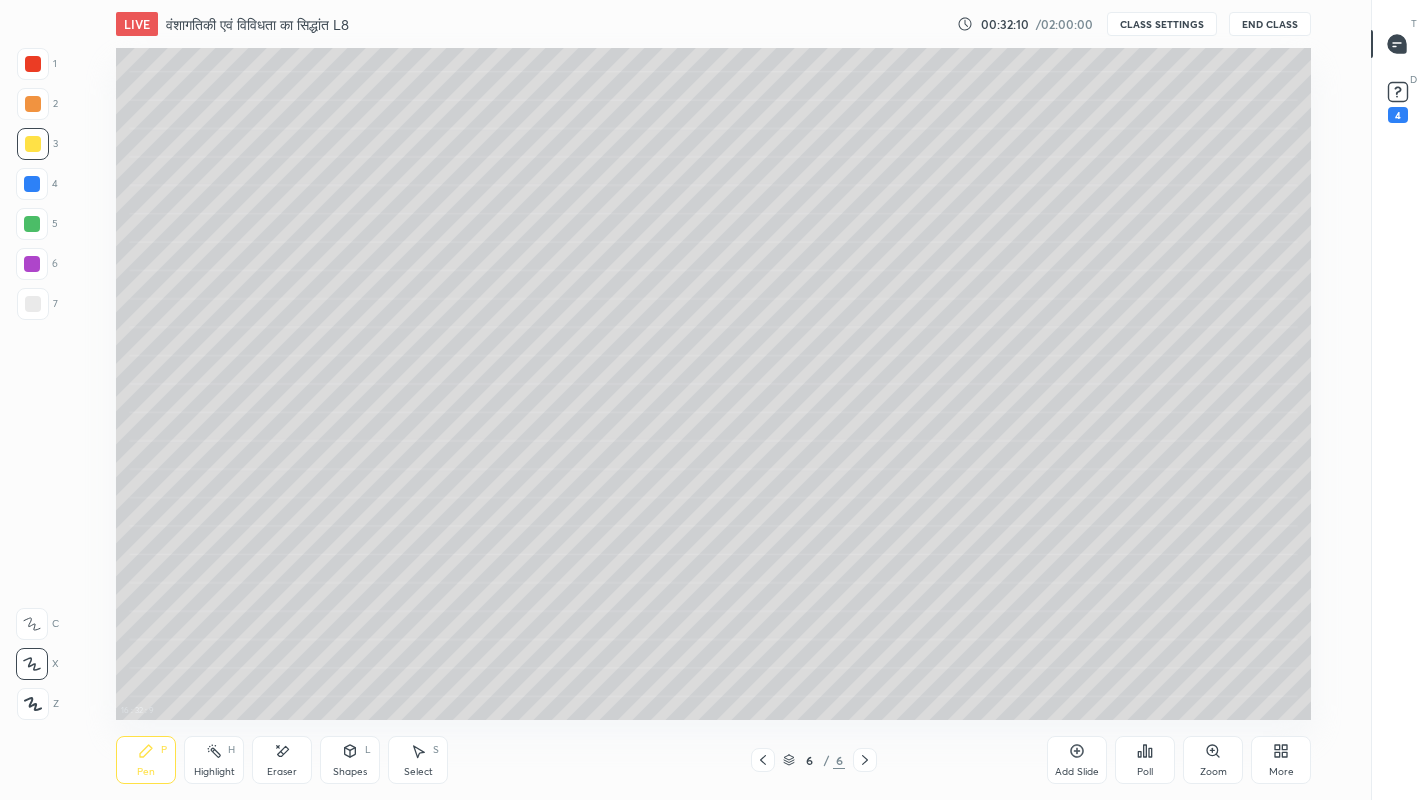 click at bounding box center (33, 104) 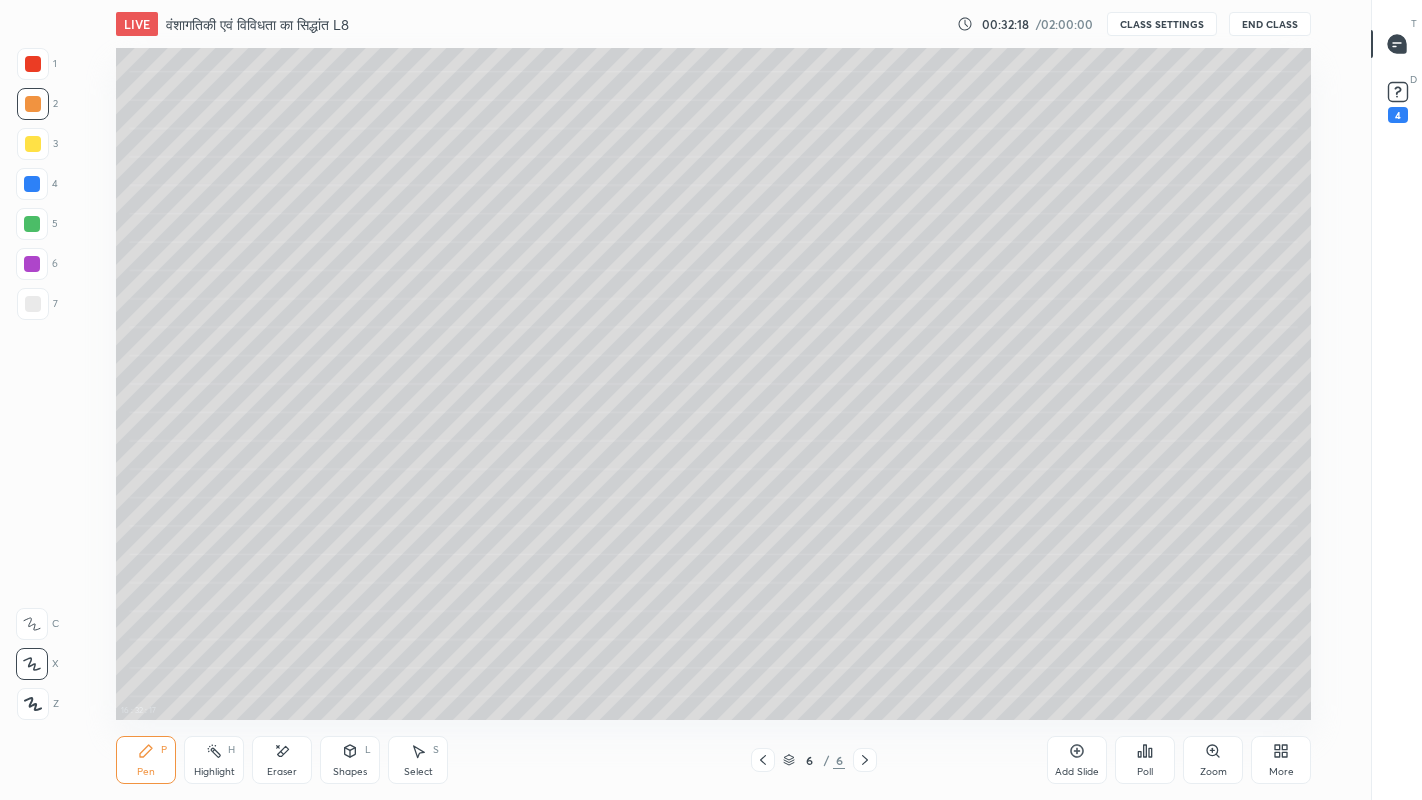 click at bounding box center [33, 64] 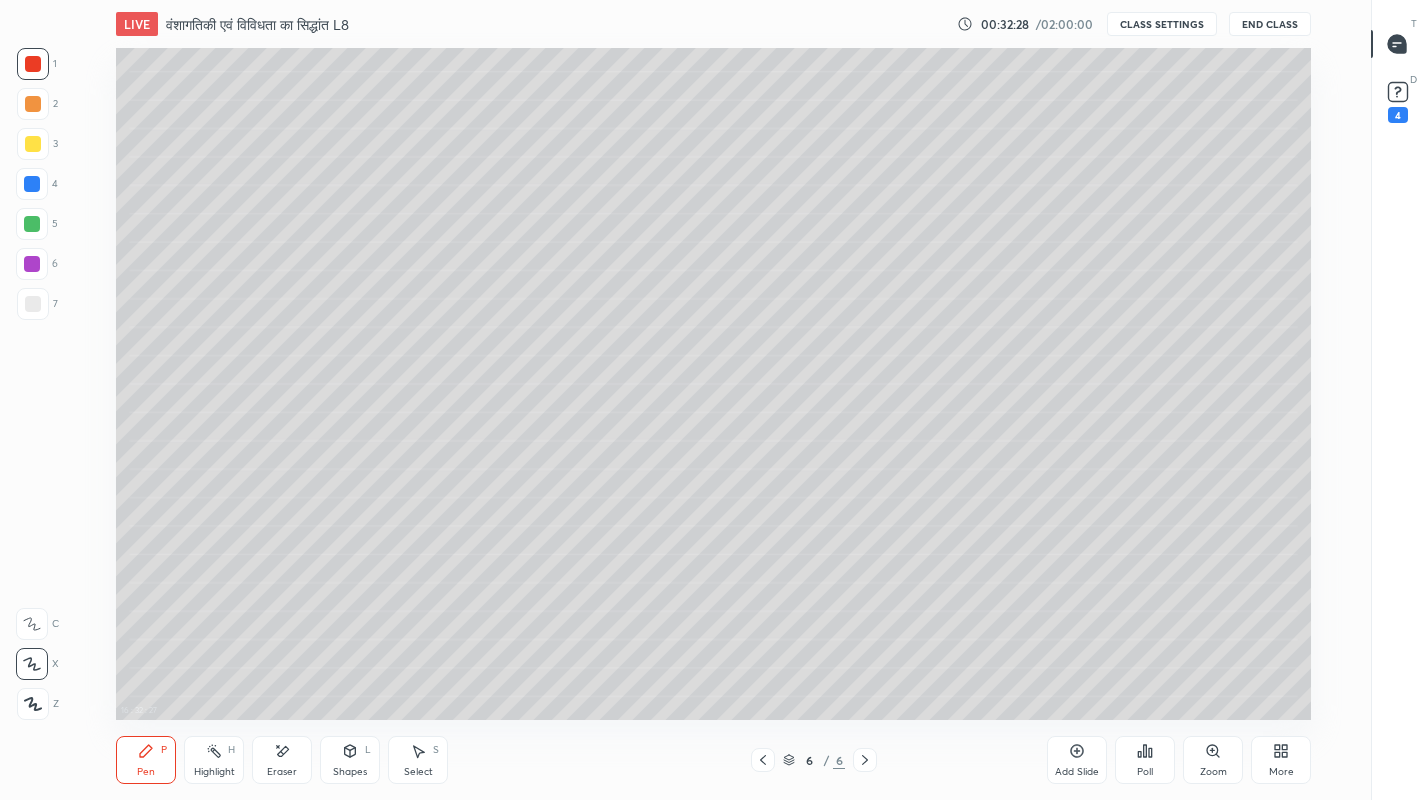 click at bounding box center (32, 224) 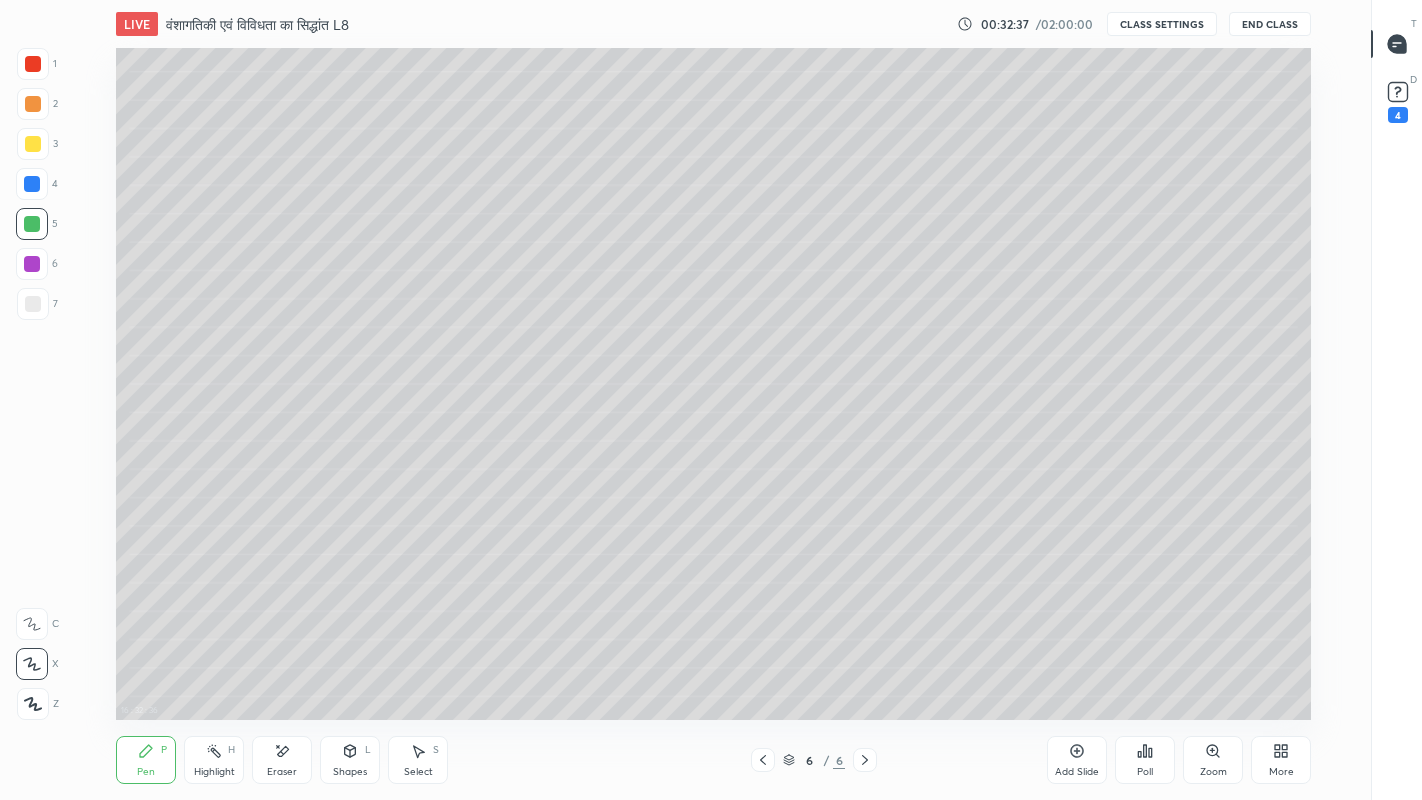 click on "Select S" at bounding box center [418, 760] 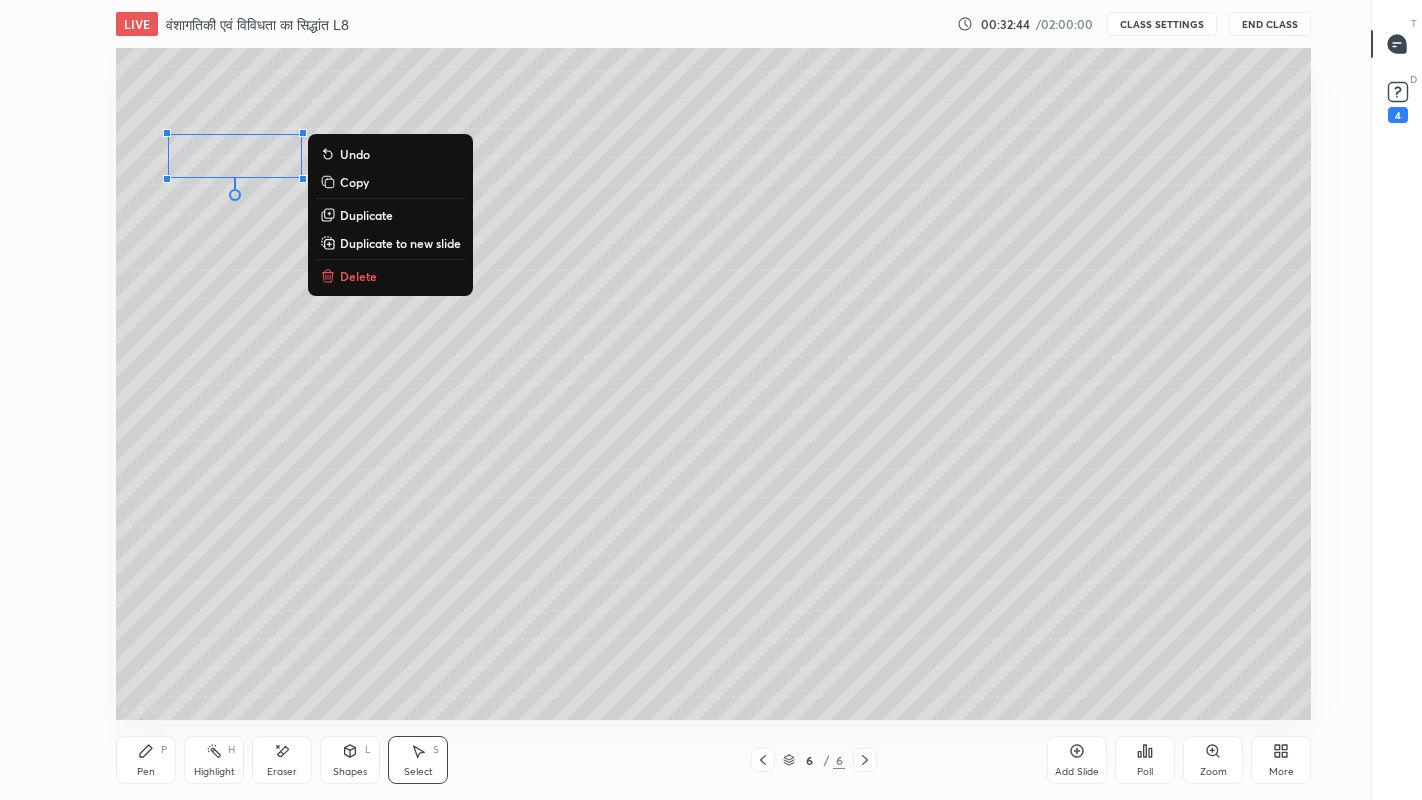 click on "0 ° Undo Copy Duplicate Duplicate to new slide Delete" at bounding box center (713, 384) 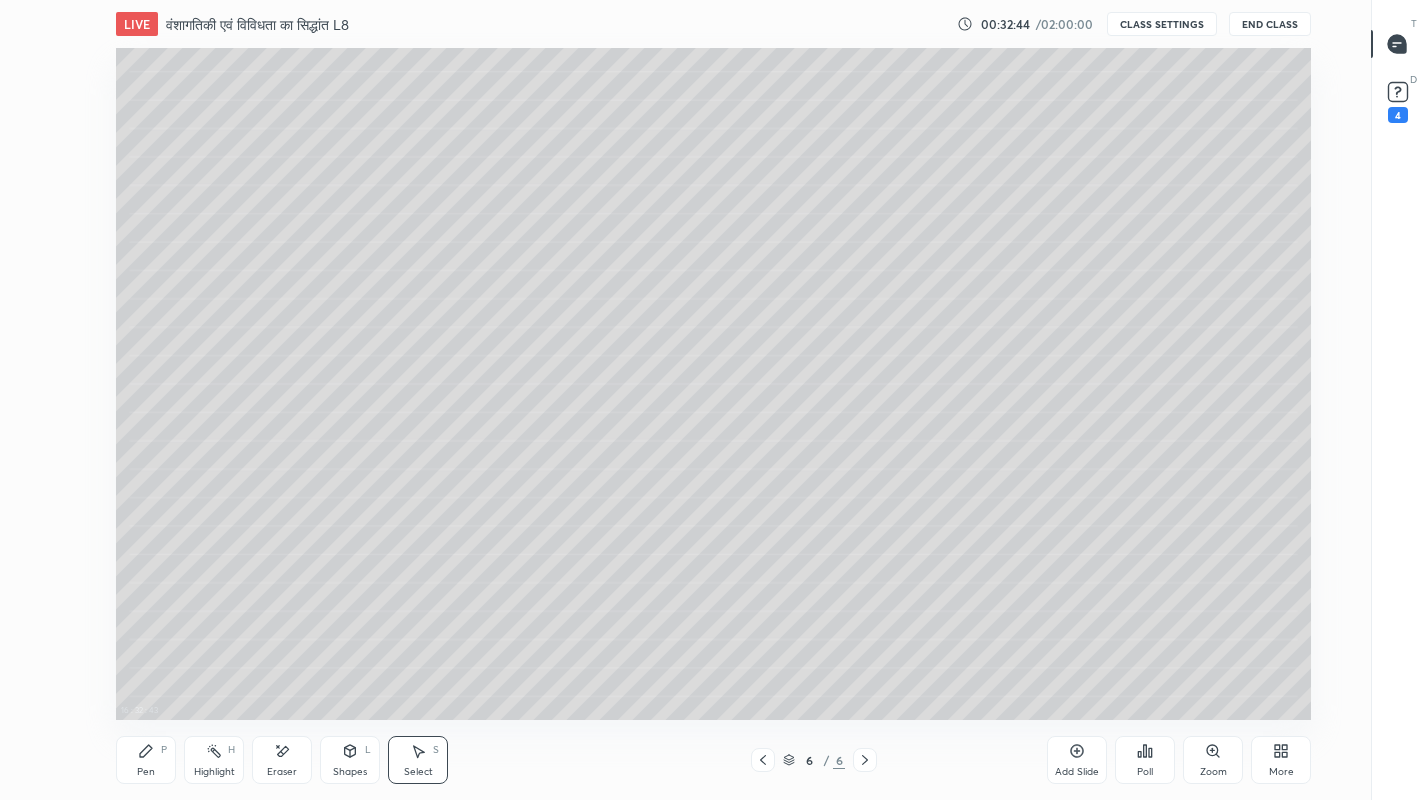 click on "Shapes" at bounding box center (350, 772) 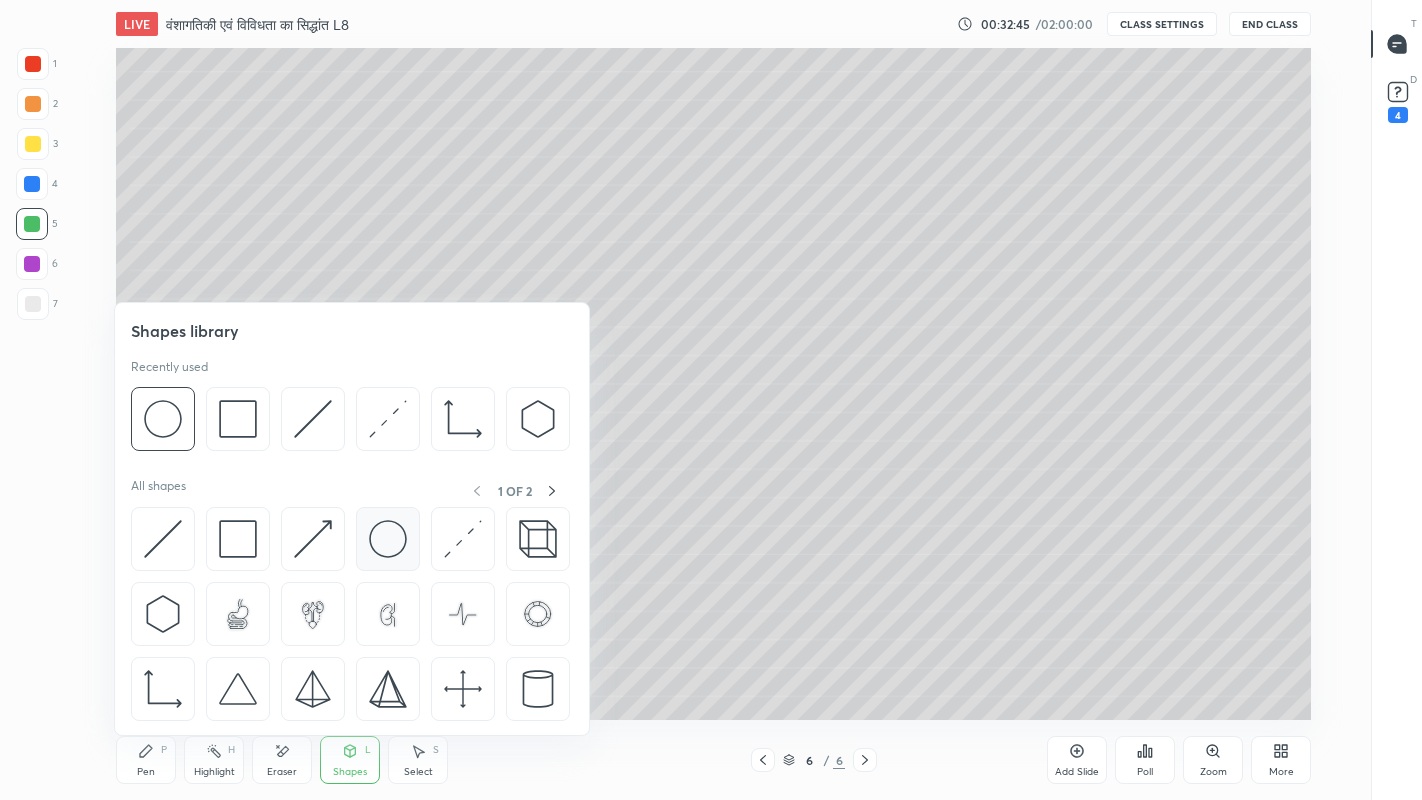 click at bounding box center (388, 539) 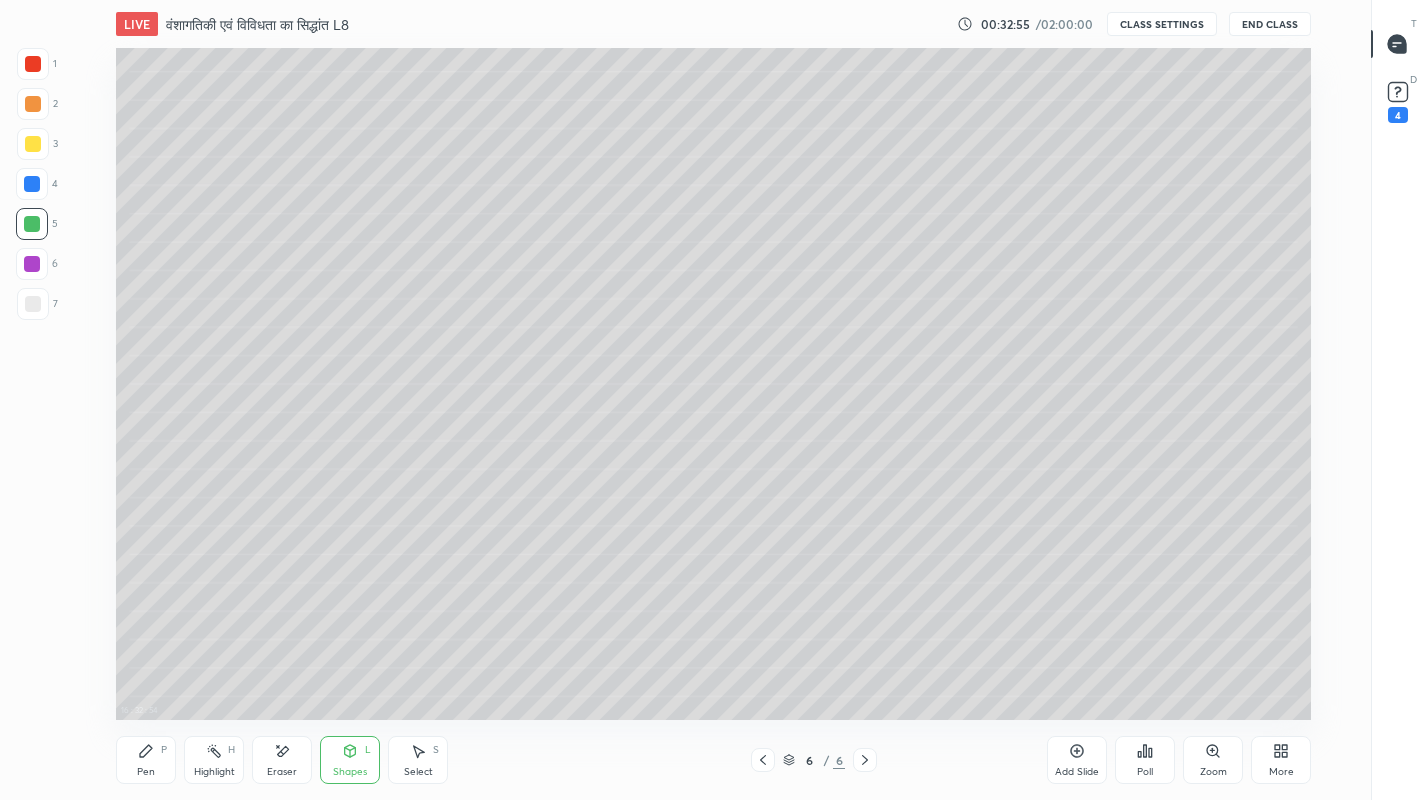 click on "Pen" at bounding box center [146, 772] 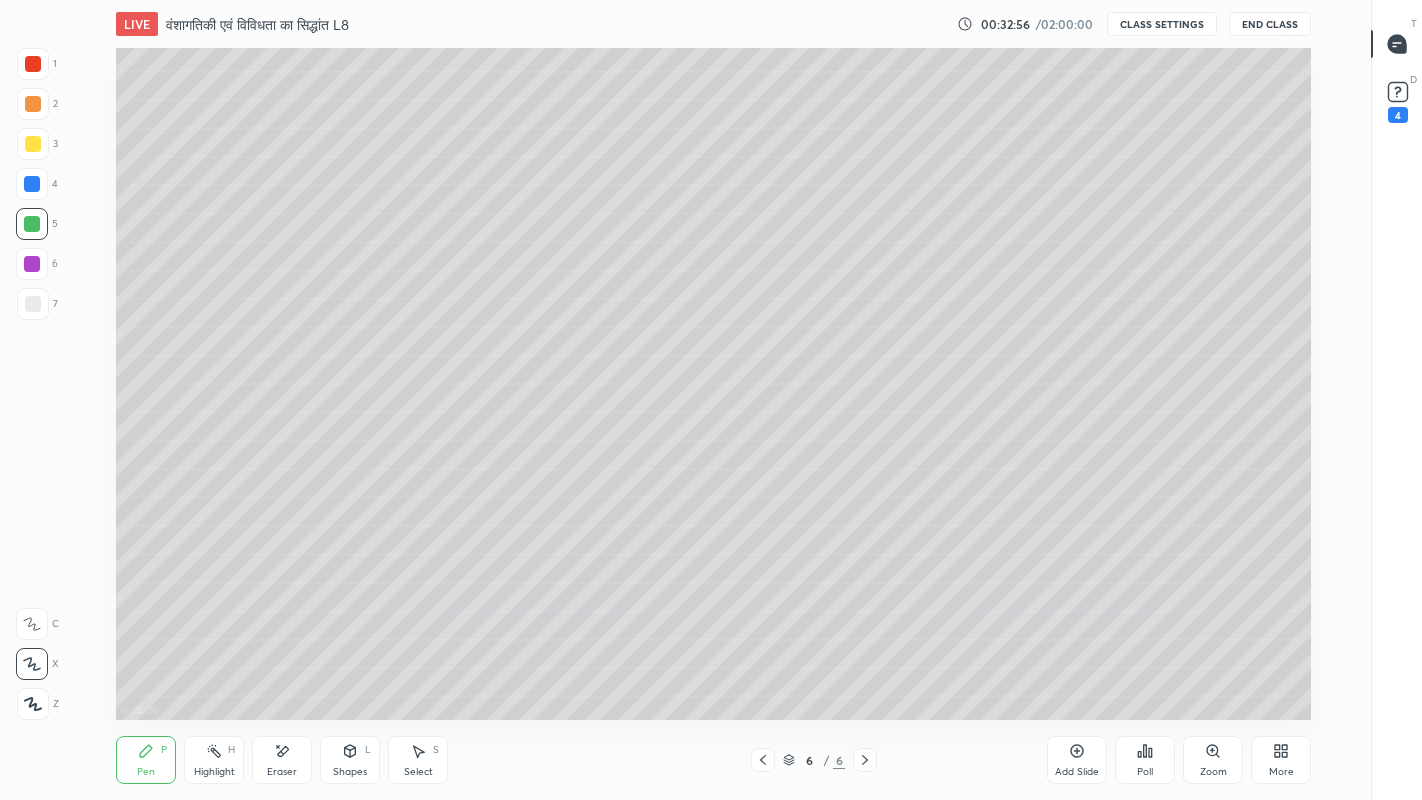 click at bounding box center [33, 304] 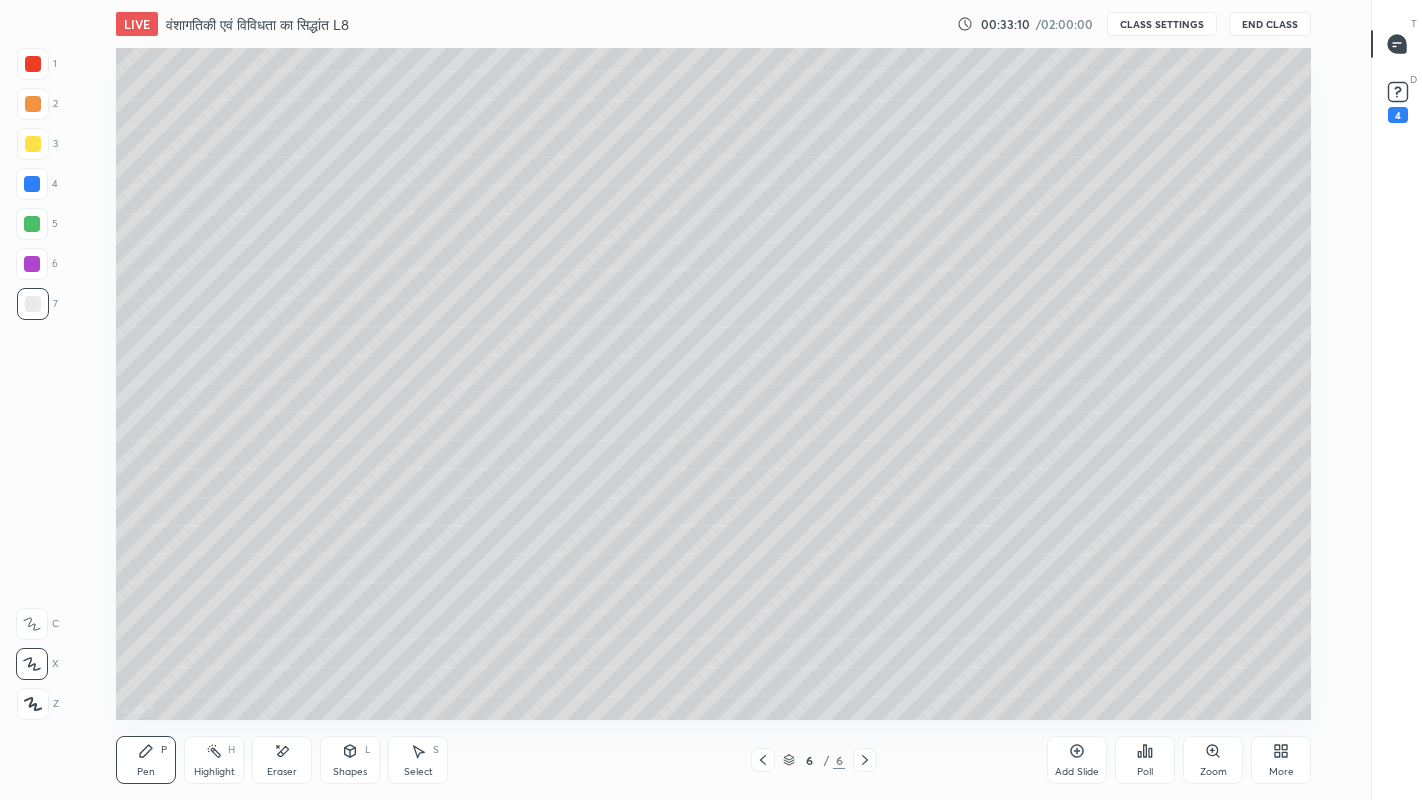 click at bounding box center (33, 304) 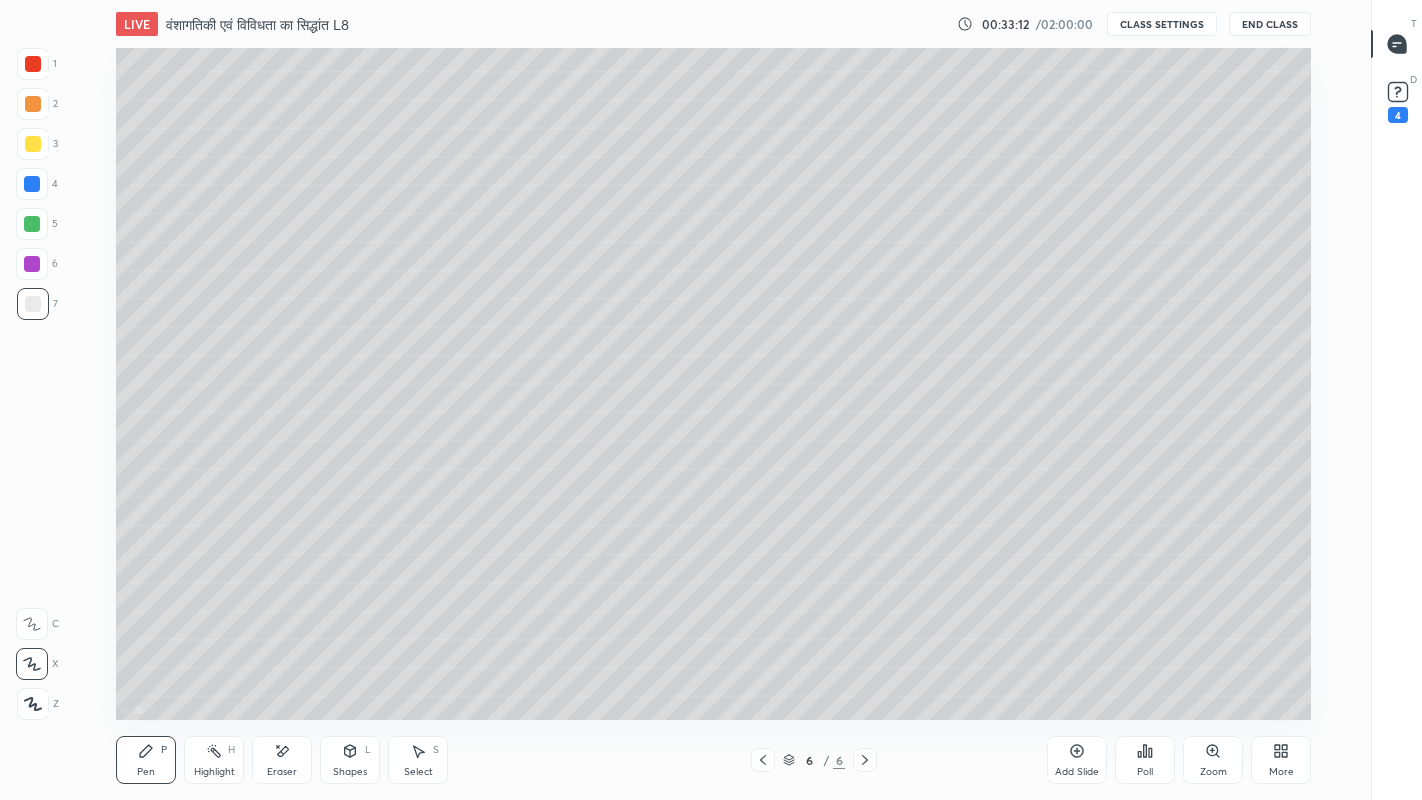 click 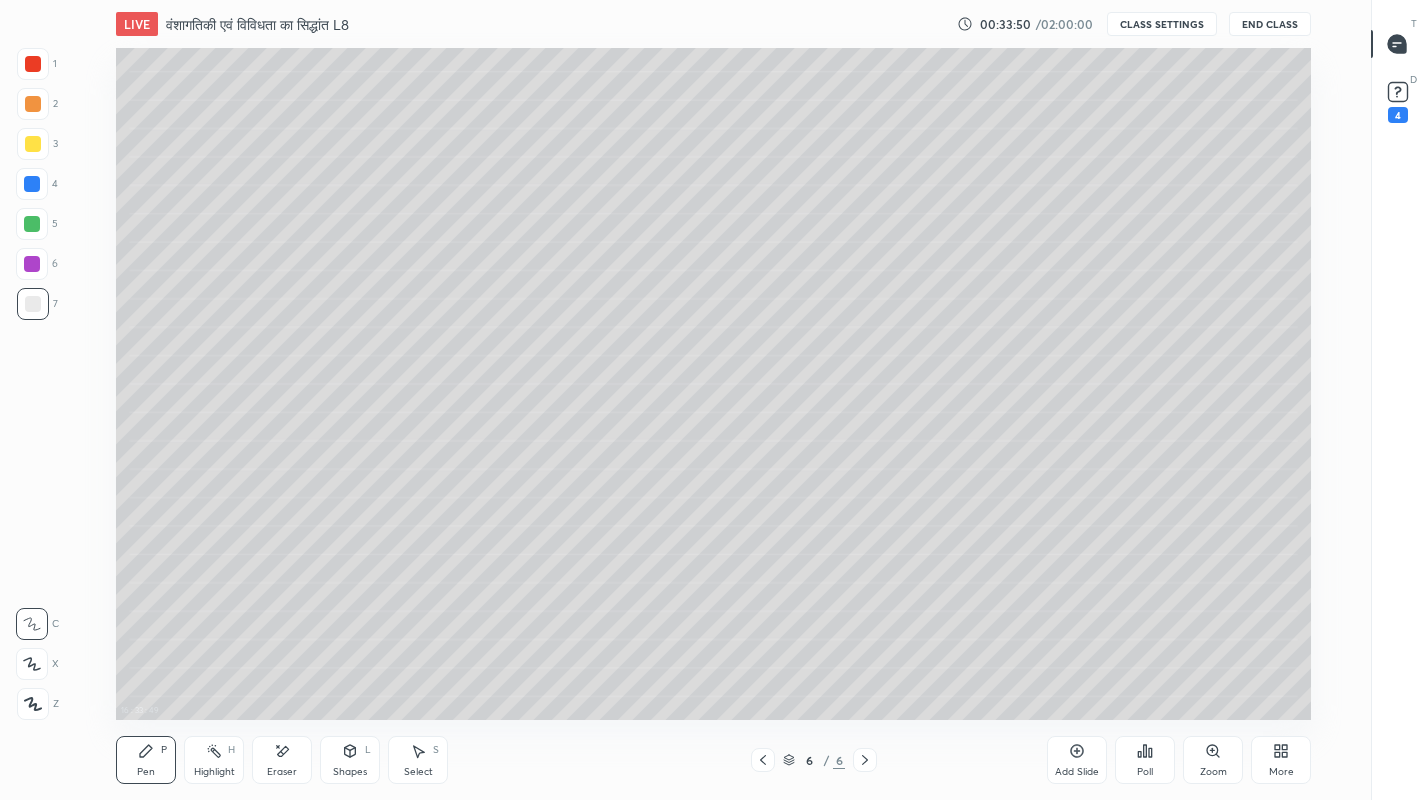 click at bounding box center (33, 144) 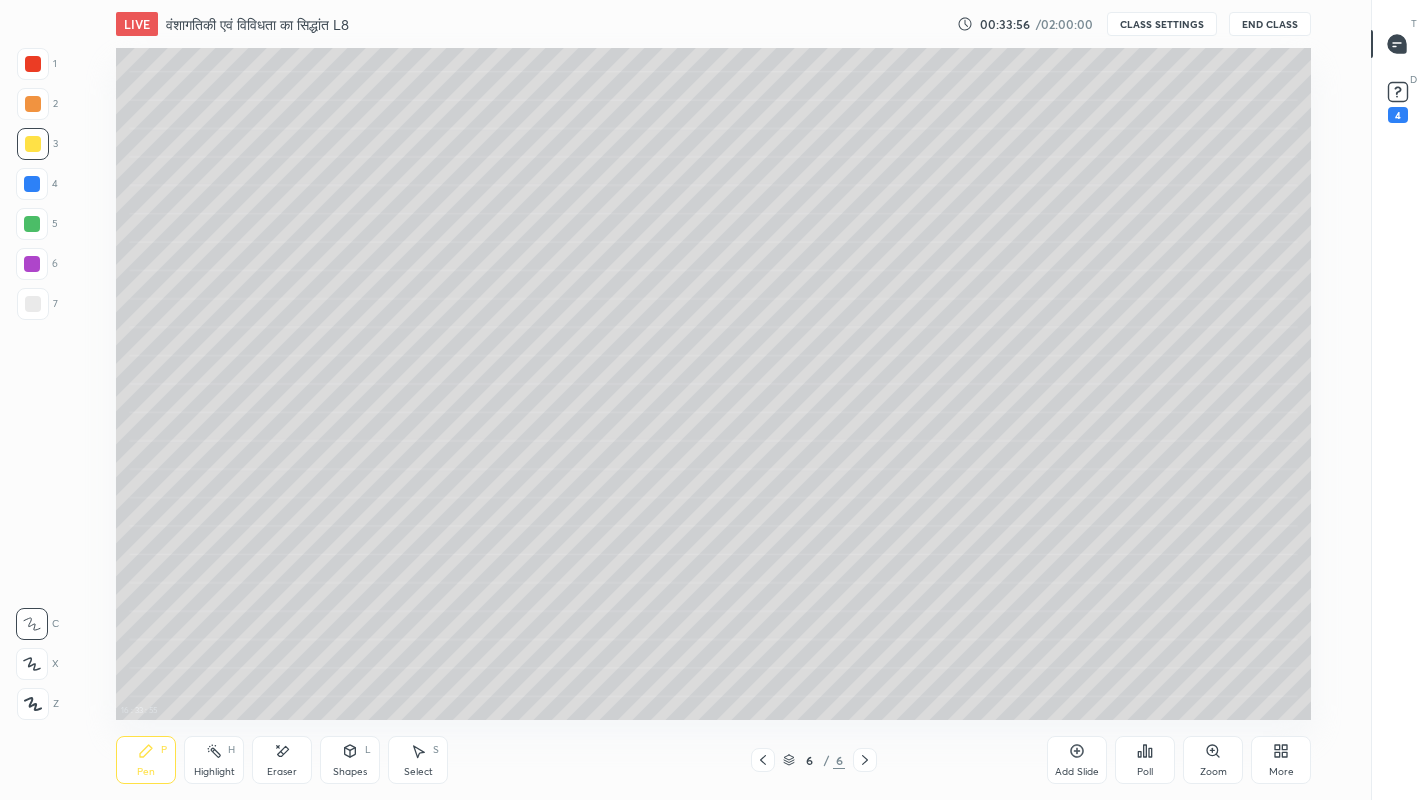 click at bounding box center [33, 304] 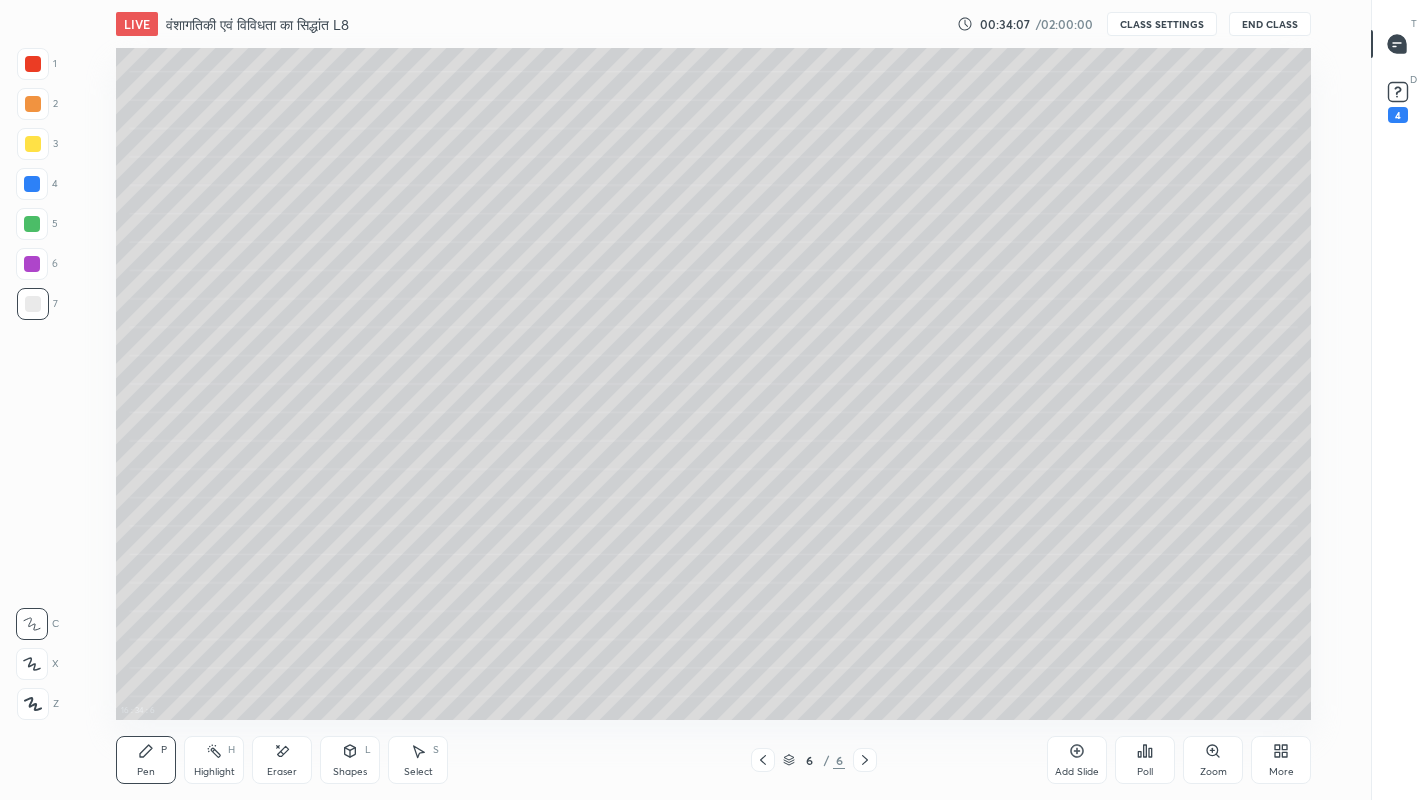 click at bounding box center [33, 144] 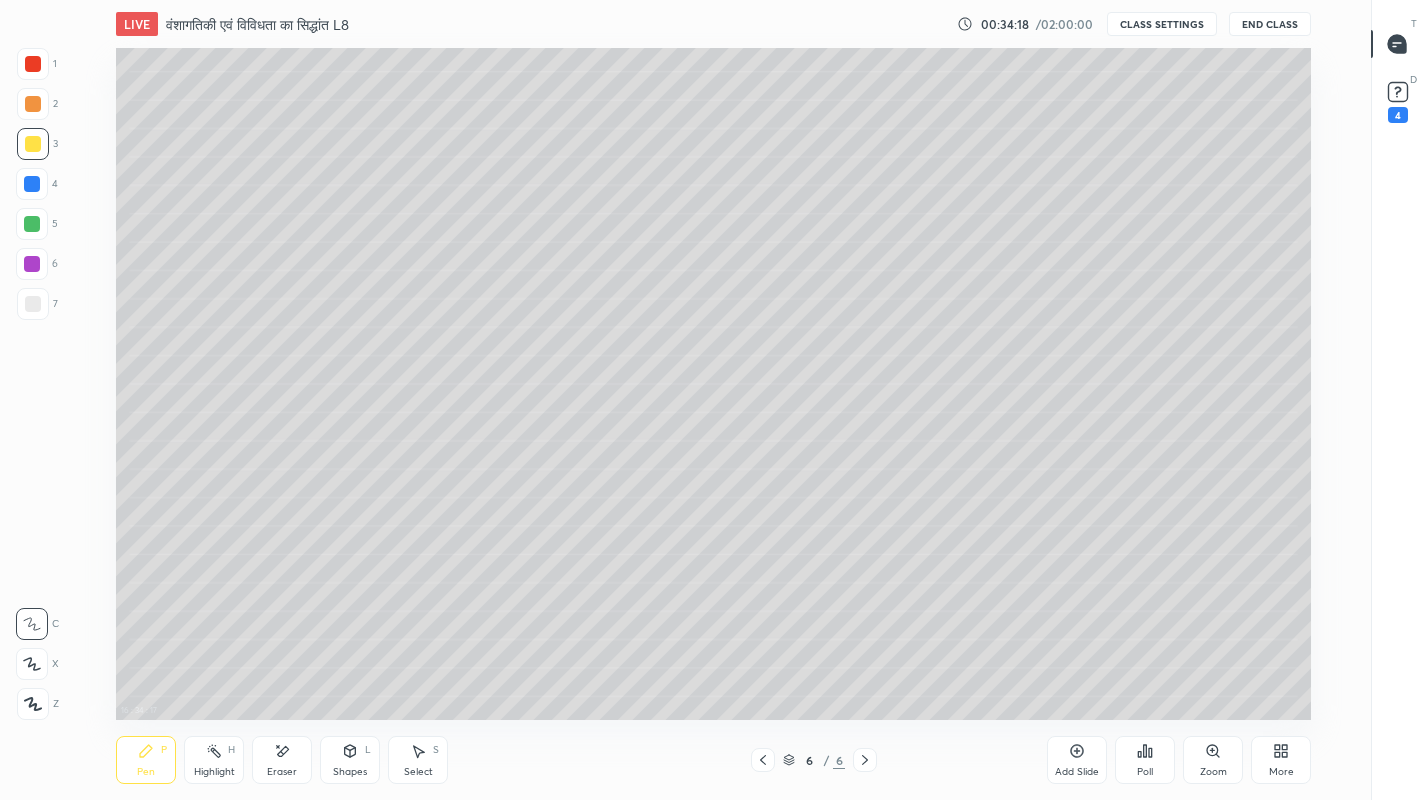 click at bounding box center [33, 104] 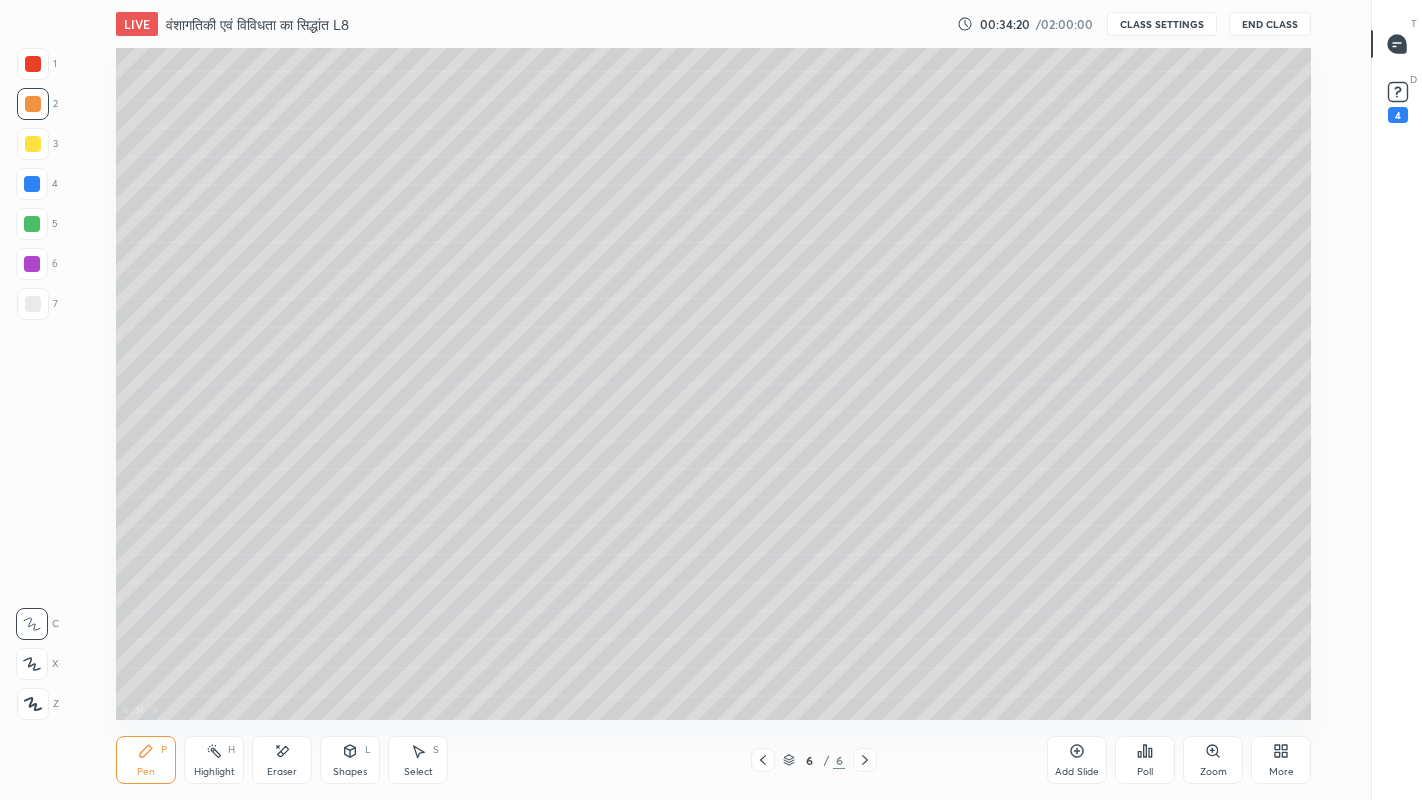 click at bounding box center (33, 304) 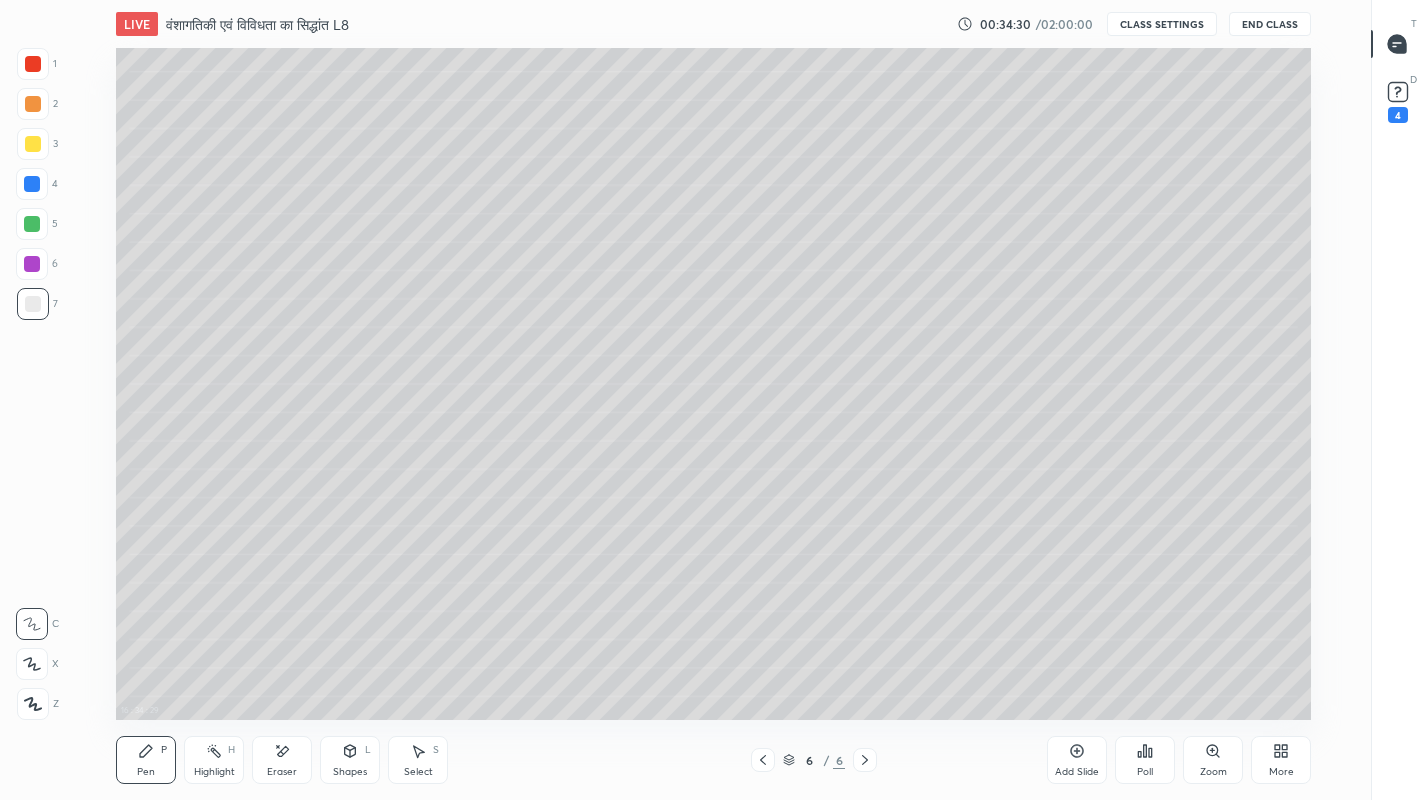 click at bounding box center [33, 104] 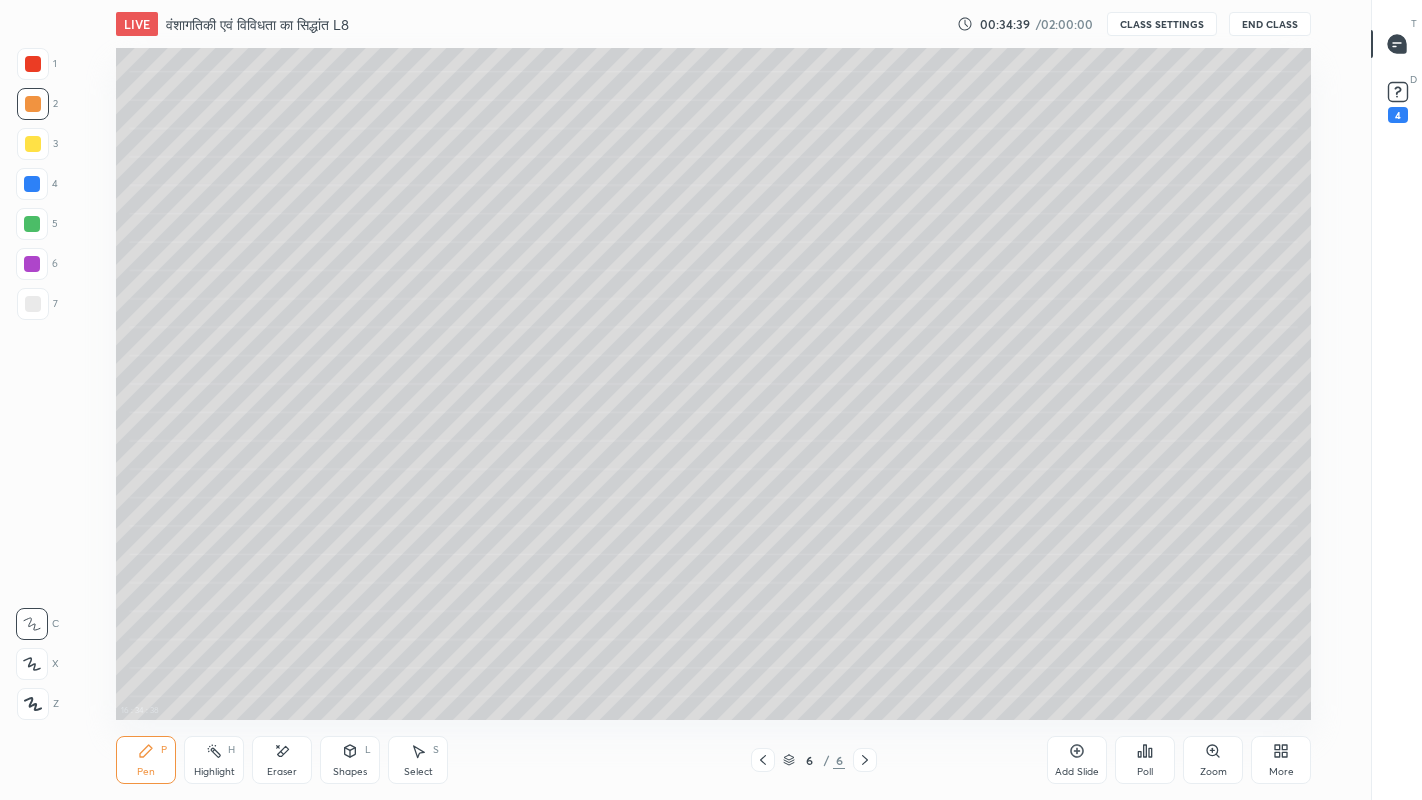 click at bounding box center (33, 64) 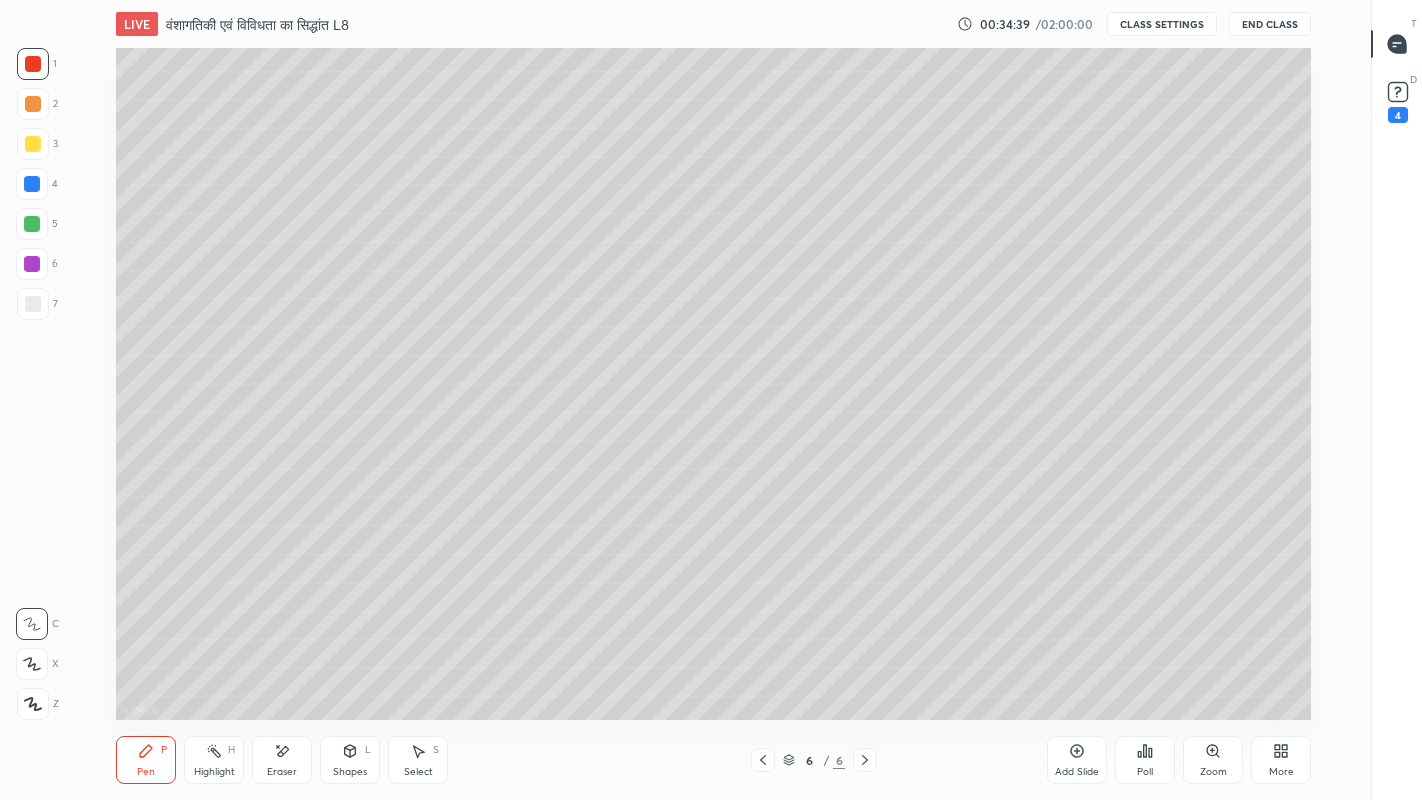 click at bounding box center (33, 304) 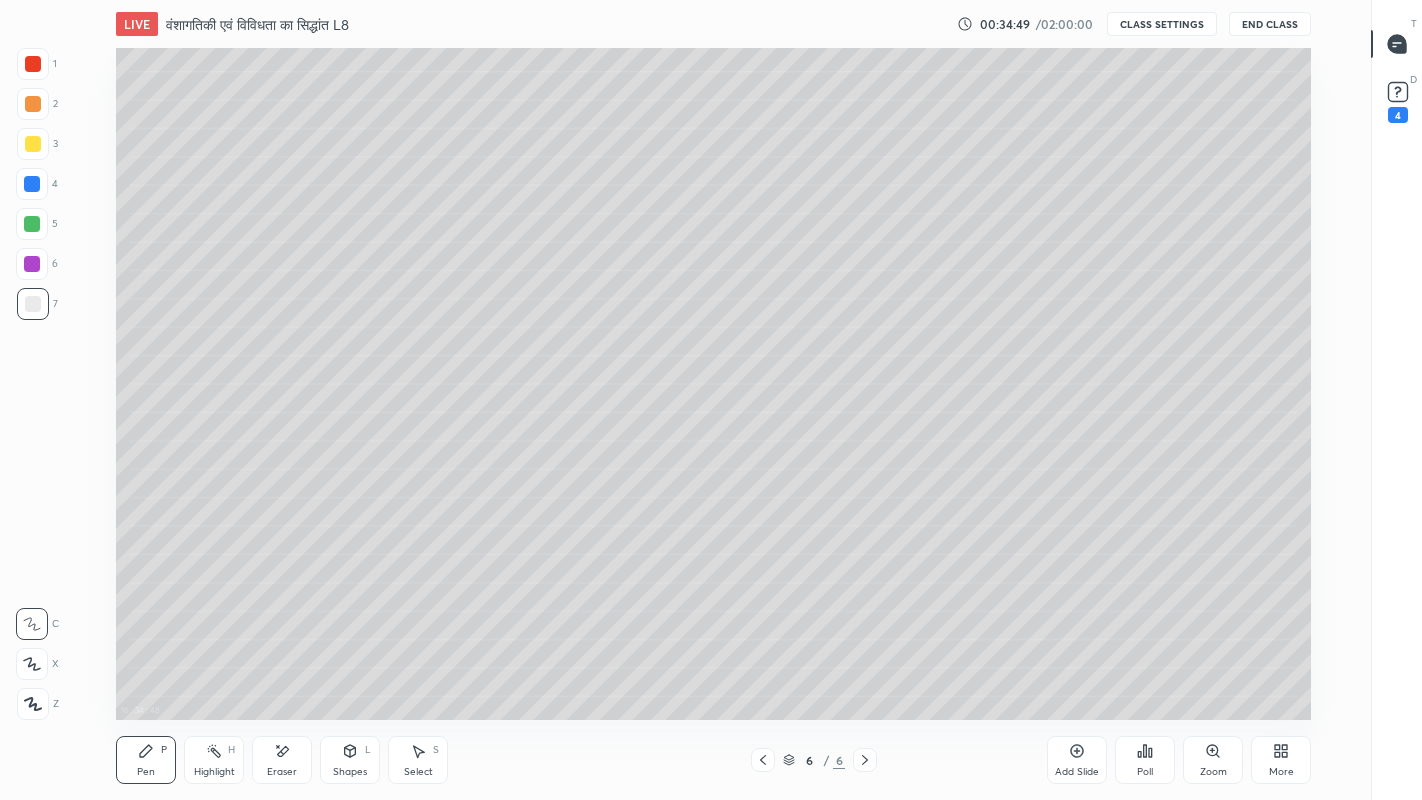 click at bounding box center [33, 64] 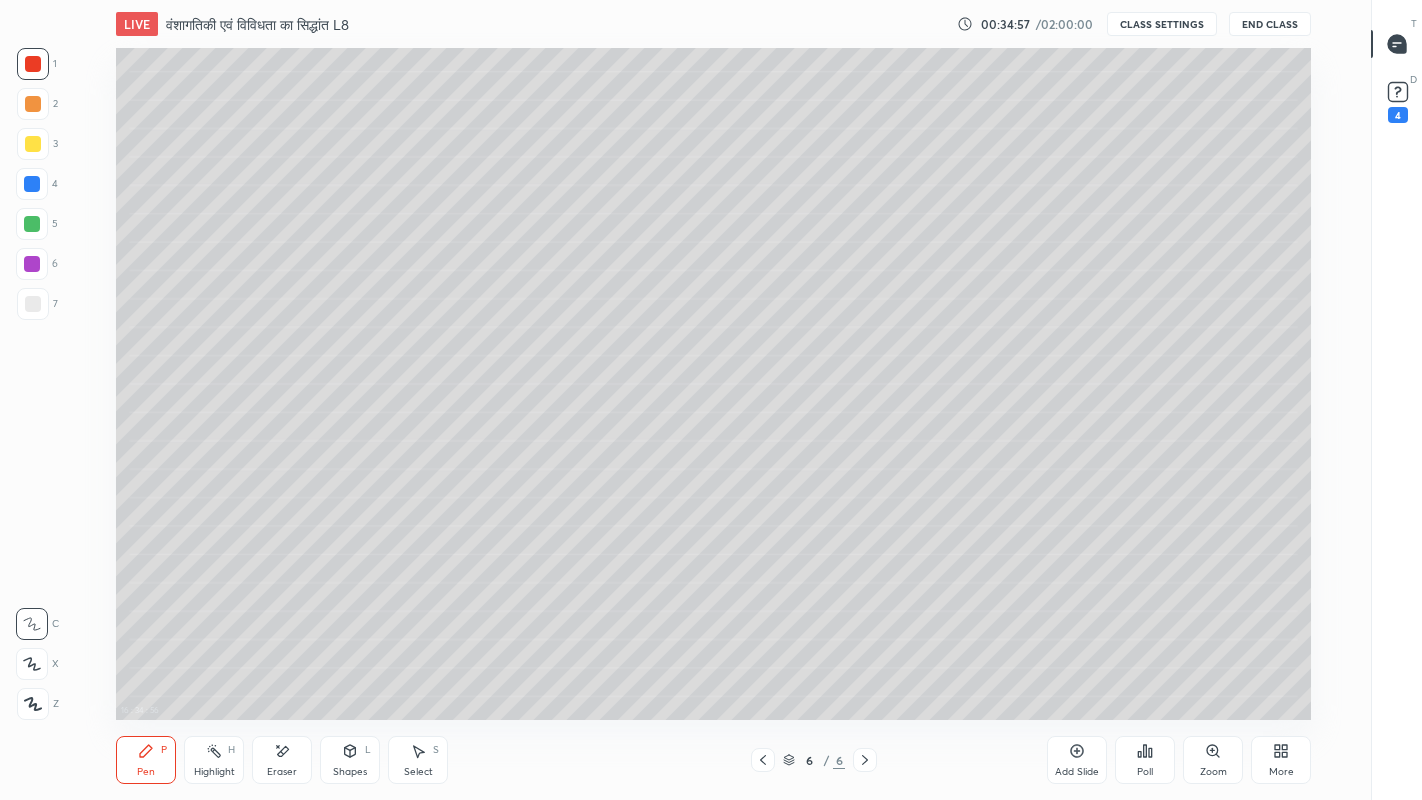 click at bounding box center [33, 304] 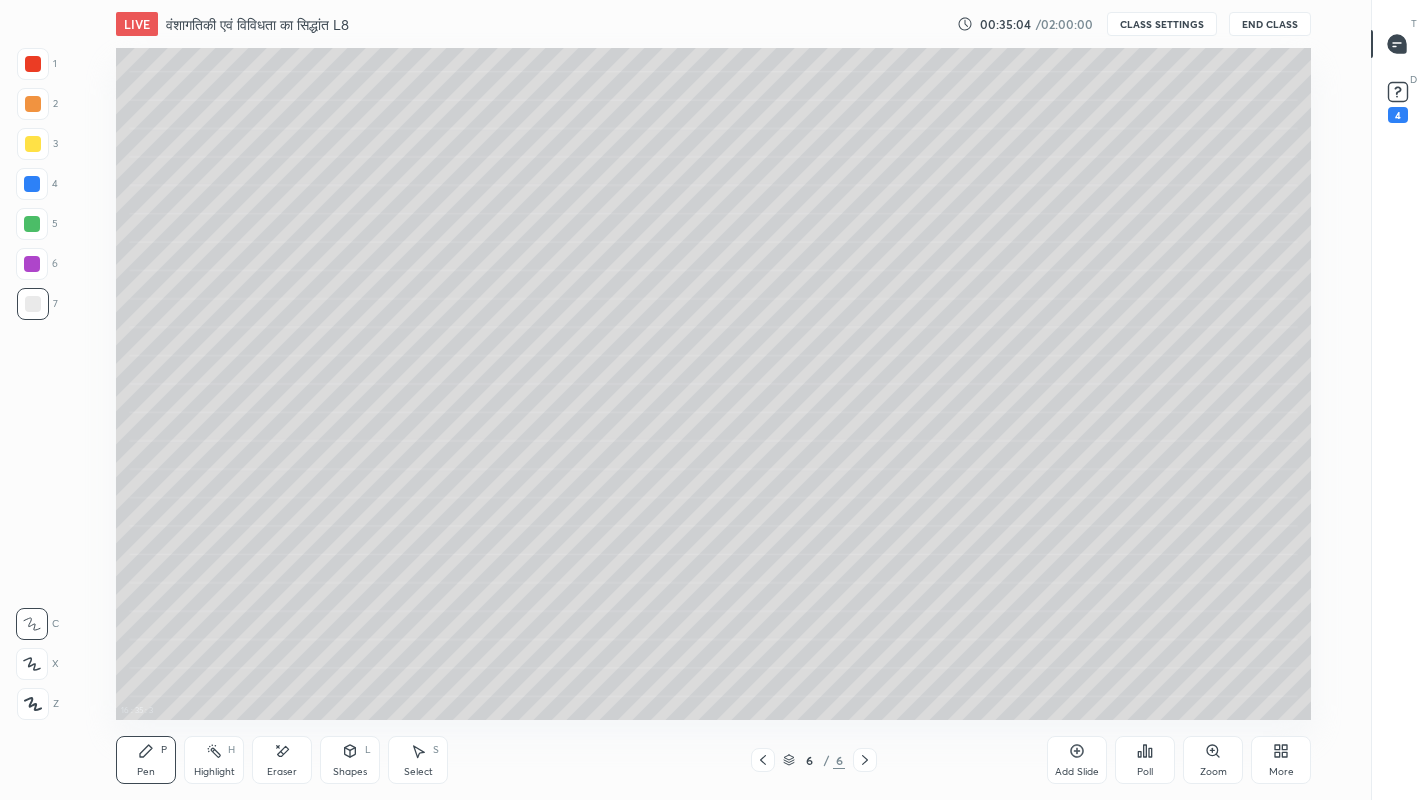 click at bounding box center (32, 224) 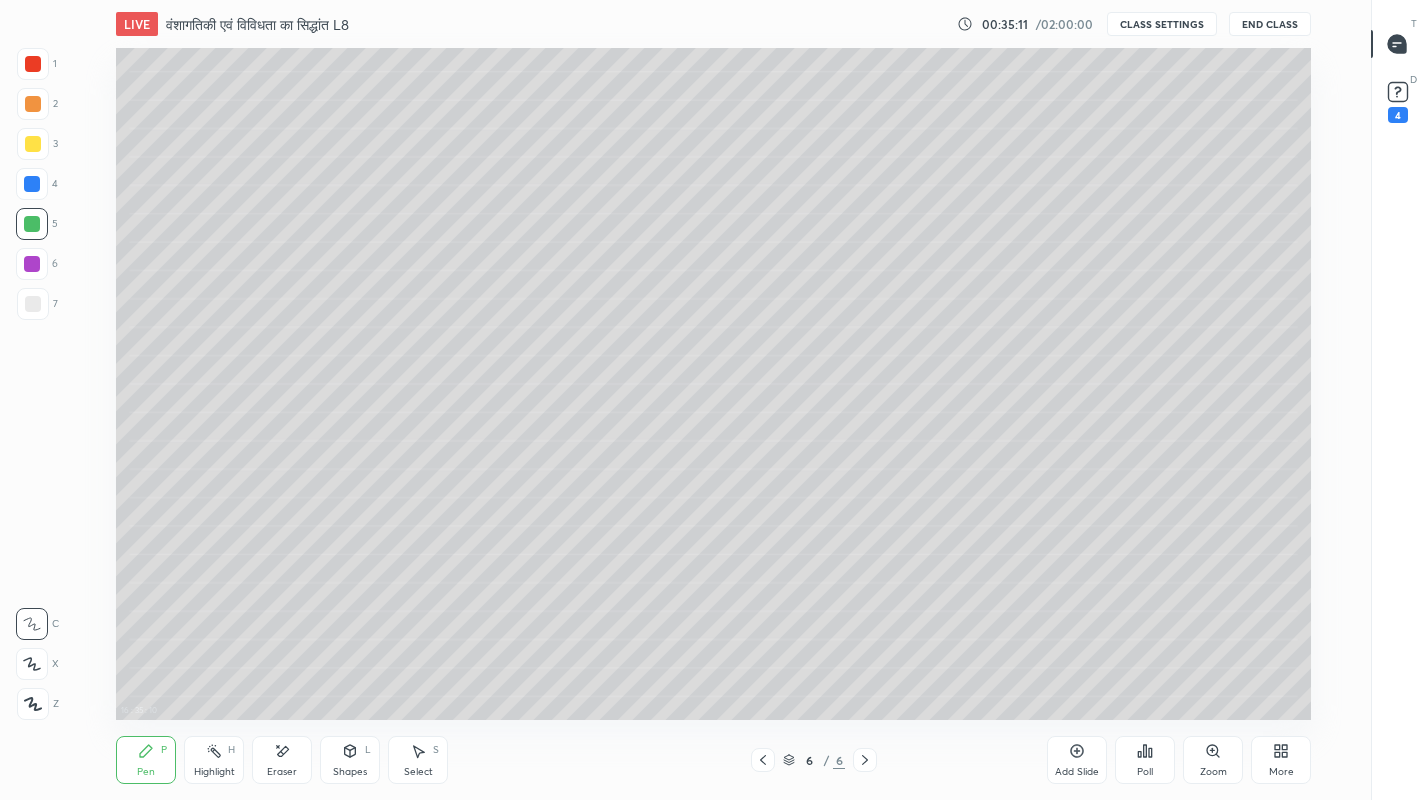 click 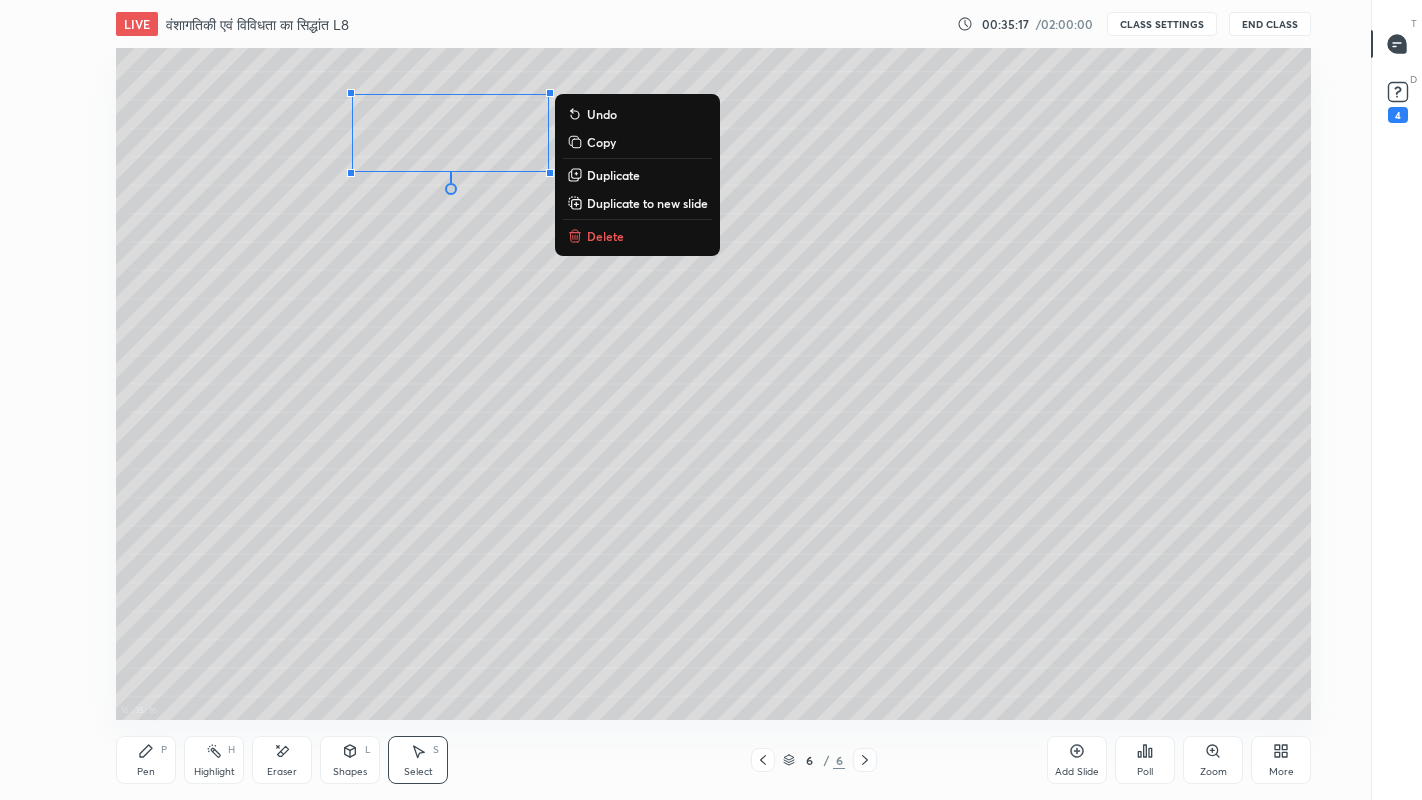 click on "0 ° Undo Copy Duplicate Duplicate to new slide Delete" at bounding box center (713, 384) 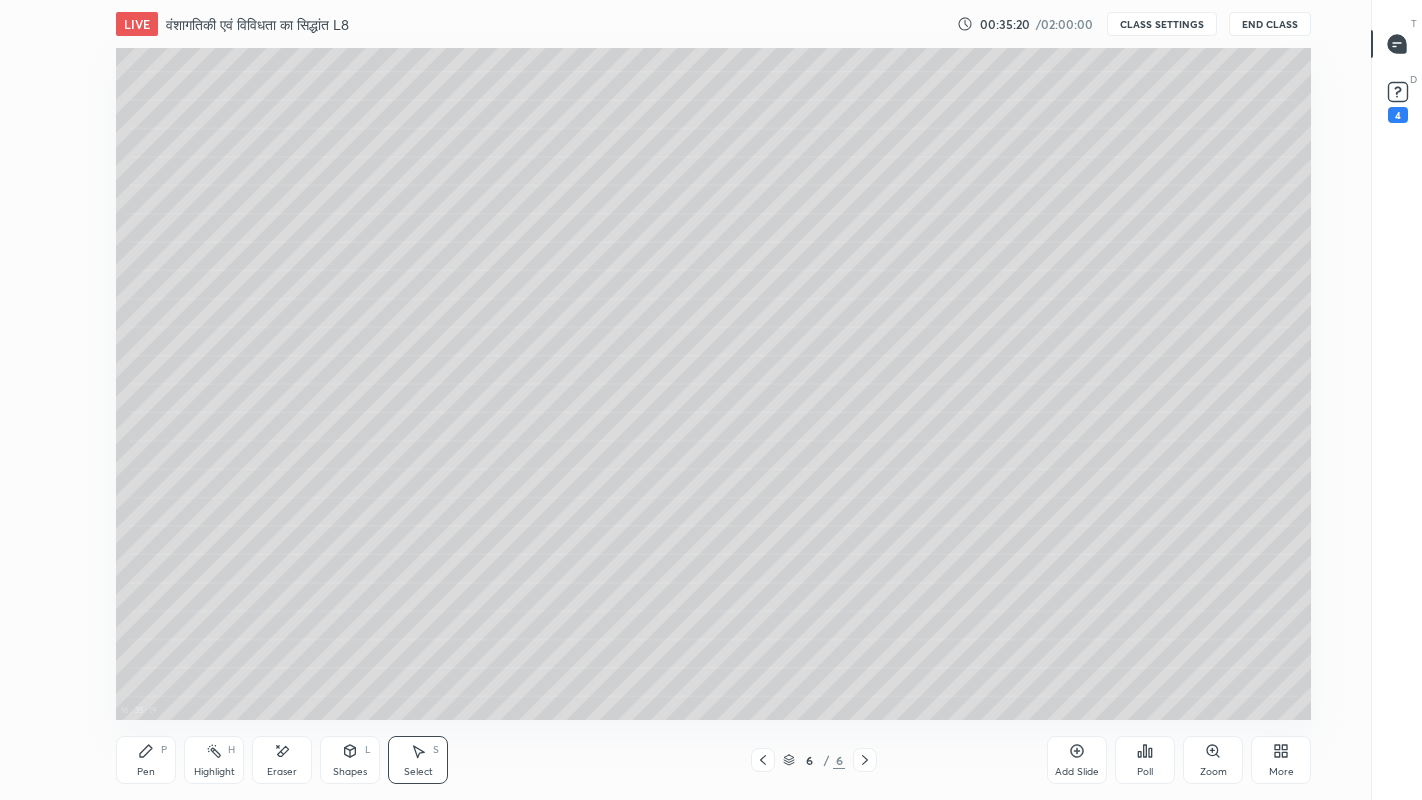 click on "Shapes" at bounding box center (350, 772) 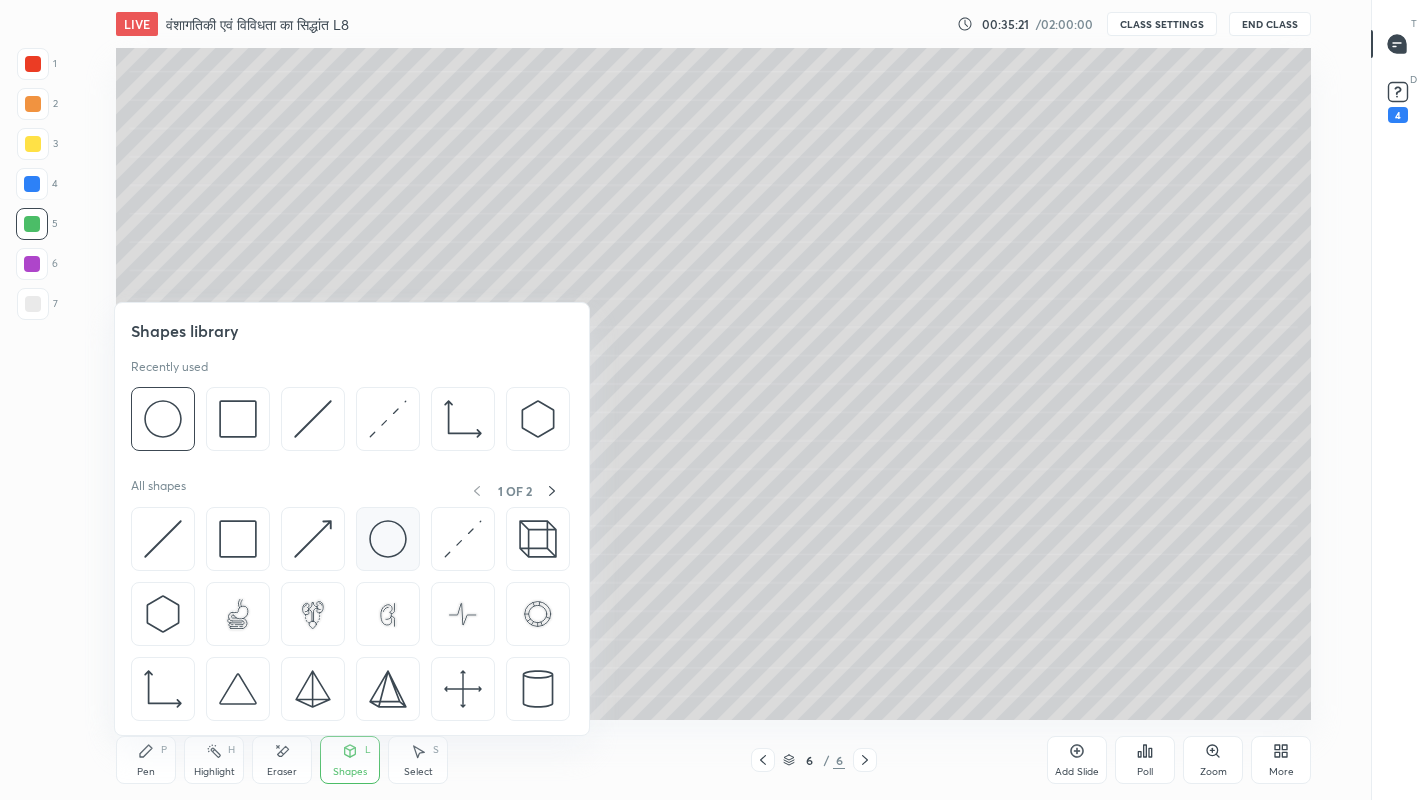 click at bounding box center (388, 539) 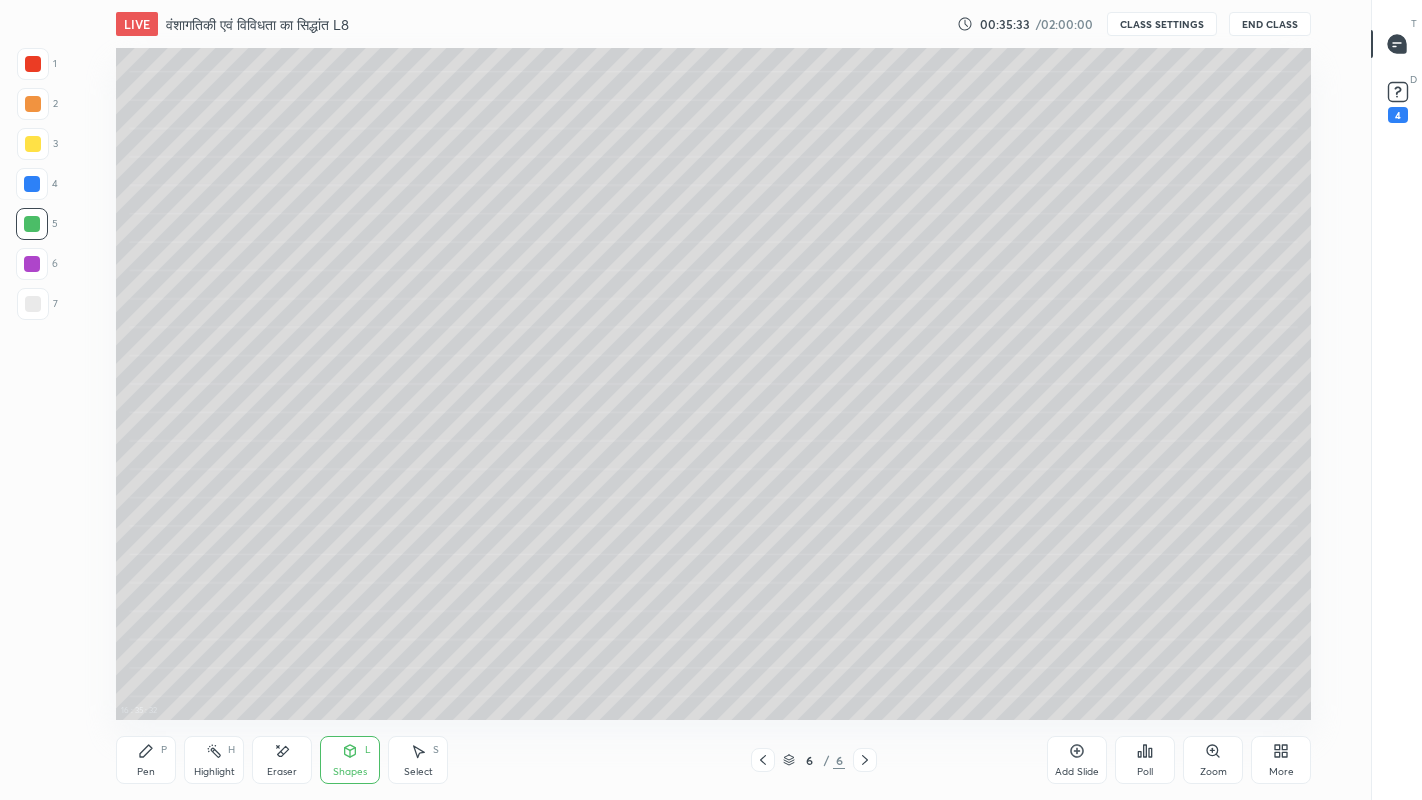 click at bounding box center [33, 304] 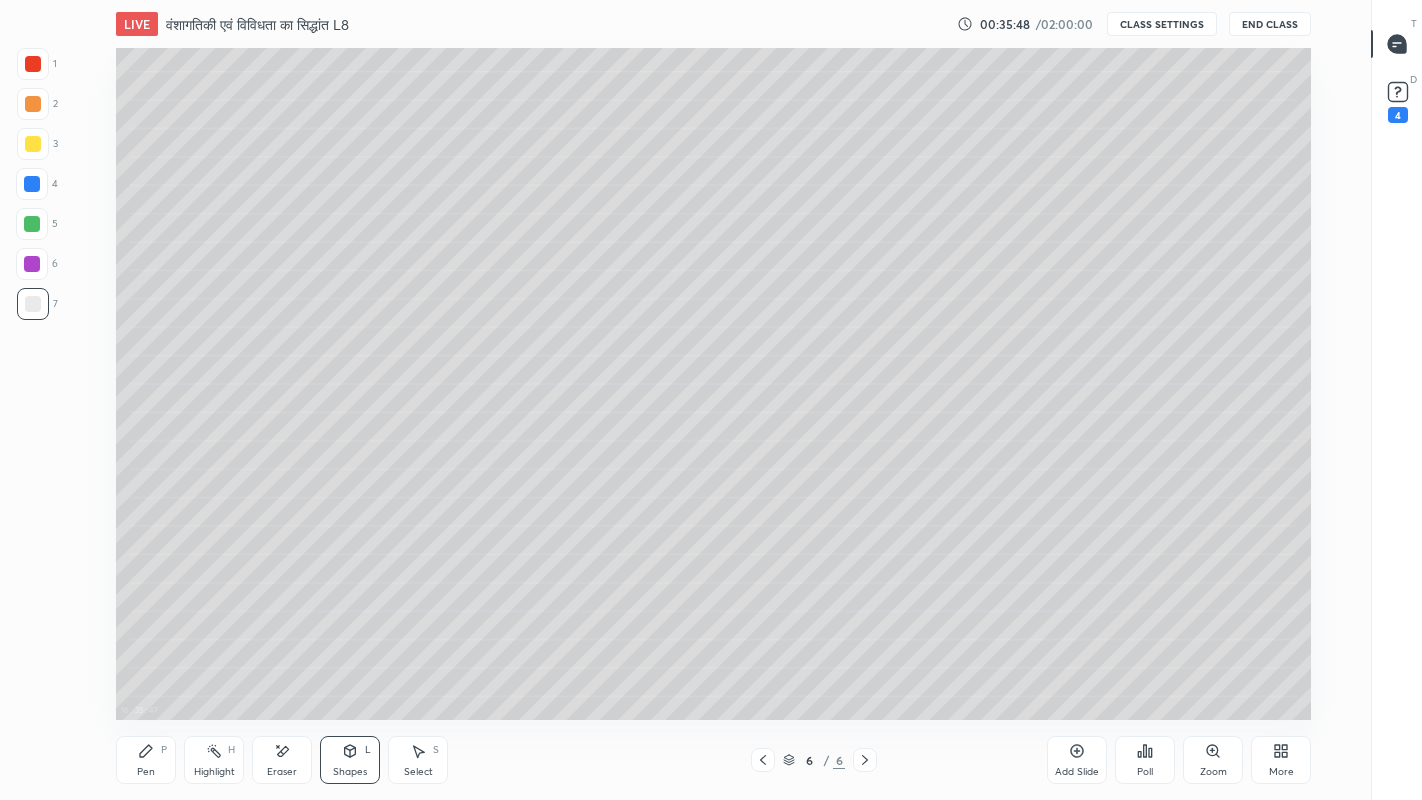 click at bounding box center (33, 304) 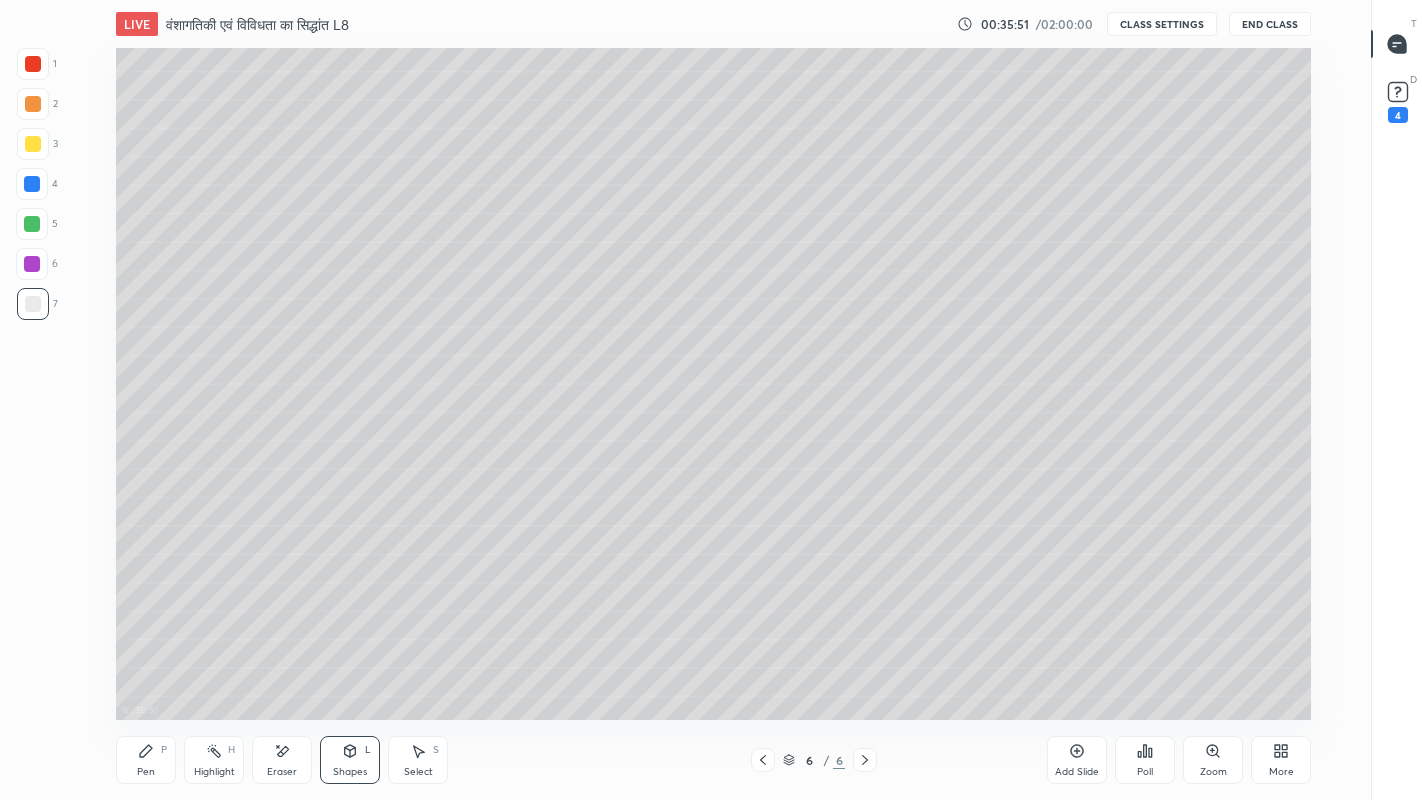 click on "Pen P" at bounding box center [146, 760] 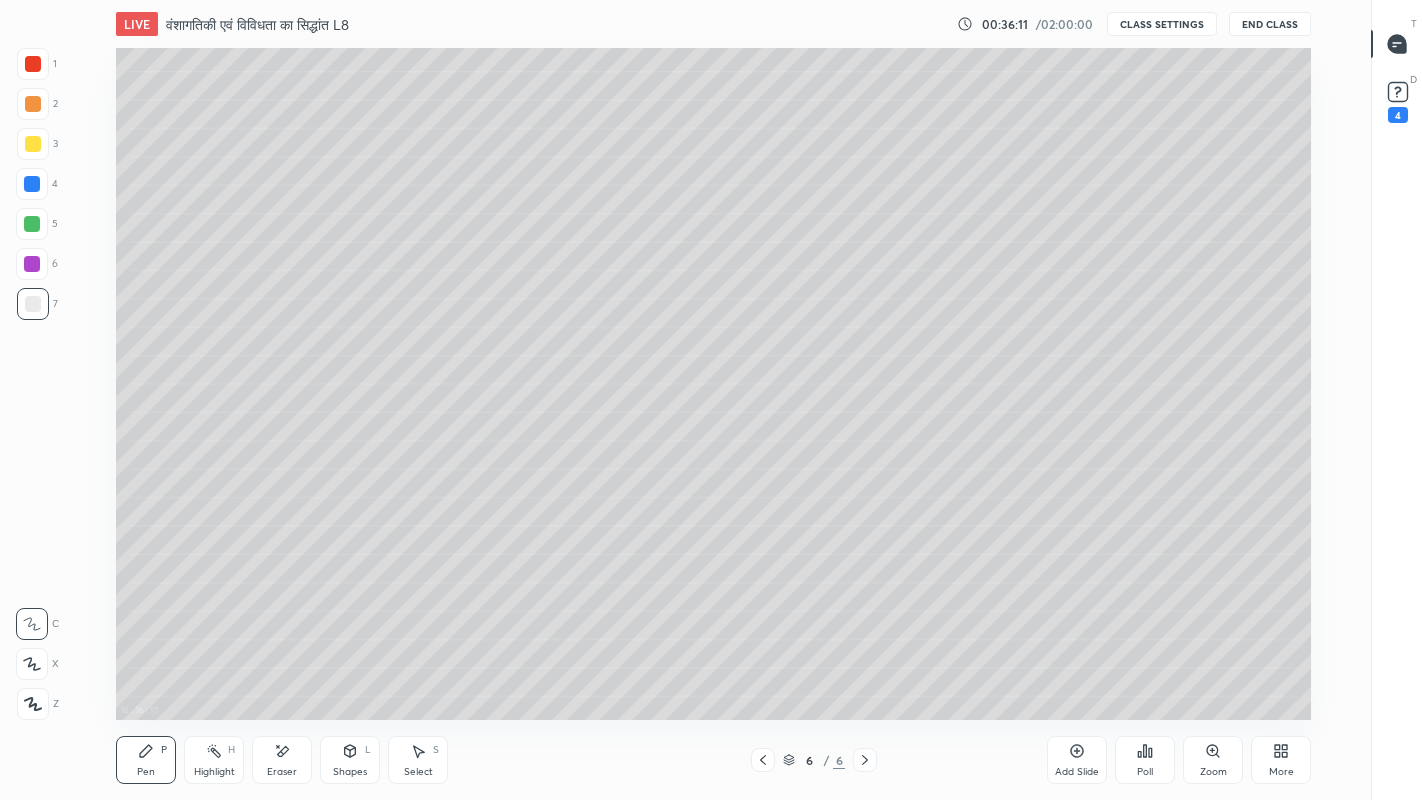 click at bounding box center (33, 304) 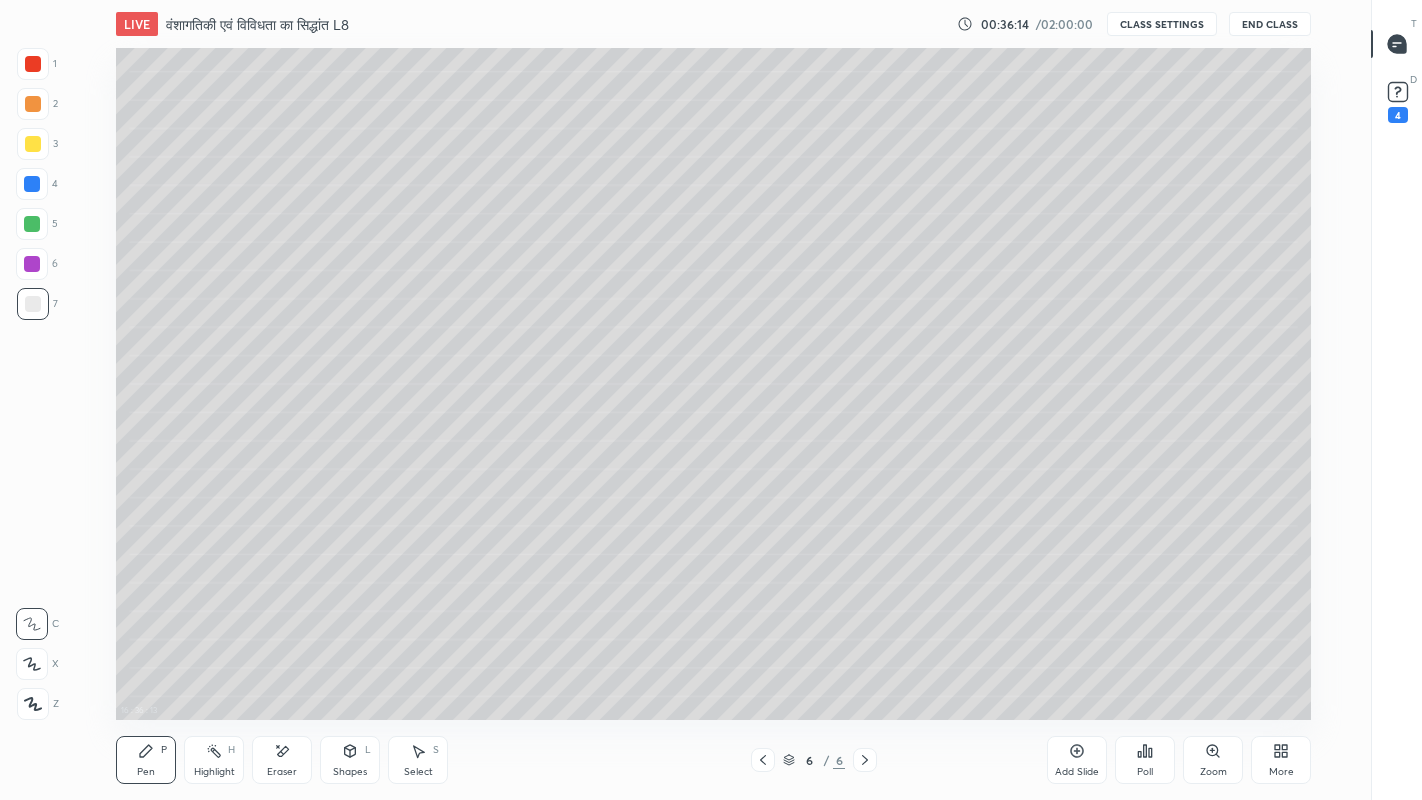click on "Select S" at bounding box center [418, 760] 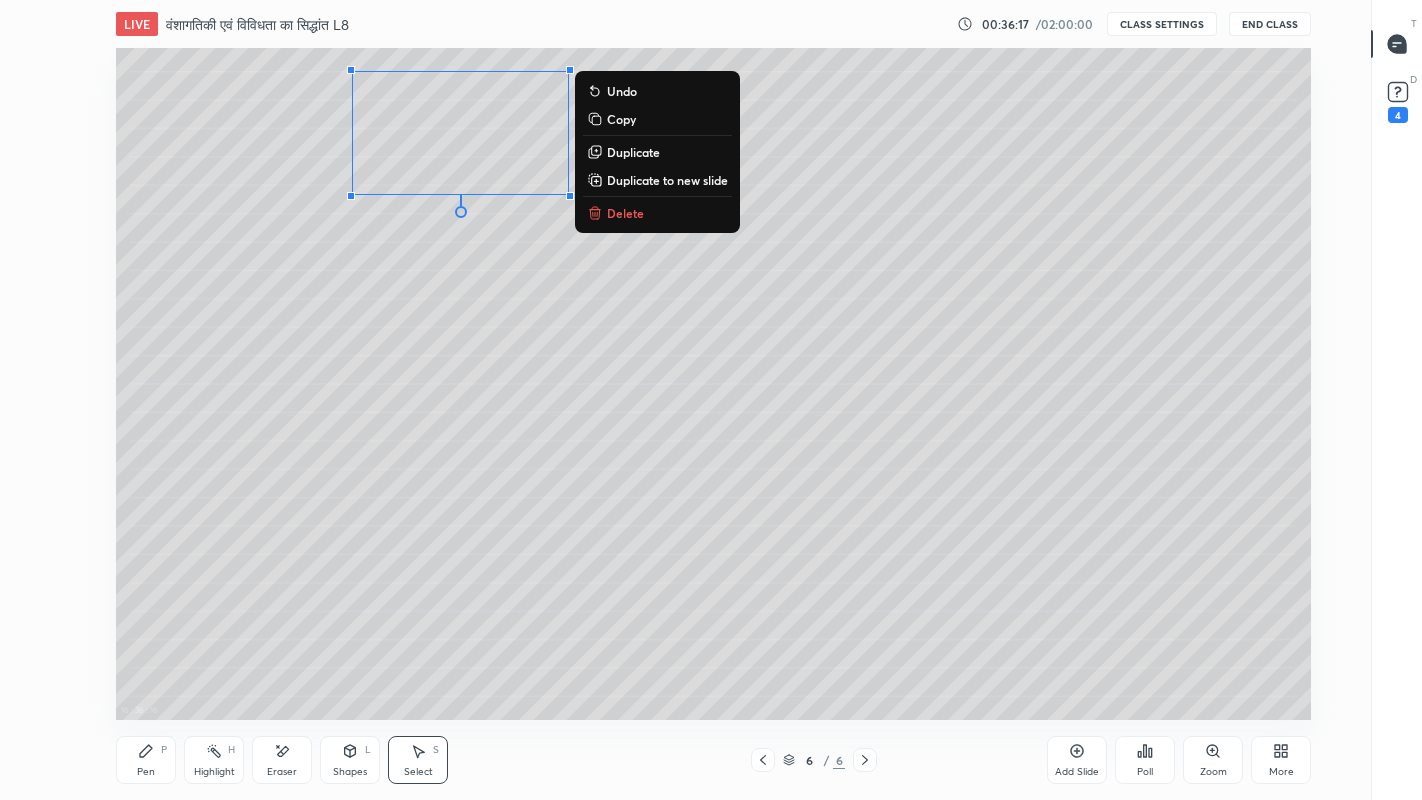 click on "Copy" at bounding box center [621, 119] 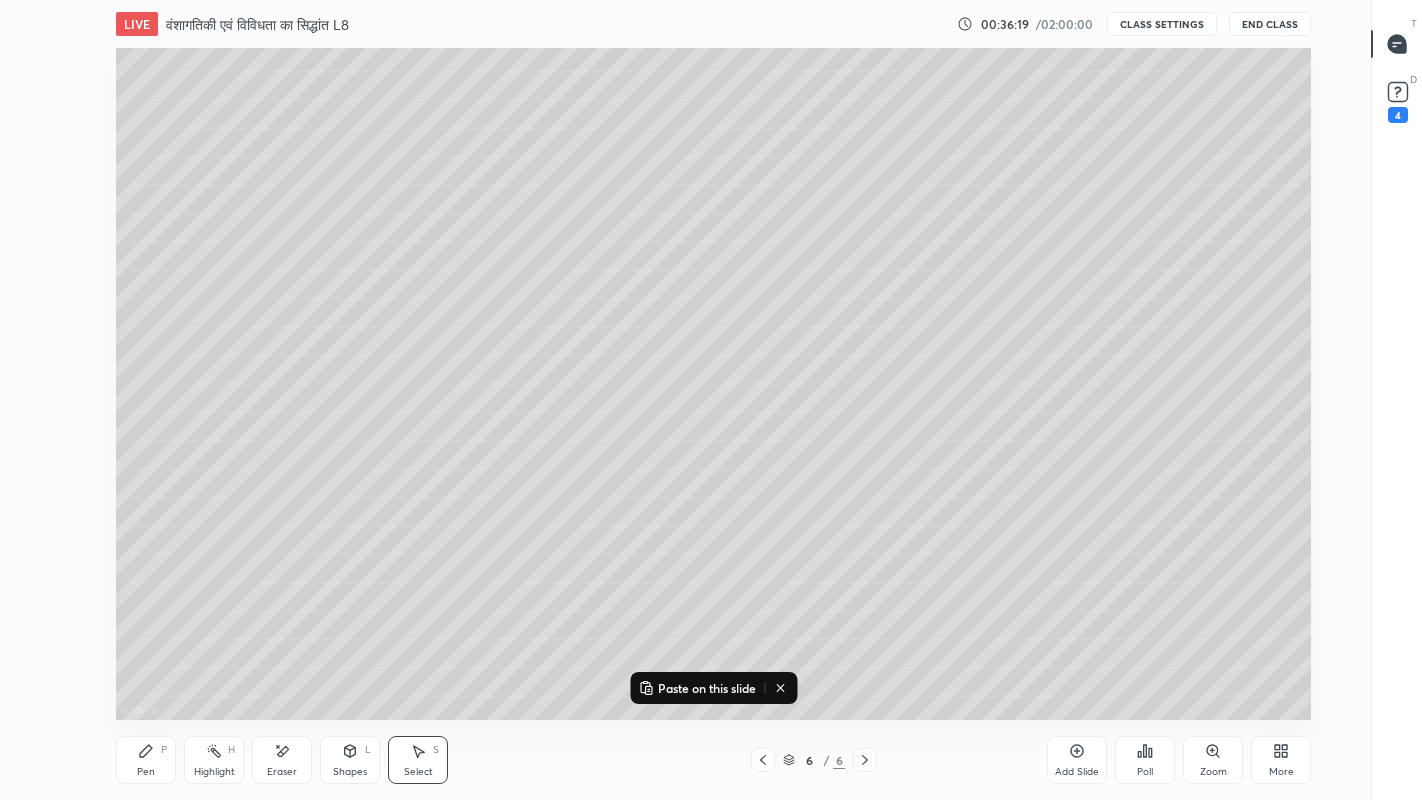 click on "Paste on this slide" at bounding box center [707, 688] 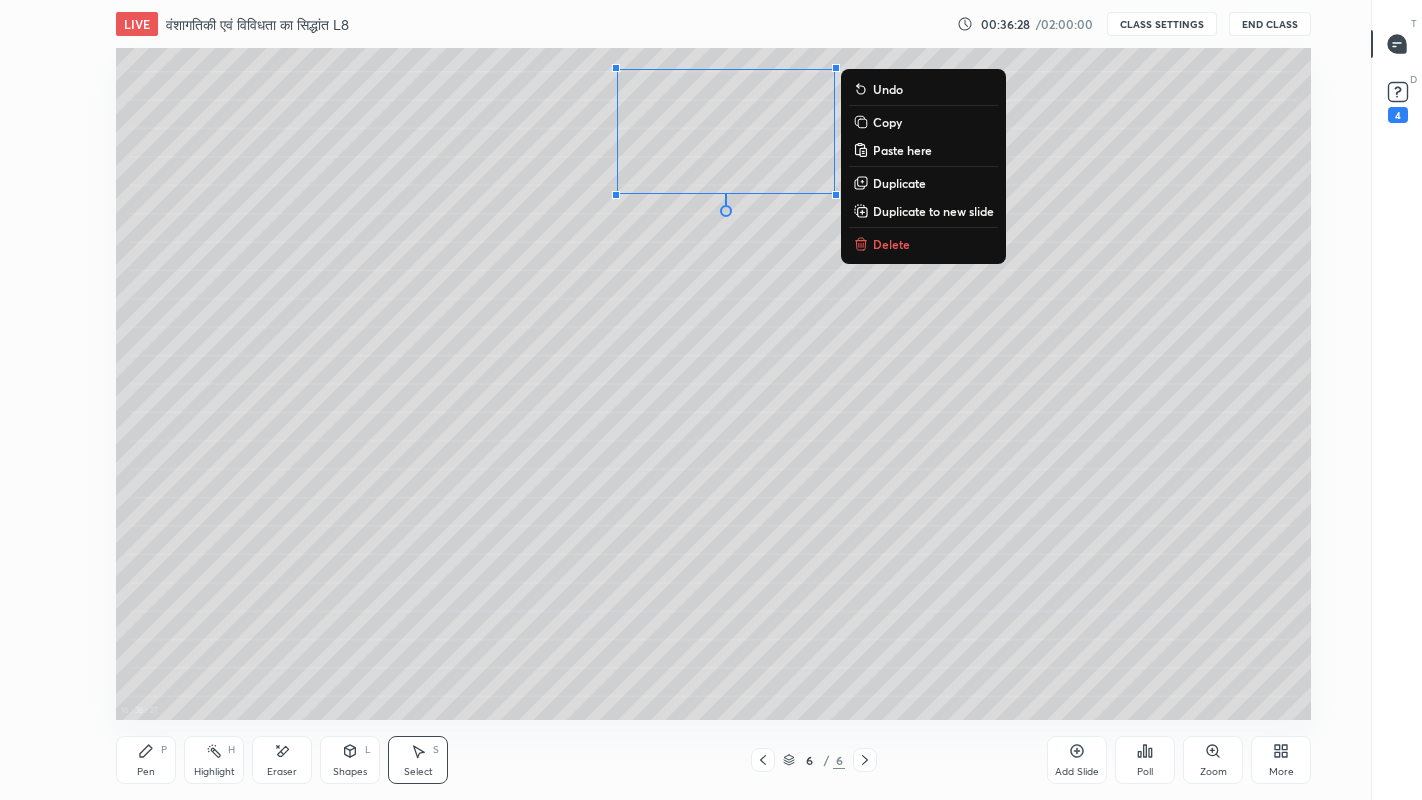 click on "0 ° Undo Copy Paste here Duplicate Duplicate to new slide Delete" at bounding box center [713, 384] 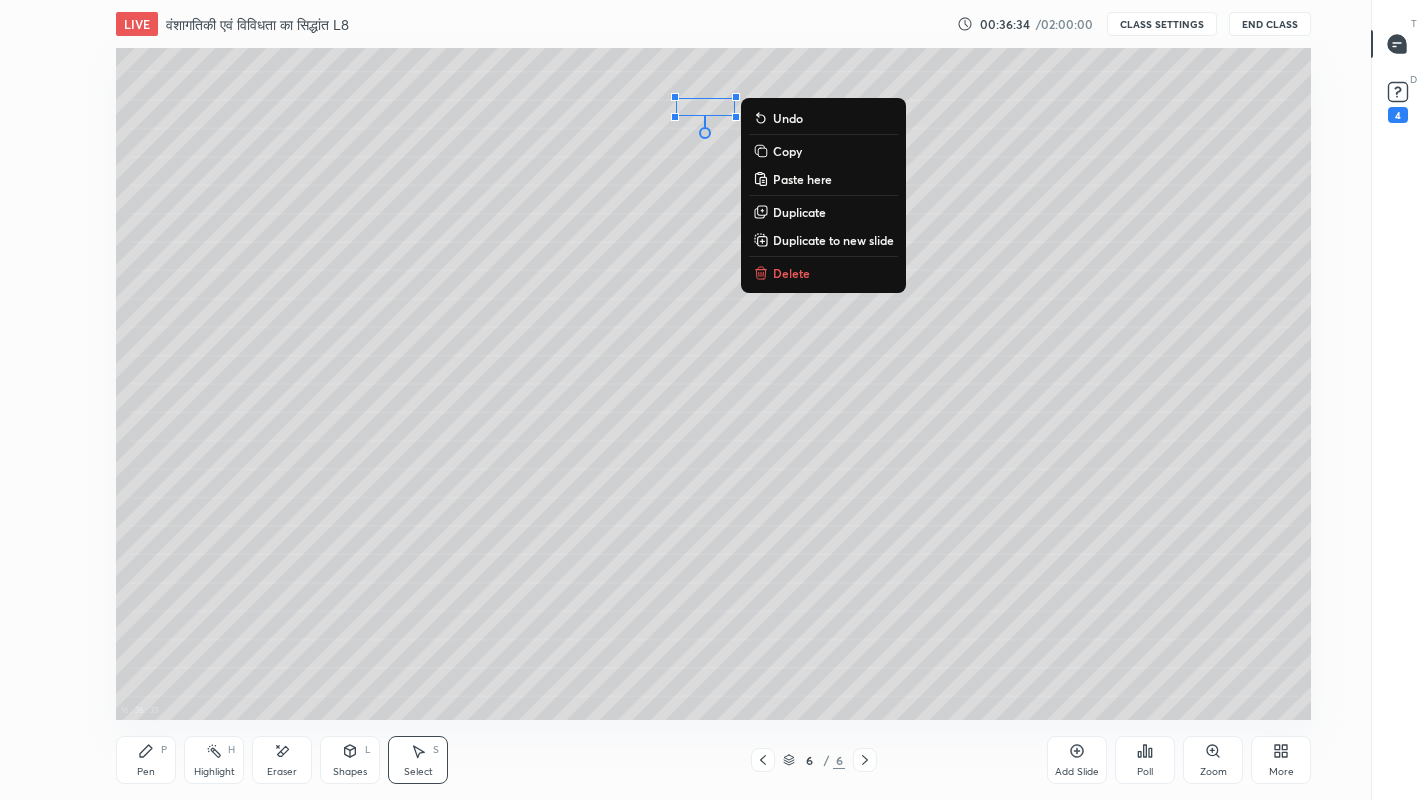 click on "0 ° Undo Copy Paste here Duplicate Duplicate to new slide Delete" at bounding box center (713, 384) 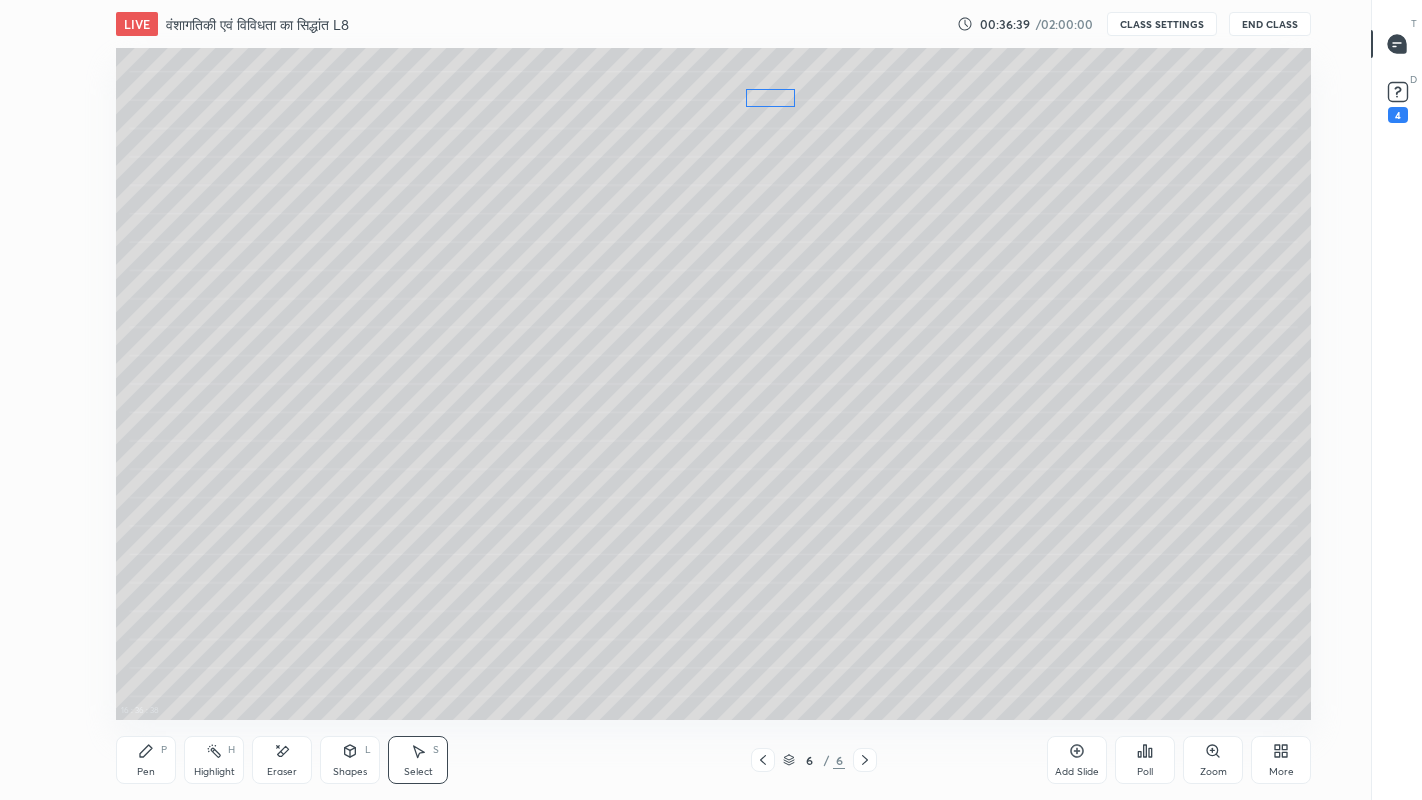 click on "0 ° Undo Copy Paste here Duplicate Duplicate to new slide Delete" at bounding box center (713, 384) 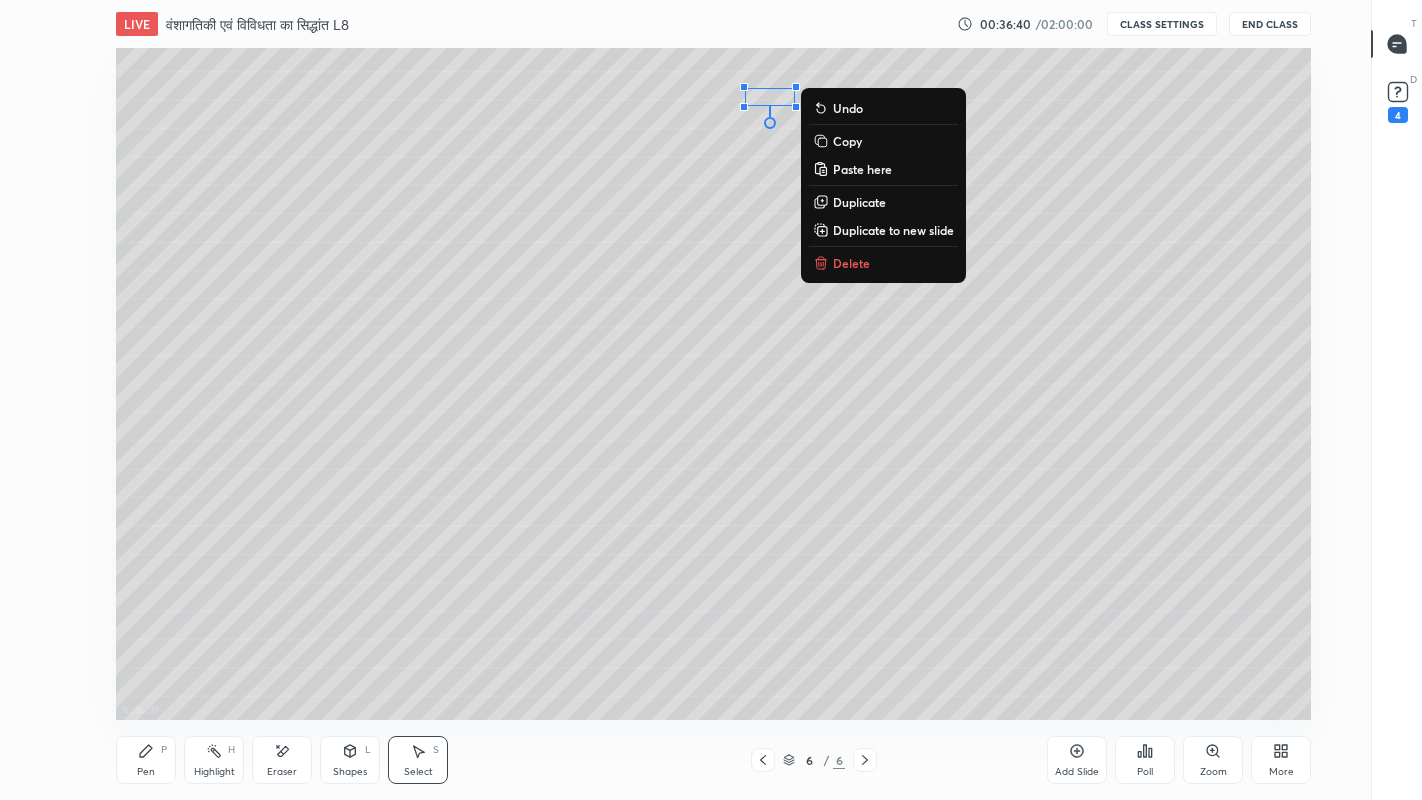 click on "0 ° Undo Copy Paste here Duplicate Duplicate to new slide Delete" at bounding box center (713, 384) 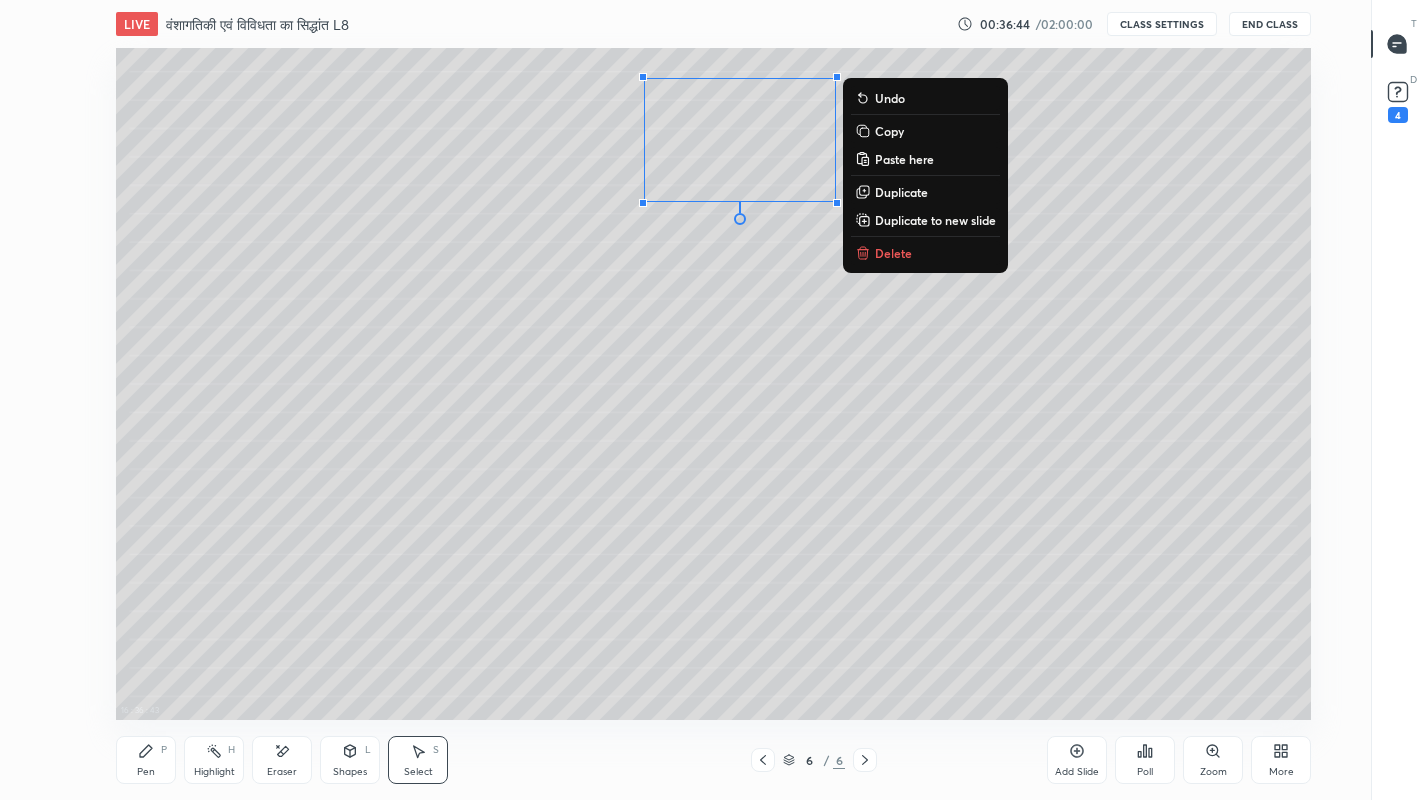 click on "0 ° Undo Copy Paste here Duplicate Duplicate to new slide Delete" at bounding box center (713, 384) 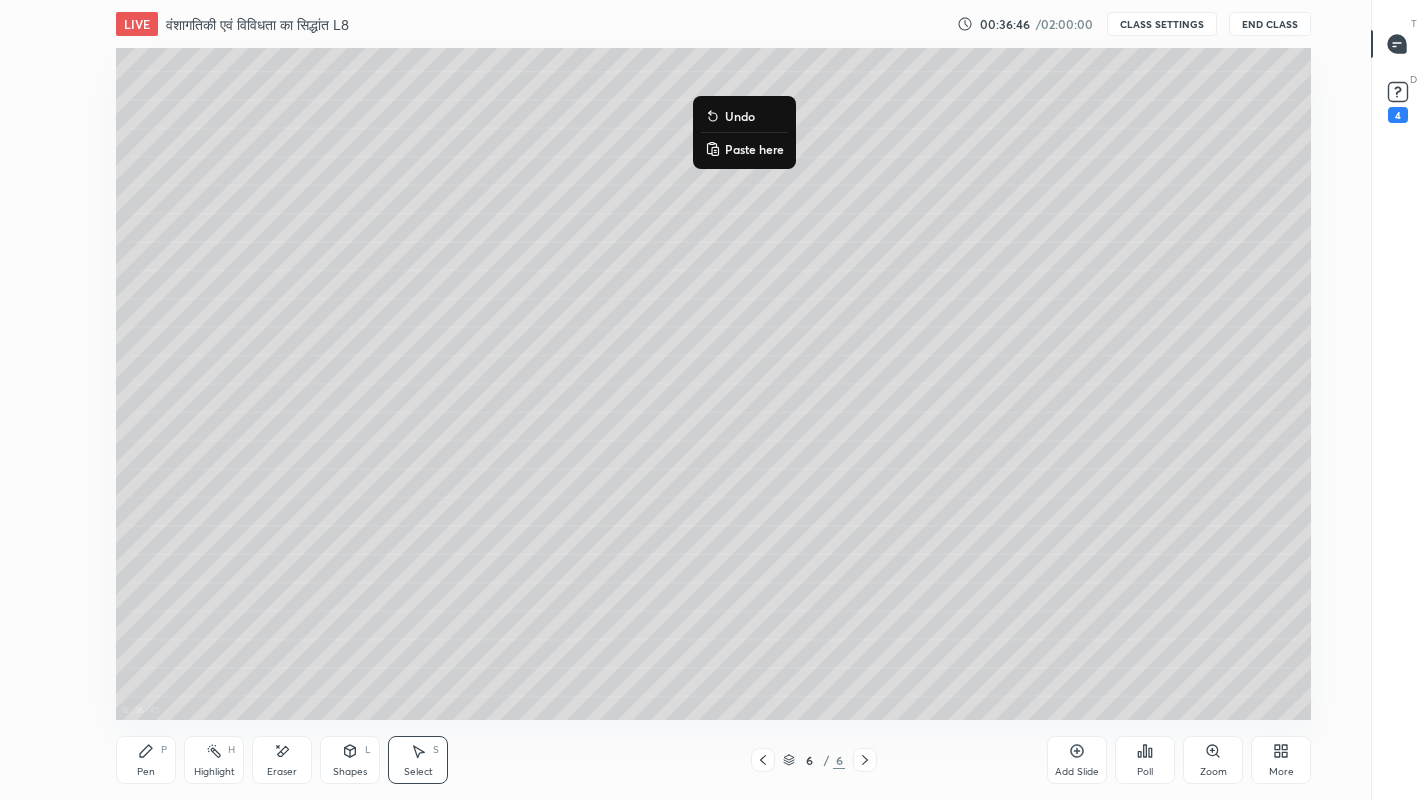 click on "0 ° Undo Copy Paste here Duplicate Duplicate to new slide Delete" at bounding box center [713, 384] 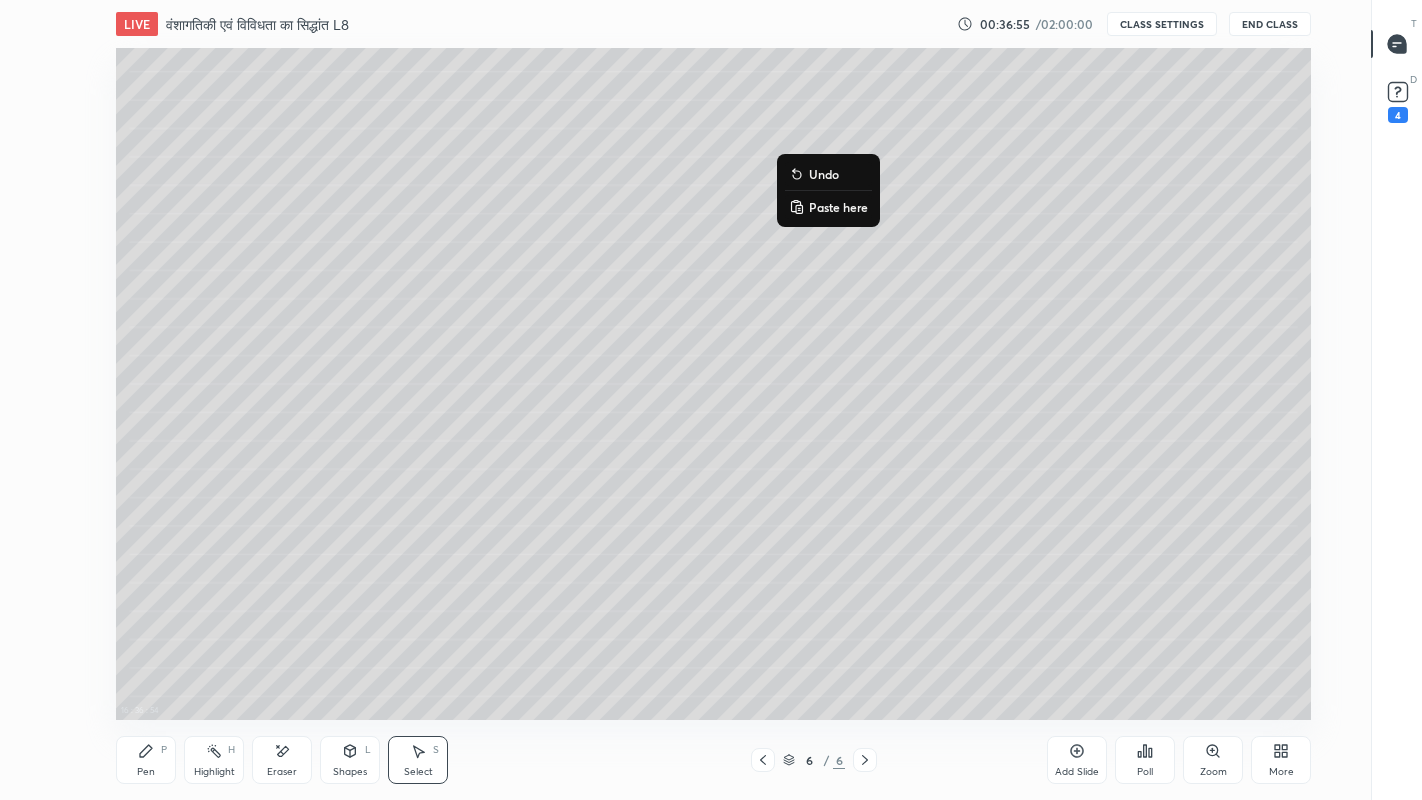 click on "0 ° Undo Copy Paste here Duplicate Duplicate to new slide Delete" at bounding box center (713, 384) 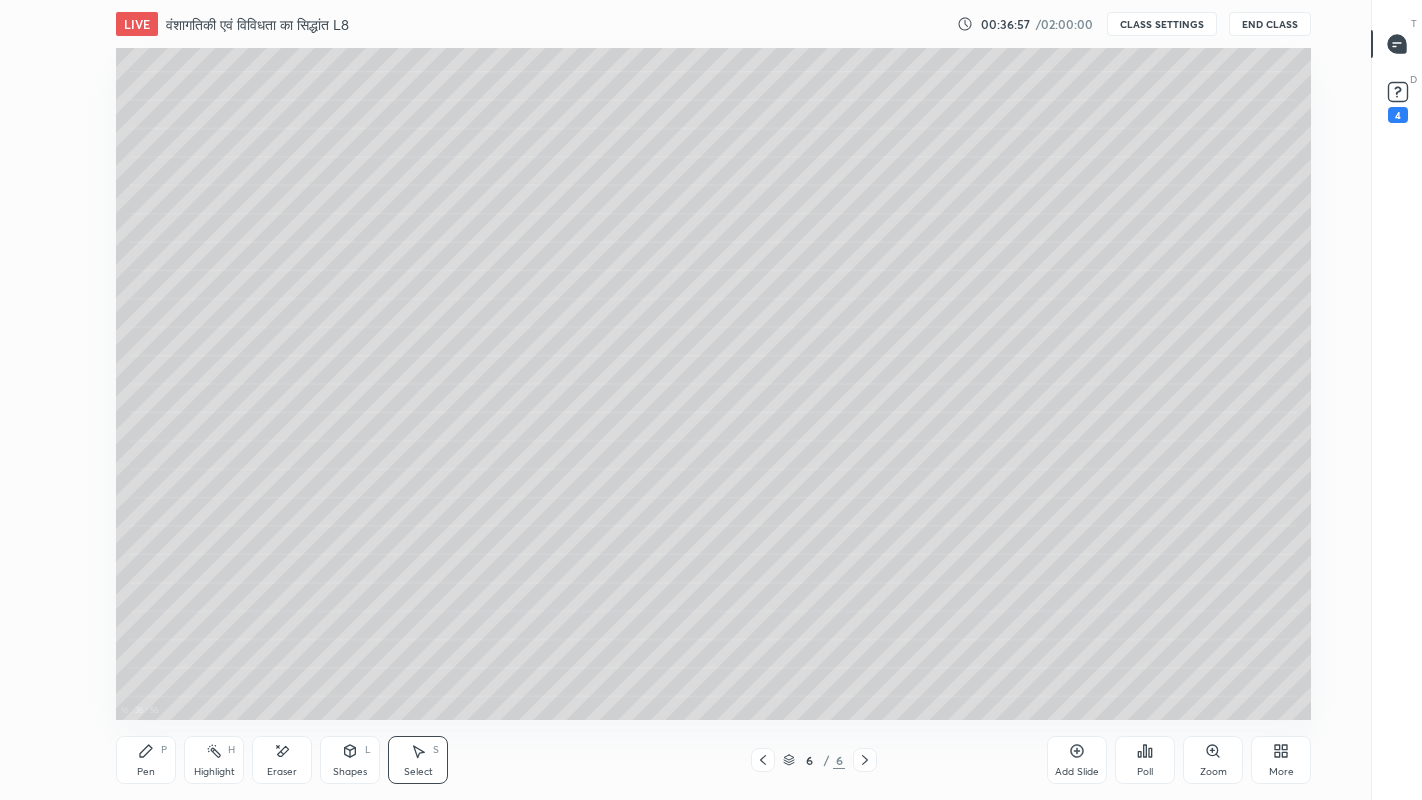click 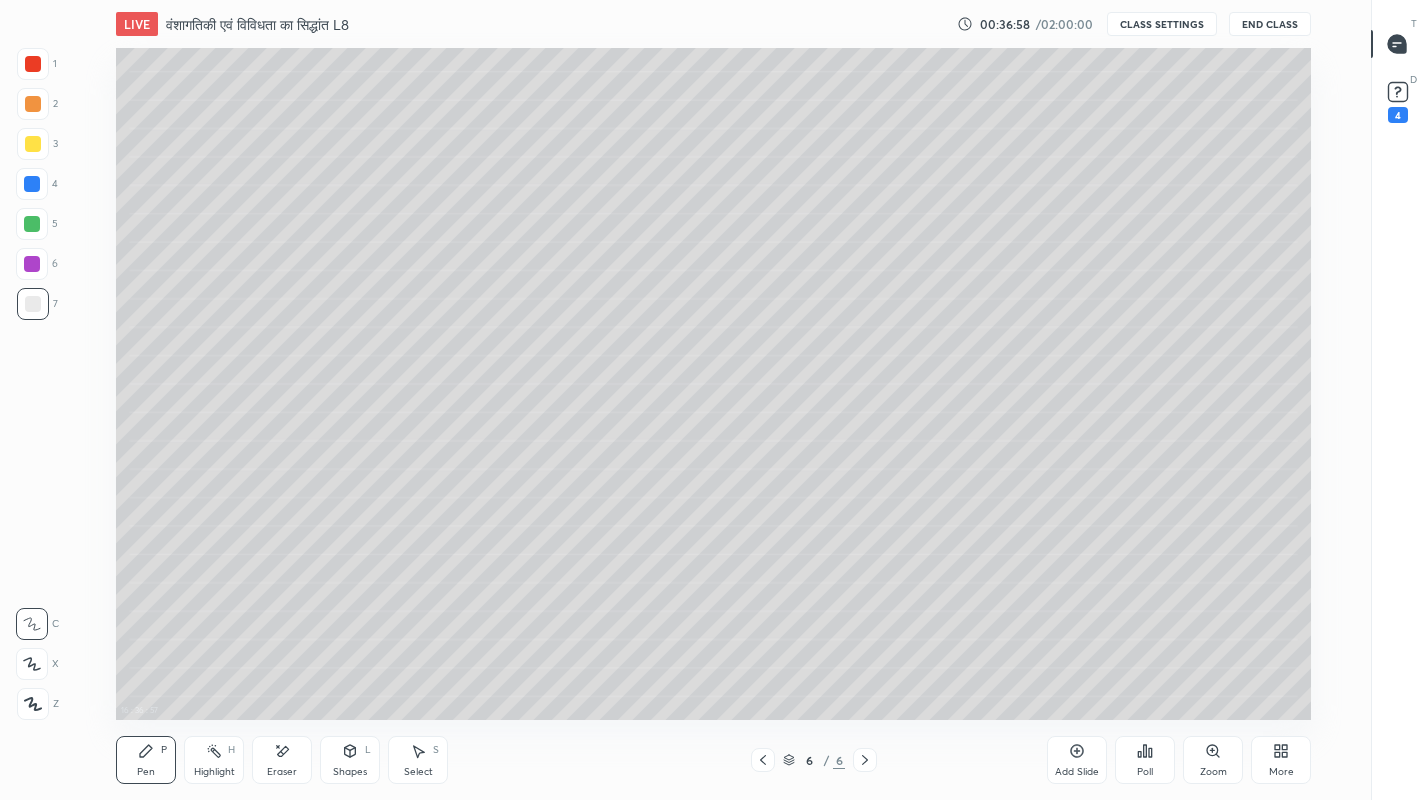 click at bounding box center (33, 144) 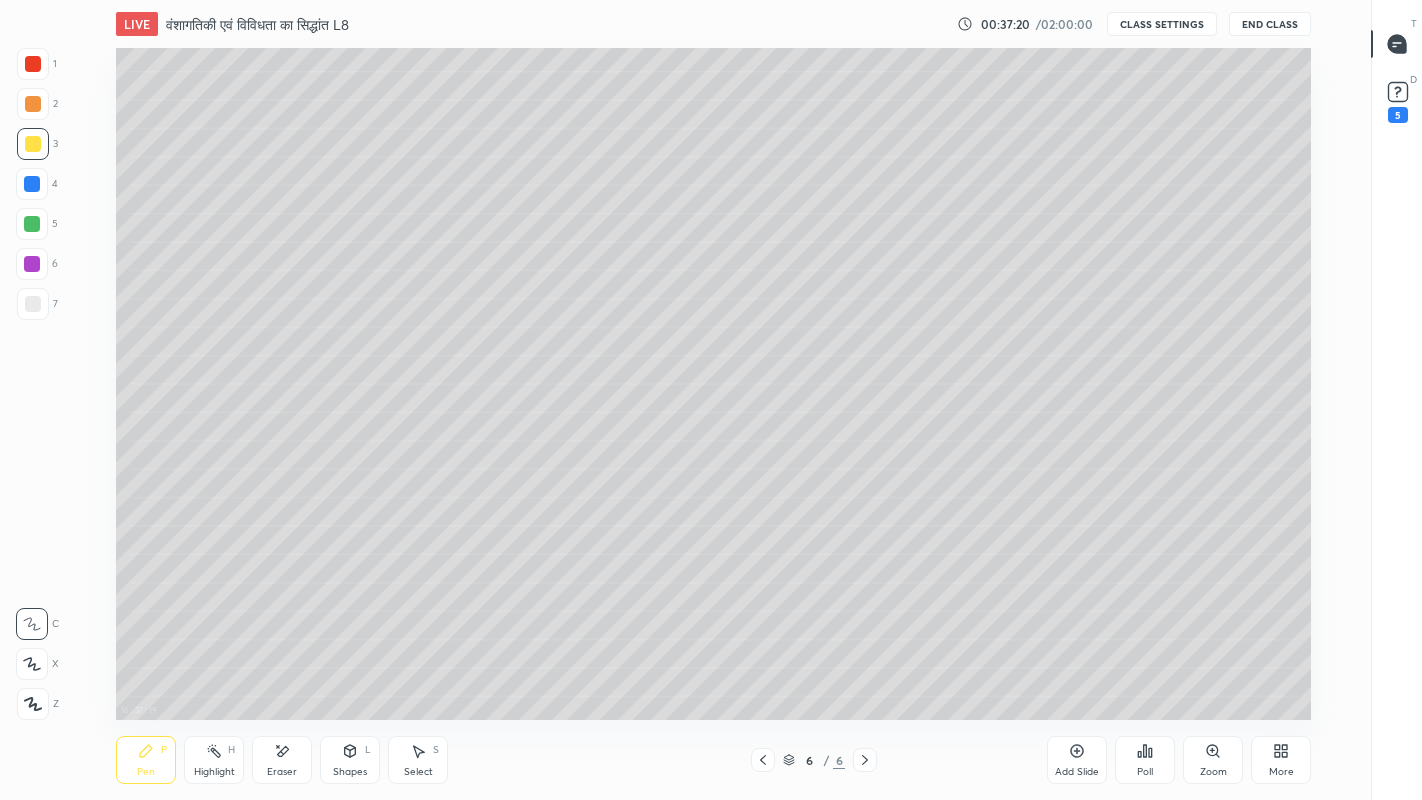 click on "Select" at bounding box center [418, 772] 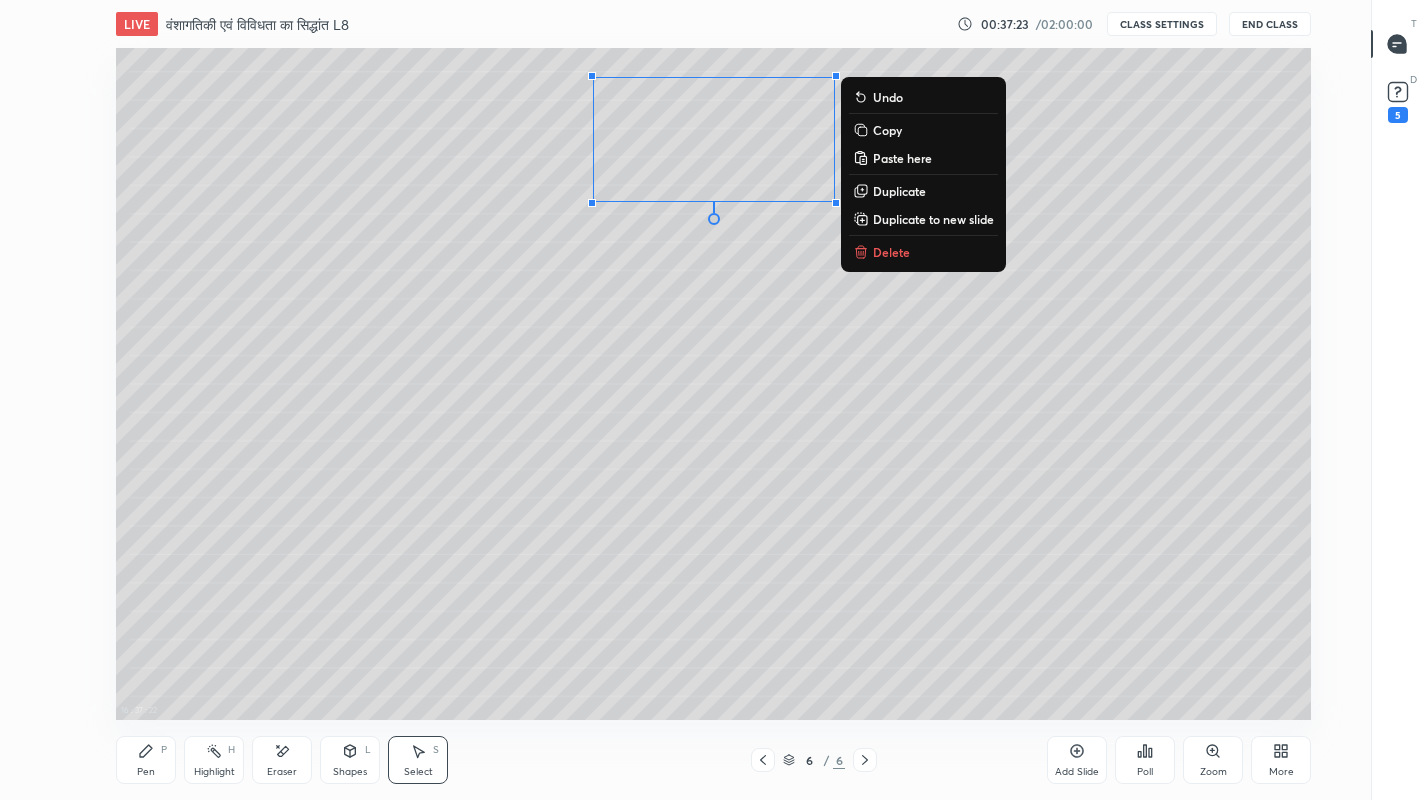 click on "Copy" at bounding box center [887, 130] 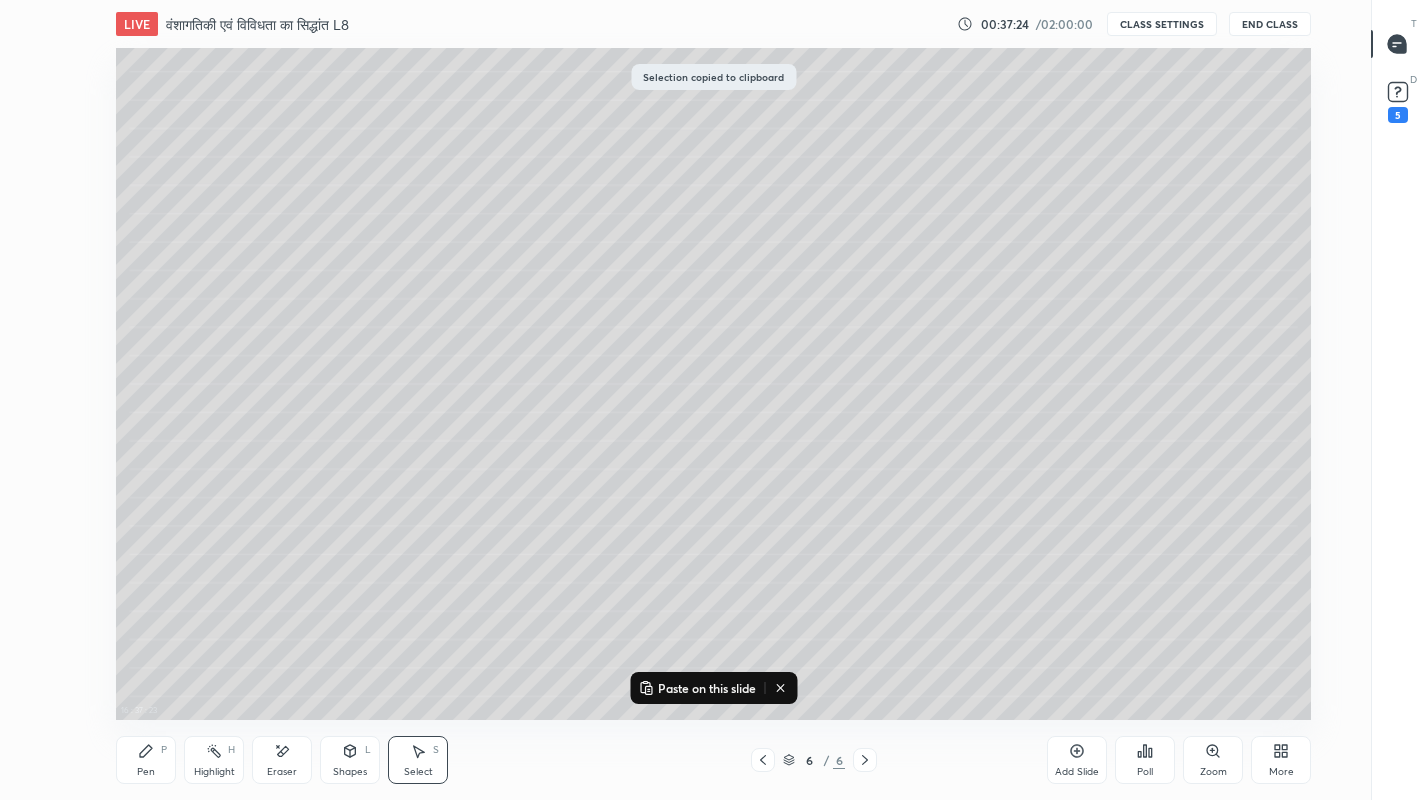 click on "Paste on this slide" at bounding box center [707, 688] 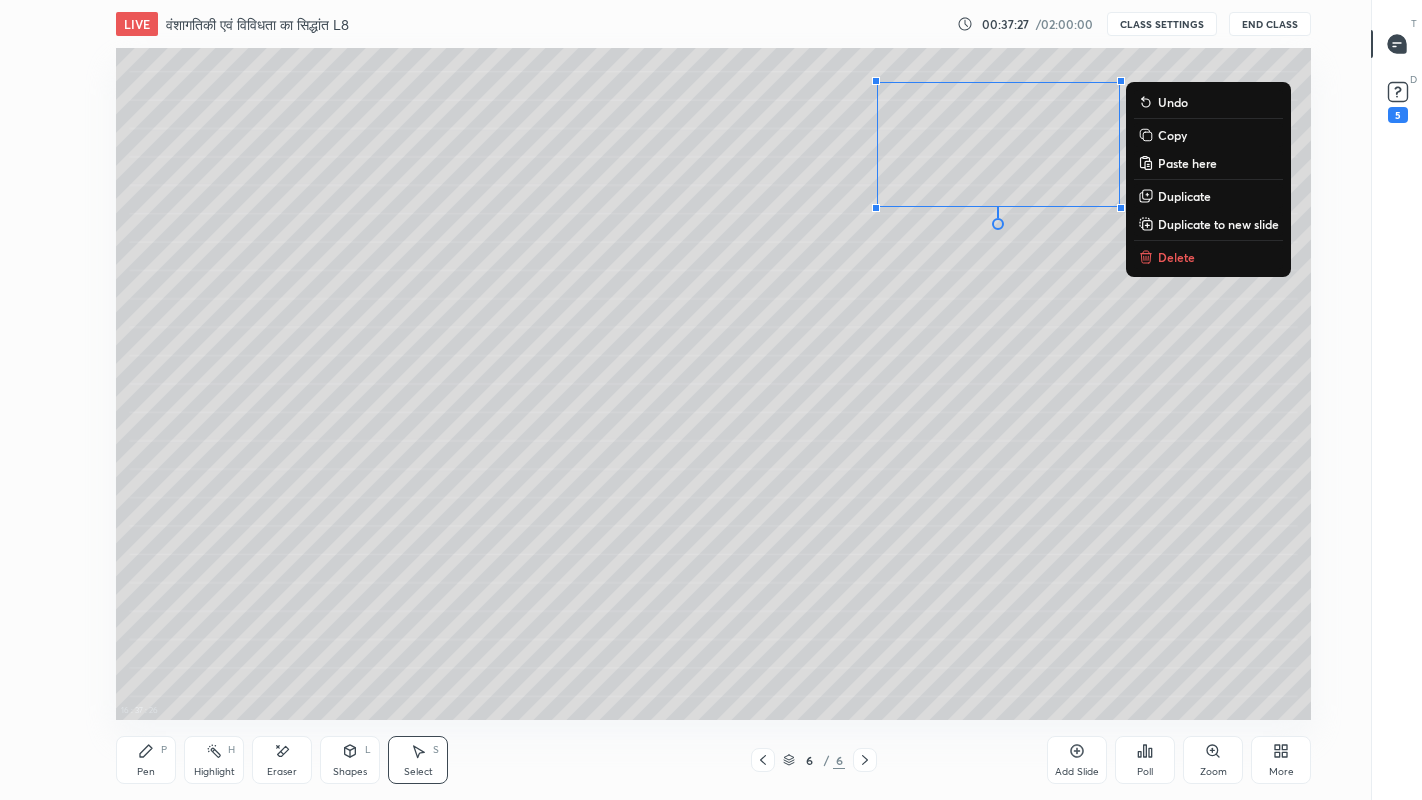 click on "0 ° Undo Copy Paste here Duplicate Duplicate to new slide Delete" at bounding box center (713, 384) 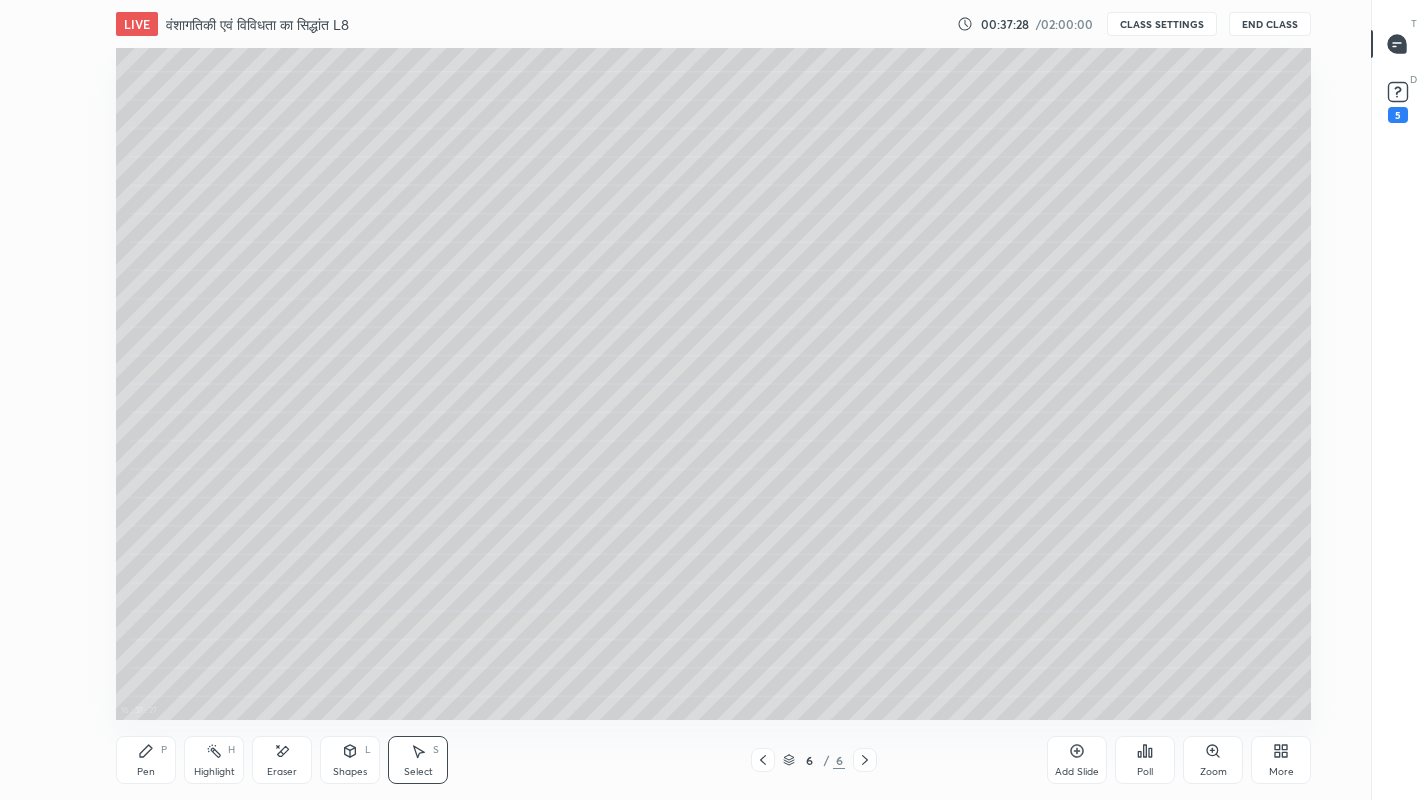 click on "Eraser" at bounding box center [282, 772] 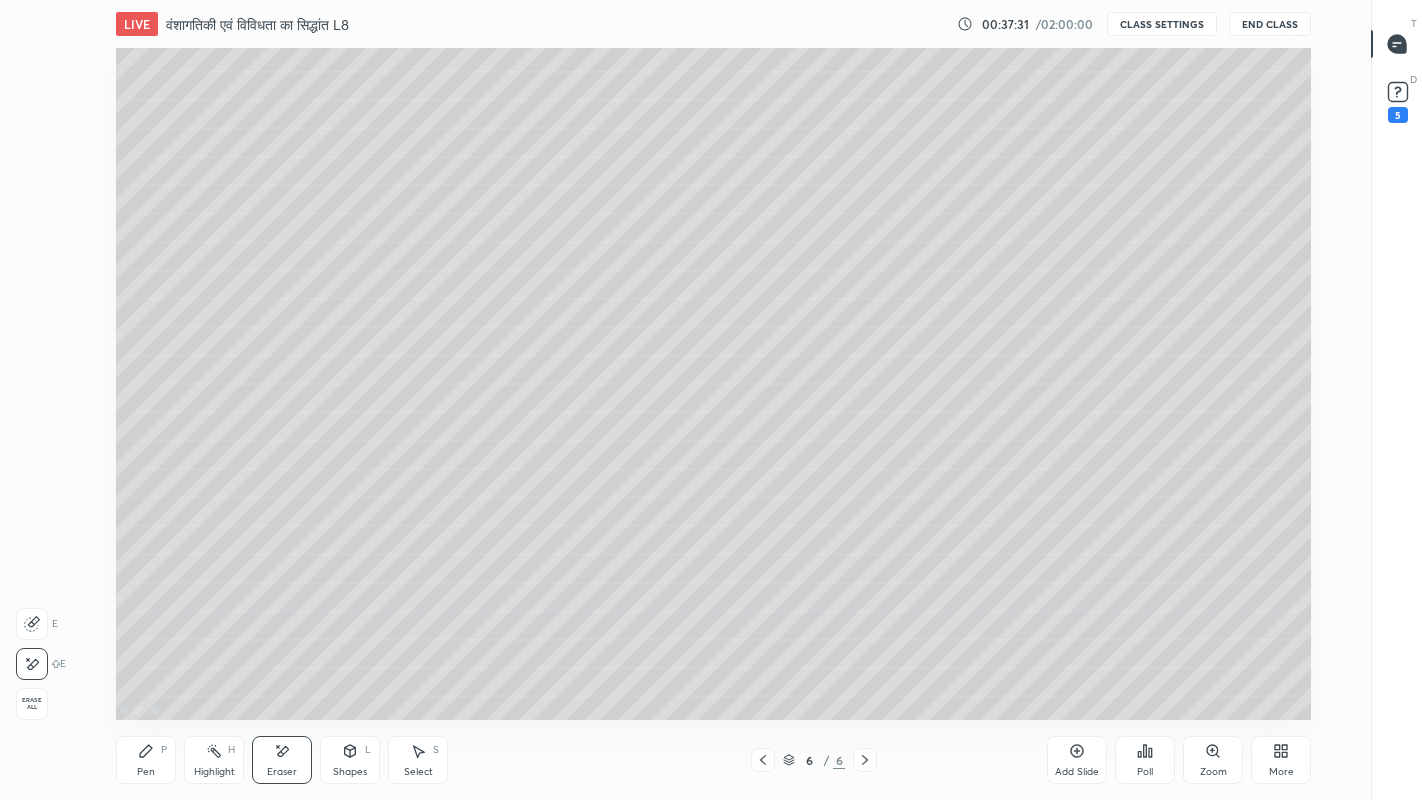 click on "Pen P" at bounding box center [146, 760] 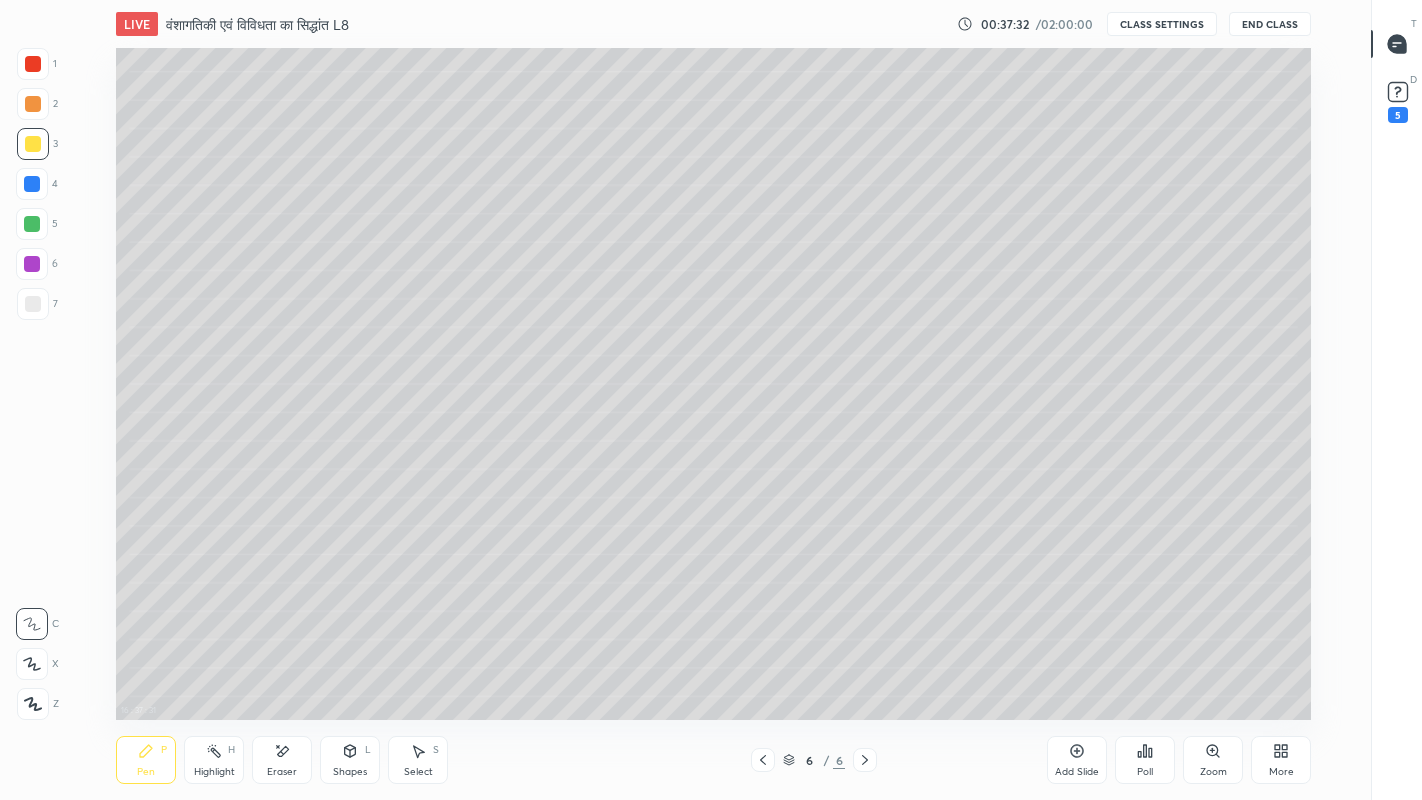 click at bounding box center (32, 224) 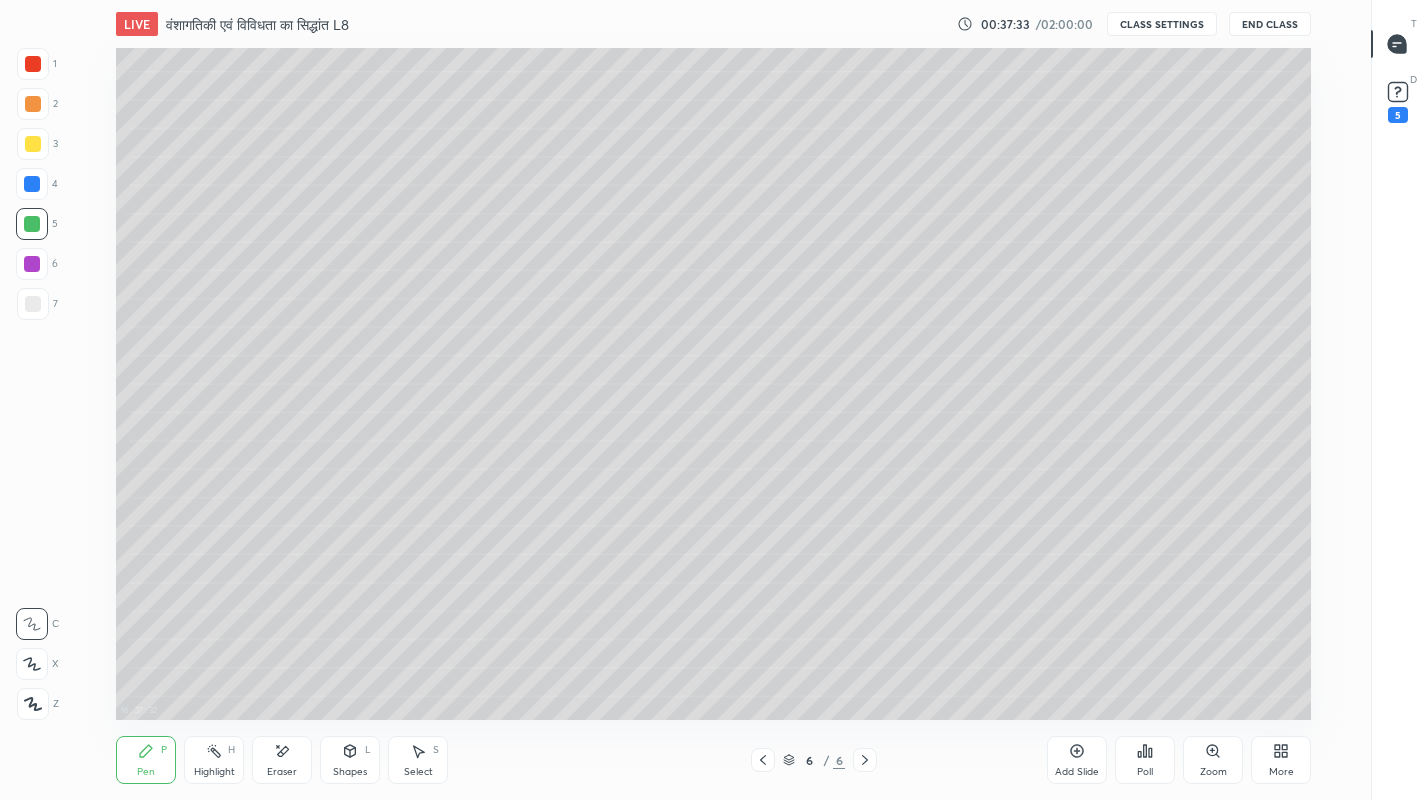 click on "Select" at bounding box center (418, 772) 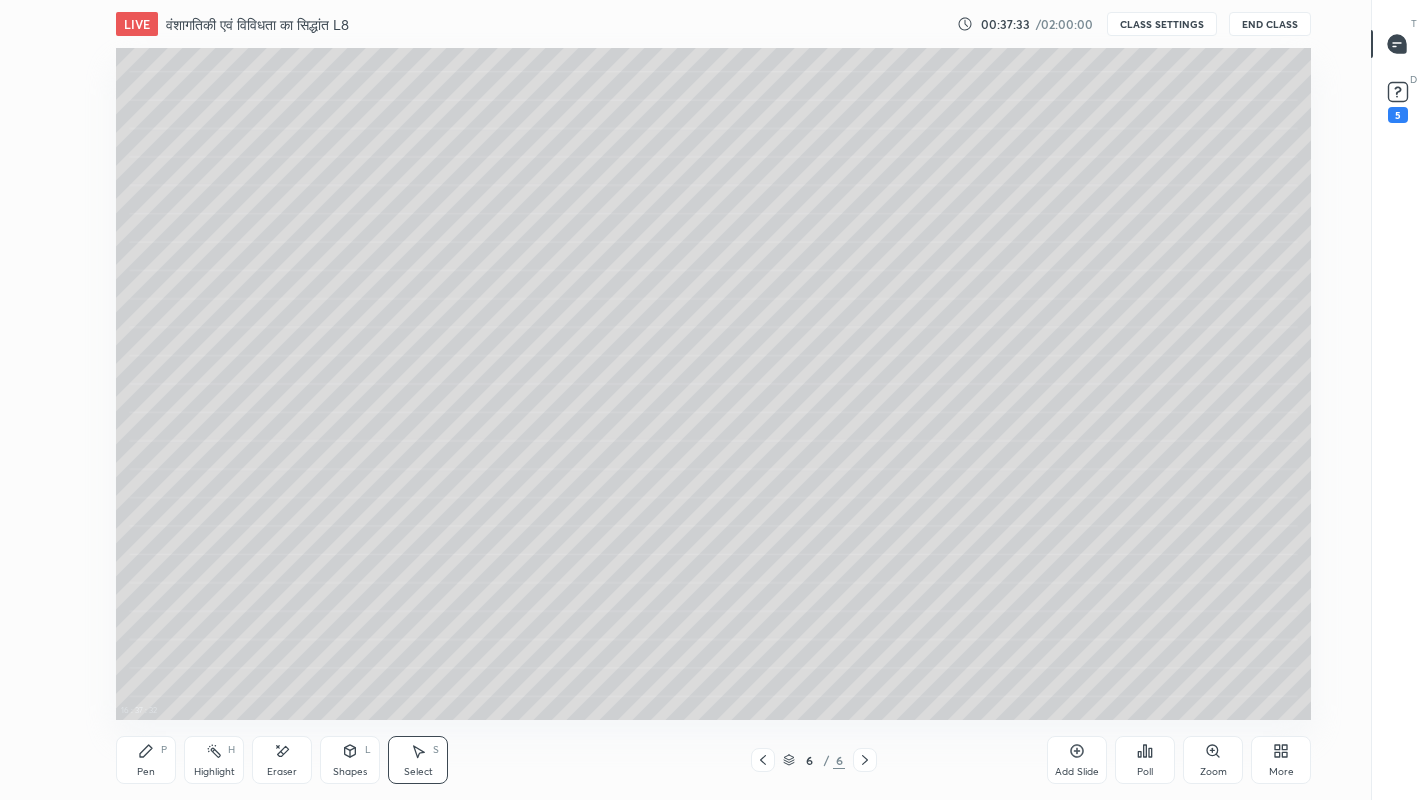 click on "Shapes L" at bounding box center (350, 760) 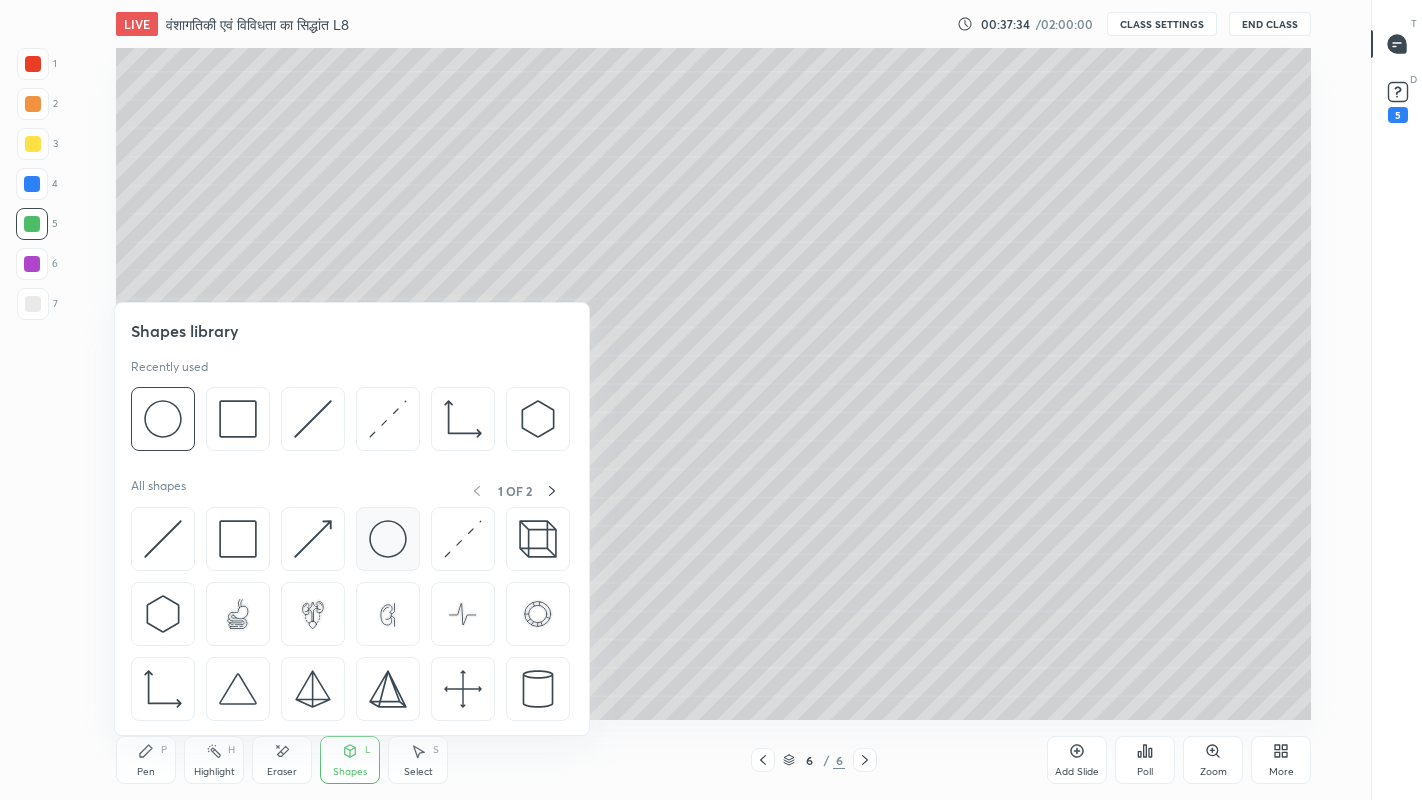 click at bounding box center (388, 539) 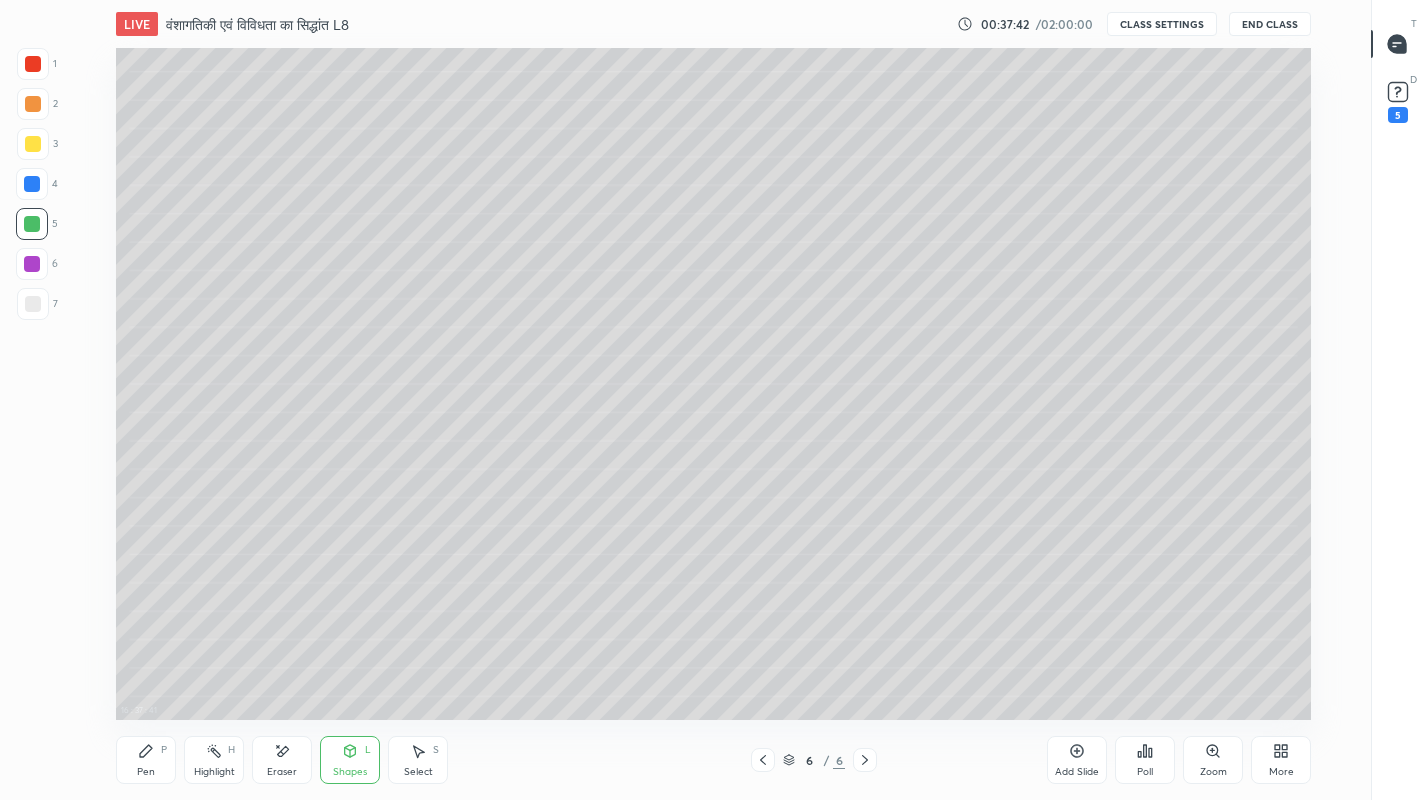 click on "Pen P" at bounding box center [146, 760] 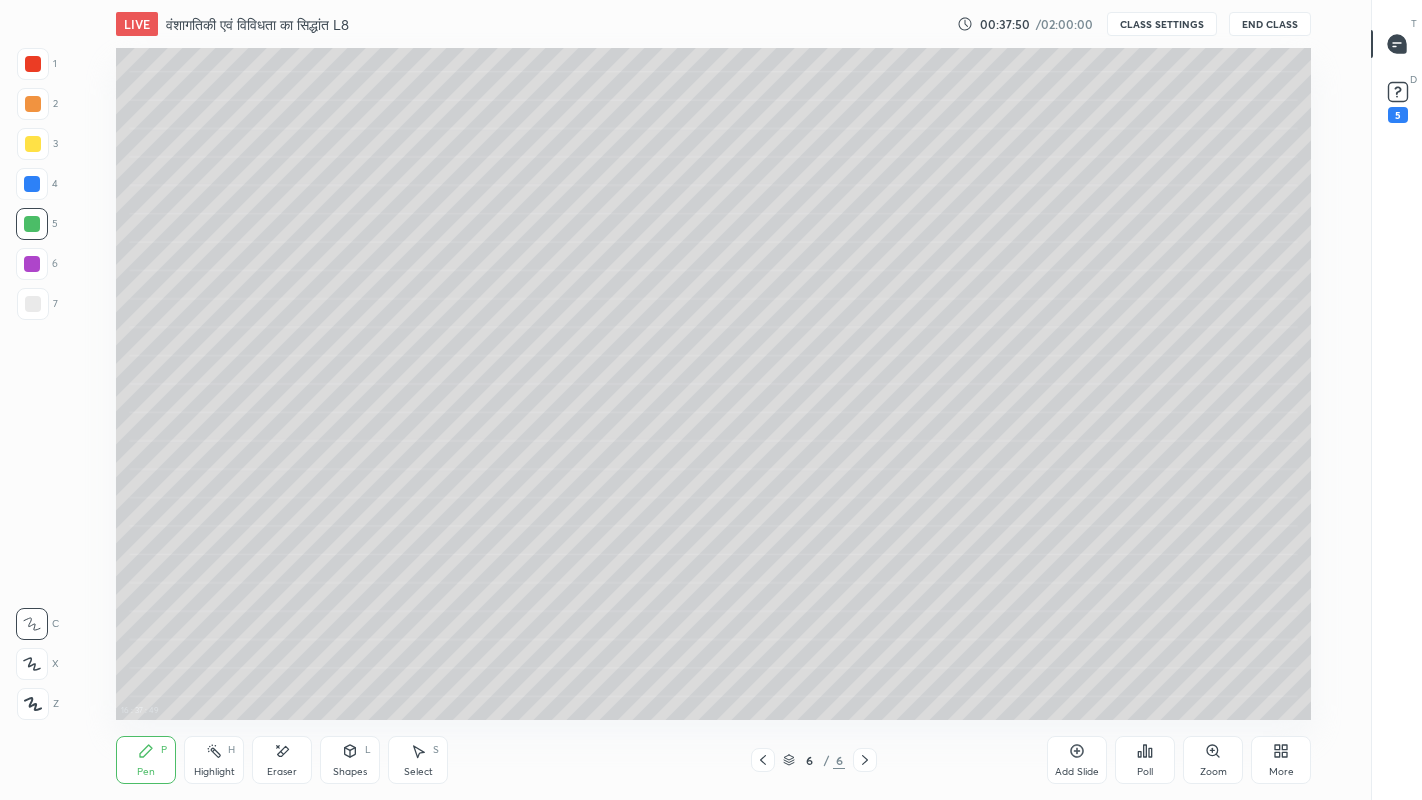 click at bounding box center [33, 144] 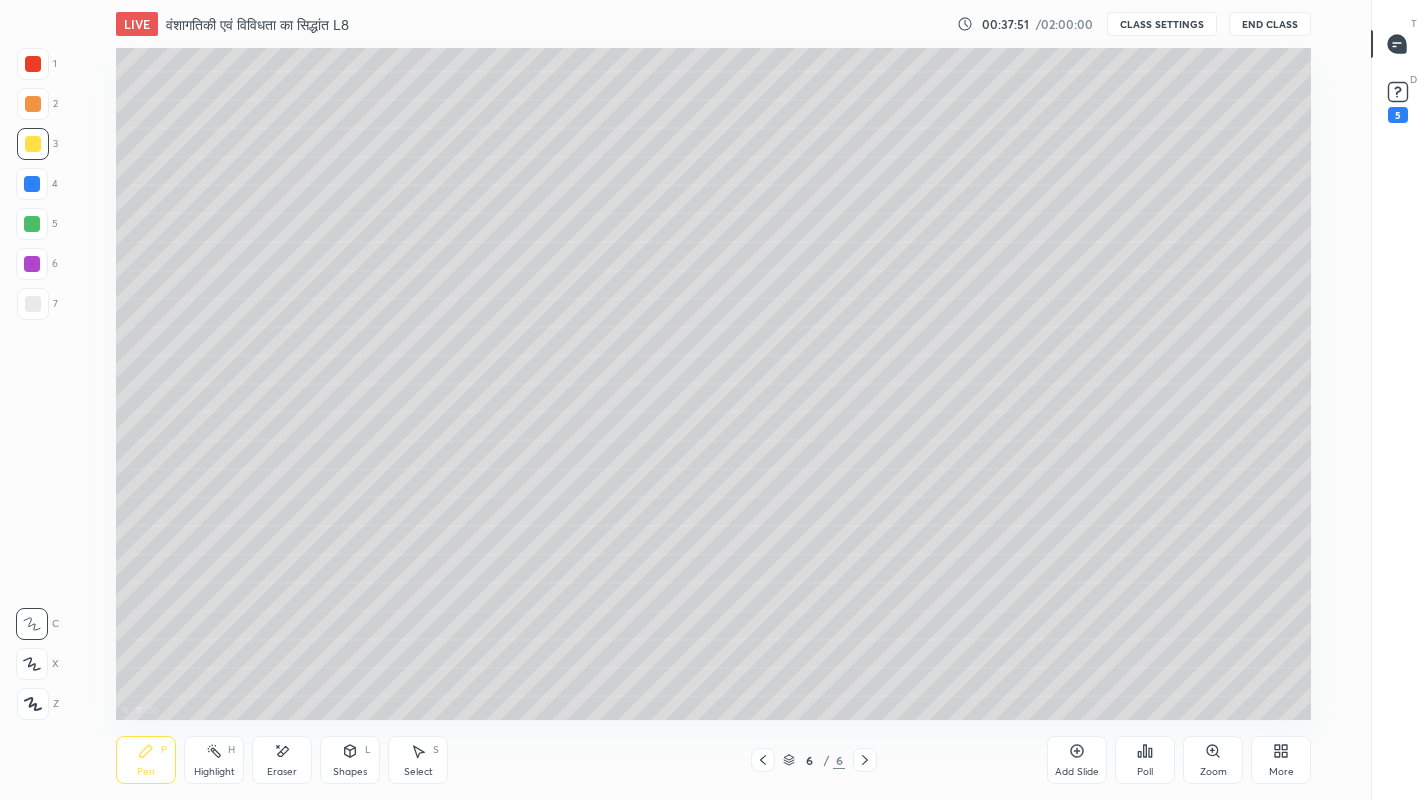 click on "Pen P" at bounding box center [146, 760] 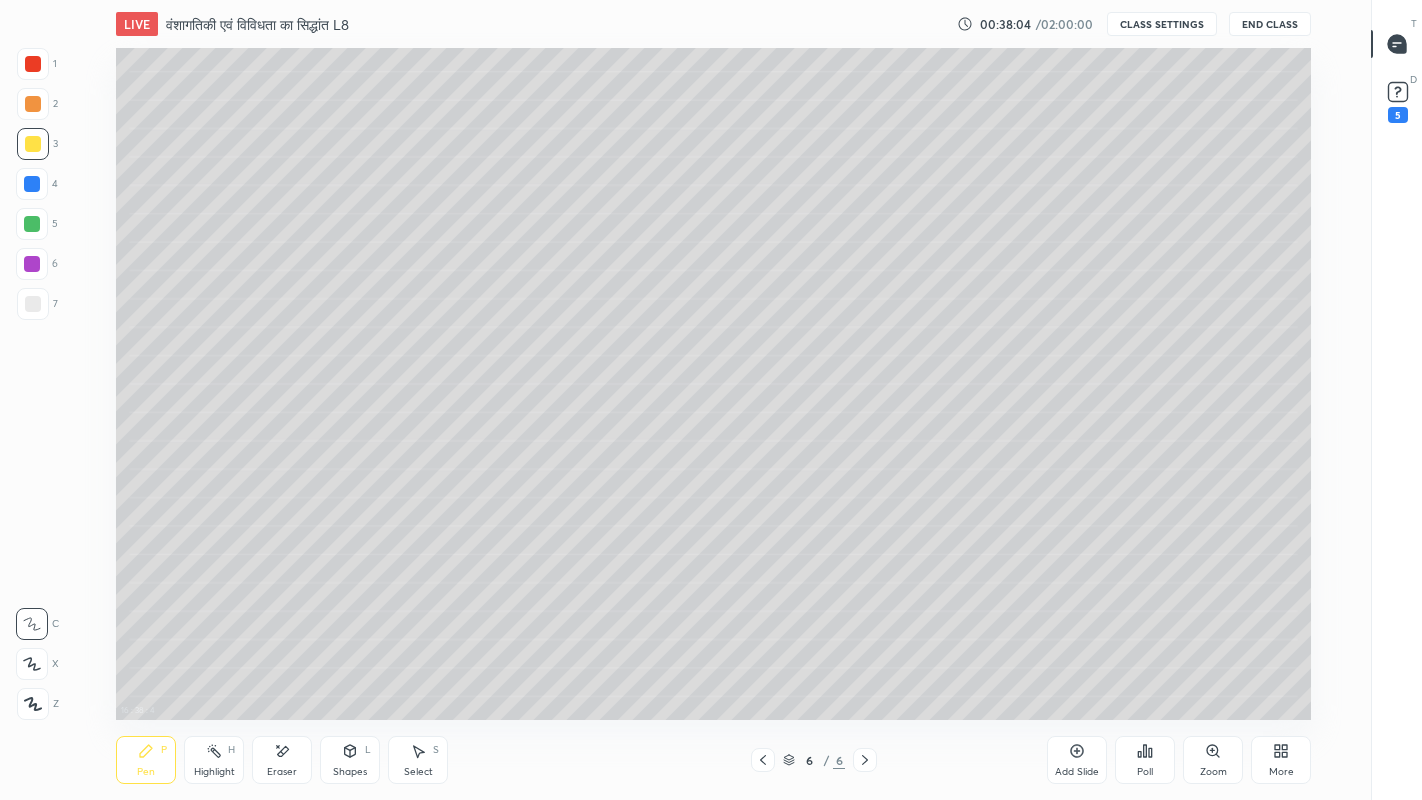 click on "More" at bounding box center [1281, 760] 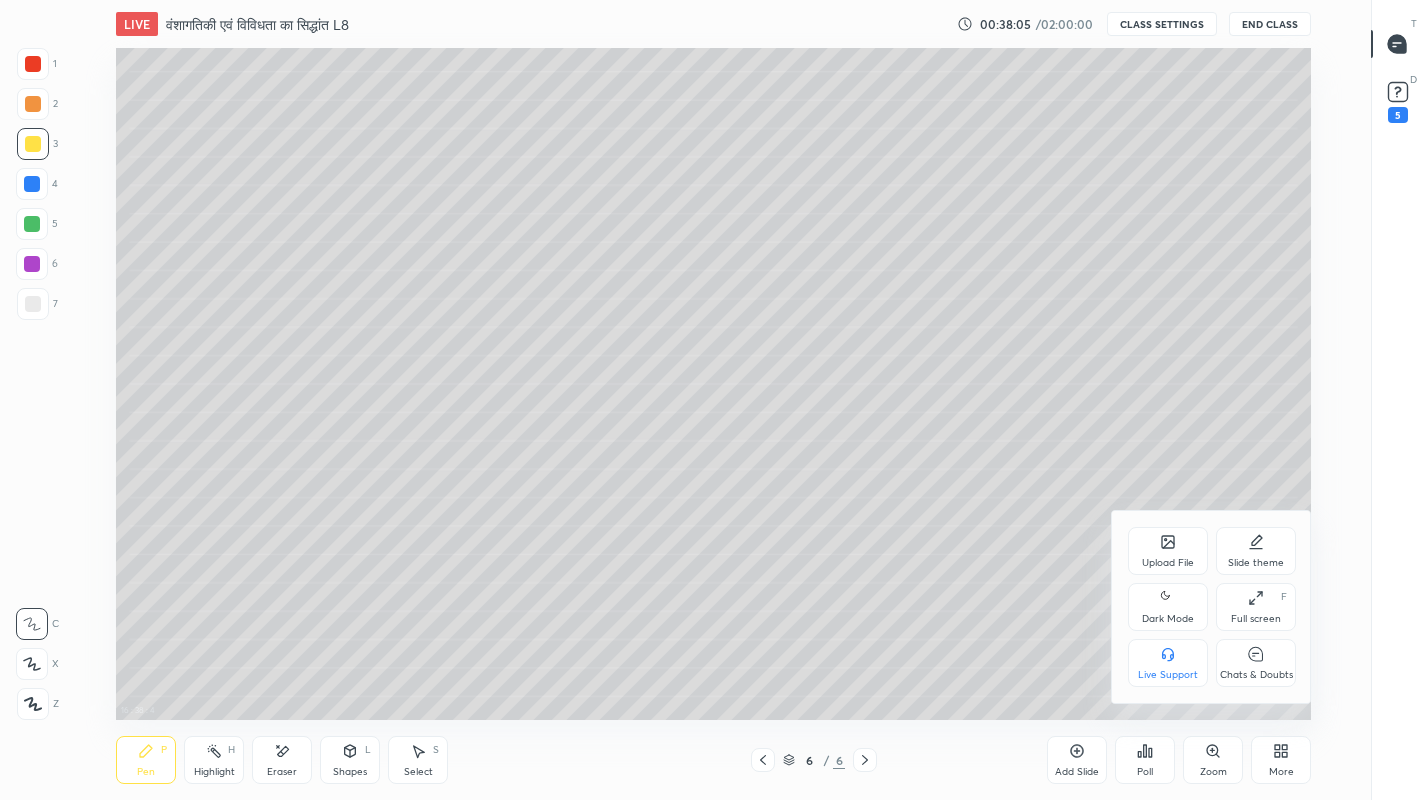 click on "Chats & Doubts" at bounding box center [1256, 675] 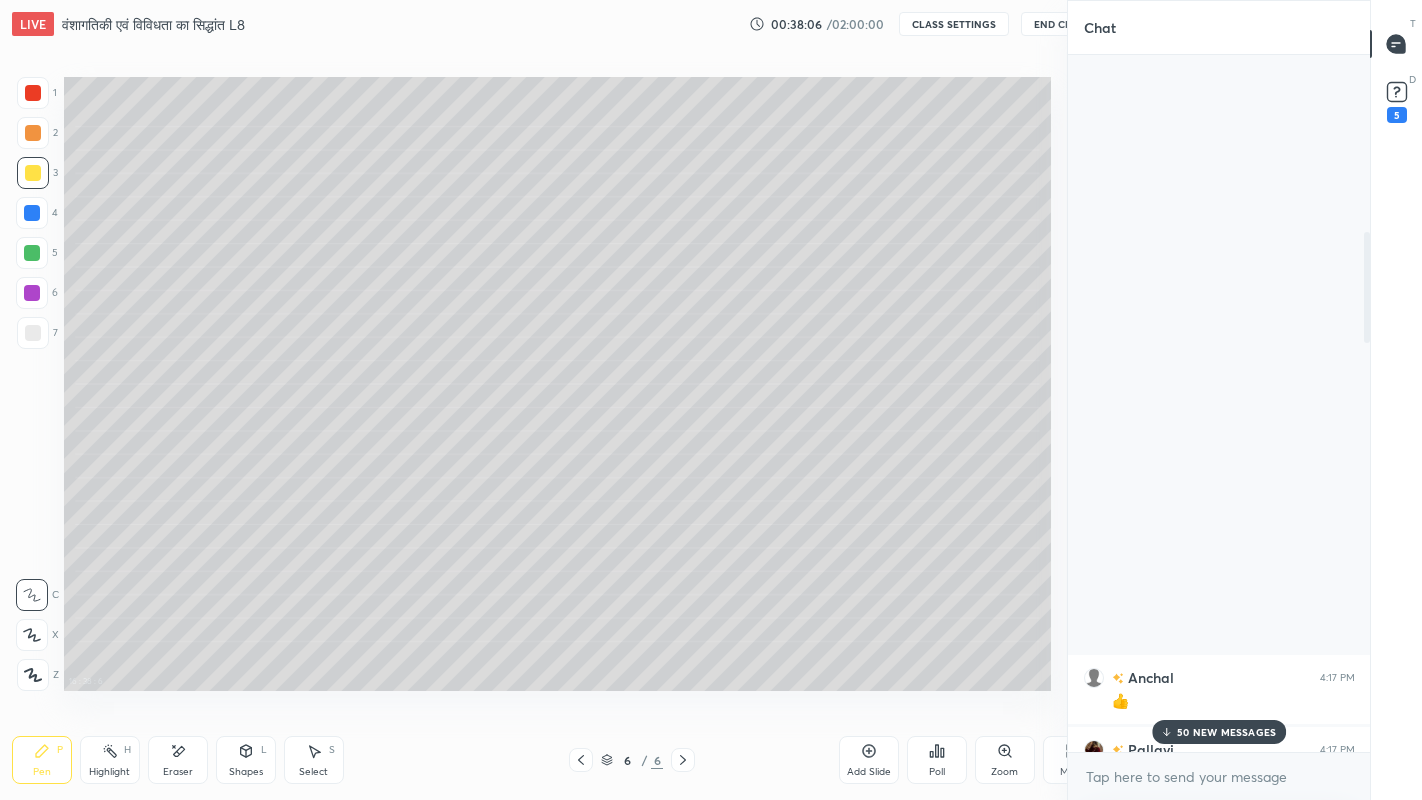 scroll, scrollTop: 672, scrollLeft: 987, axis: both 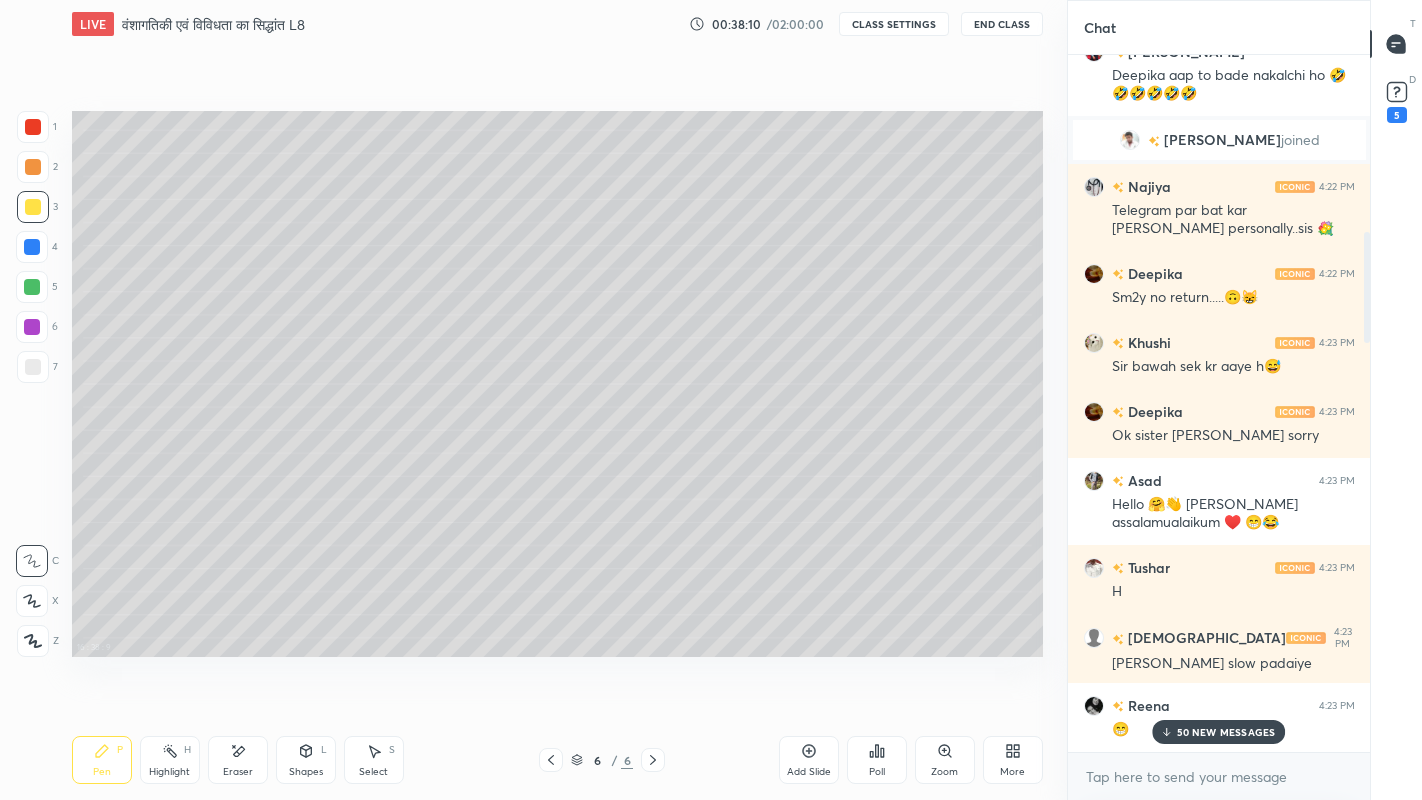 click on "50 NEW MESSAGES" at bounding box center (1226, 732) 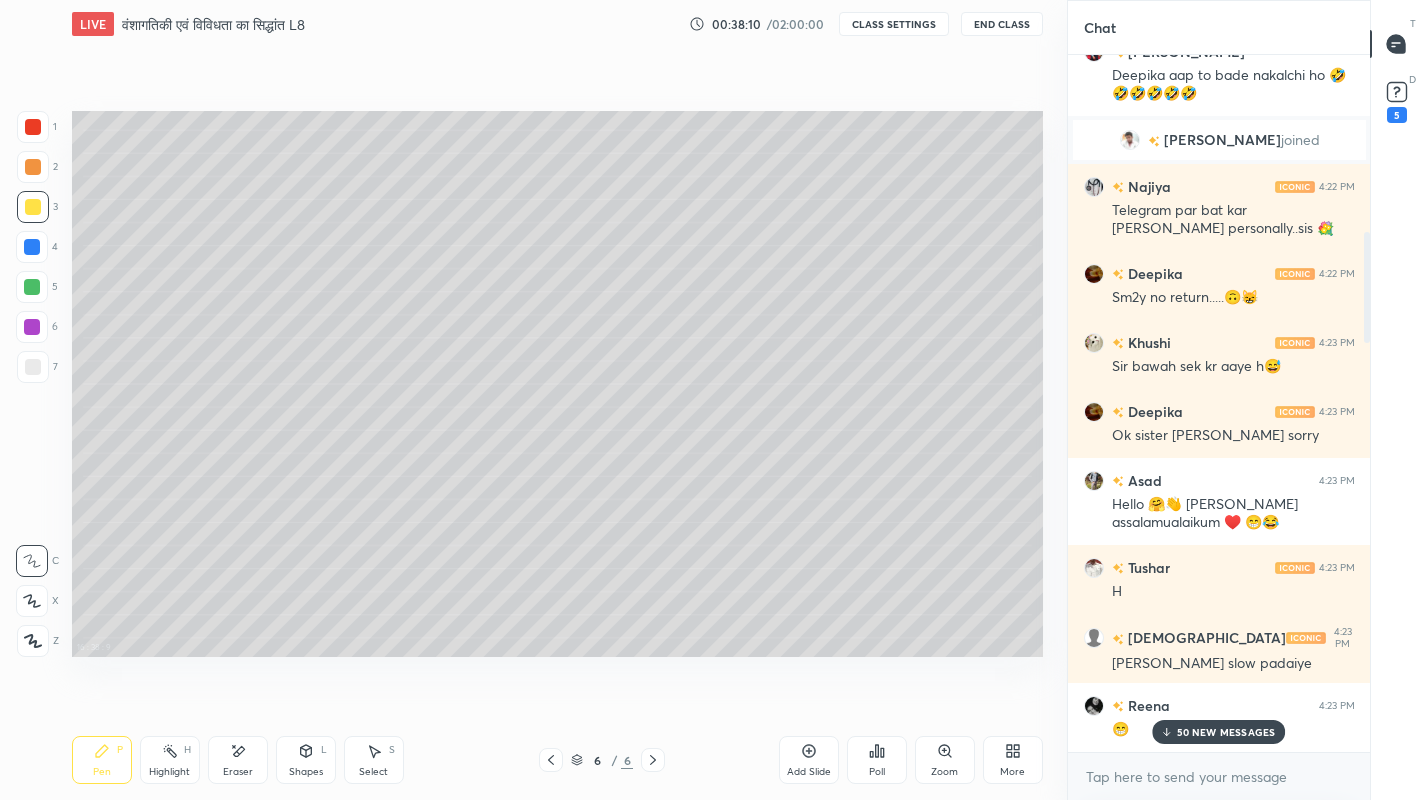 scroll, scrollTop: 8667, scrollLeft: 0, axis: vertical 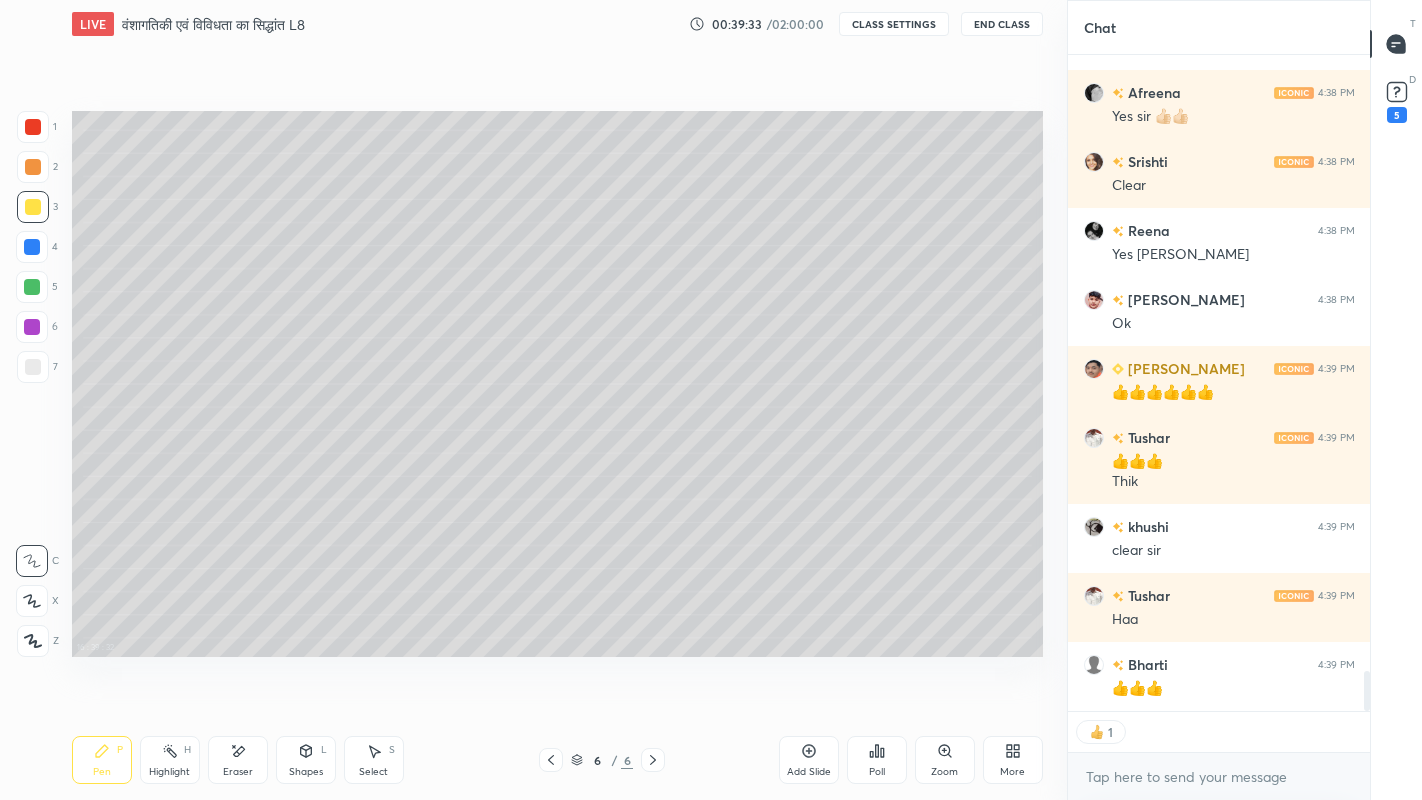 click 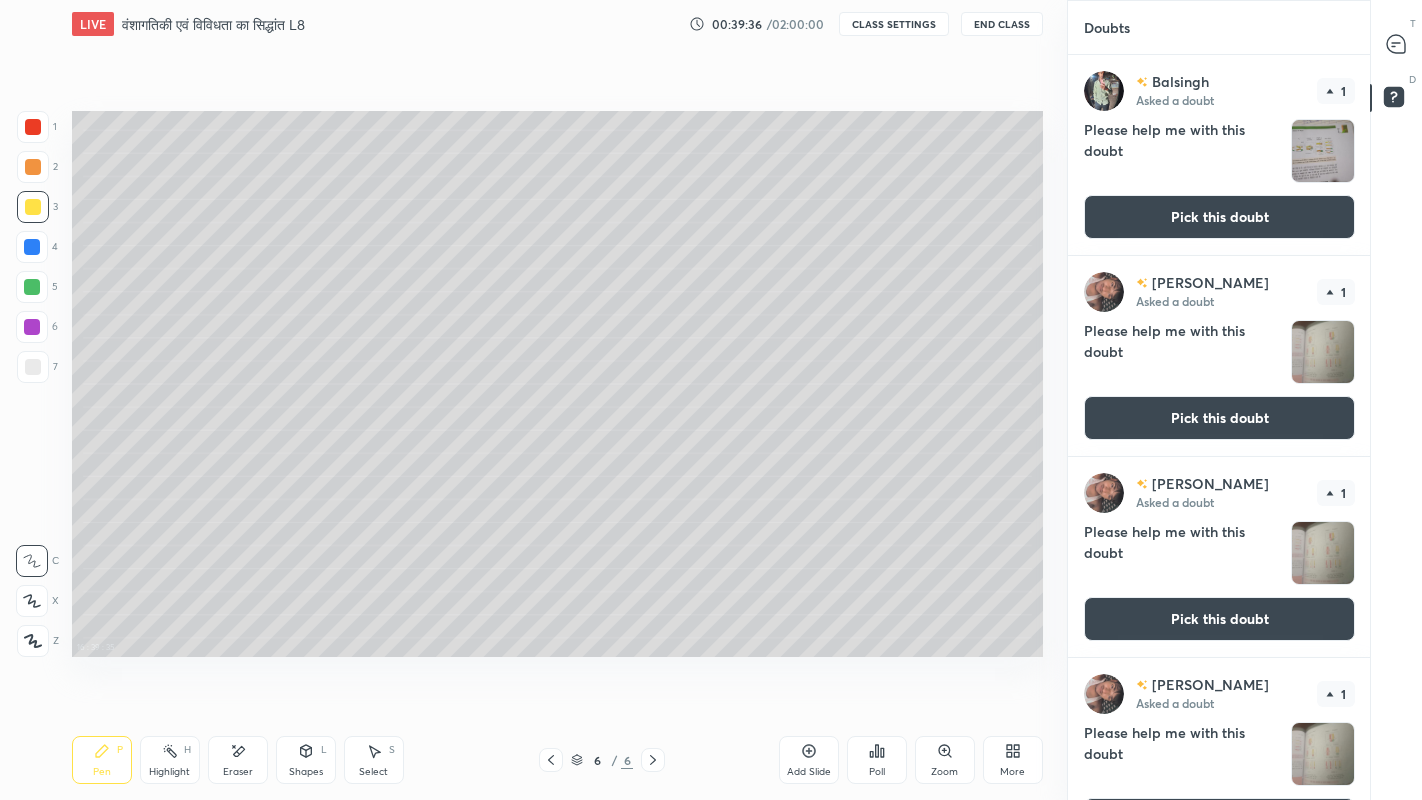 click on "Pick this doubt" at bounding box center [1219, 217] 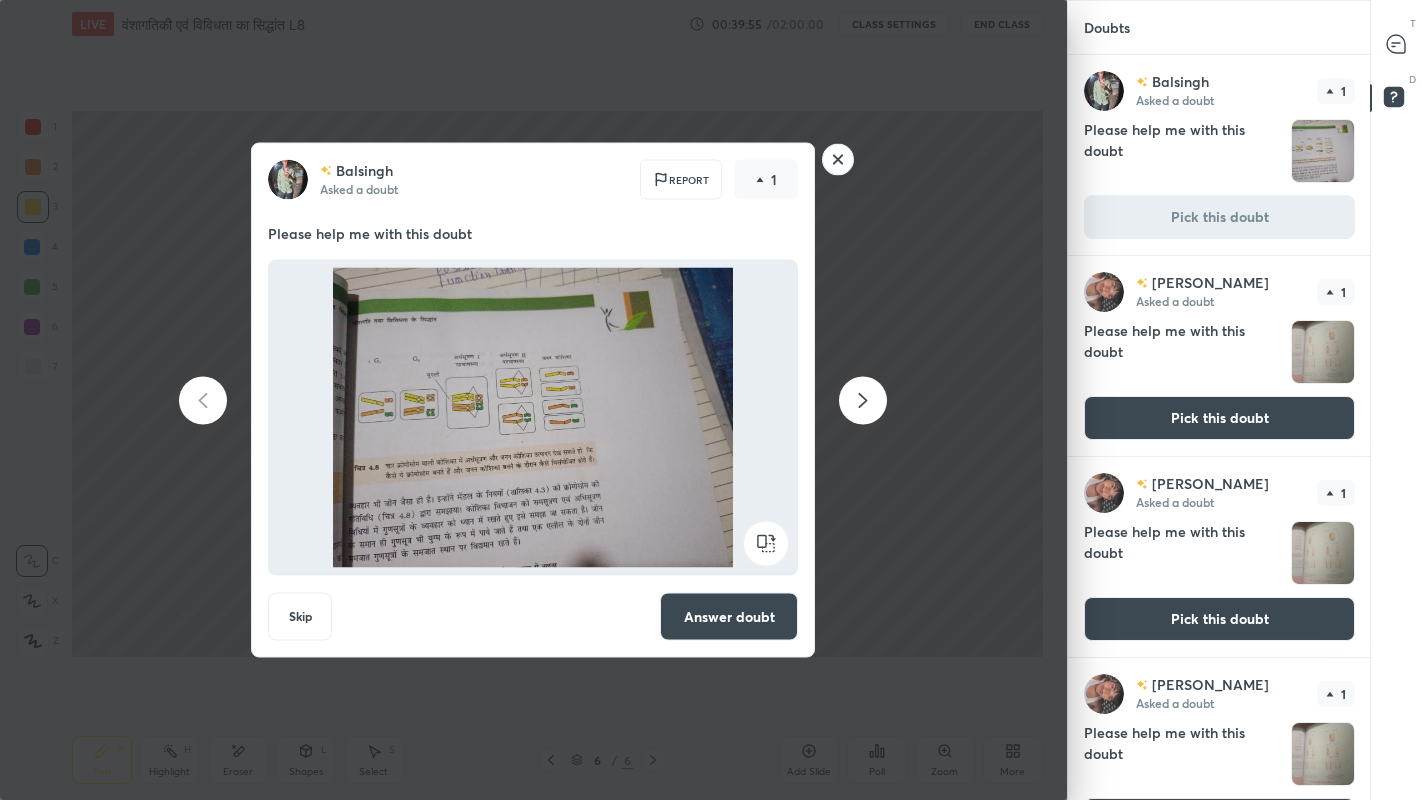 click 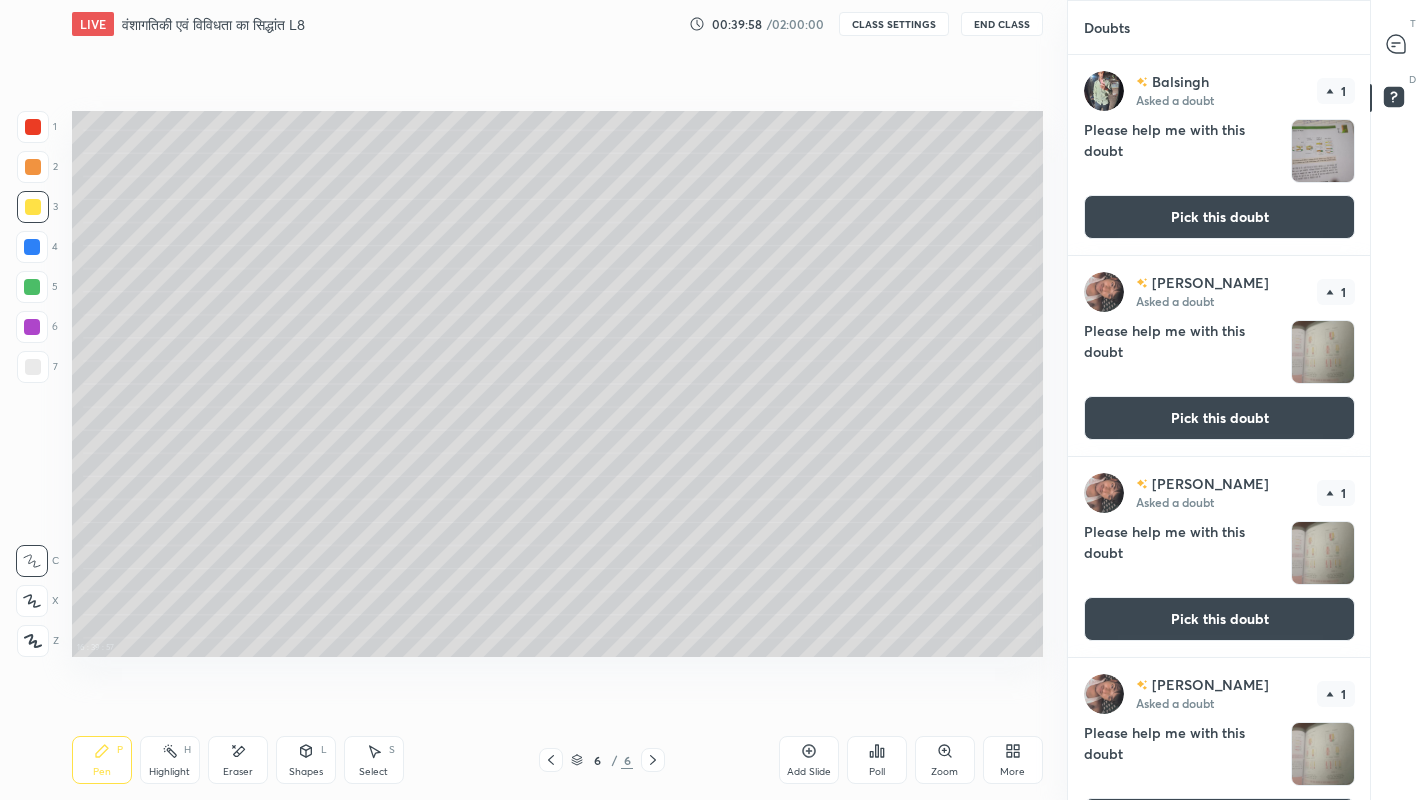 click 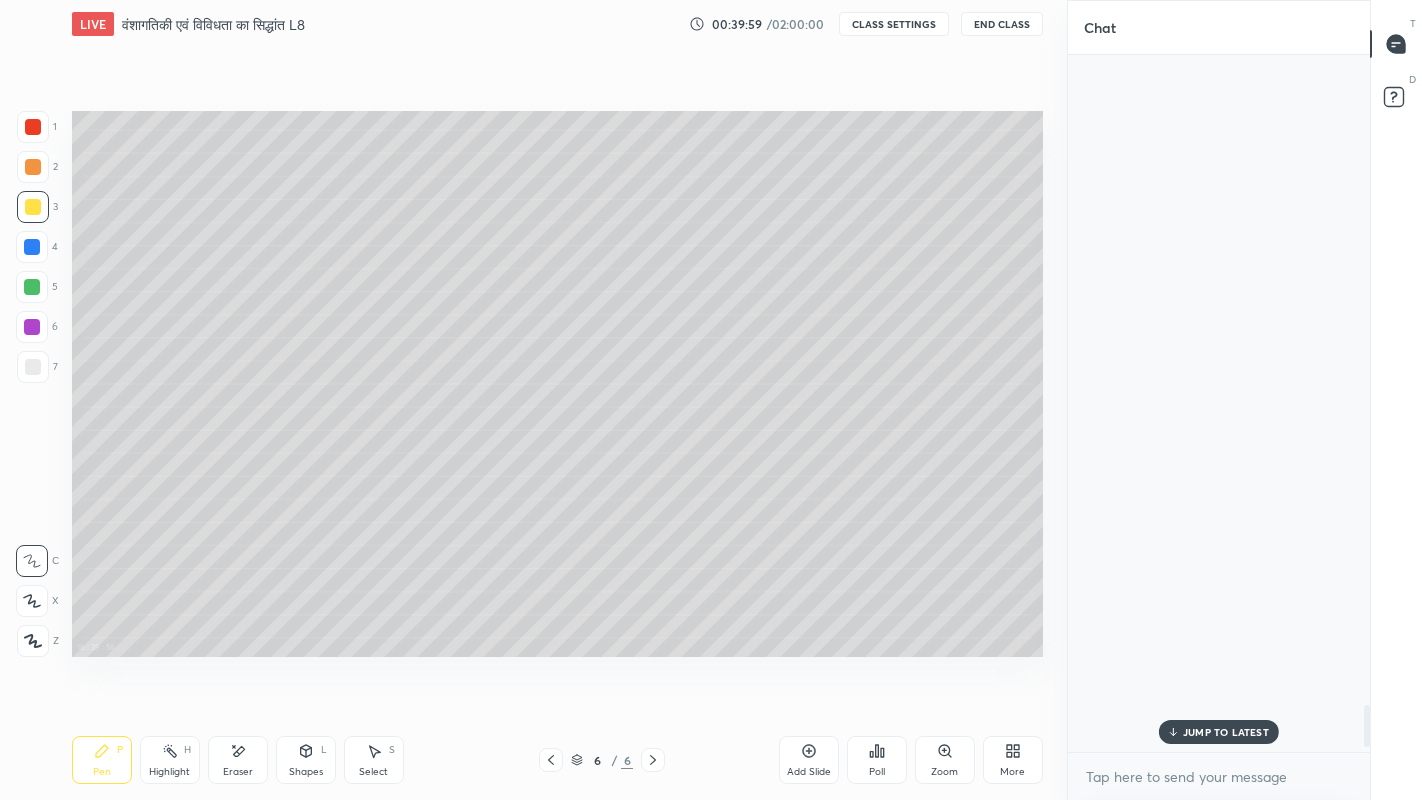 scroll, scrollTop: 10647, scrollLeft: 0, axis: vertical 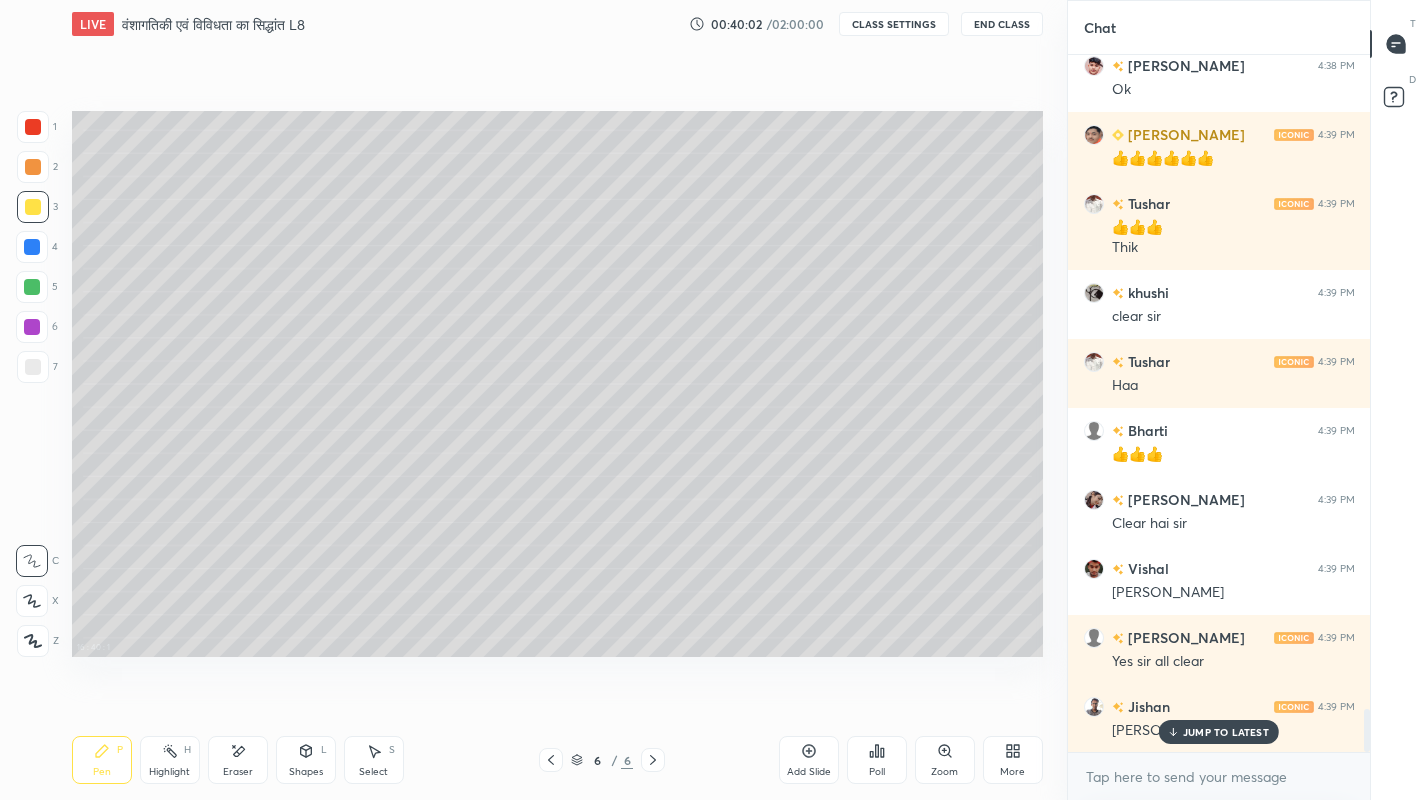 click 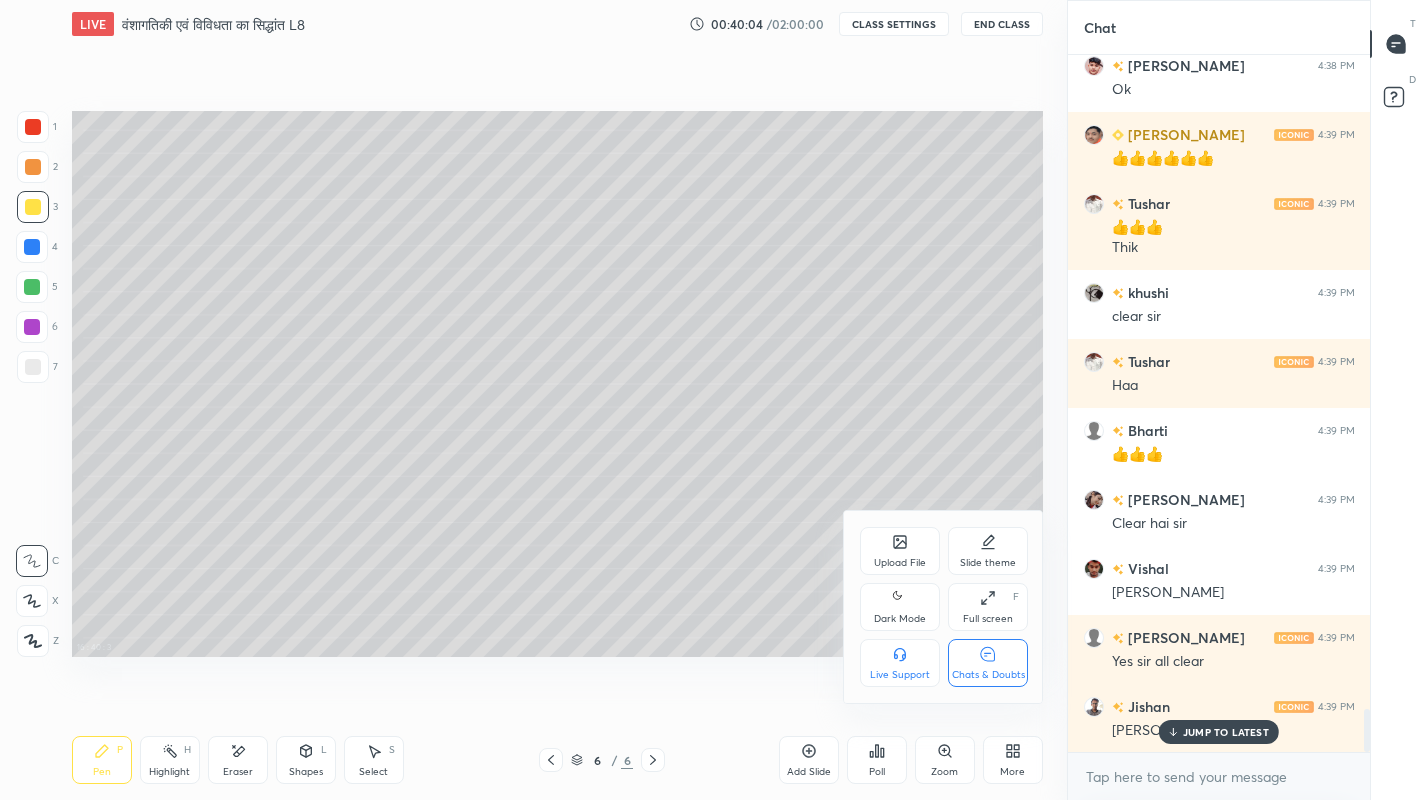 click 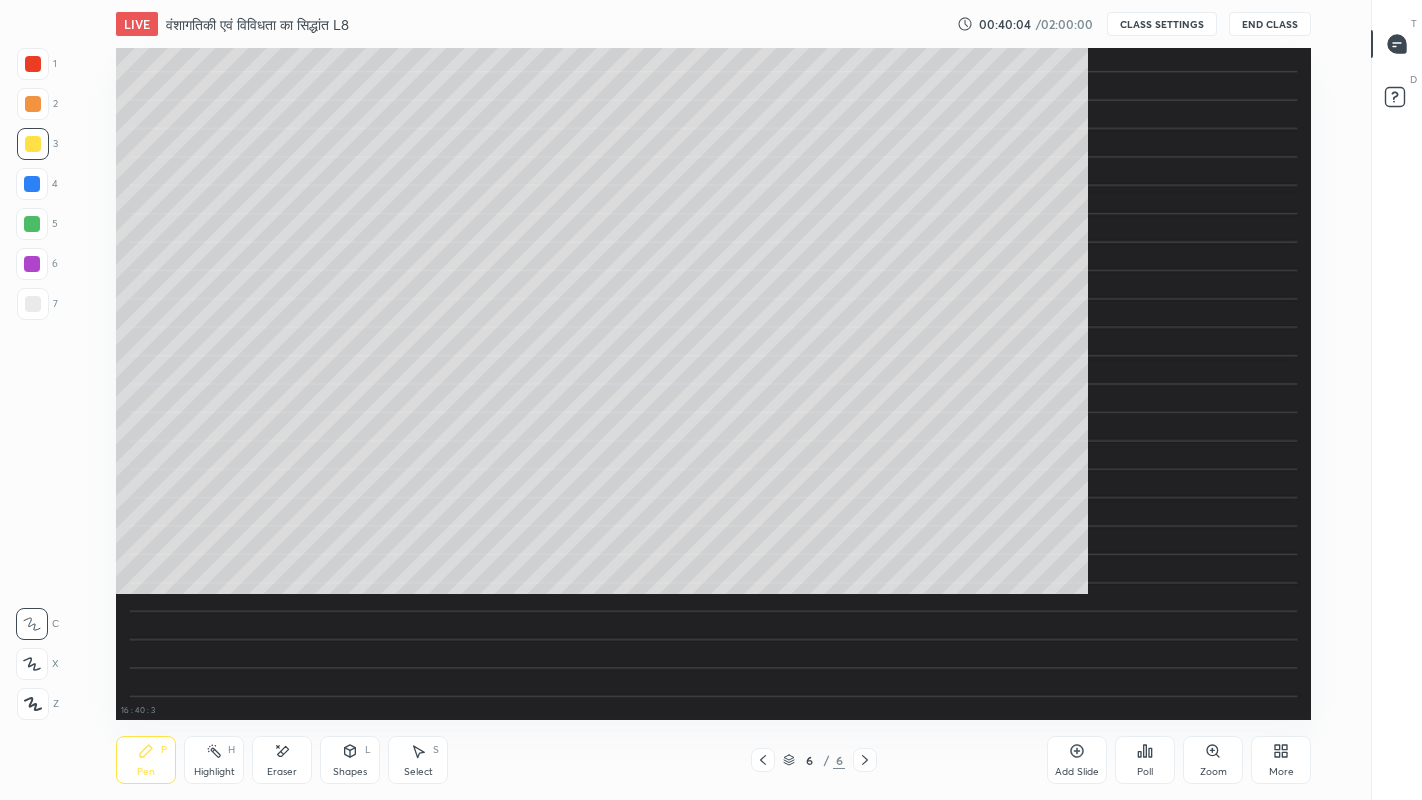 scroll, scrollTop: 6, scrollLeft: 1, axis: both 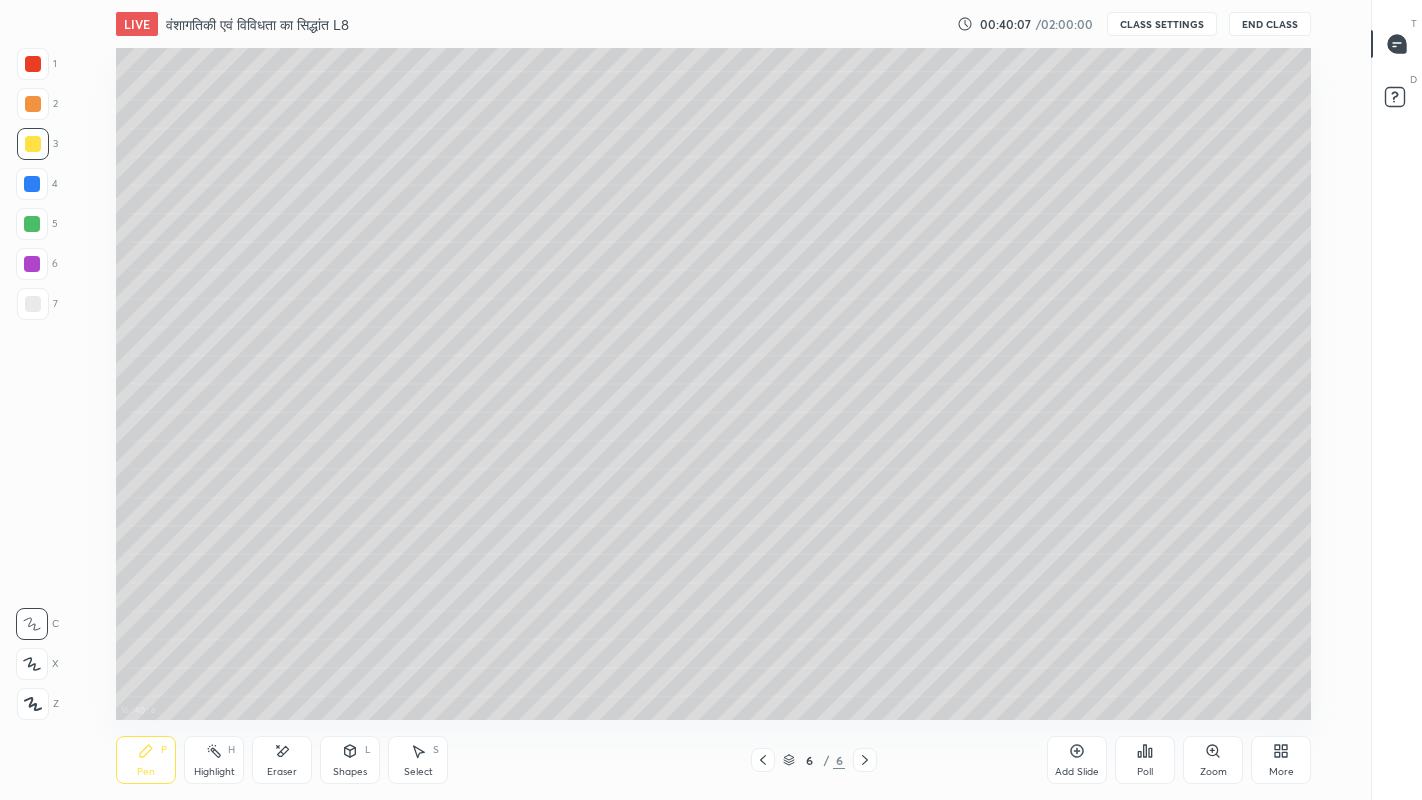 click on "Select S" at bounding box center [418, 760] 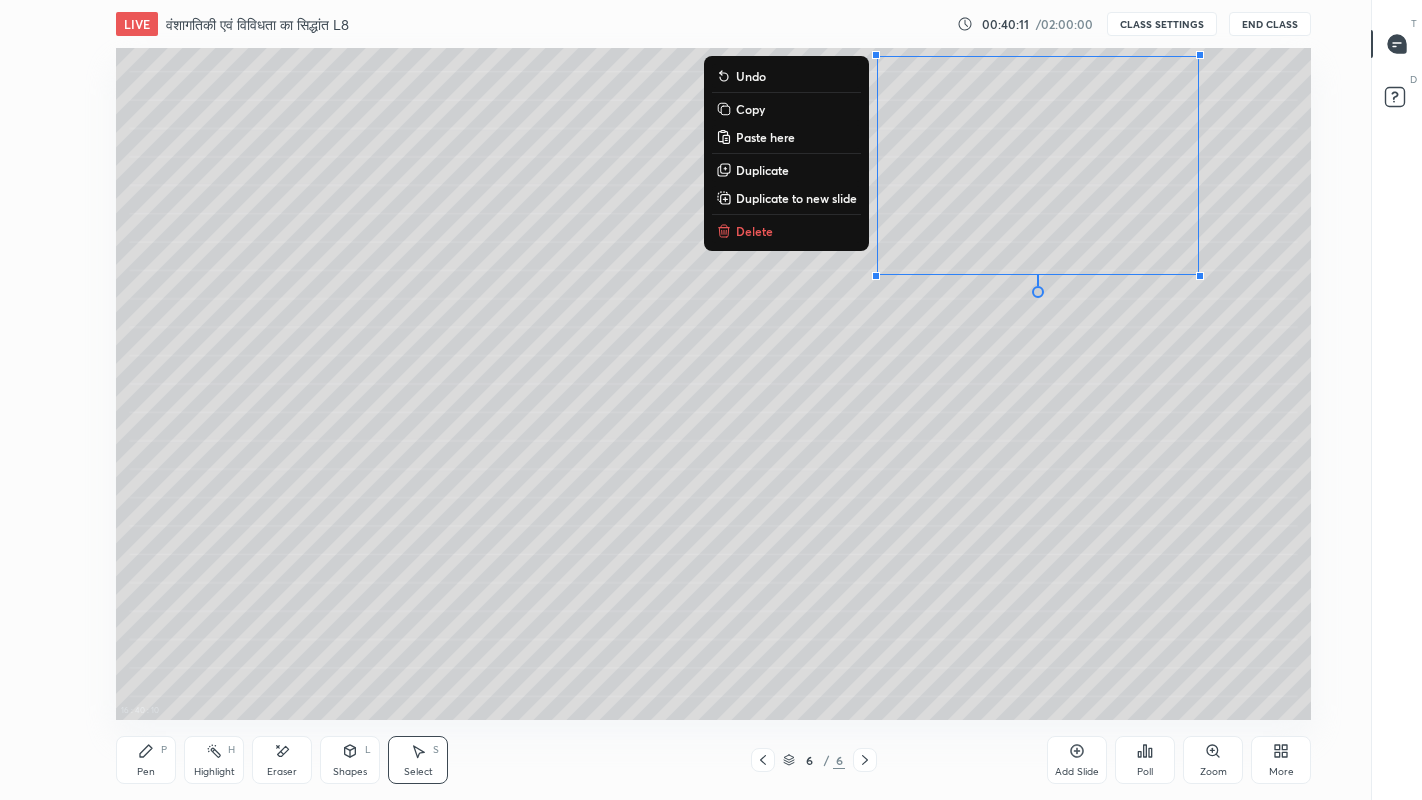 click on "Copy" at bounding box center [750, 109] 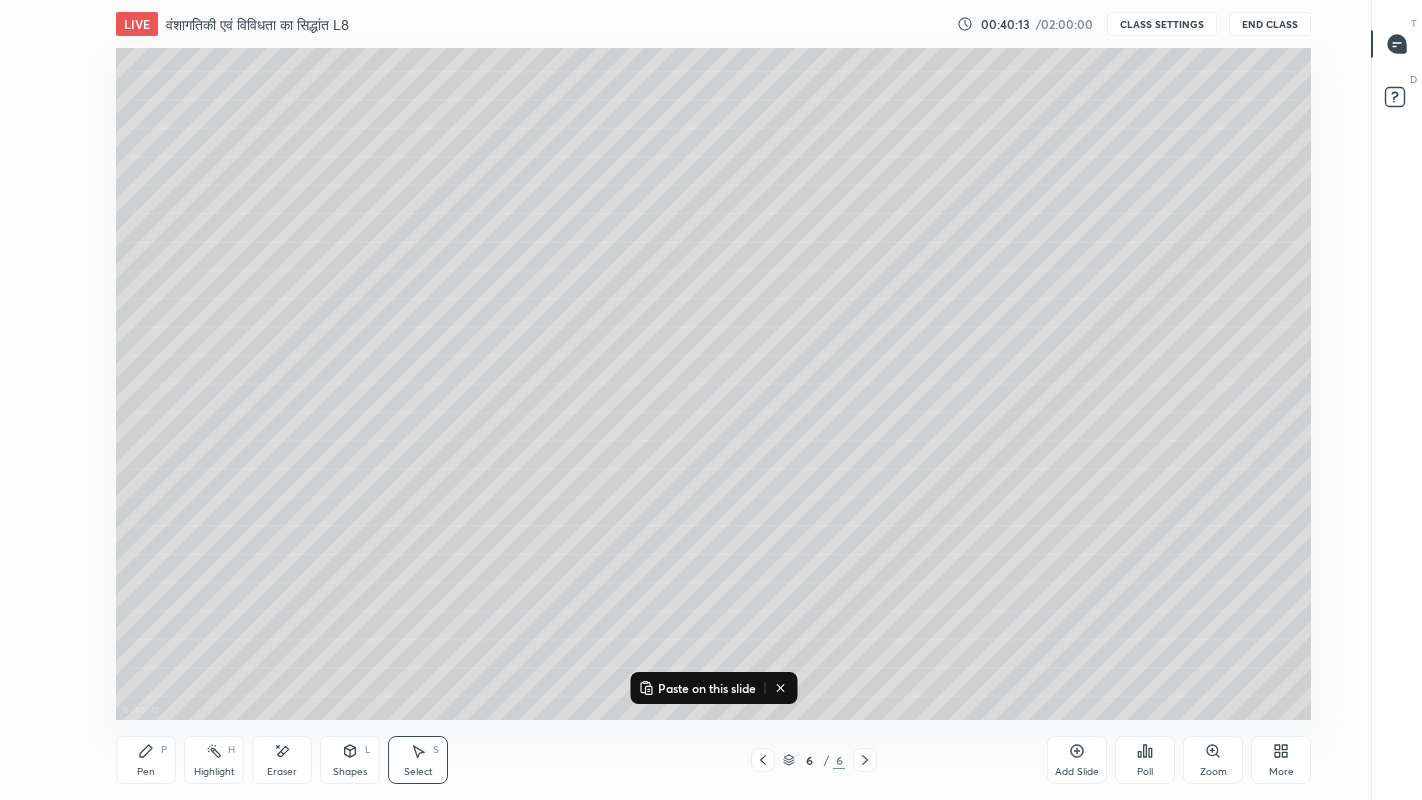 click on "Paste on this slide" at bounding box center [707, 688] 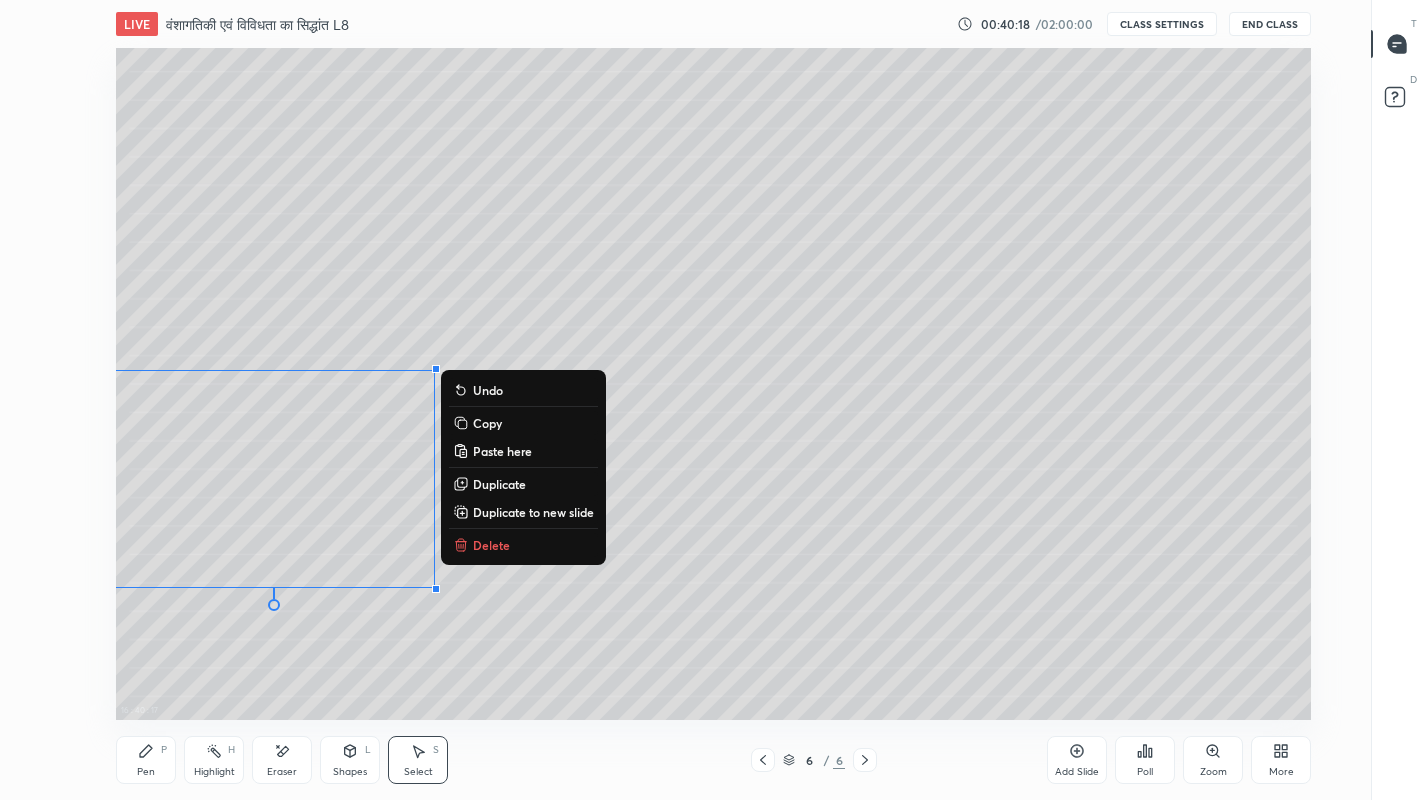 click on "0 ° Undo Copy Paste here Duplicate Duplicate to new slide Delete" at bounding box center (713, 384) 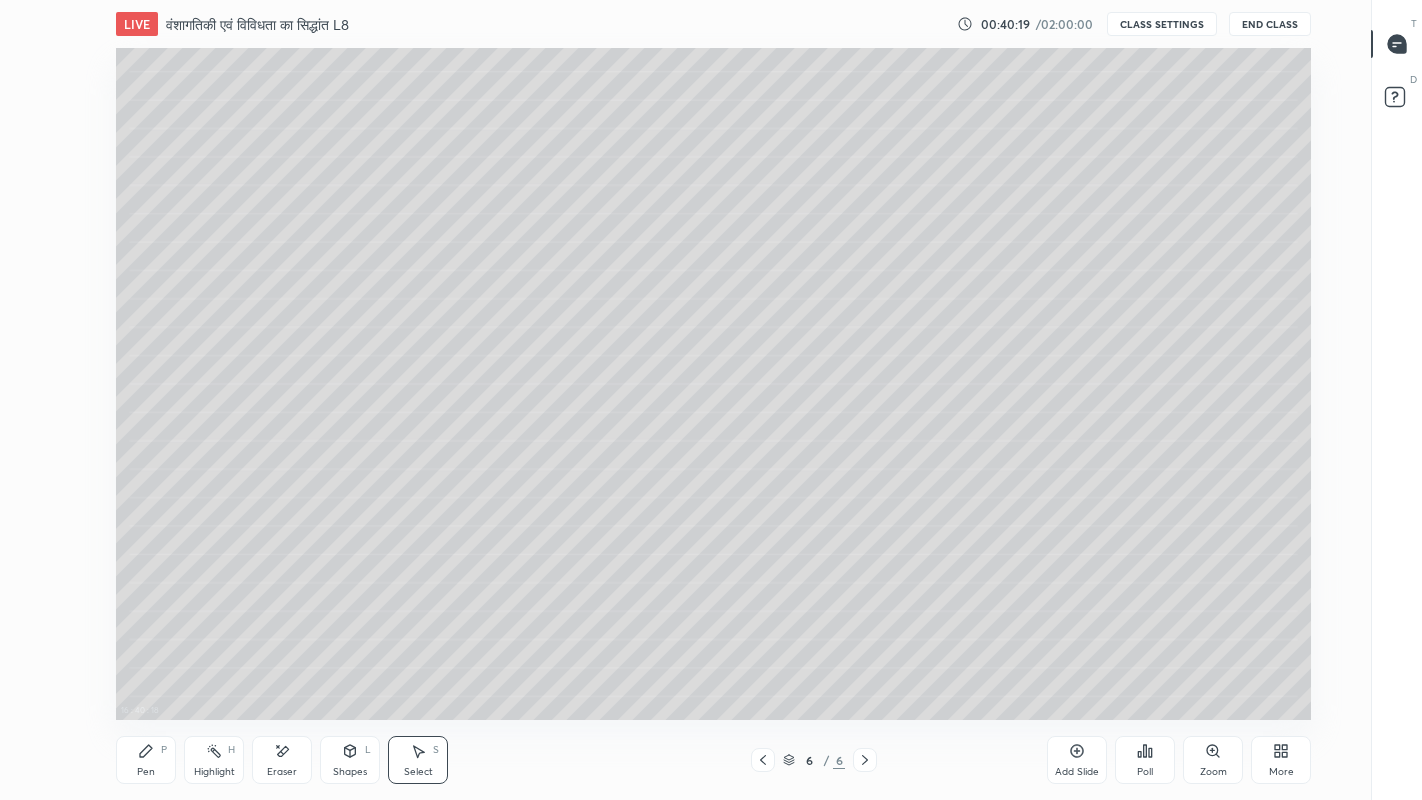 click on "Eraser" at bounding box center (282, 760) 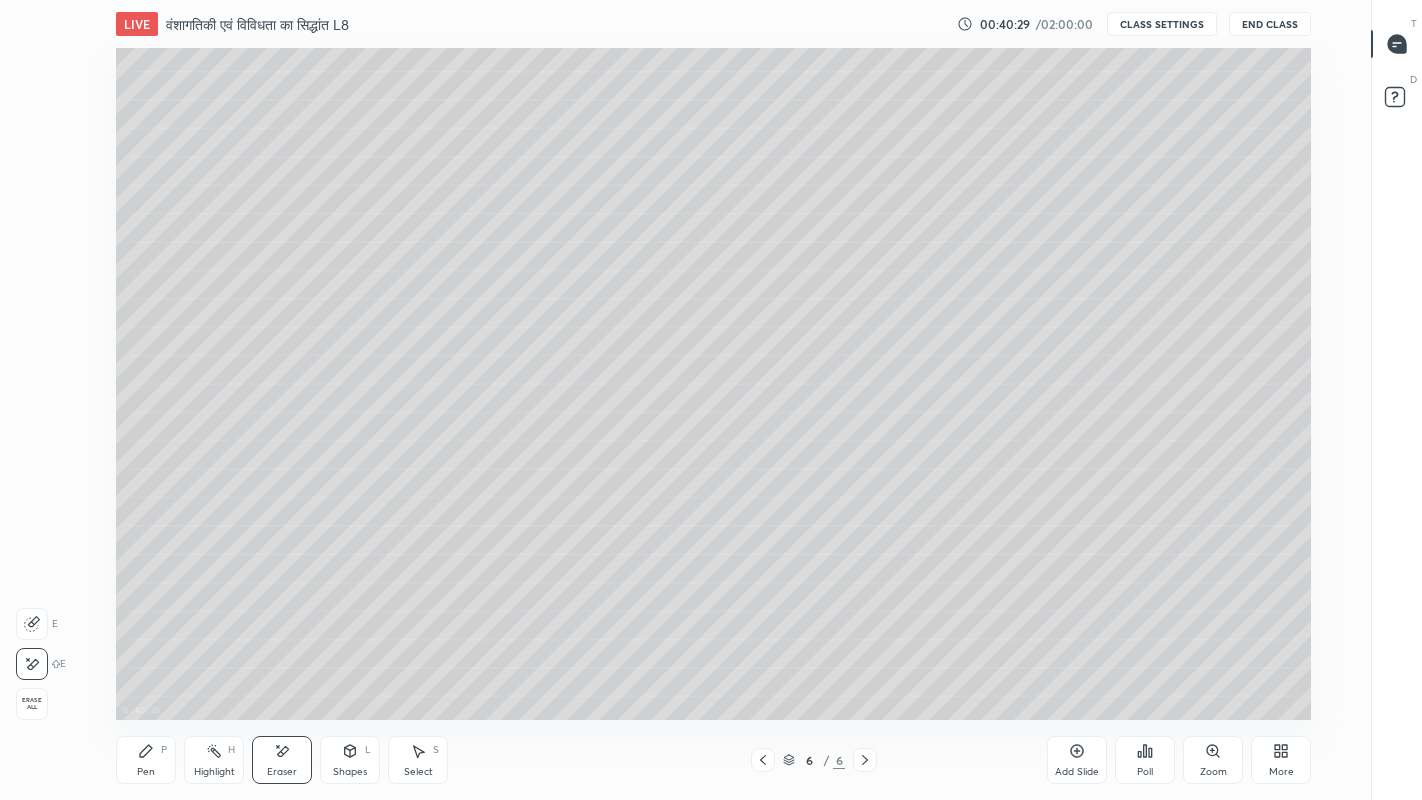 click on "Pen P" at bounding box center (146, 760) 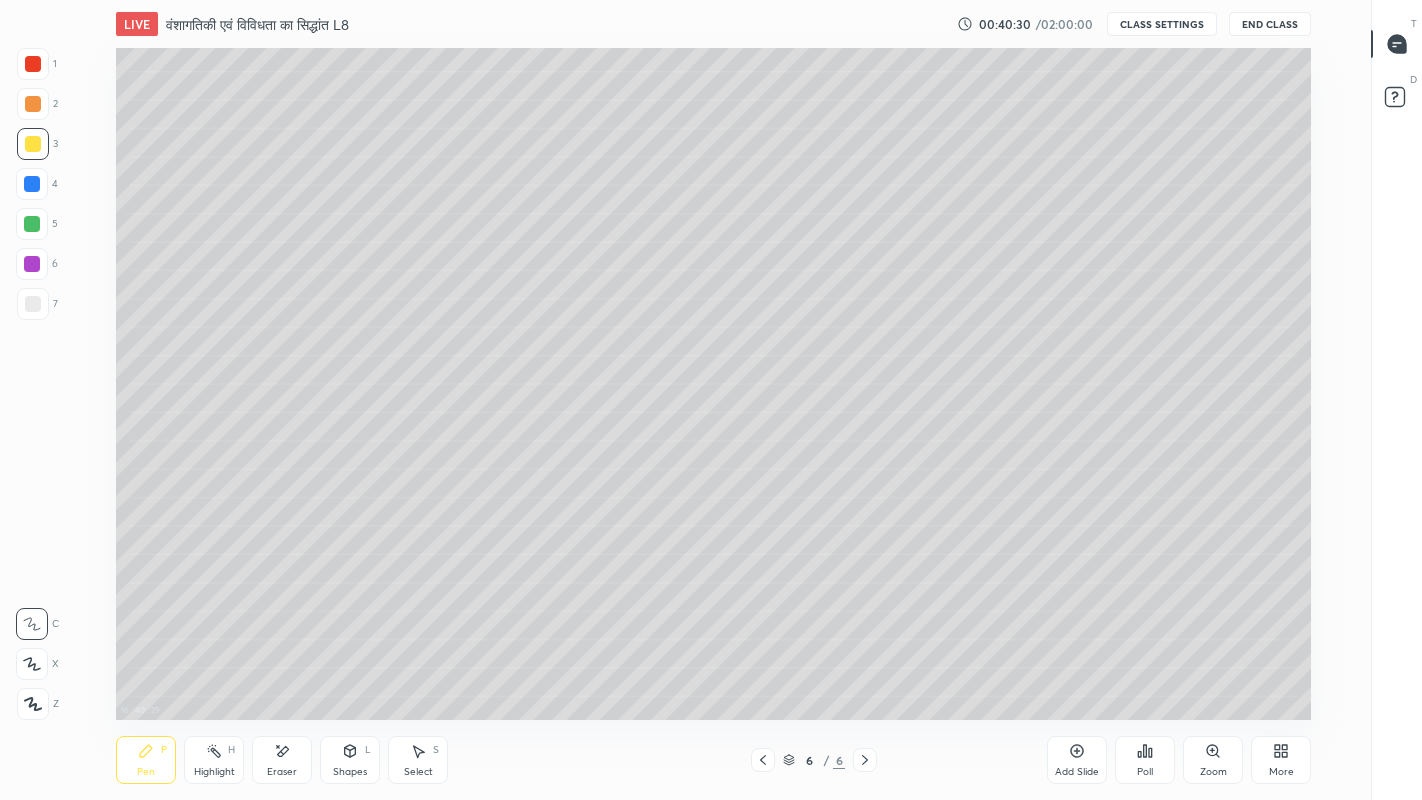 click at bounding box center (33, 144) 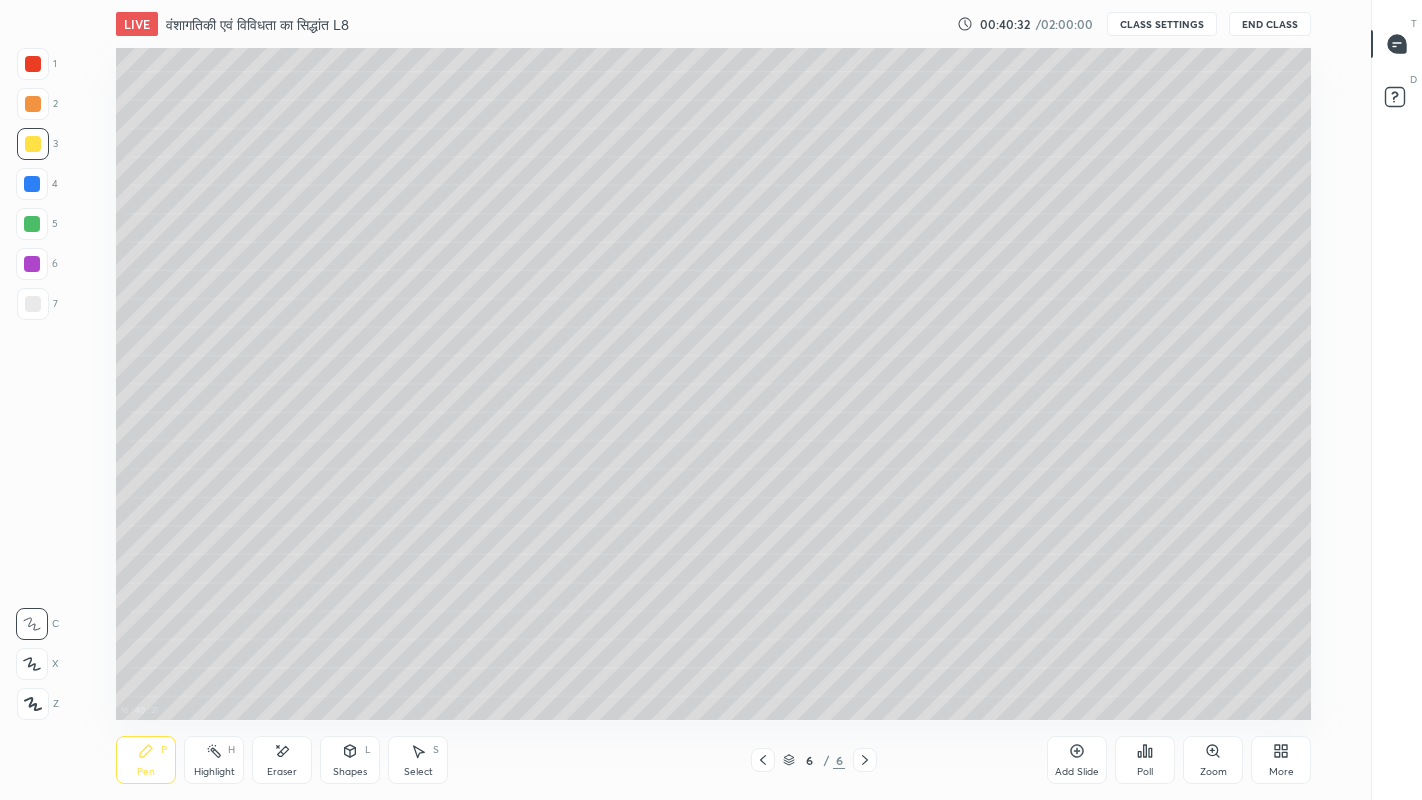 click at bounding box center [33, 144] 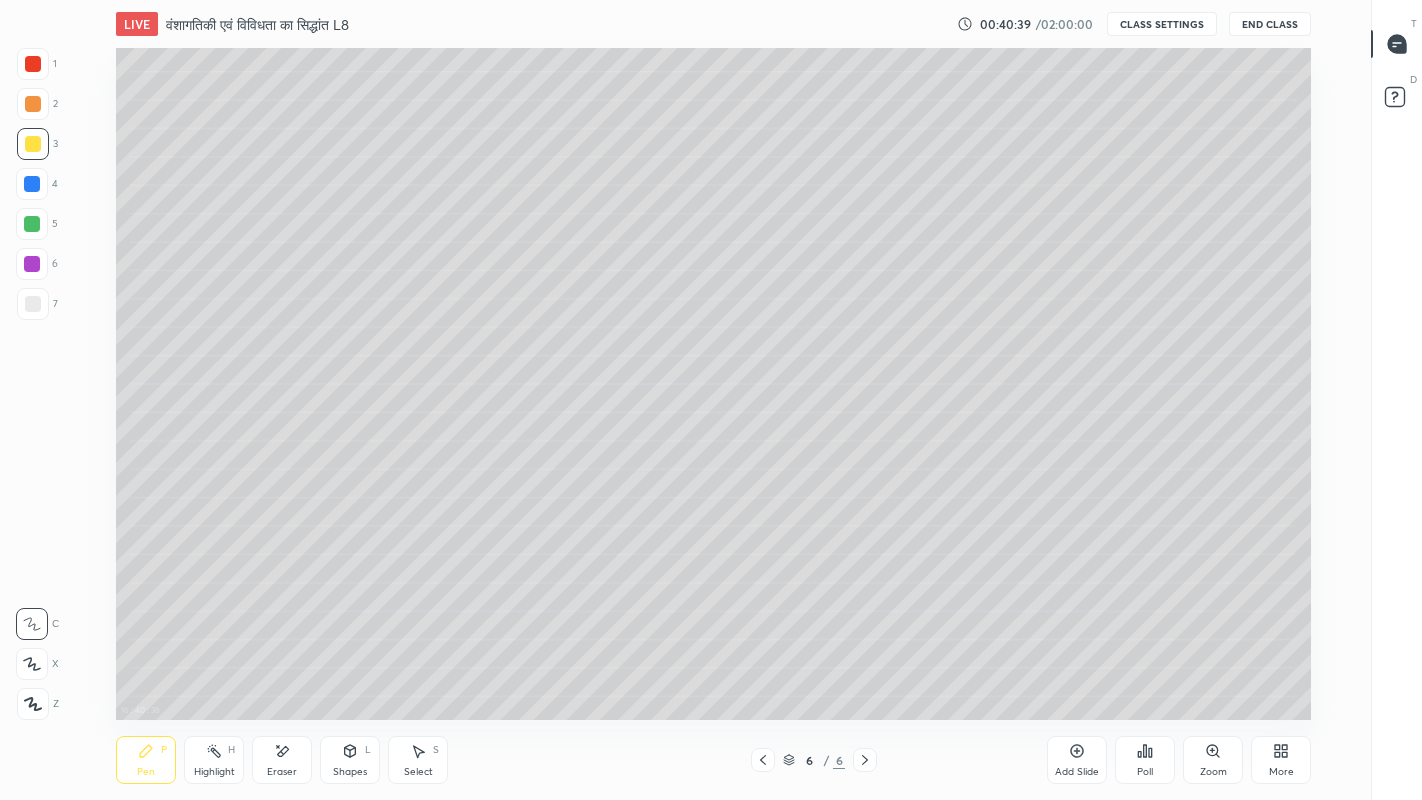 click at bounding box center (33, 304) 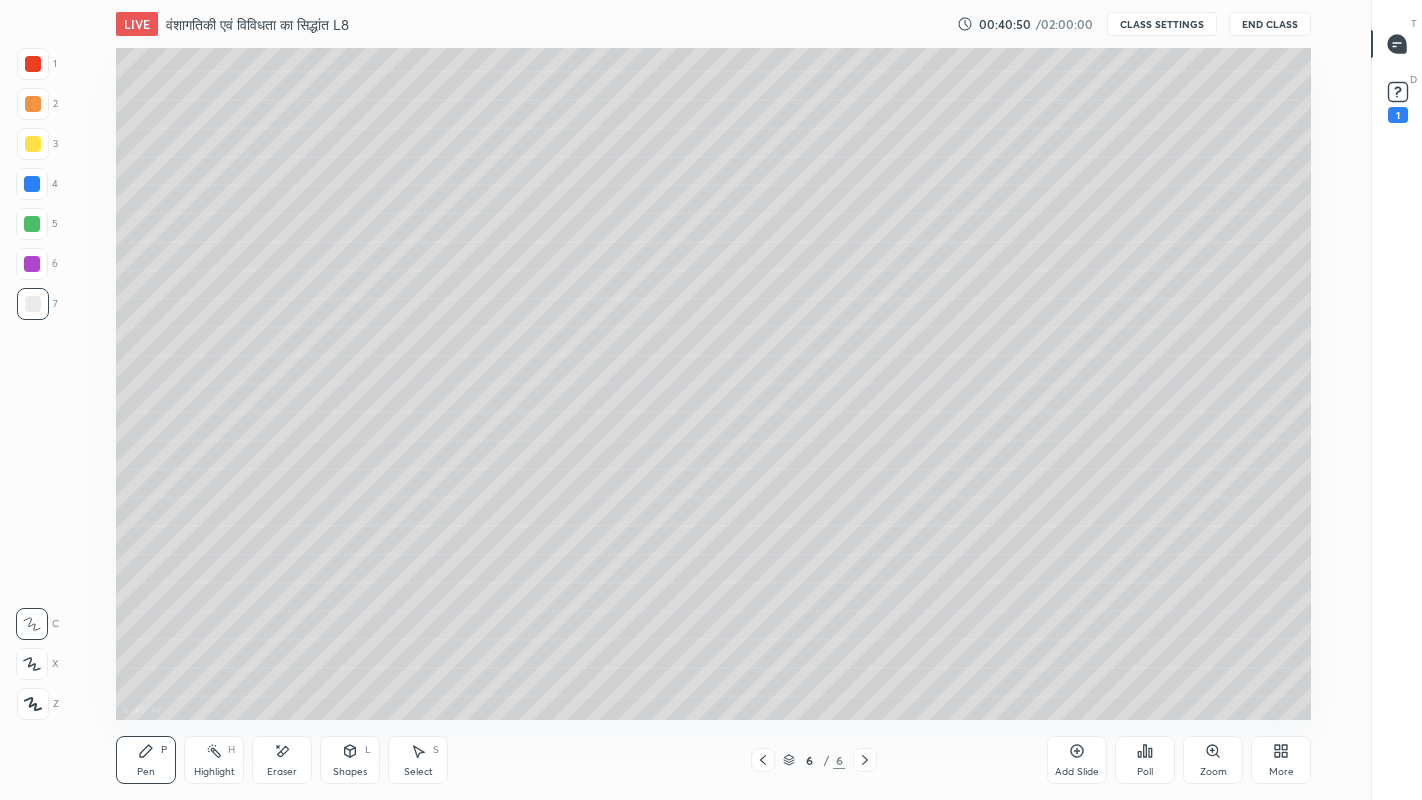 click at bounding box center (33, 304) 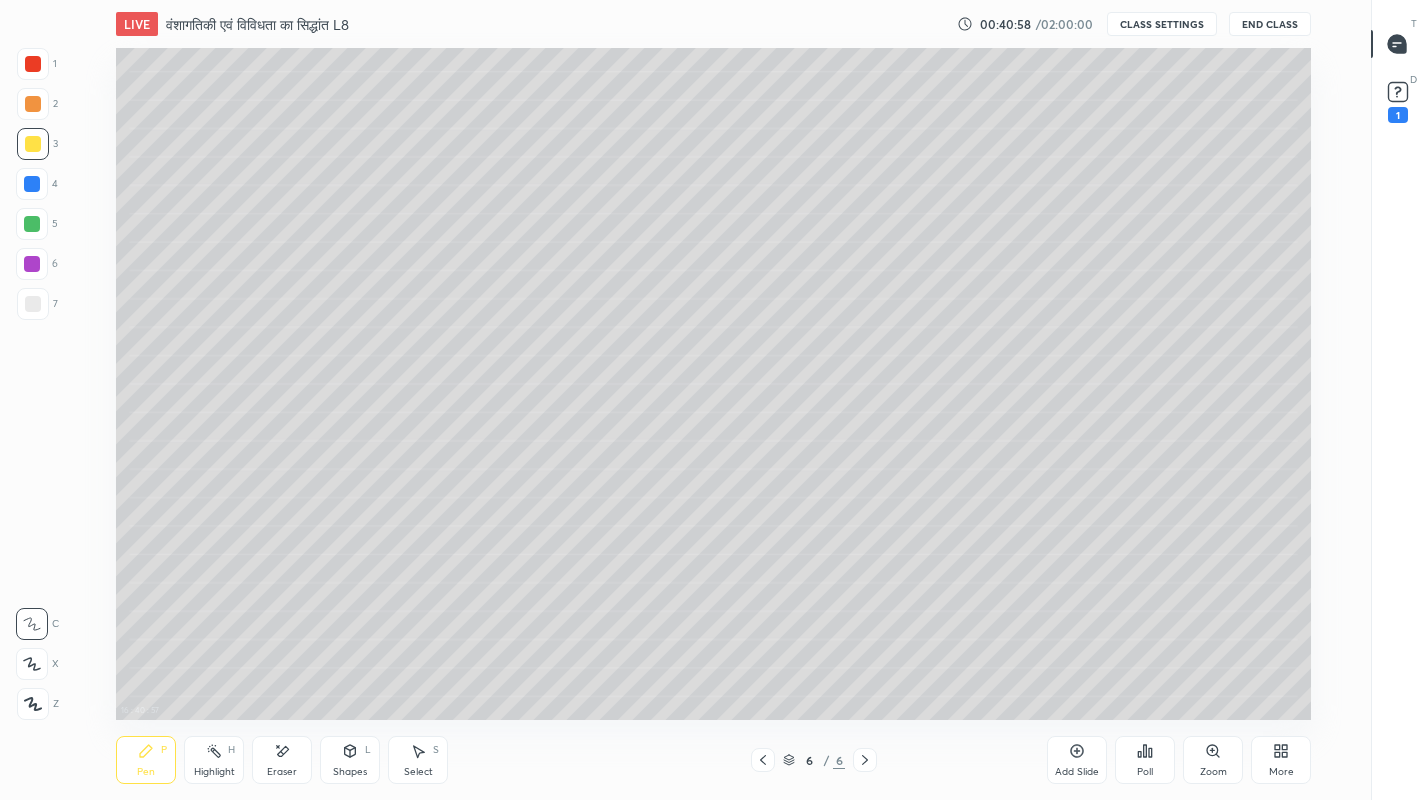 click at bounding box center [33, 144] 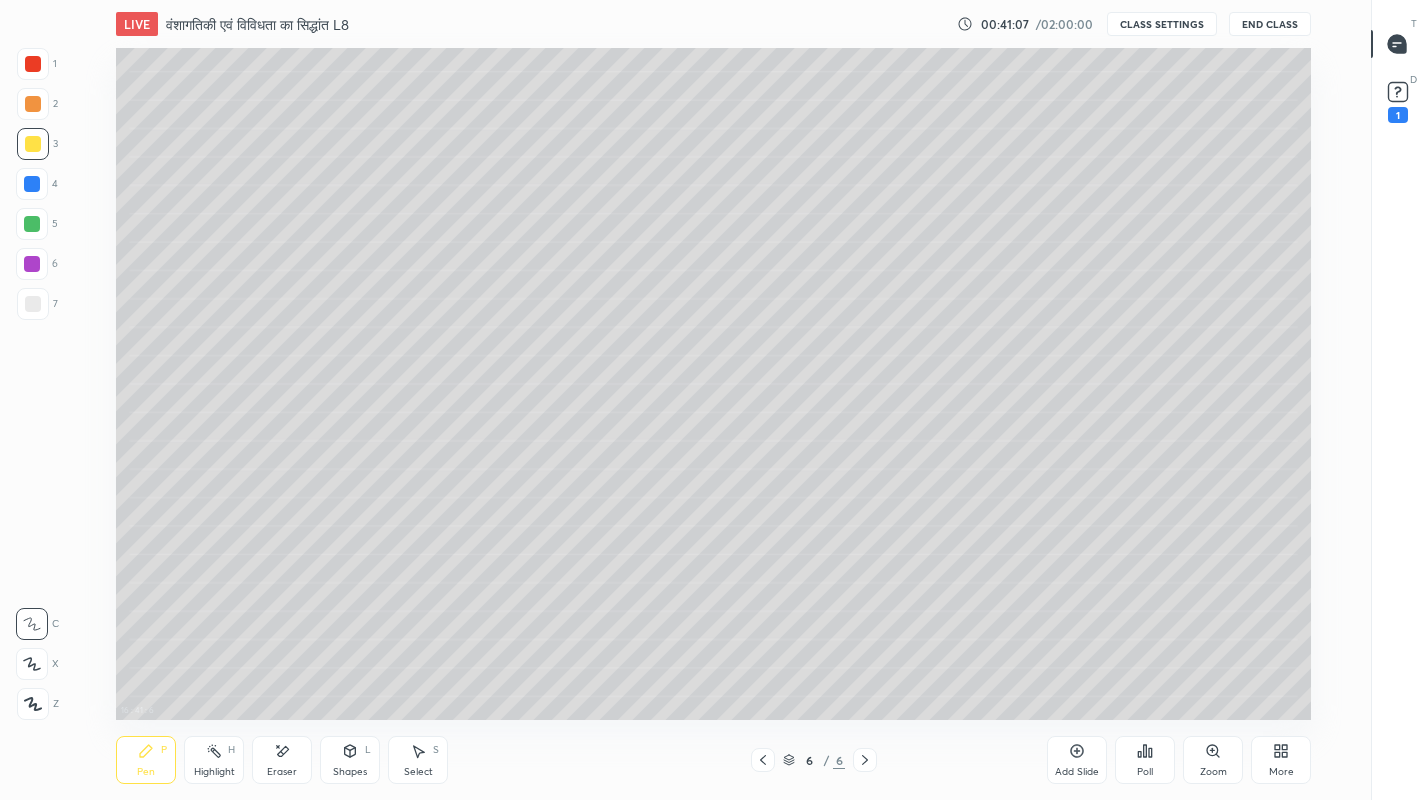 click at bounding box center [33, 64] 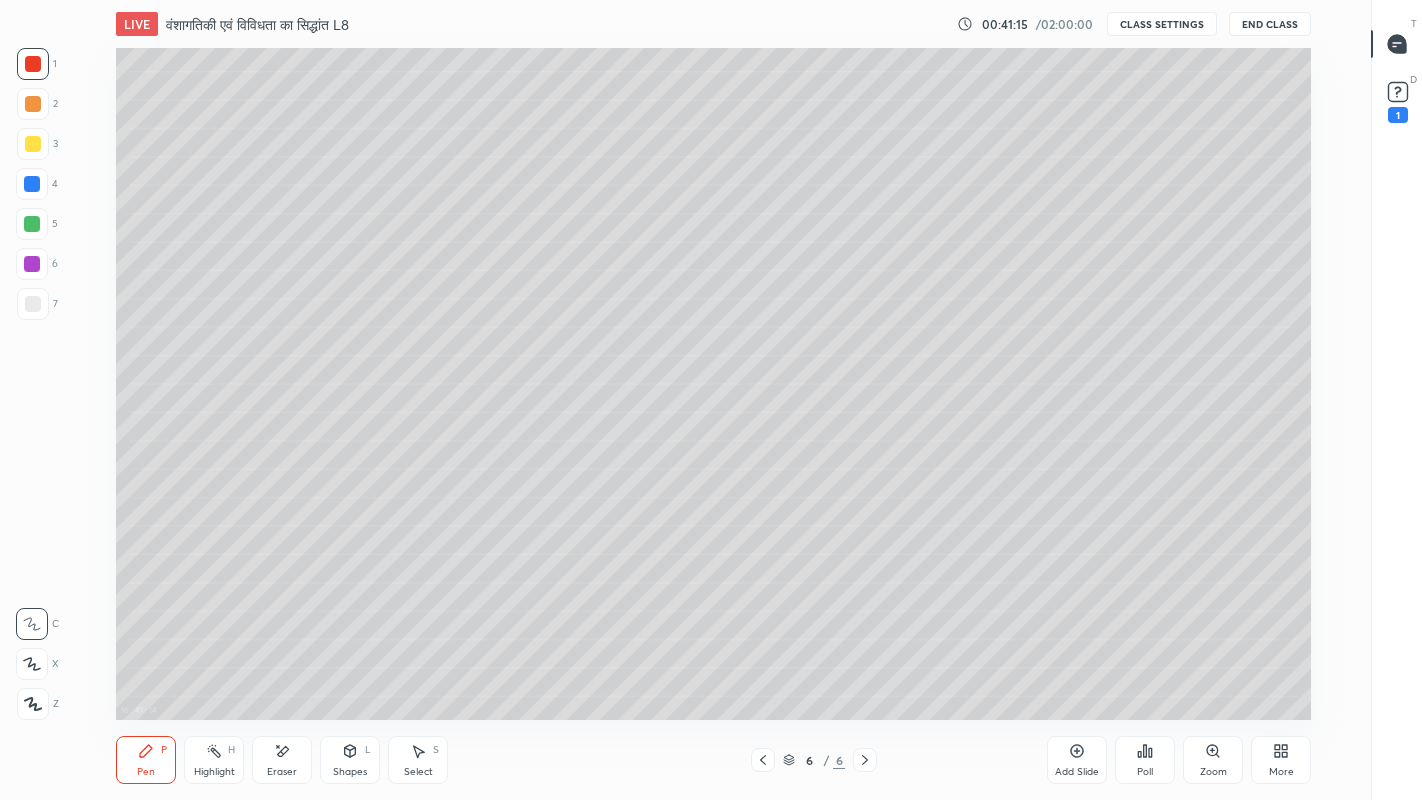 click at bounding box center (33, 304) 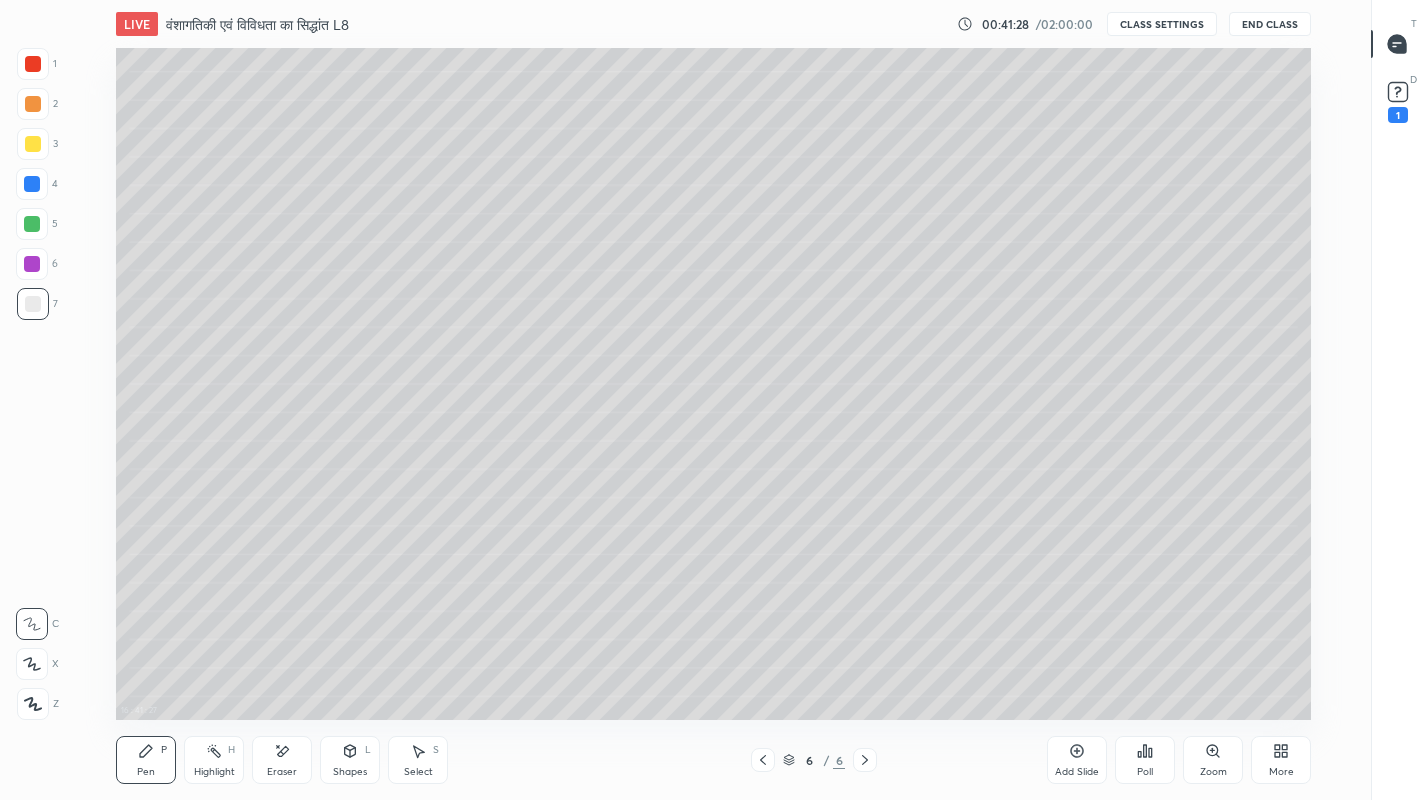 click at bounding box center (33, 104) 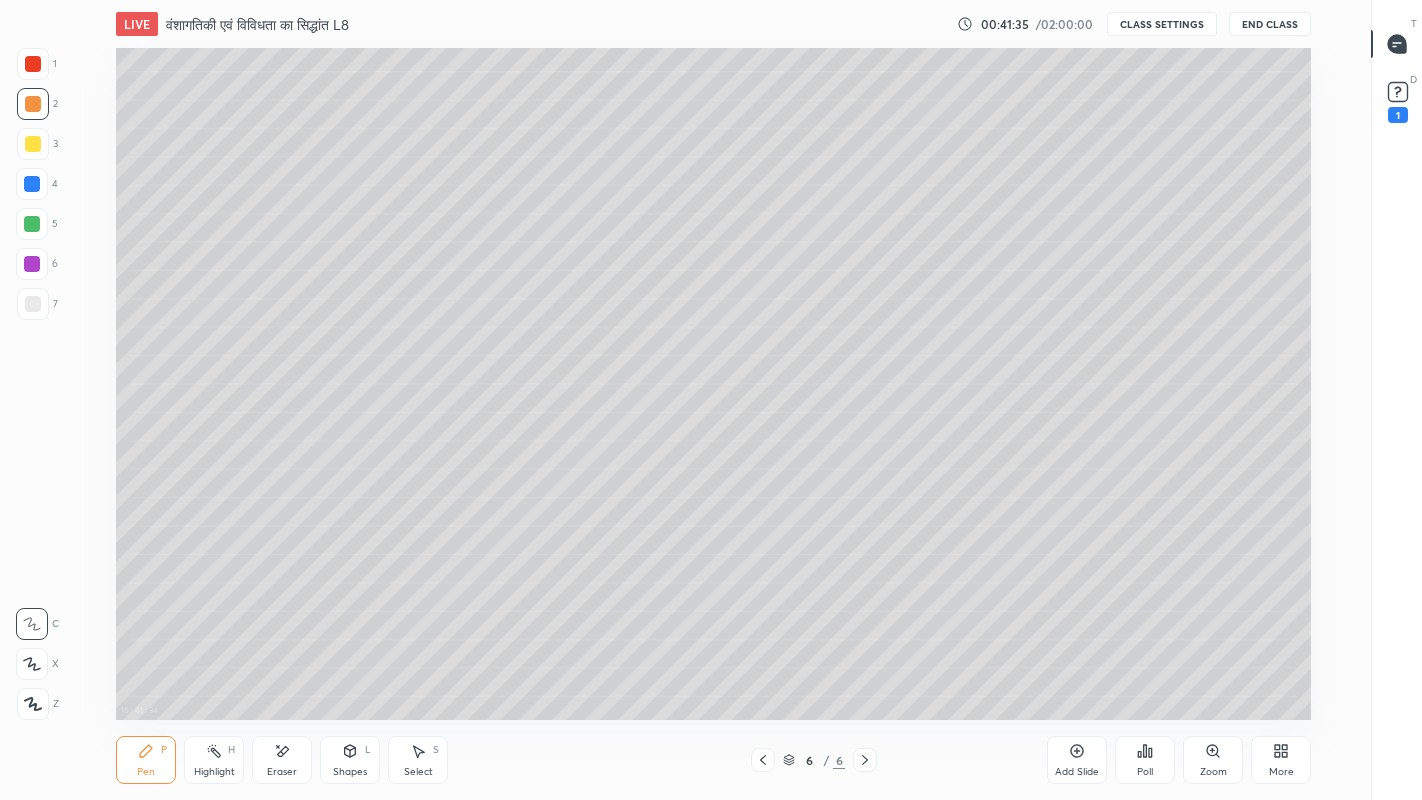 click at bounding box center [32, 224] 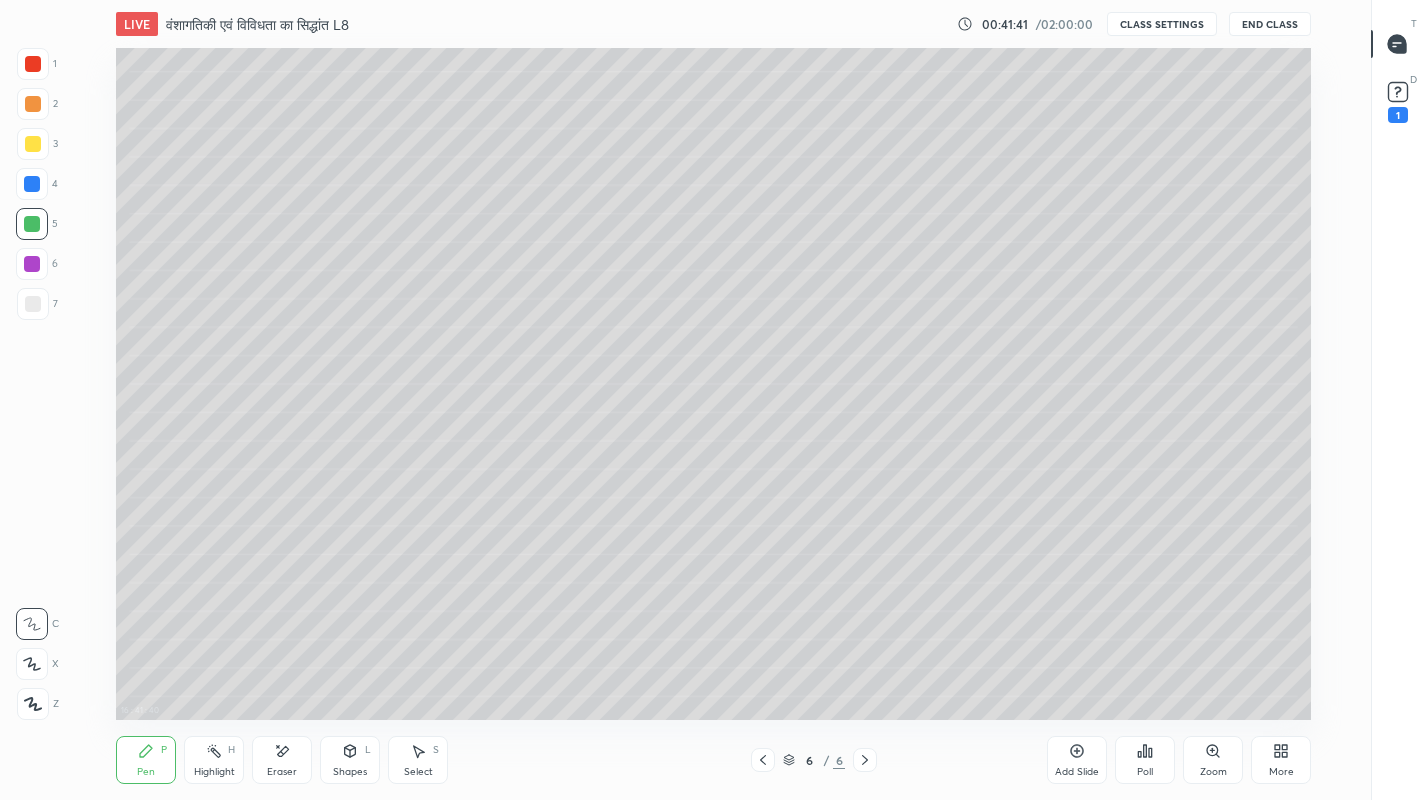 click at bounding box center [33, 304] 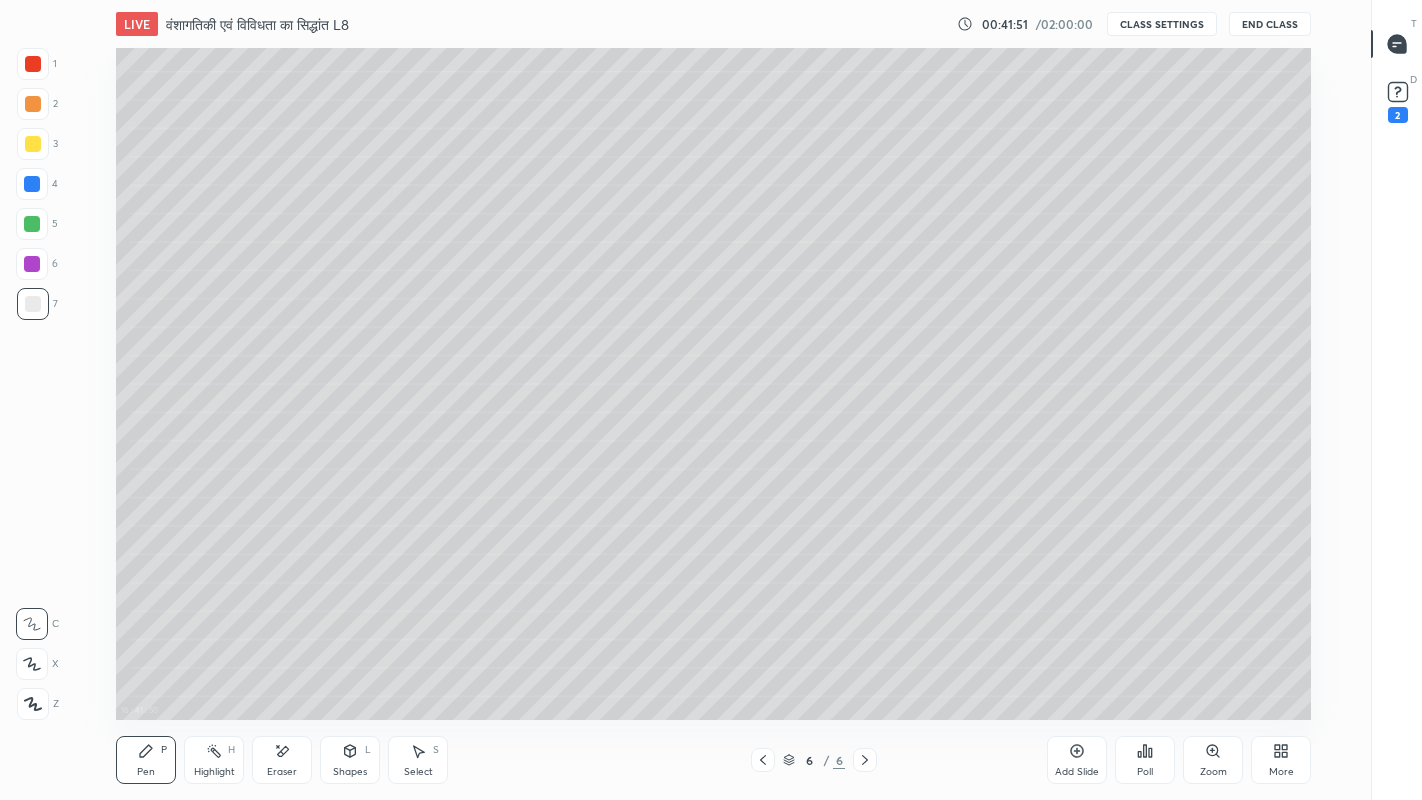 click at bounding box center (33, 304) 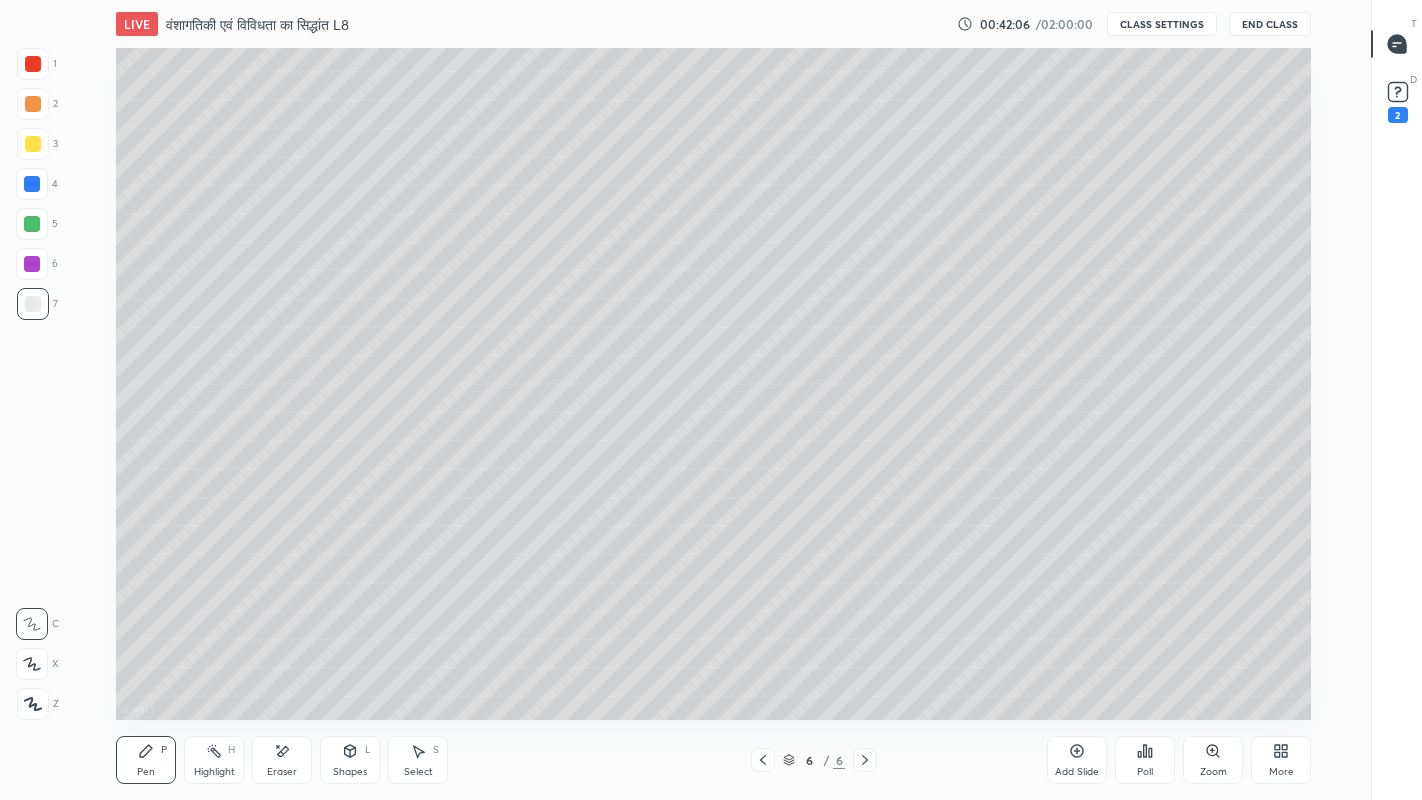 click at bounding box center [33, 144] 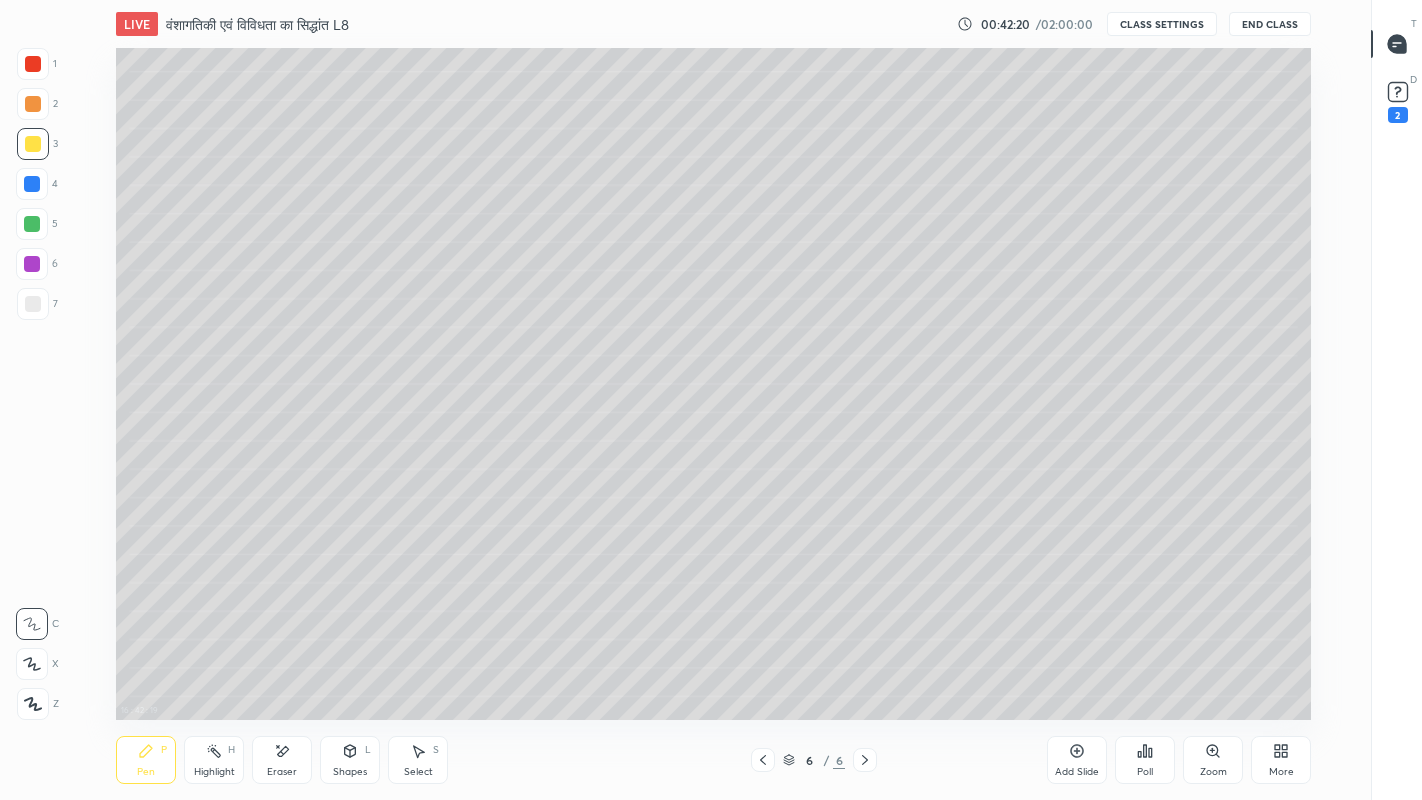 click at bounding box center (33, 304) 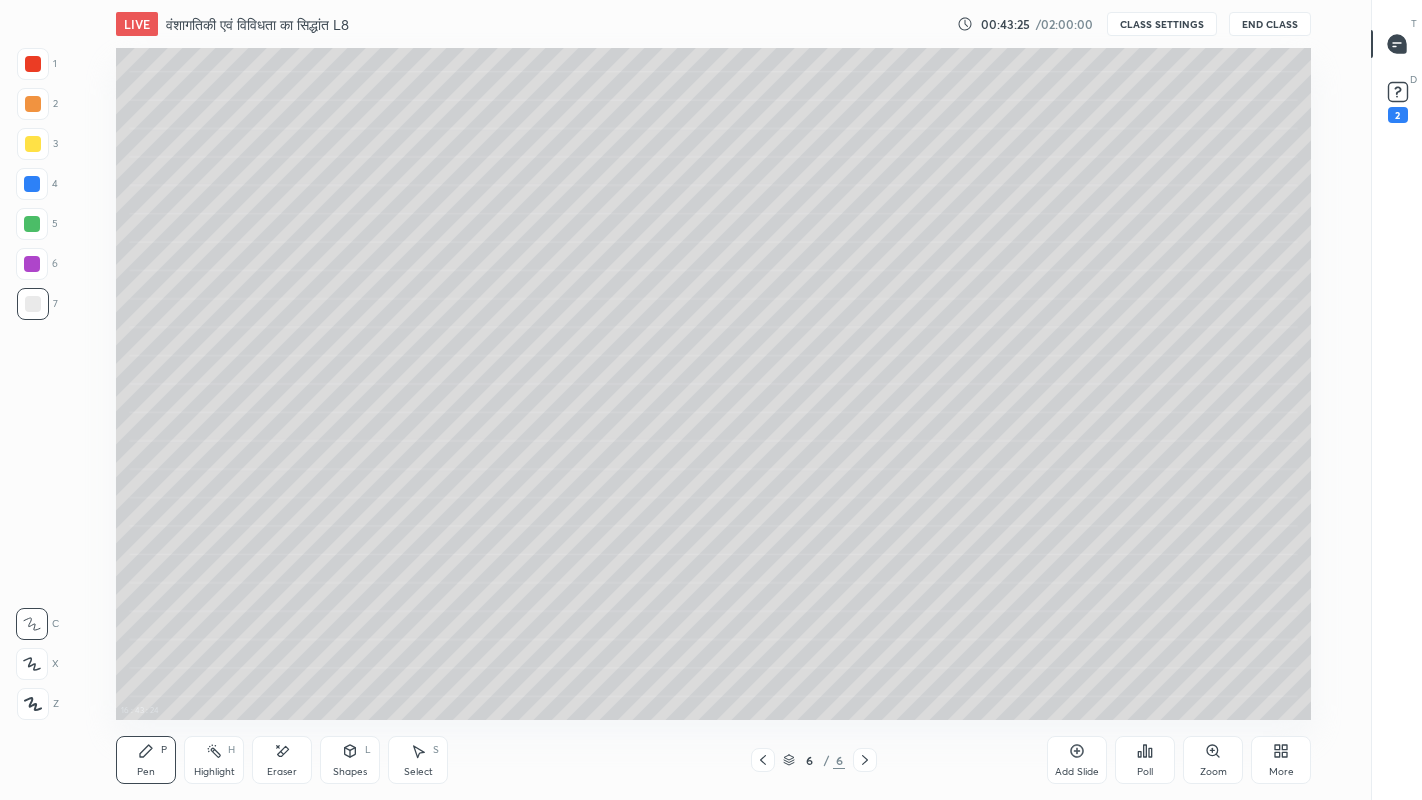 click on "More" at bounding box center [1281, 760] 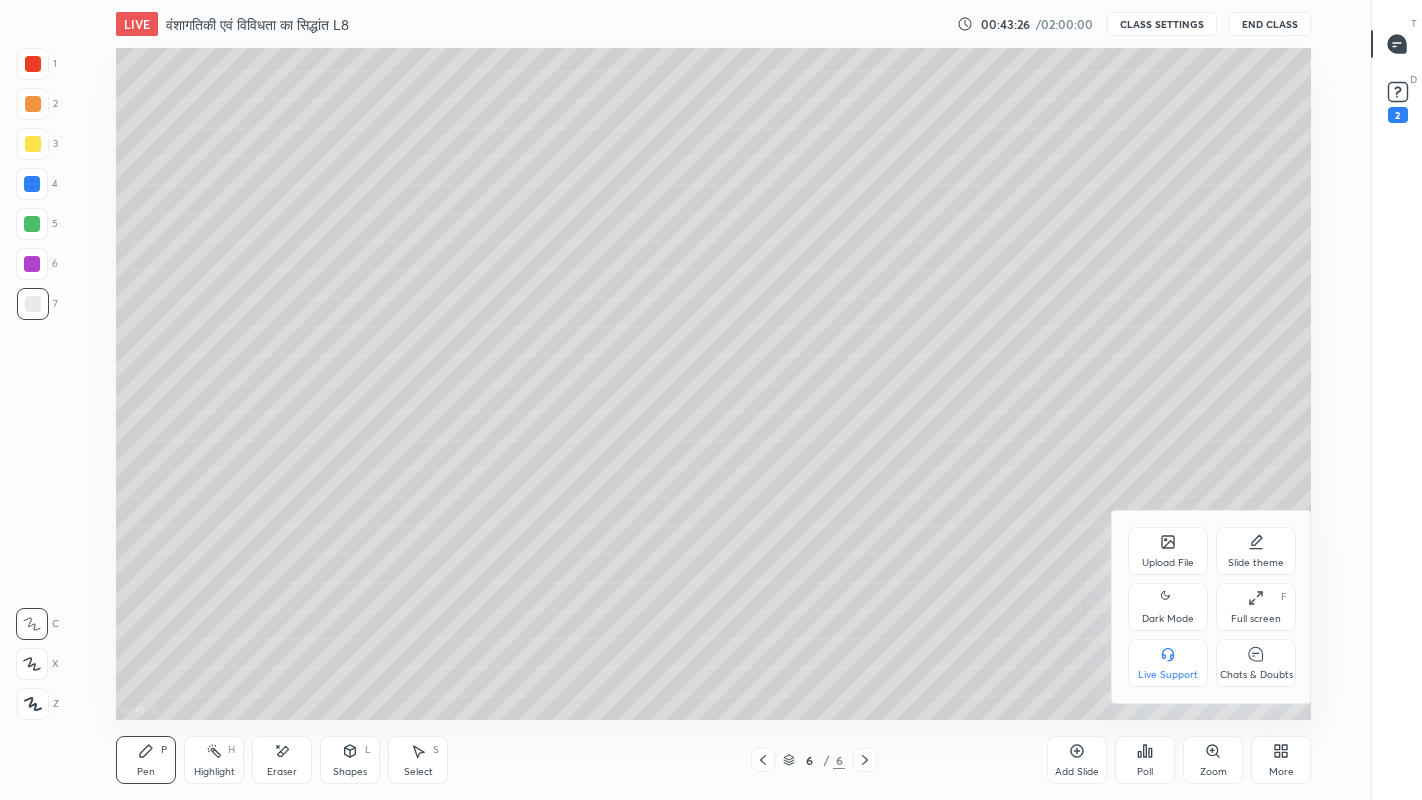 click on "Chats & Doubts" at bounding box center [1256, 663] 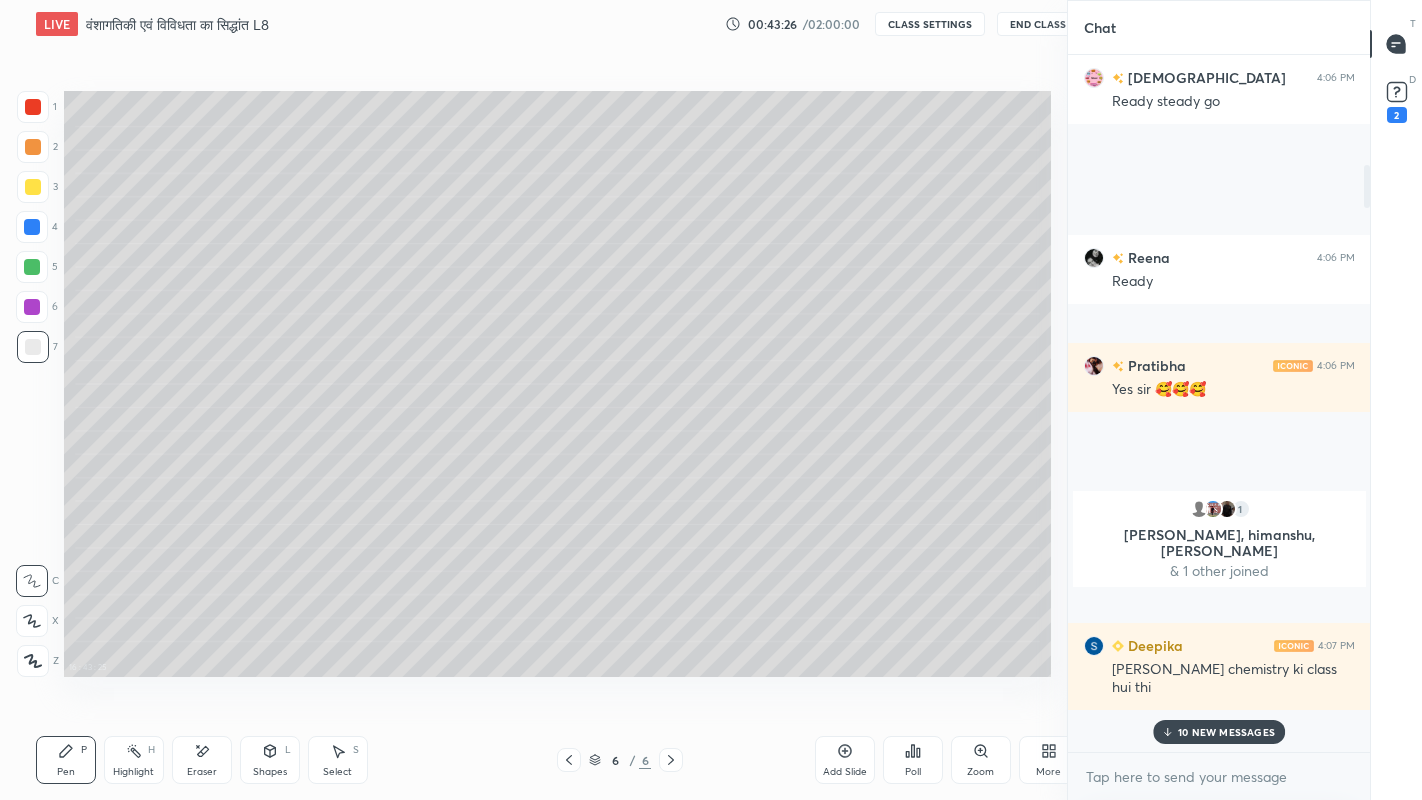 scroll, scrollTop: 672, scrollLeft: 986, axis: both 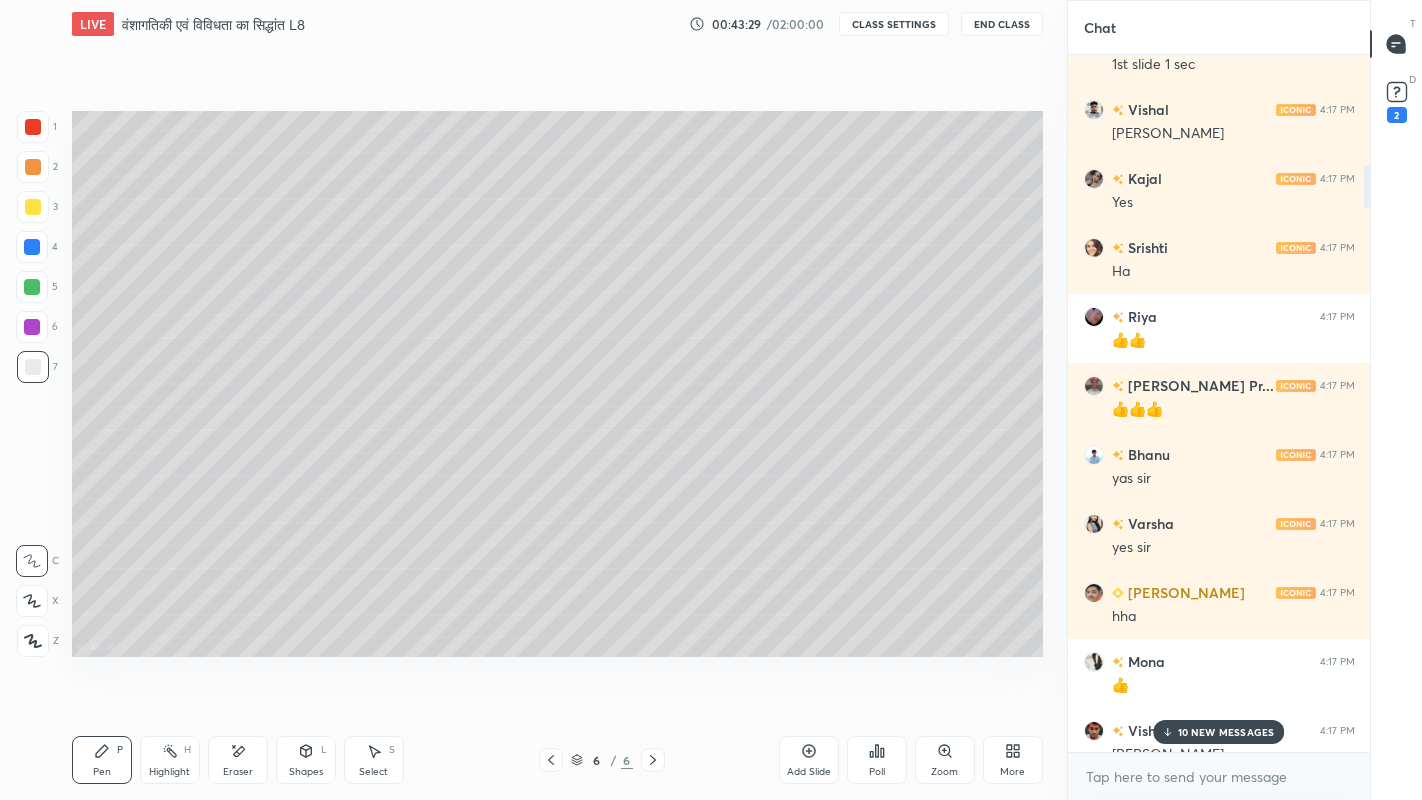 click on "10 NEW MESSAGES" at bounding box center [1226, 732] 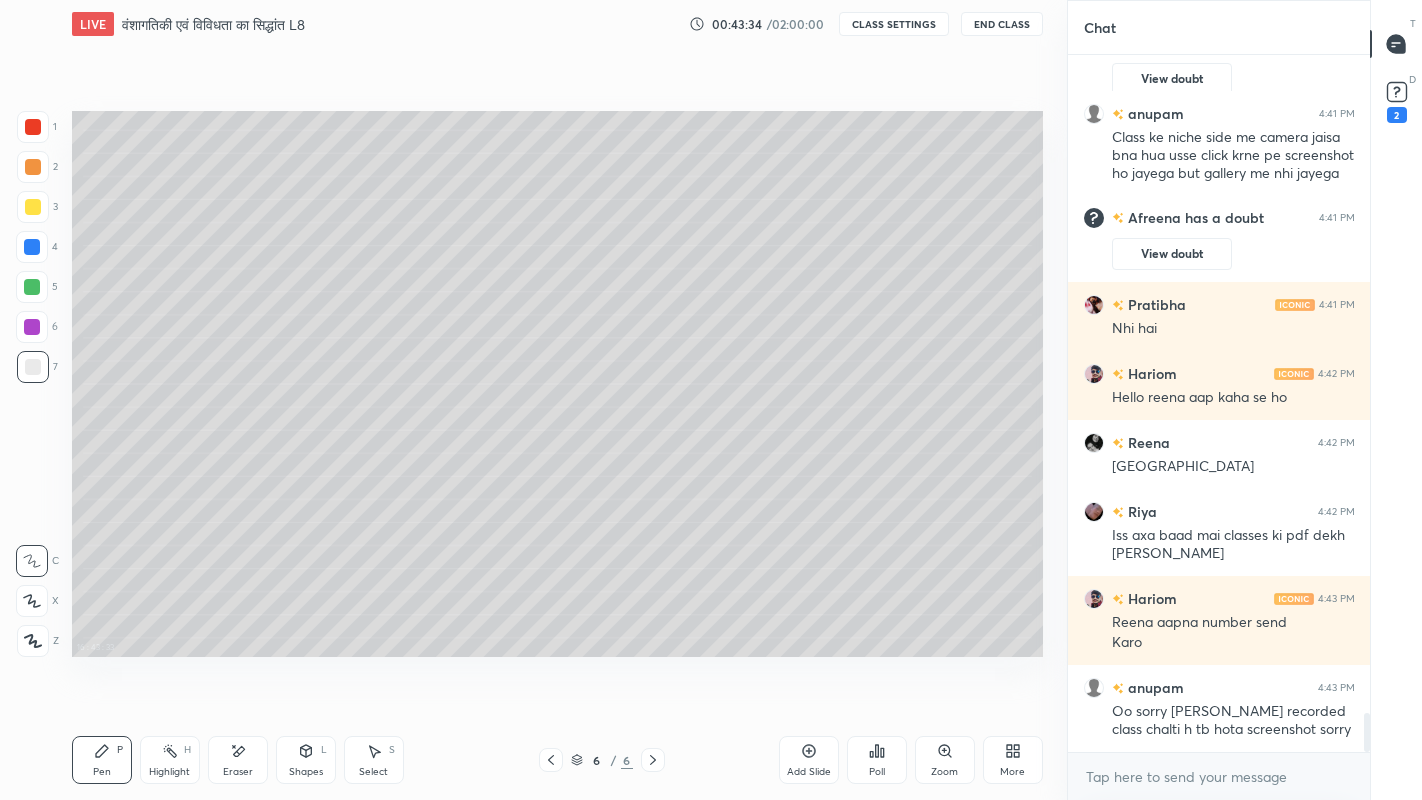 scroll, scrollTop: 11898, scrollLeft: 0, axis: vertical 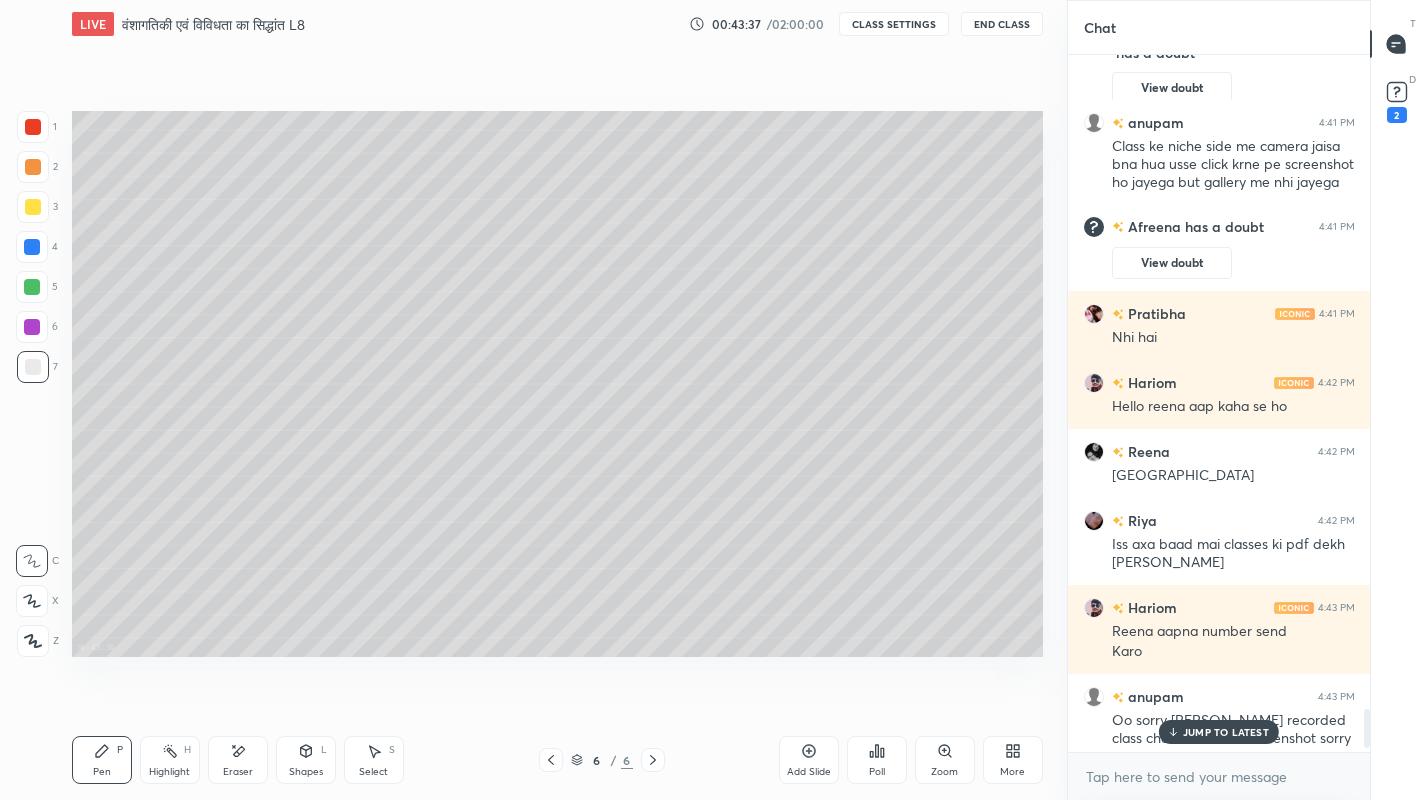 click 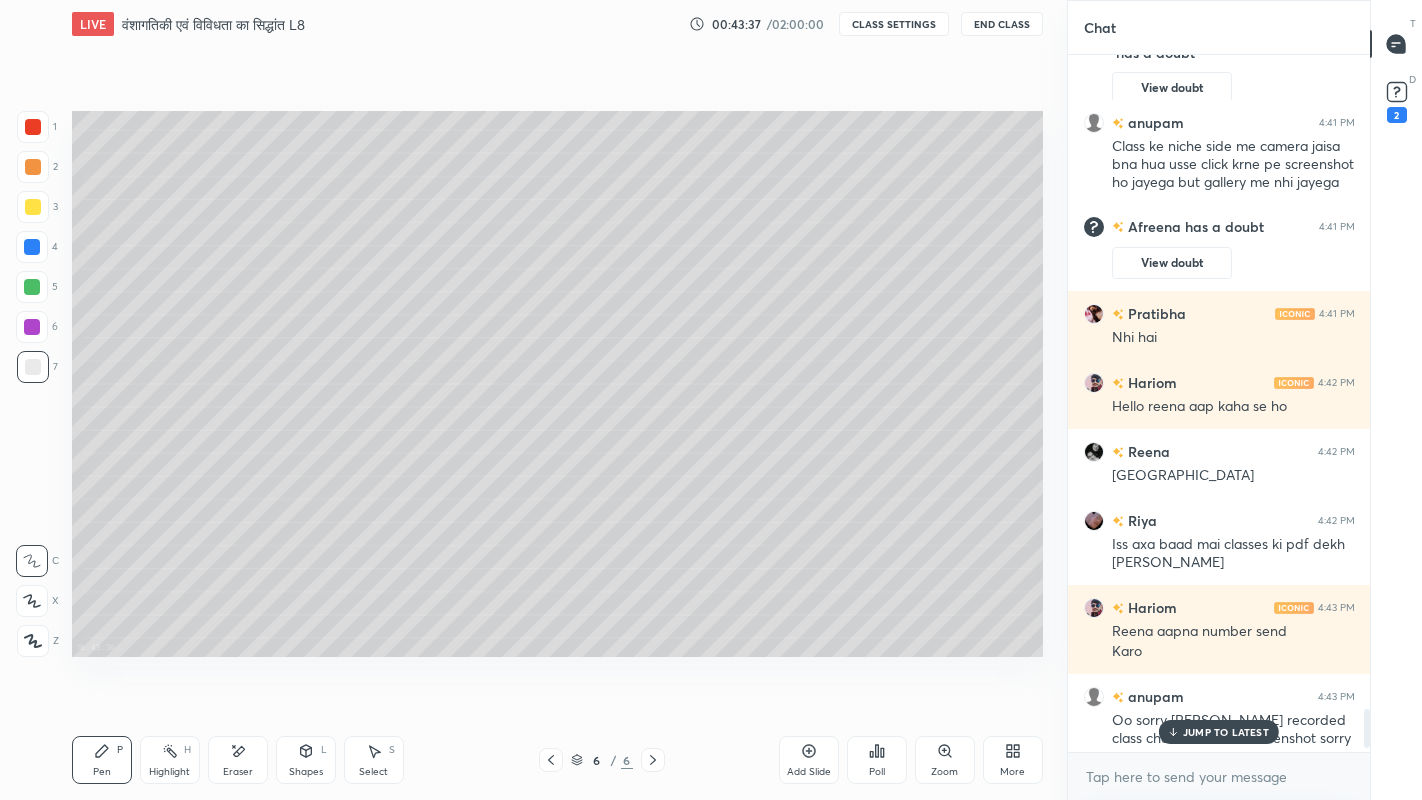scroll, scrollTop: 0, scrollLeft: 0, axis: both 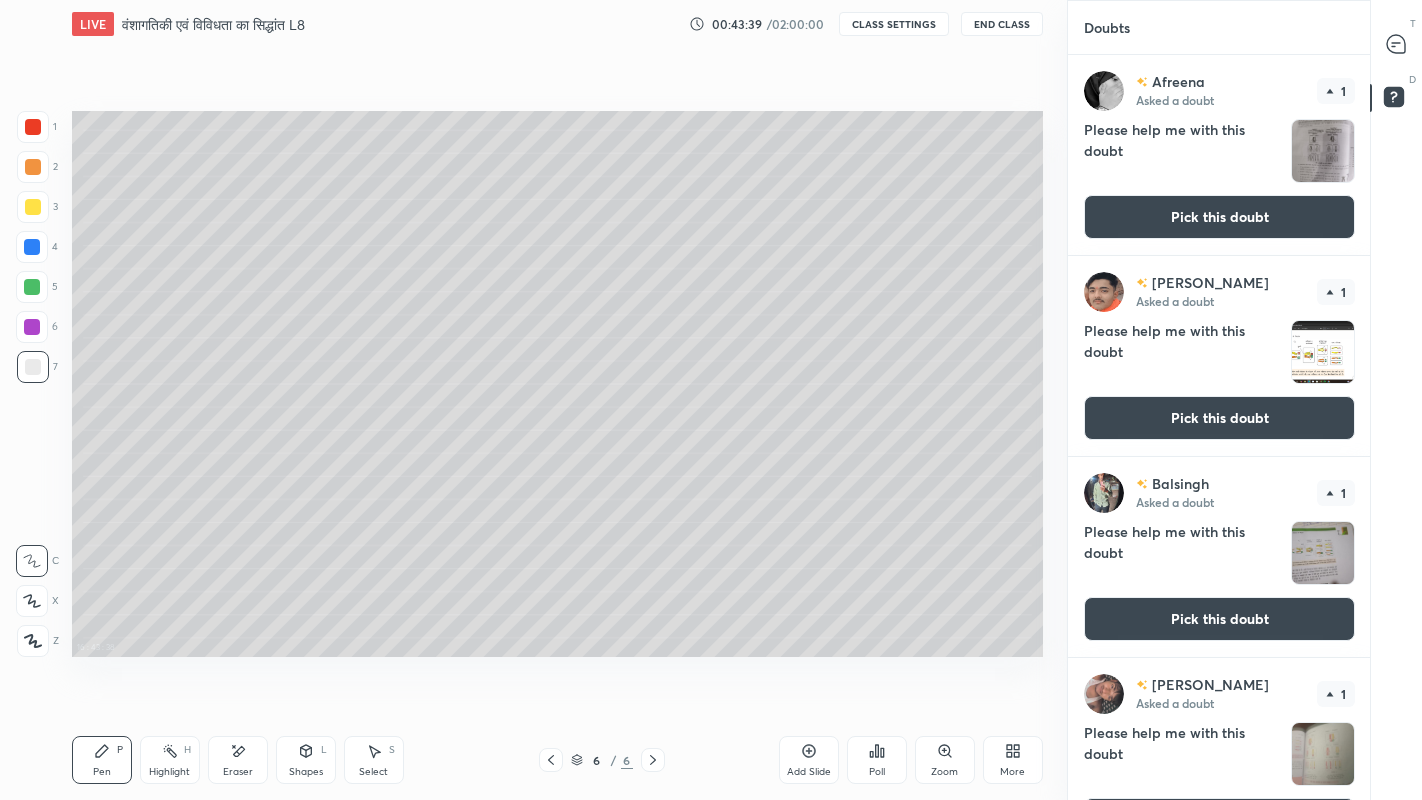 click on "Pick this doubt" at bounding box center [1219, 418] 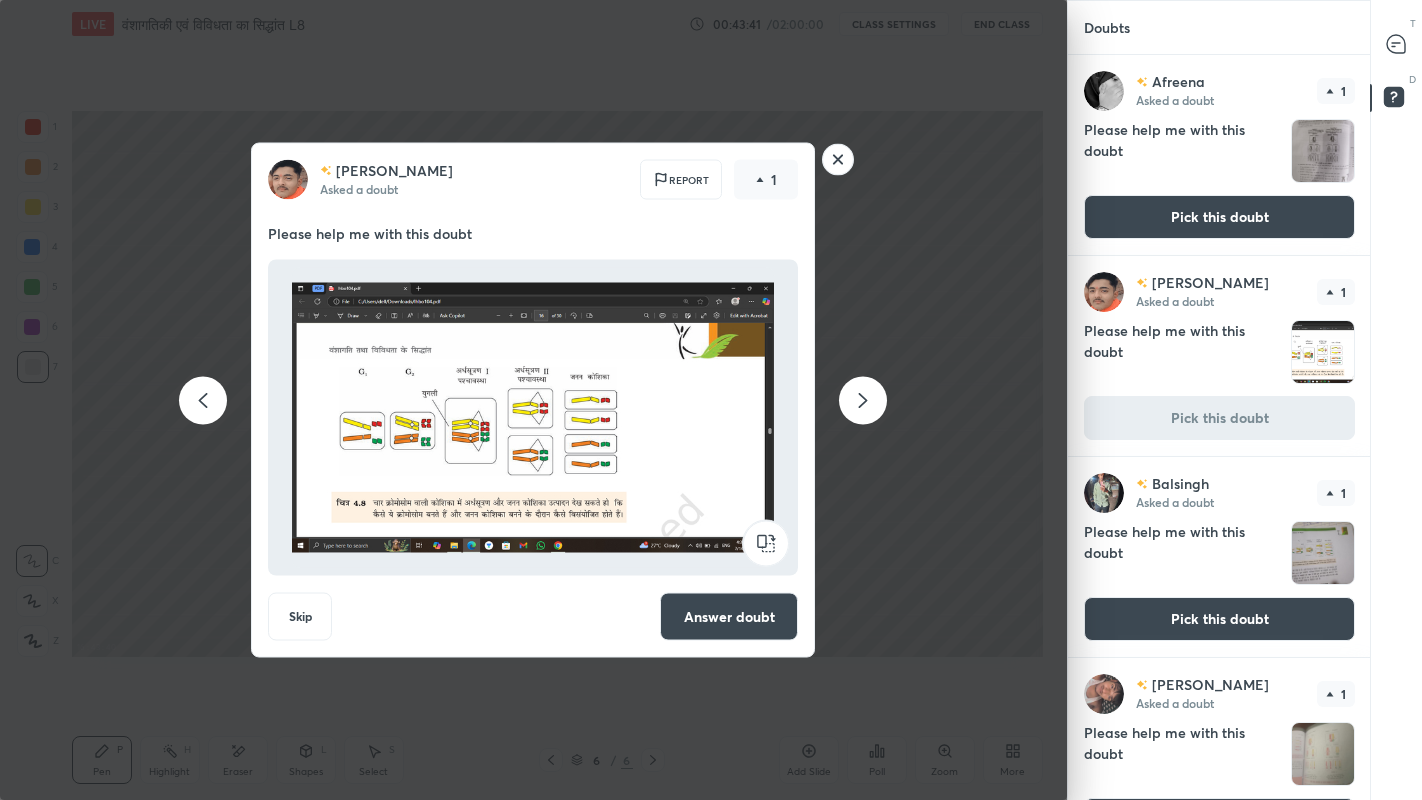 click on "Answer doubt" at bounding box center [729, 617] 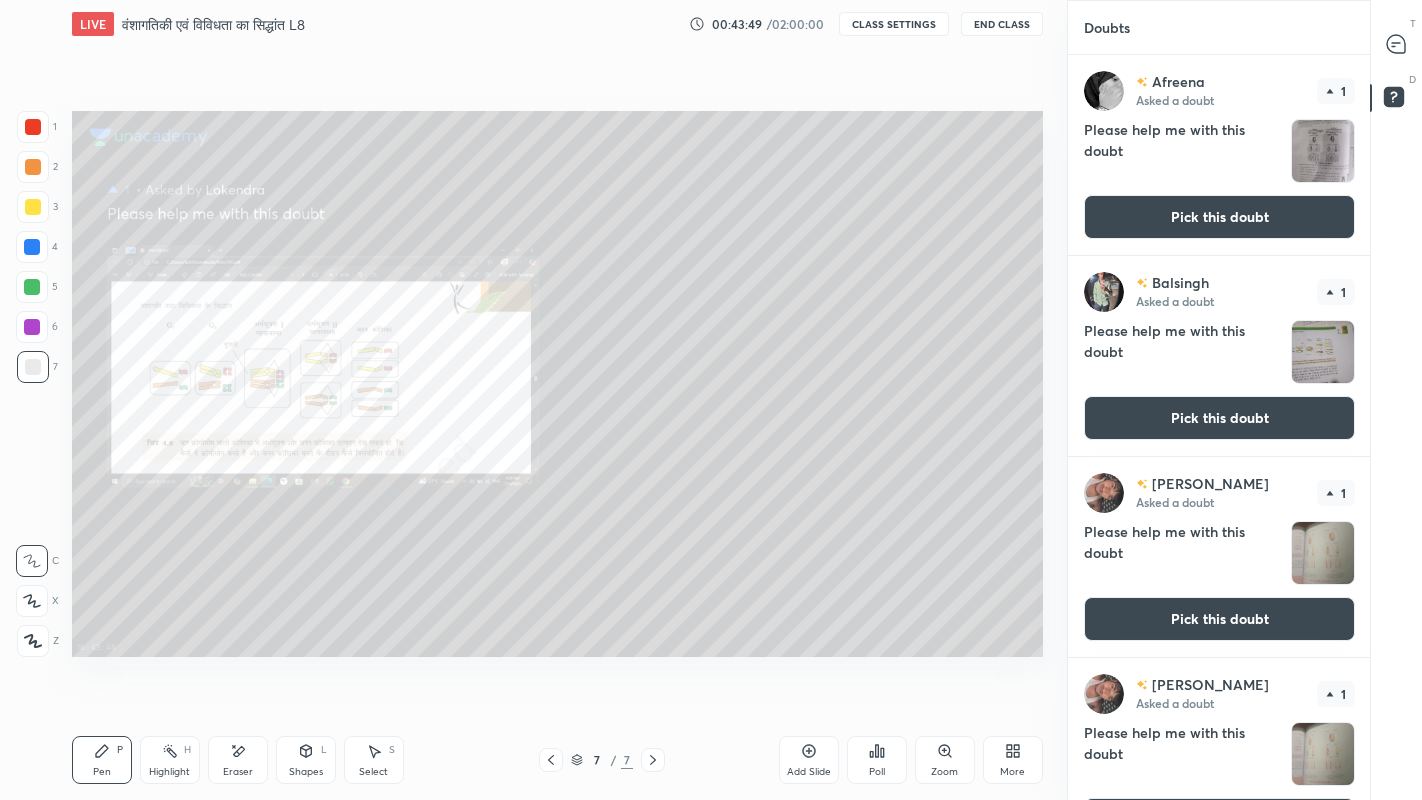 click on "Zoom" at bounding box center (944, 772) 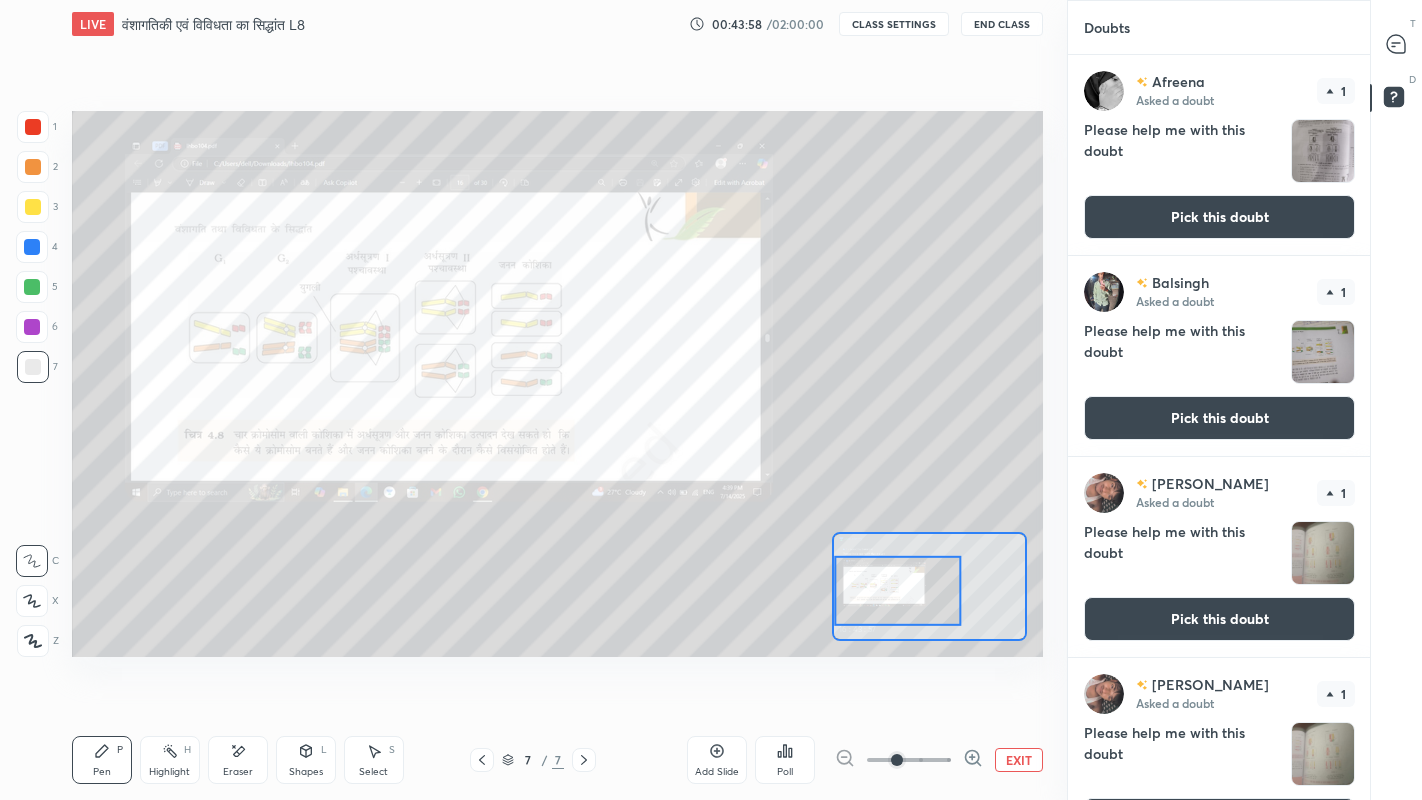 click at bounding box center [33, 207] 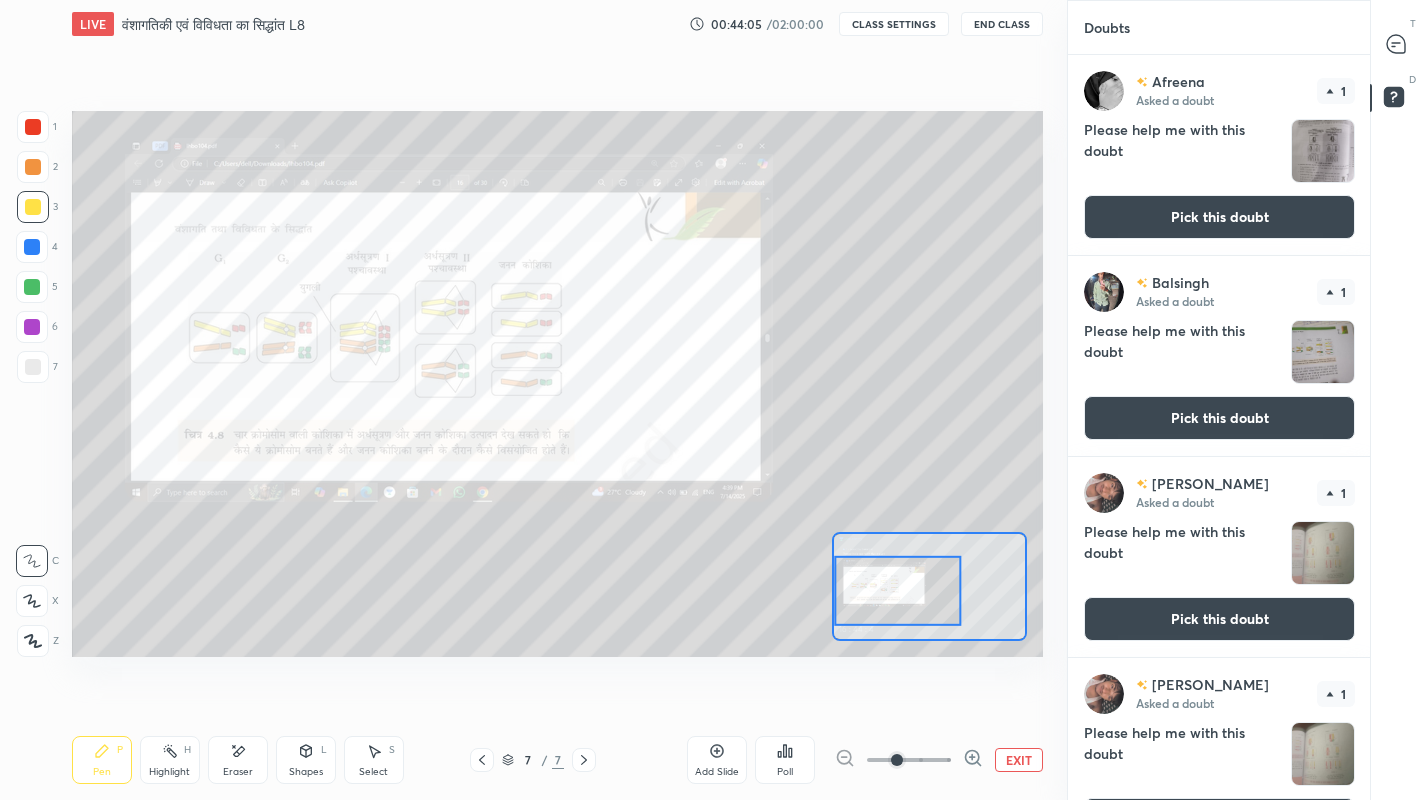 click at bounding box center (32, 247) 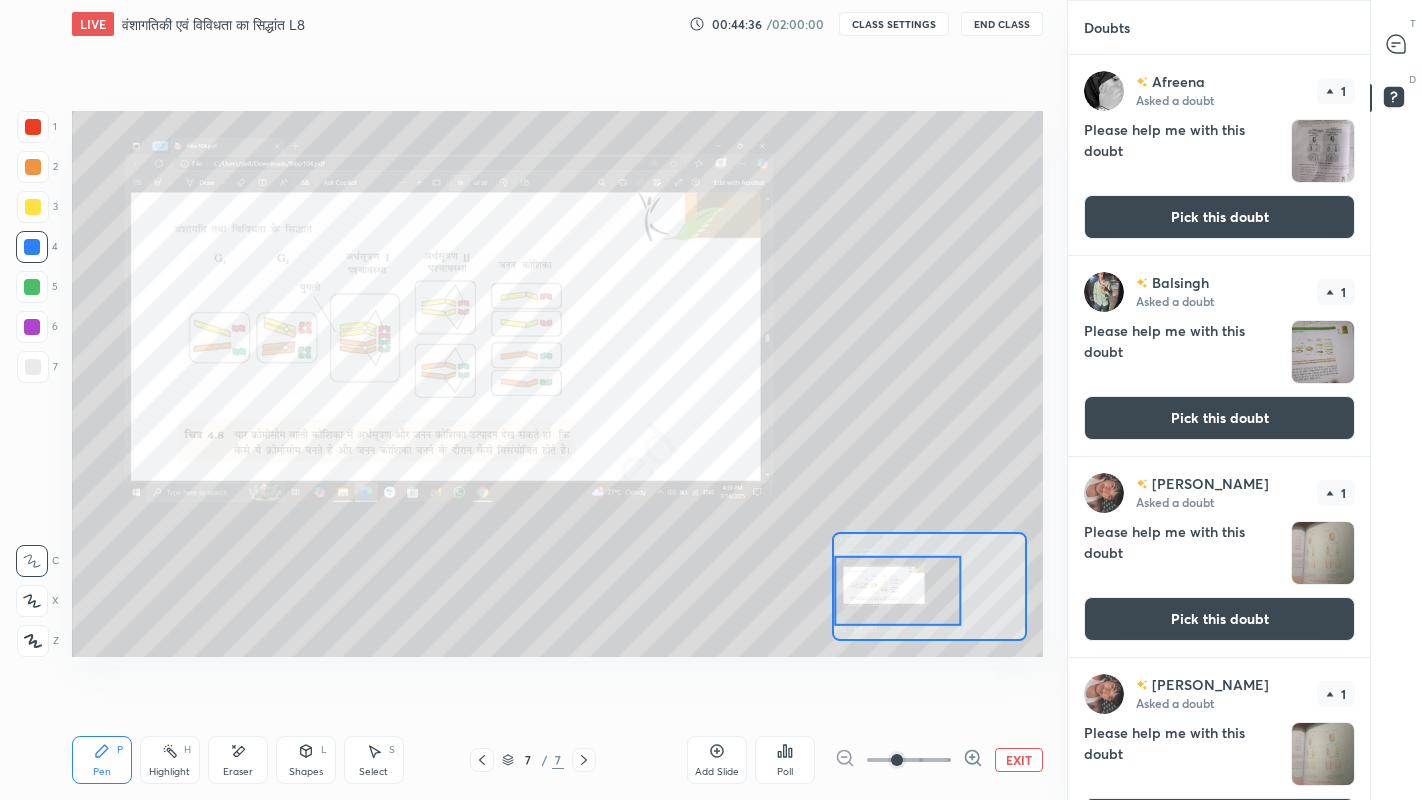 click 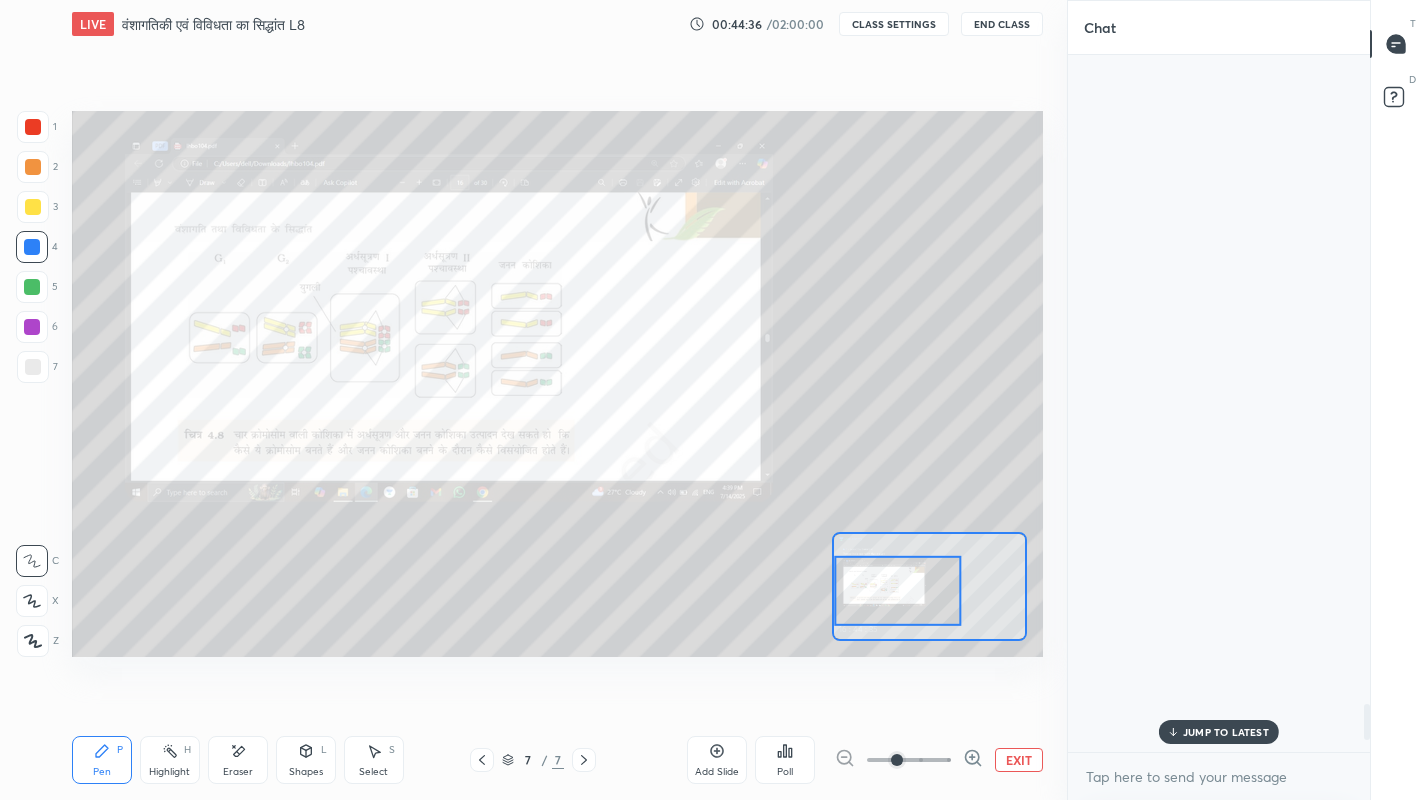 scroll, scrollTop: 12865, scrollLeft: 0, axis: vertical 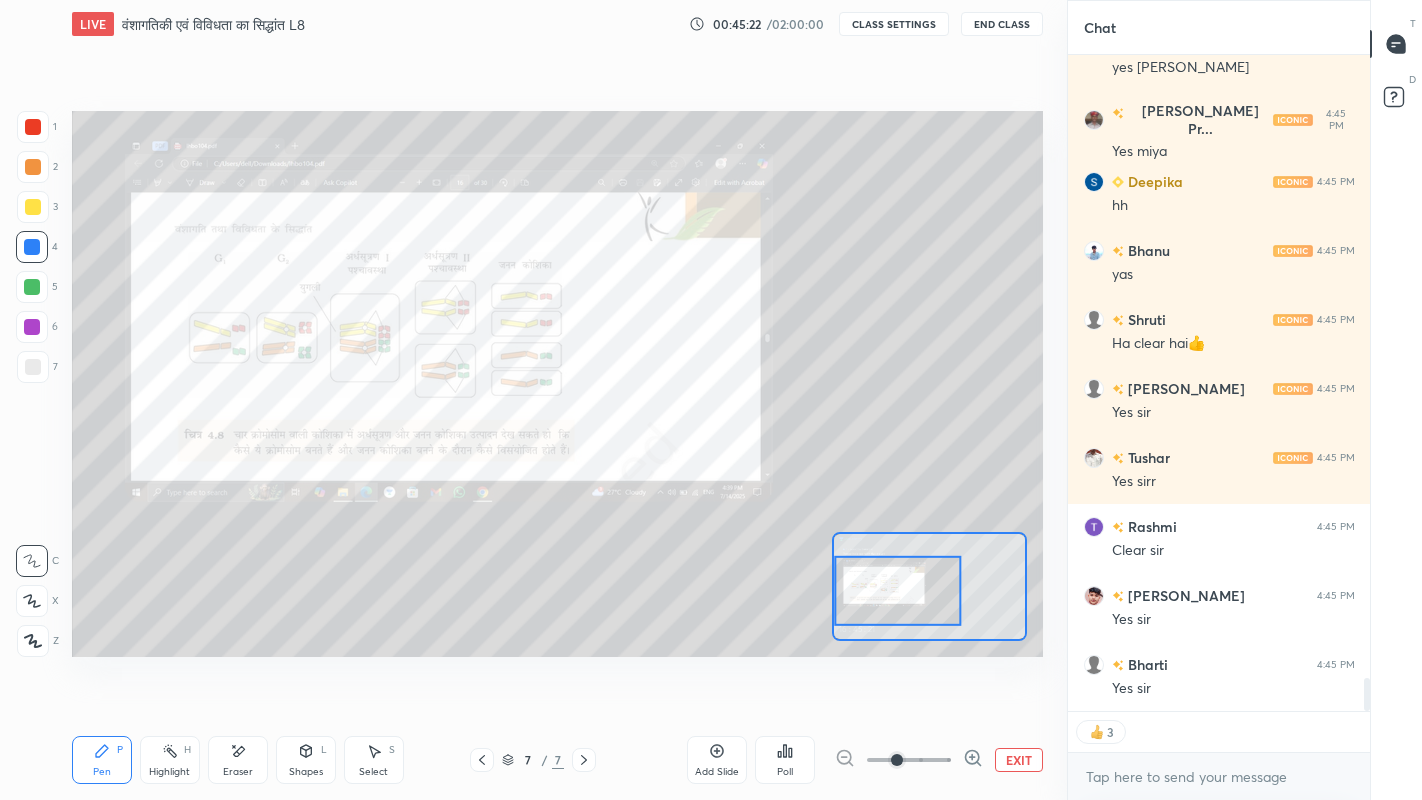 click on "EXIT" at bounding box center (1019, 760) 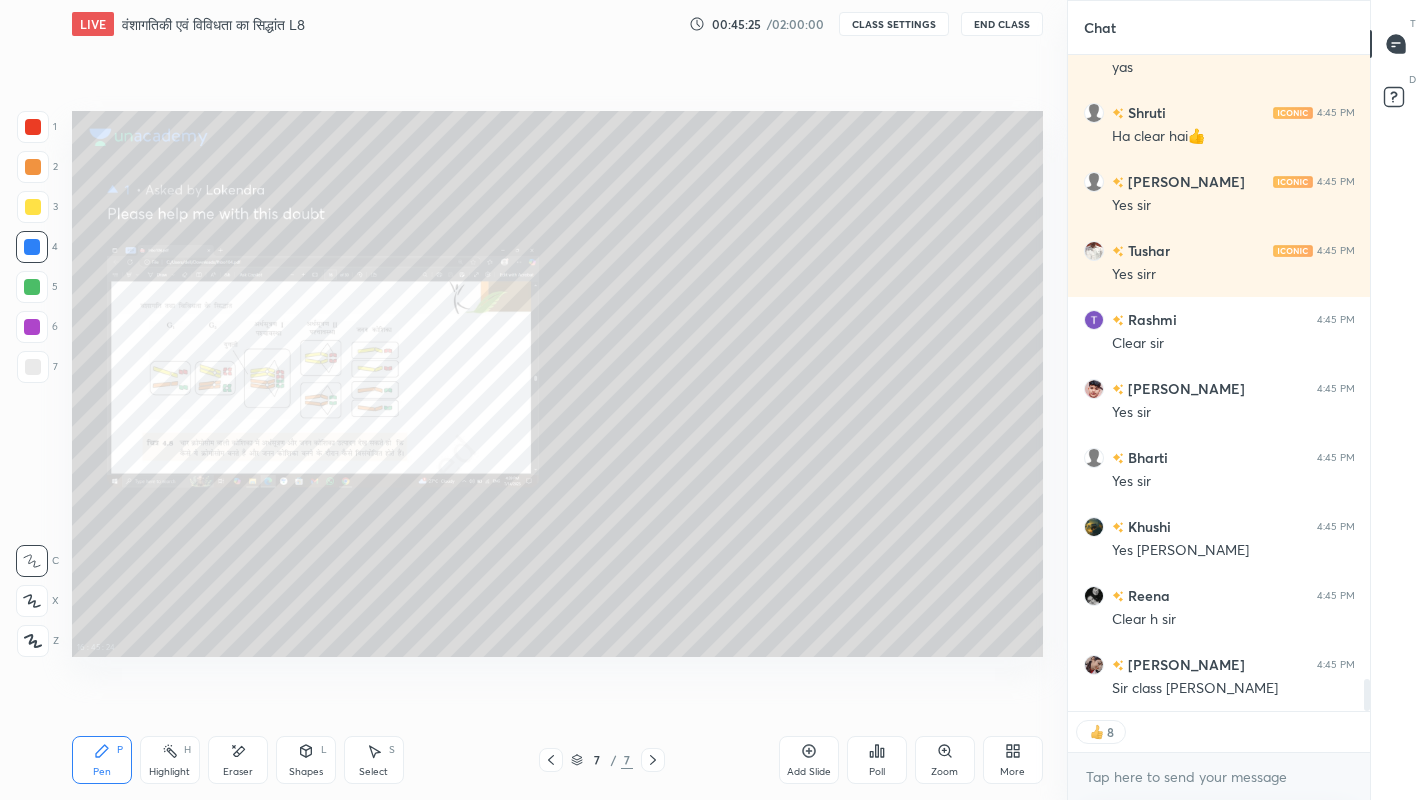 scroll, scrollTop: 12837, scrollLeft: 0, axis: vertical 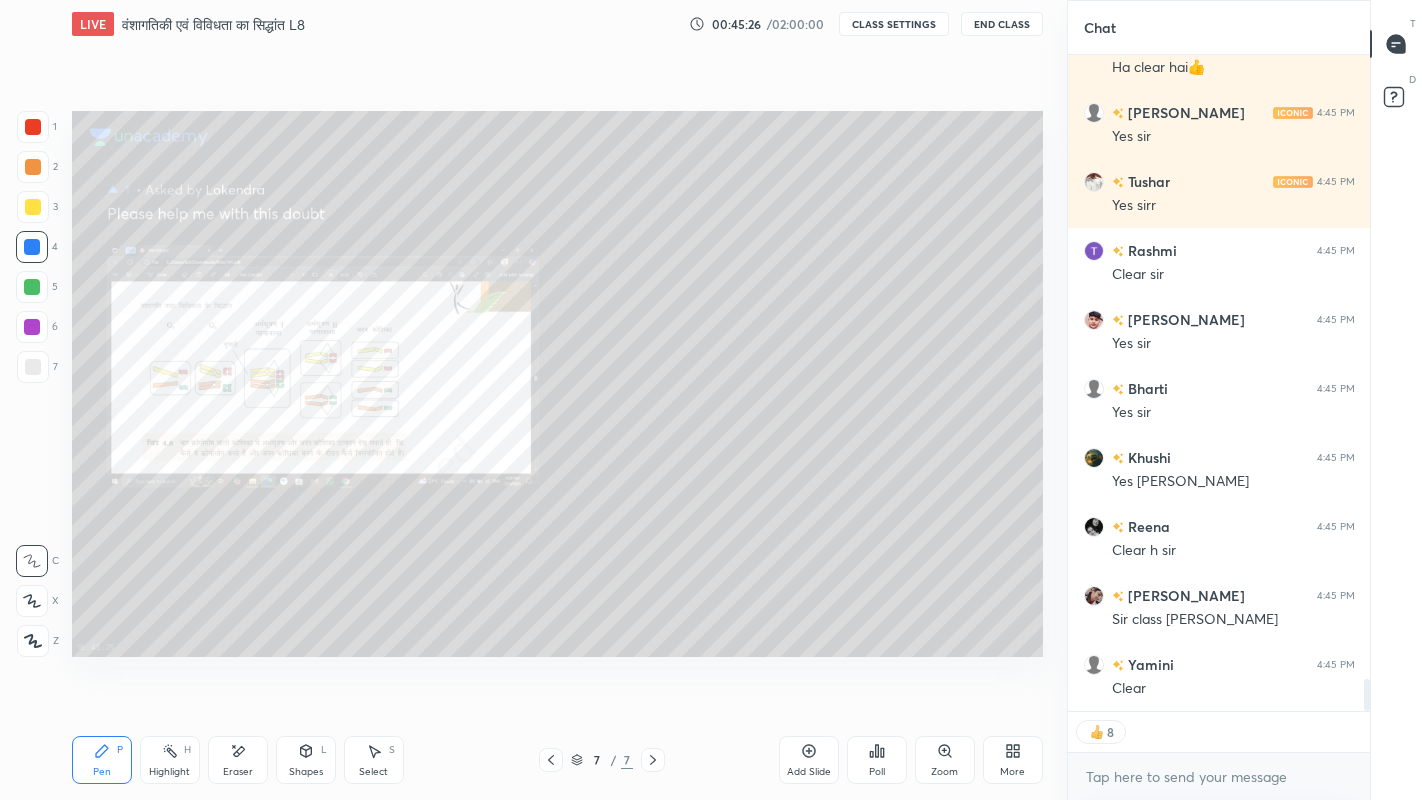 click on "More" at bounding box center [1013, 760] 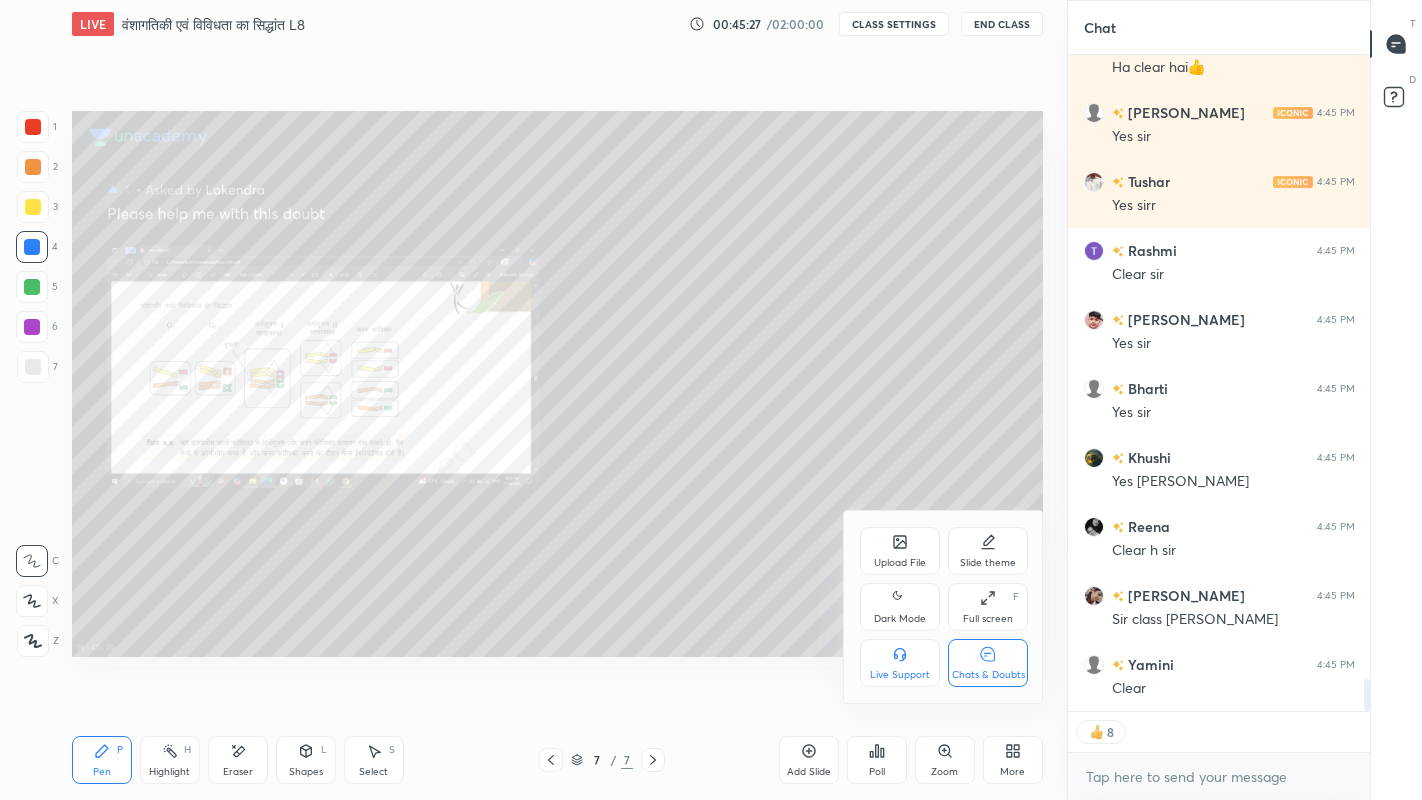 scroll, scrollTop: 12924, scrollLeft: 0, axis: vertical 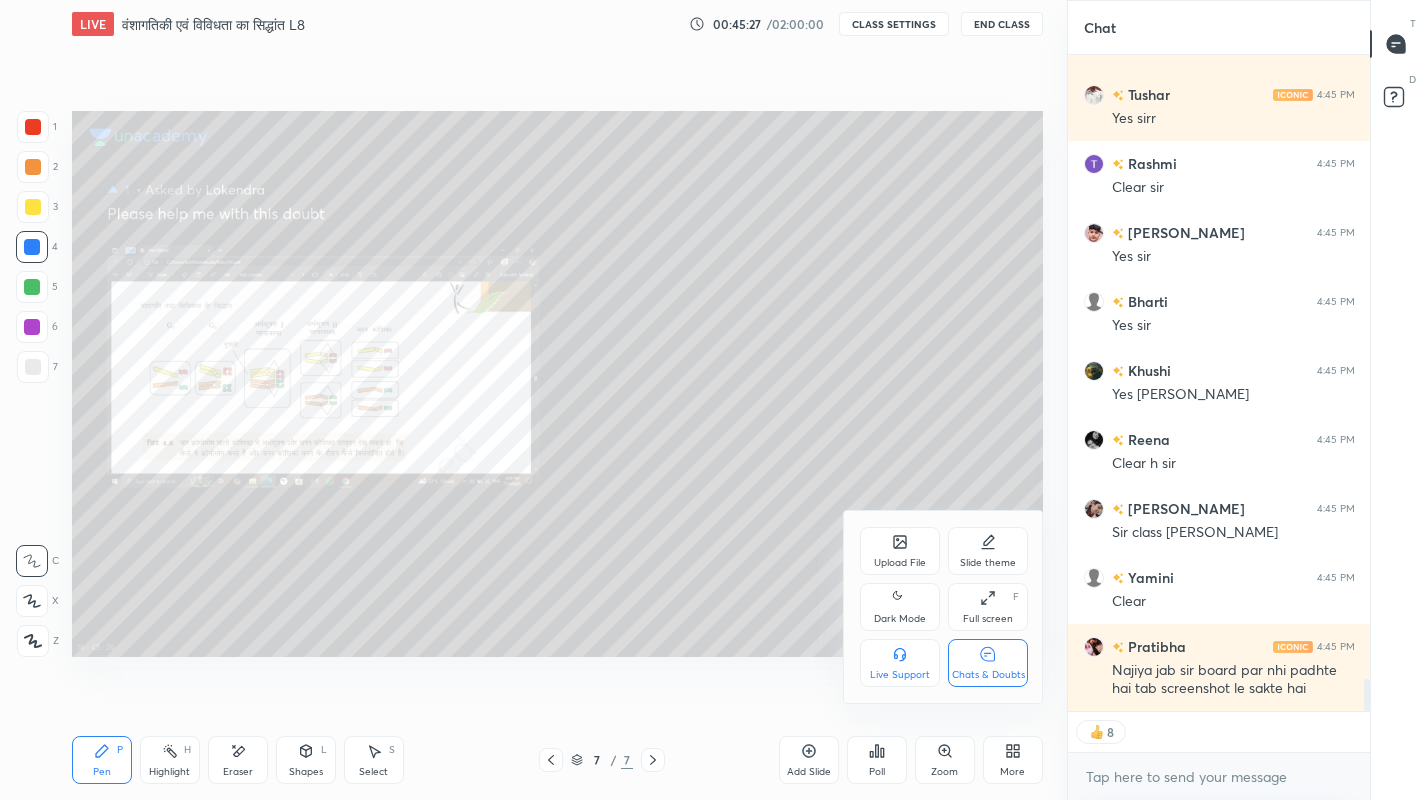 click 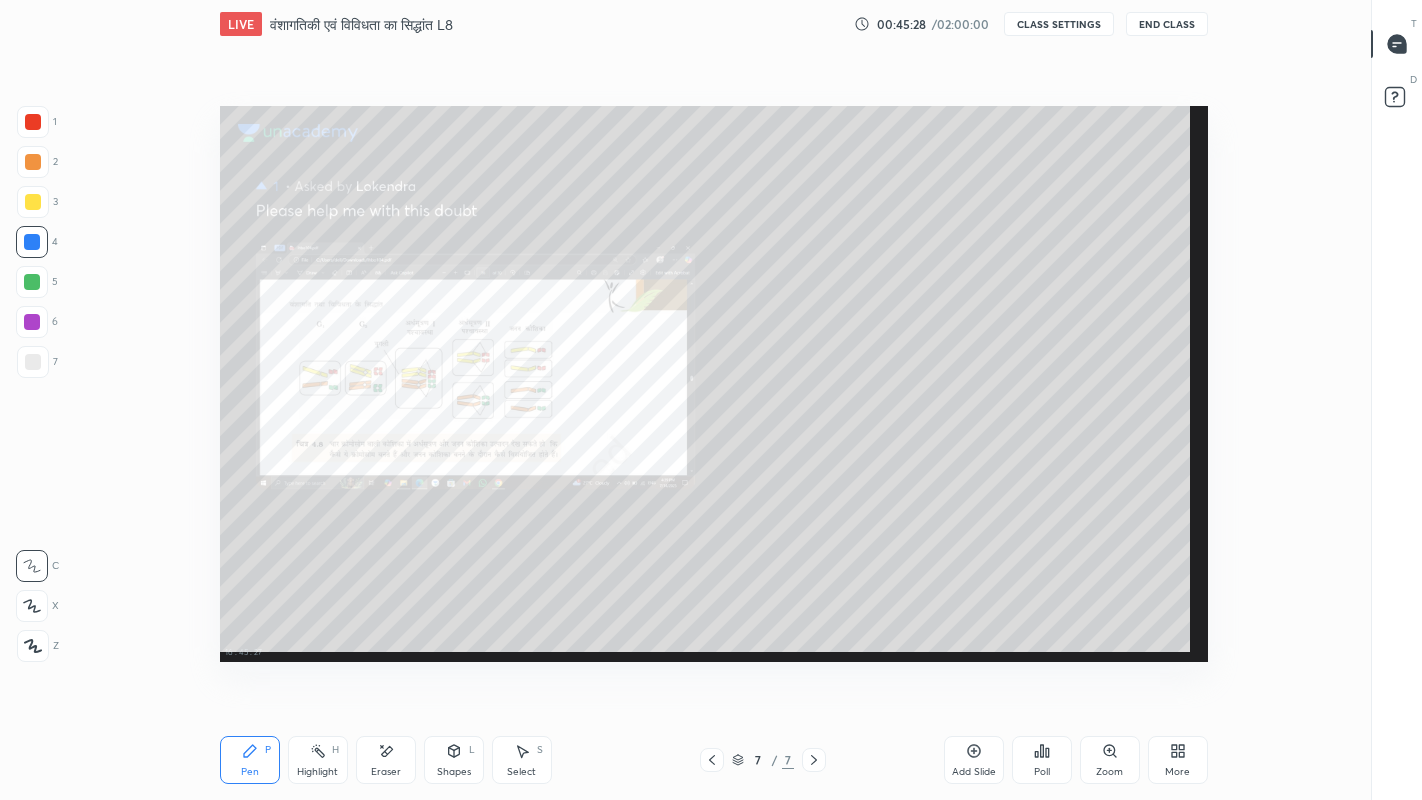 scroll, scrollTop: 6, scrollLeft: 1, axis: both 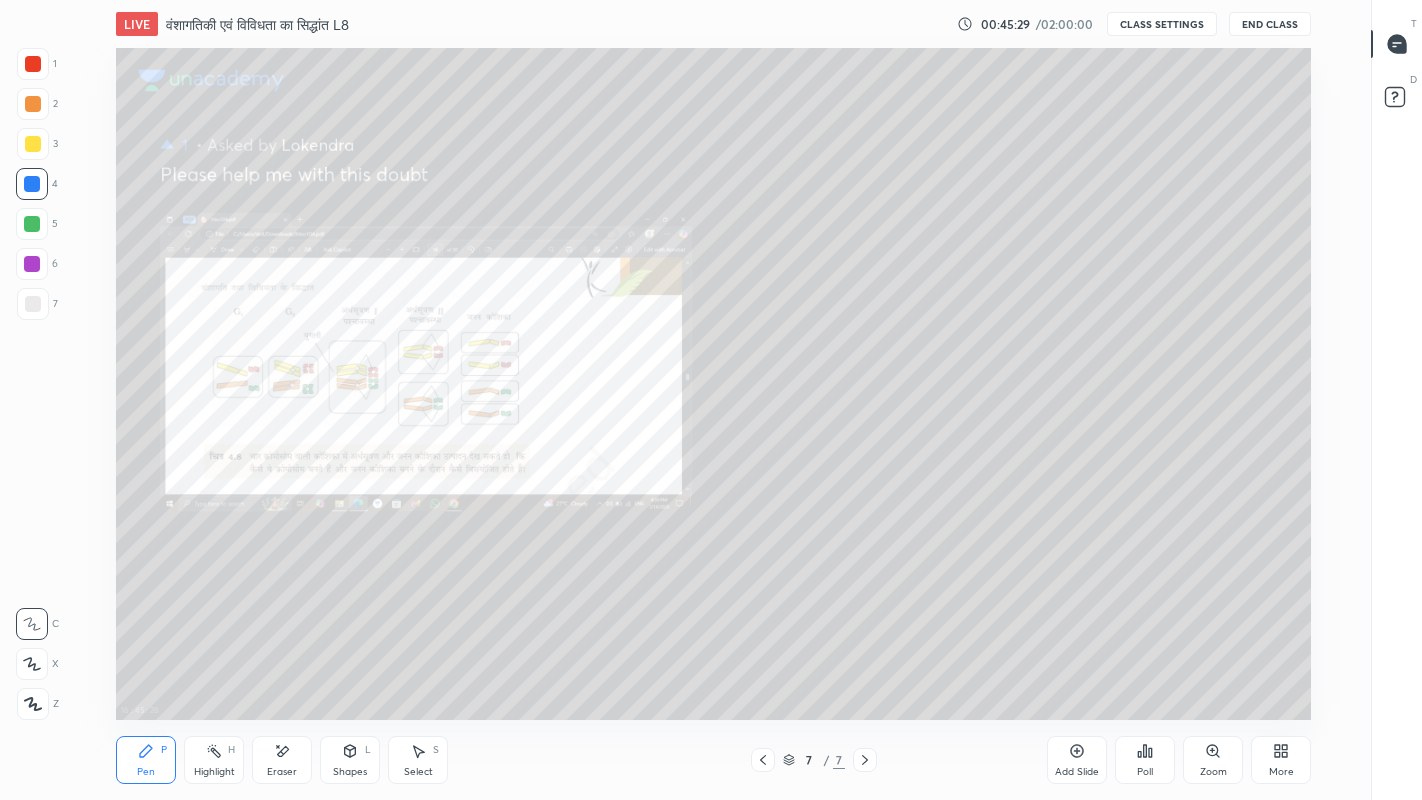 click on "Add Slide" at bounding box center [1077, 760] 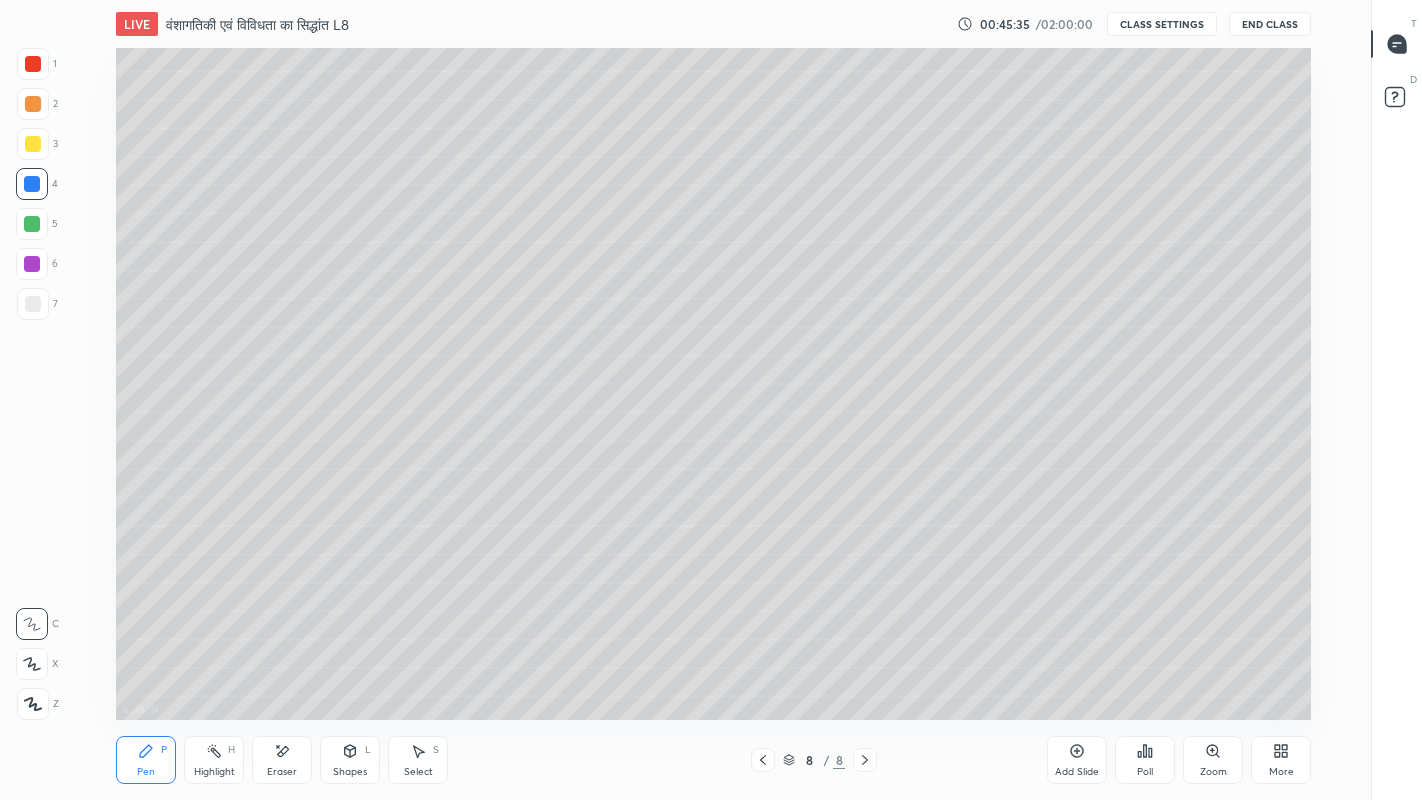 click 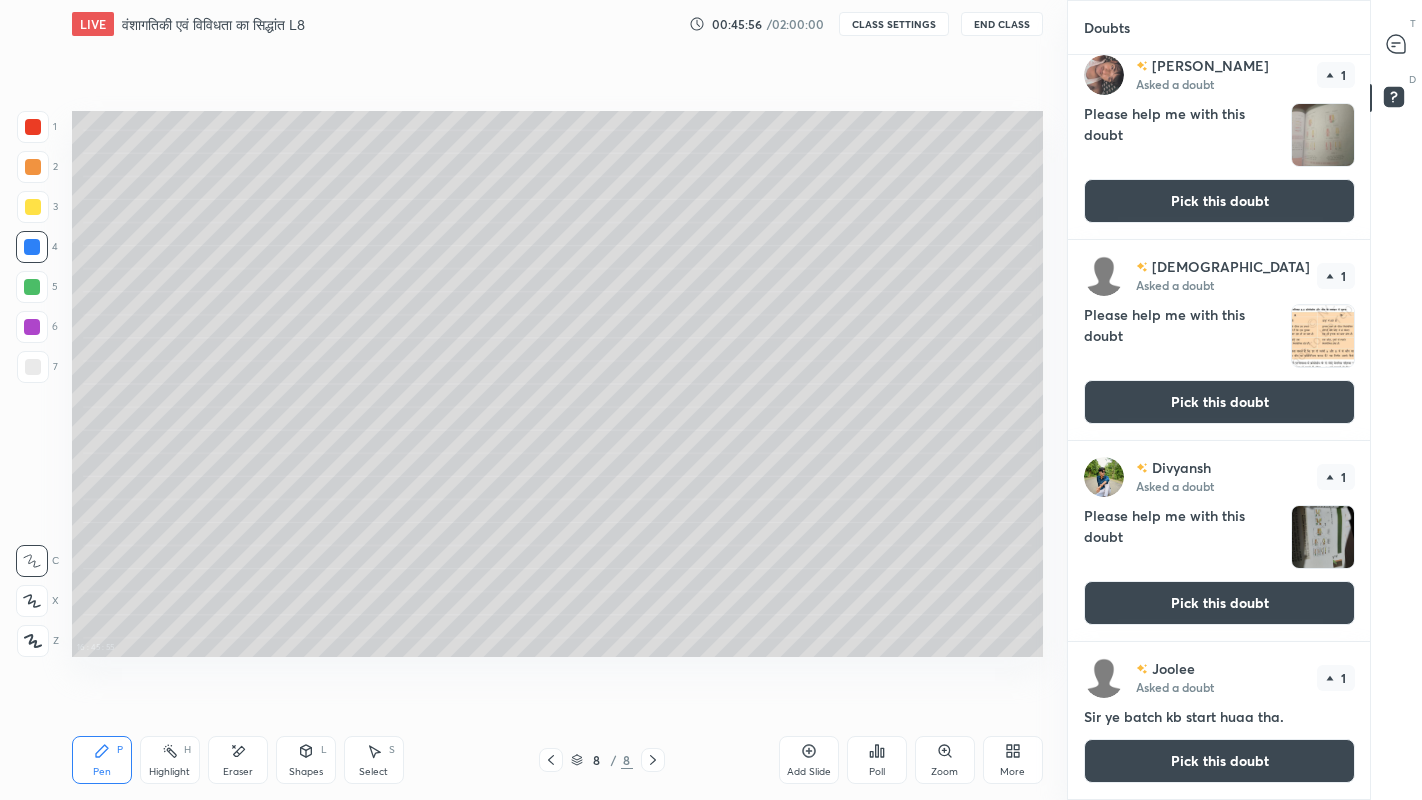 click on "Pick this doubt" at bounding box center [1219, 603] 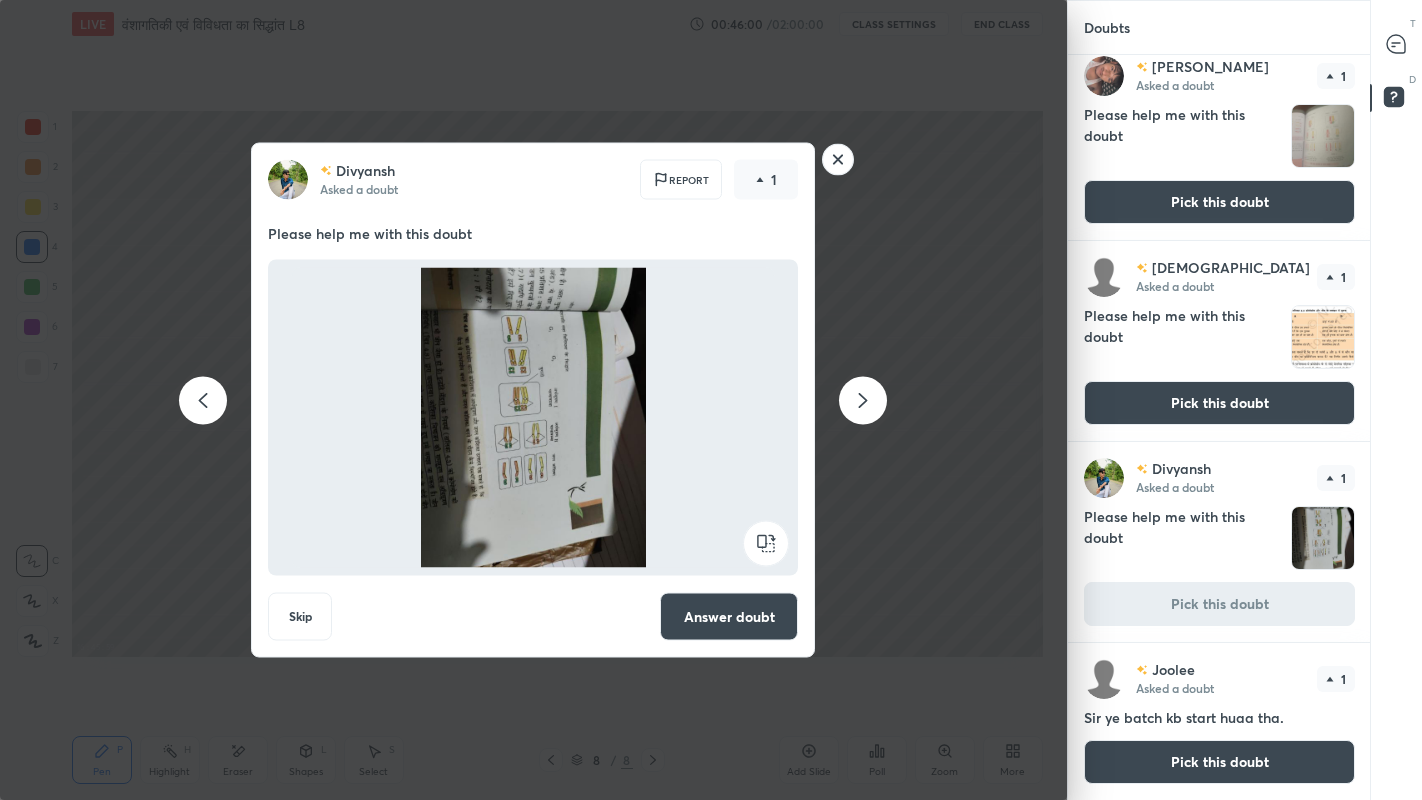click 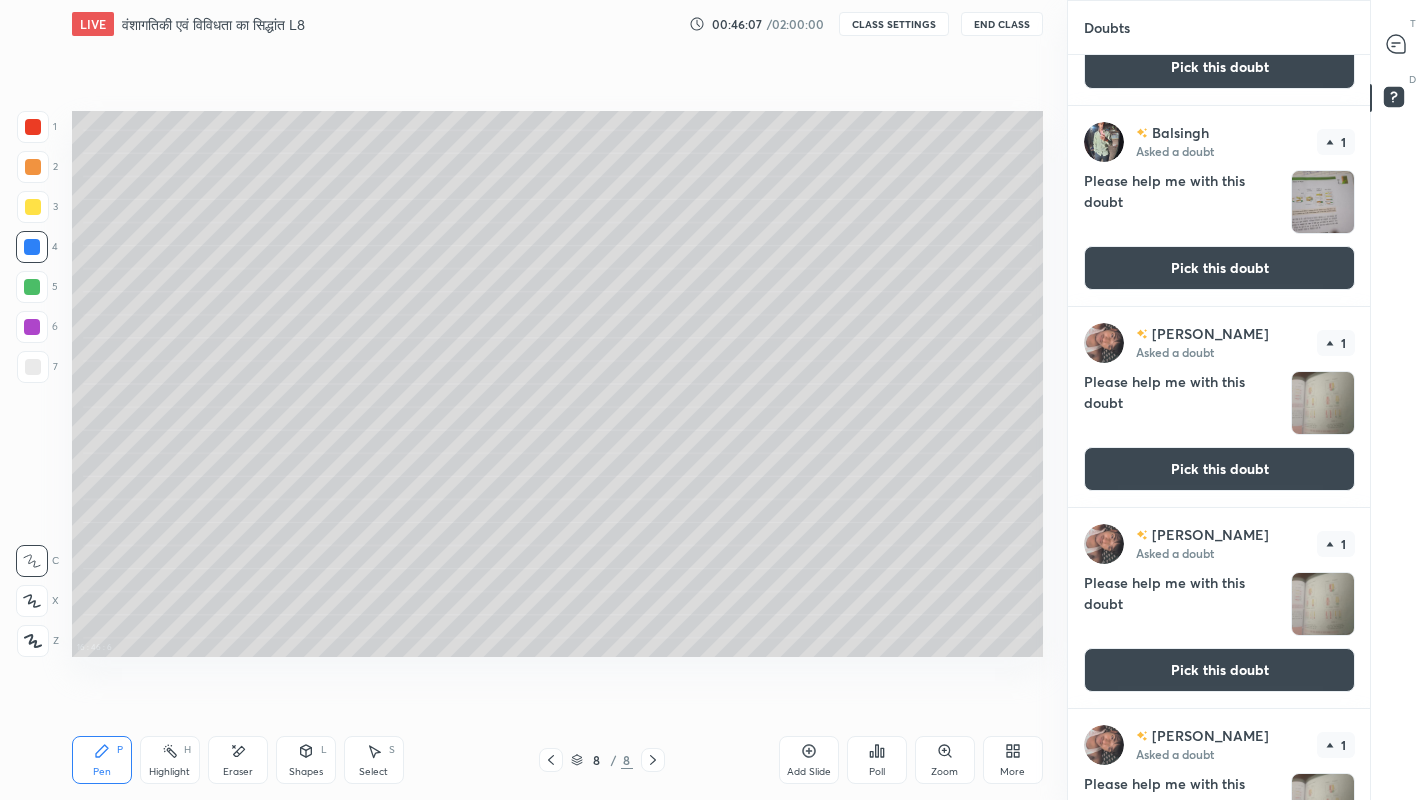click on "Pick this doubt" at bounding box center [1219, 469] 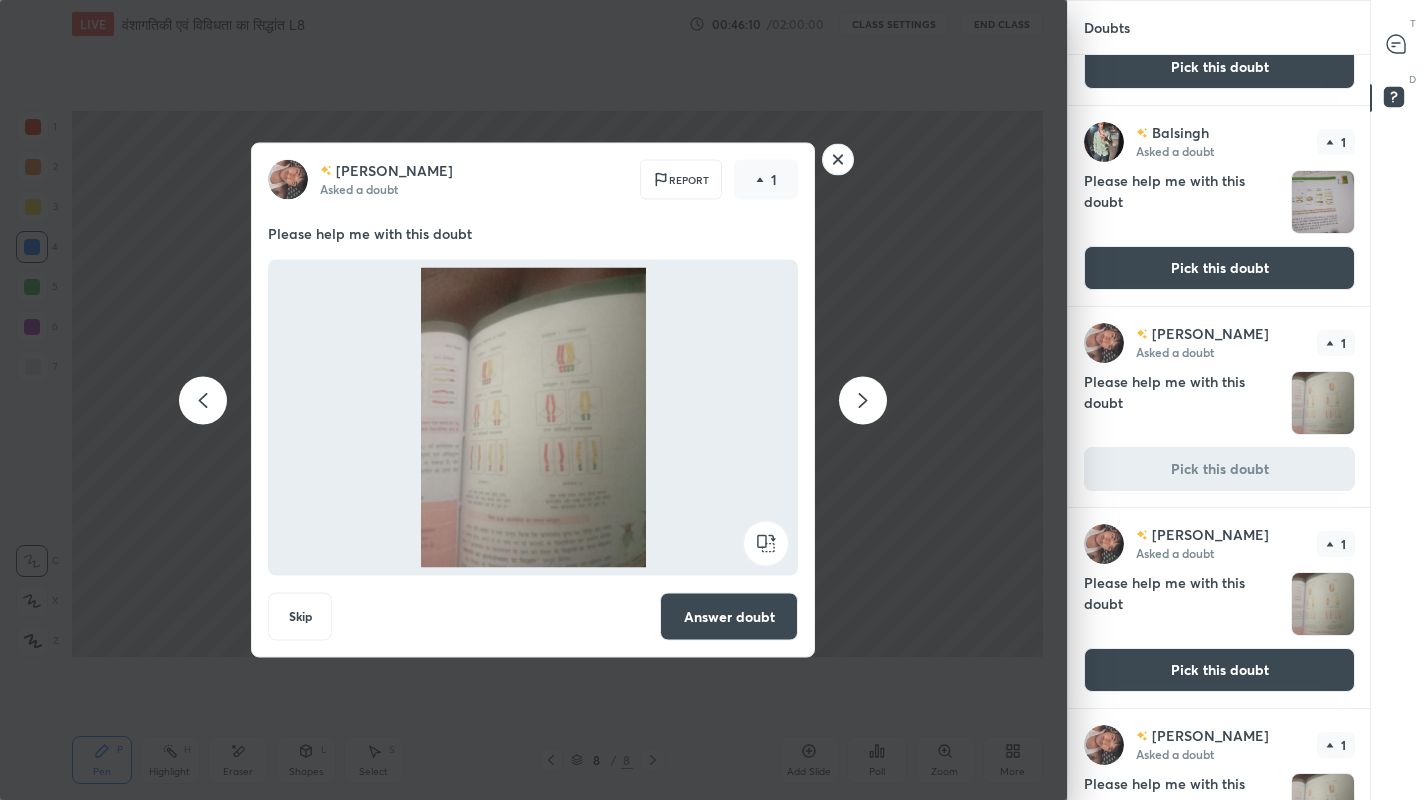 click 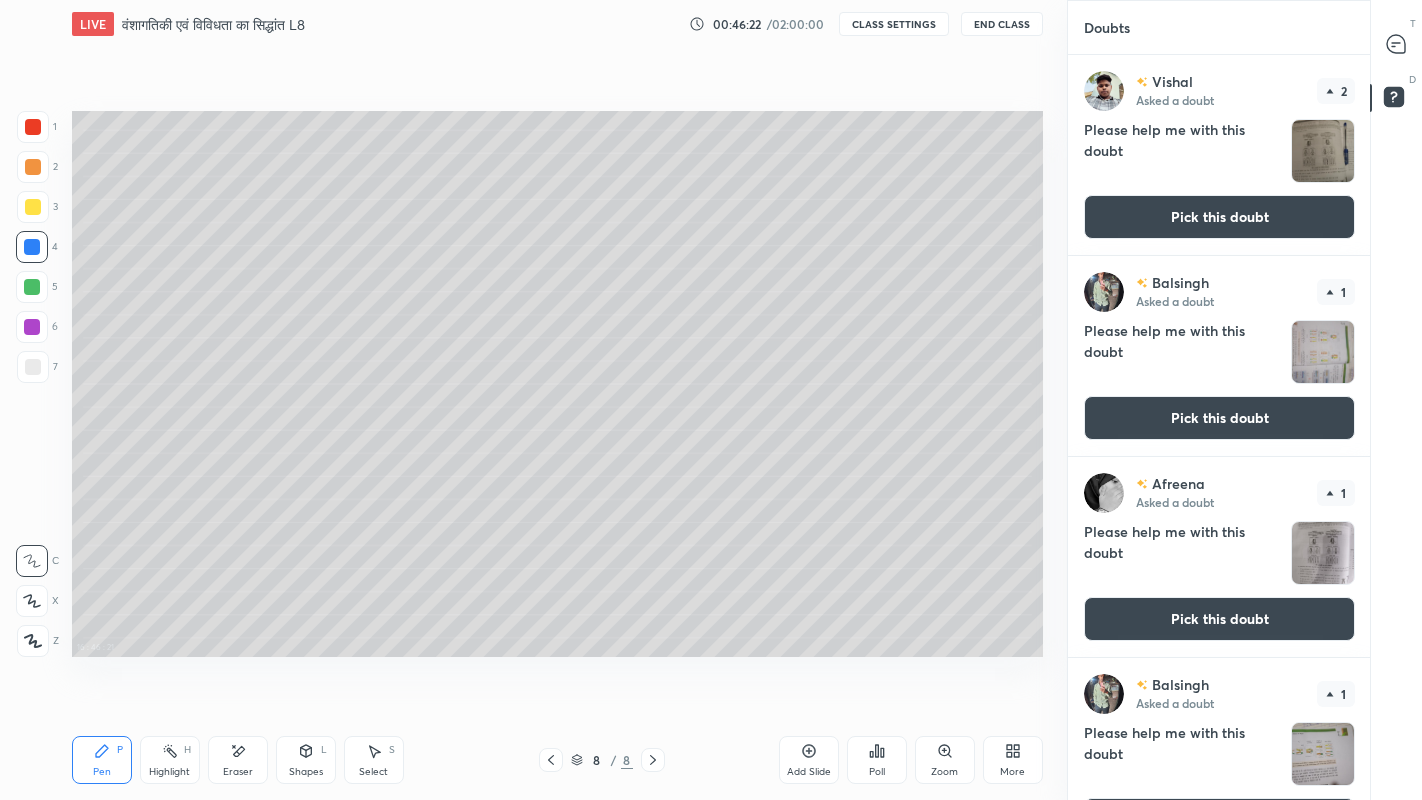 click 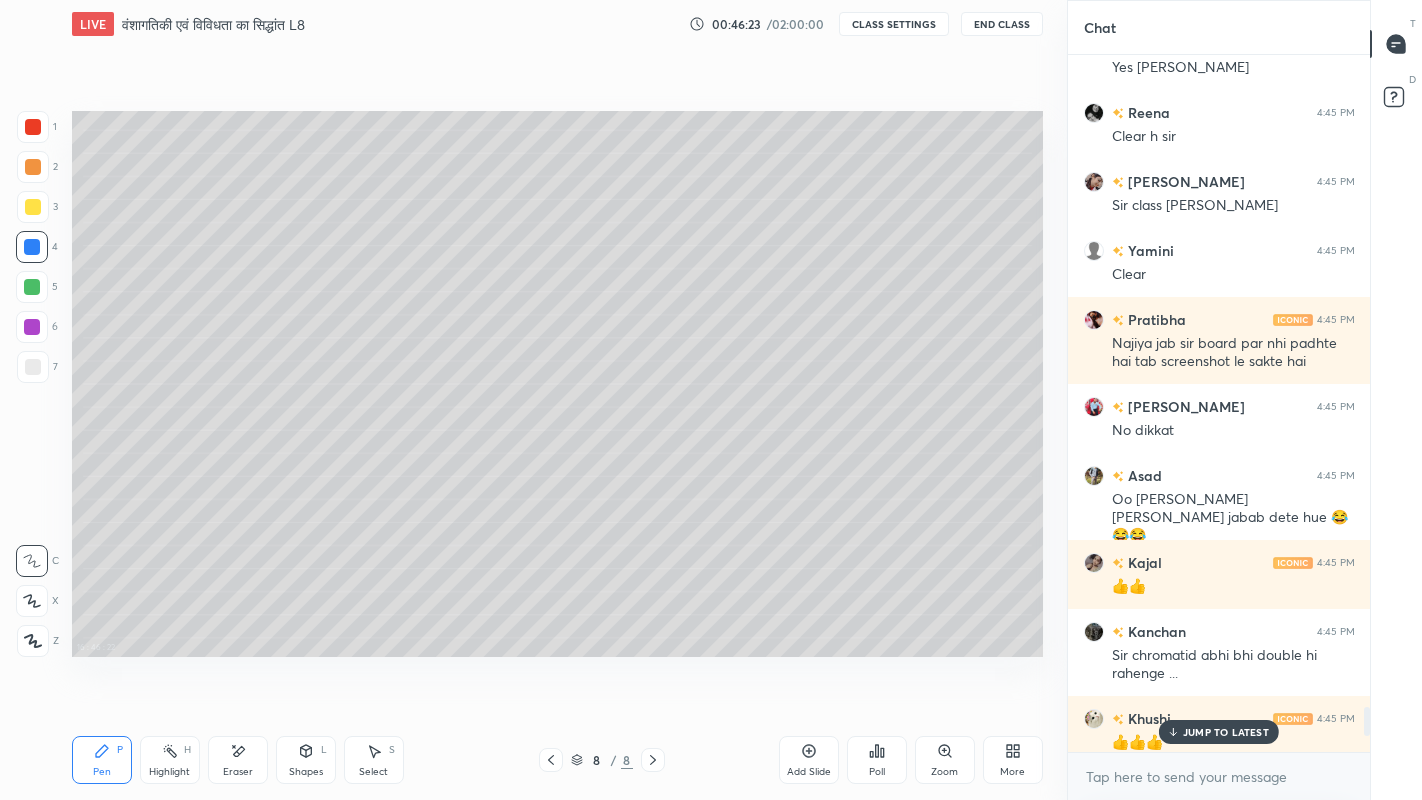 click 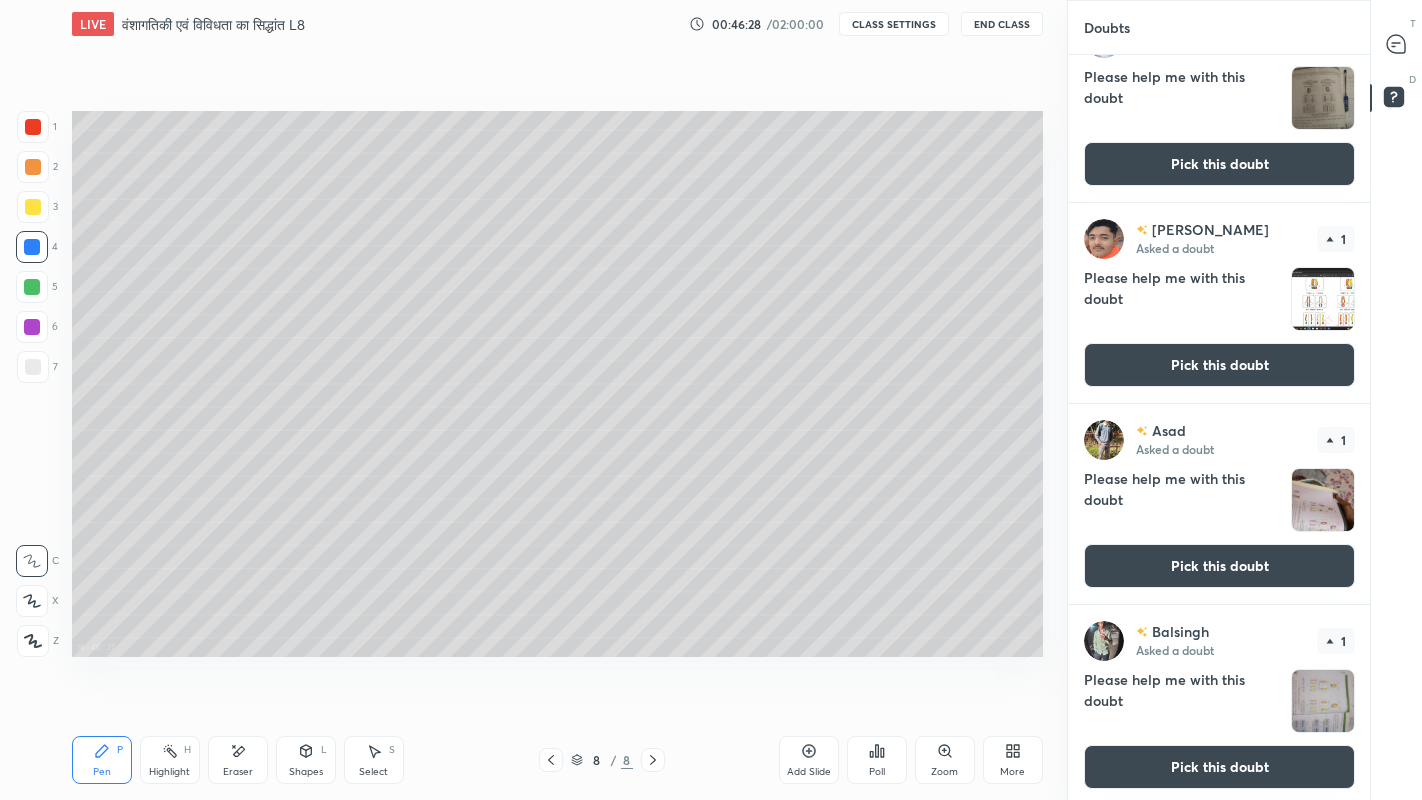 scroll, scrollTop: 0, scrollLeft: 0, axis: both 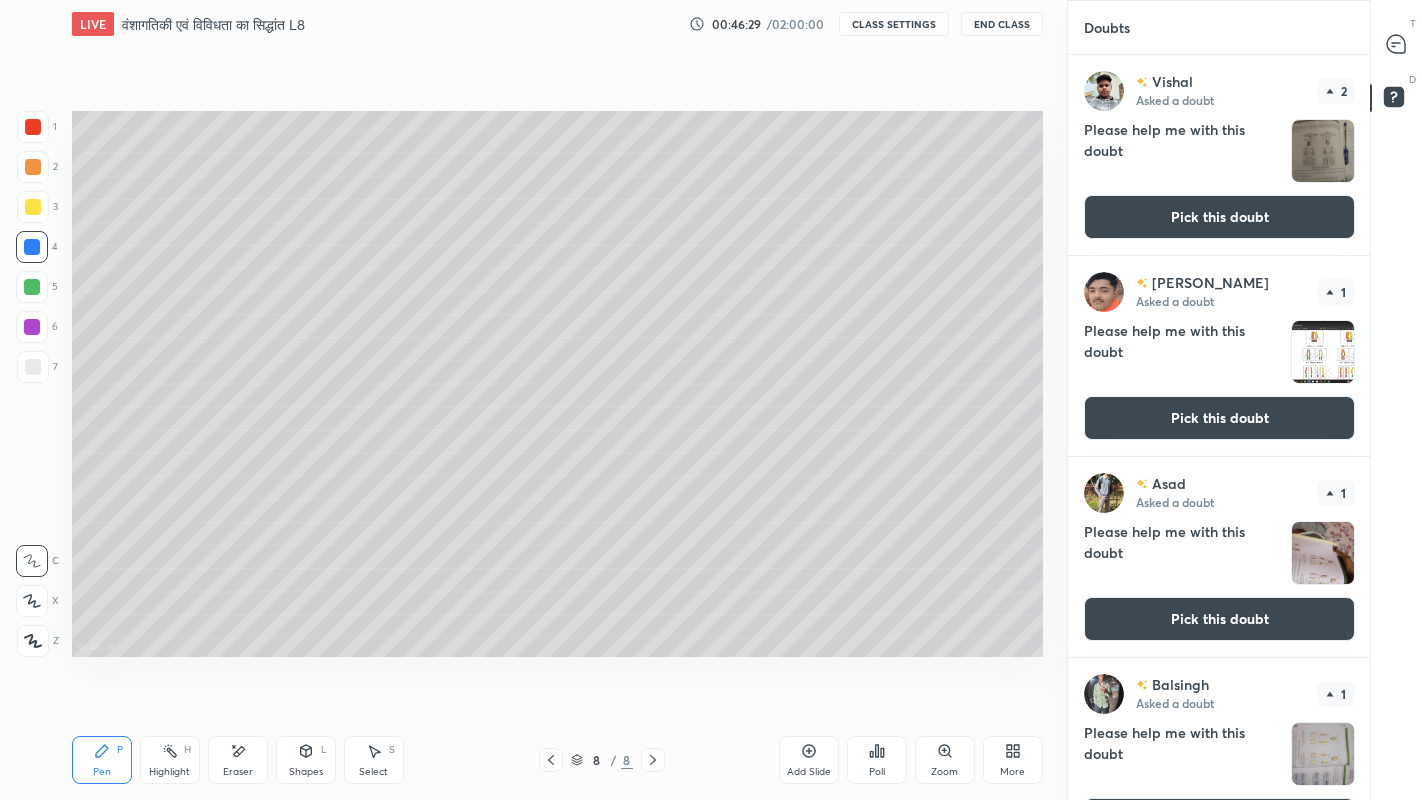 click on "Pick this doubt" at bounding box center (1219, 418) 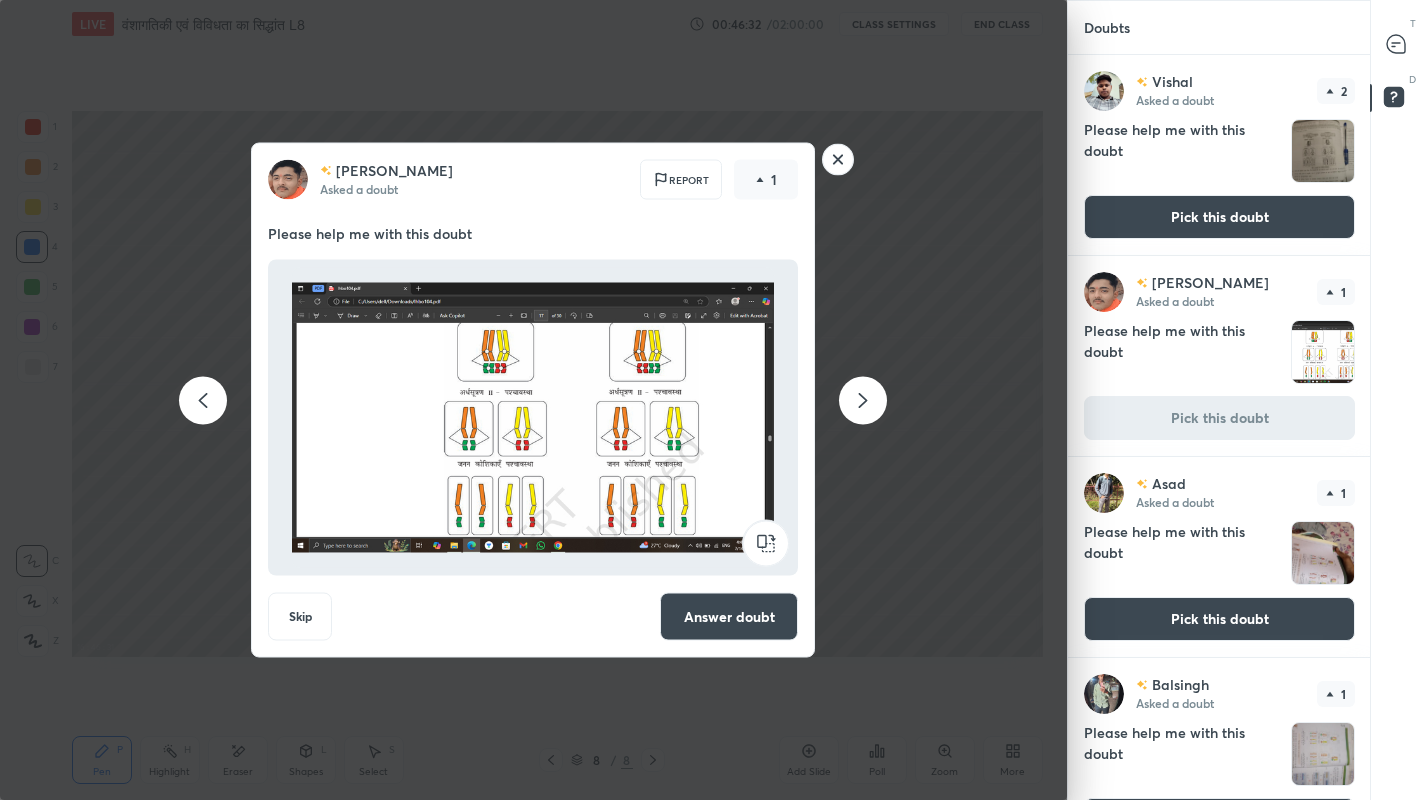click on "Answer doubt" at bounding box center [729, 617] 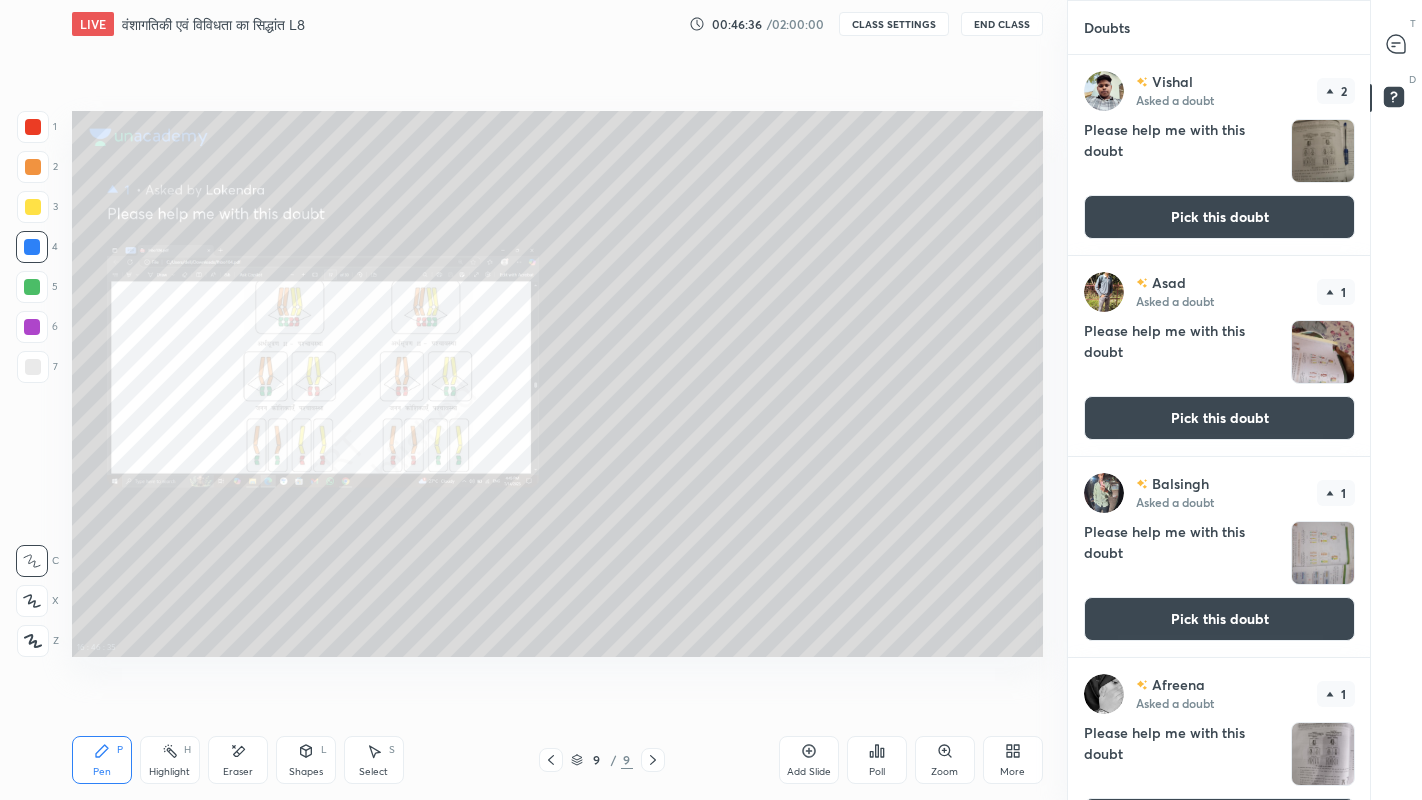 click on "Zoom" at bounding box center [944, 772] 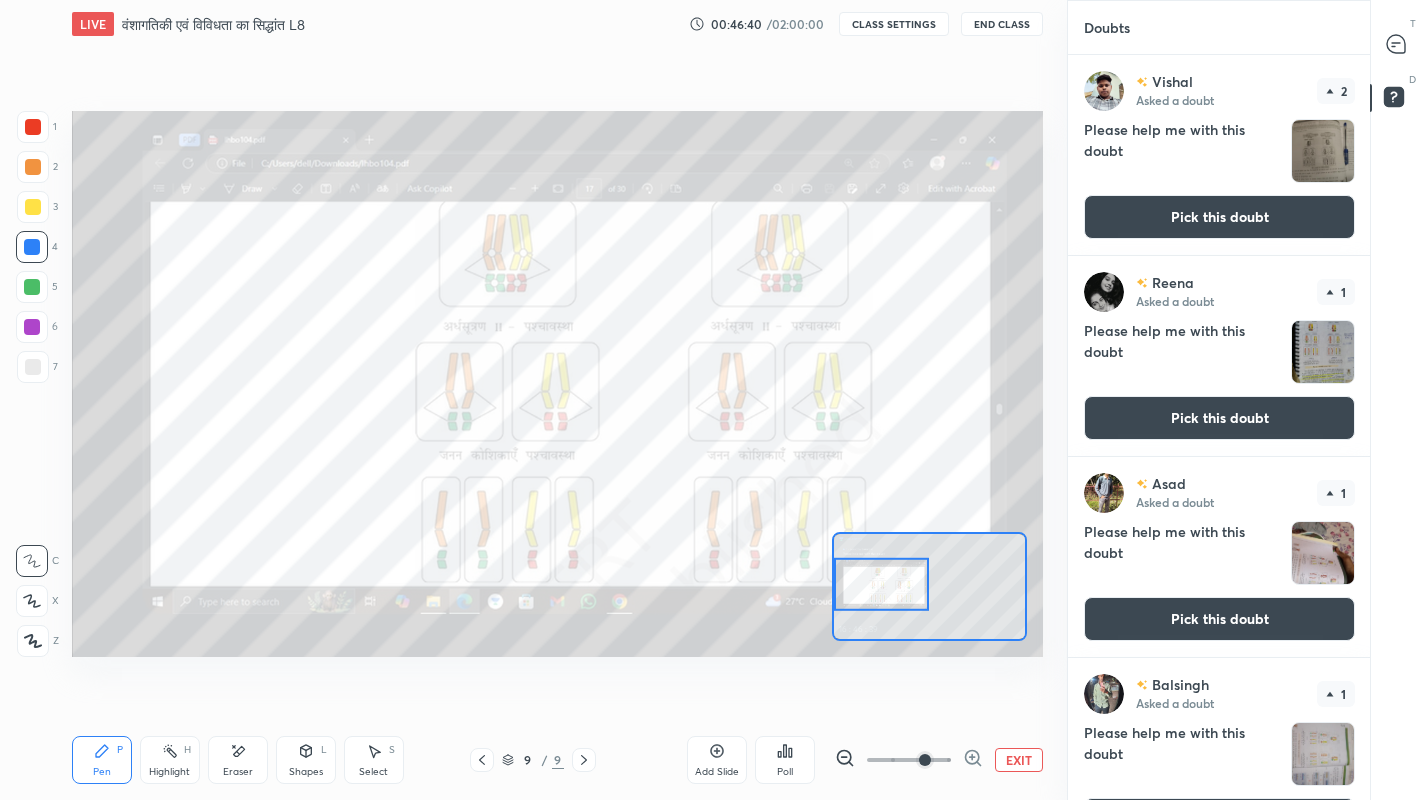click 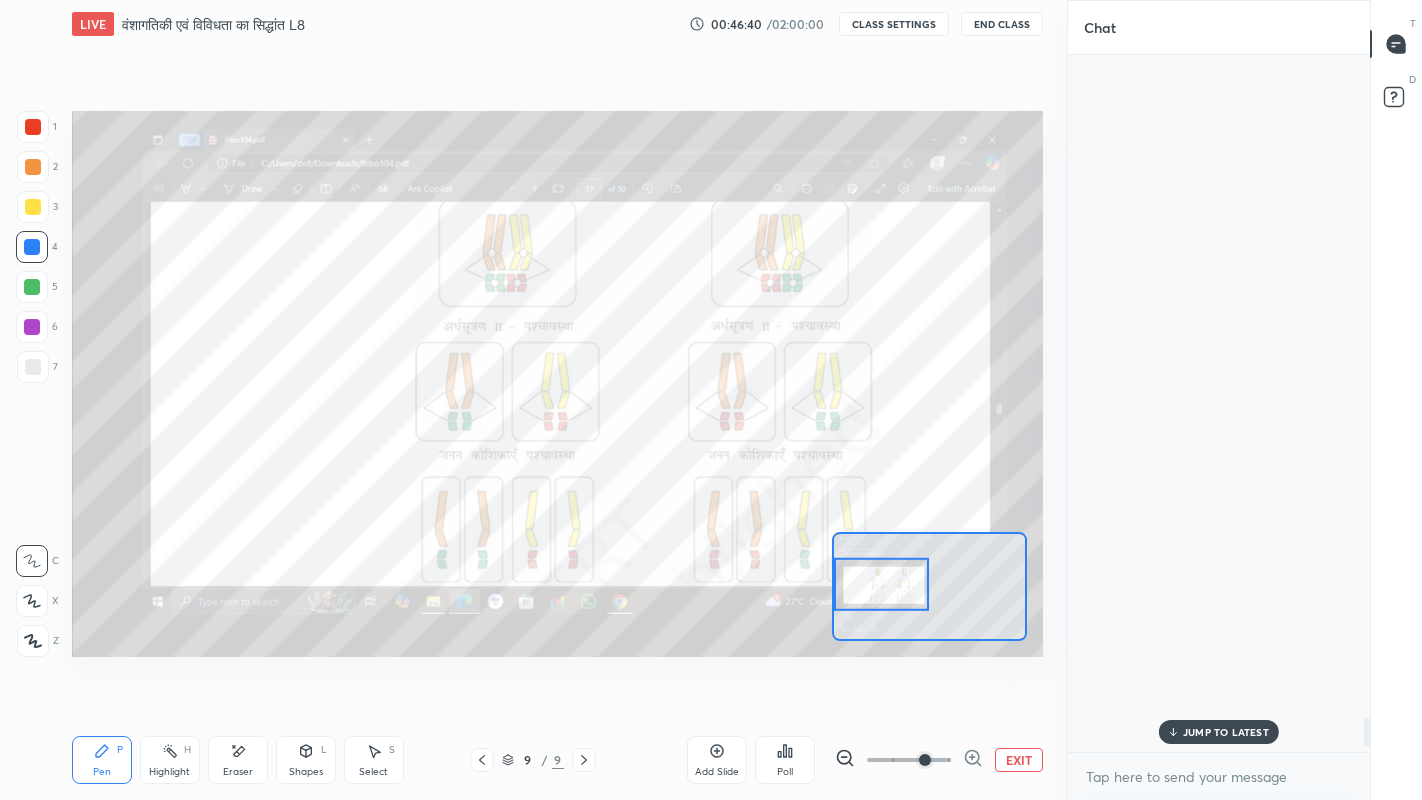 scroll, scrollTop: 16175, scrollLeft: 0, axis: vertical 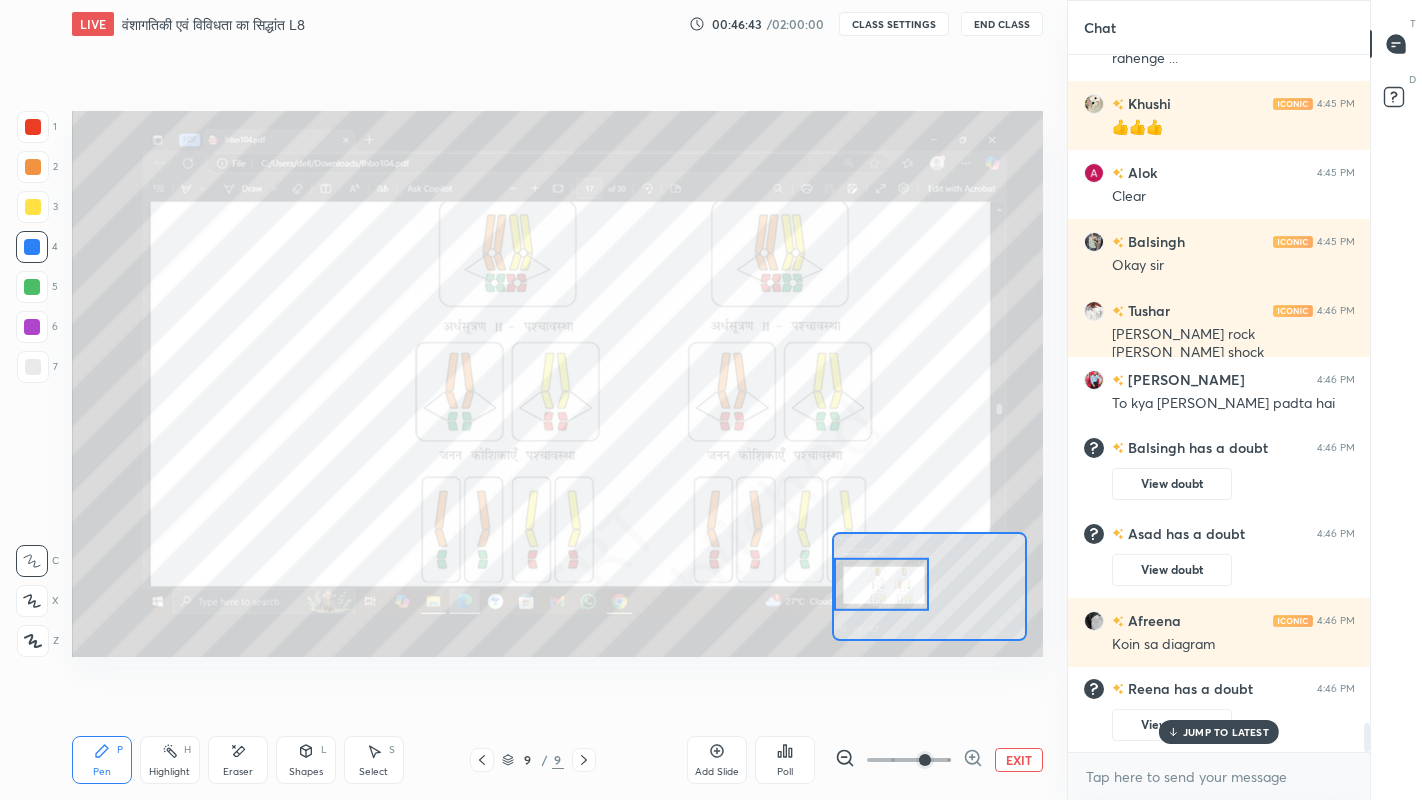 click on "JUMP TO LATEST" at bounding box center [1226, 732] 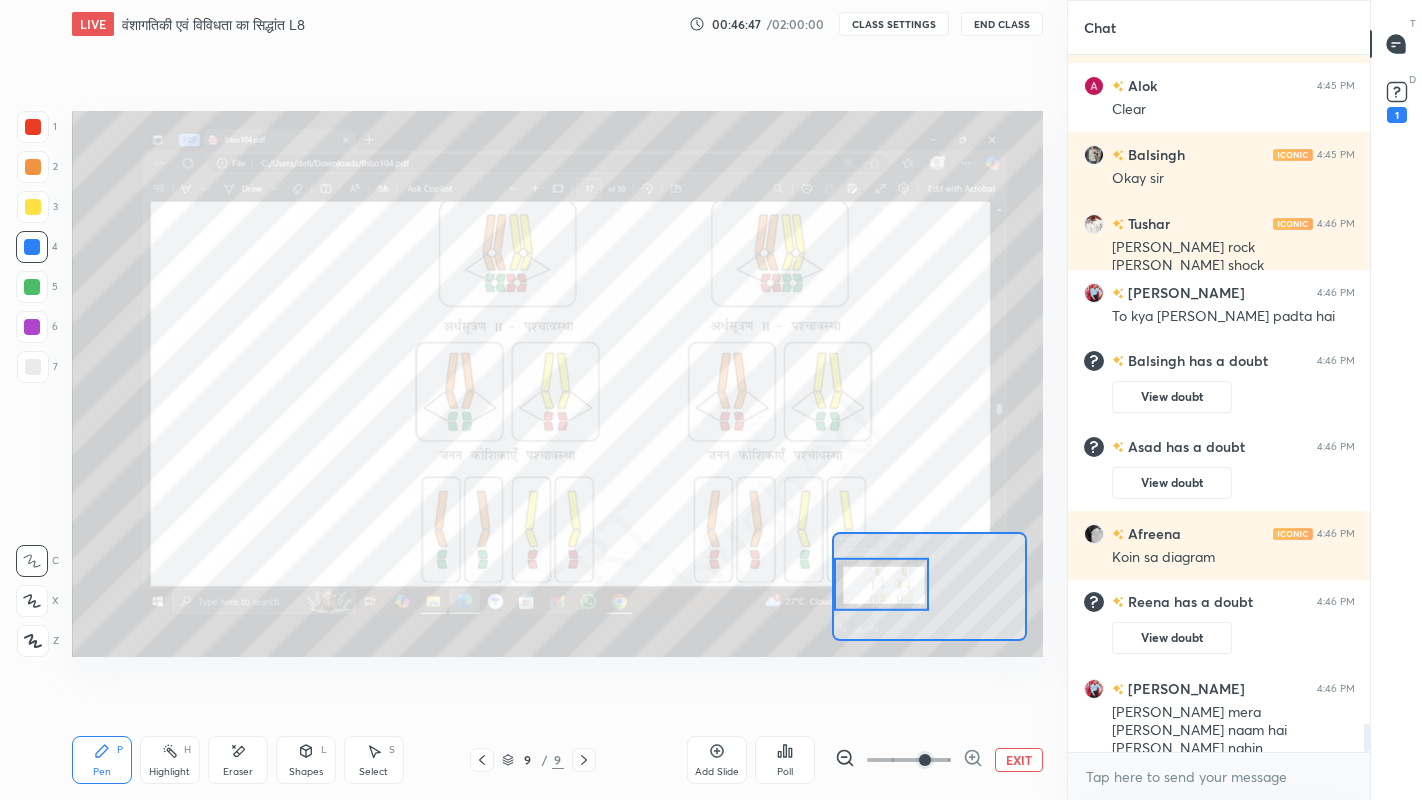 scroll, scrollTop: 16461, scrollLeft: 0, axis: vertical 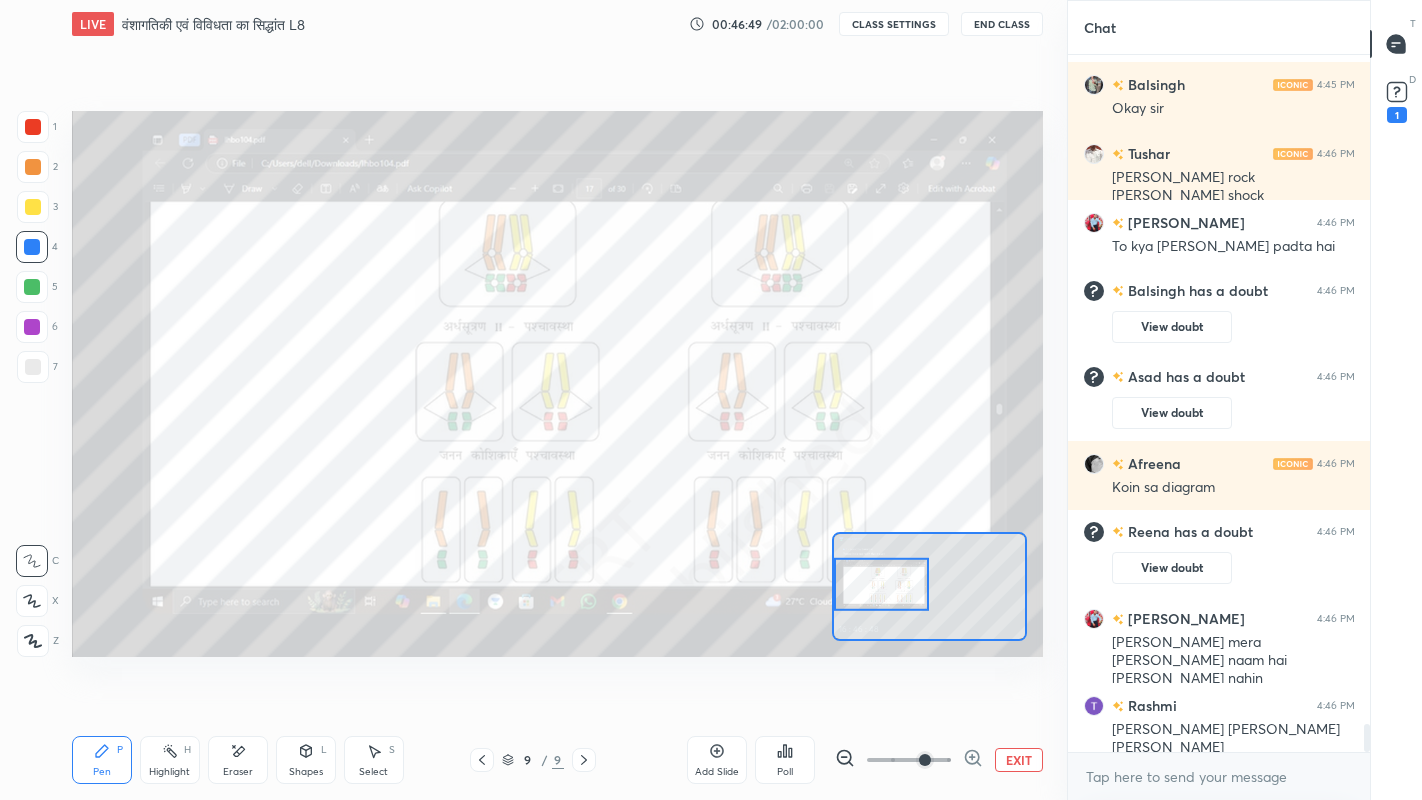 click at bounding box center [32, 247] 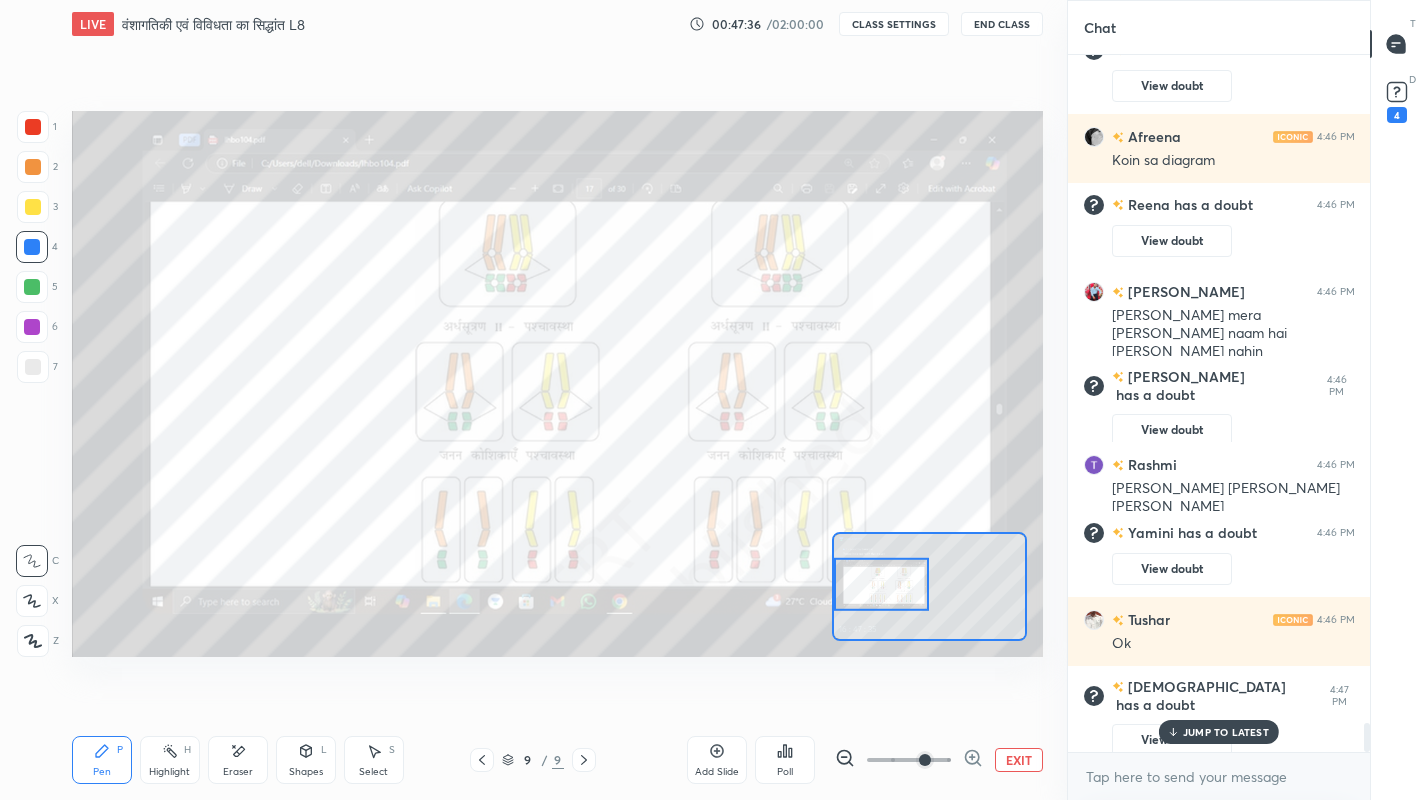 scroll, scrollTop: 16338, scrollLeft: 0, axis: vertical 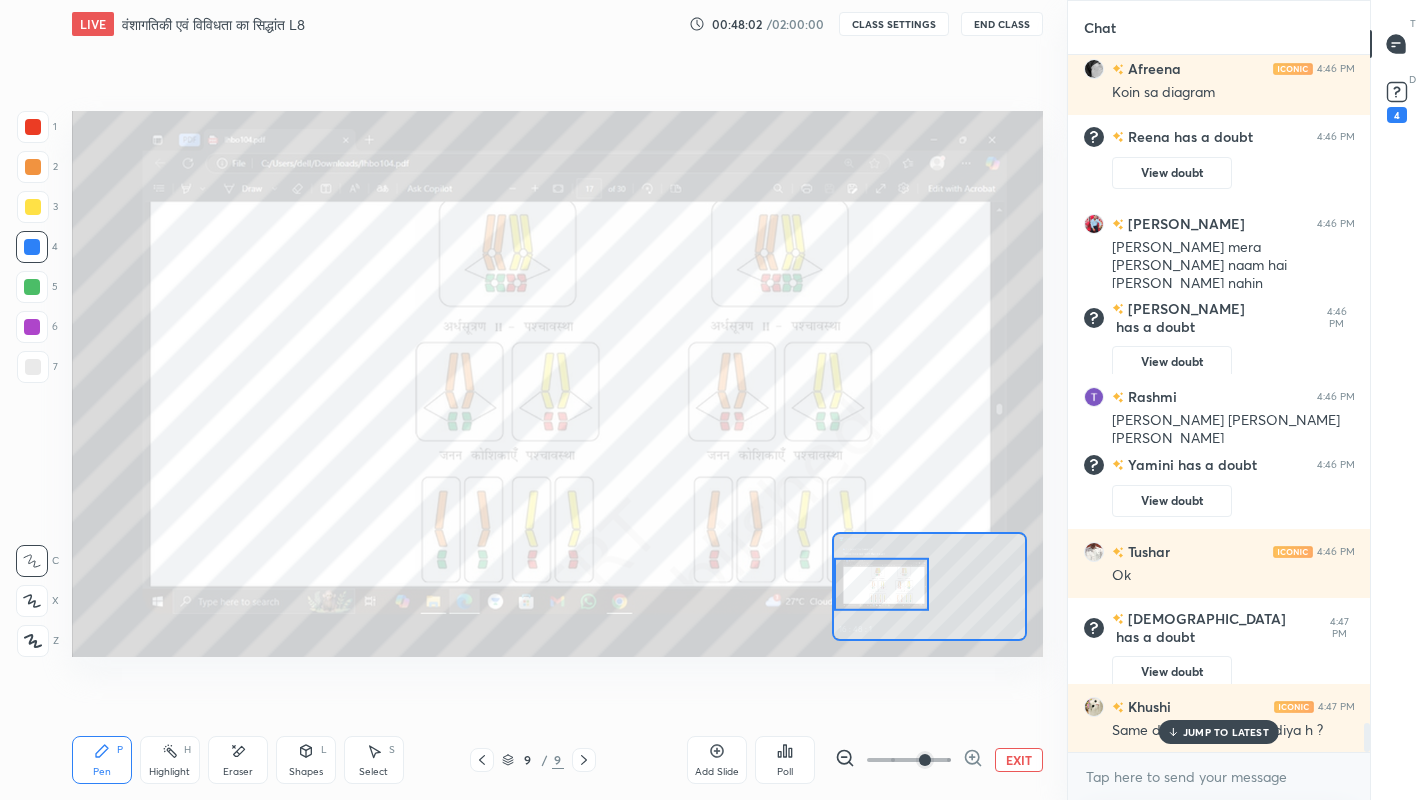 click on "JUMP TO LATEST" at bounding box center [1226, 732] 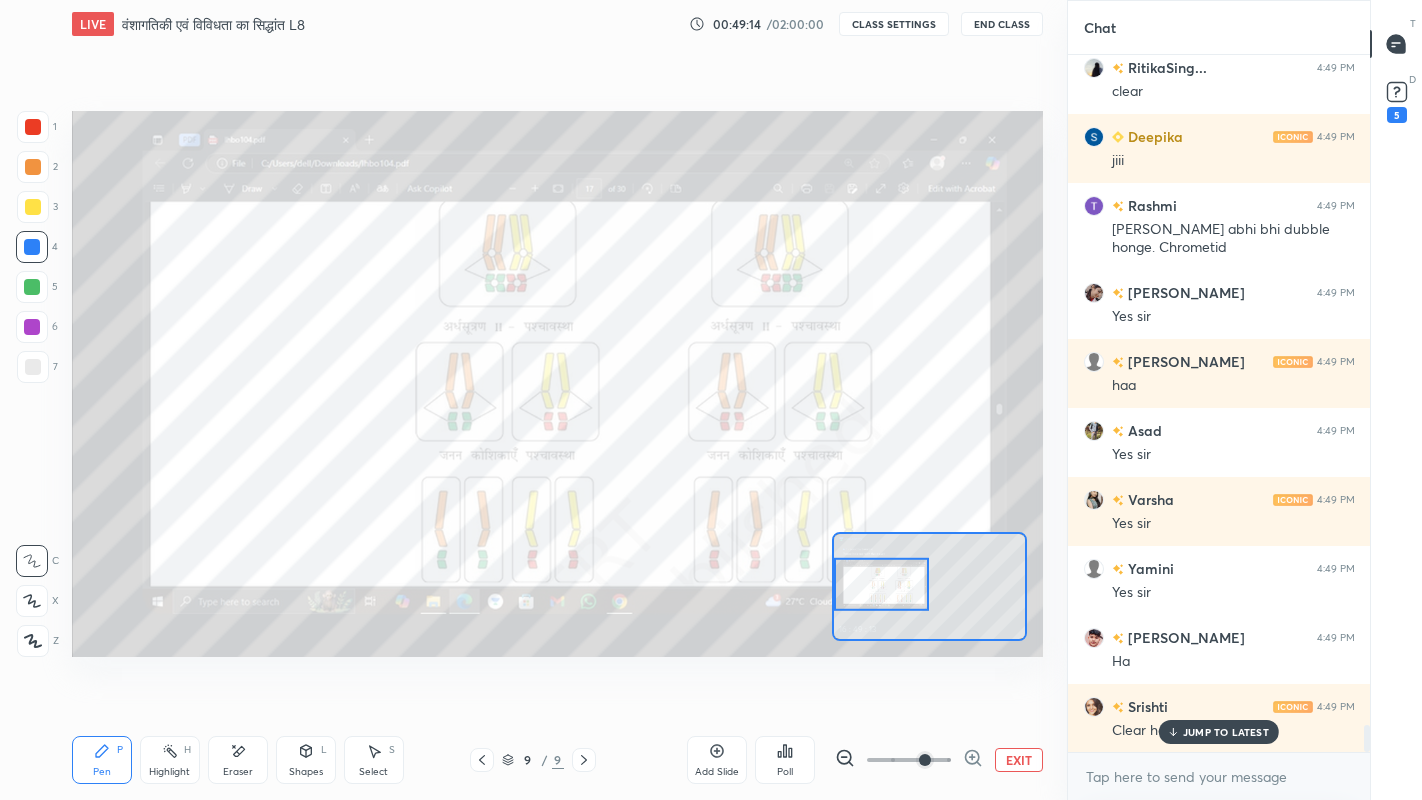 scroll, scrollTop: 17614, scrollLeft: 0, axis: vertical 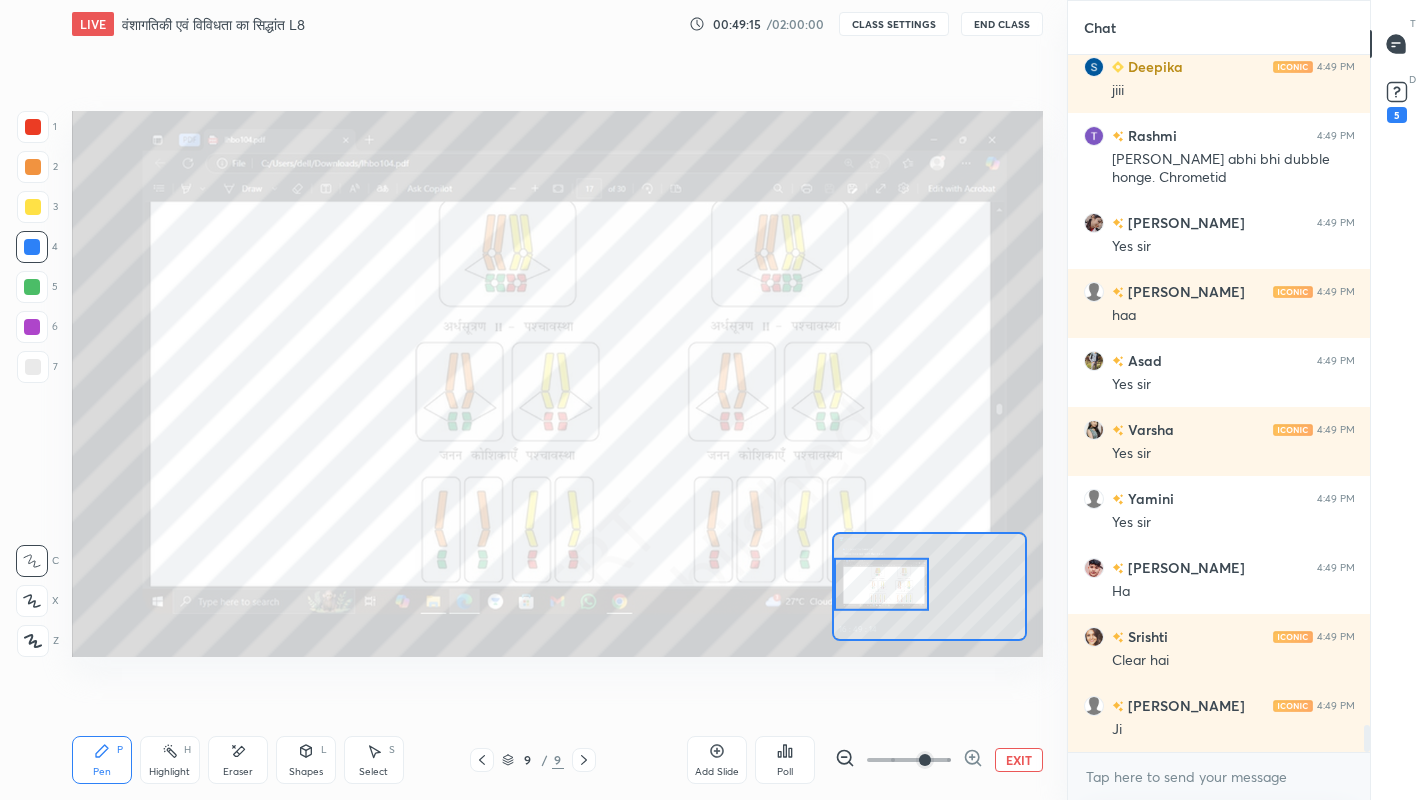 click on "EXIT" at bounding box center (1019, 760) 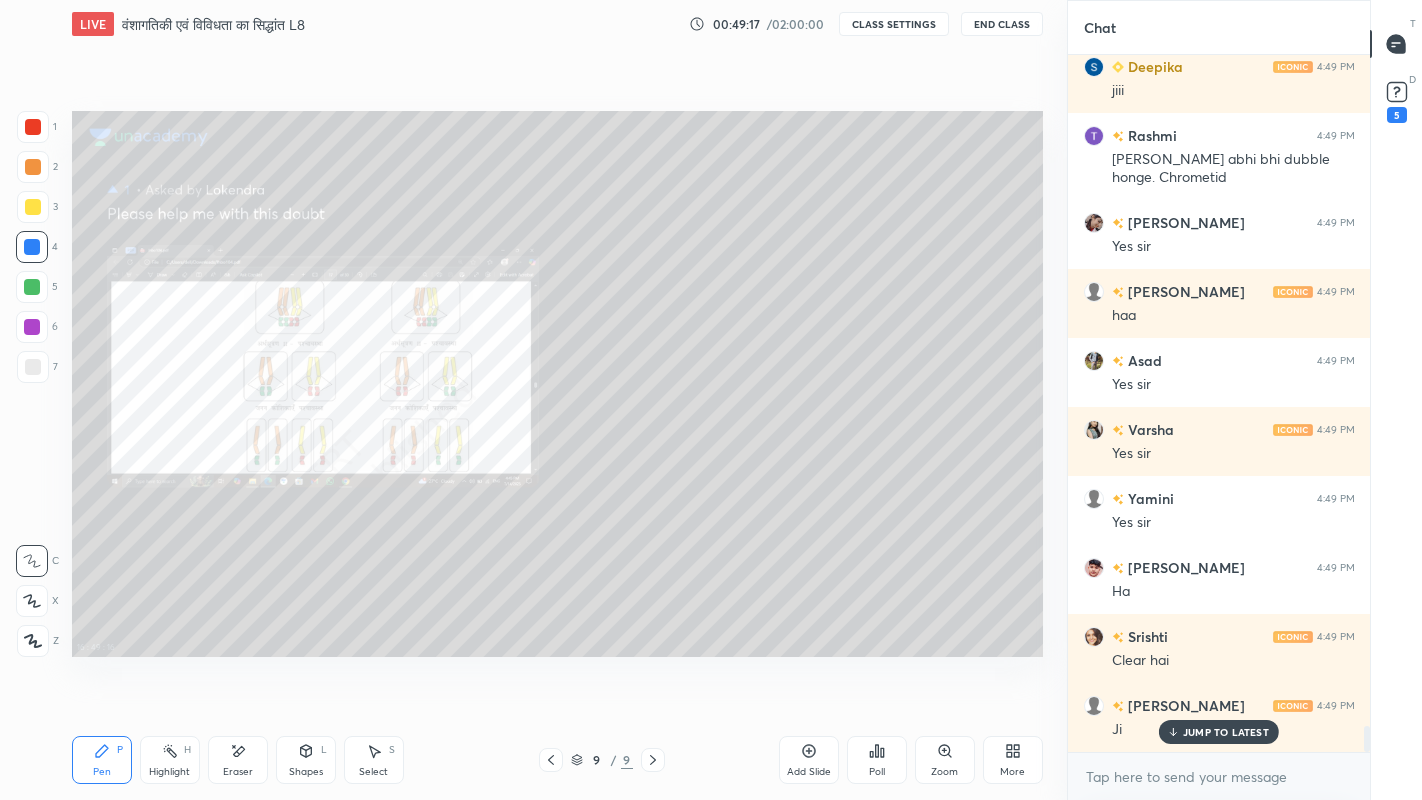 scroll, scrollTop: 17682, scrollLeft: 0, axis: vertical 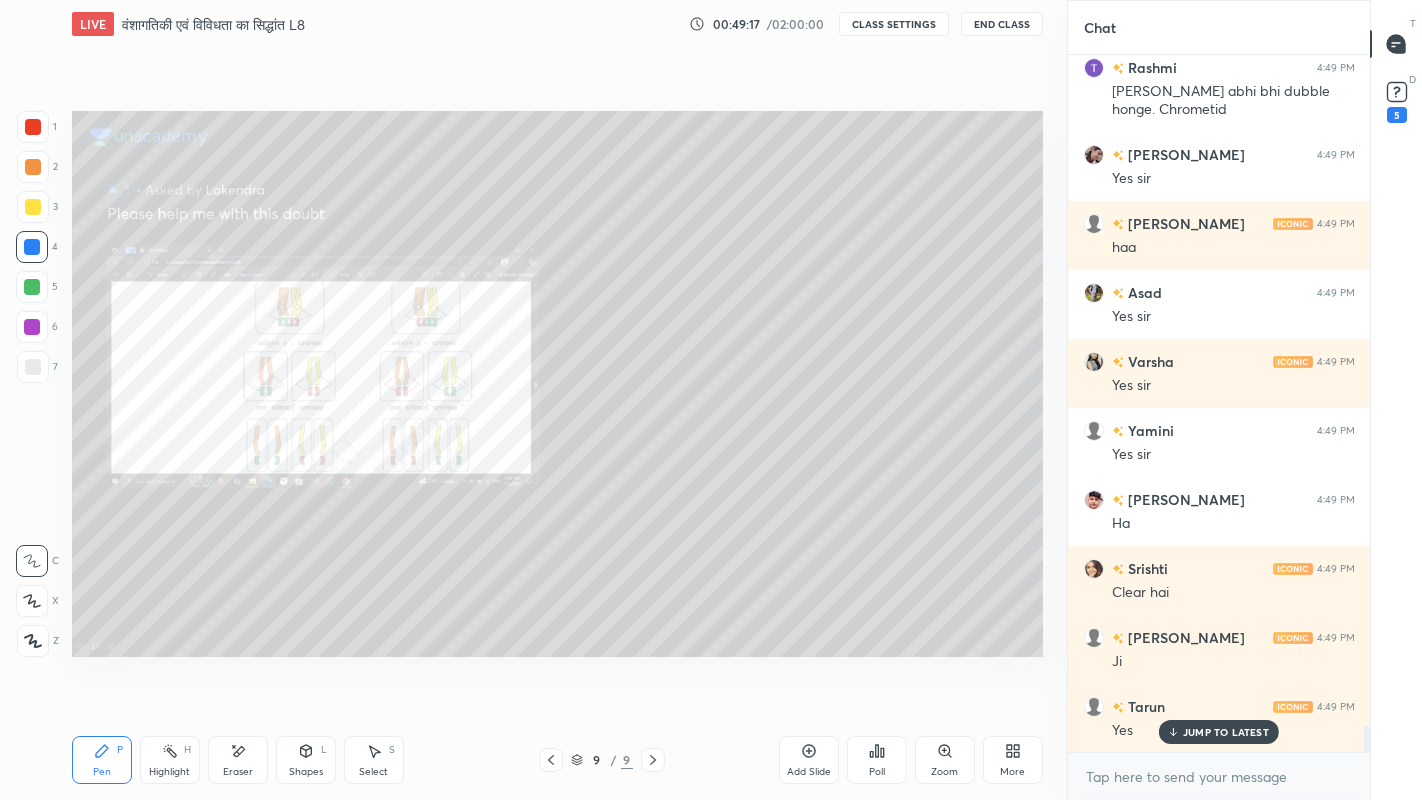 click on "More" at bounding box center (1013, 760) 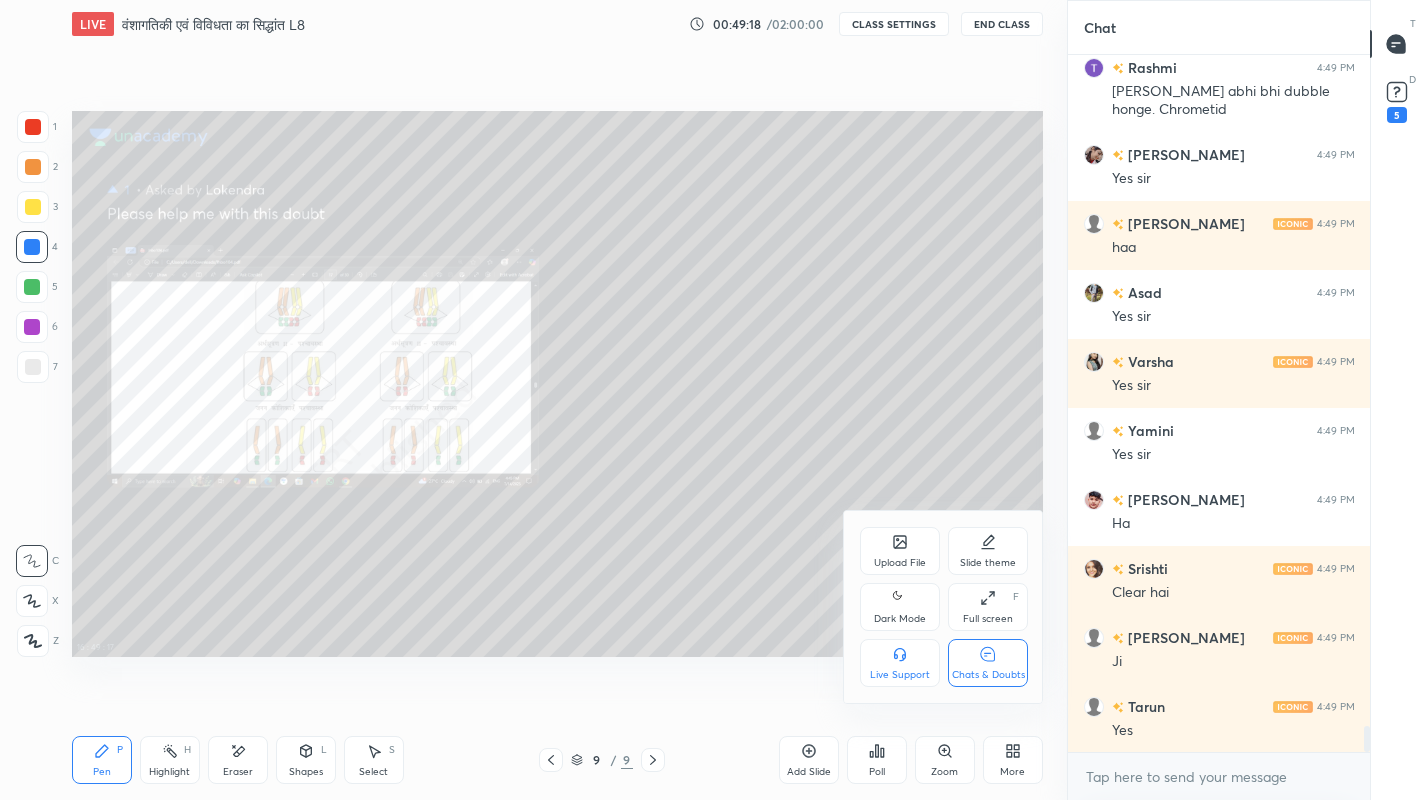 scroll, scrollTop: 17821, scrollLeft: 0, axis: vertical 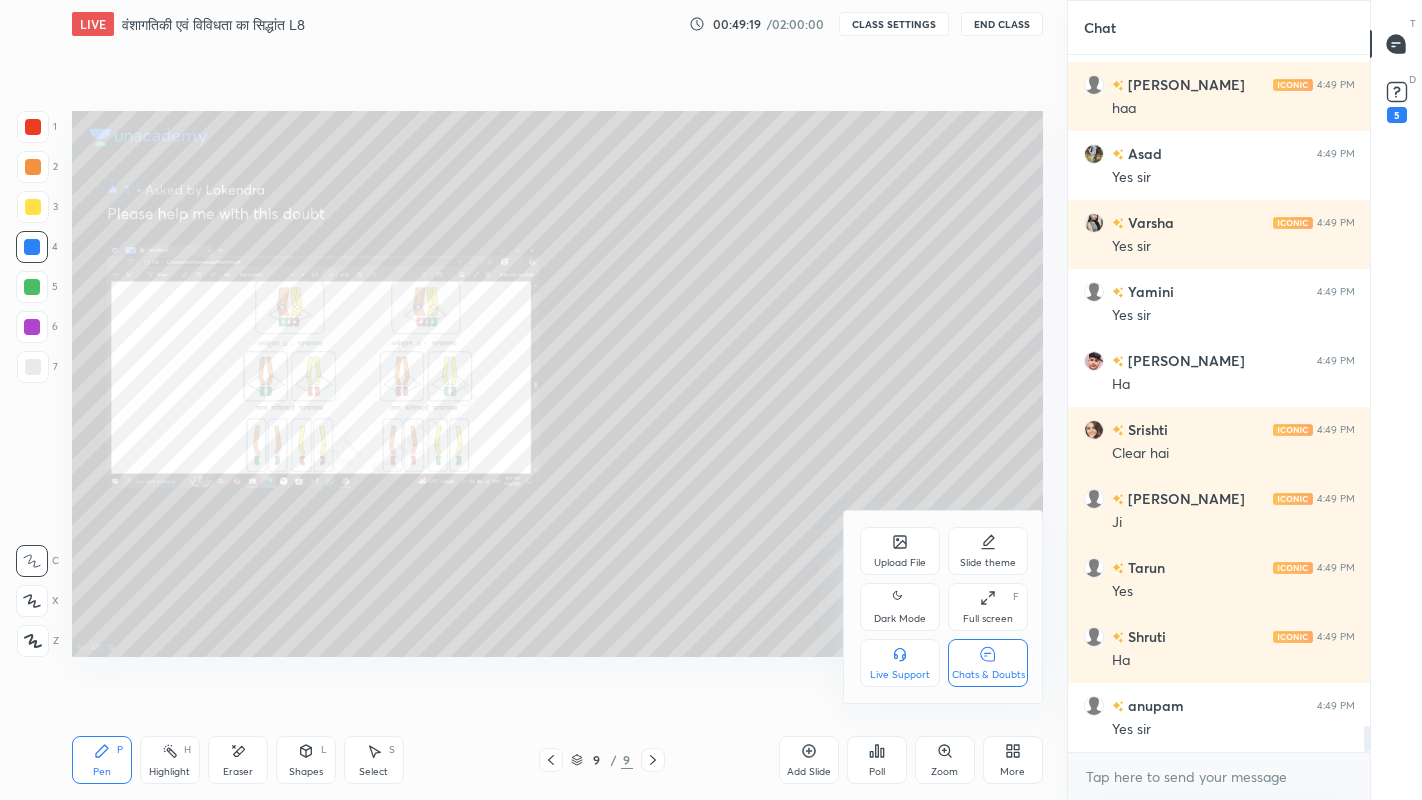 click on "Chats & Doubts" at bounding box center (988, 663) 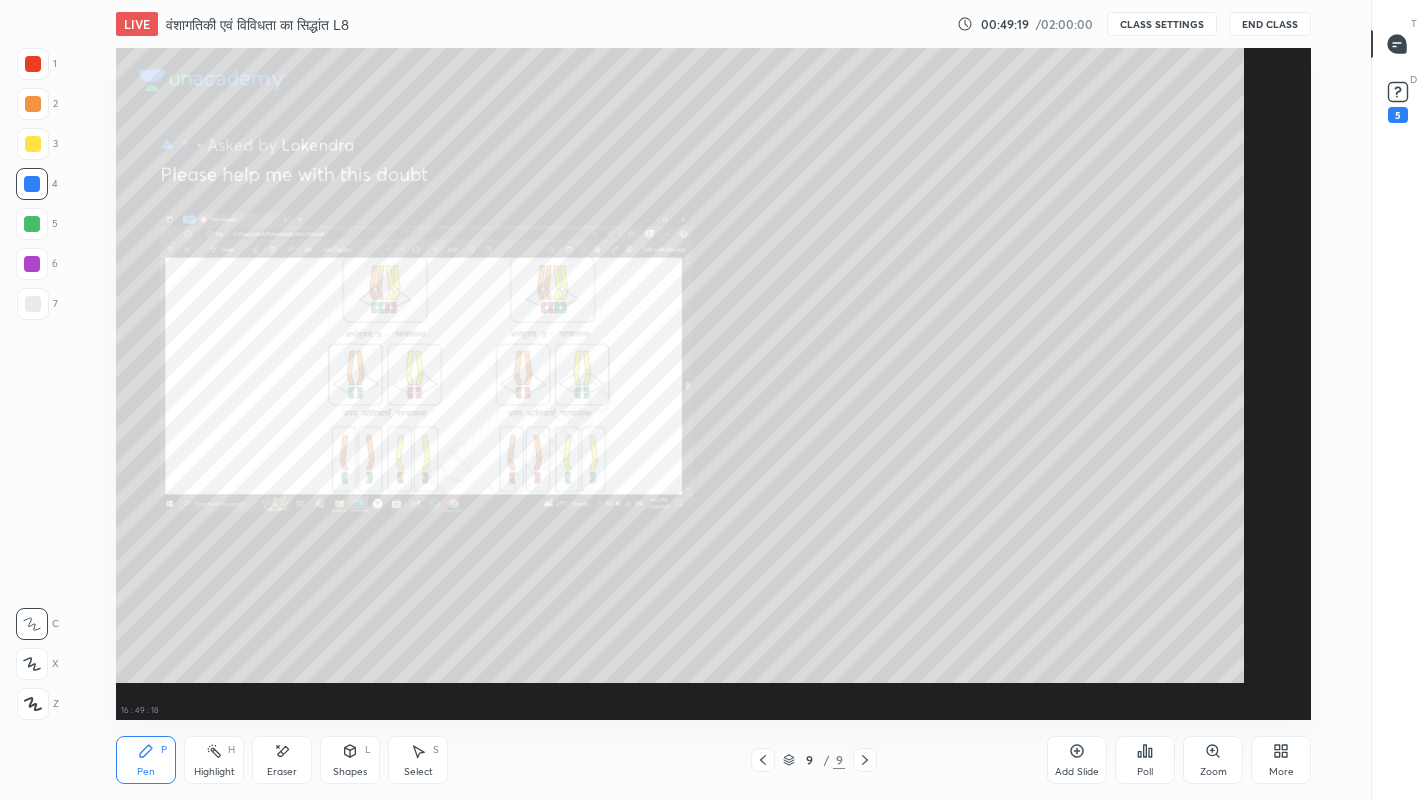 scroll, scrollTop: 99328, scrollLeft: 98700, axis: both 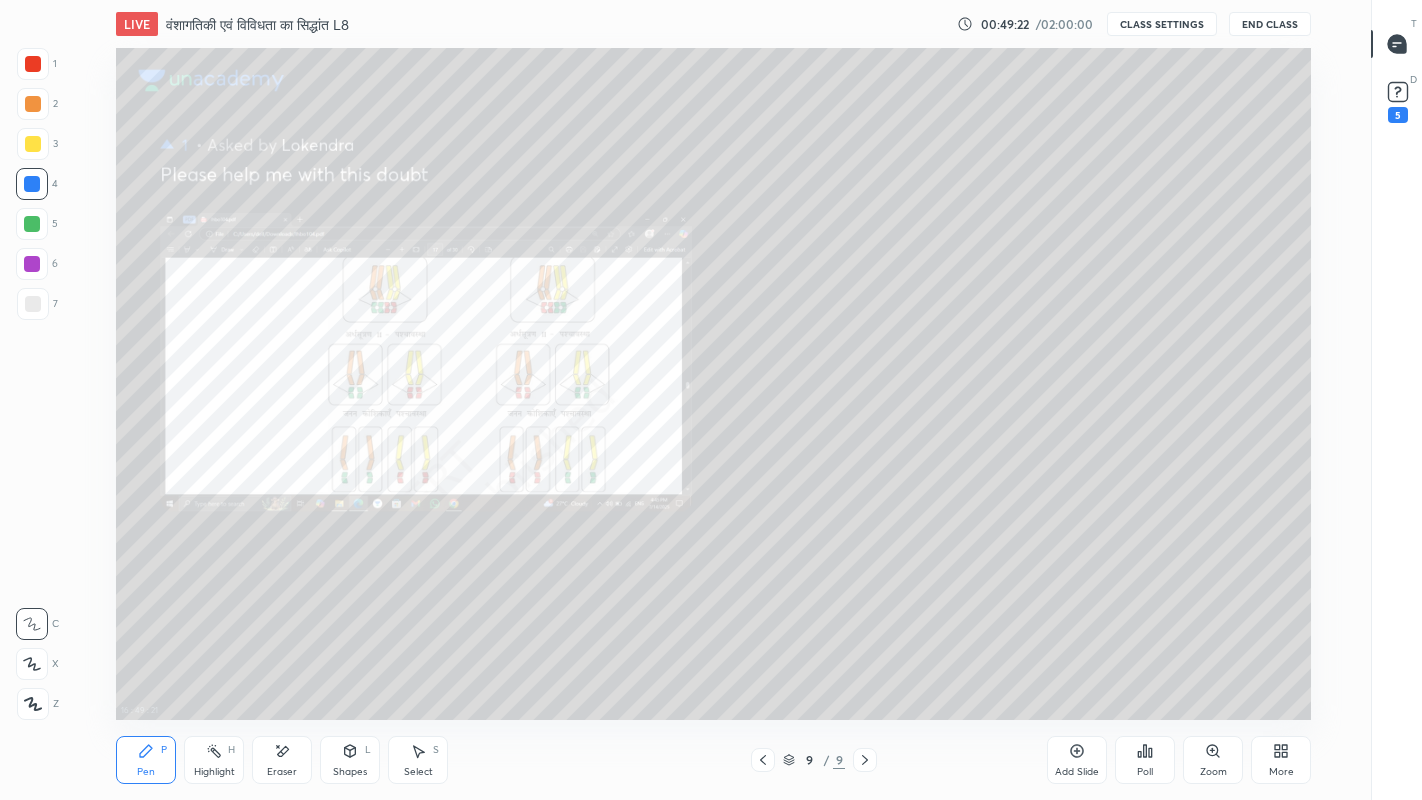 click on "Add Slide" at bounding box center (1077, 772) 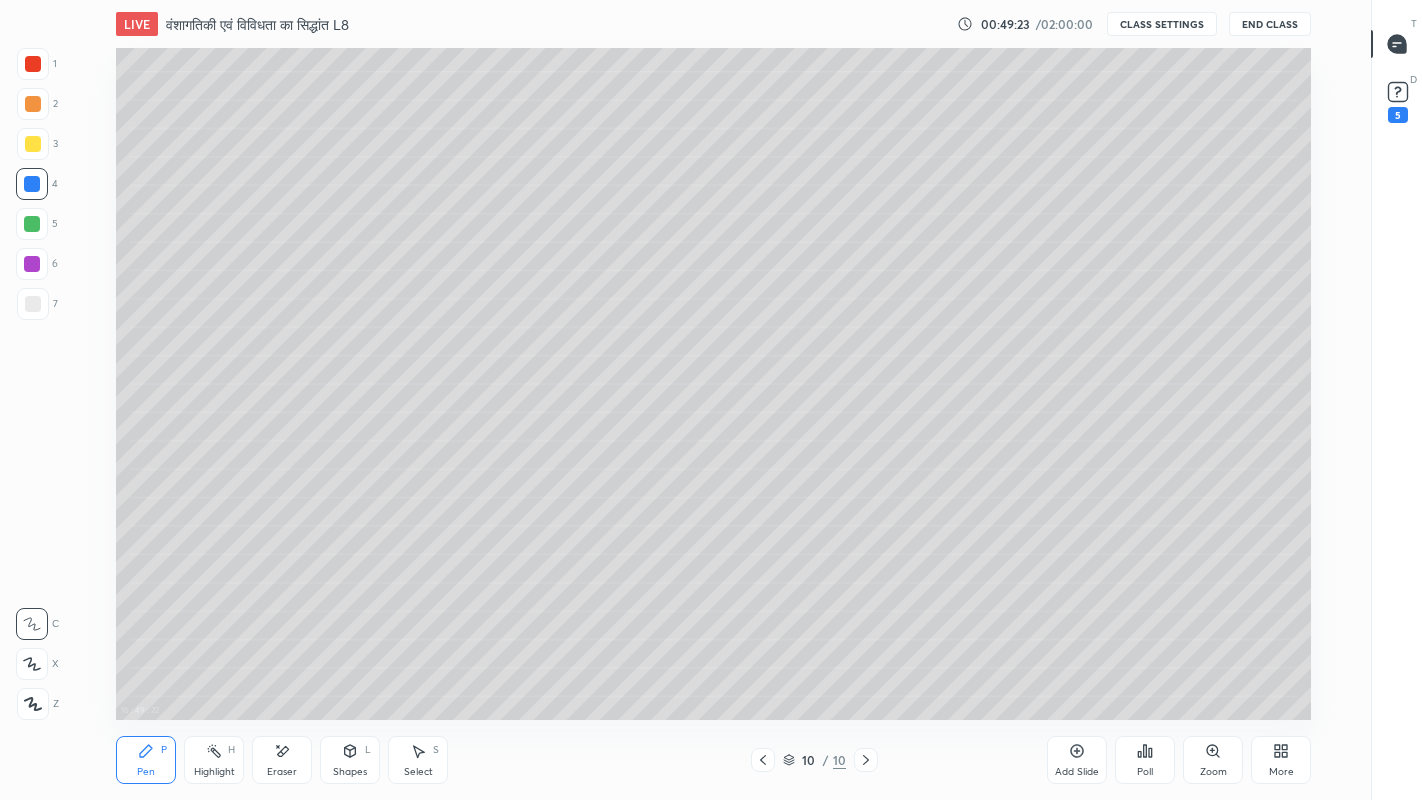 click at bounding box center [33, 304] 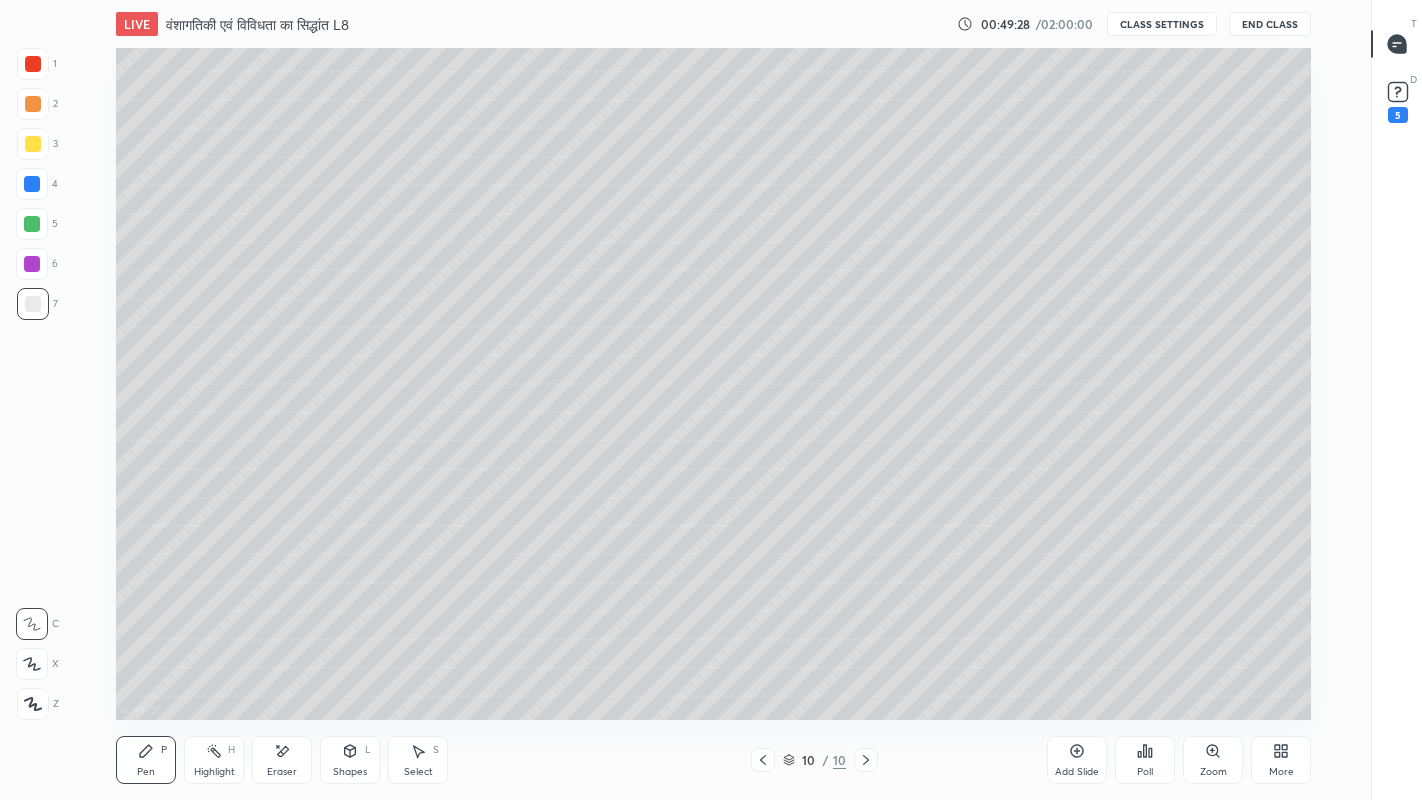 click at bounding box center [33, 144] 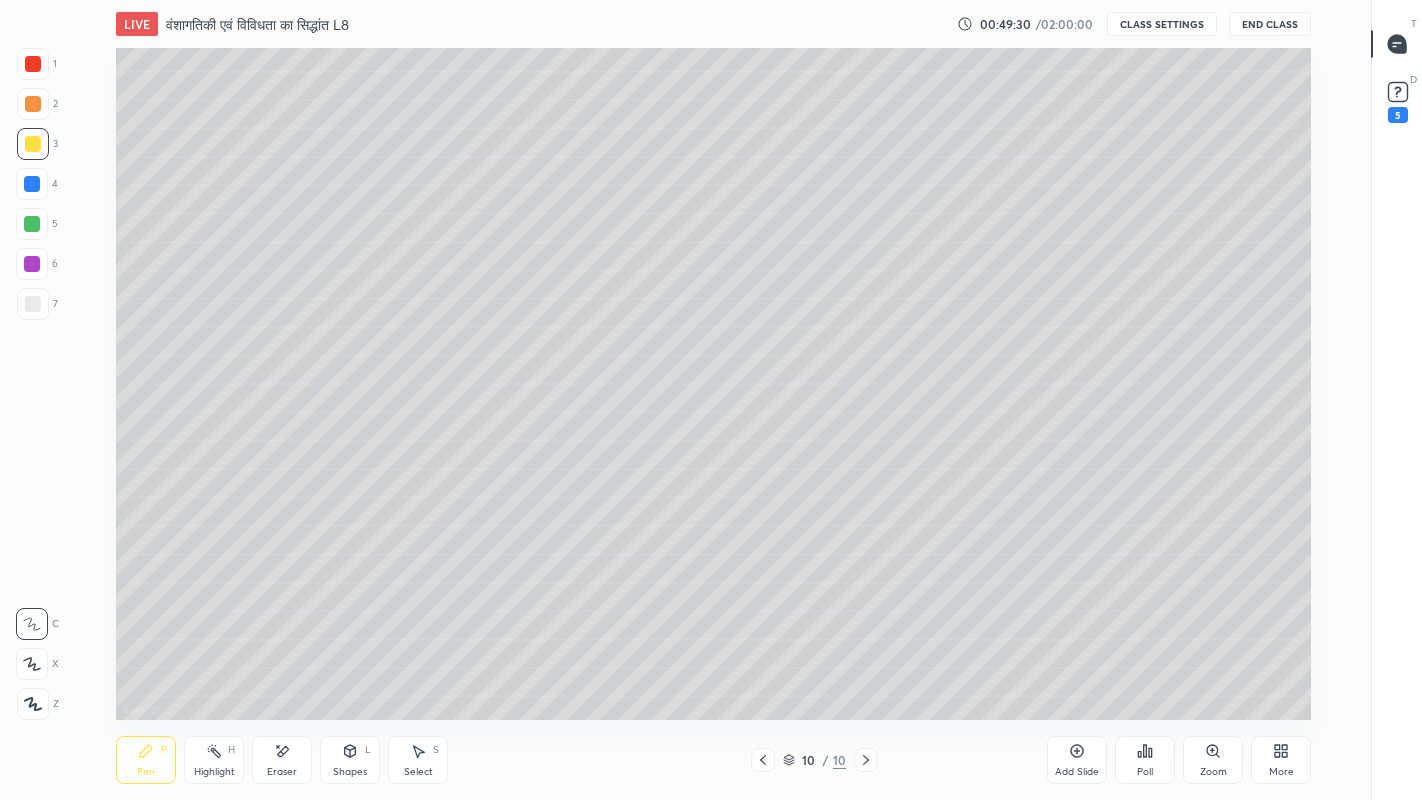 click at bounding box center [33, 104] 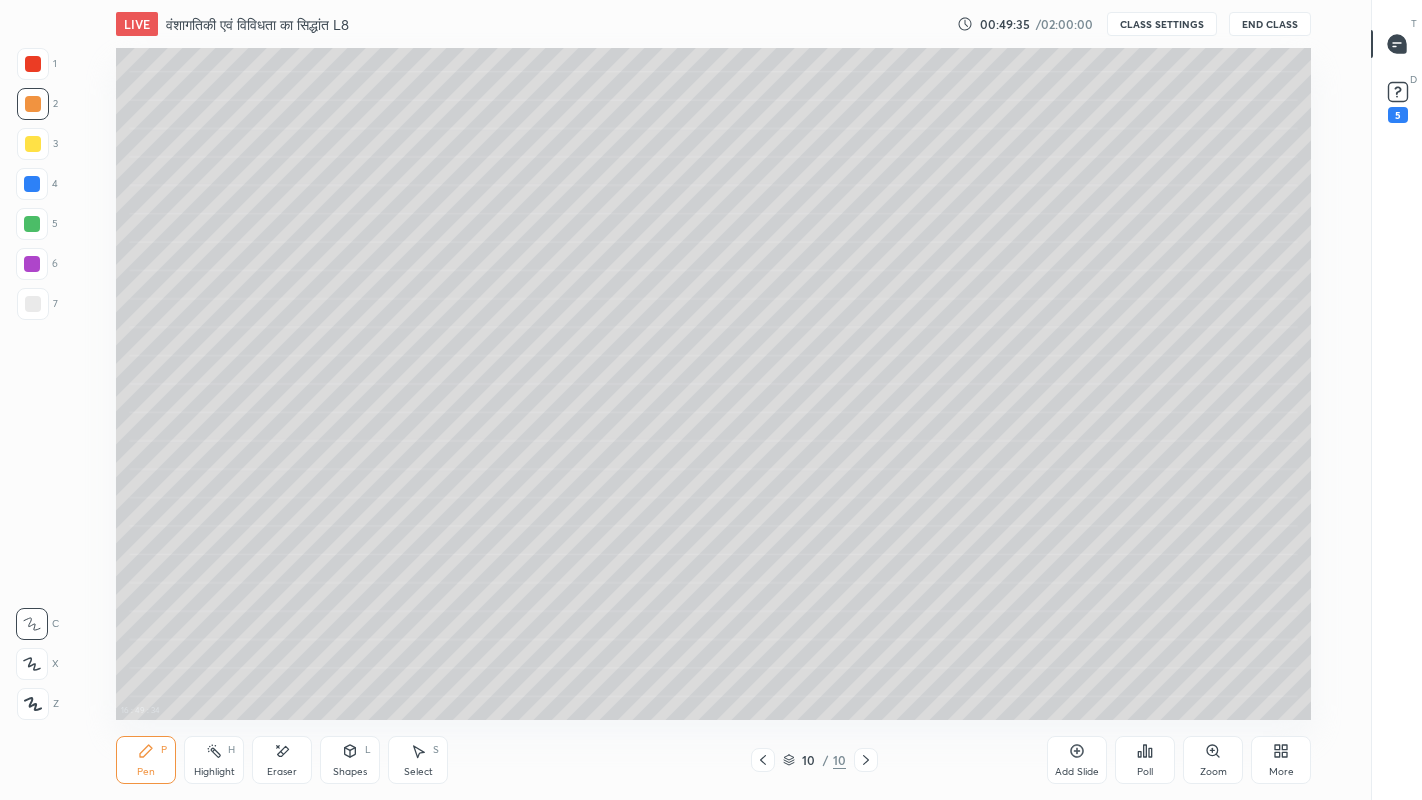 click on "Shapes L" at bounding box center (350, 760) 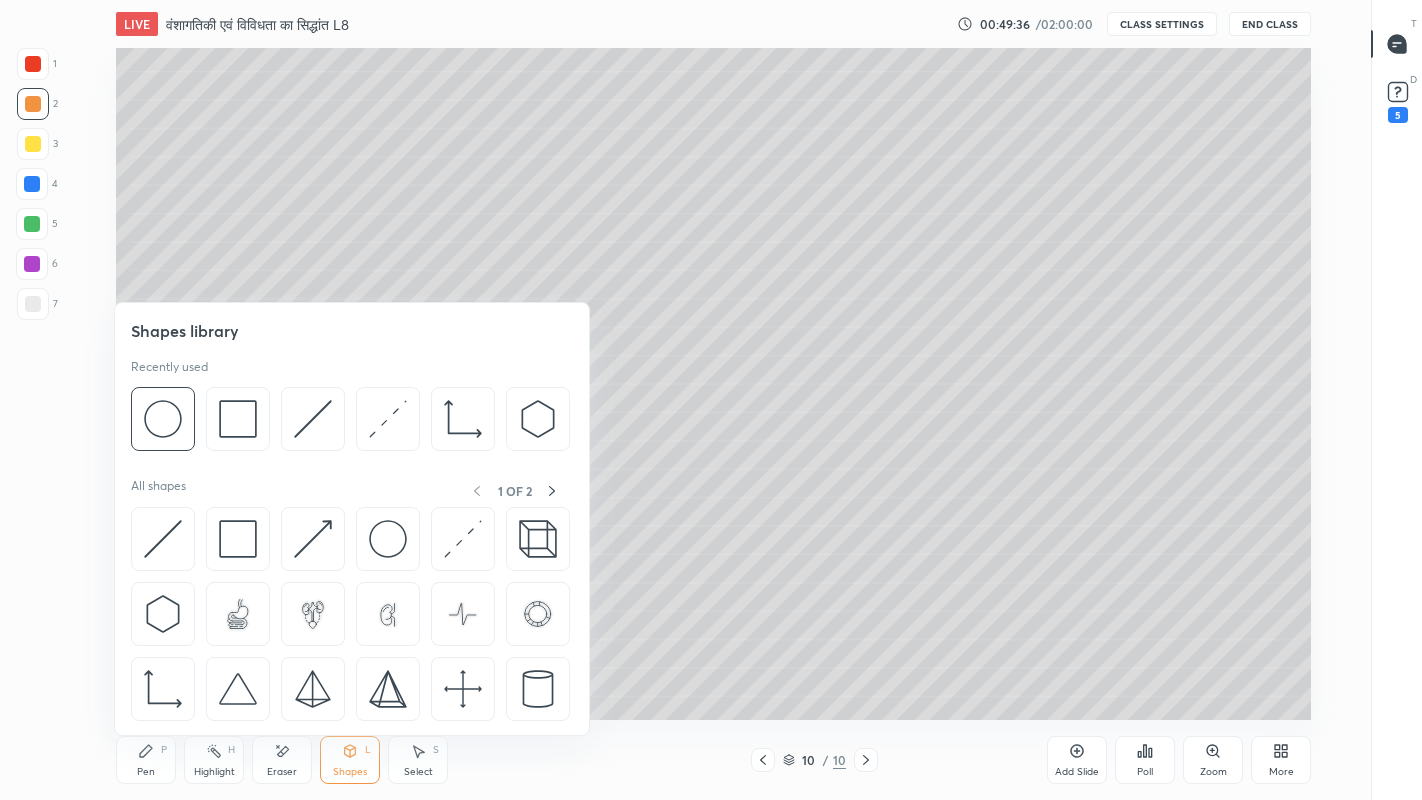 click on "Eraser" at bounding box center (282, 772) 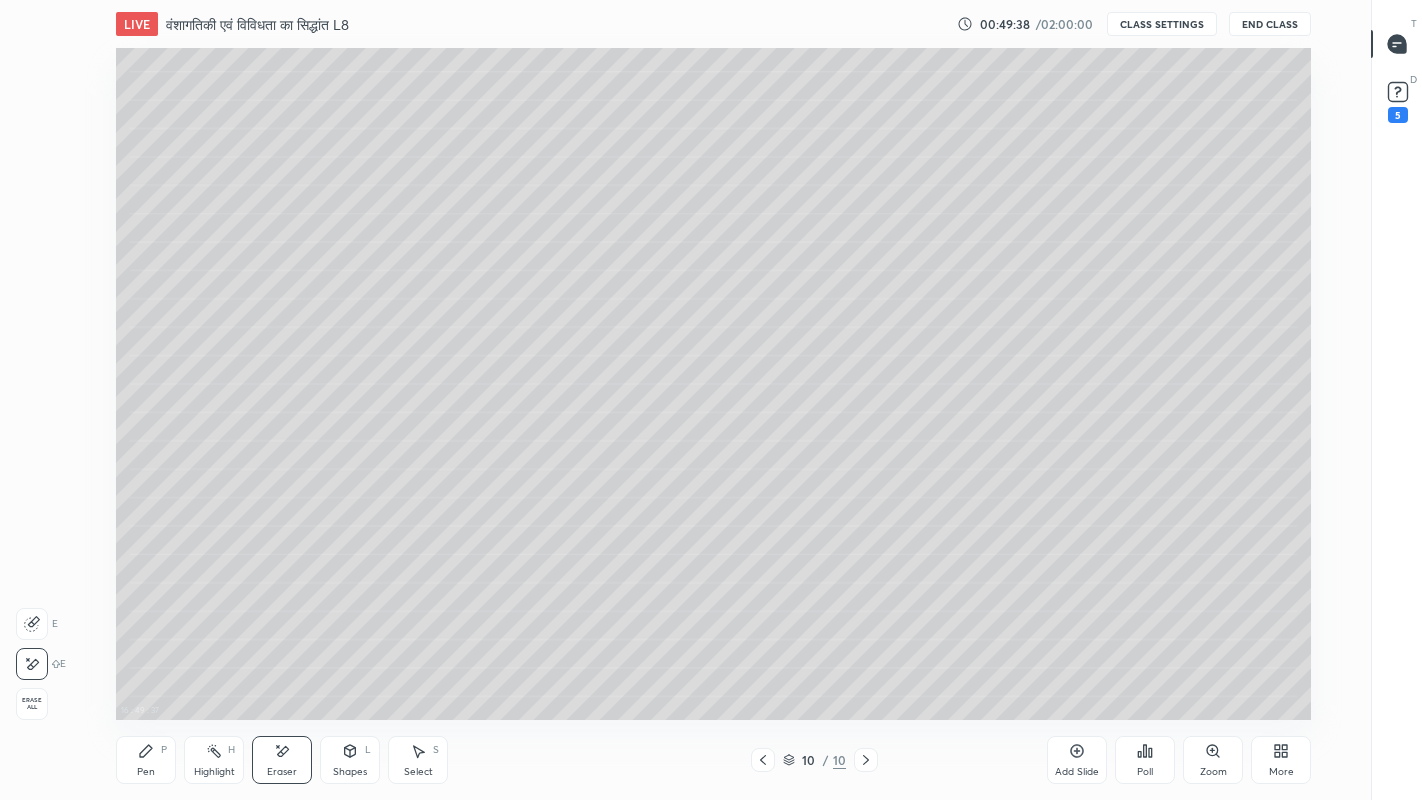 click on "Pen P" at bounding box center [146, 760] 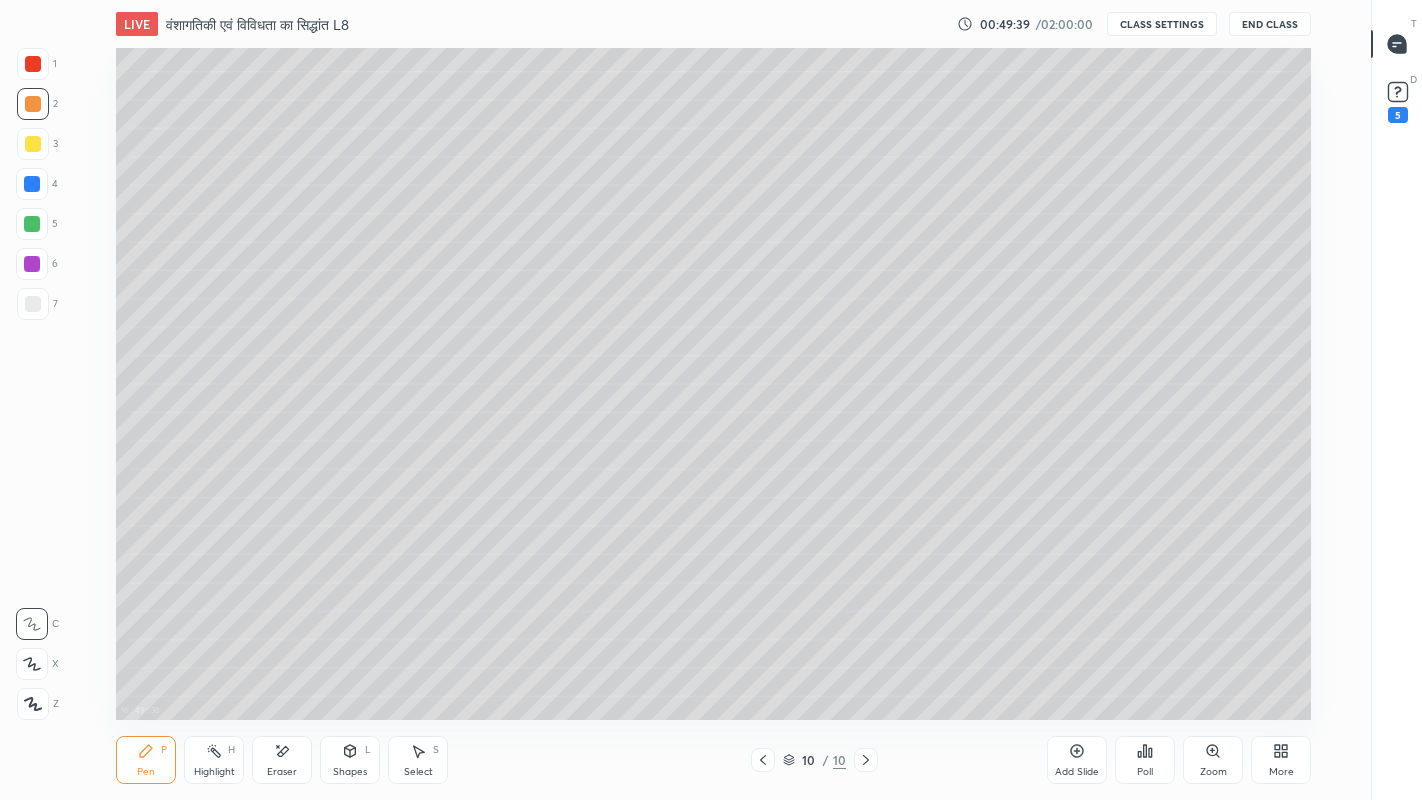 click at bounding box center (33, 104) 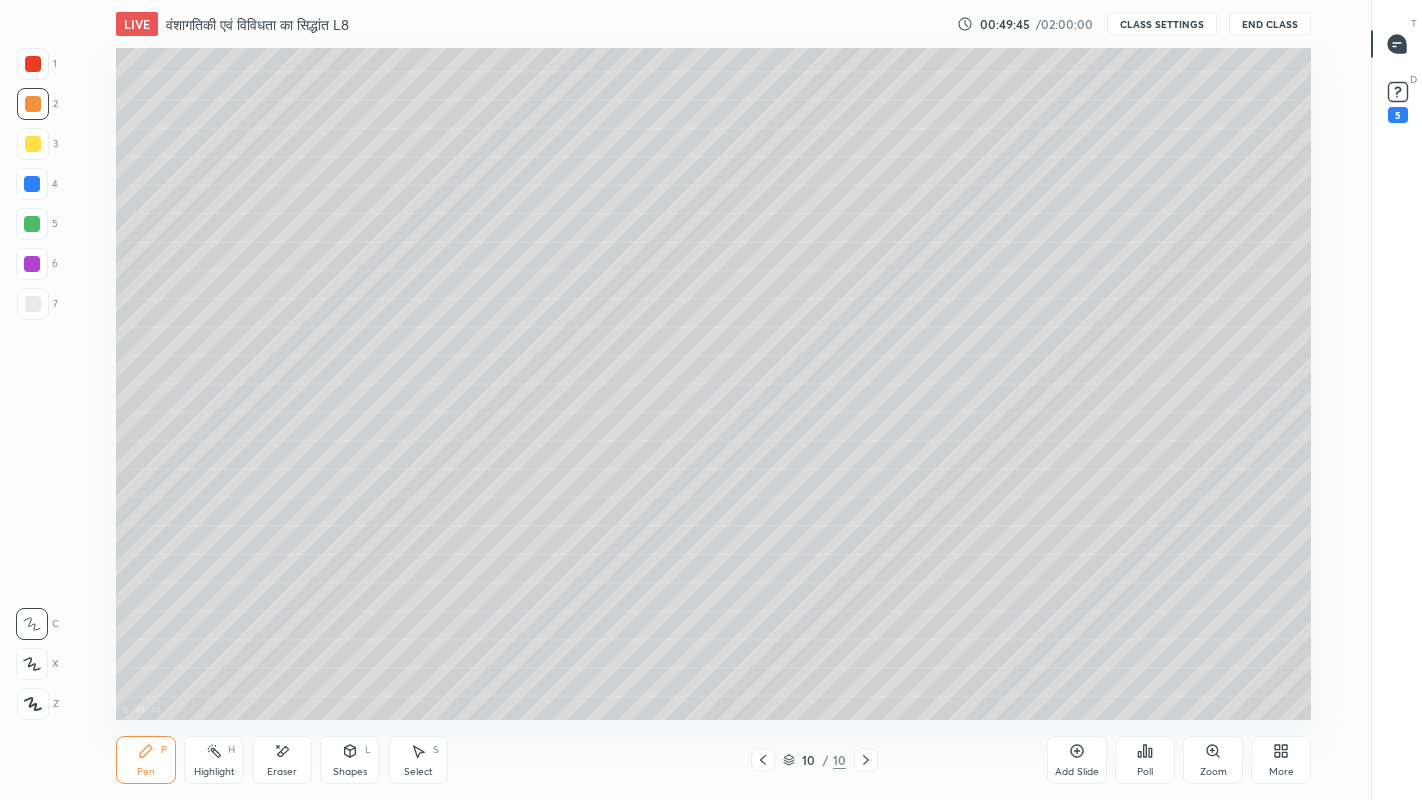 click at bounding box center (33, 144) 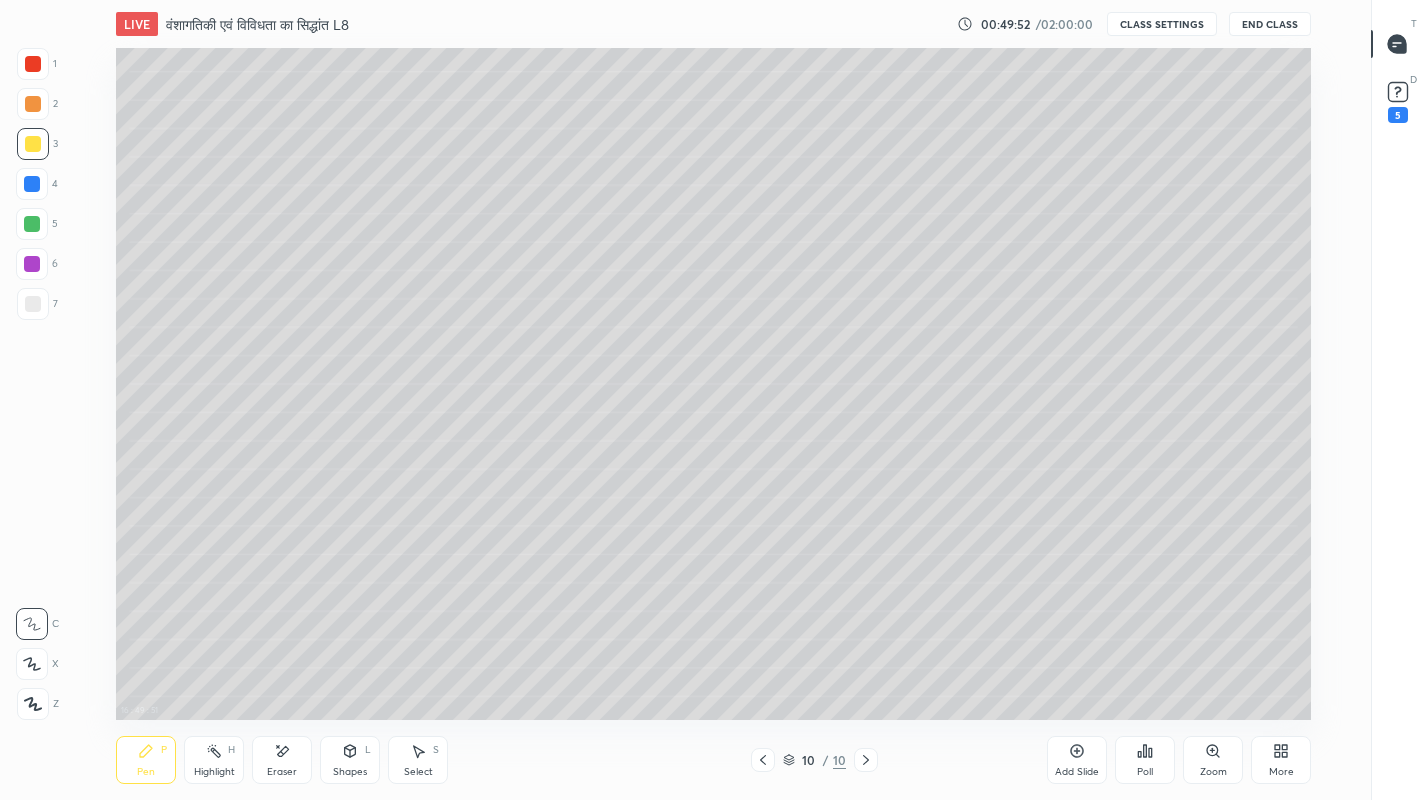 click at bounding box center [32, 224] 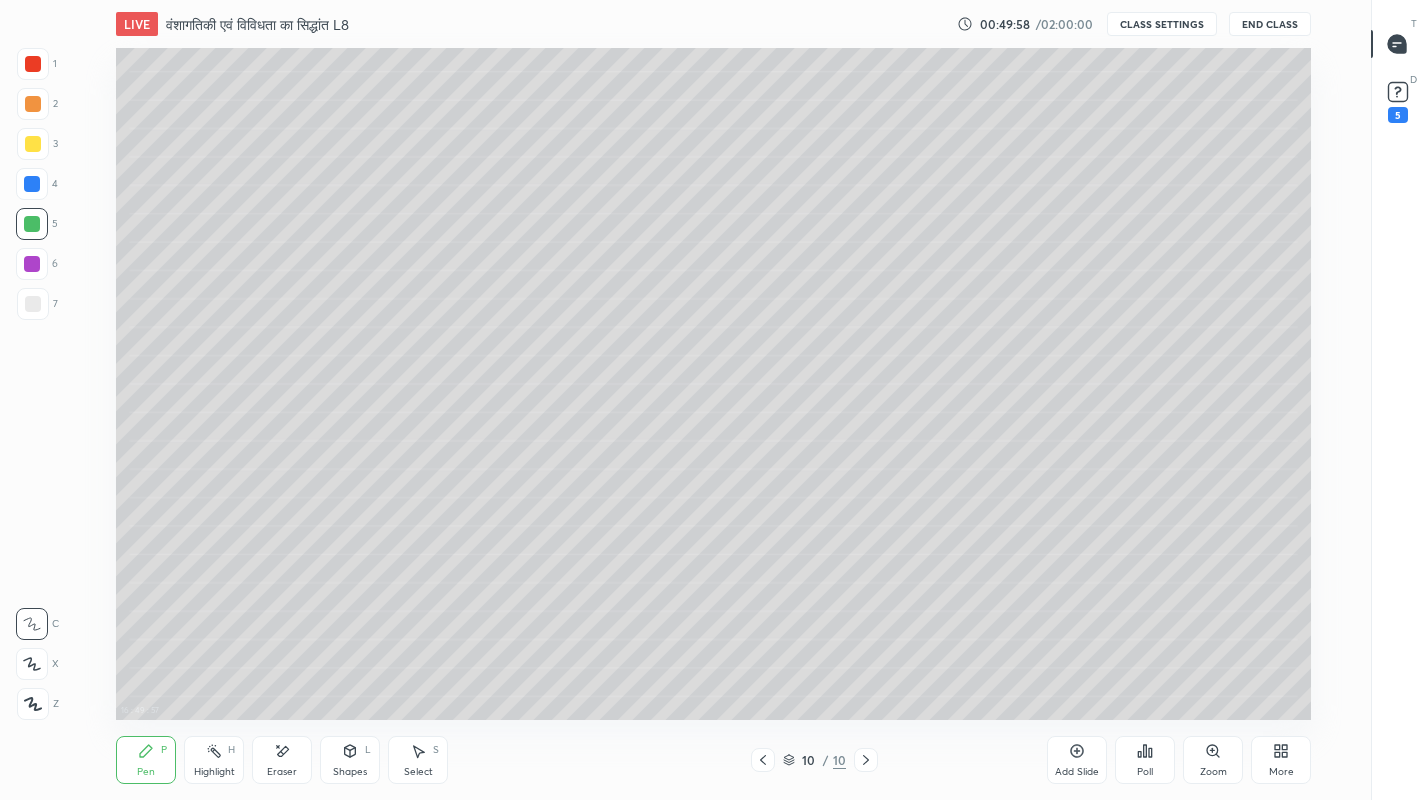 click at bounding box center [33, 64] 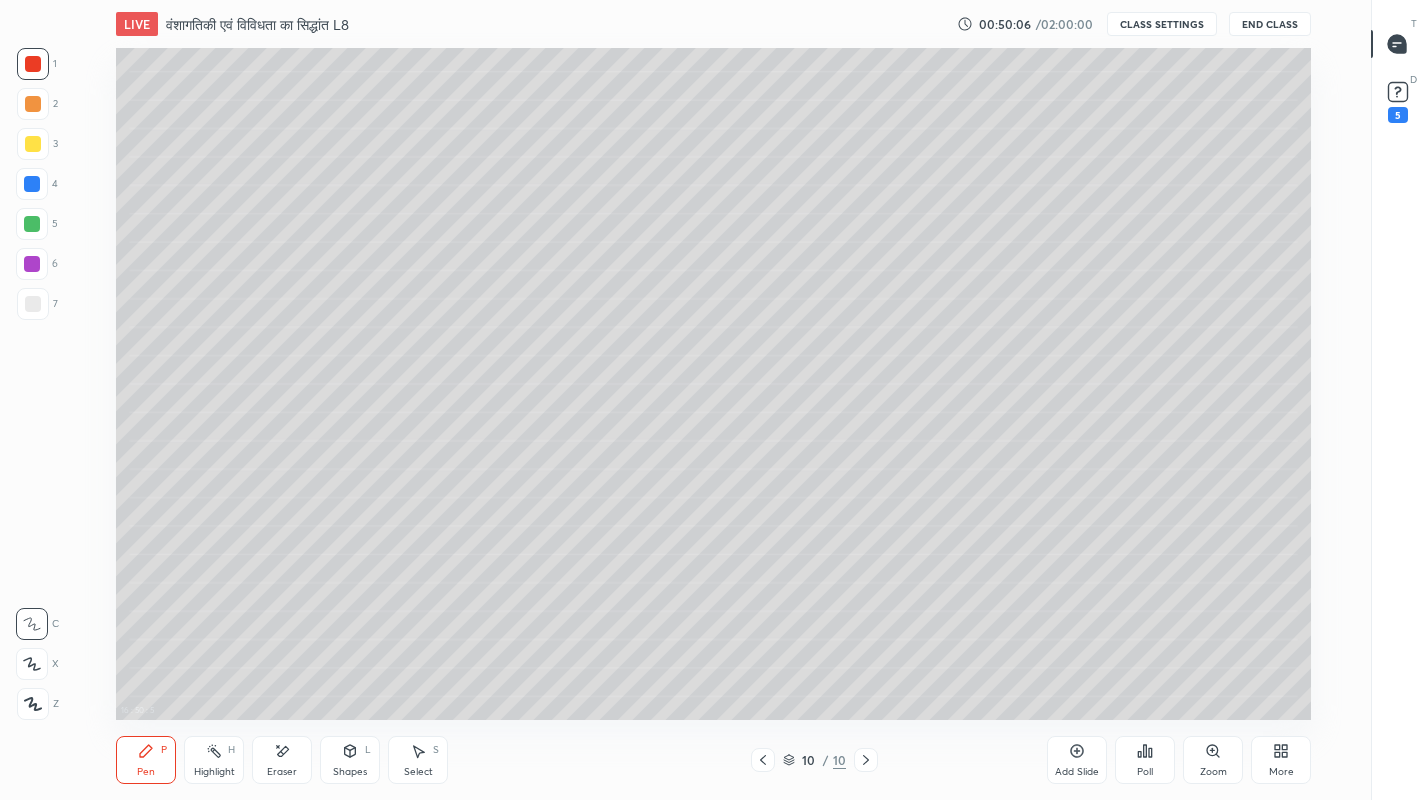 click 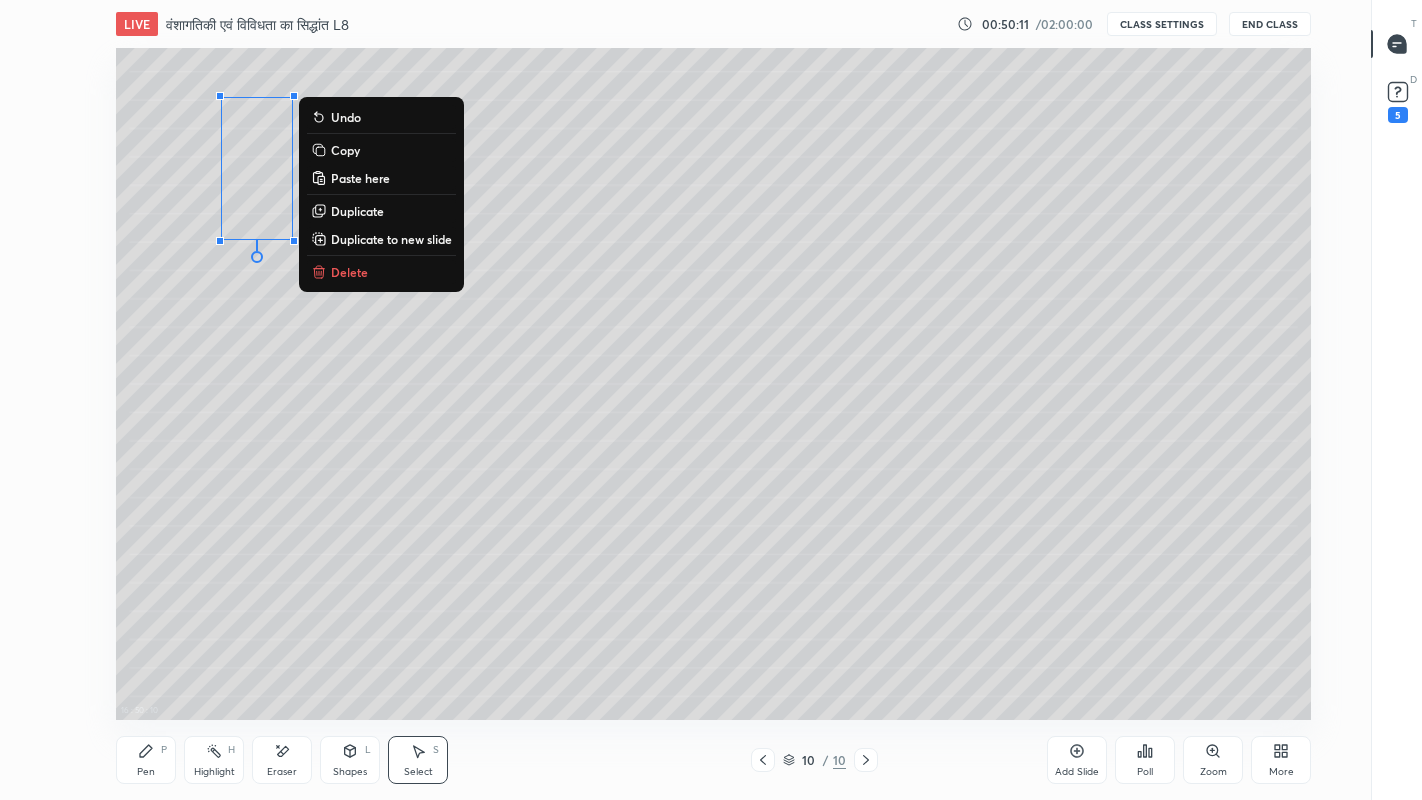 click on "0 ° Undo Copy Paste here Duplicate Duplicate to new slide Delete" at bounding box center [713, 384] 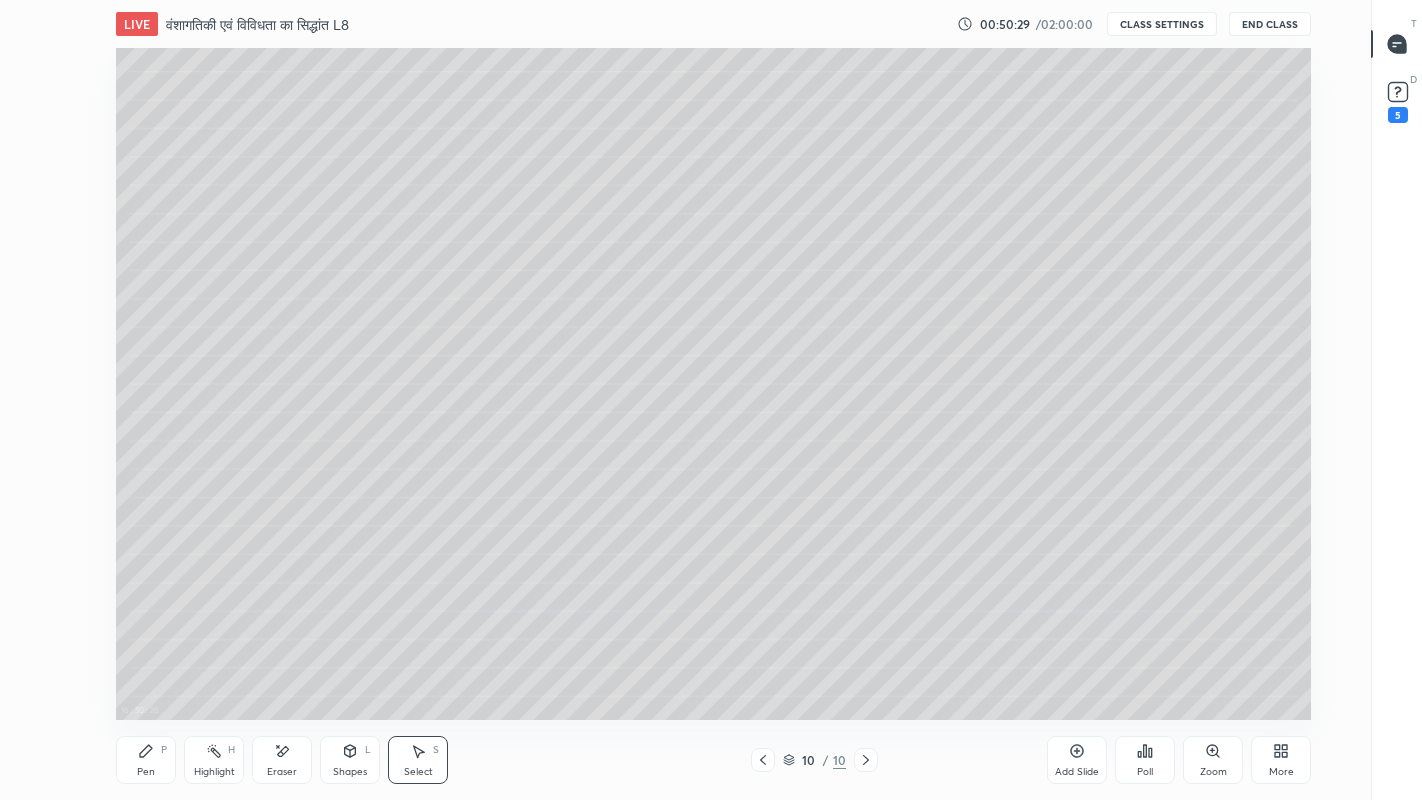 click 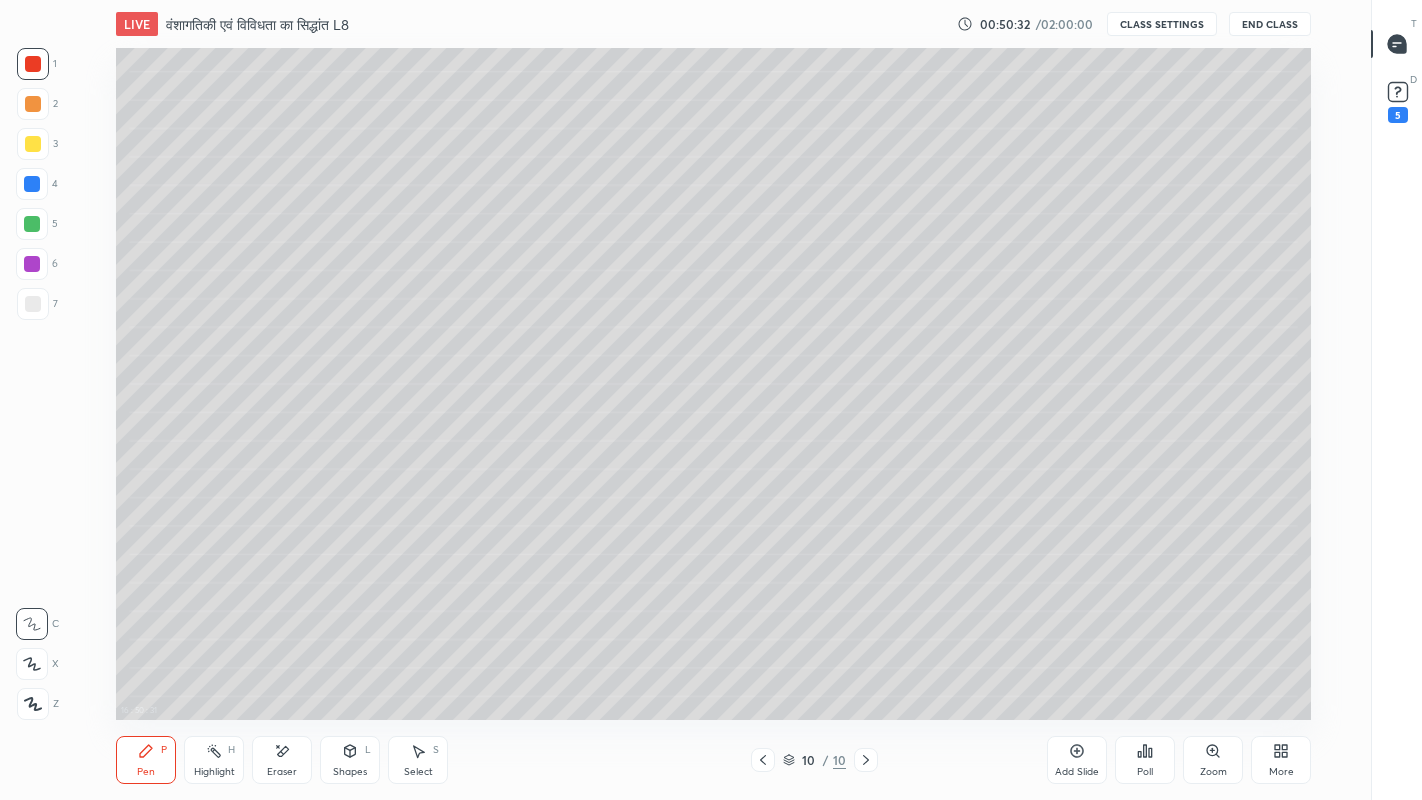click at bounding box center (33, 304) 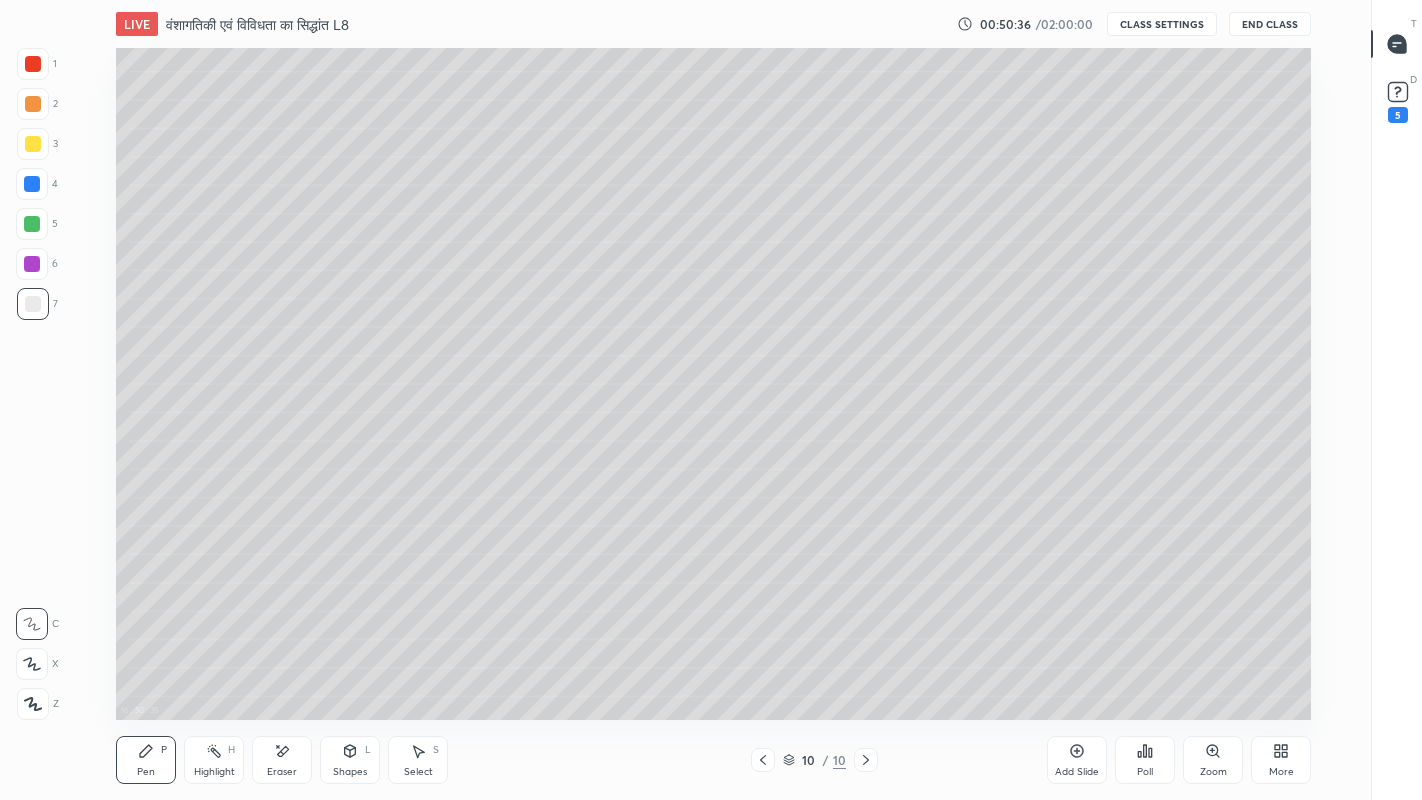 click at bounding box center (33, 144) 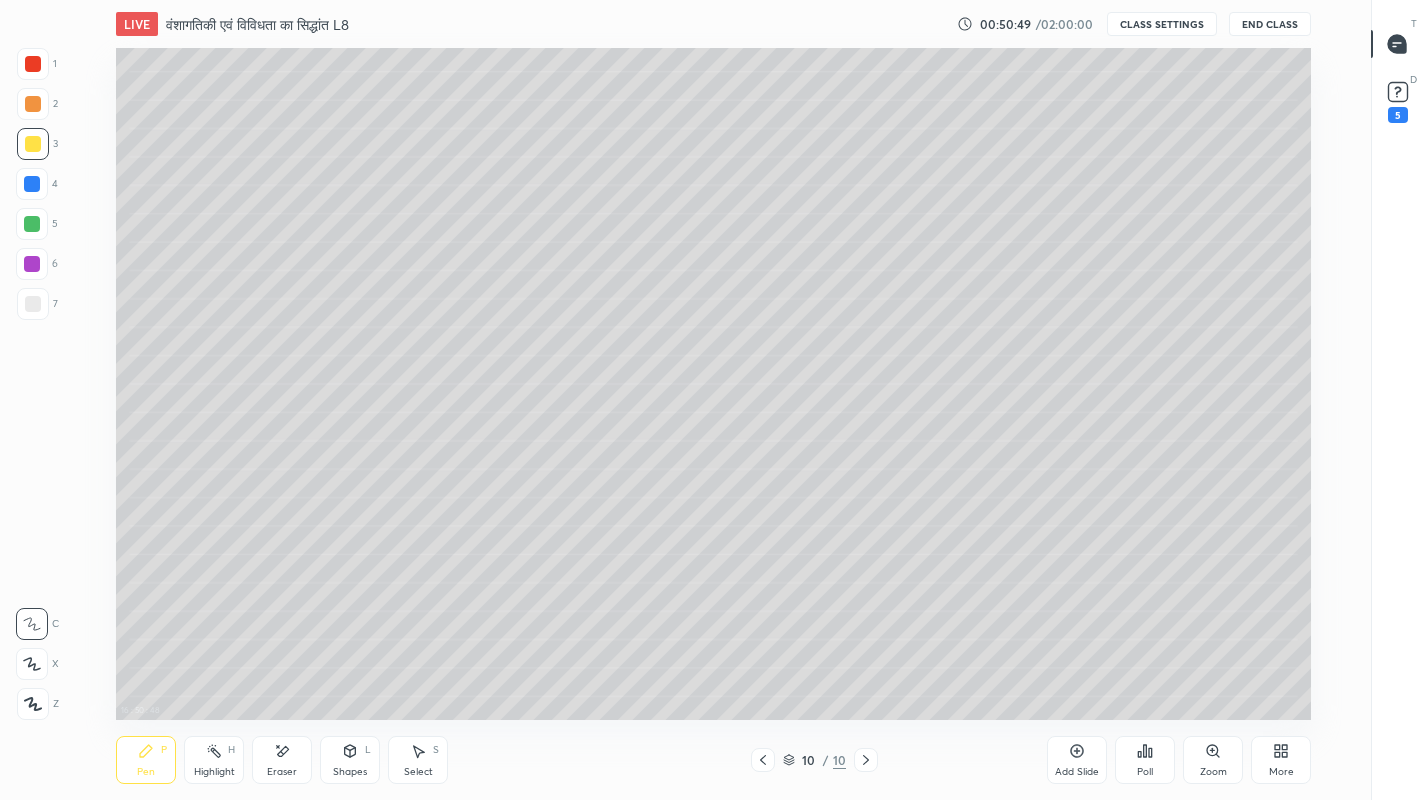 click at bounding box center [33, 304] 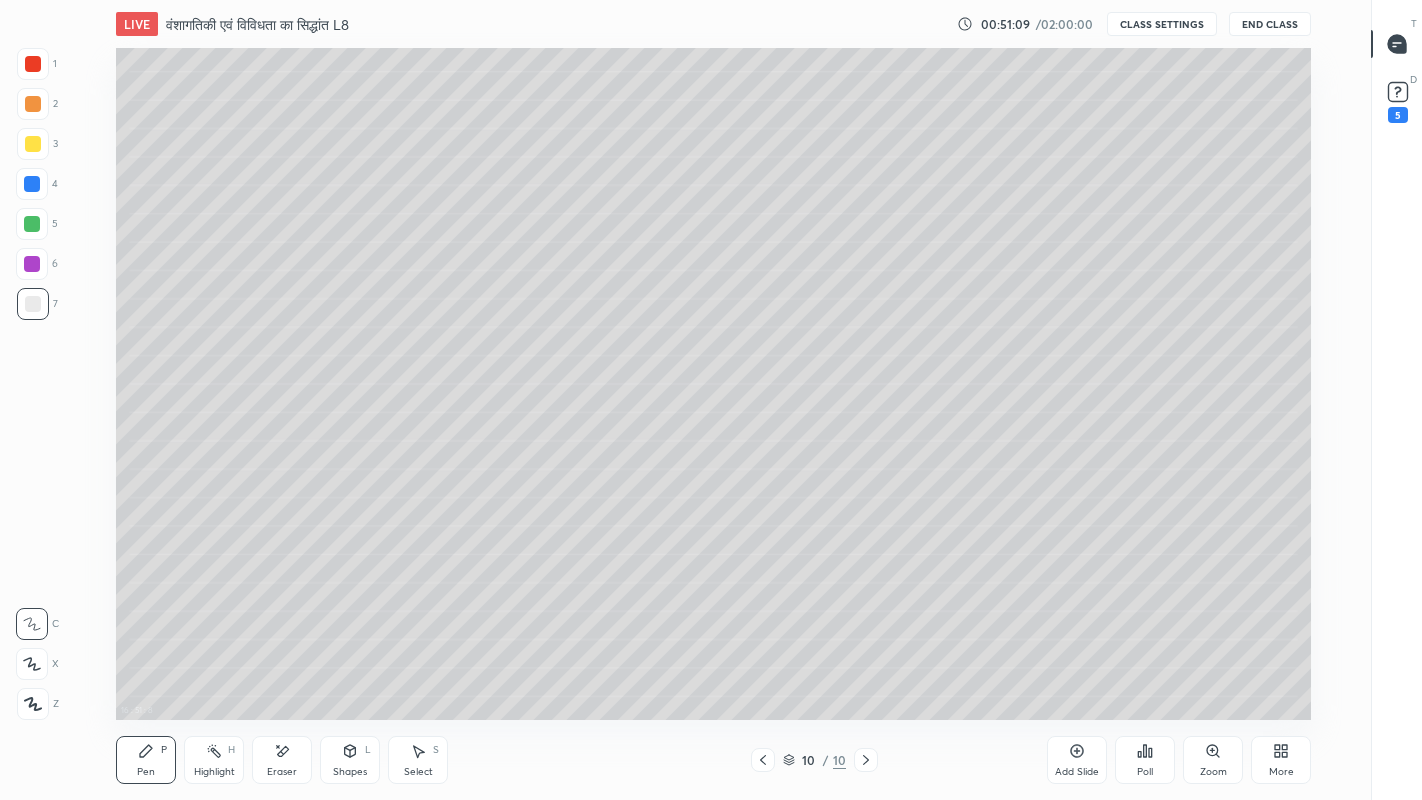 click on "Select S" at bounding box center [418, 760] 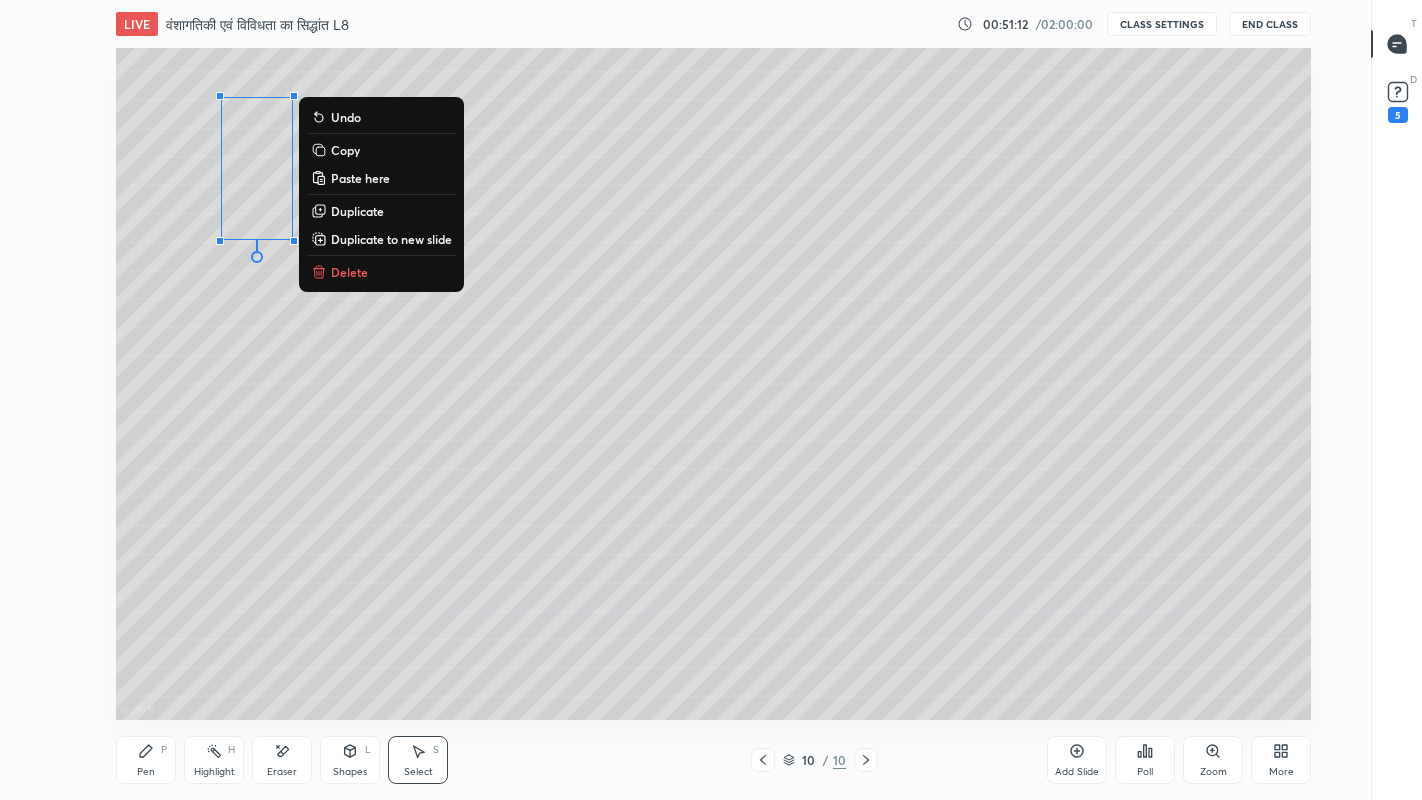 click on "Copy" at bounding box center [345, 150] 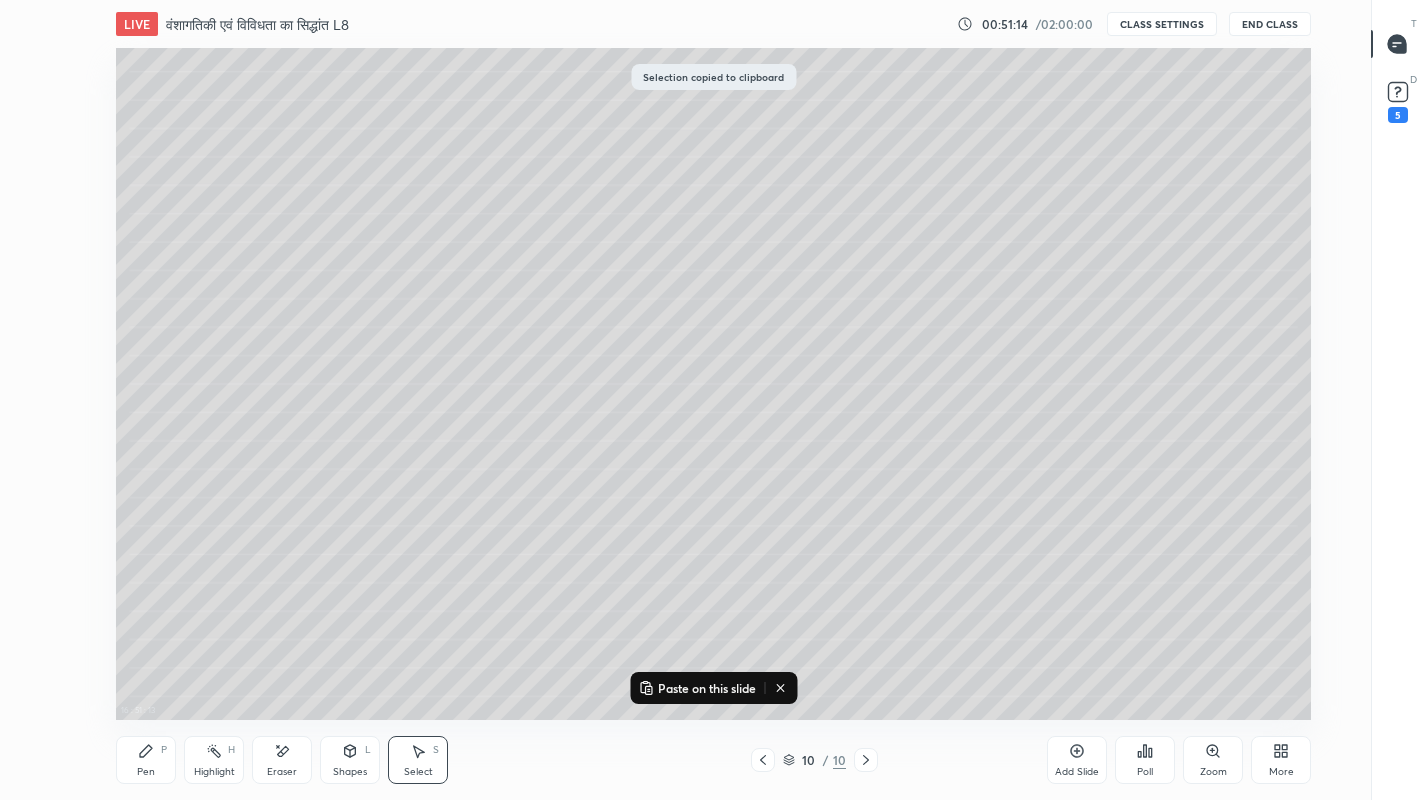click on "Paste on this slide" at bounding box center [707, 688] 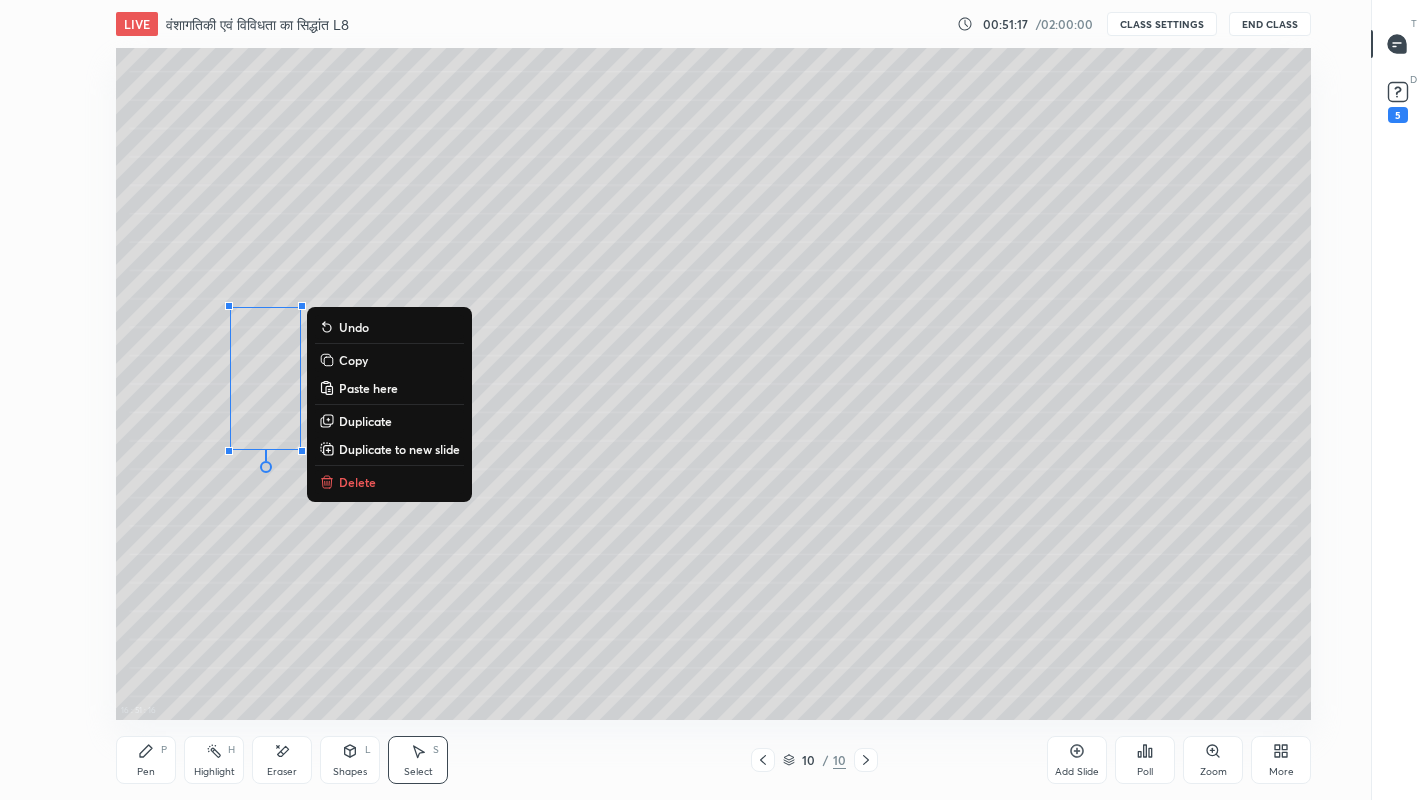 click on "Pen P" at bounding box center (146, 760) 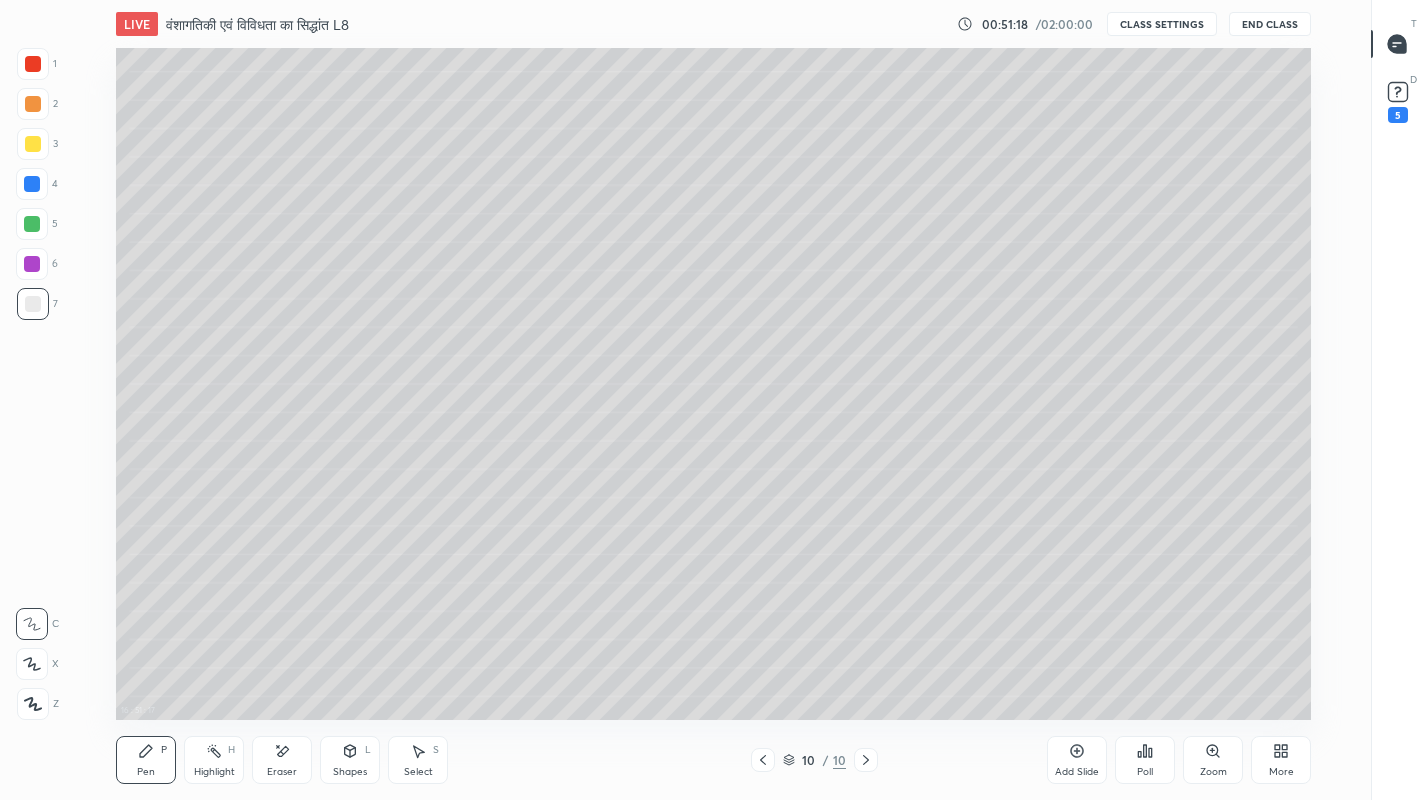 click at bounding box center [33, 304] 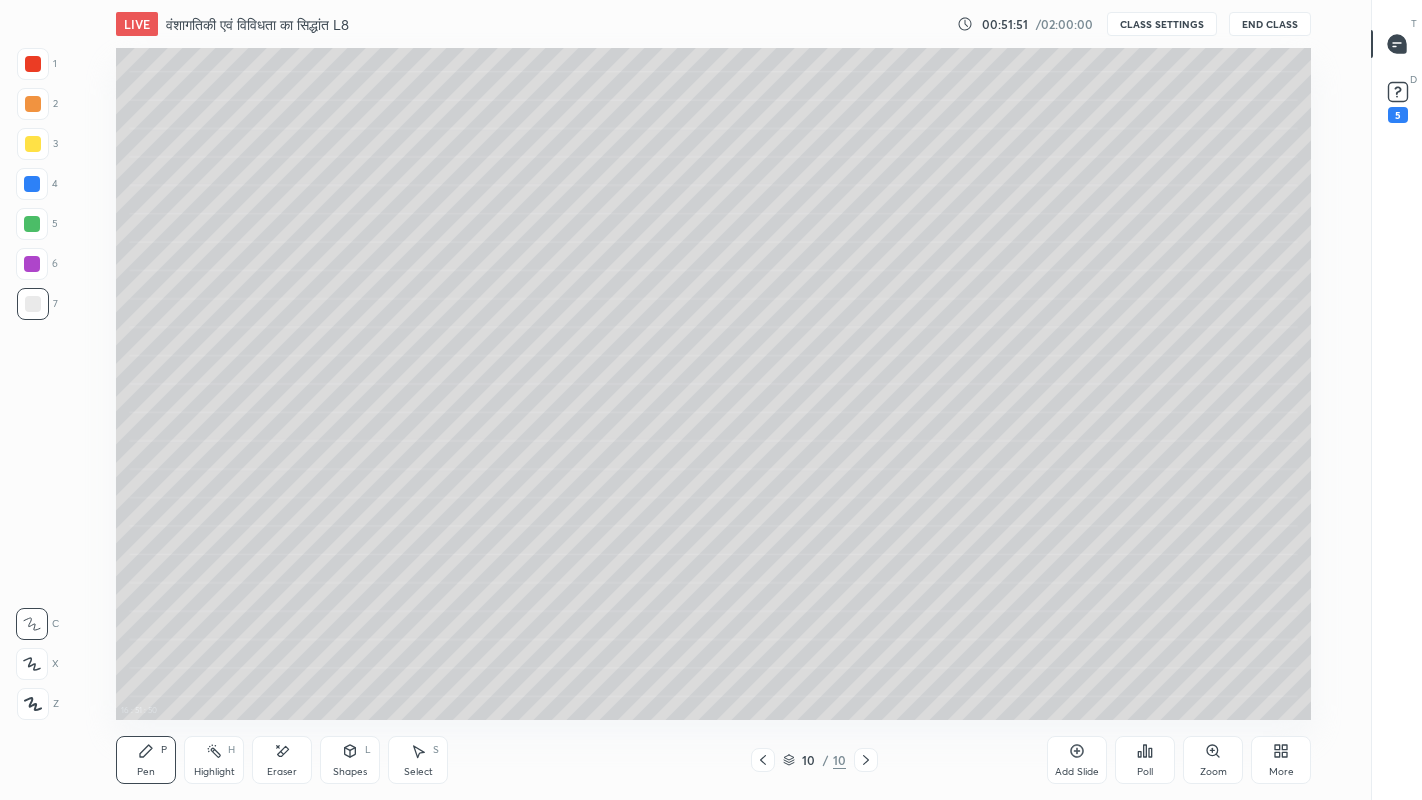click on "Select S" at bounding box center [418, 760] 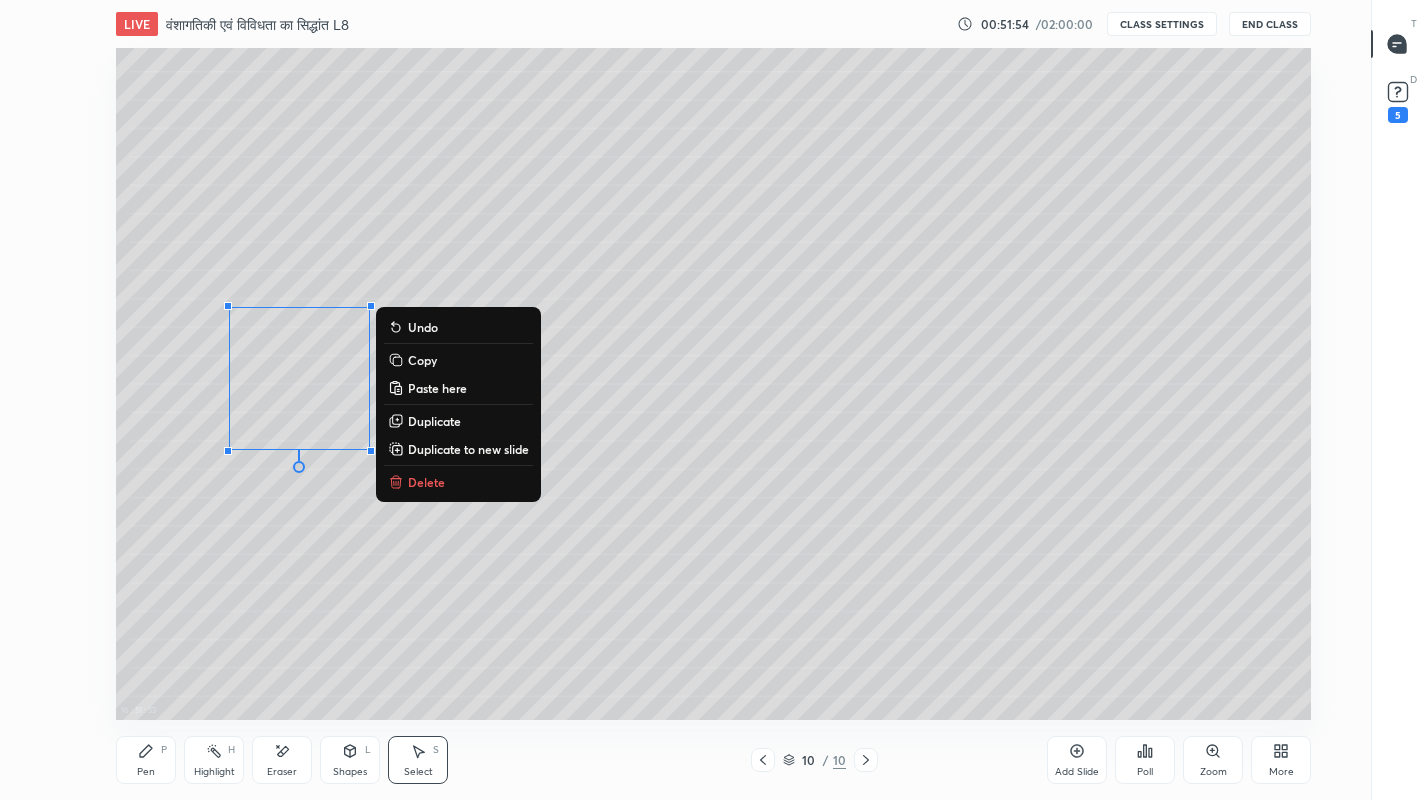 click on "Copy" at bounding box center [422, 360] 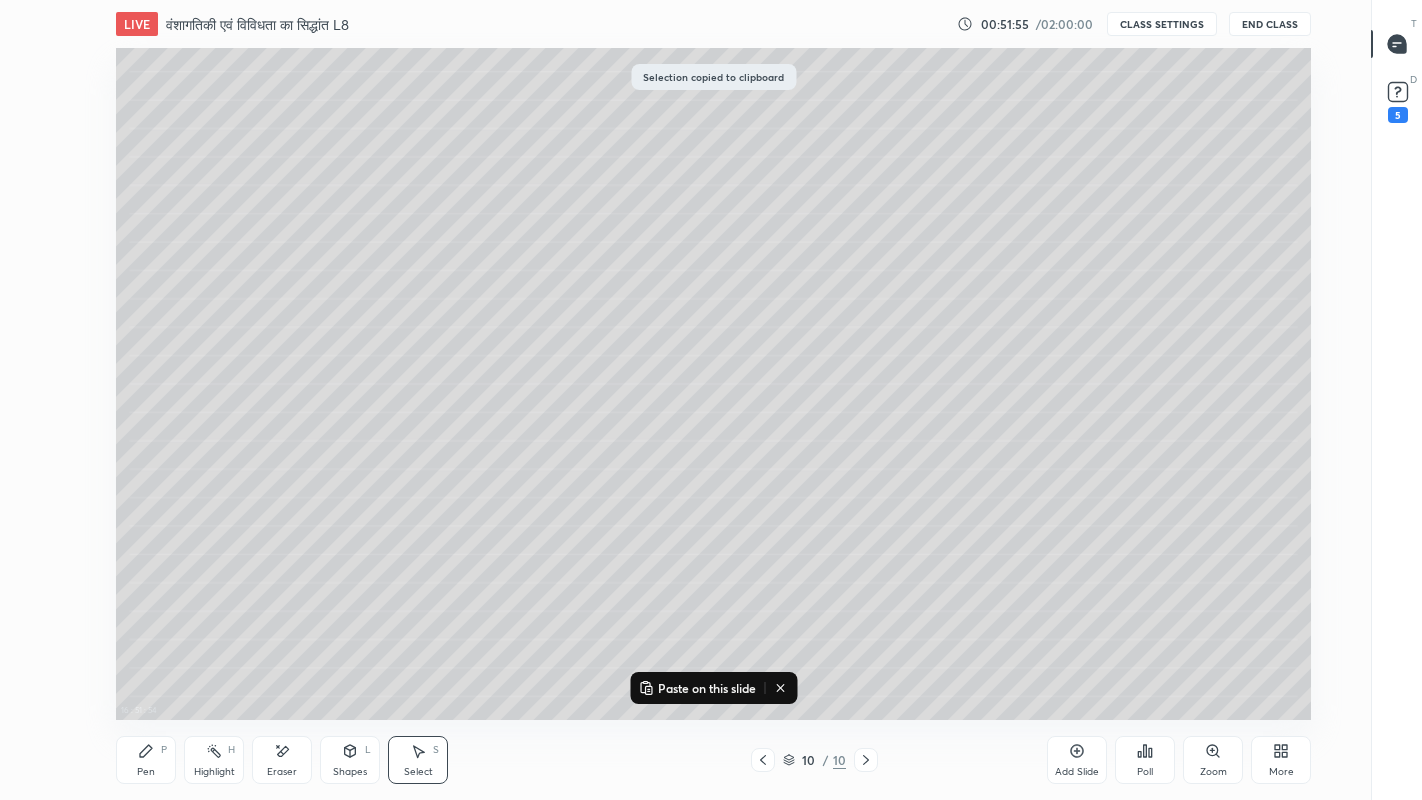 click on "Paste on this slide" at bounding box center (707, 688) 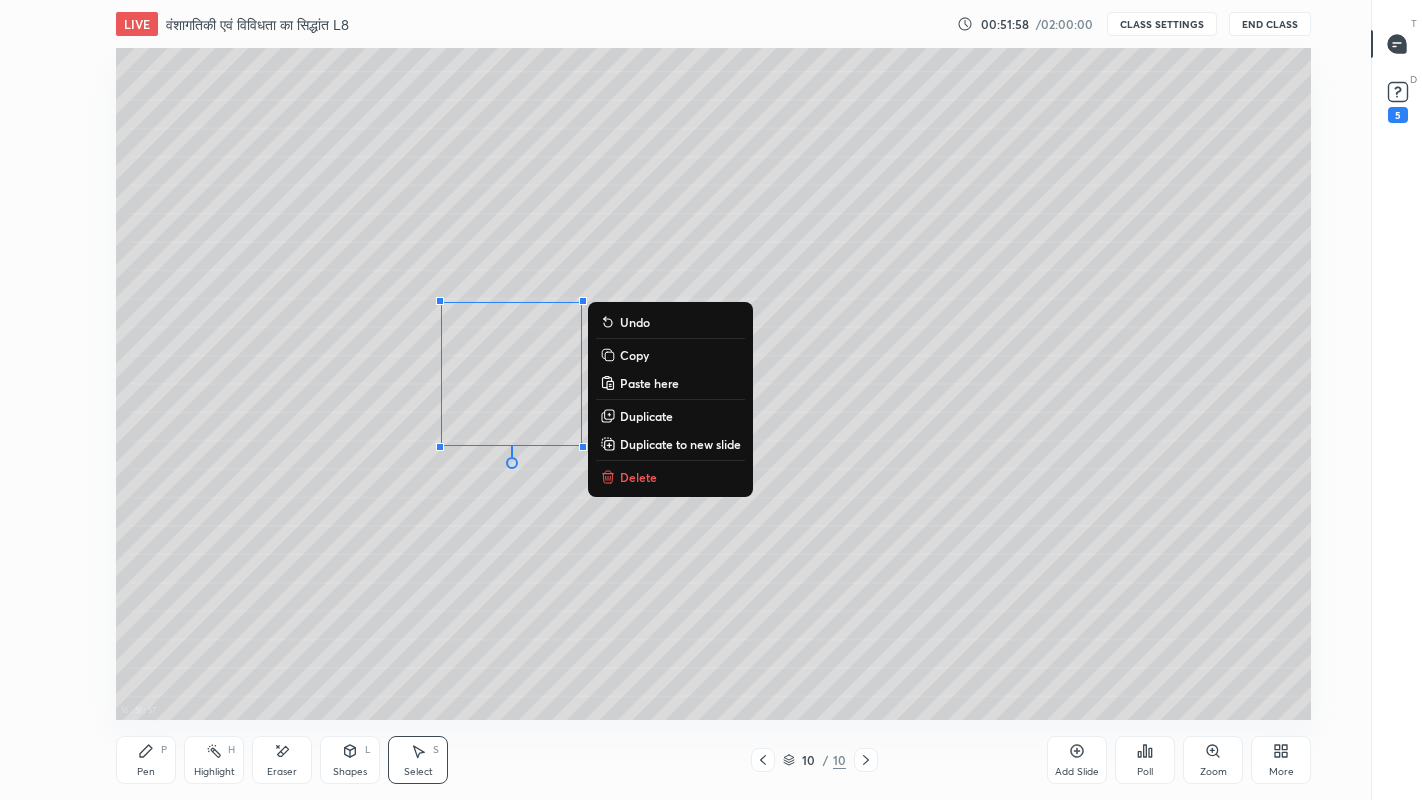 click on "0 ° Undo Copy Paste here Duplicate Duplicate to new slide Delete" at bounding box center (713, 384) 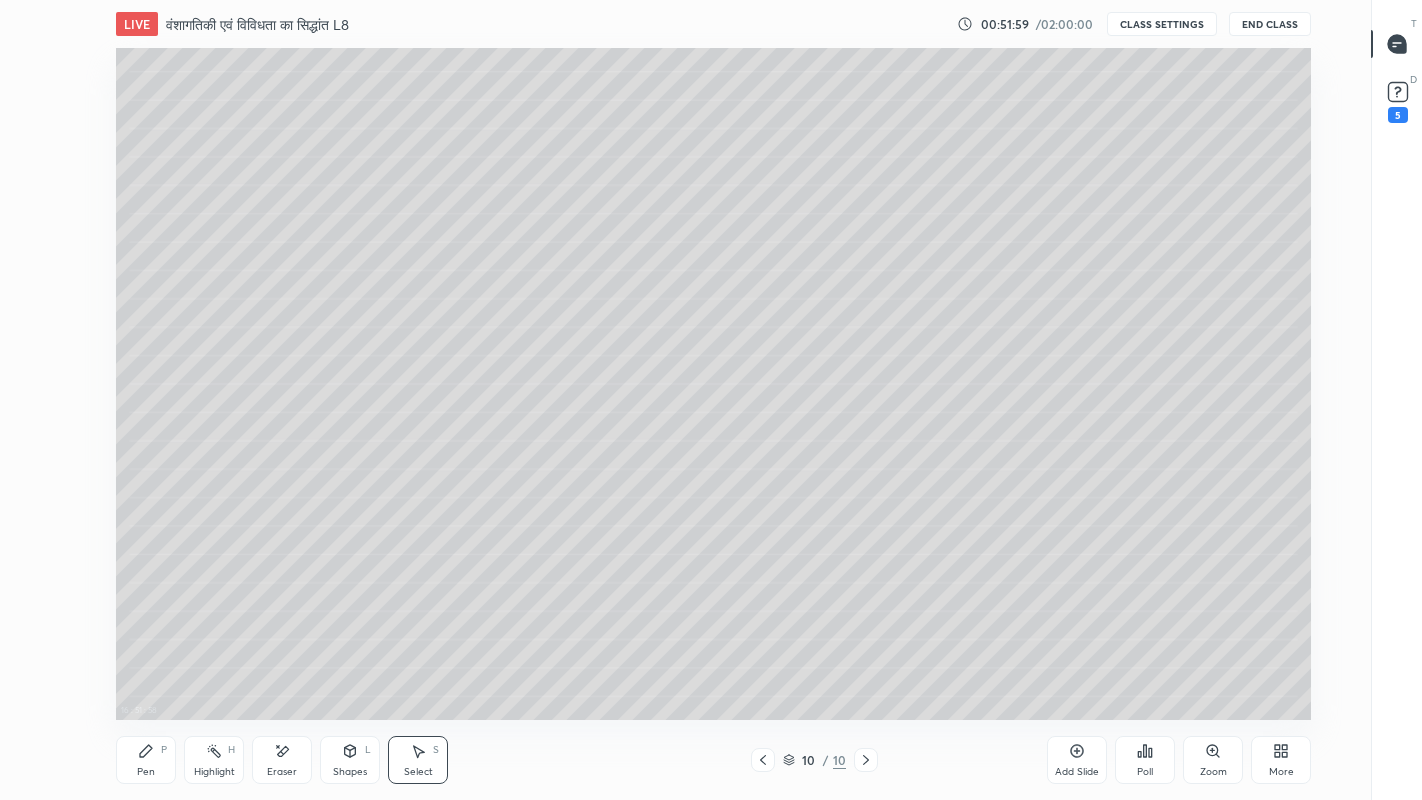 click on "Select S" at bounding box center (418, 760) 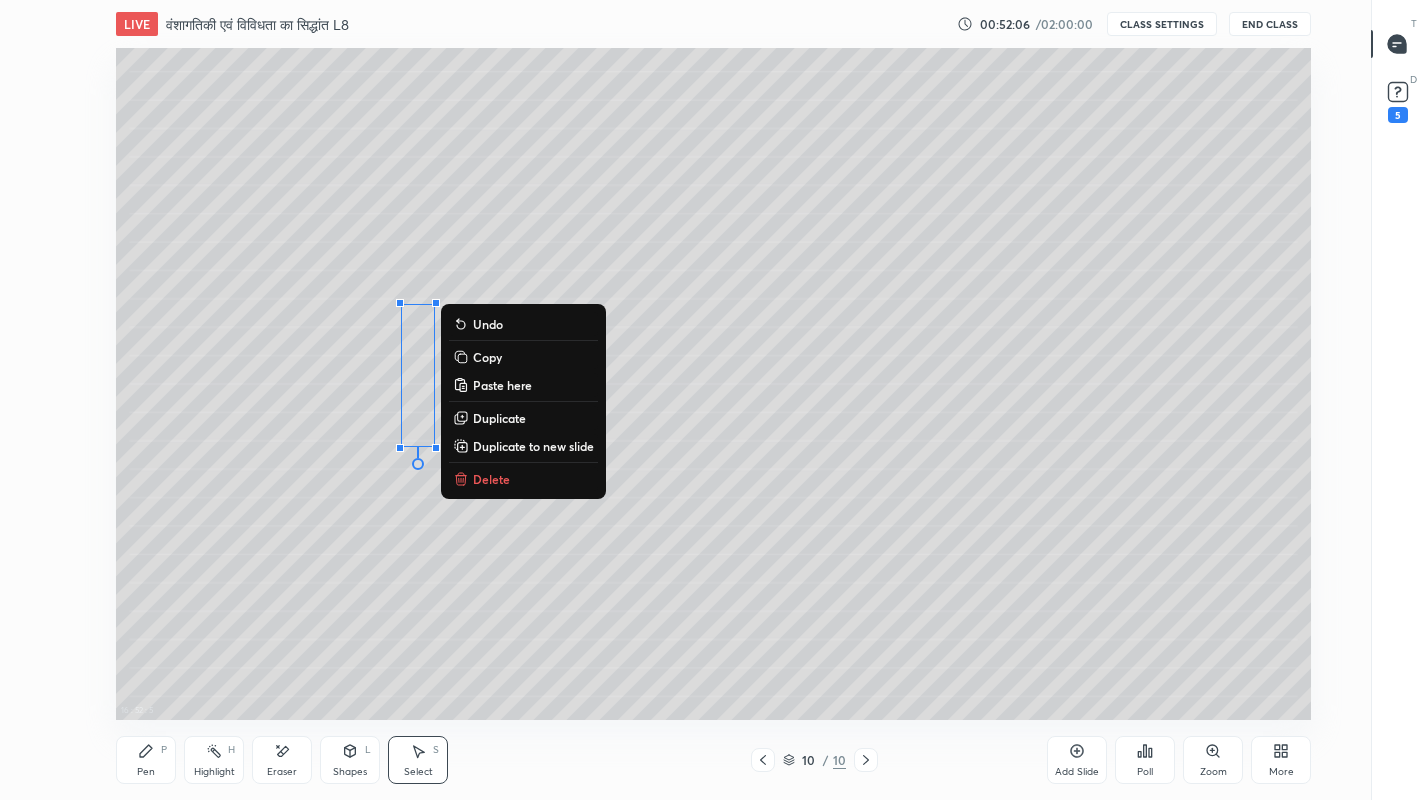 click on "0 ° Undo Copy Paste here Duplicate Duplicate to new slide Delete" at bounding box center [713, 384] 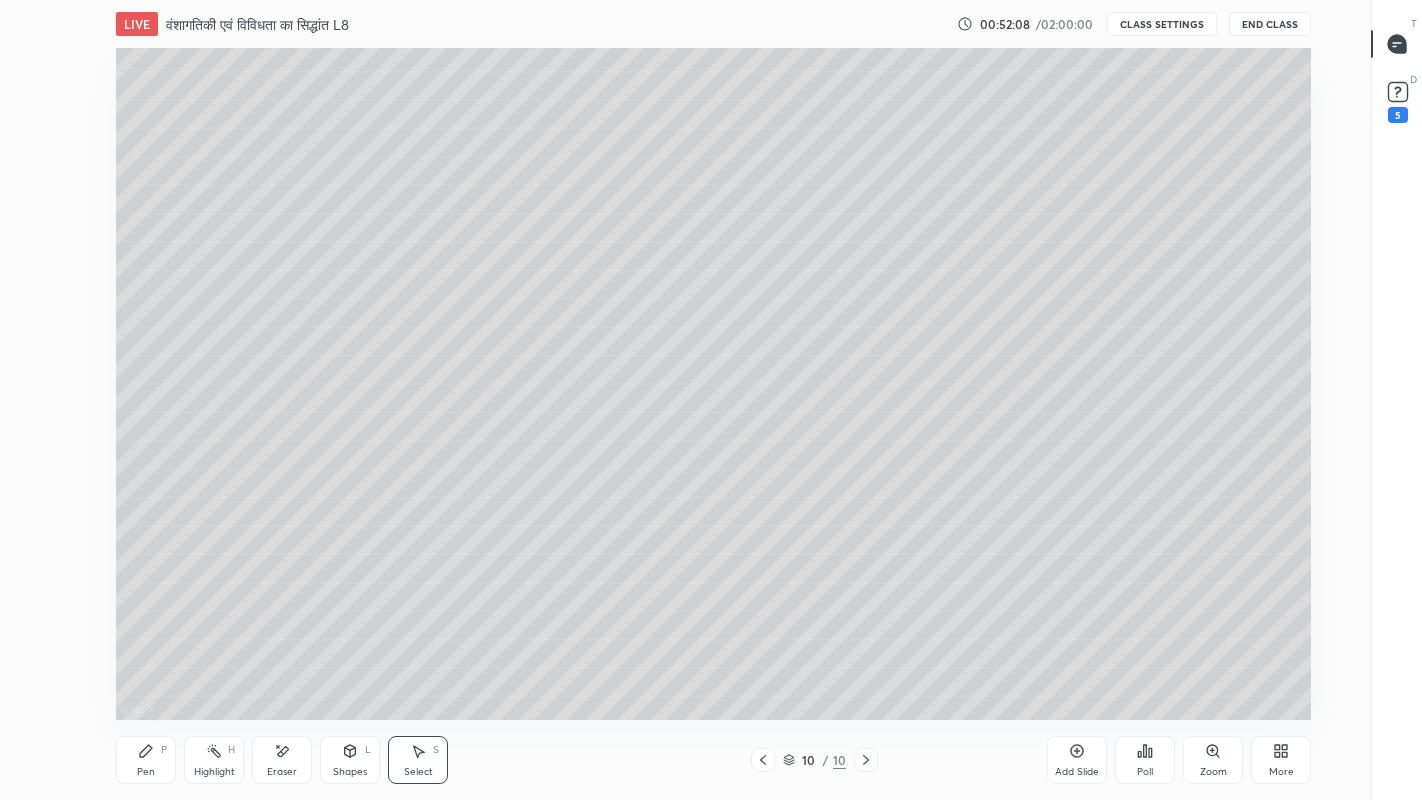 click 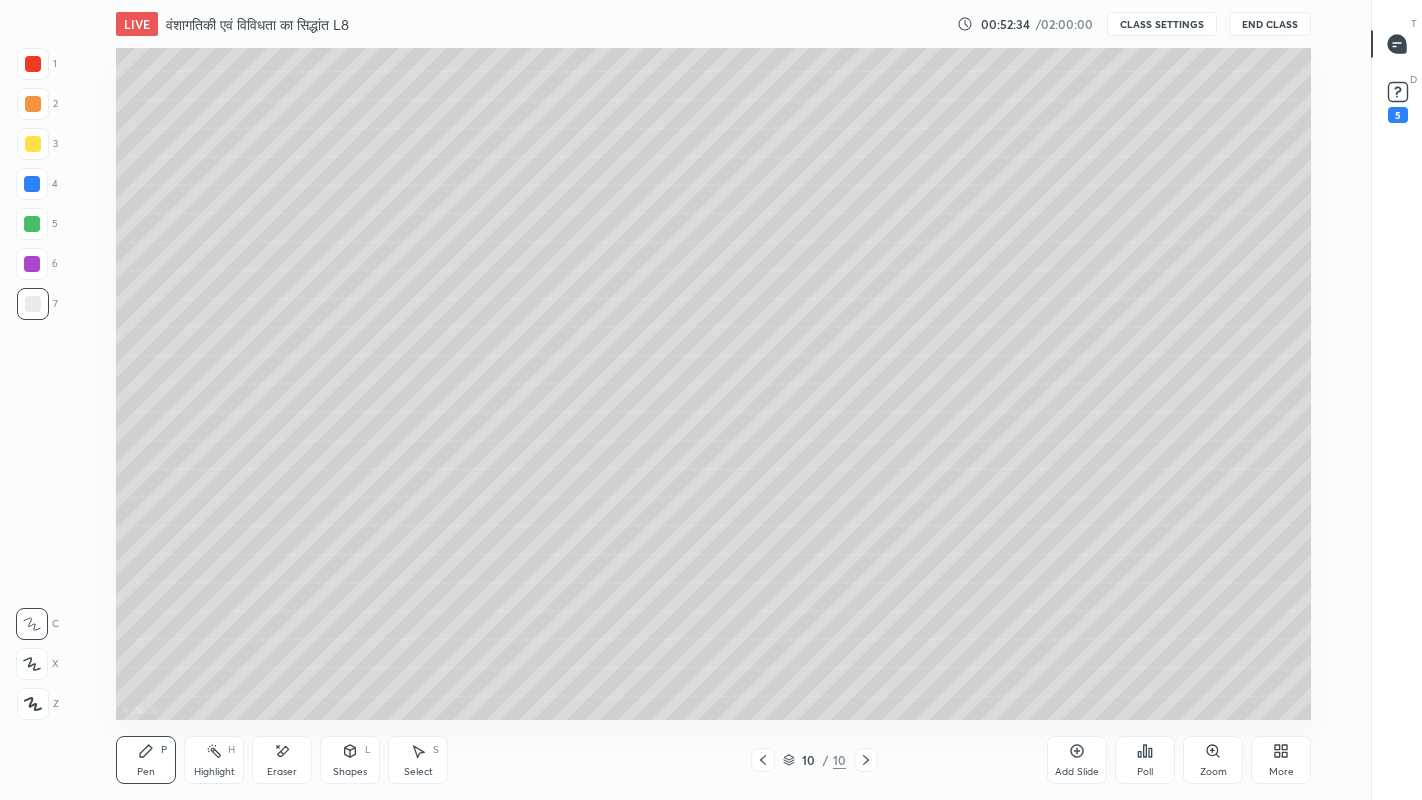 click on "Select" at bounding box center (418, 772) 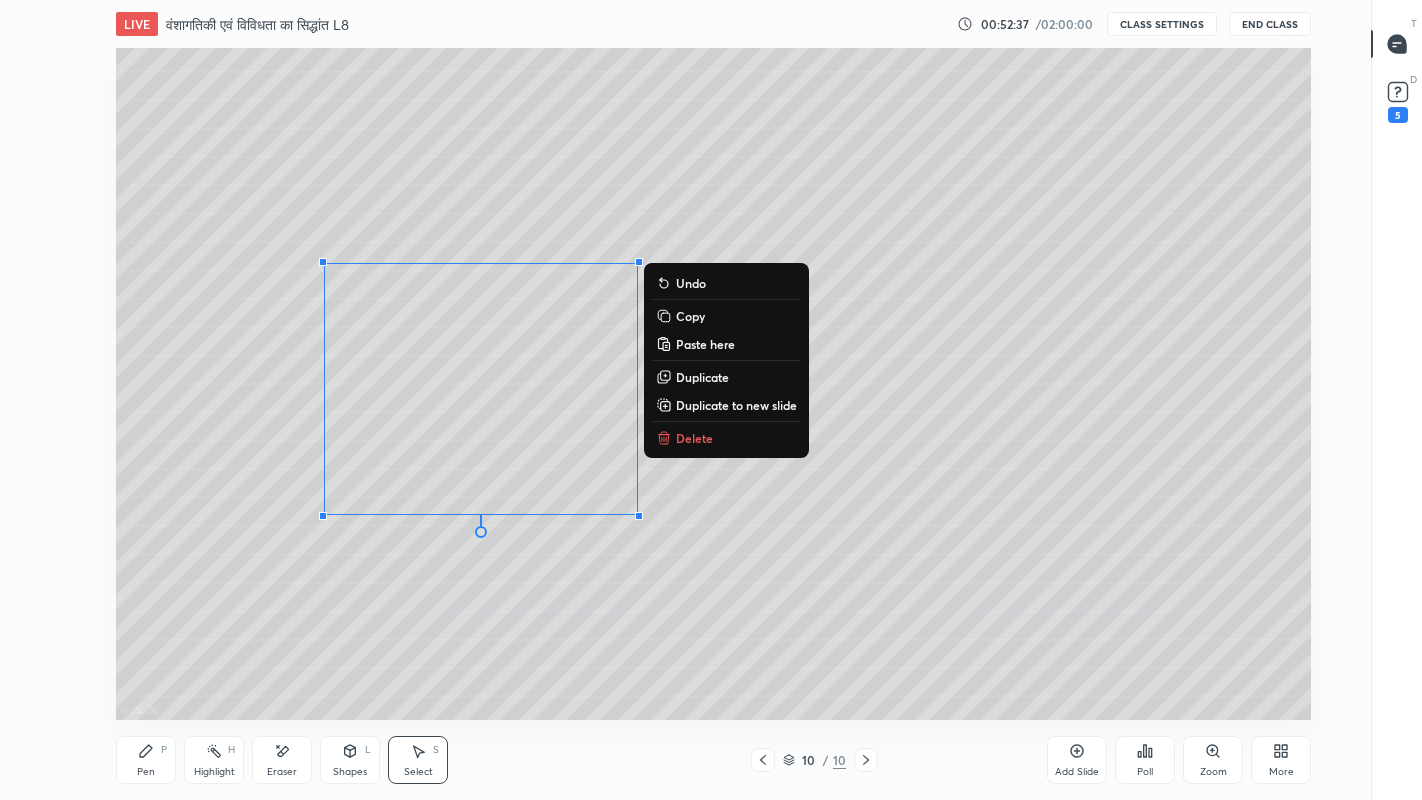 click on "Copy" at bounding box center [690, 316] 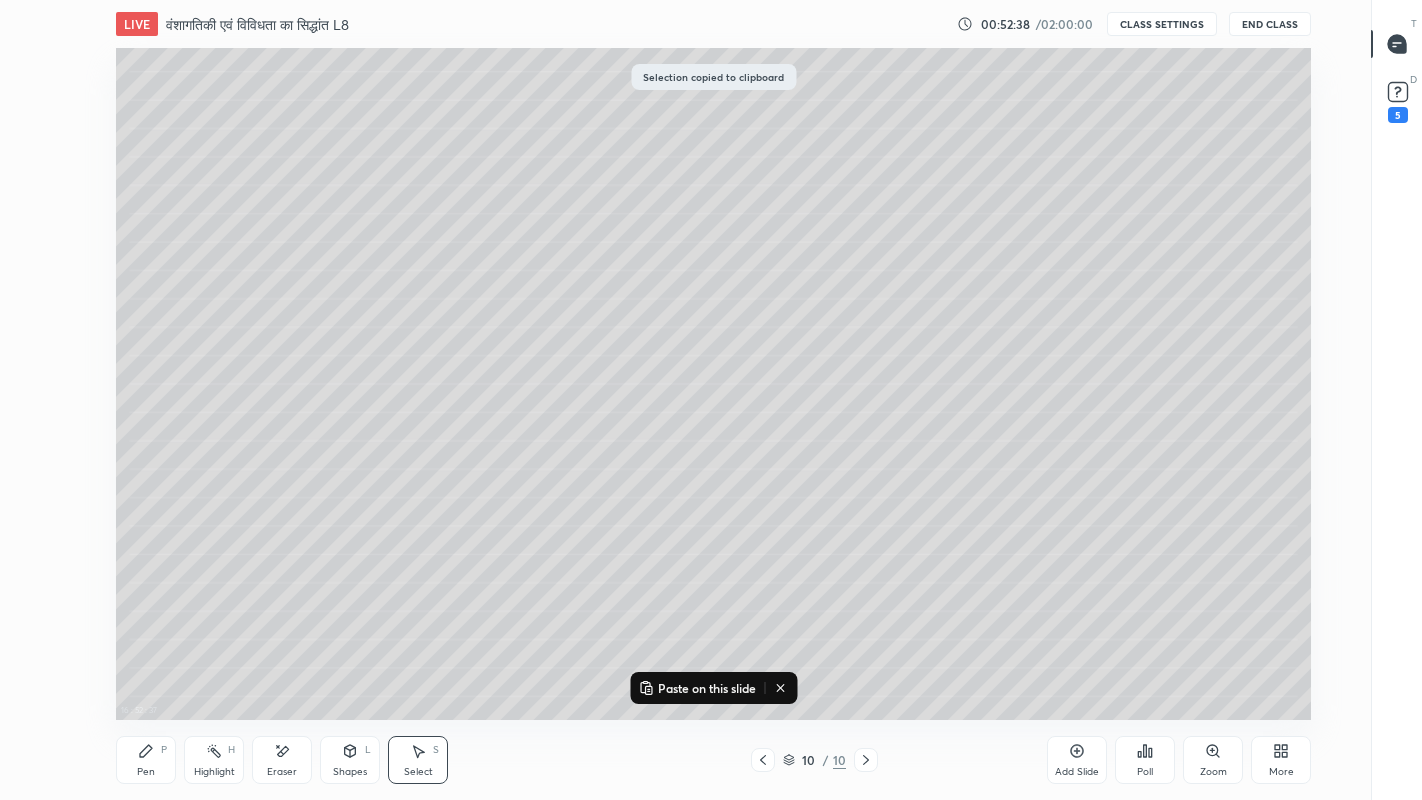click on "Paste on this slide" at bounding box center [707, 688] 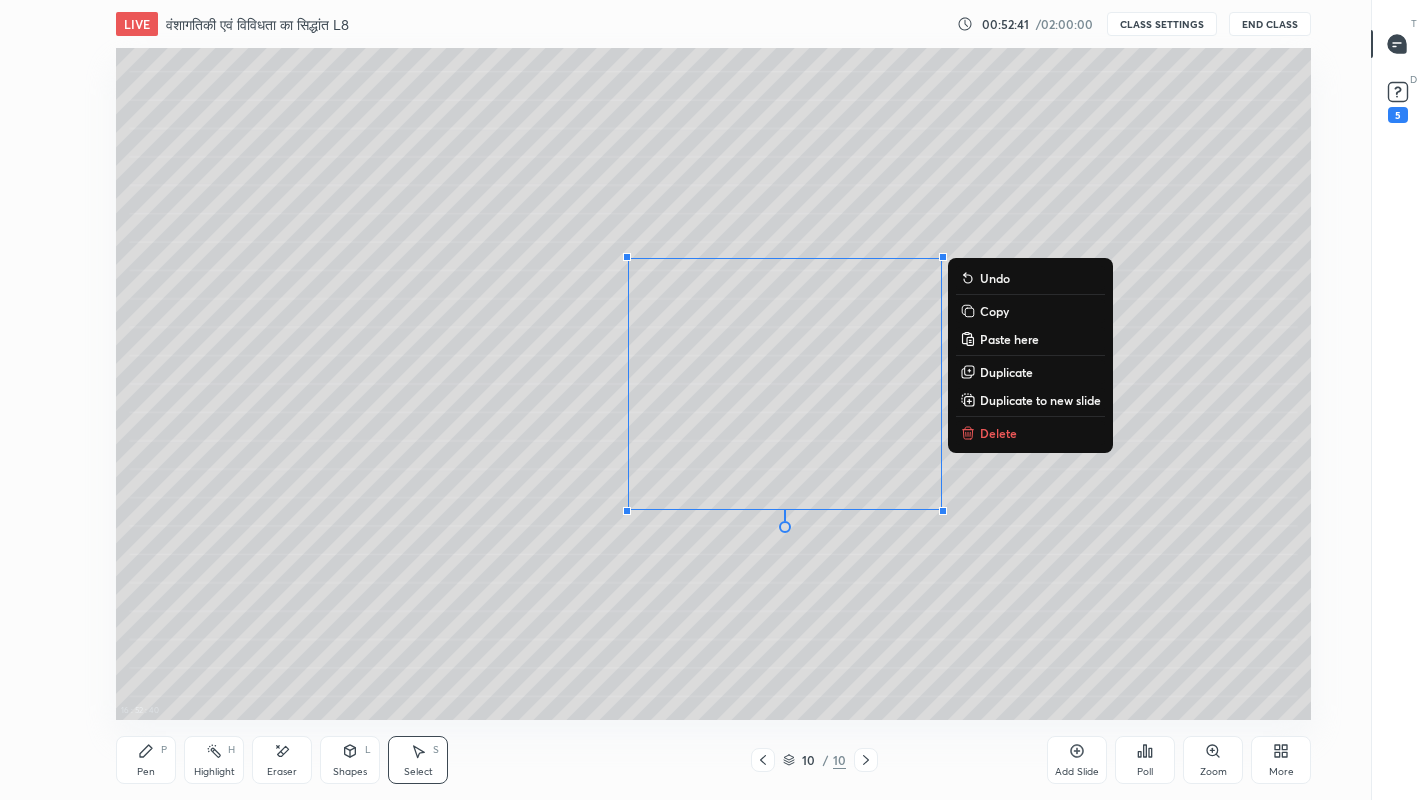click on "0 ° Undo Copy Paste here Duplicate Duplicate to new slide Delete" at bounding box center (713, 384) 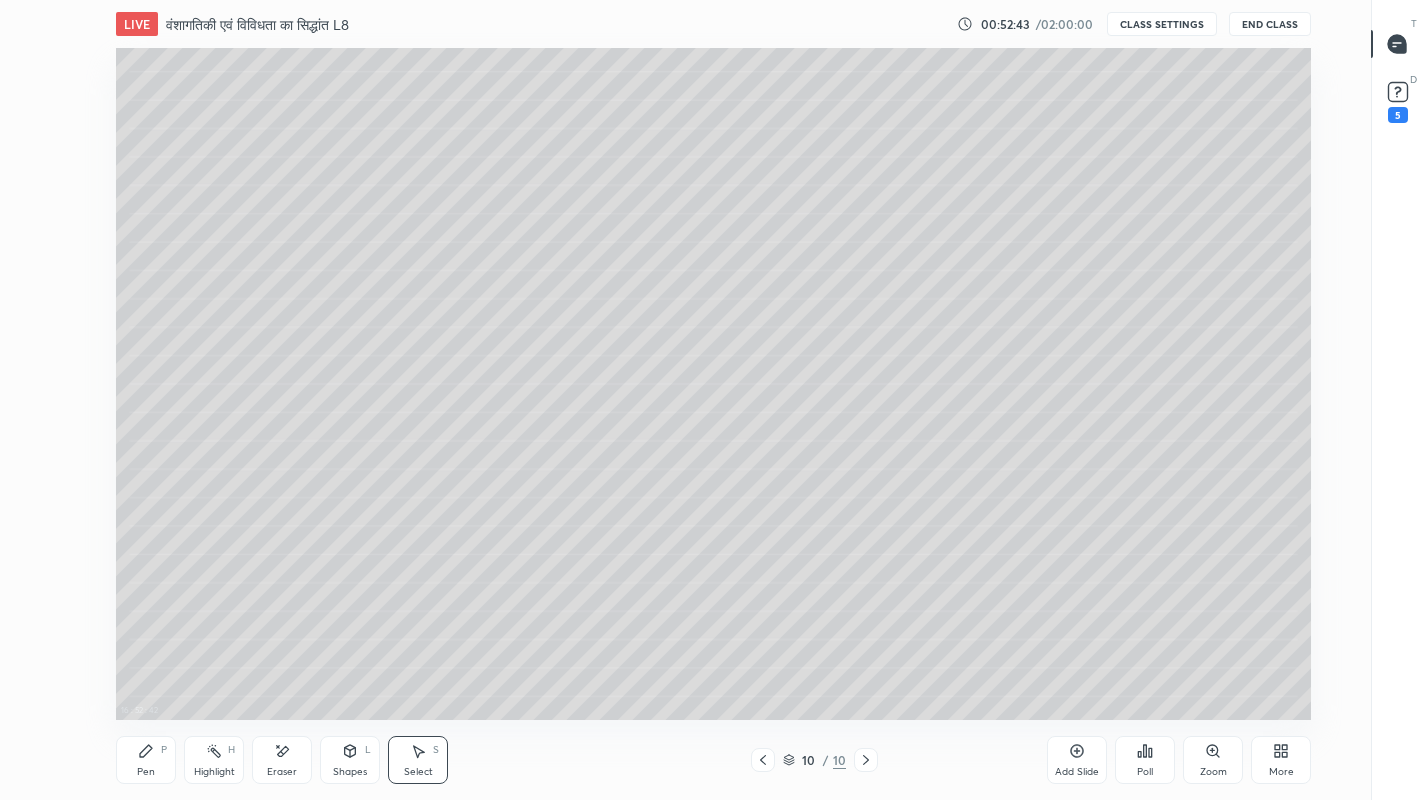 click on "Eraser" at bounding box center [282, 772] 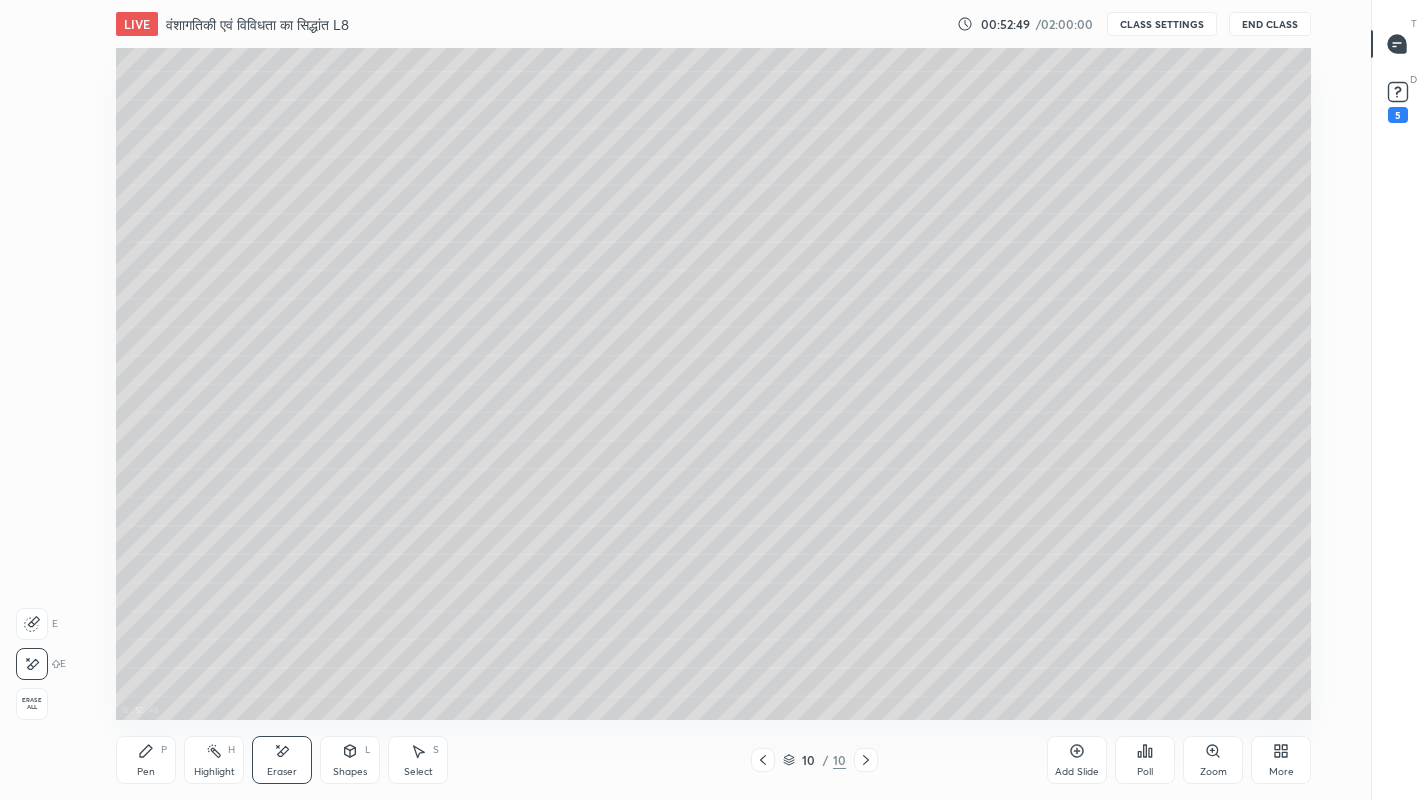 click on "Pen P" at bounding box center (146, 760) 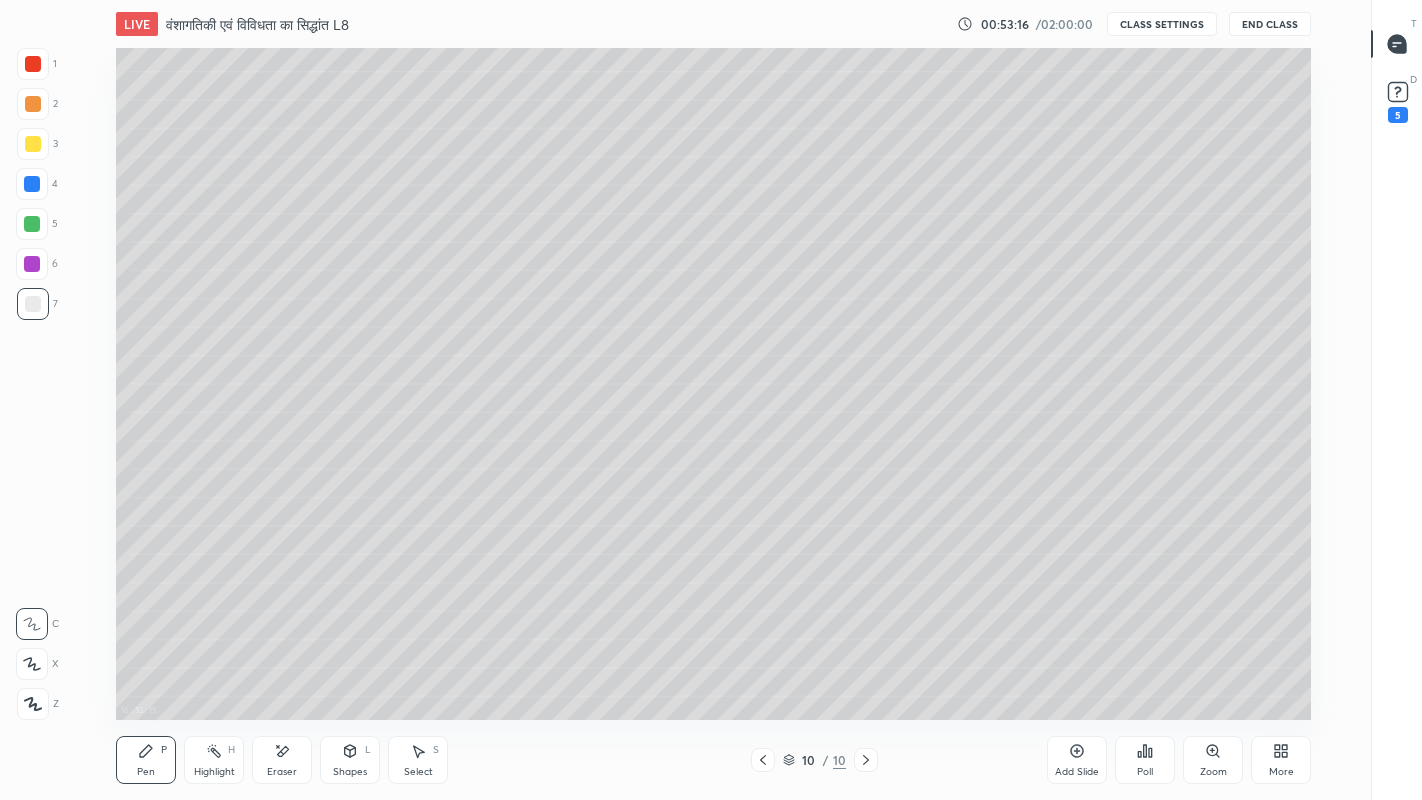 click at bounding box center (33, 104) 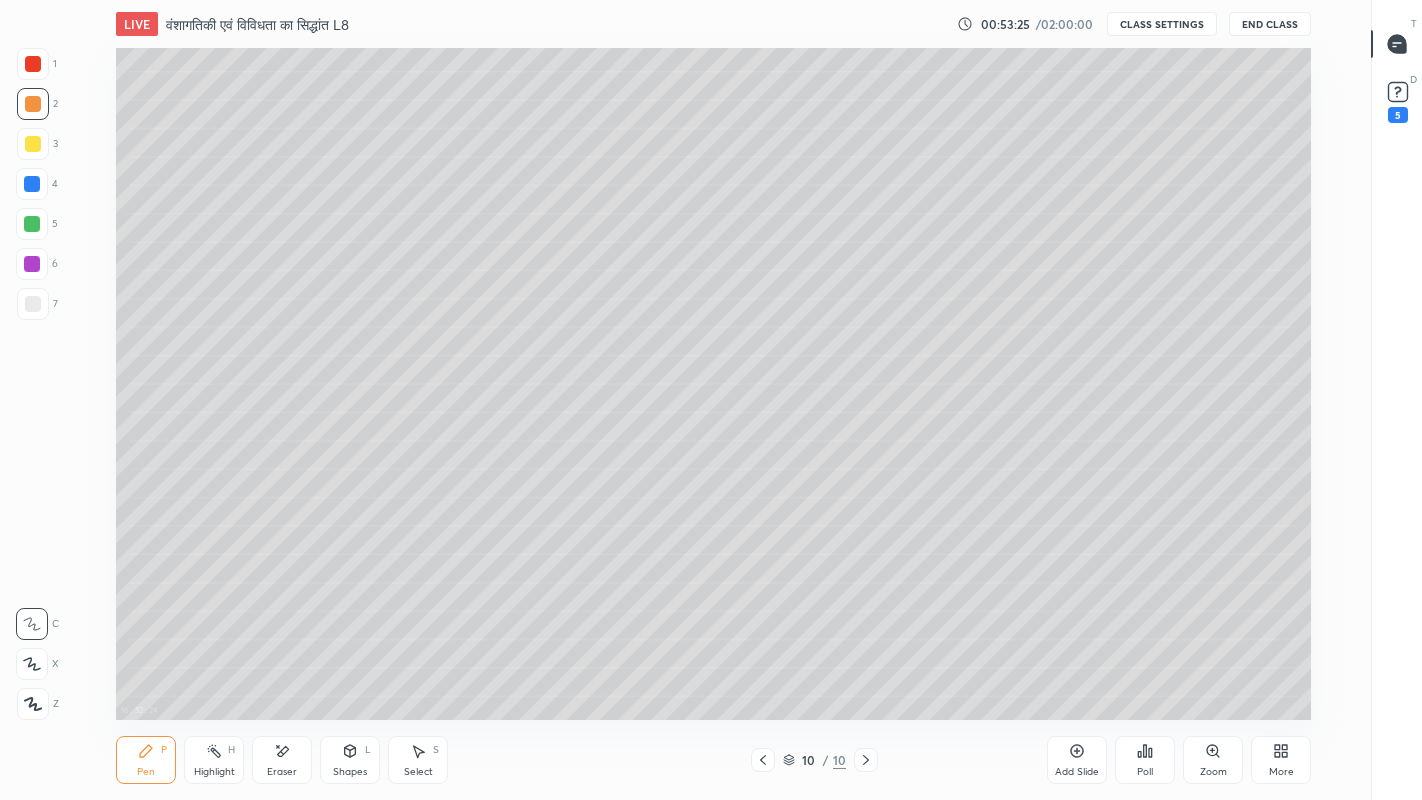 click on "Eraser" at bounding box center (282, 772) 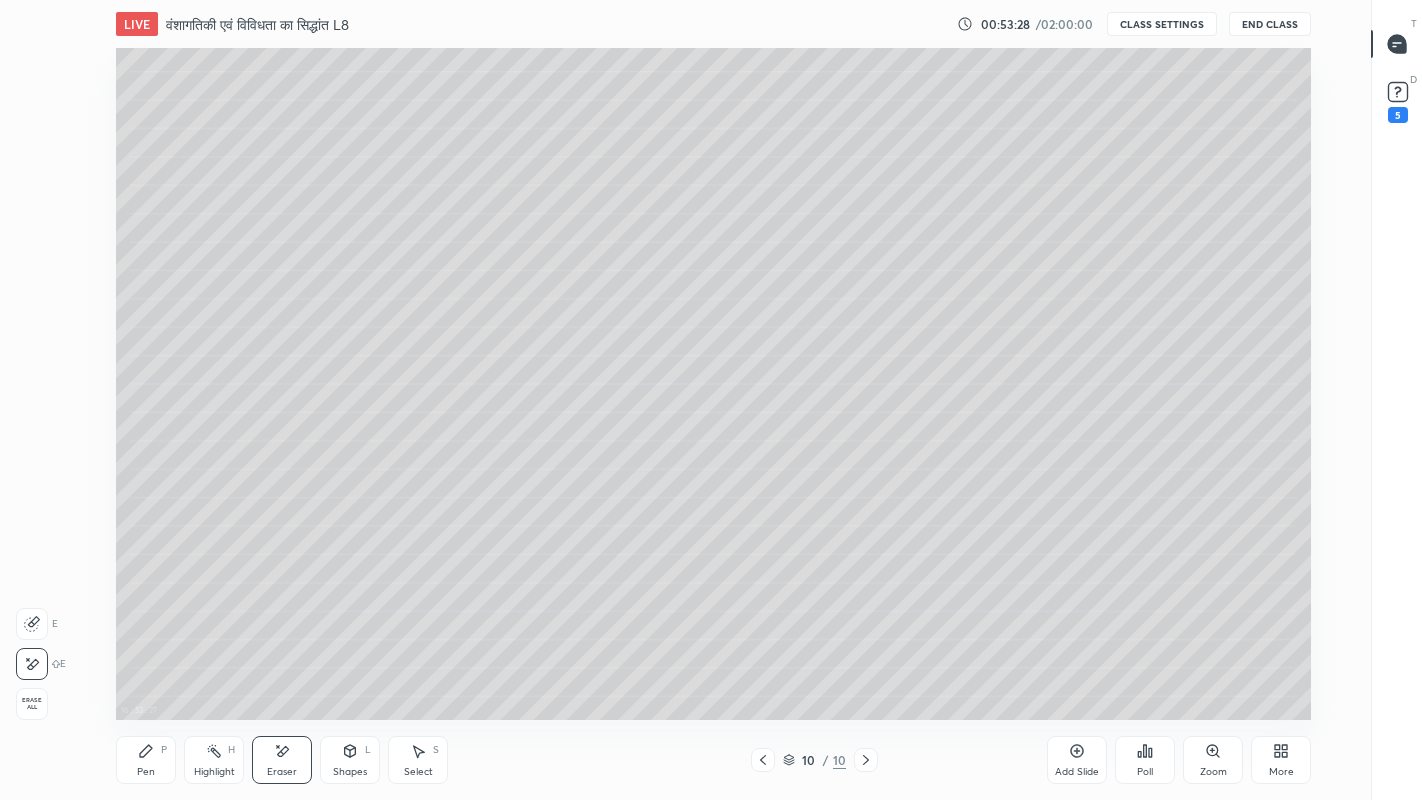click on "Pen P" at bounding box center (146, 760) 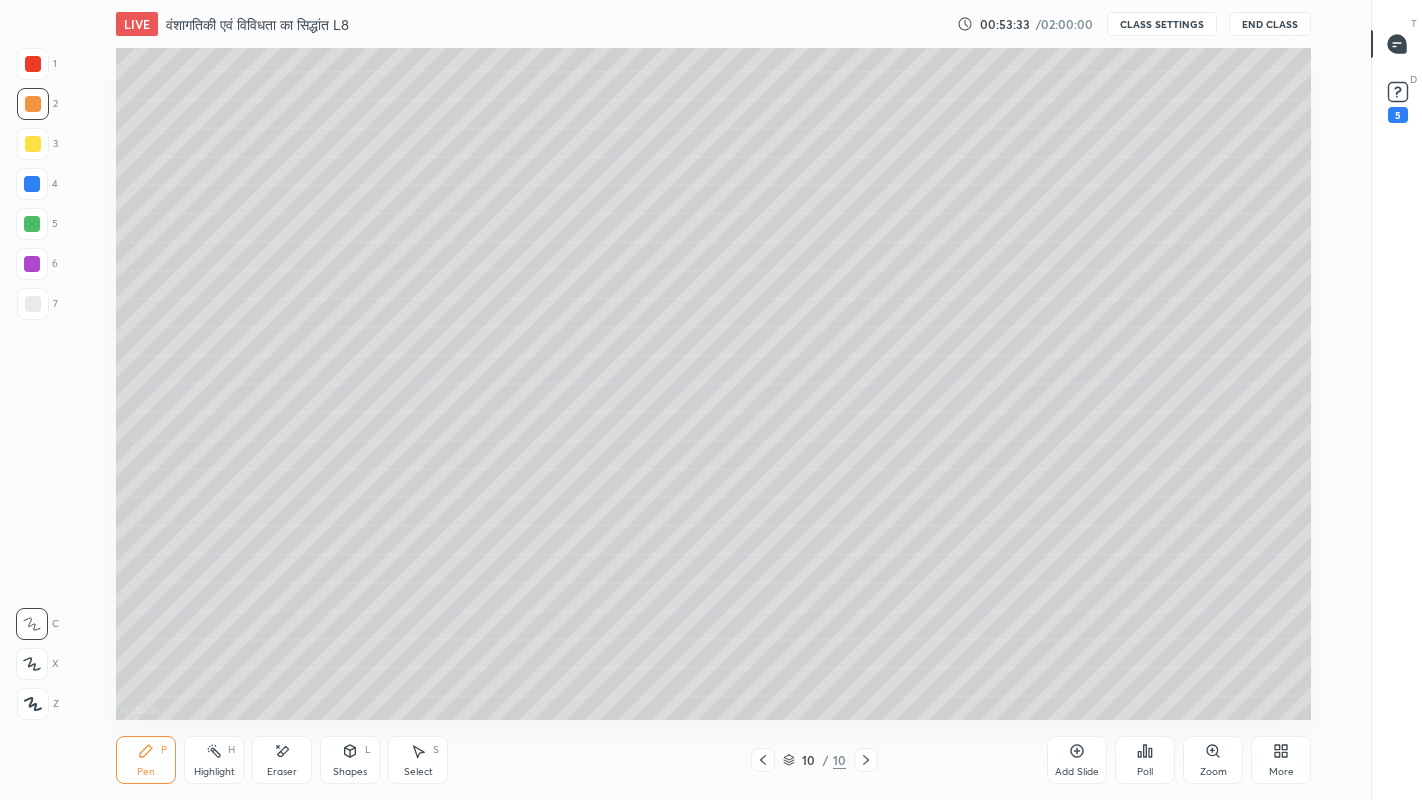 click at bounding box center [33, 144] 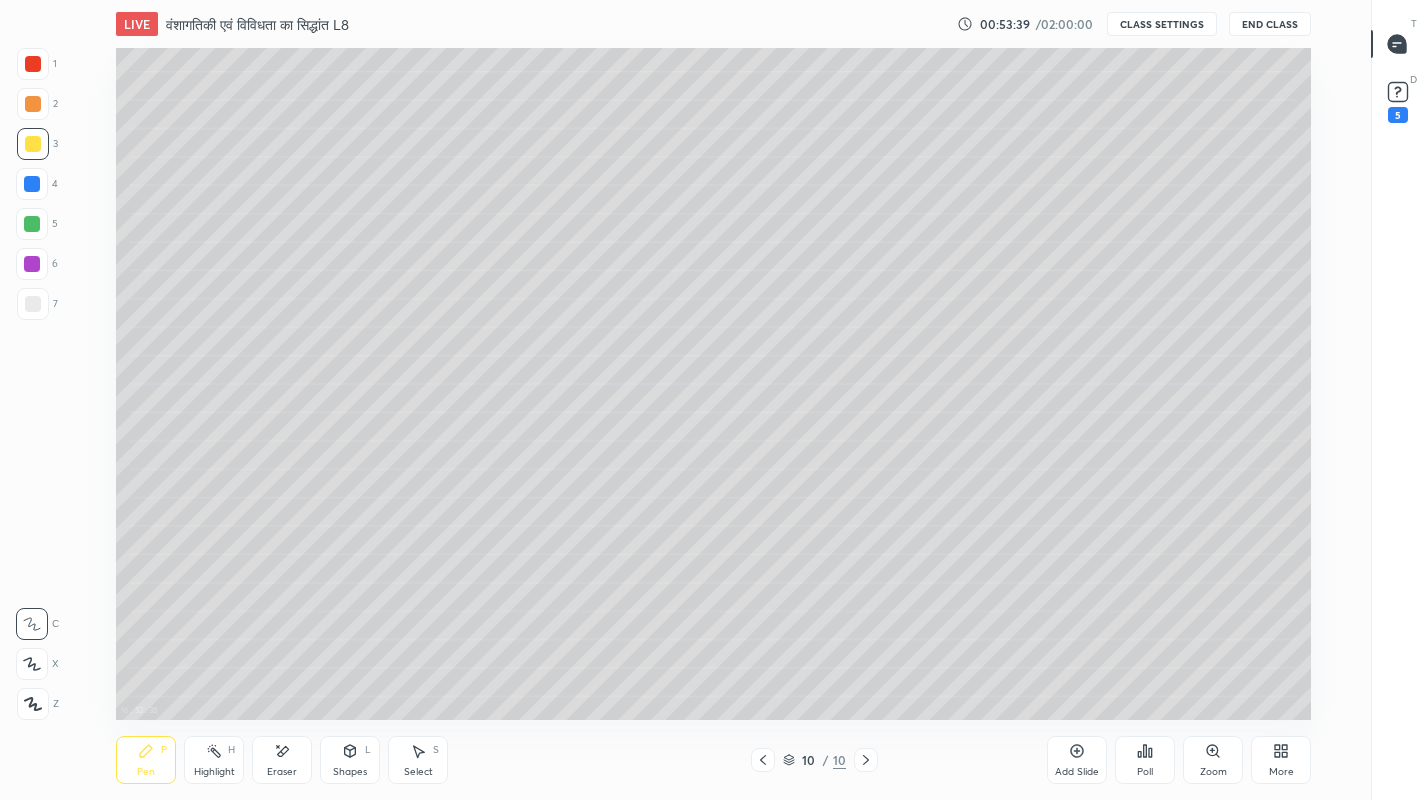 click at bounding box center [32, 224] 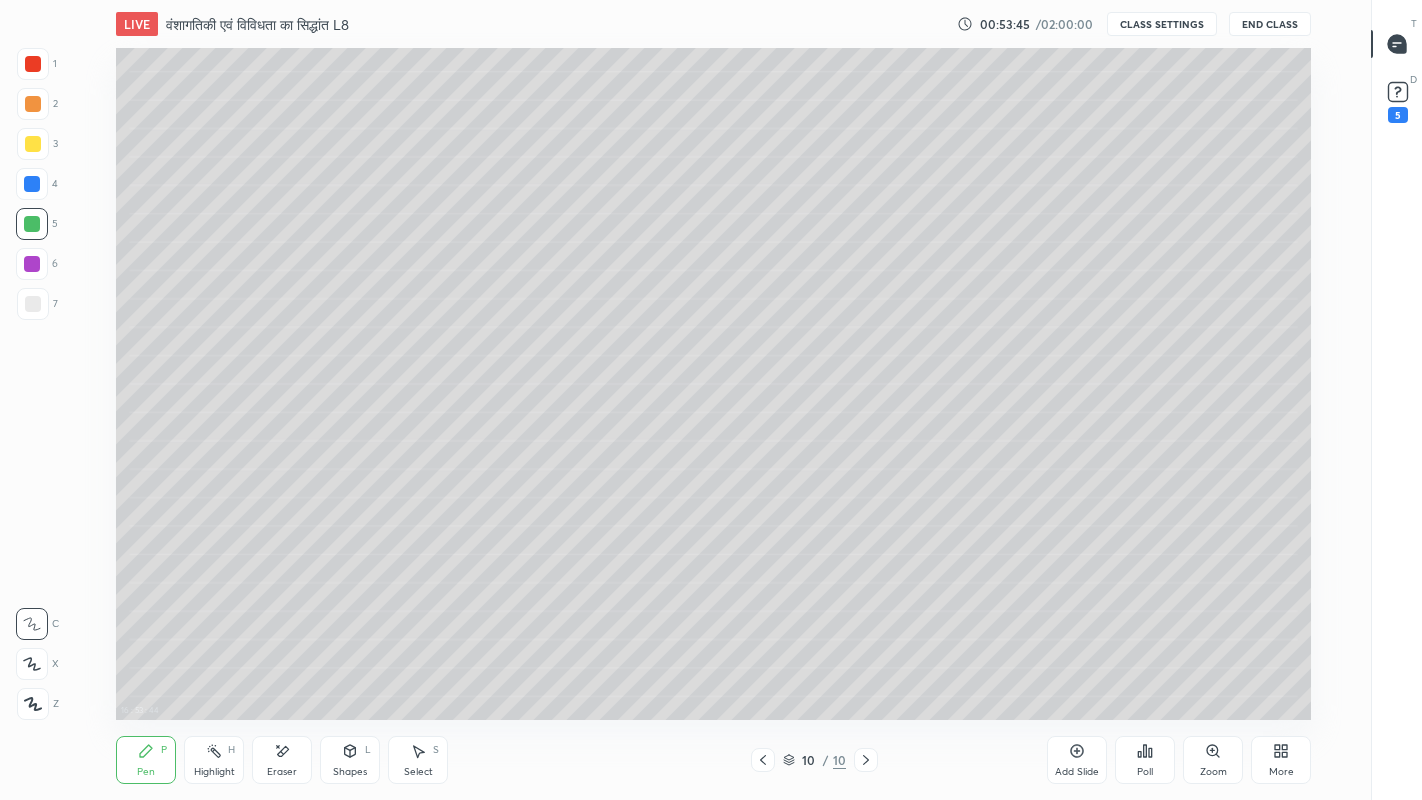 click at bounding box center (33, 64) 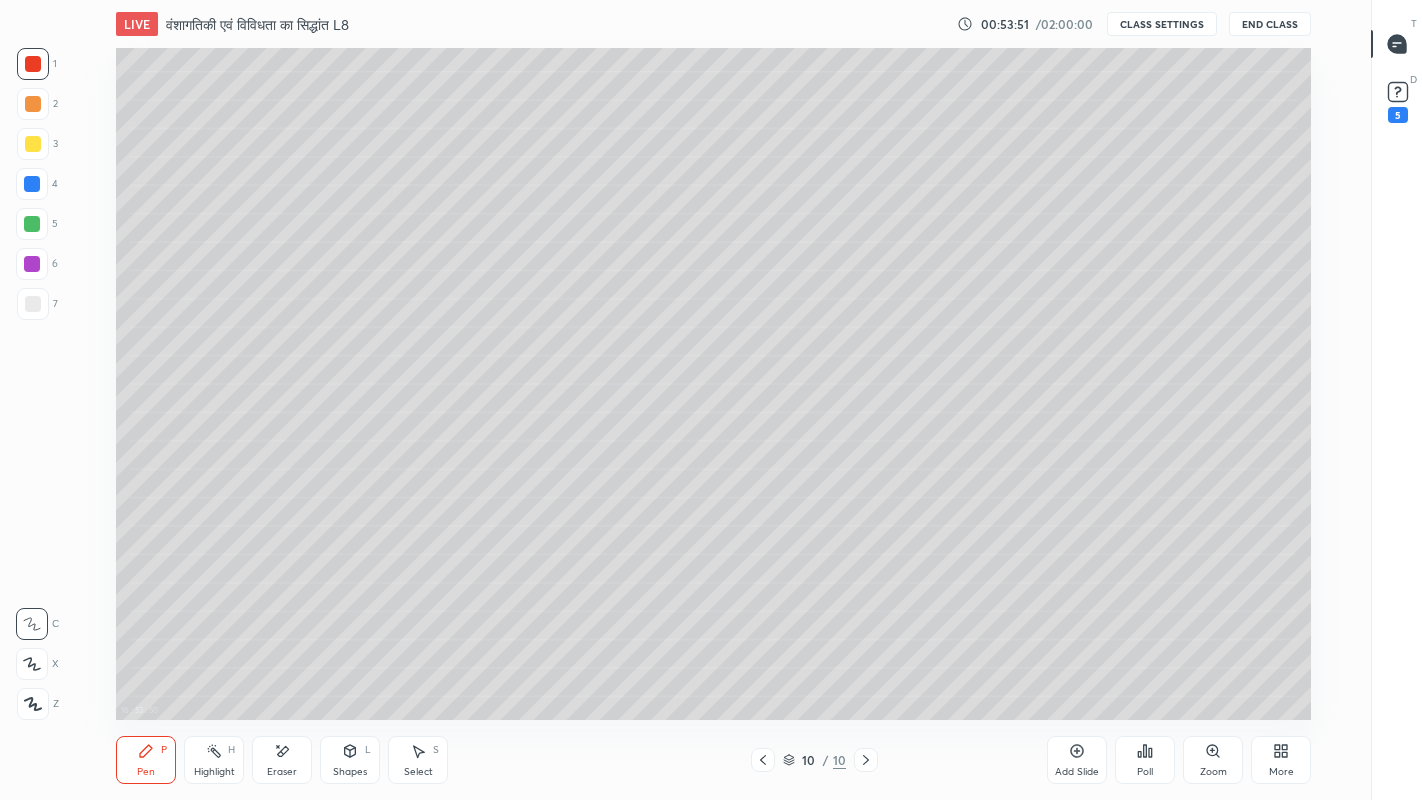 click at bounding box center (33, 304) 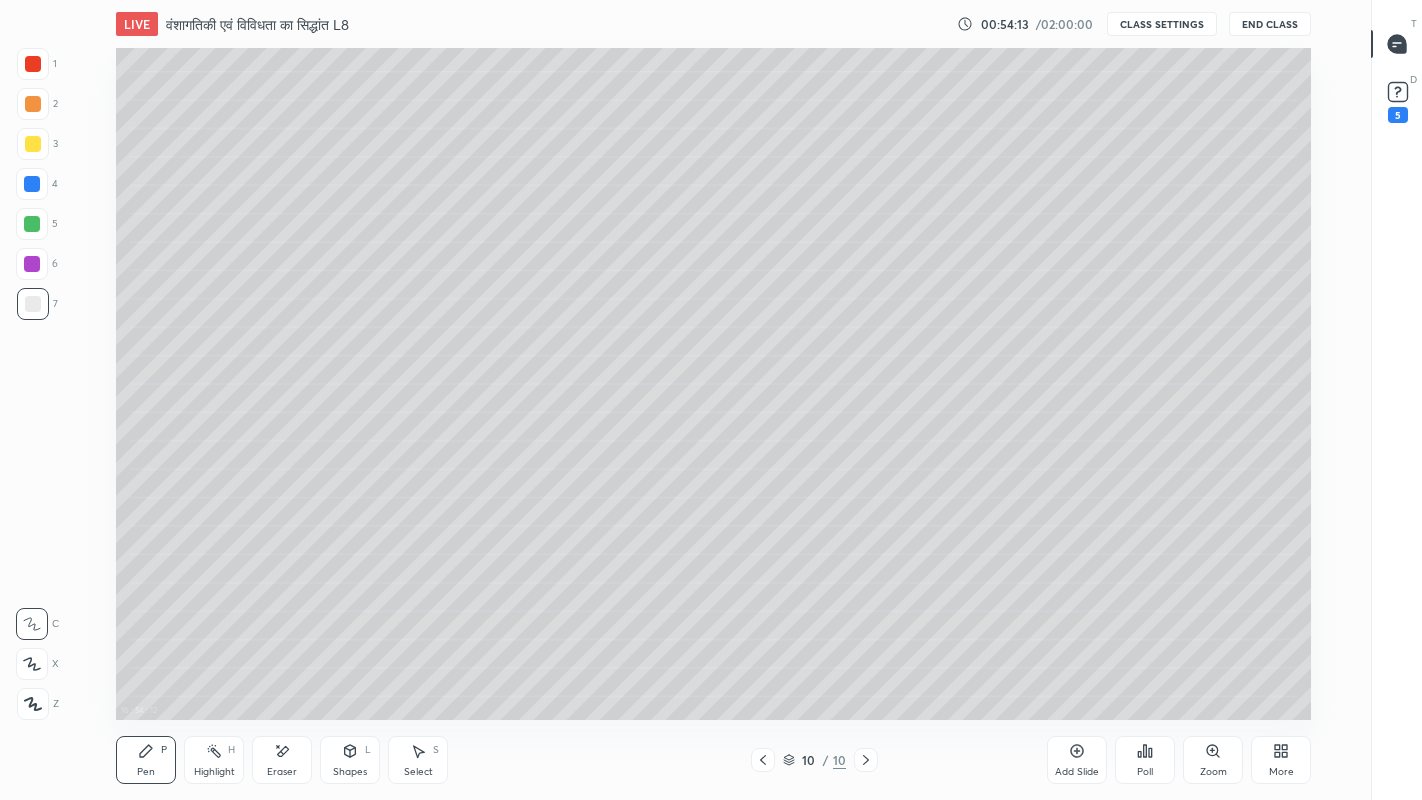 click 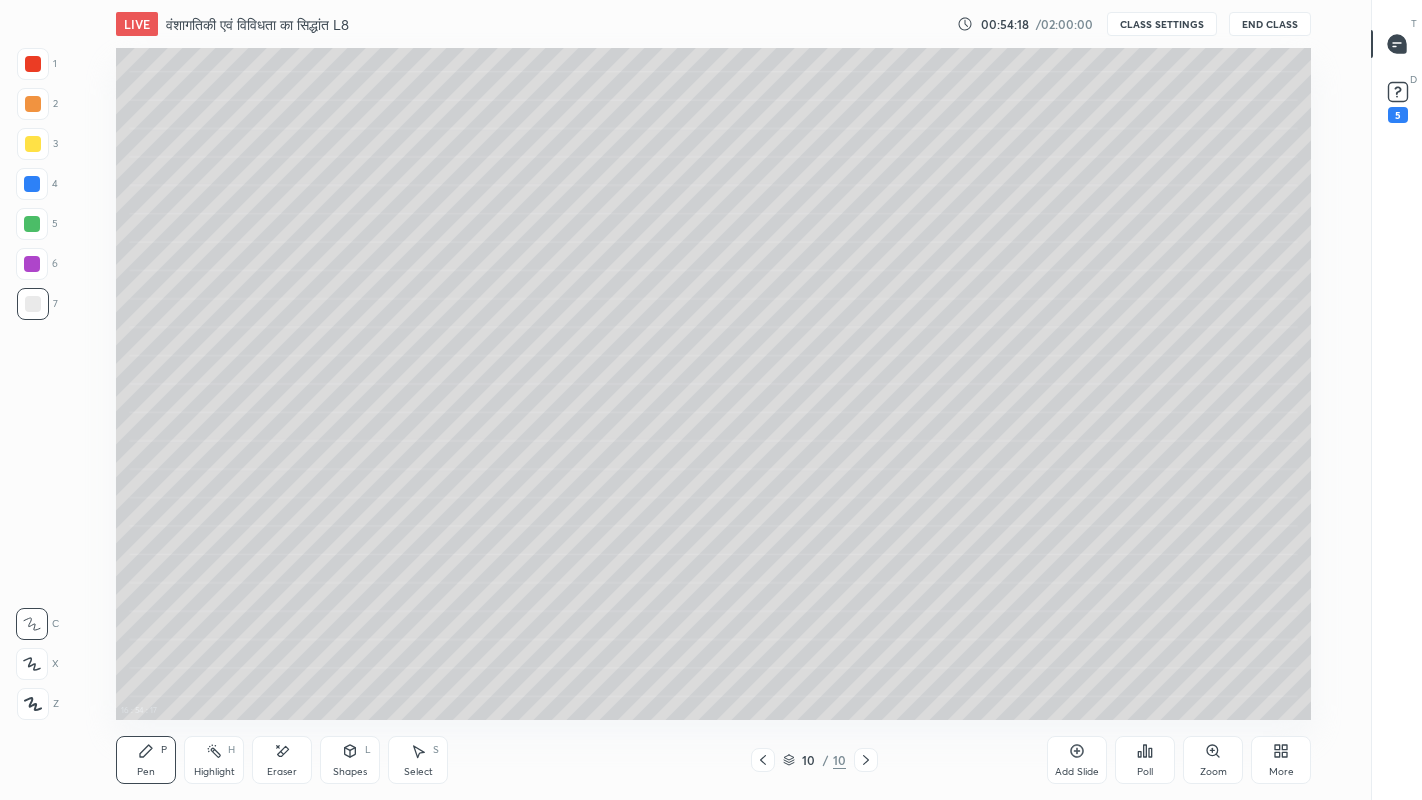click on "Select" at bounding box center (418, 772) 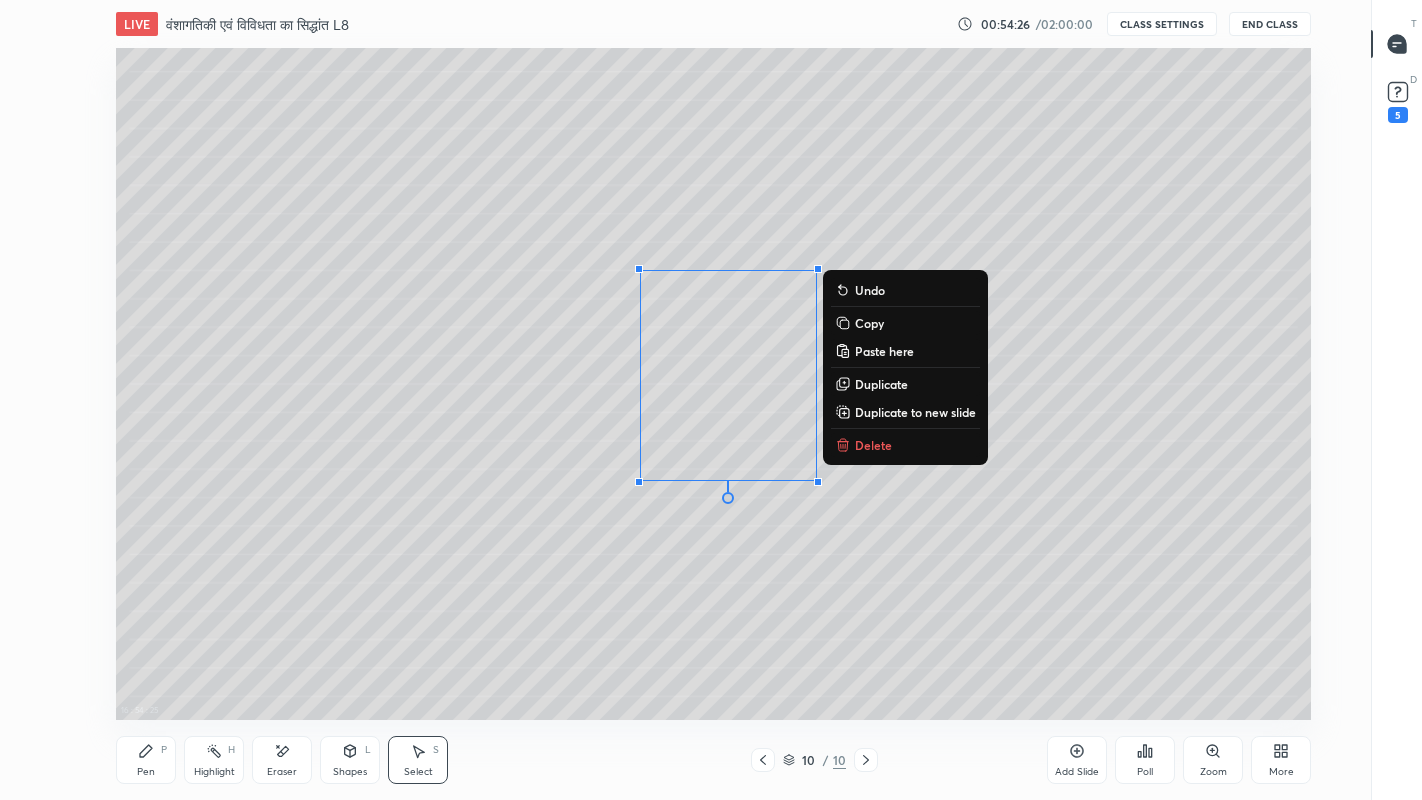 click on "0 ° Undo Copy Paste here Duplicate Duplicate to new slide Delete" at bounding box center [713, 384] 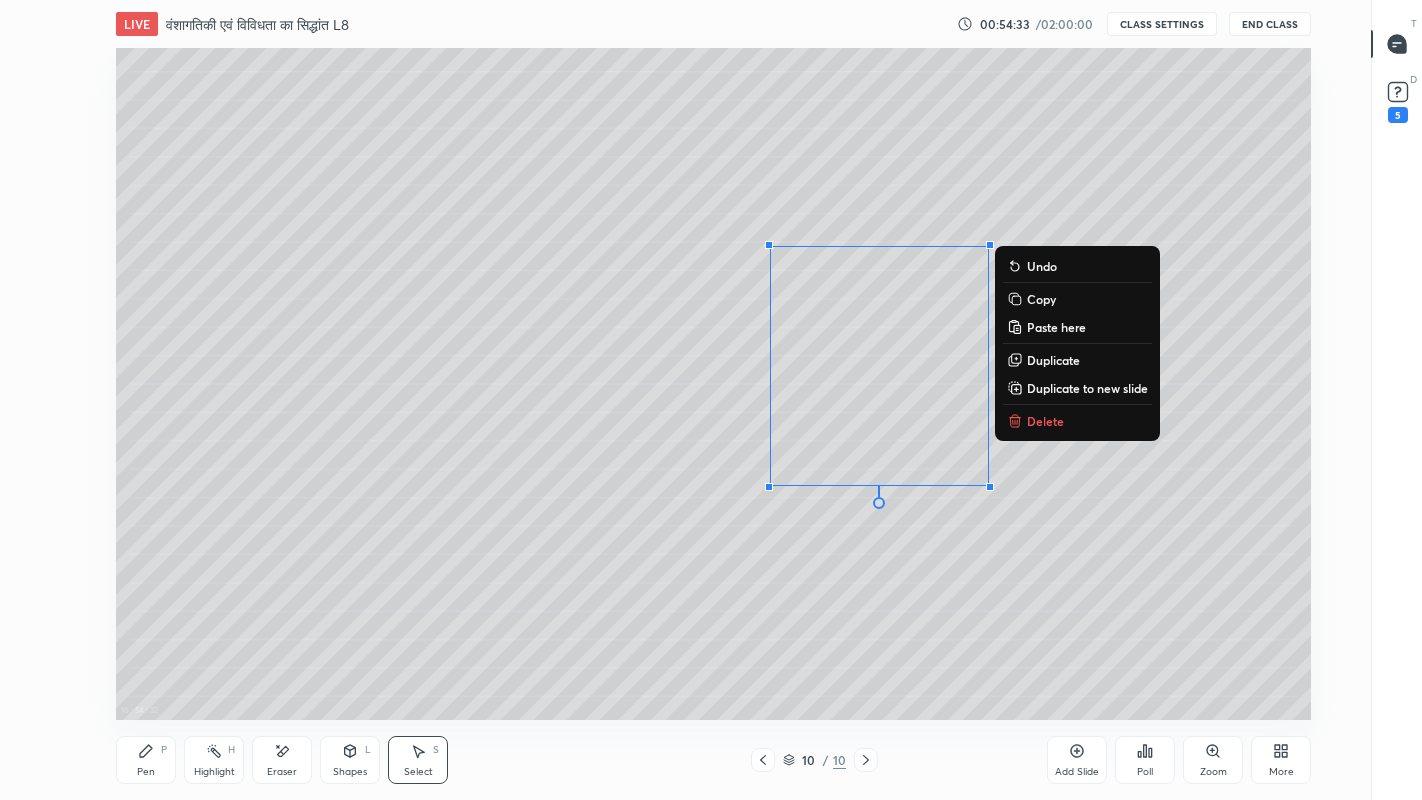 click on "0 ° Undo Copy Paste here Duplicate Duplicate to new slide Delete" at bounding box center (713, 384) 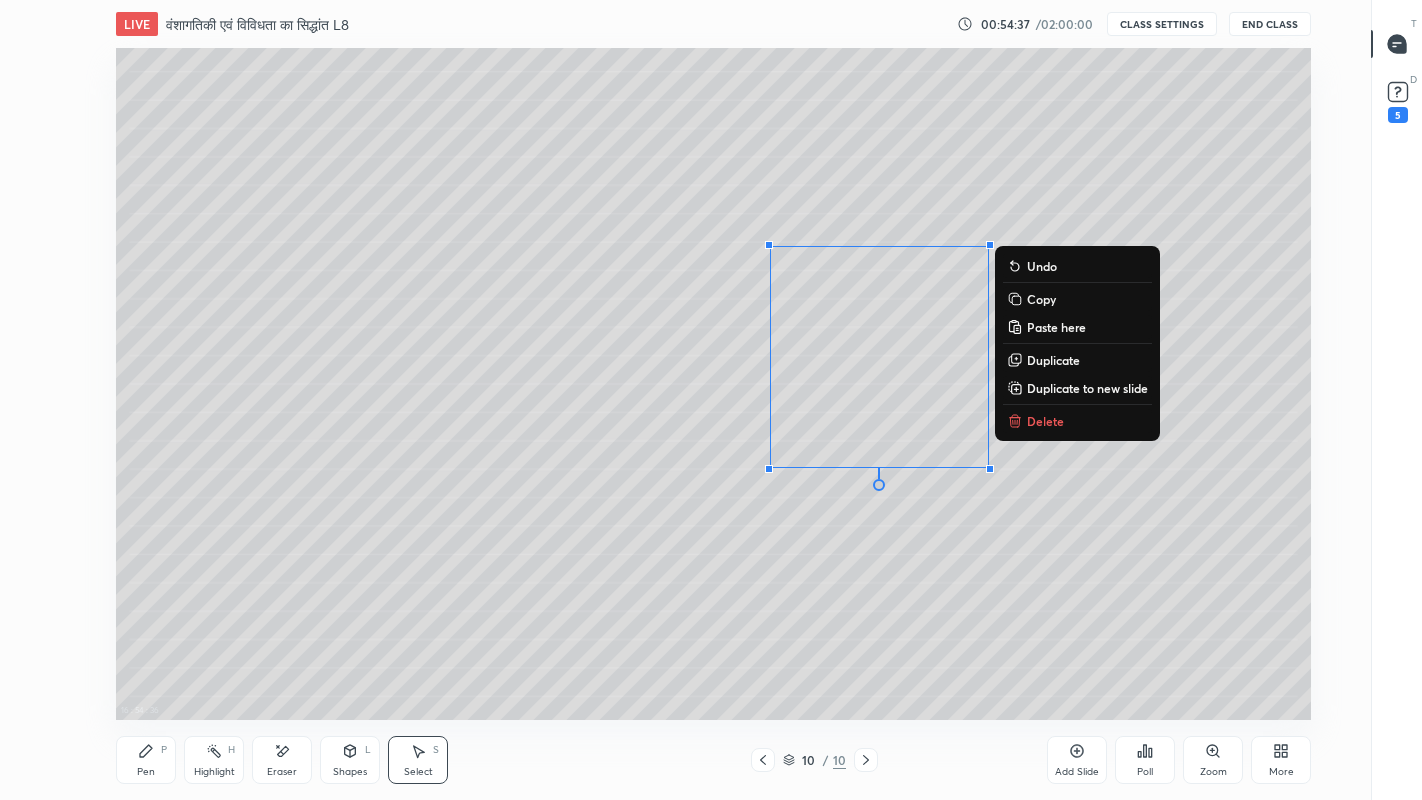 click on "Copy" at bounding box center (1041, 299) 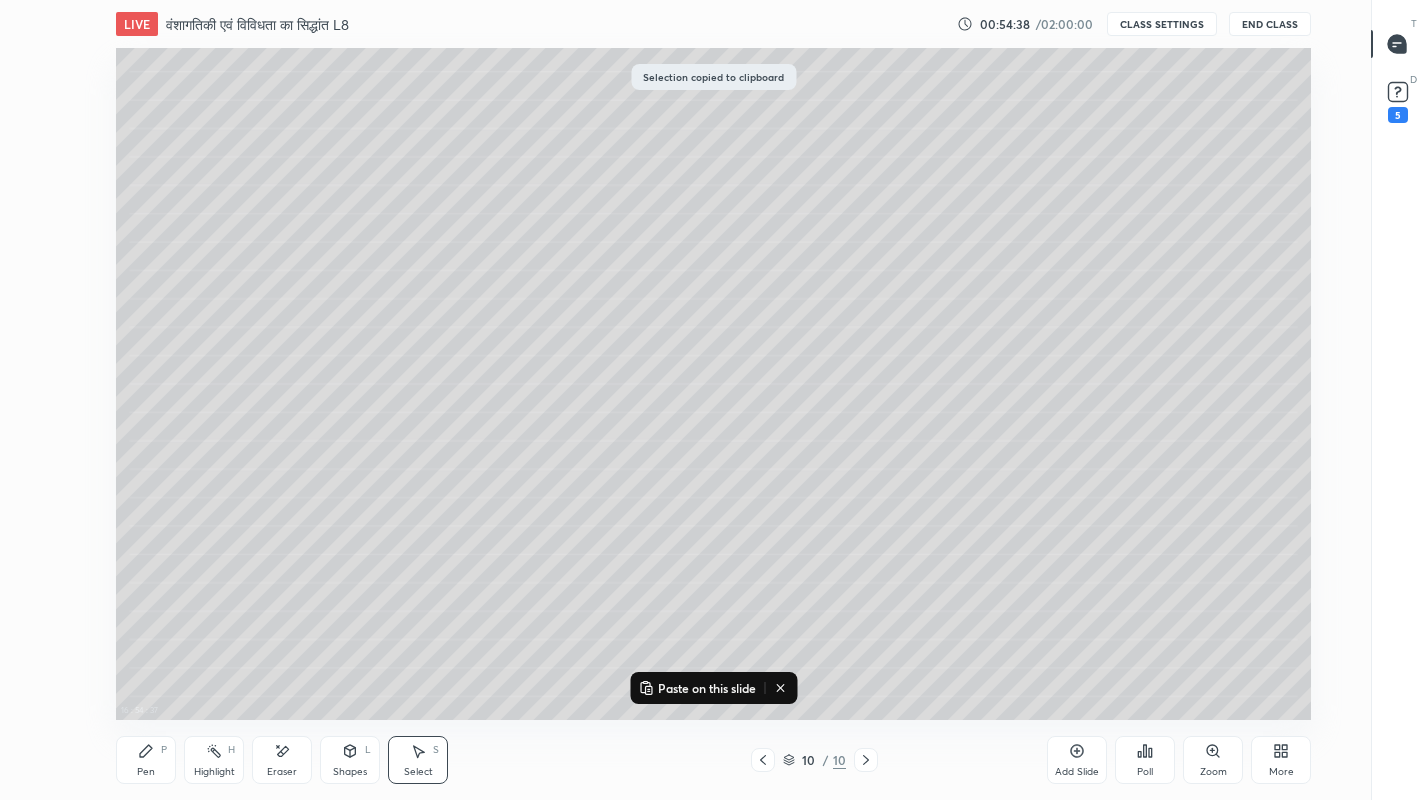 click on "Paste on this slide" at bounding box center [707, 688] 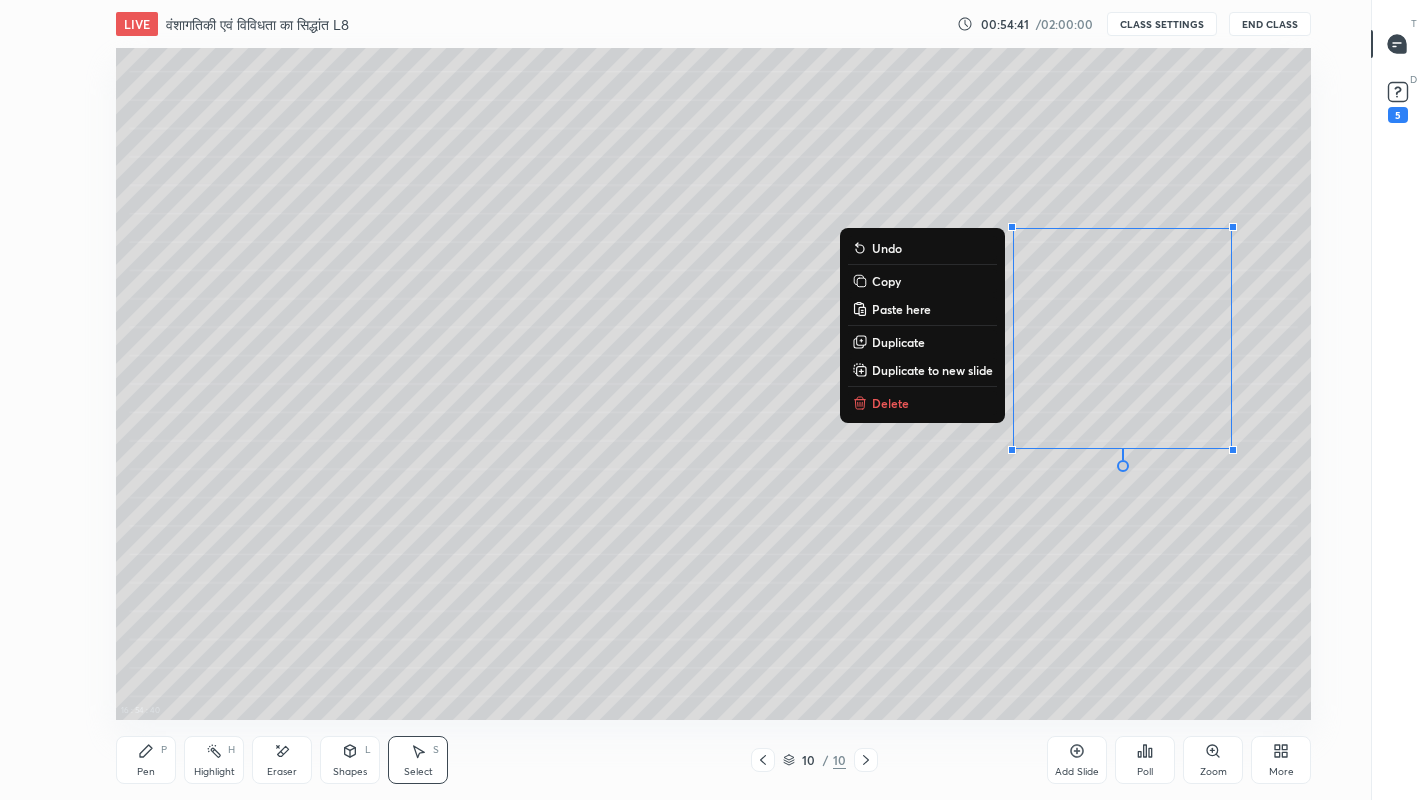 click on "0 ° Undo Copy Paste here Duplicate Duplicate to new slide Delete" at bounding box center (713, 384) 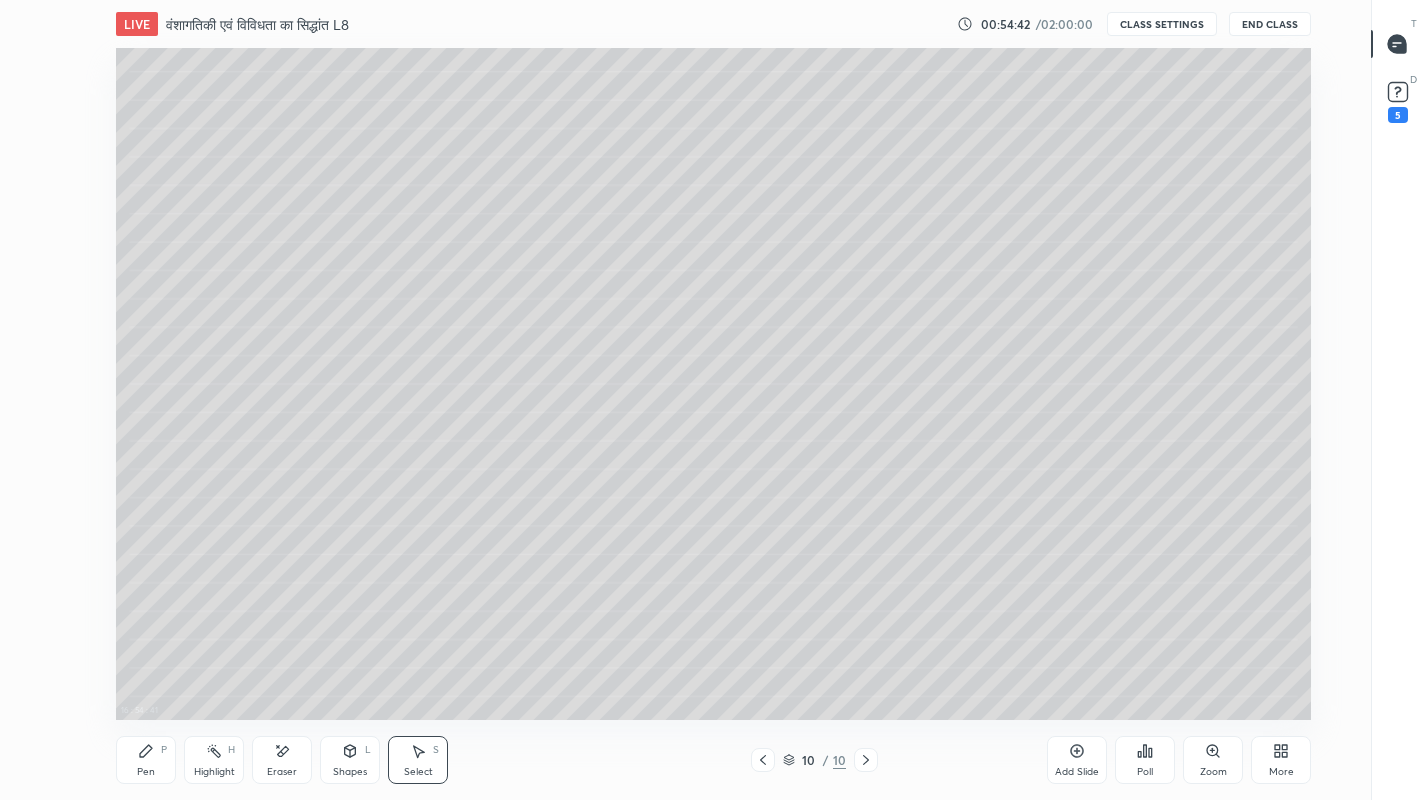 click on "Pen" at bounding box center [146, 772] 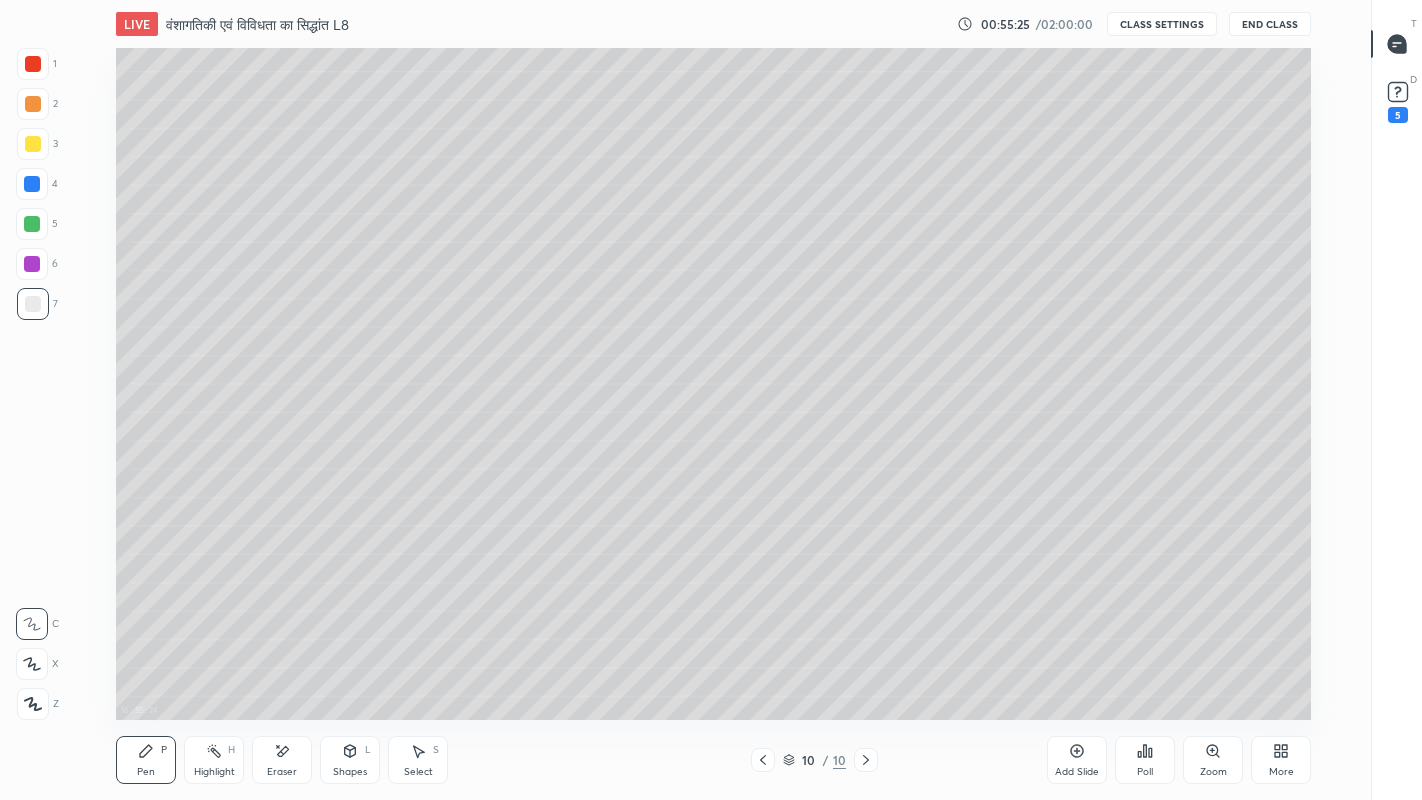 click 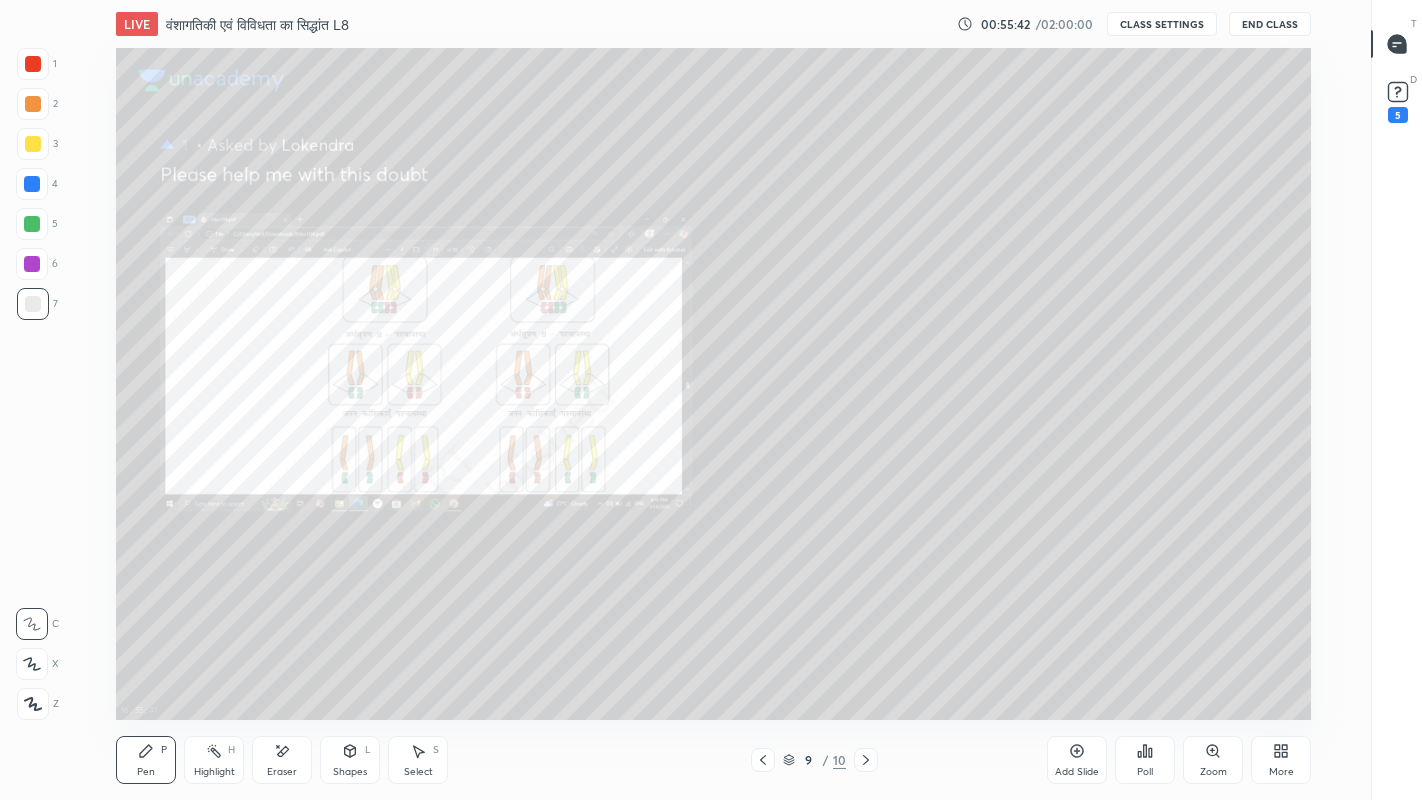 click 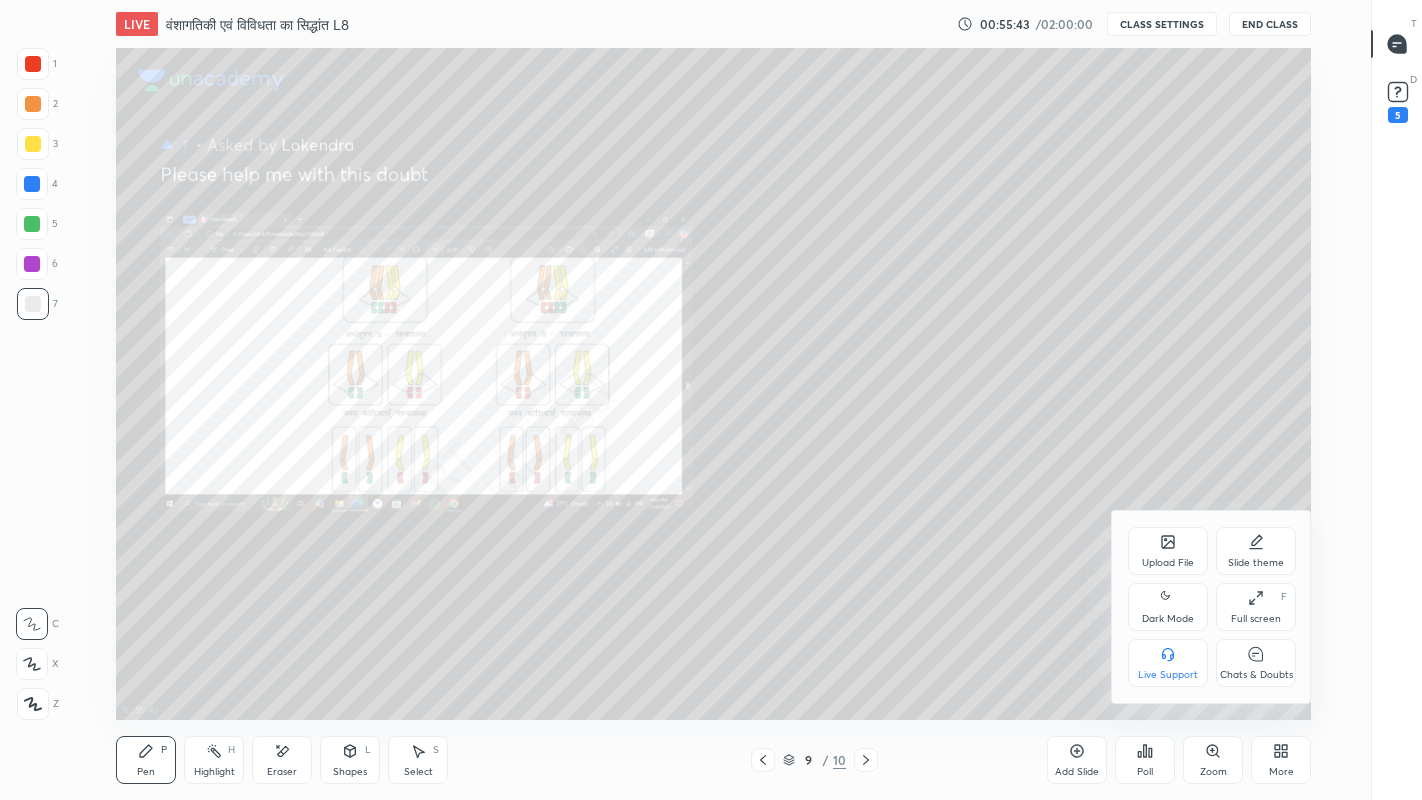click on "Chats & Doubts" at bounding box center (1256, 675) 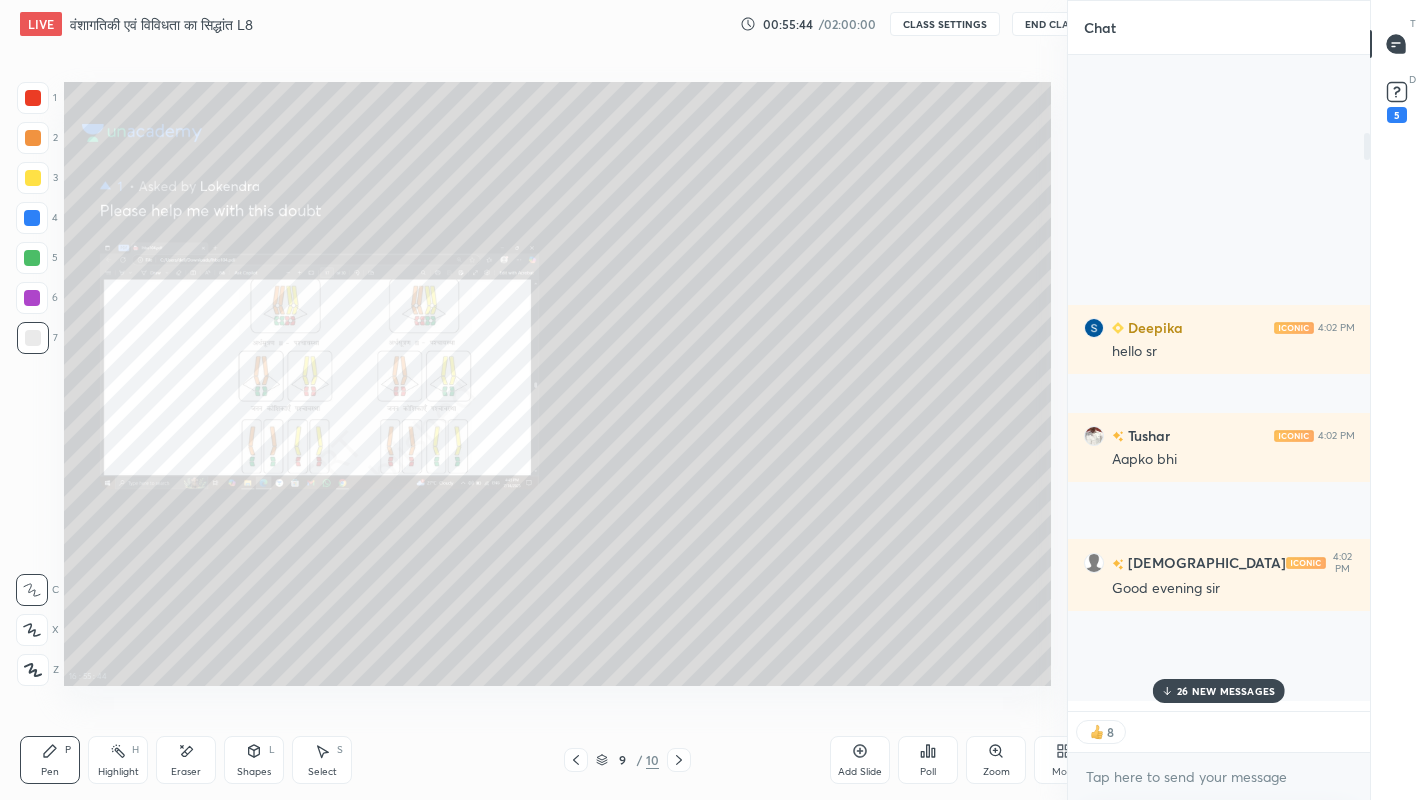 scroll, scrollTop: 672, scrollLeft: 1004, axis: both 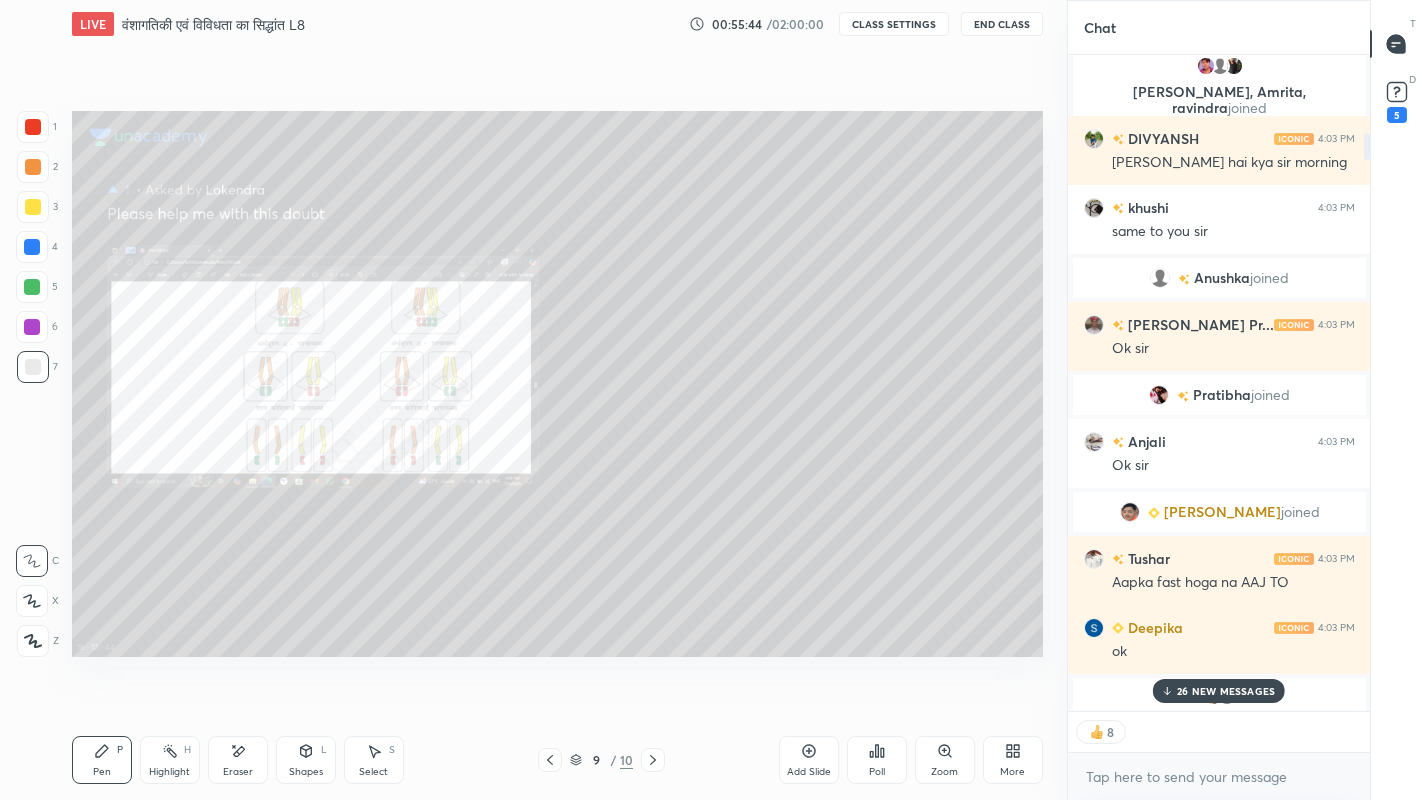 click on "26 NEW MESSAGES" at bounding box center (1226, 691) 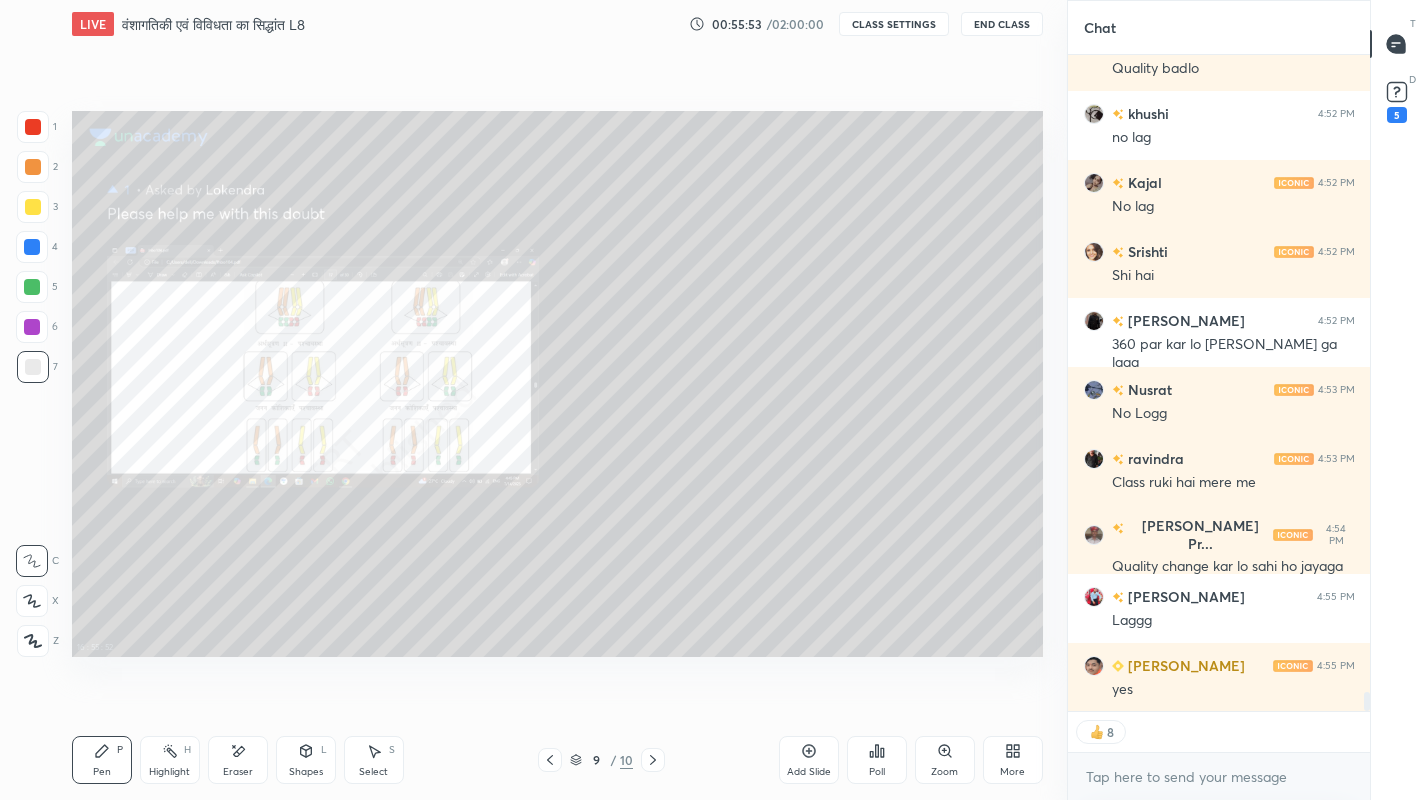 scroll, scrollTop: 21748, scrollLeft: 0, axis: vertical 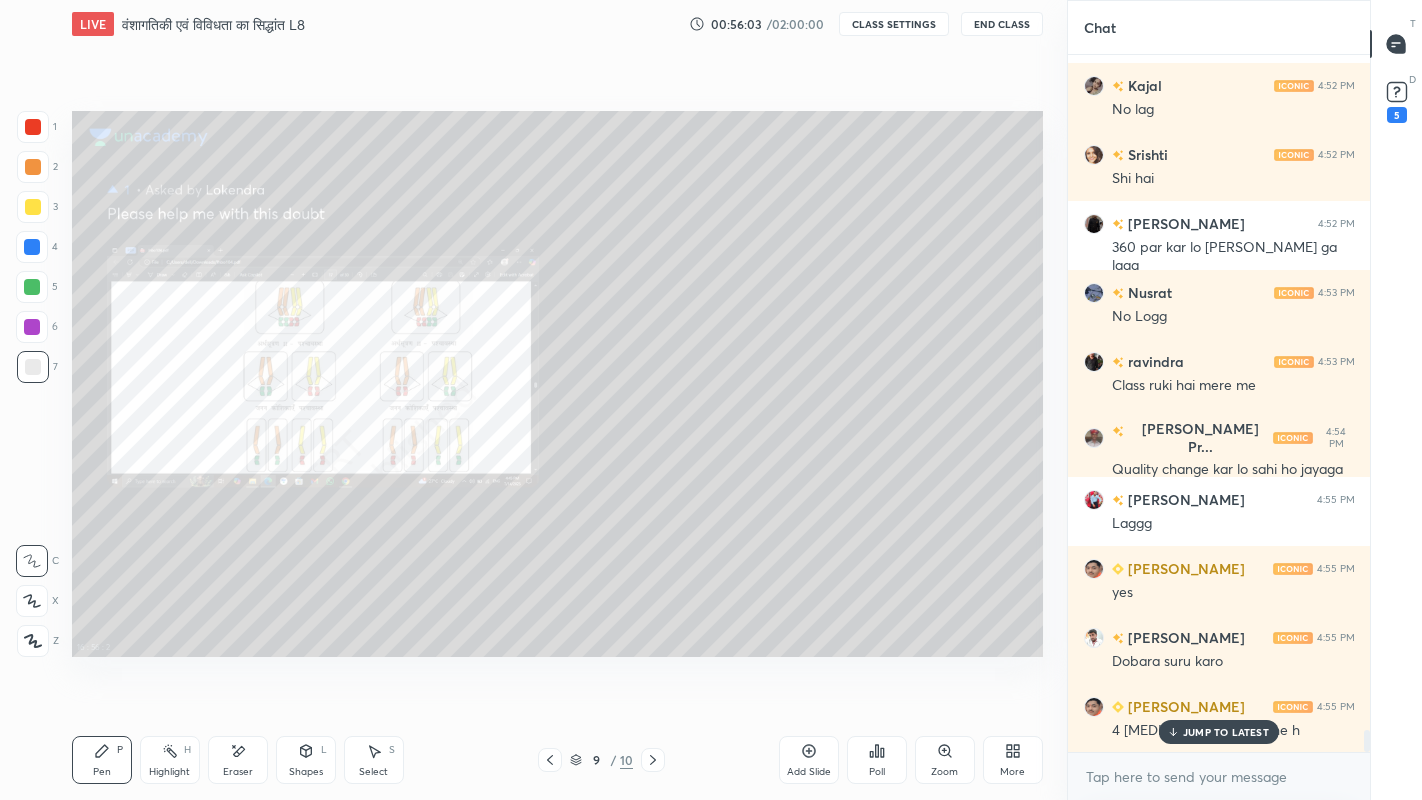 click 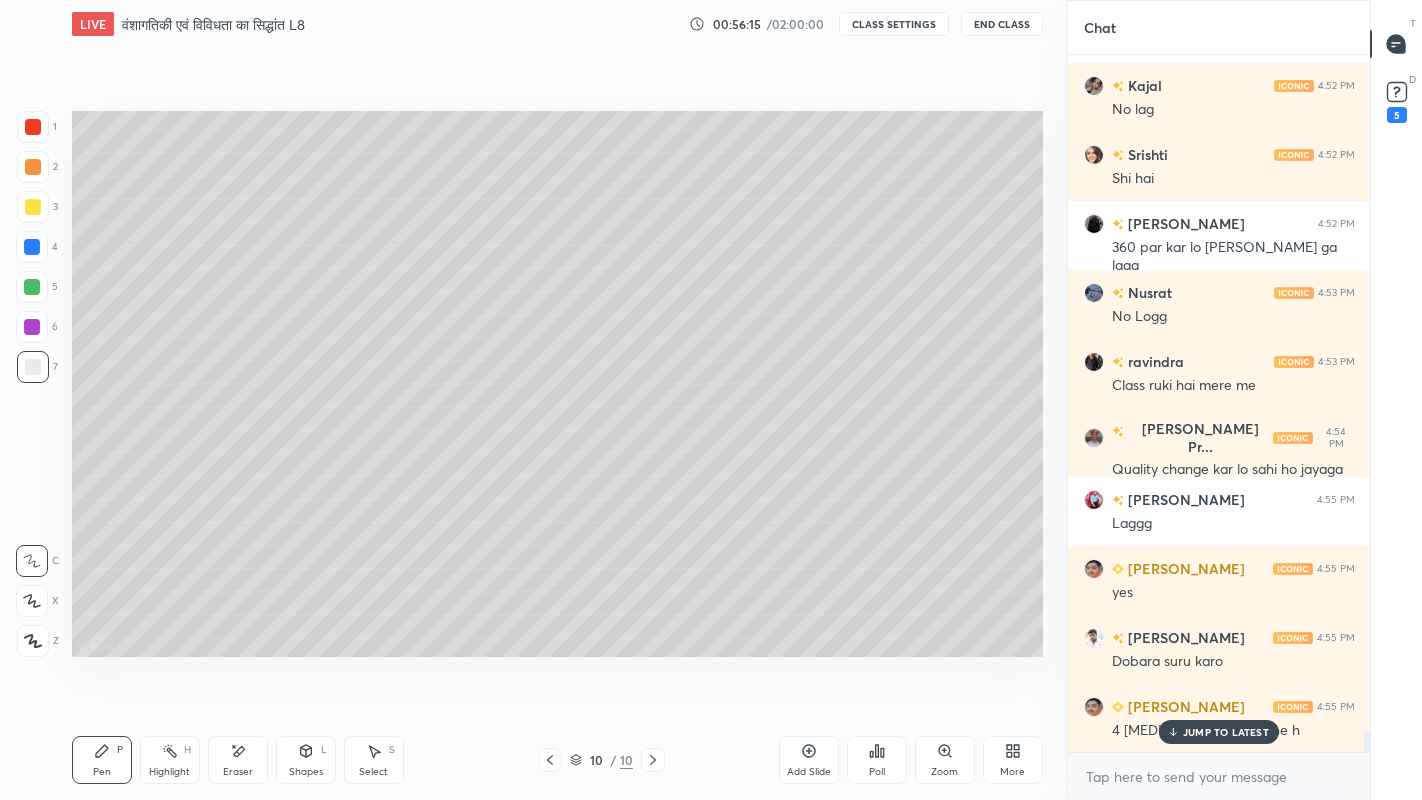 scroll, scrollTop: 21844, scrollLeft: 0, axis: vertical 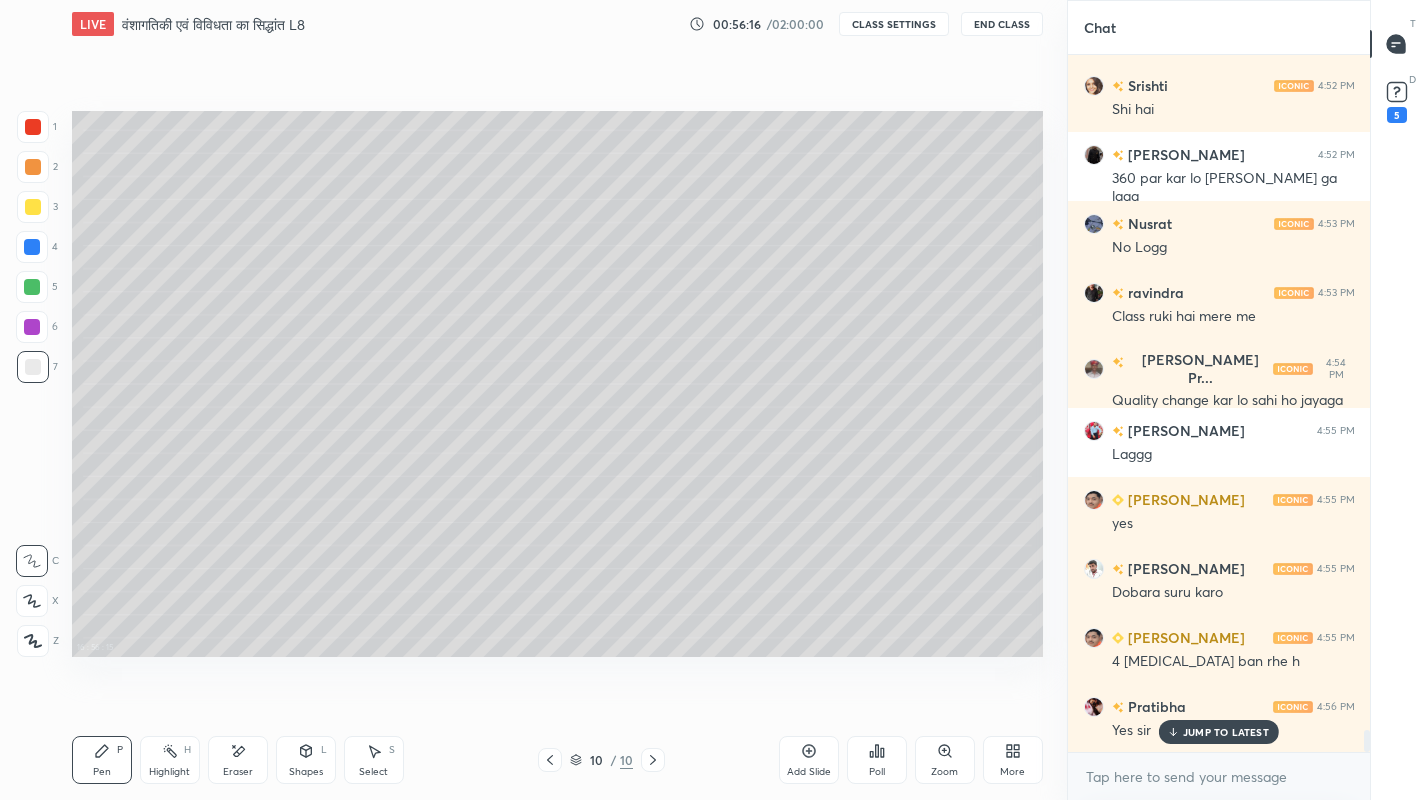 click at bounding box center [33, 207] 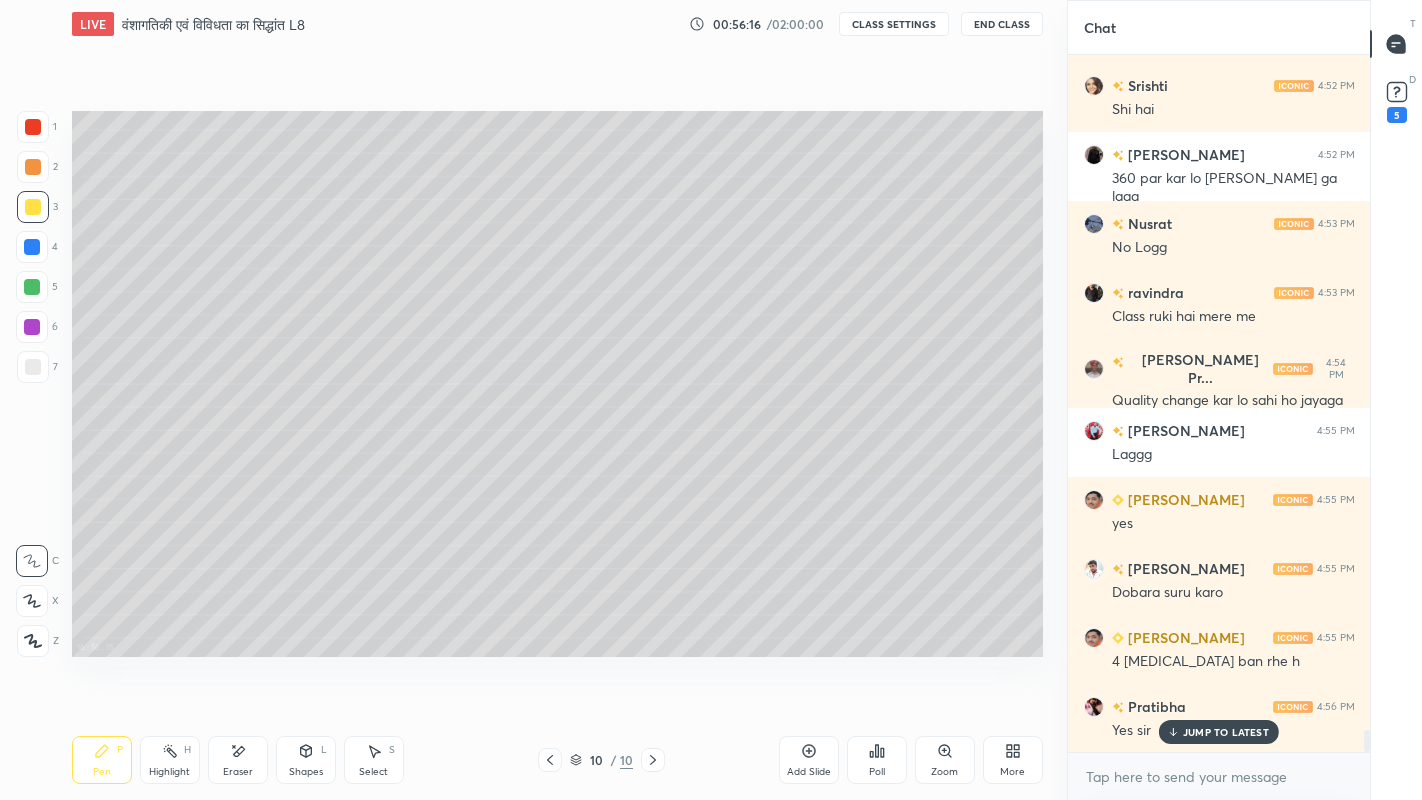 click at bounding box center (32, 247) 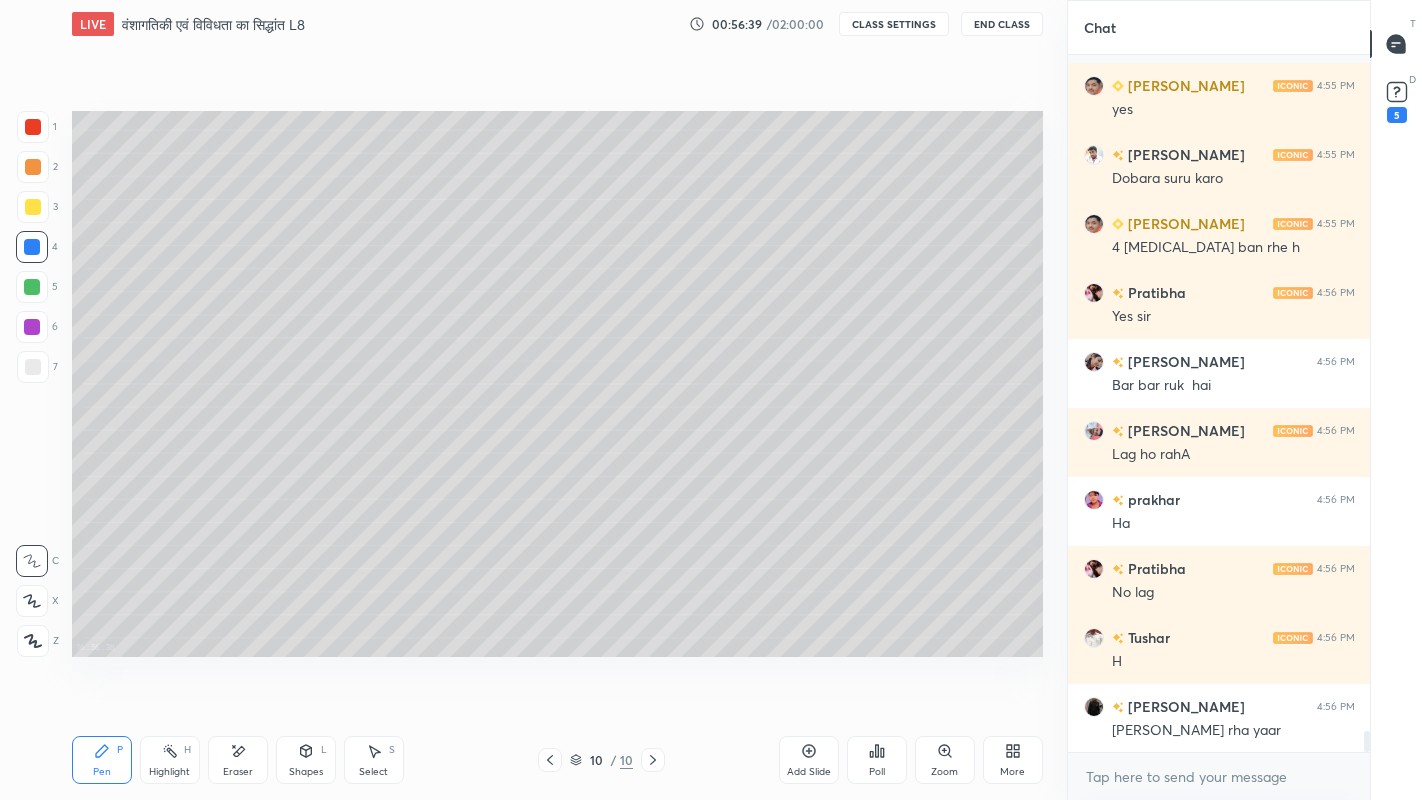 scroll, scrollTop: 22345, scrollLeft: 0, axis: vertical 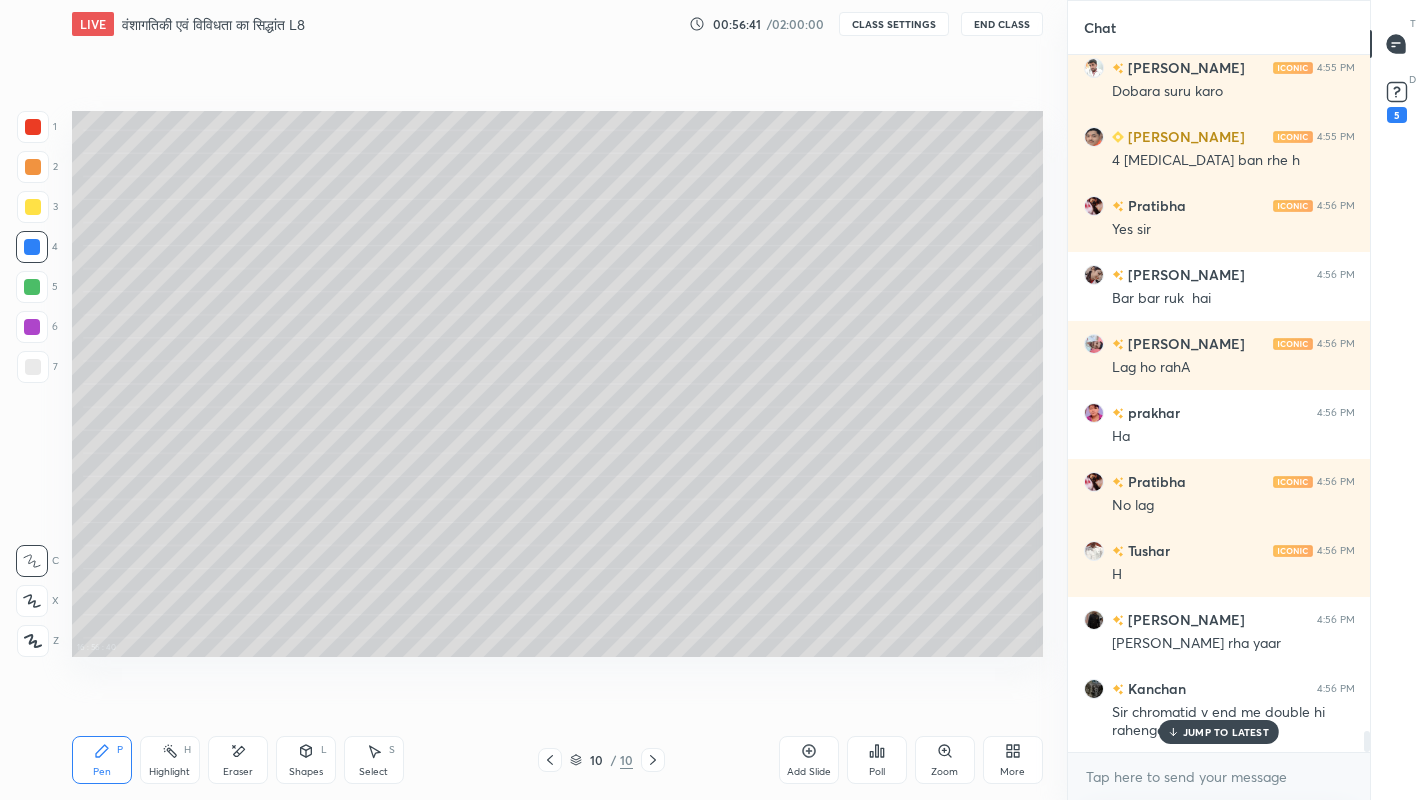 click on "JUMP TO LATEST" at bounding box center (1226, 732) 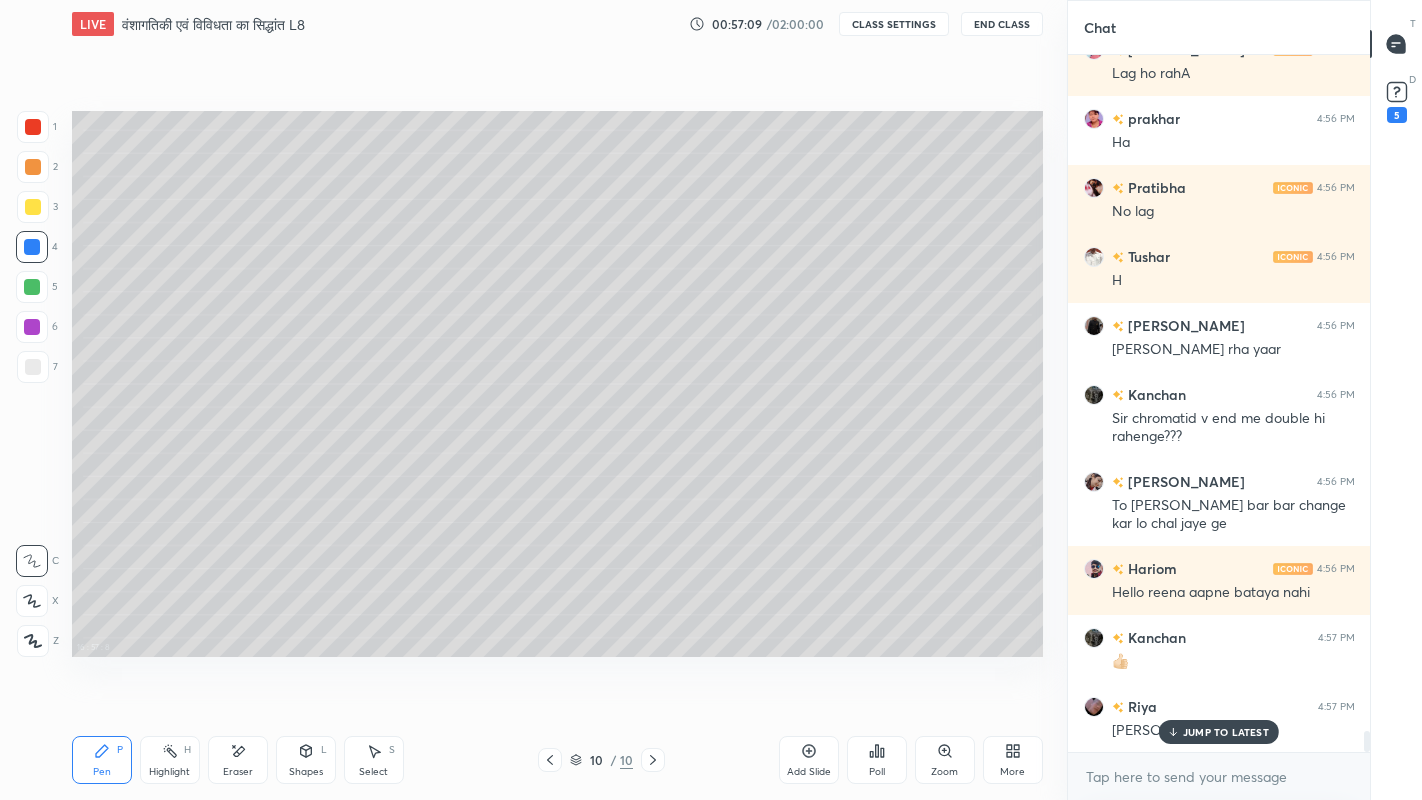 scroll, scrollTop: 21951, scrollLeft: 0, axis: vertical 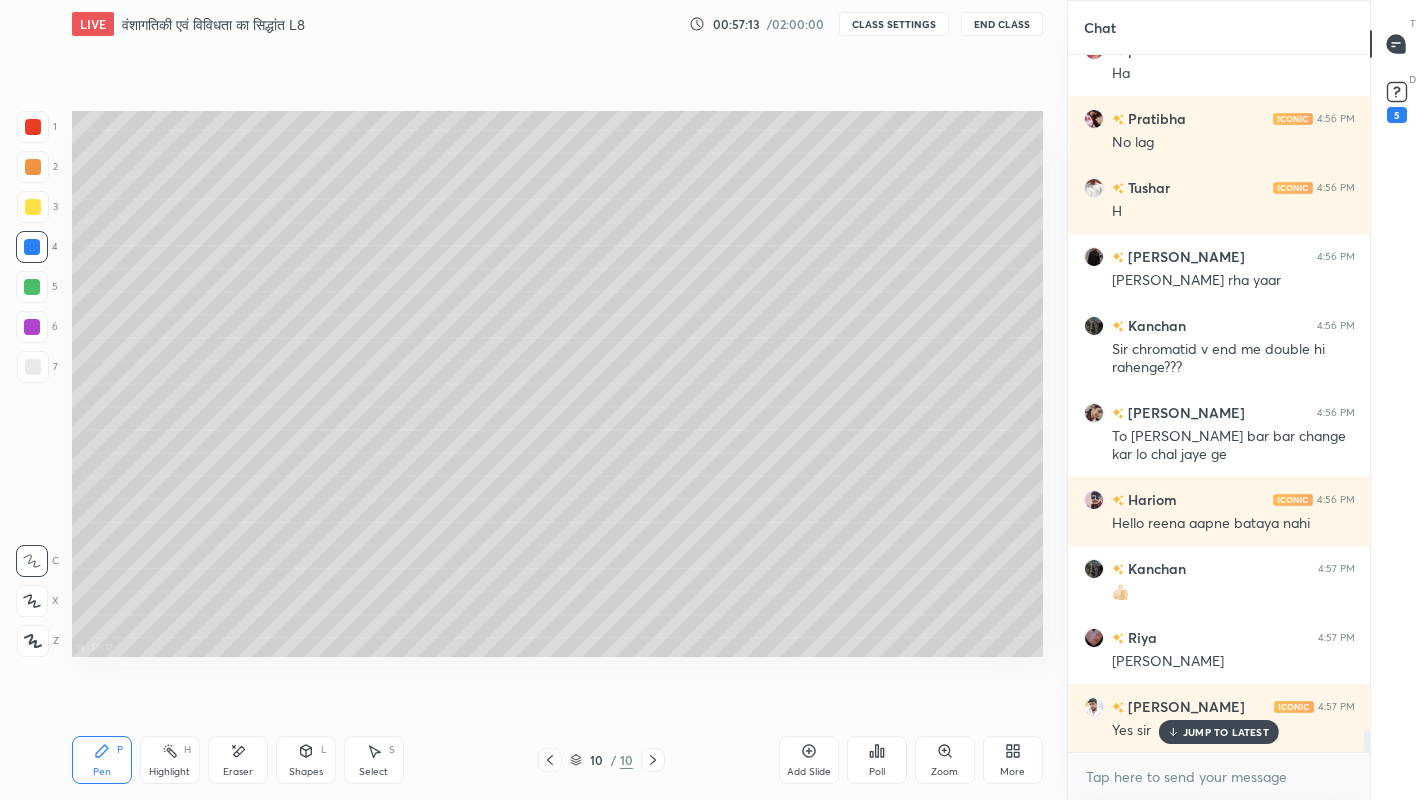 click on "Add Slide" at bounding box center [809, 760] 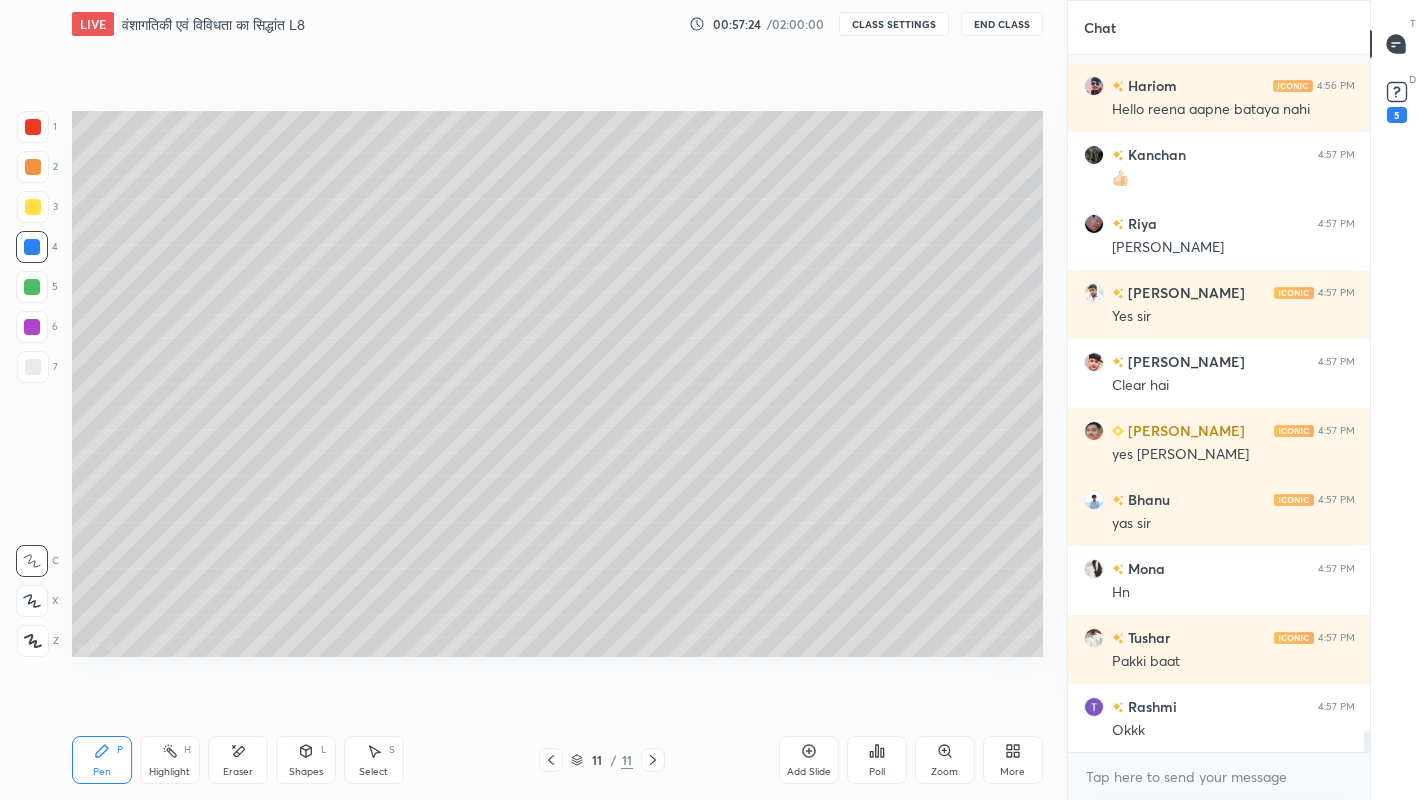 scroll, scrollTop: 22504, scrollLeft: 0, axis: vertical 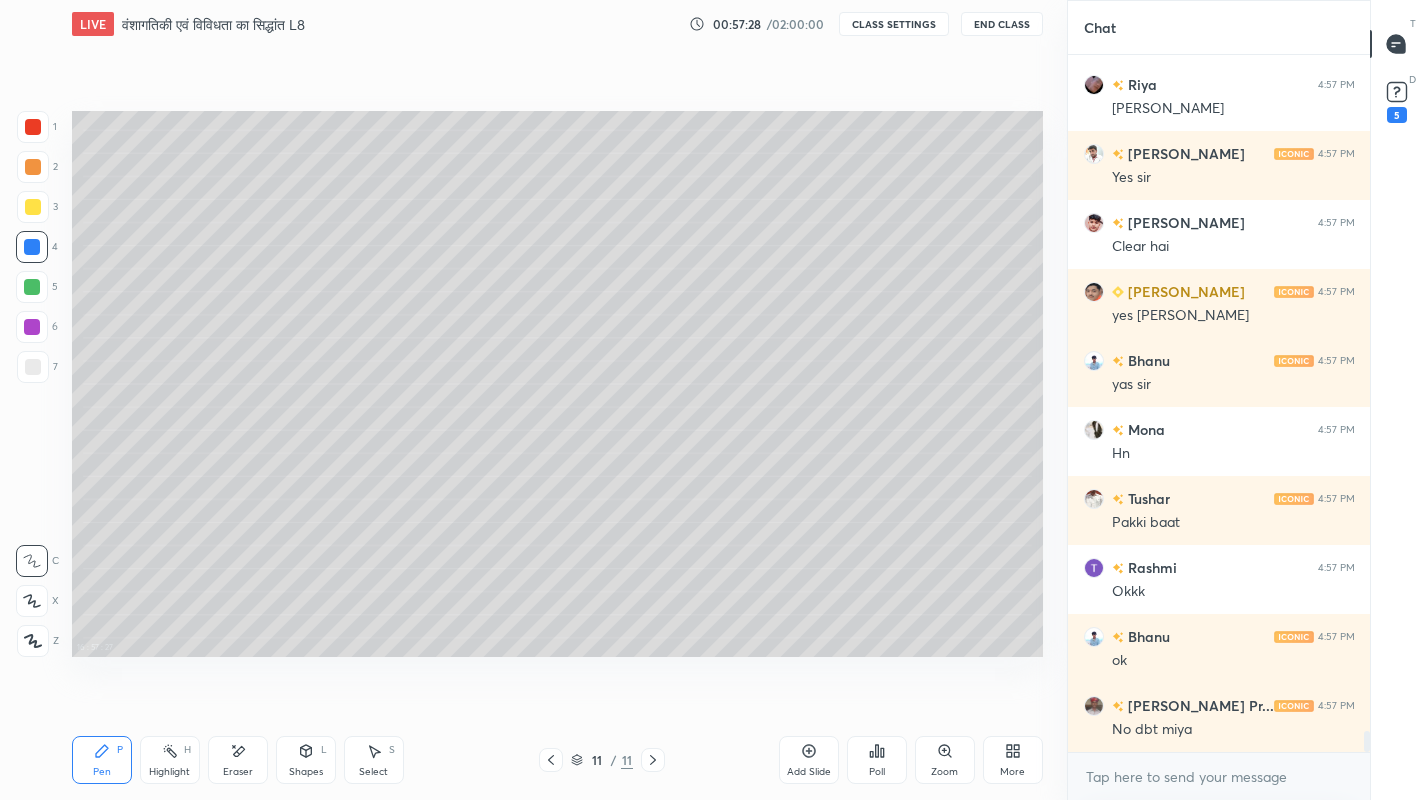click at bounding box center [33, 367] 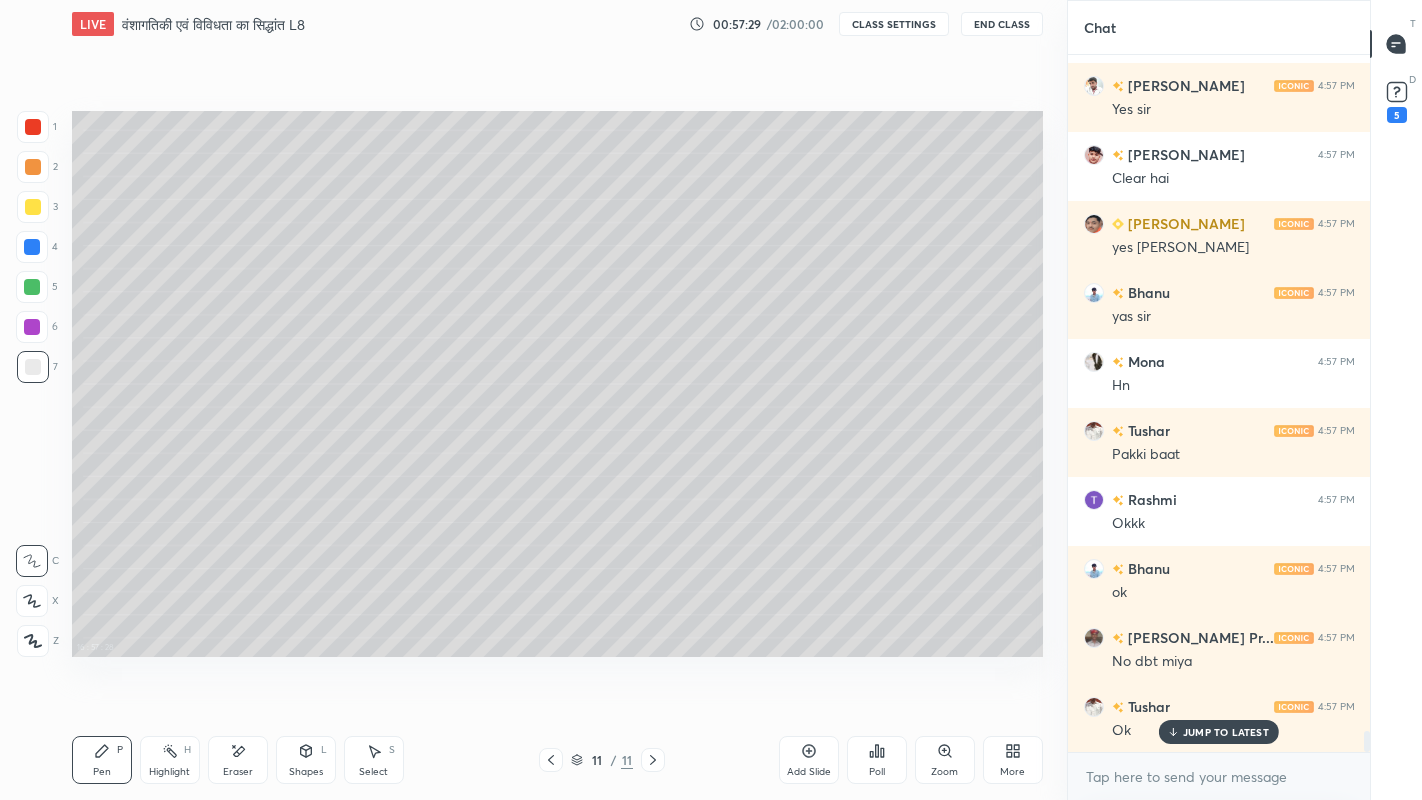 scroll, scrollTop: 22641, scrollLeft: 0, axis: vertical 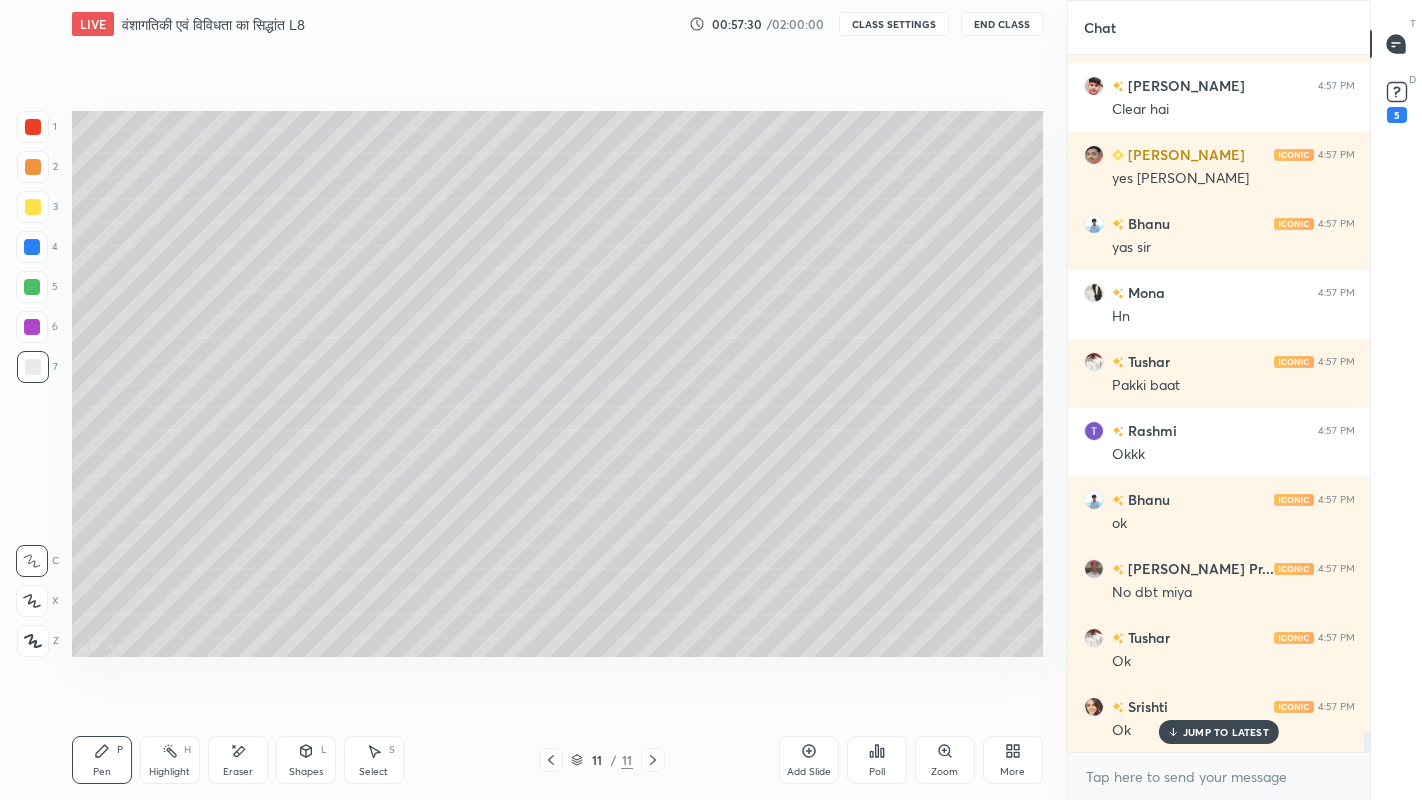 click on "More" at bounding box center [1013, 760] 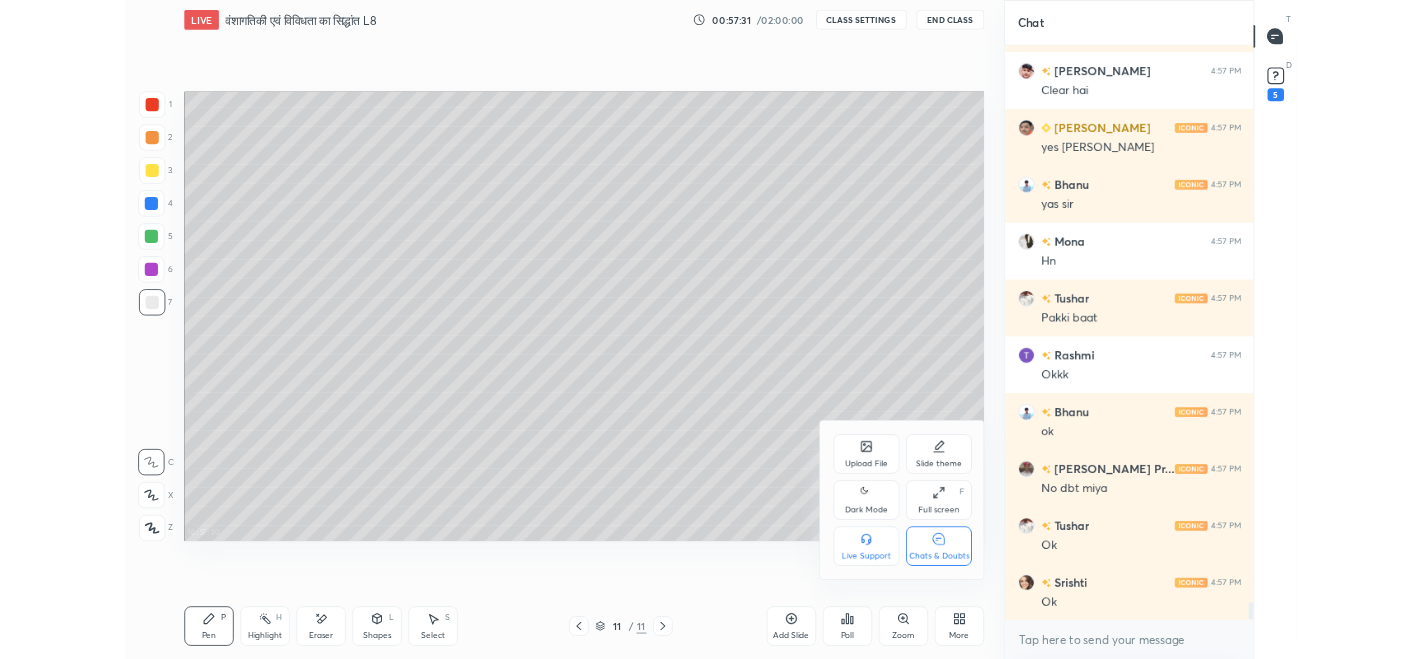 scroll, scrollTop: 22711, scrollLeft: 0, axis: vertical 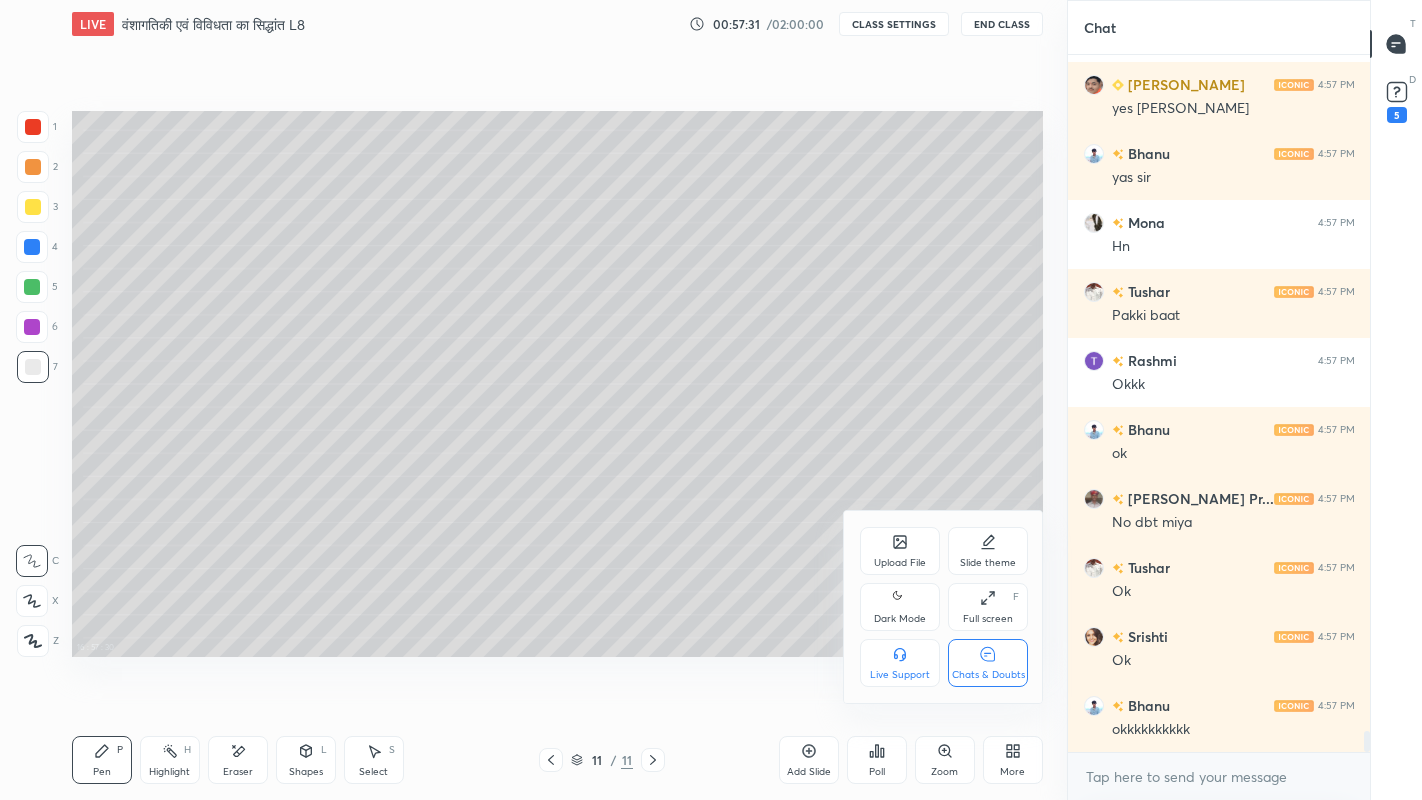 click 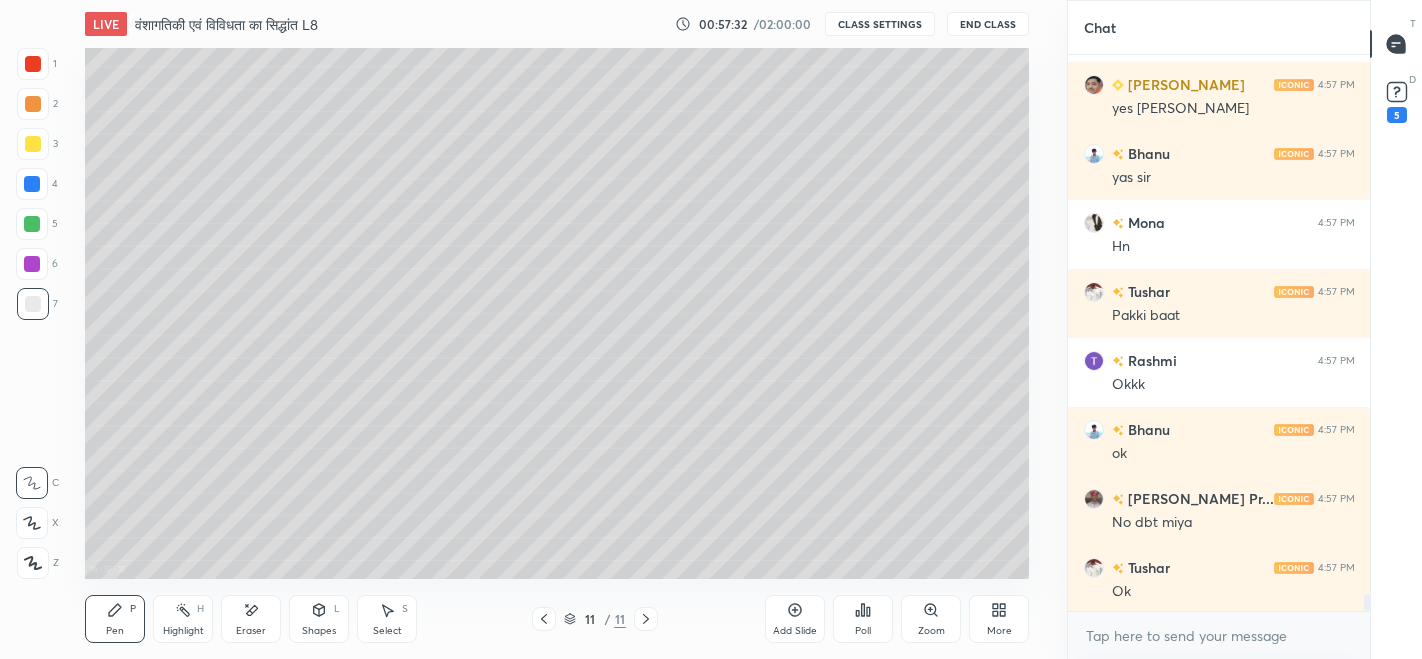 scroll, scrollTop: 22780, scrollLeft: 0, axis: vertical 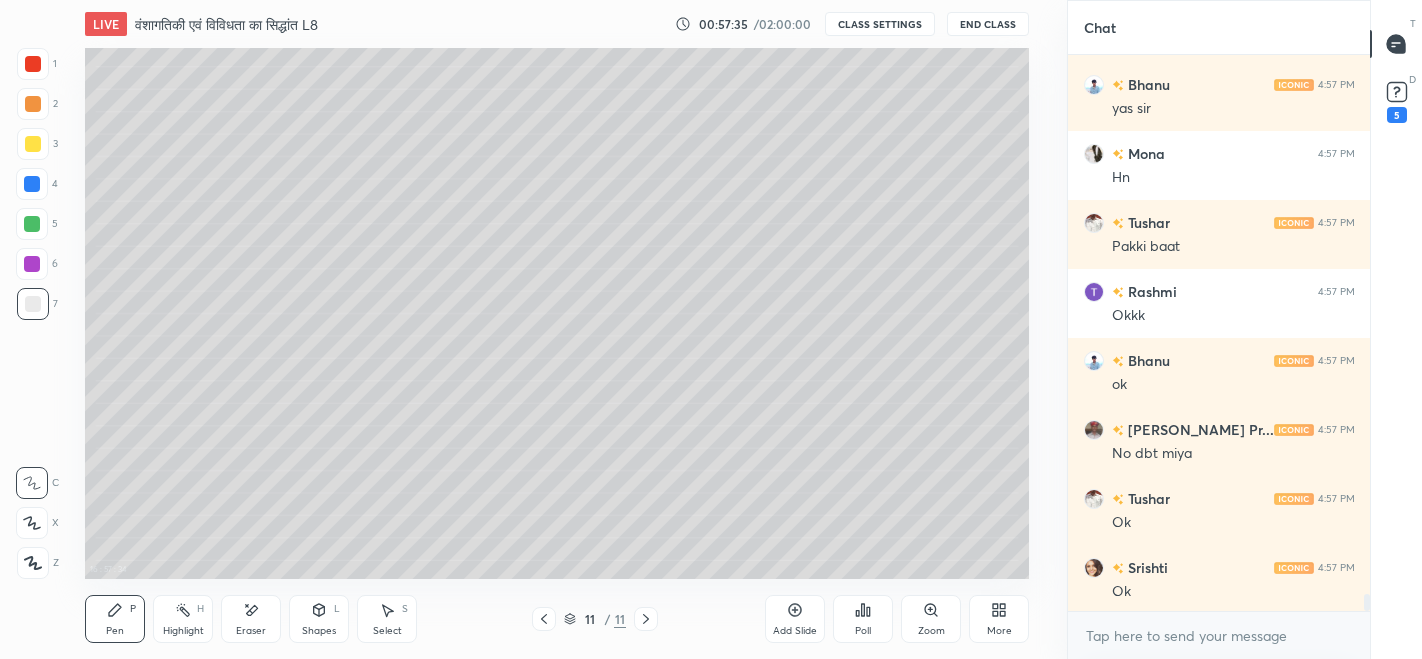 click on "More" at bounding box center (999, 631) 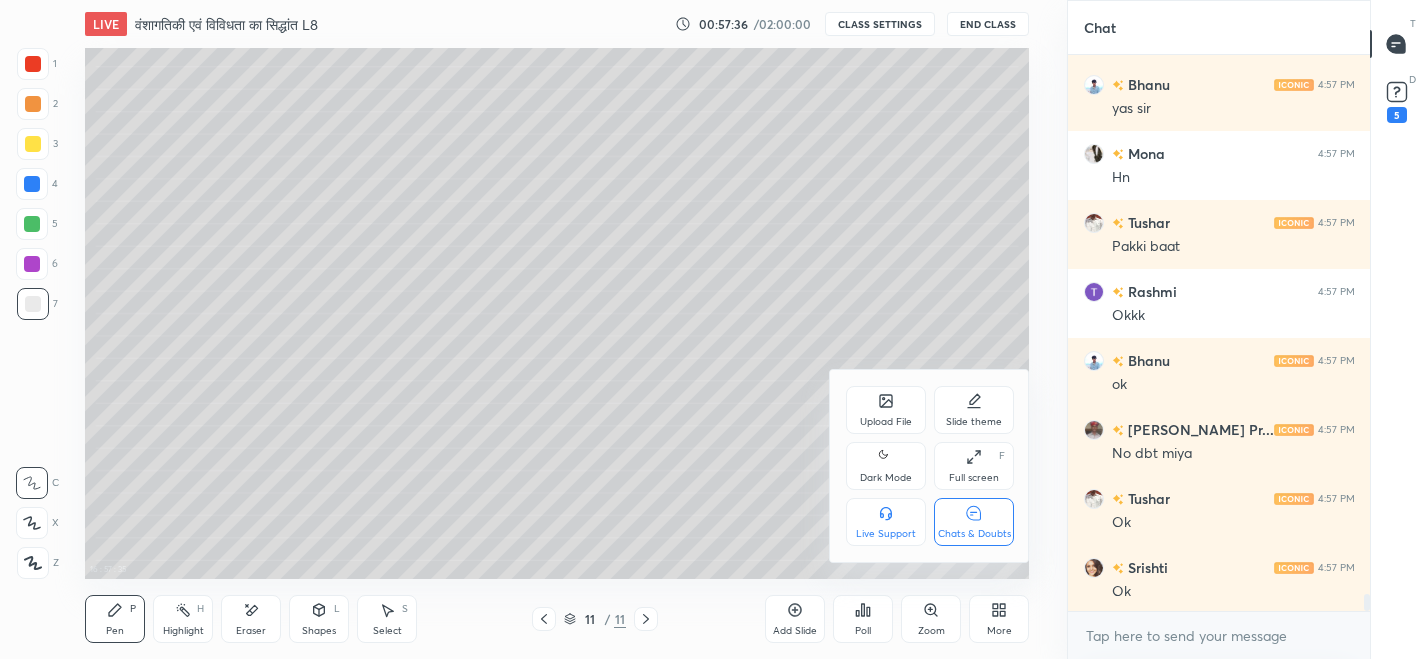 click on "Full screen F" at bounding box center [974, 466] 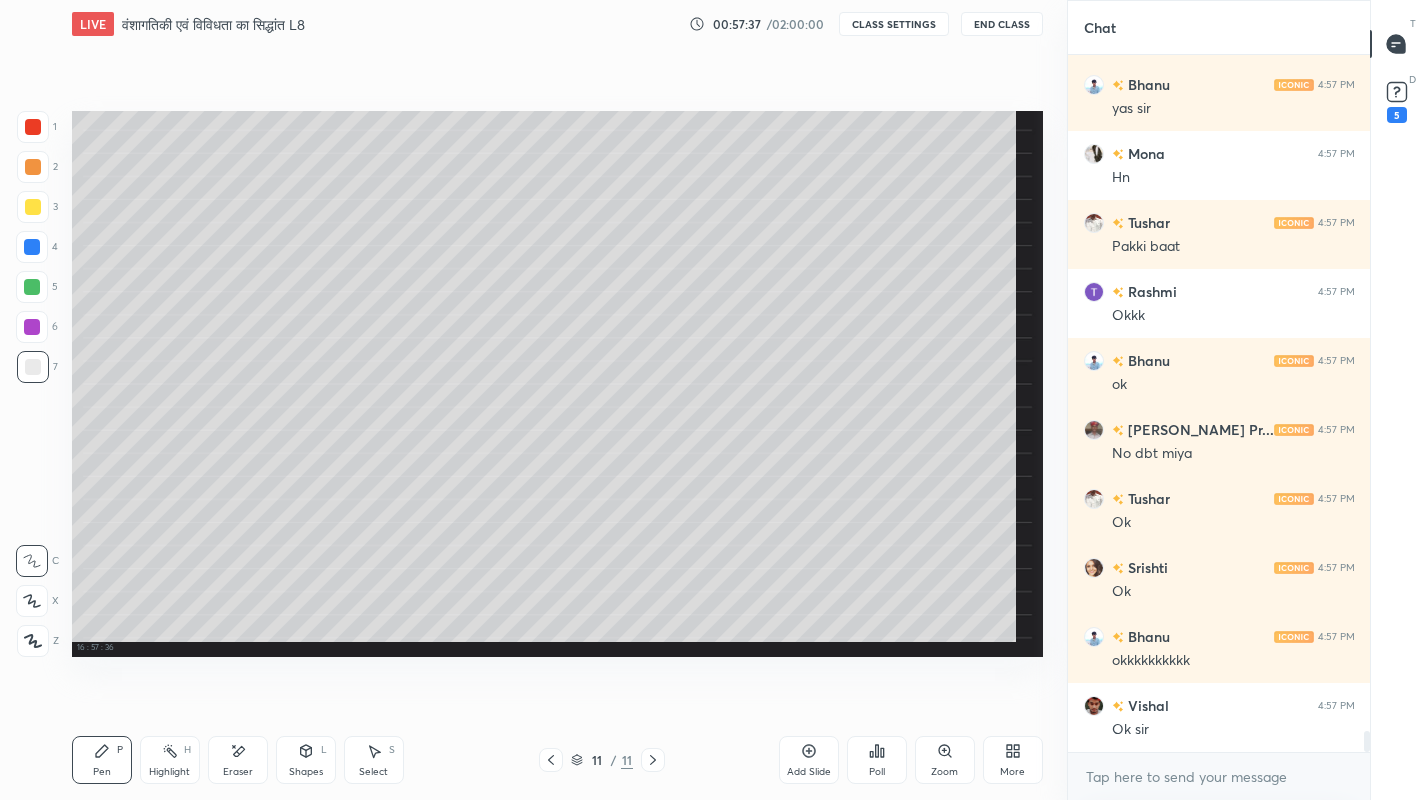 scroll, scrollTop: 99328, scrollLeft: 99013, axis: both 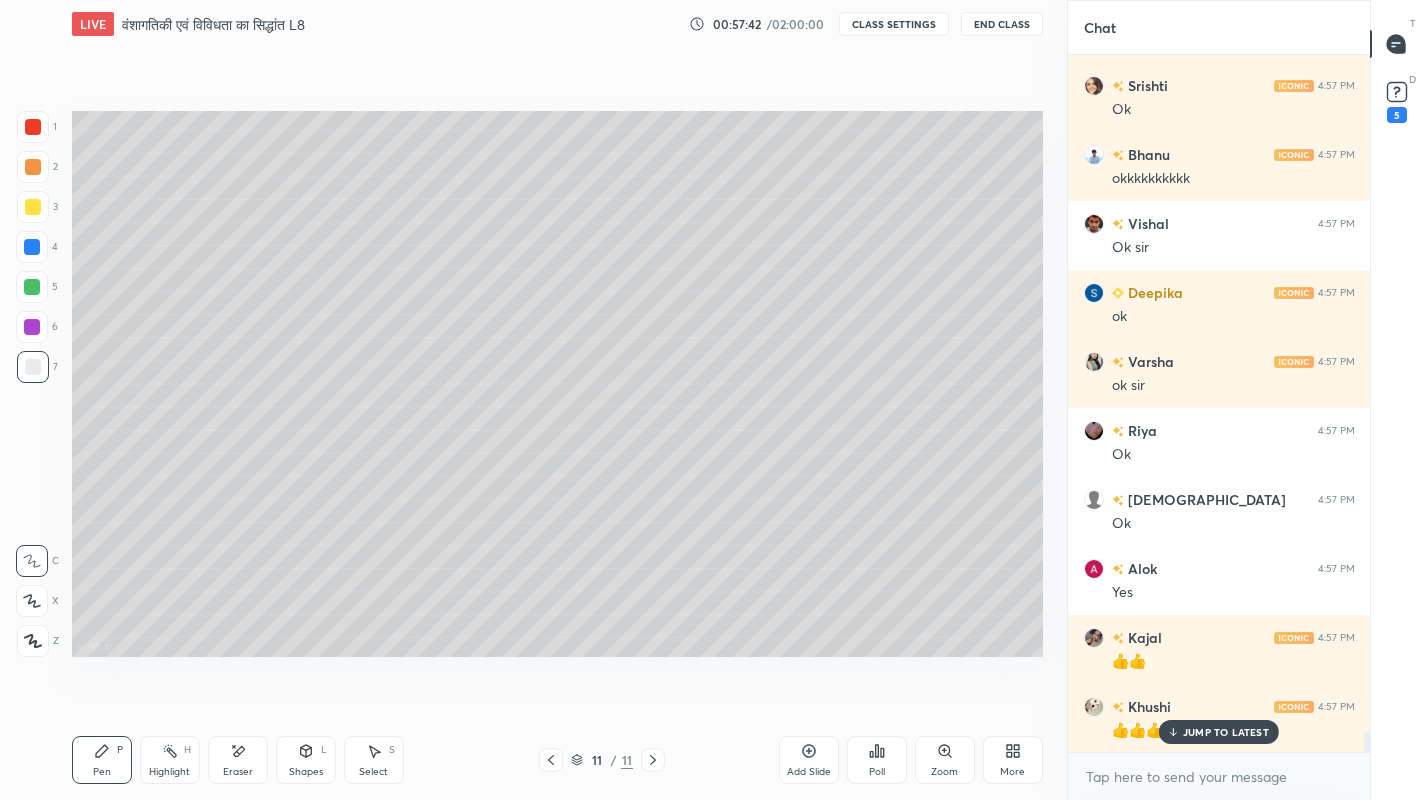 click 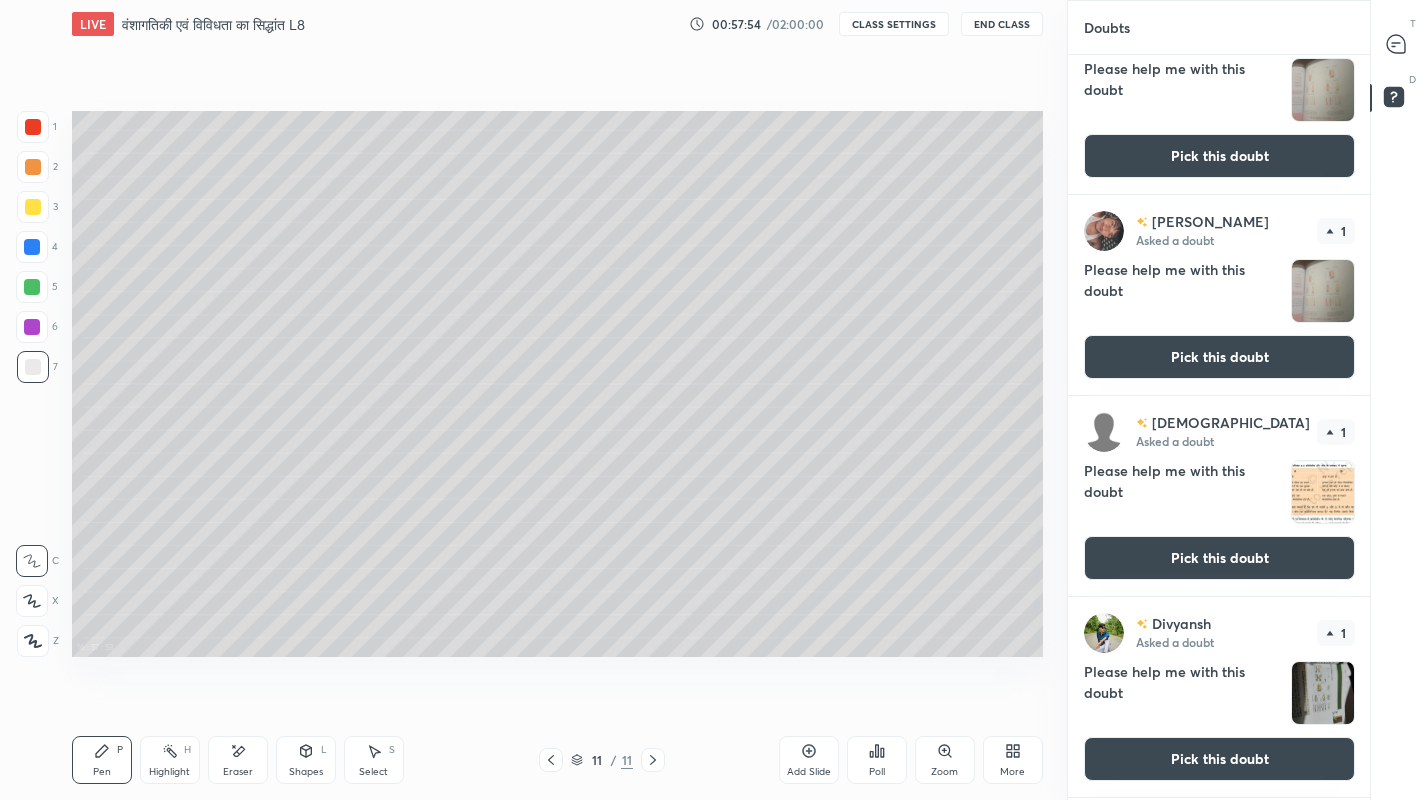 scroll, scrollTop: 2877, scrollLeft: 0, axis: vertical 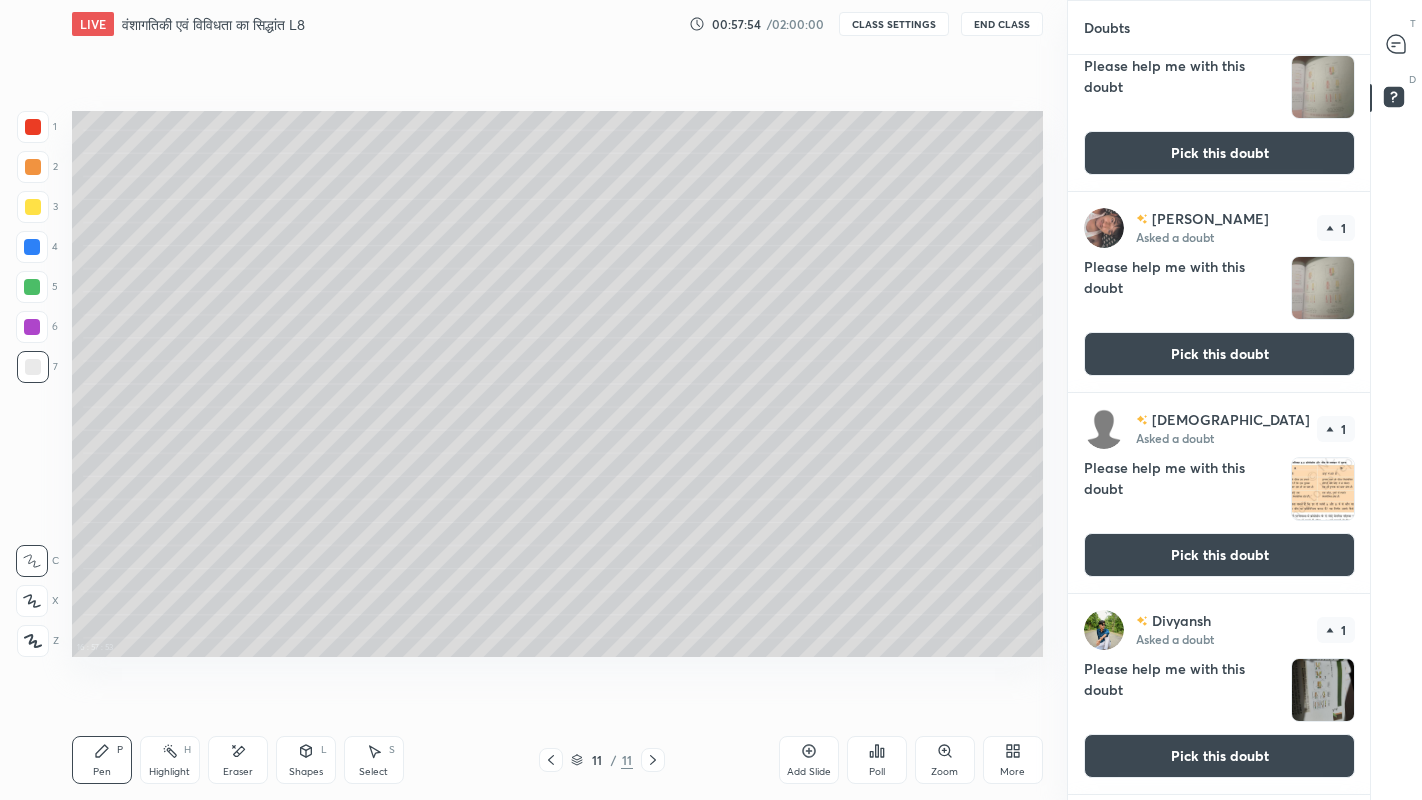 click on "Pick this doubt" at bounding box center [1219, 555] 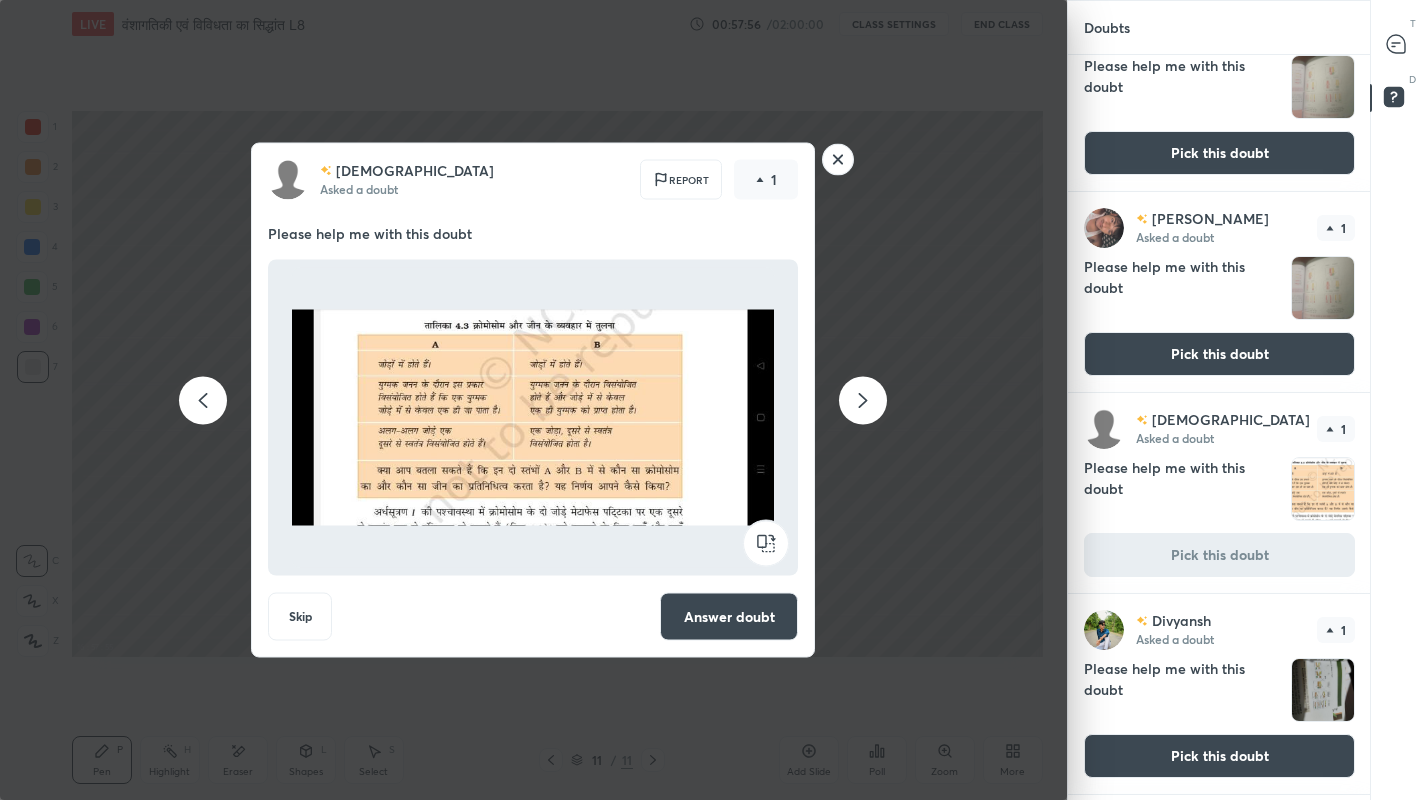 click on "Answer doubt" at bounding box center [729, 617] 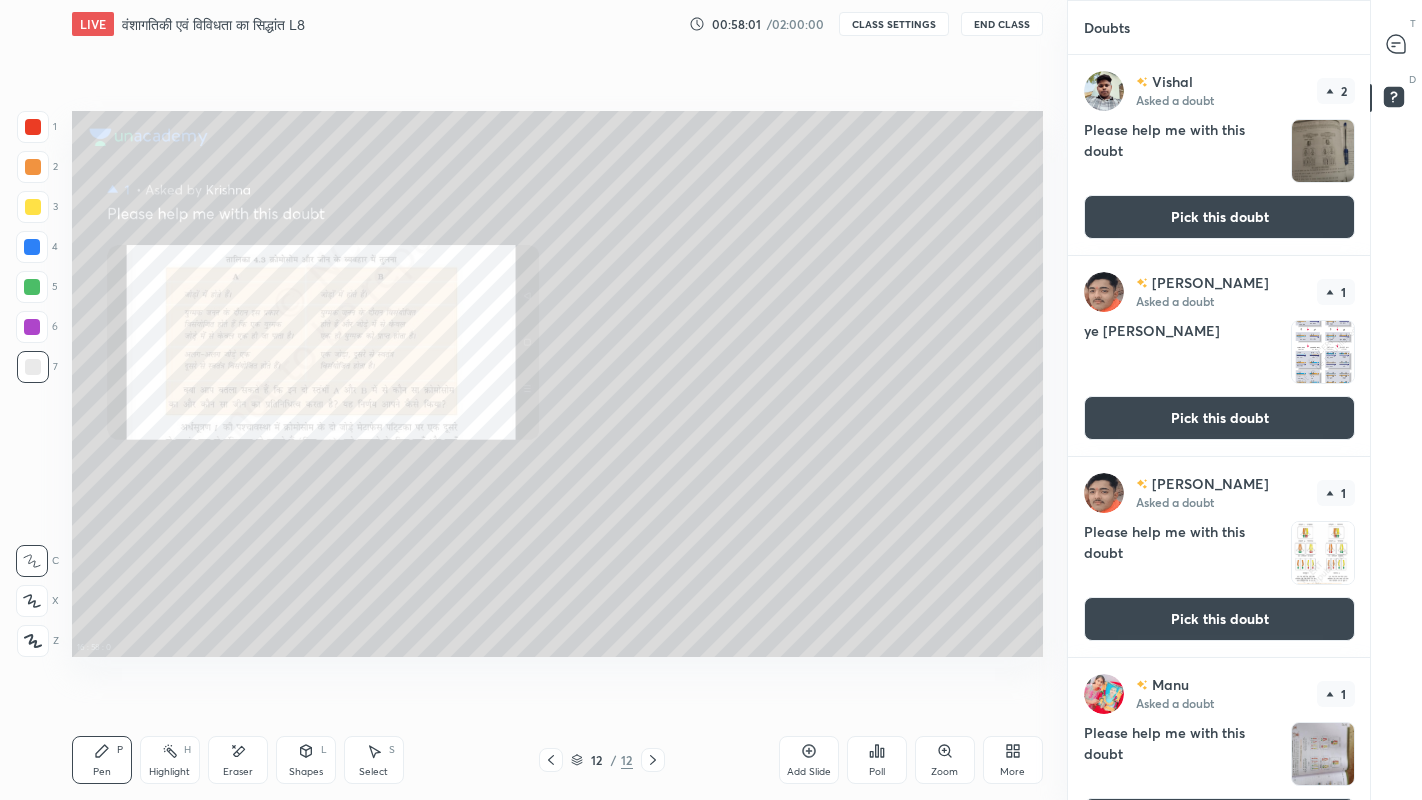 click on "Zoom" at bounding box center (944, 772) 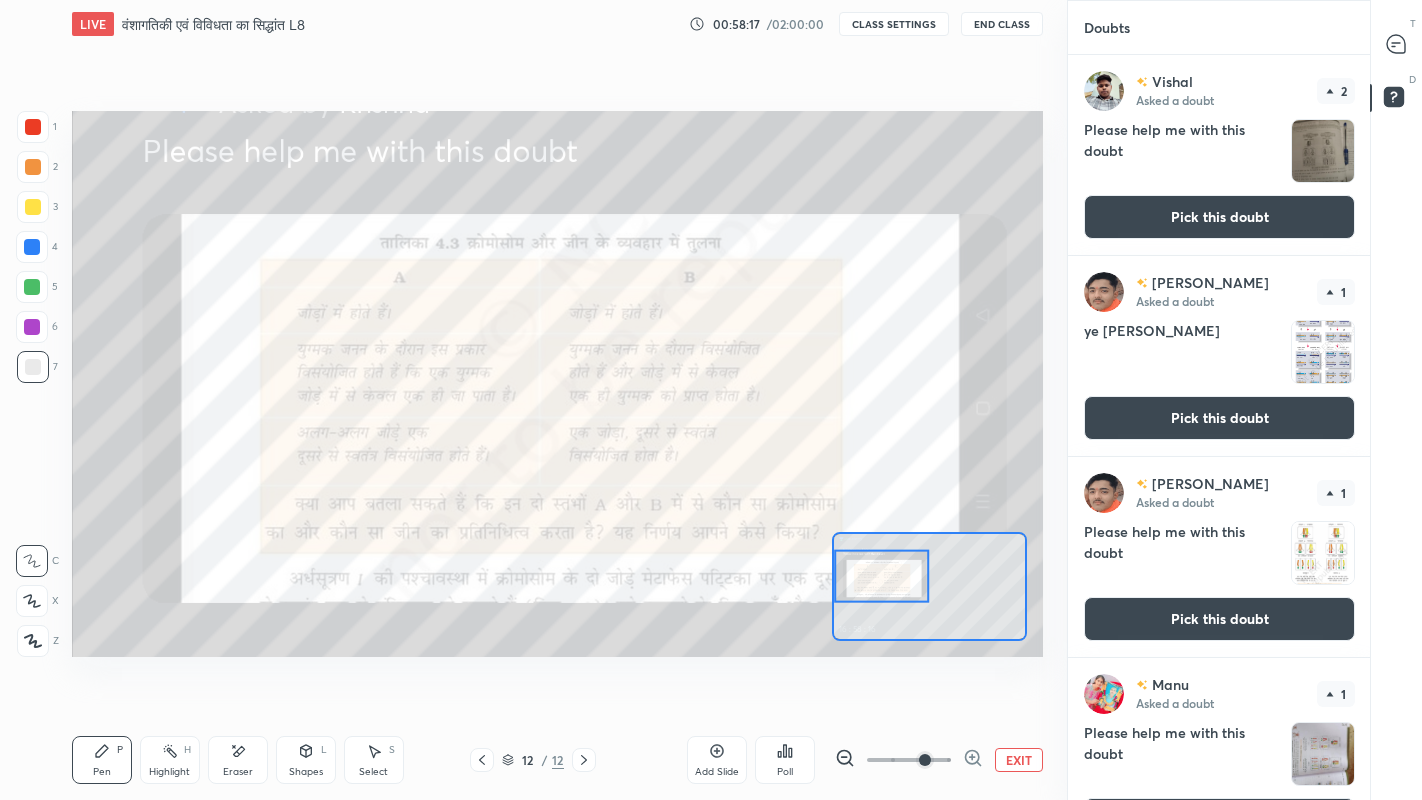 click at bounding box center [32, 247] 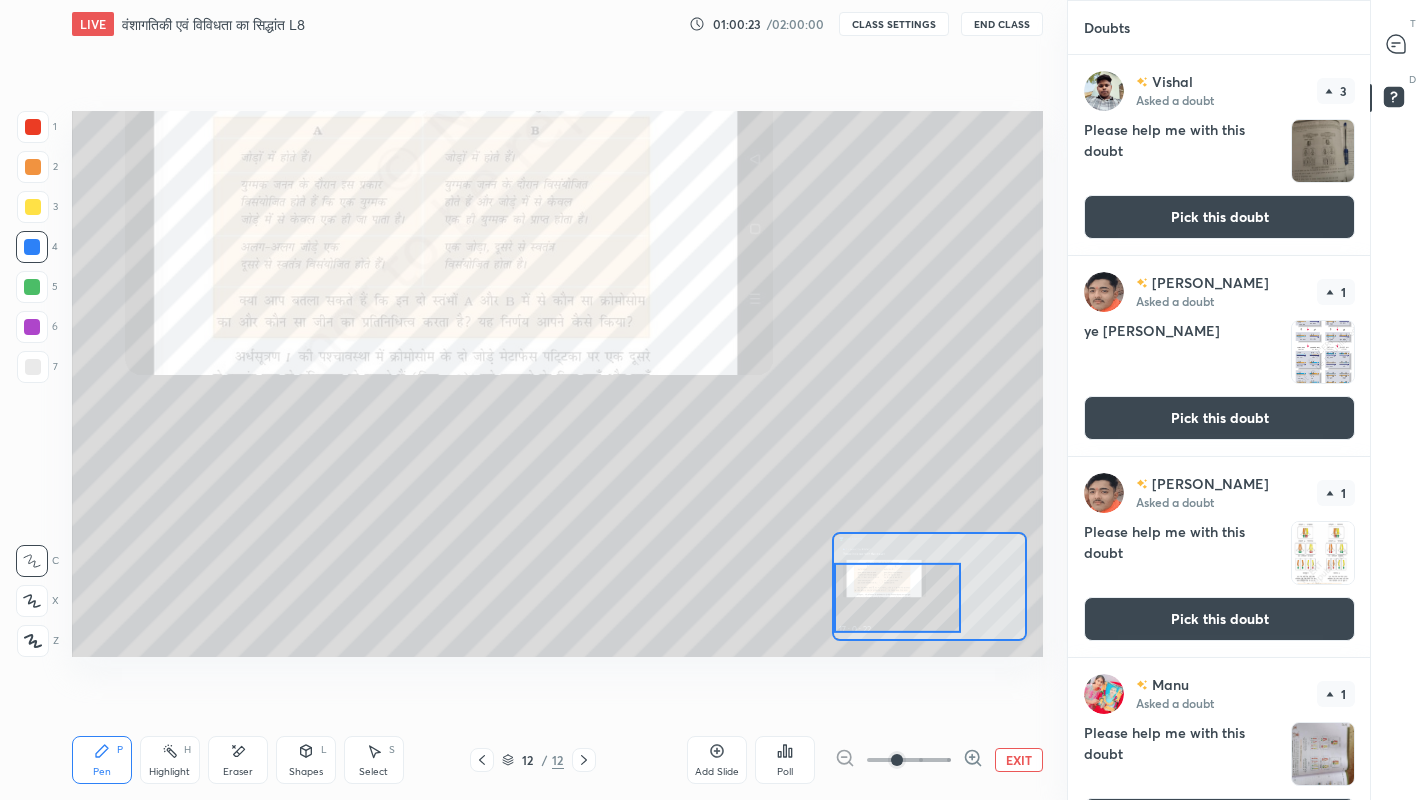 click at bounding box center (33, 367) 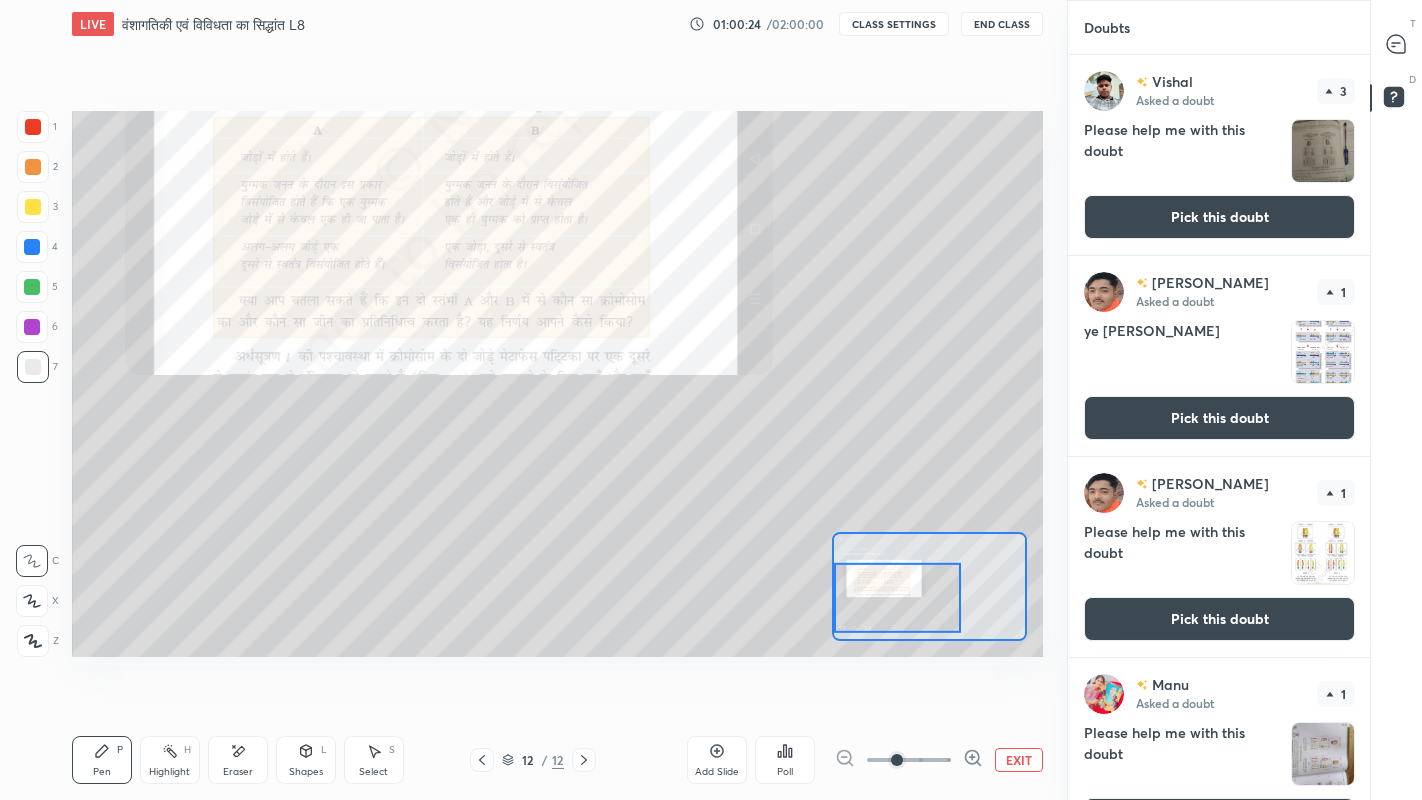 click at bounding box center (33, 207) 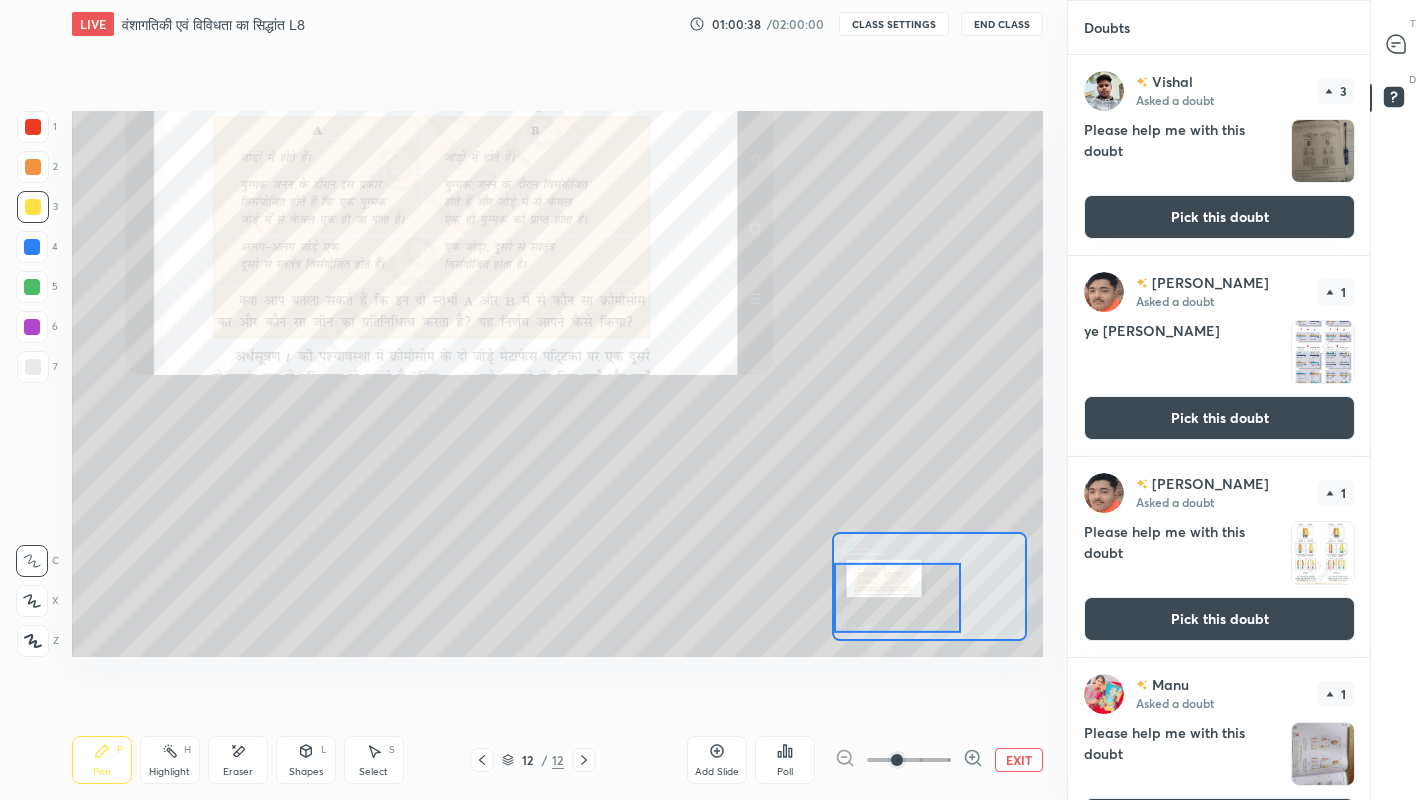 click at bounding box center (33, 167) 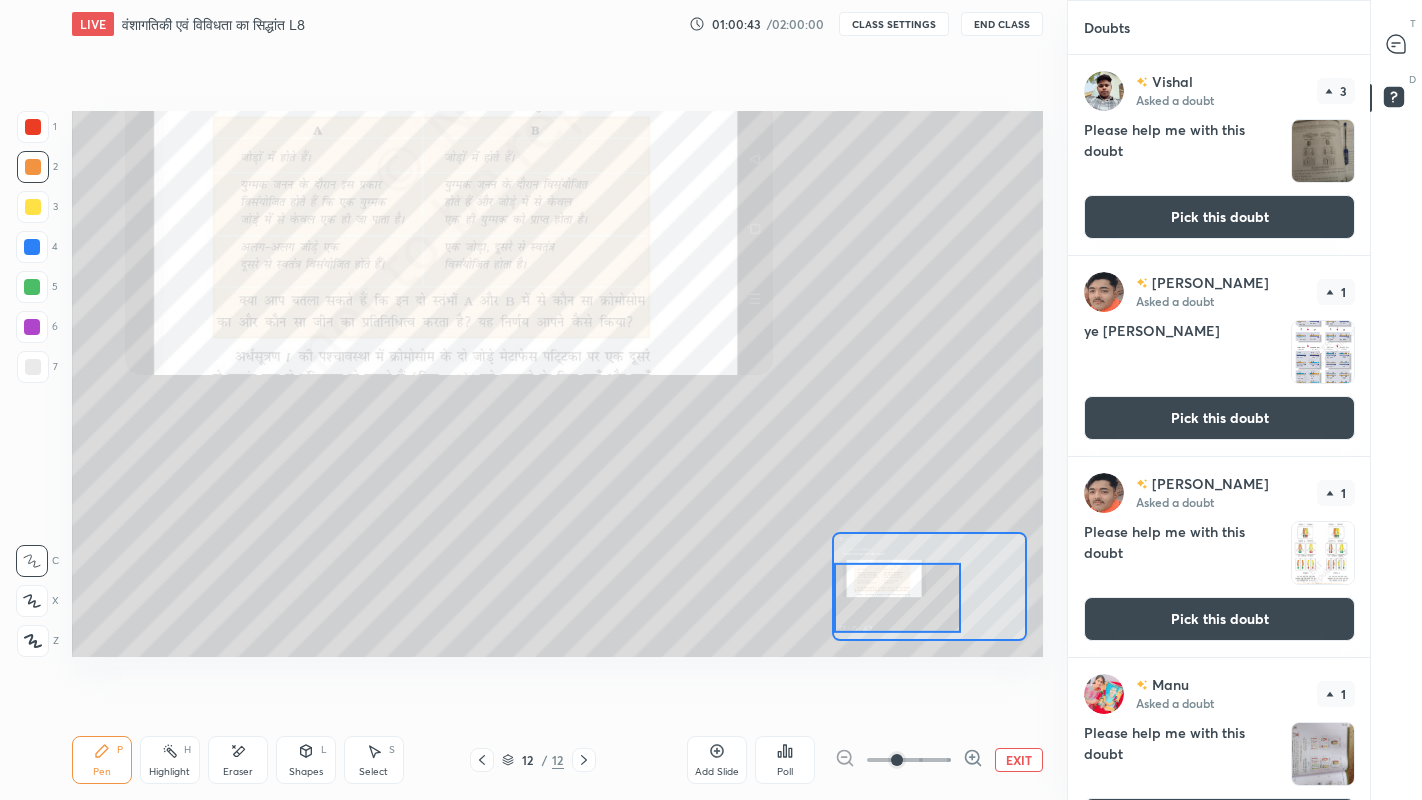 click on "Select" at bounding box center [373, 772] 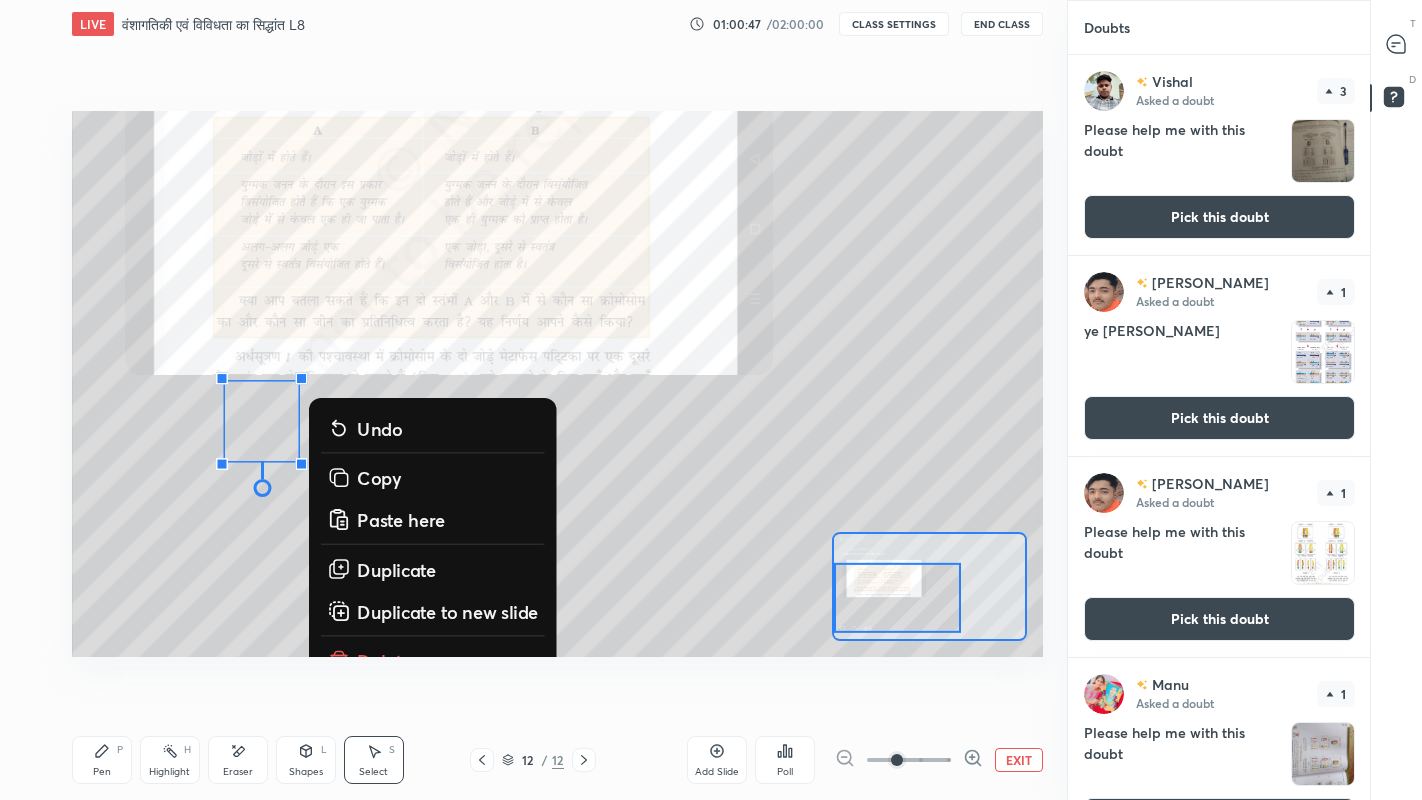 click on "Copy" at bounding box center (379, 478) 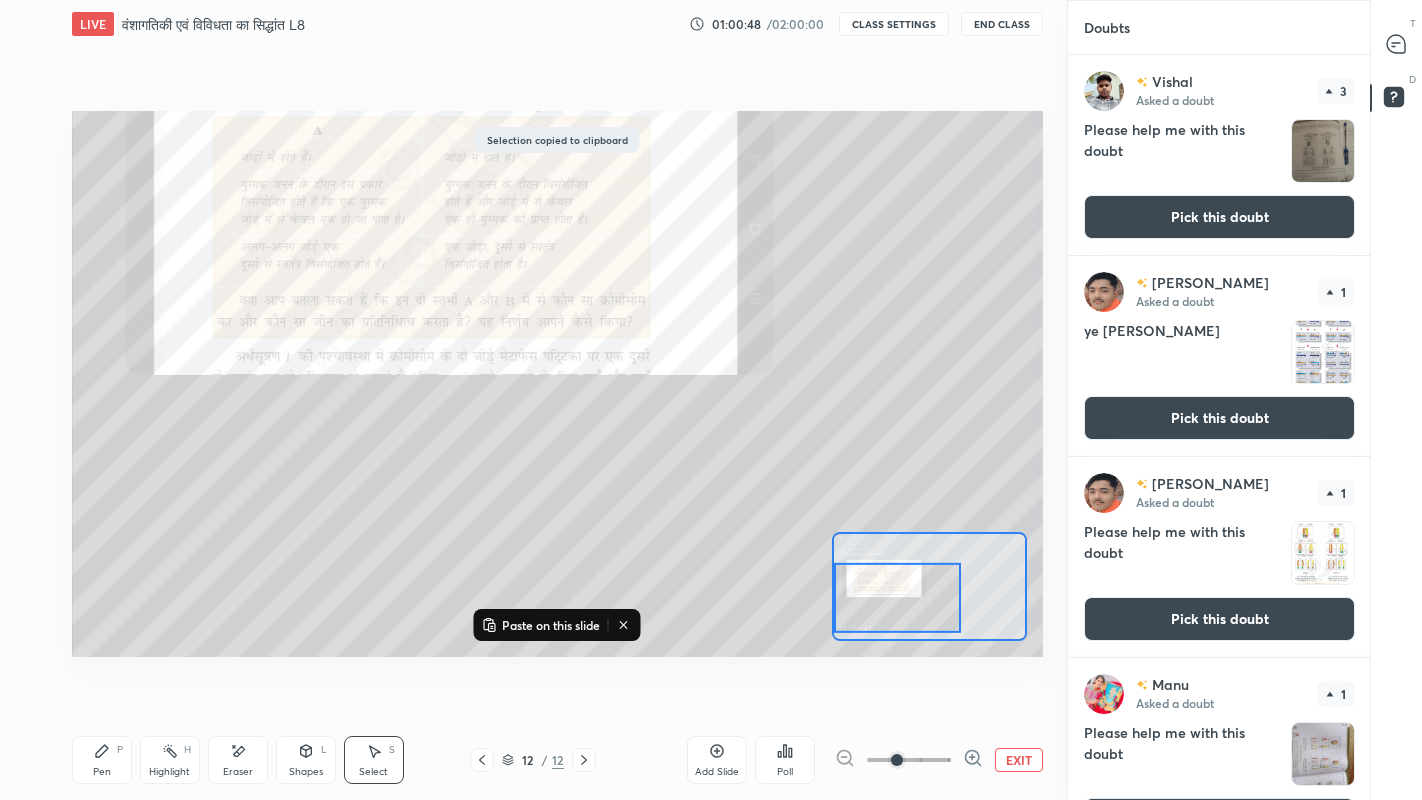 click on "Paste on this slide" at bounding box center (541, 625) 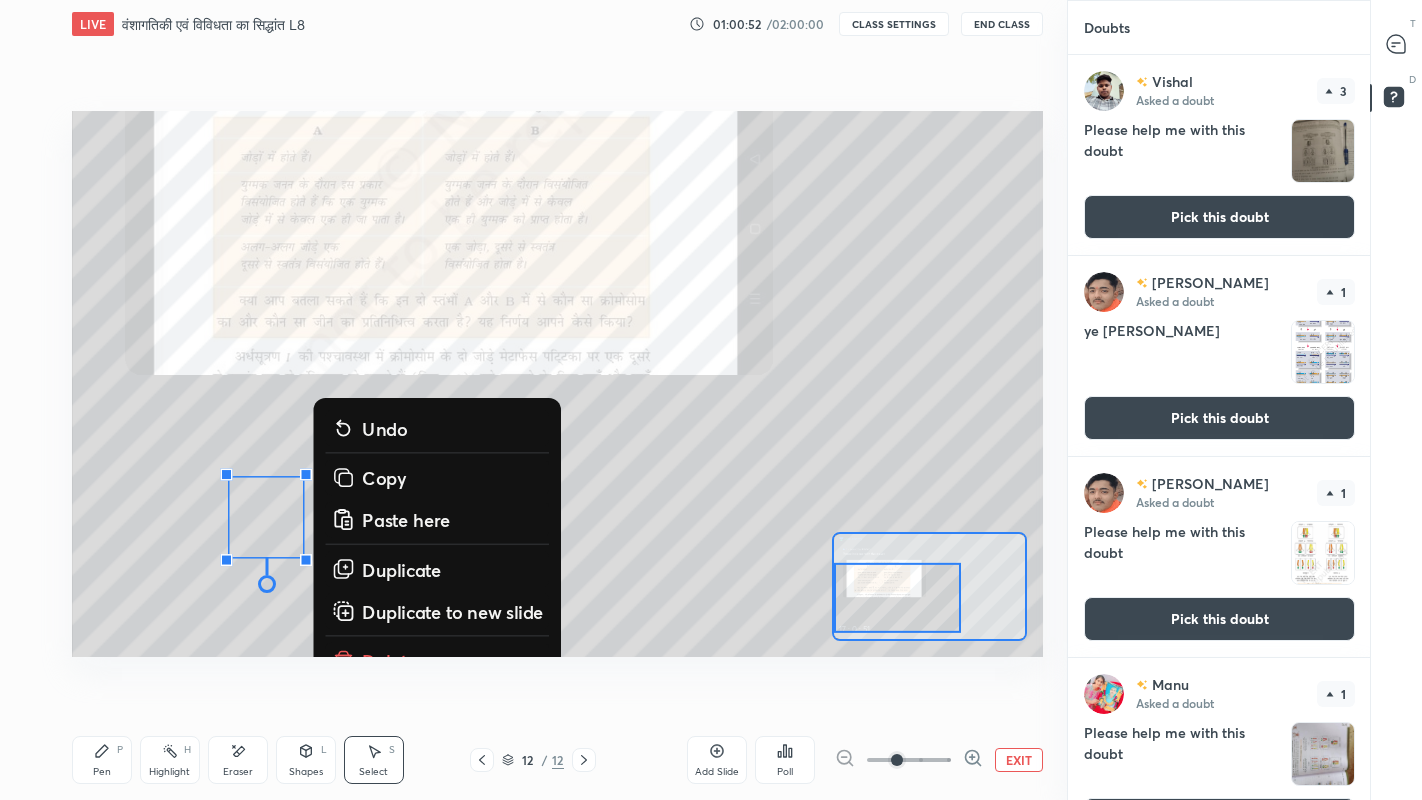 click on "Paste here" at bounding box center (406, 520) 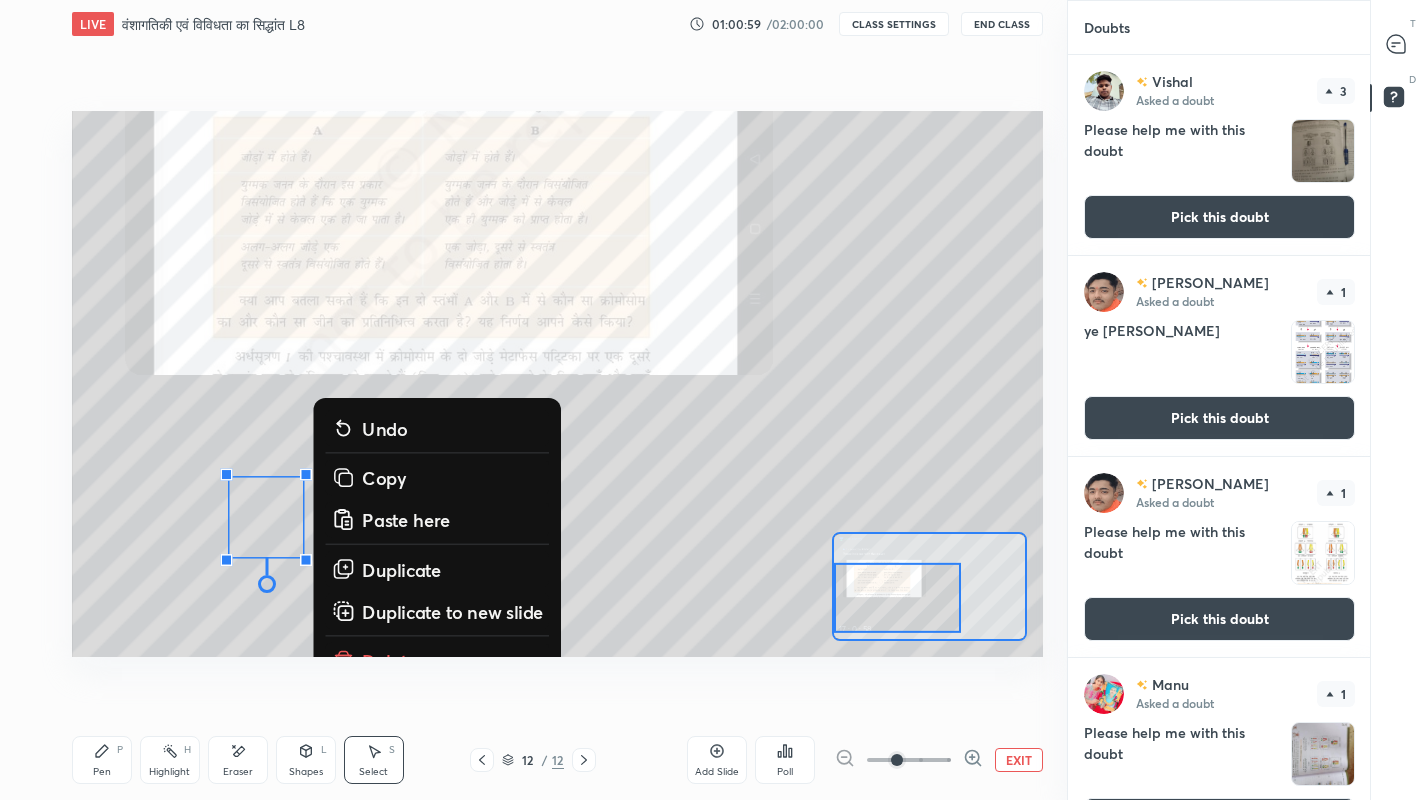 click on "Copy" at bounding box center (384, 478) 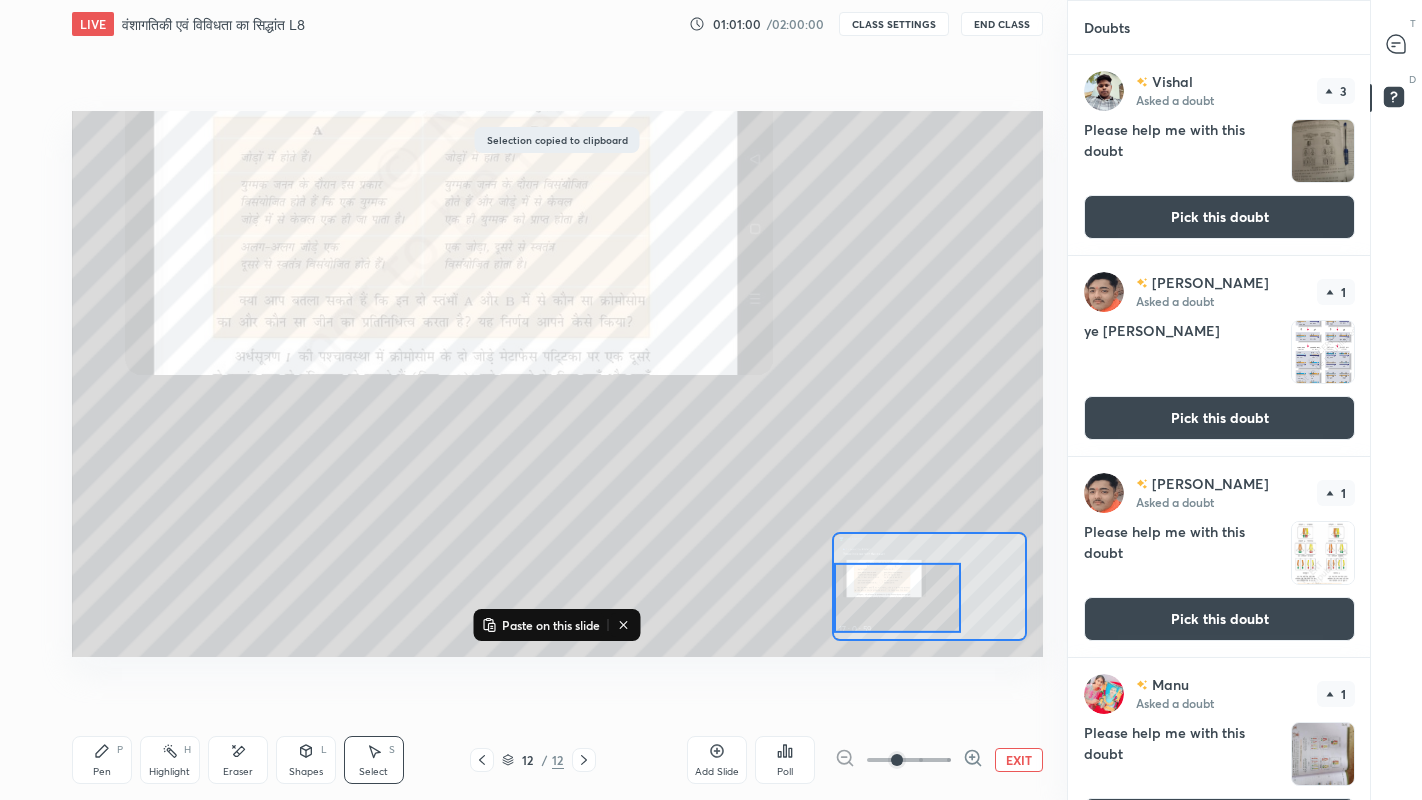 click on "Paste on this slide" at bounding box center (551, 625) 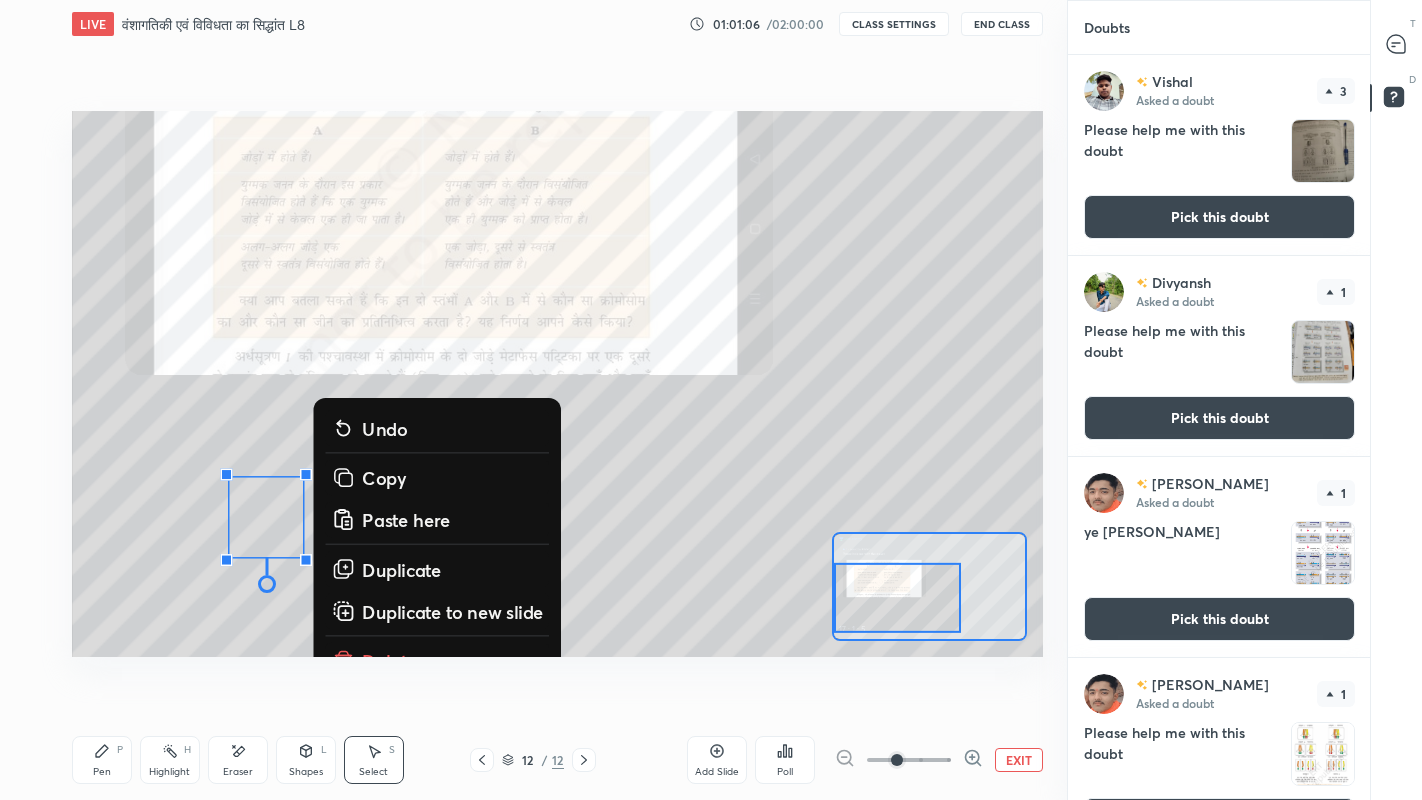 click on "Copy" at bounding box center [384, 478] 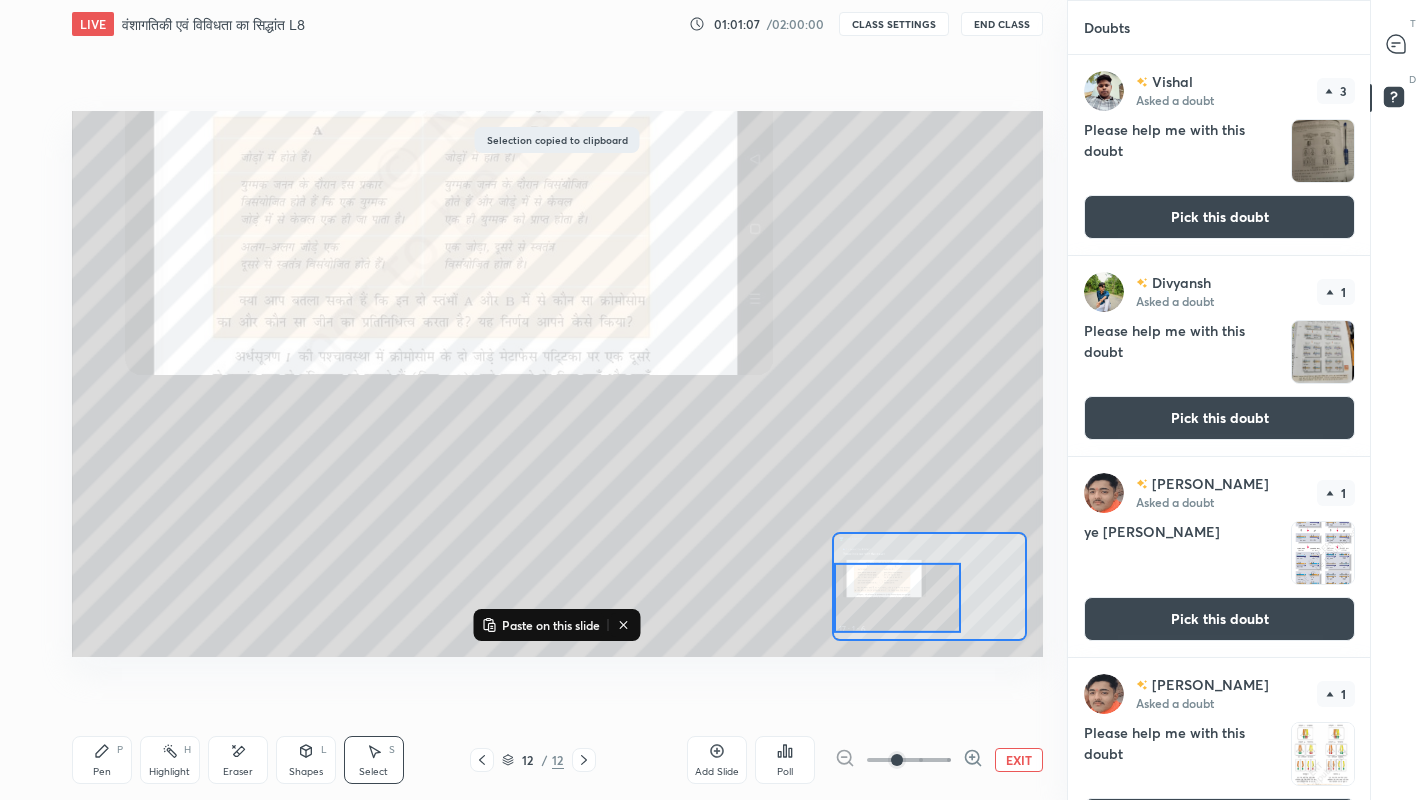 click on "Paste on this slide" at bounding box center [551, 625] 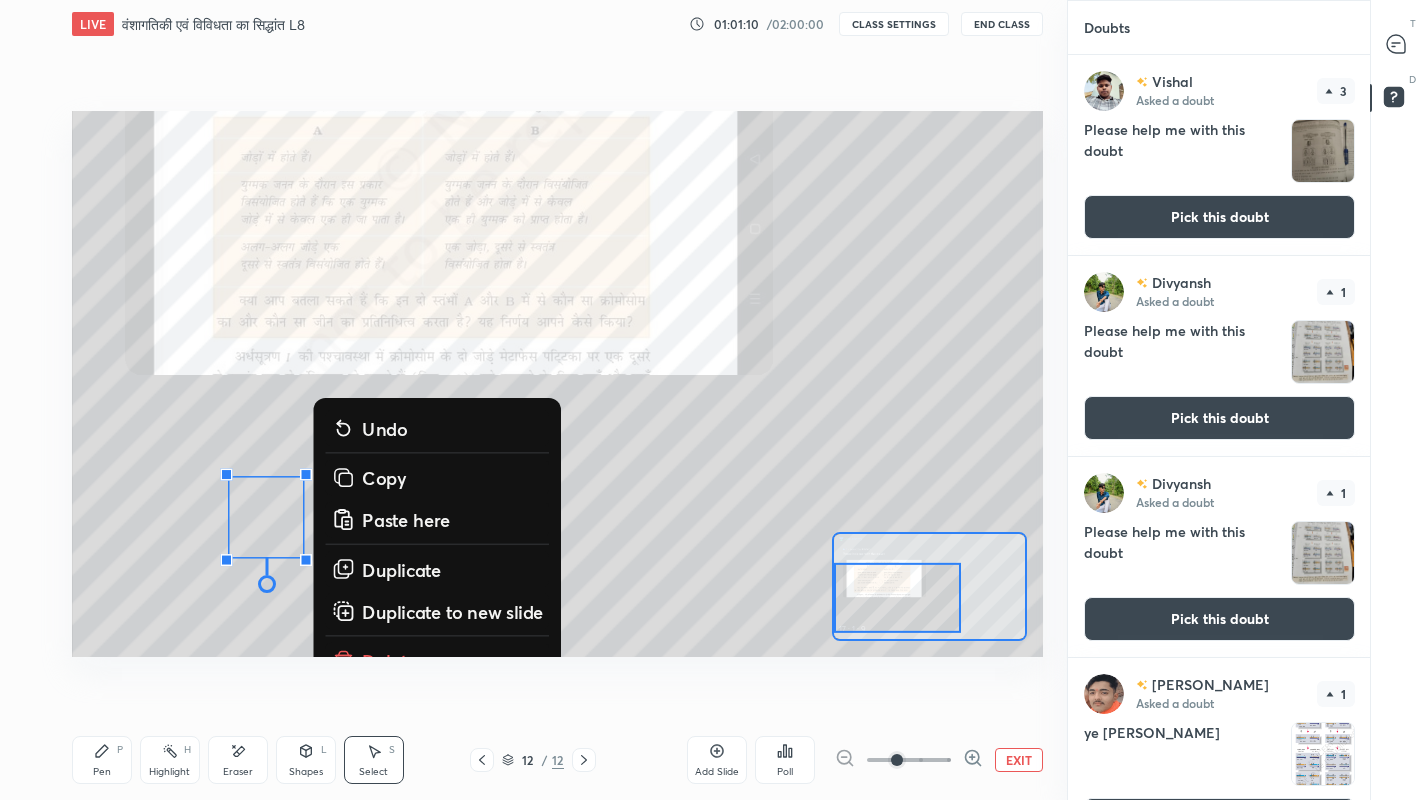 click on "Copy" at bounding box center (384, 478) 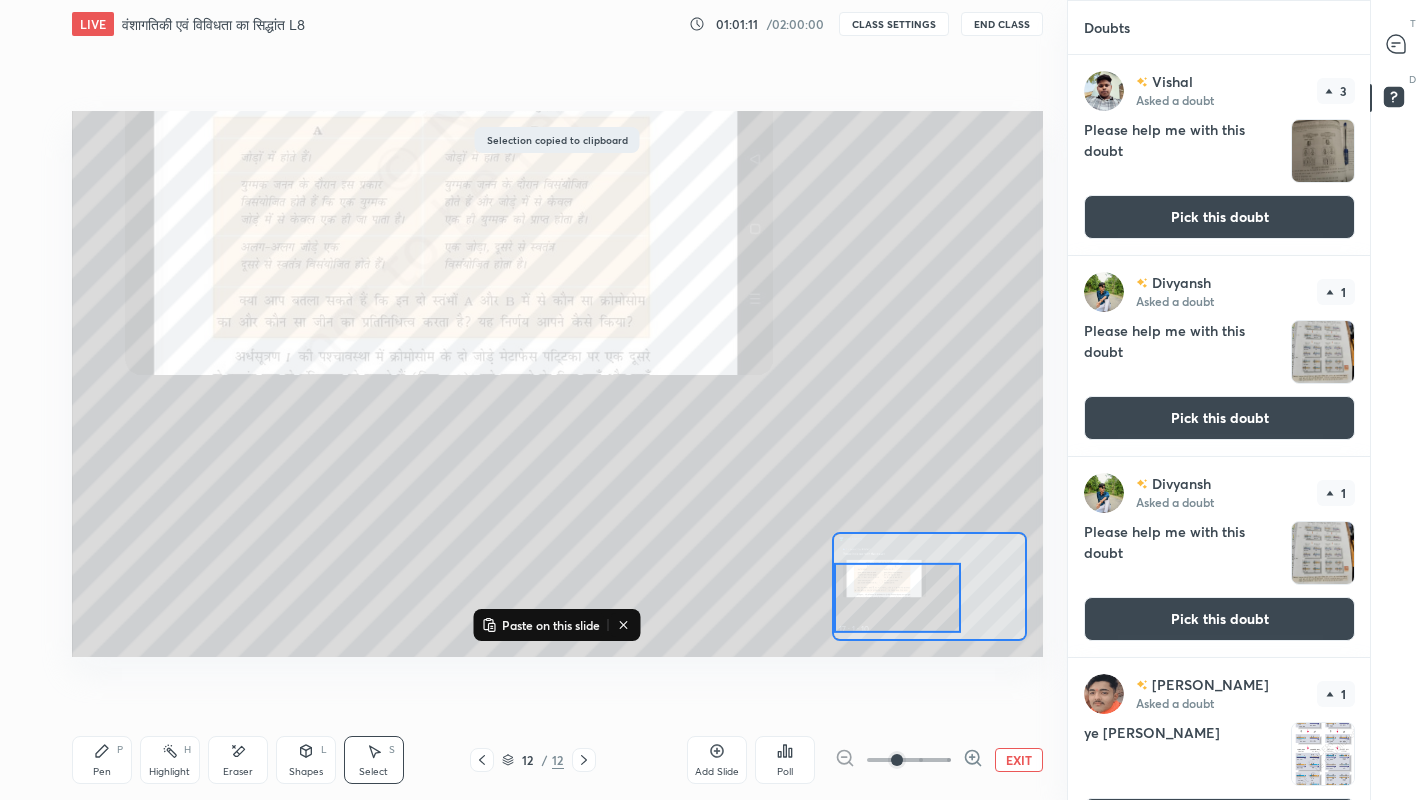 click on "Paste on this slide" at bounding box center (551, 625) 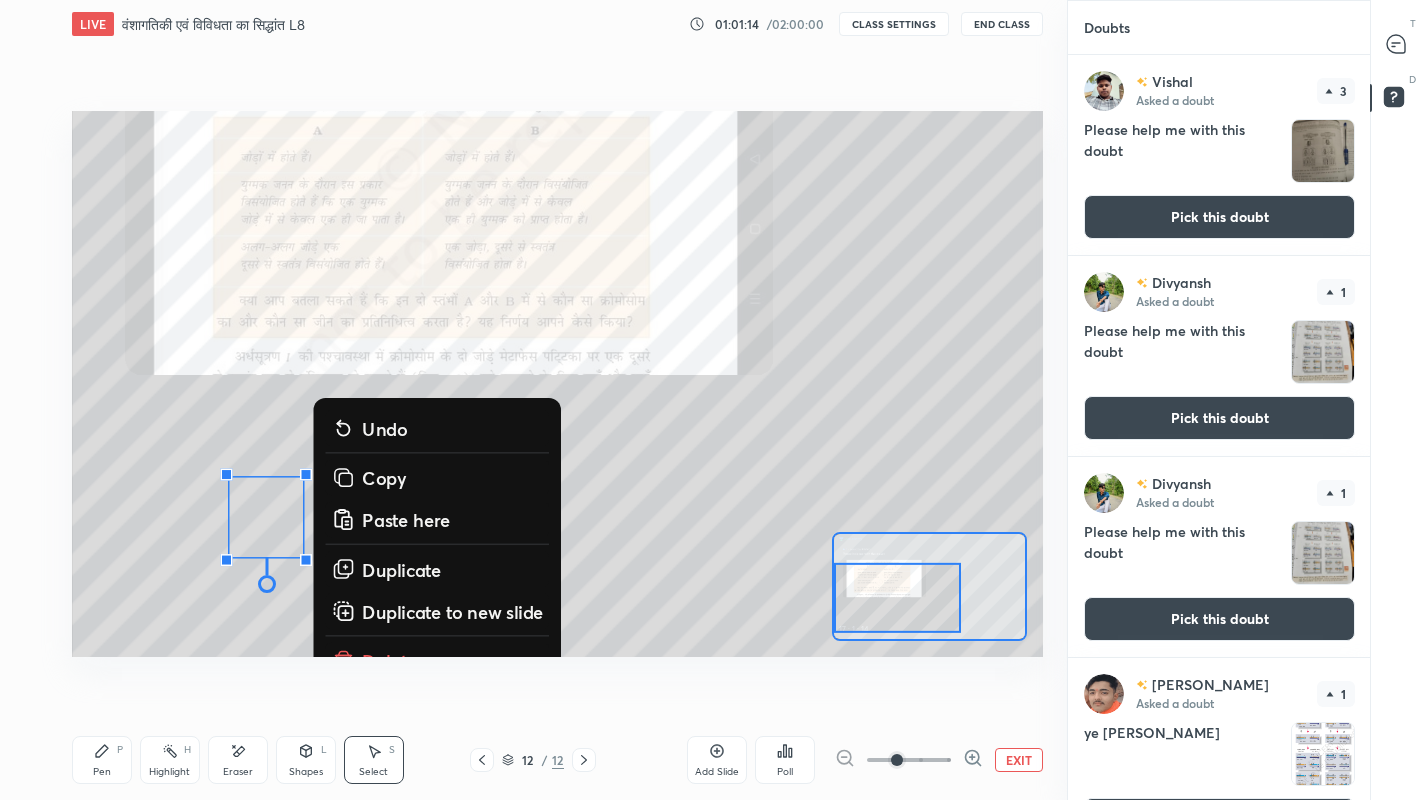 click on "Copy" at bounding box center (384, 478) 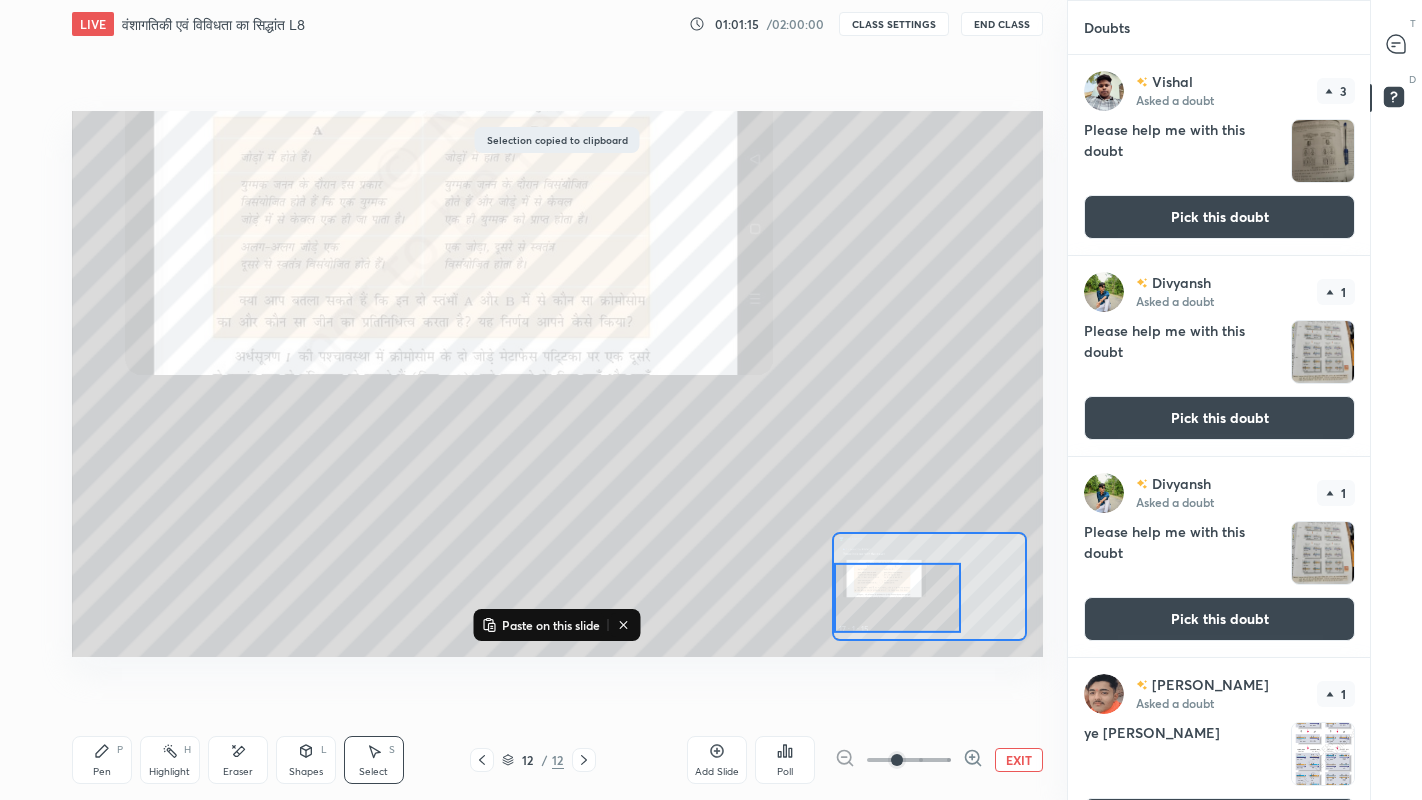 click on "Paste on this slide" at bounding box center (551, 625) 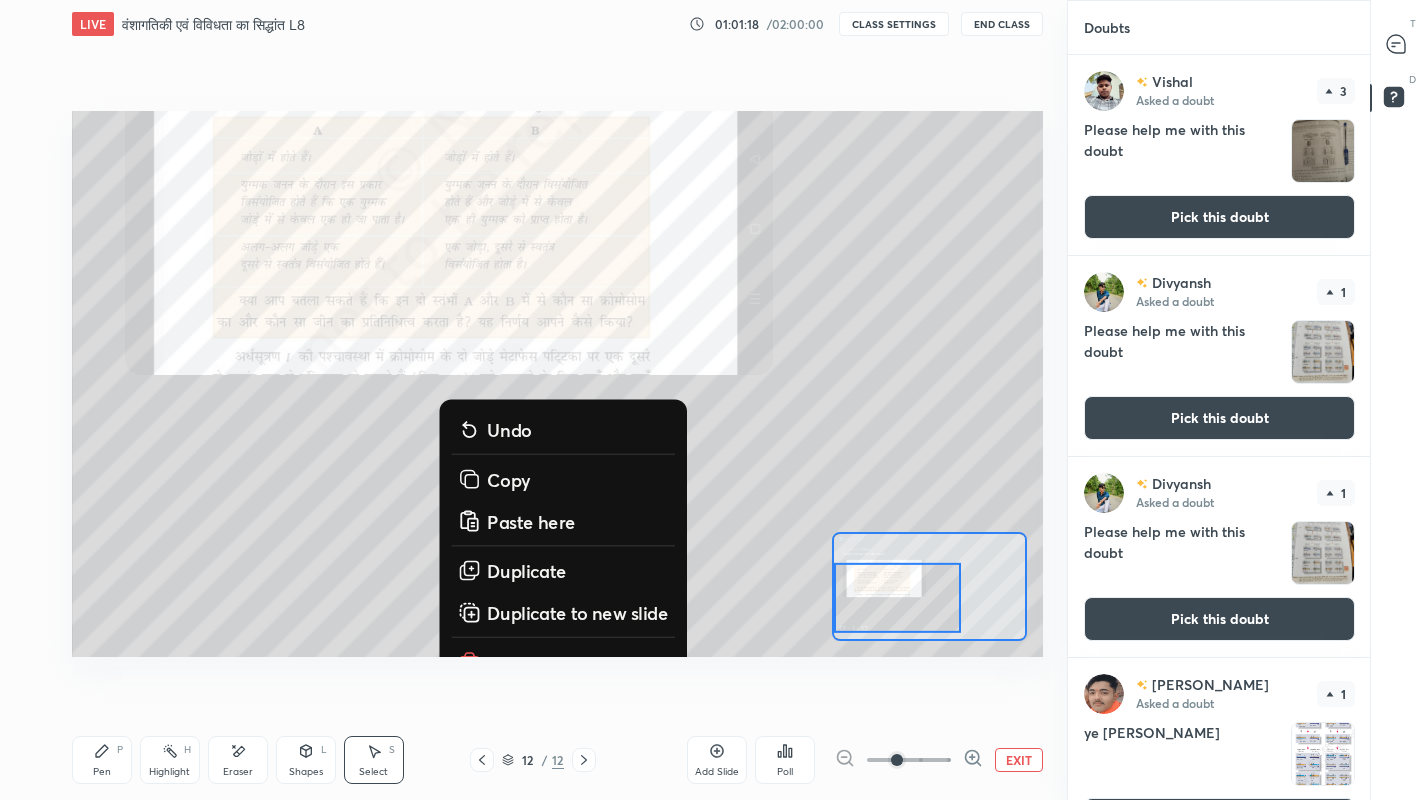 click on "0 ° Undo Copy Paste here Duplicate Duplicate to new slide Delete" at bounding box center (800, 291) 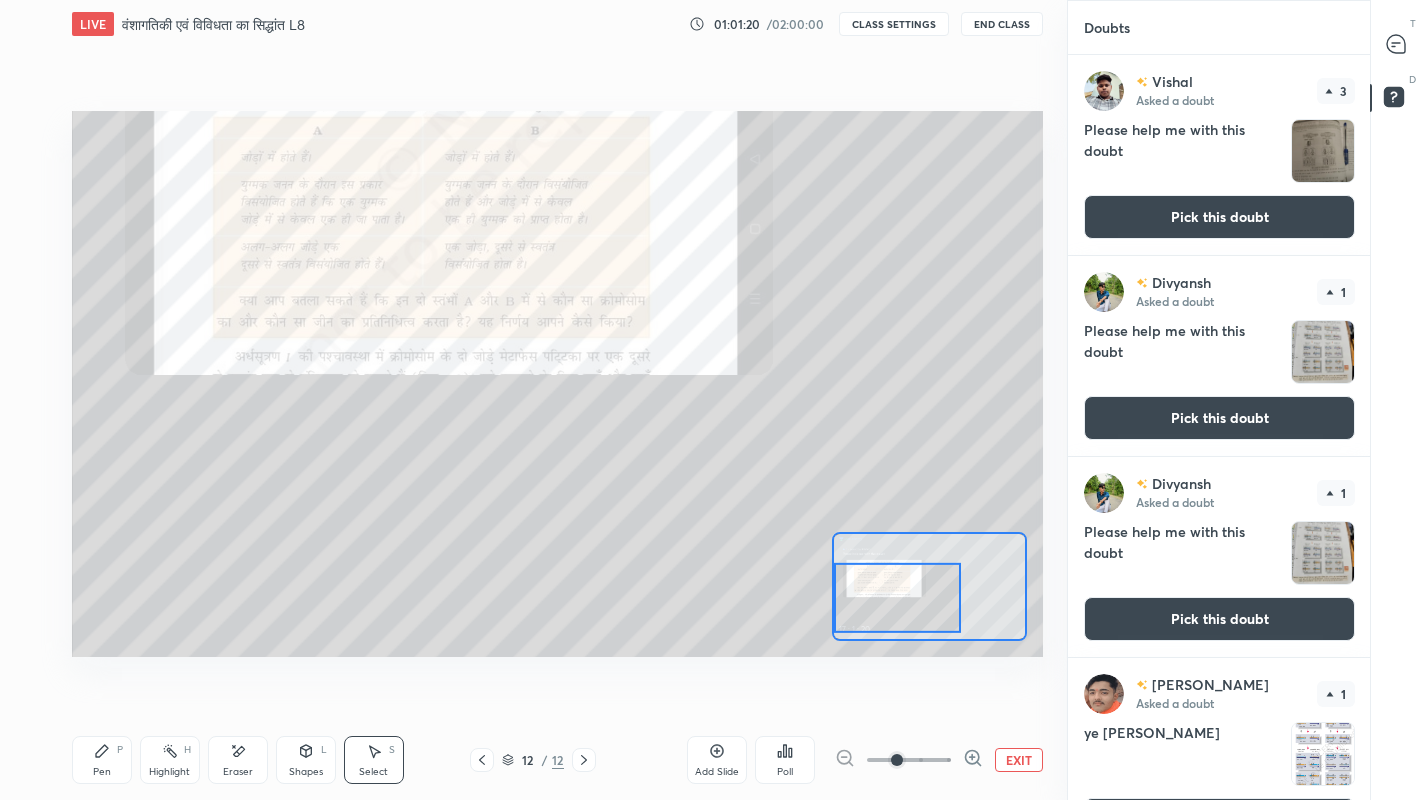 click 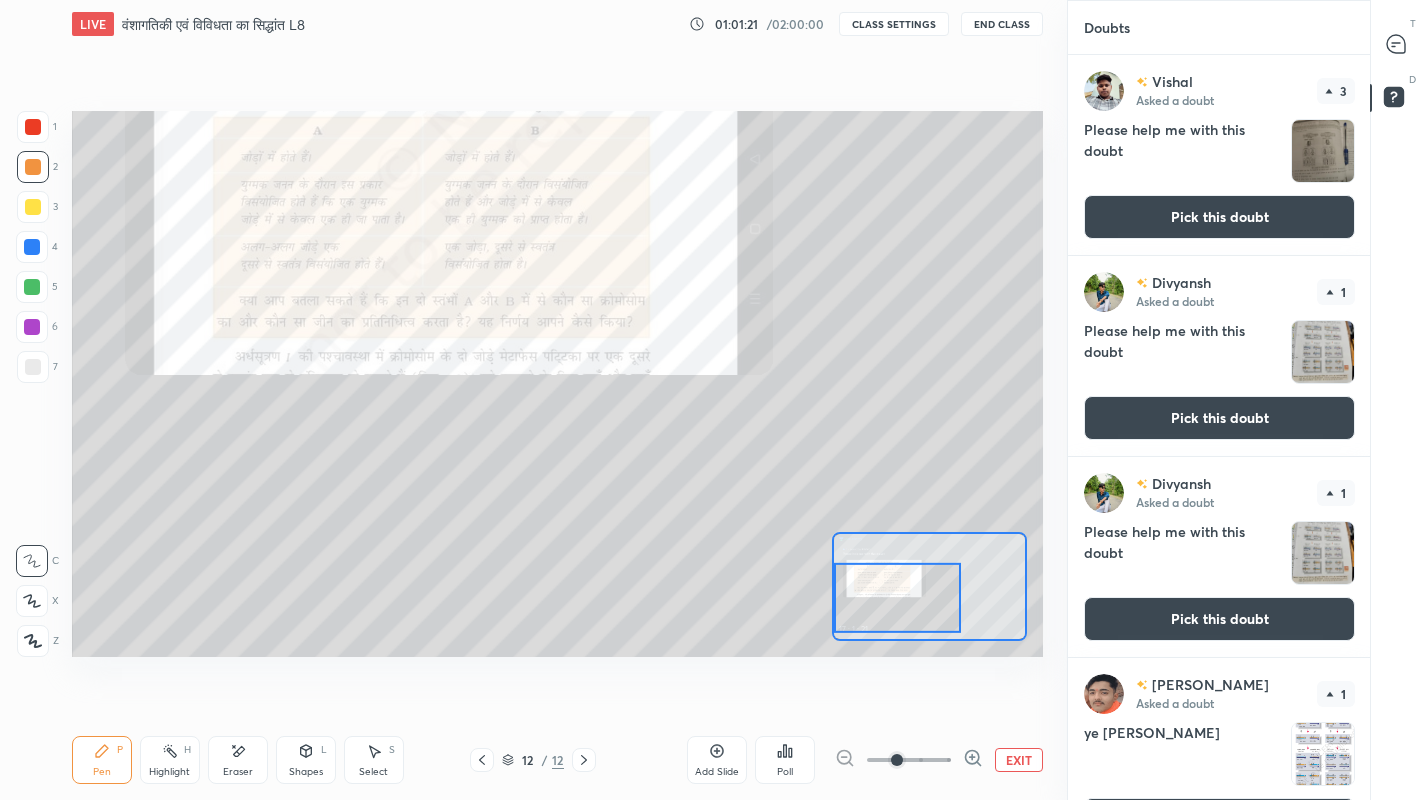 click at bounding box center [33, 367] 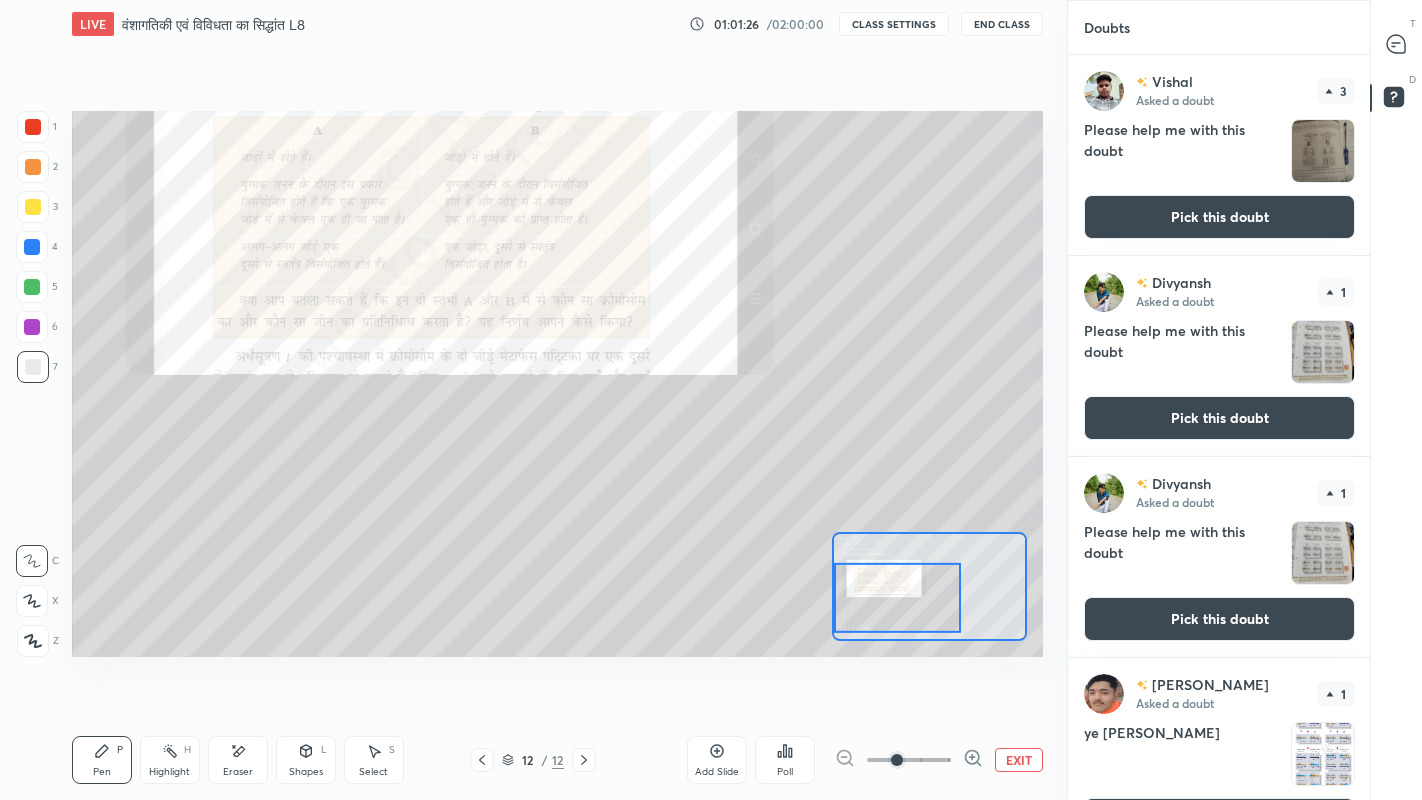 click at bounding box center [33, 367] 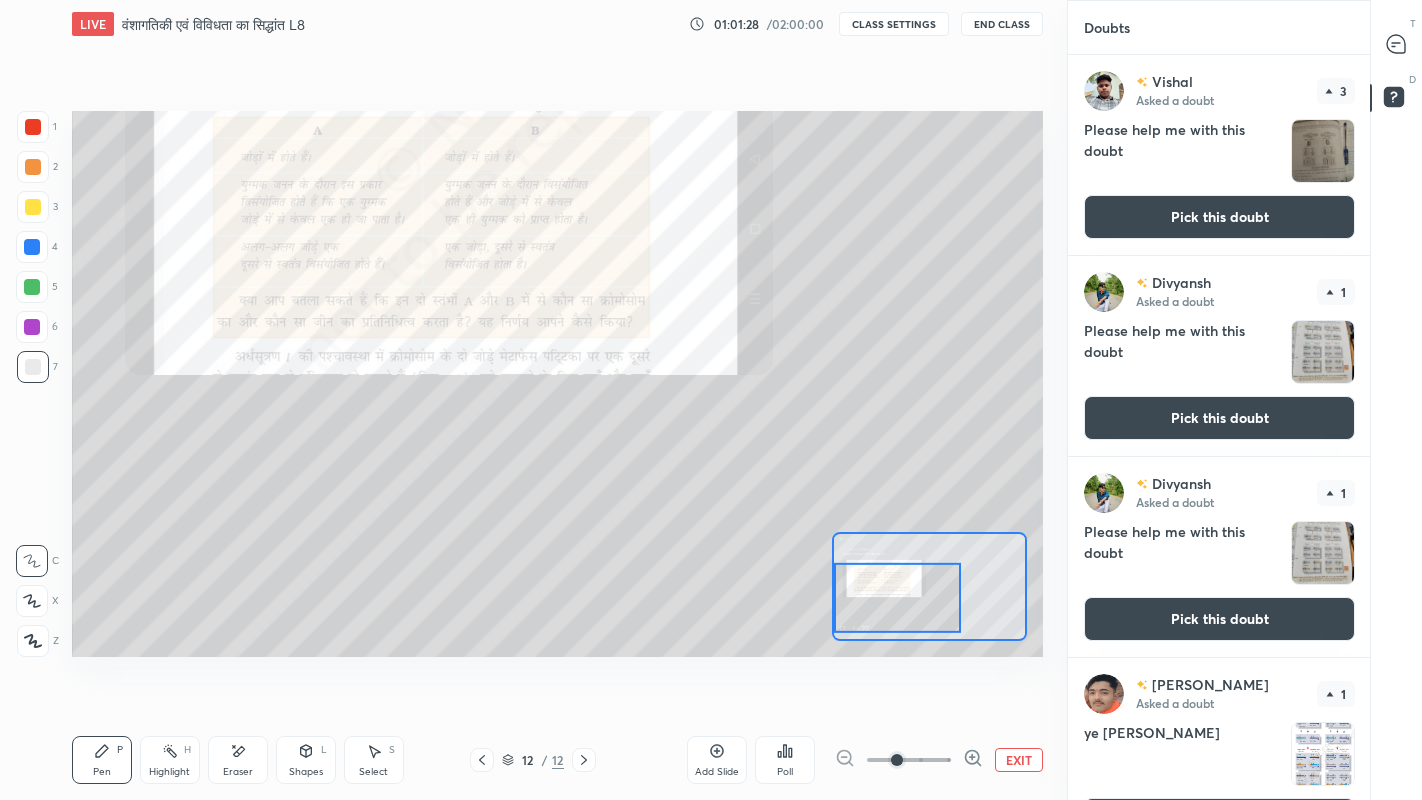 click on "Select" at bounding box center [373, 772] 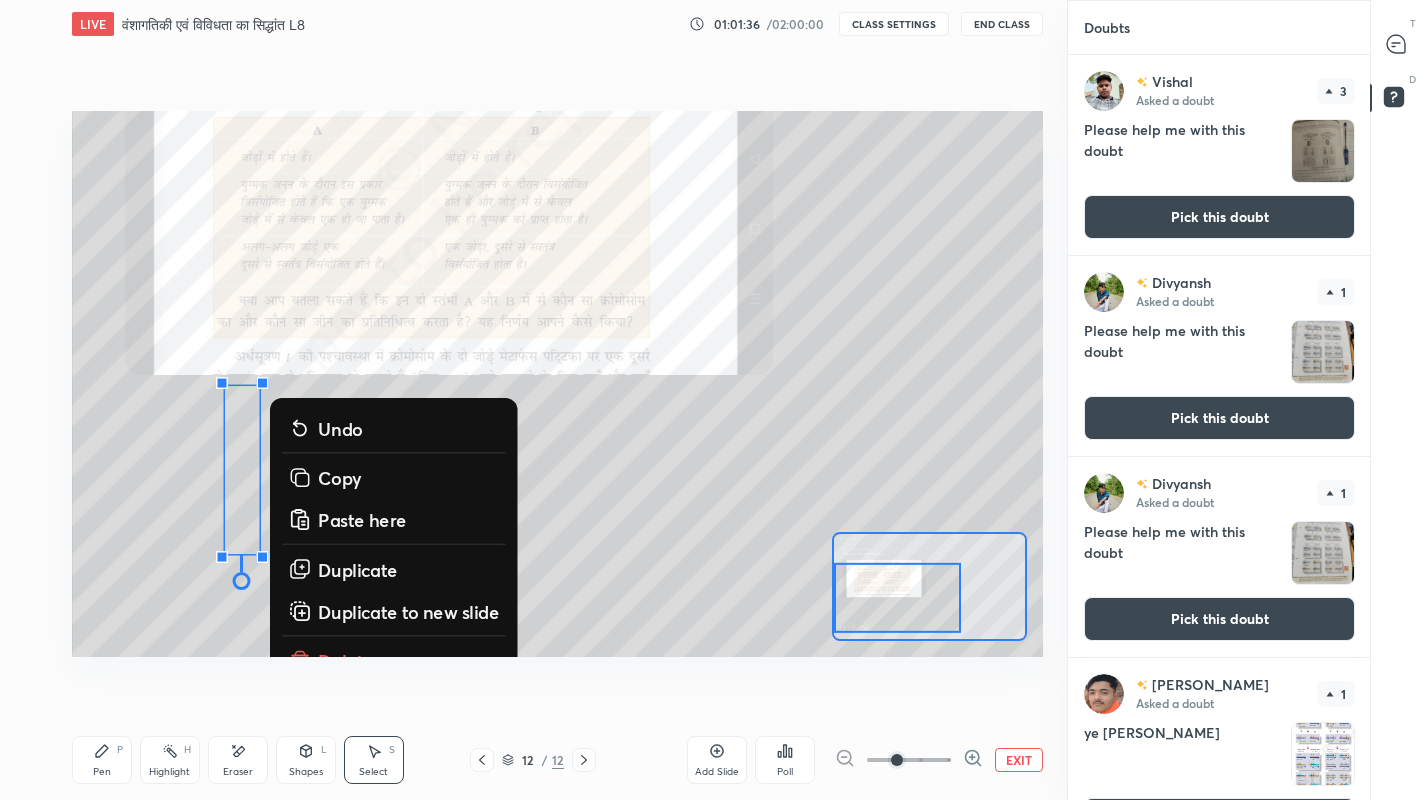 click on "Copy" at bounding box center [340, 478] 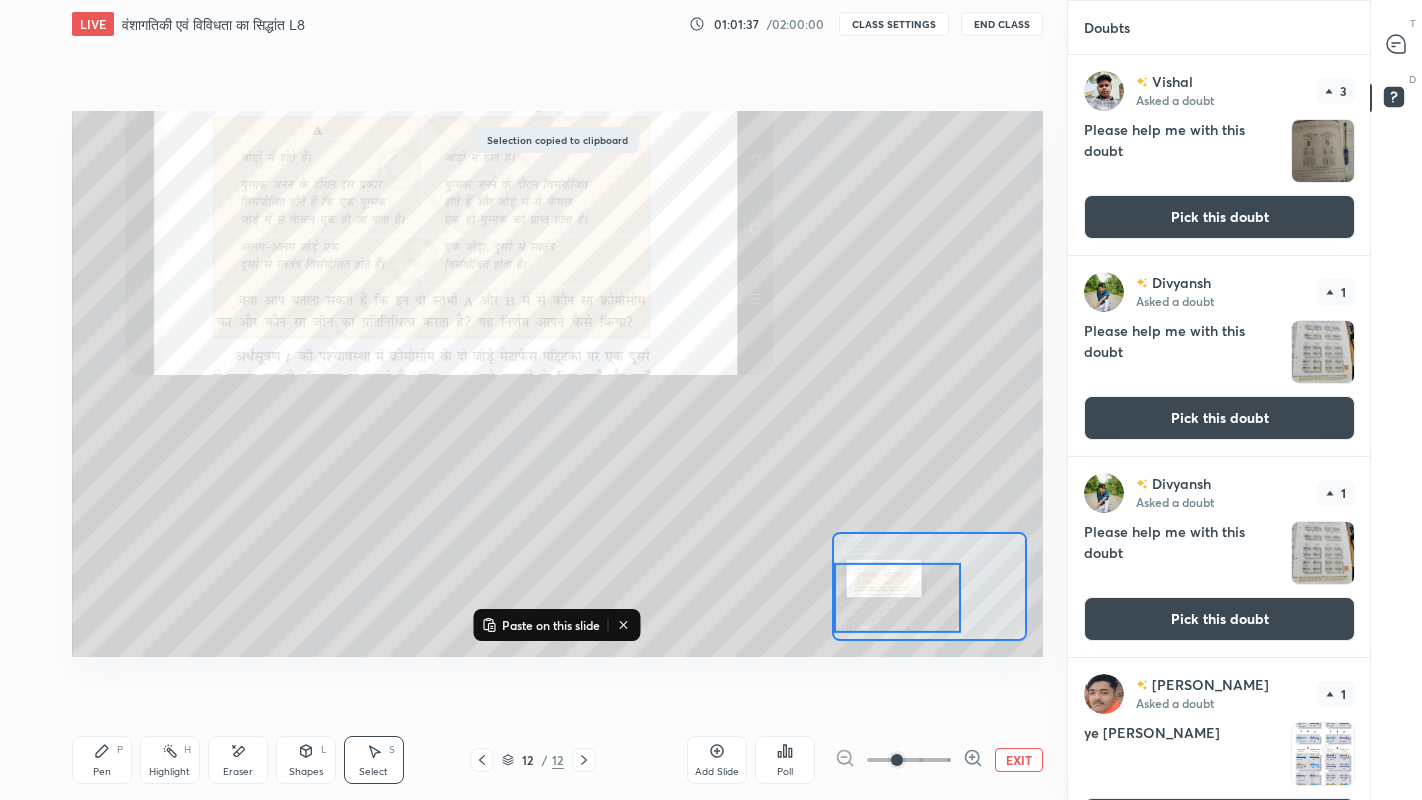 click on "Paste on this slide" at bounding box center (551, 625) 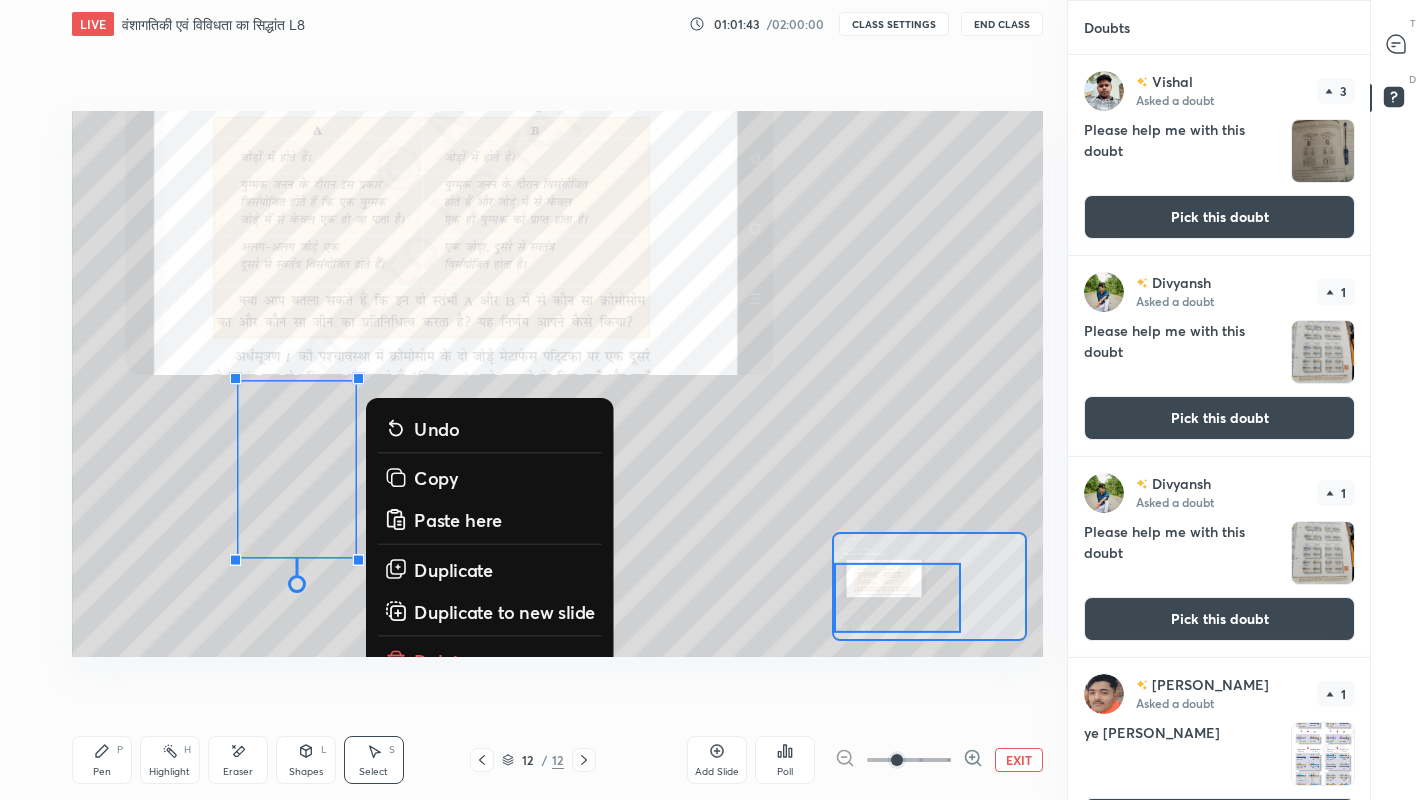 click on "Copy" at bounding box center (436, 478) 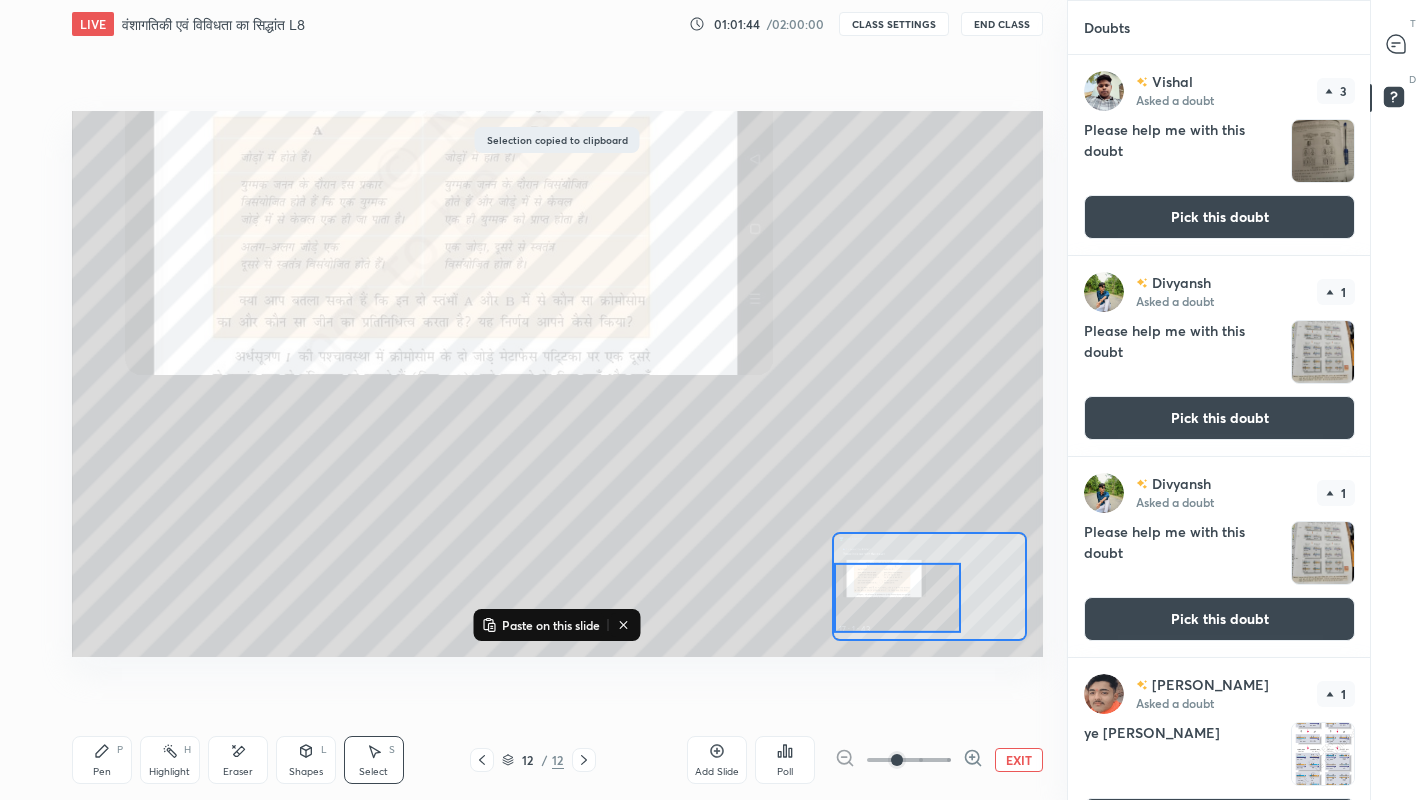 click on "Paste on this slide" at bounding box center (551, 625) 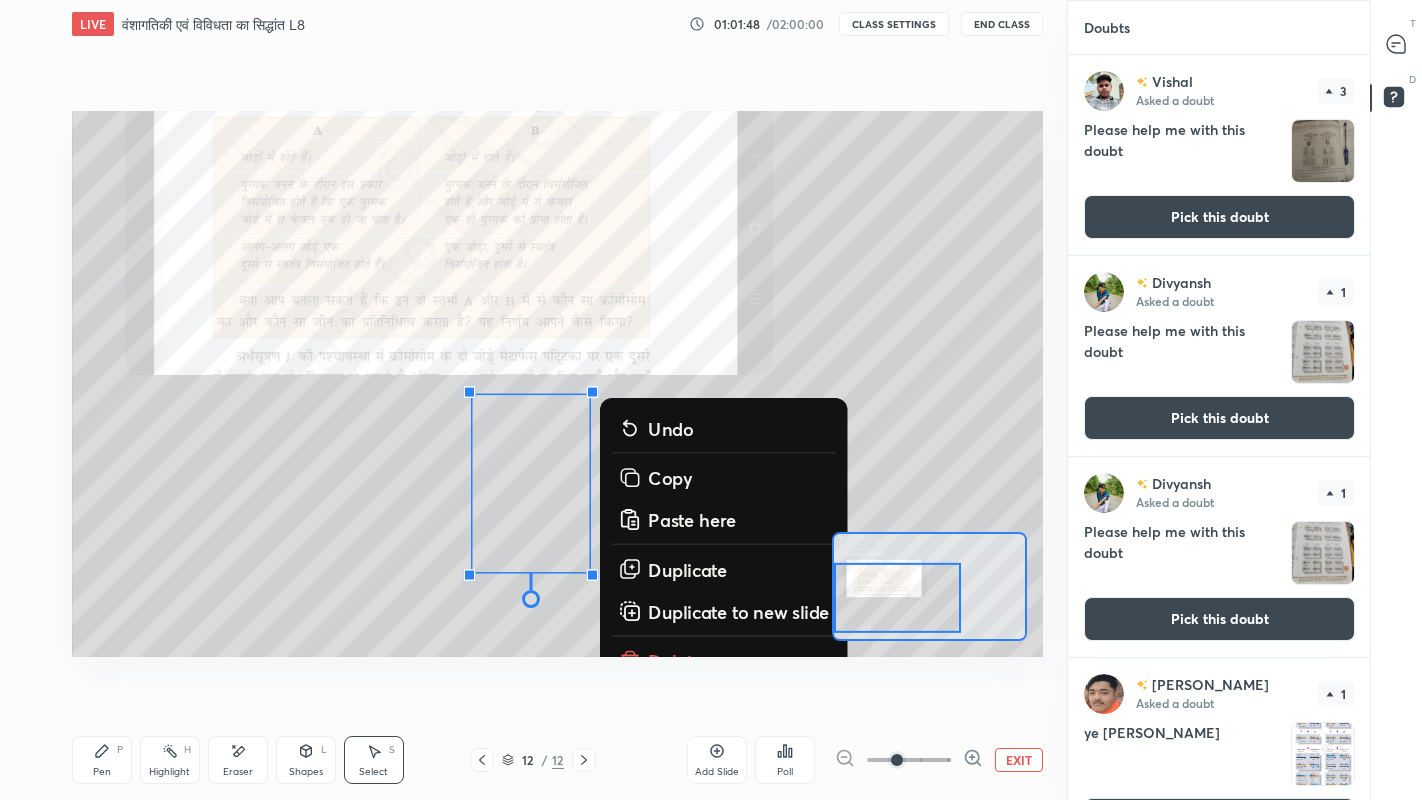 click on "0 ° Undo Copy Paste here Duplicate Duplicate to new slide Delete" at bounding box center [800, 291] 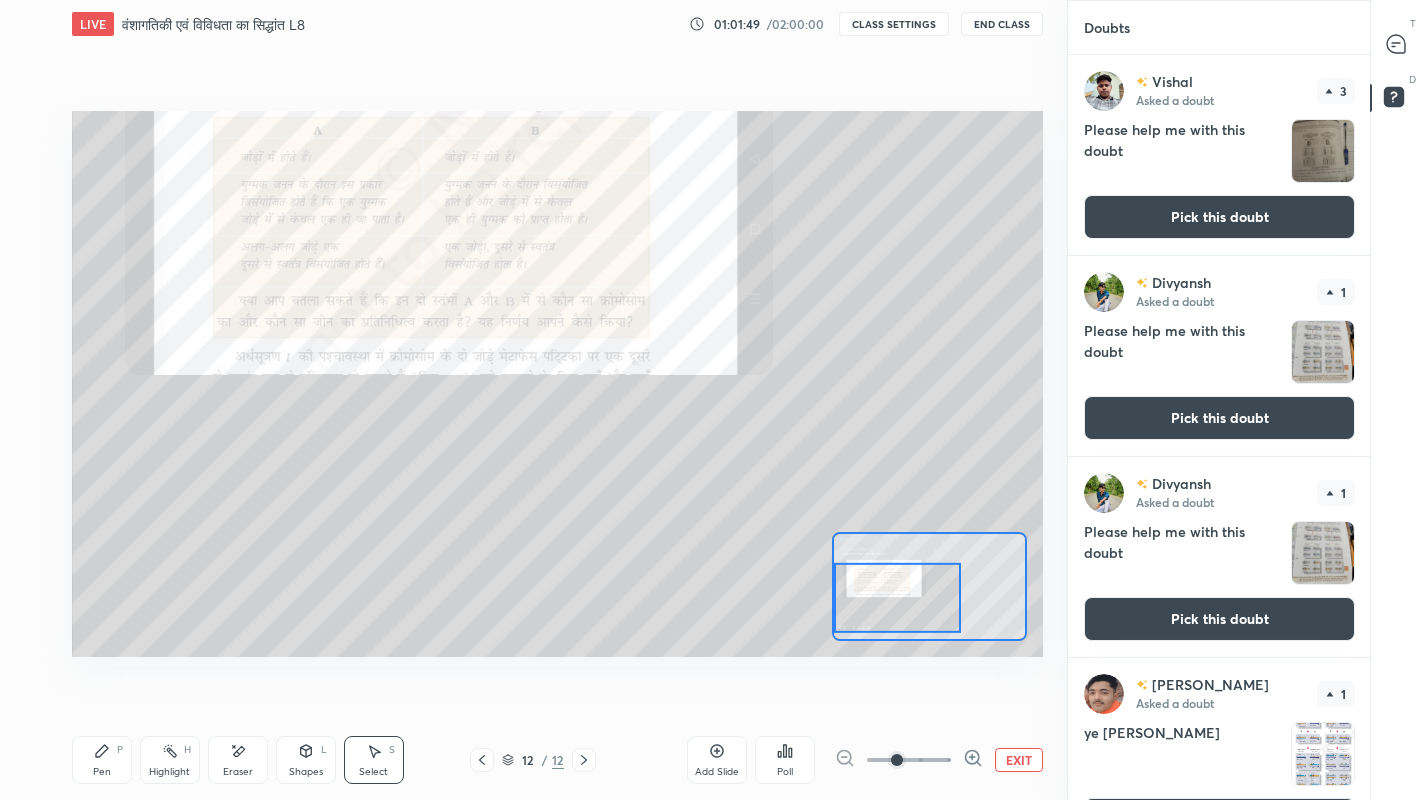 click 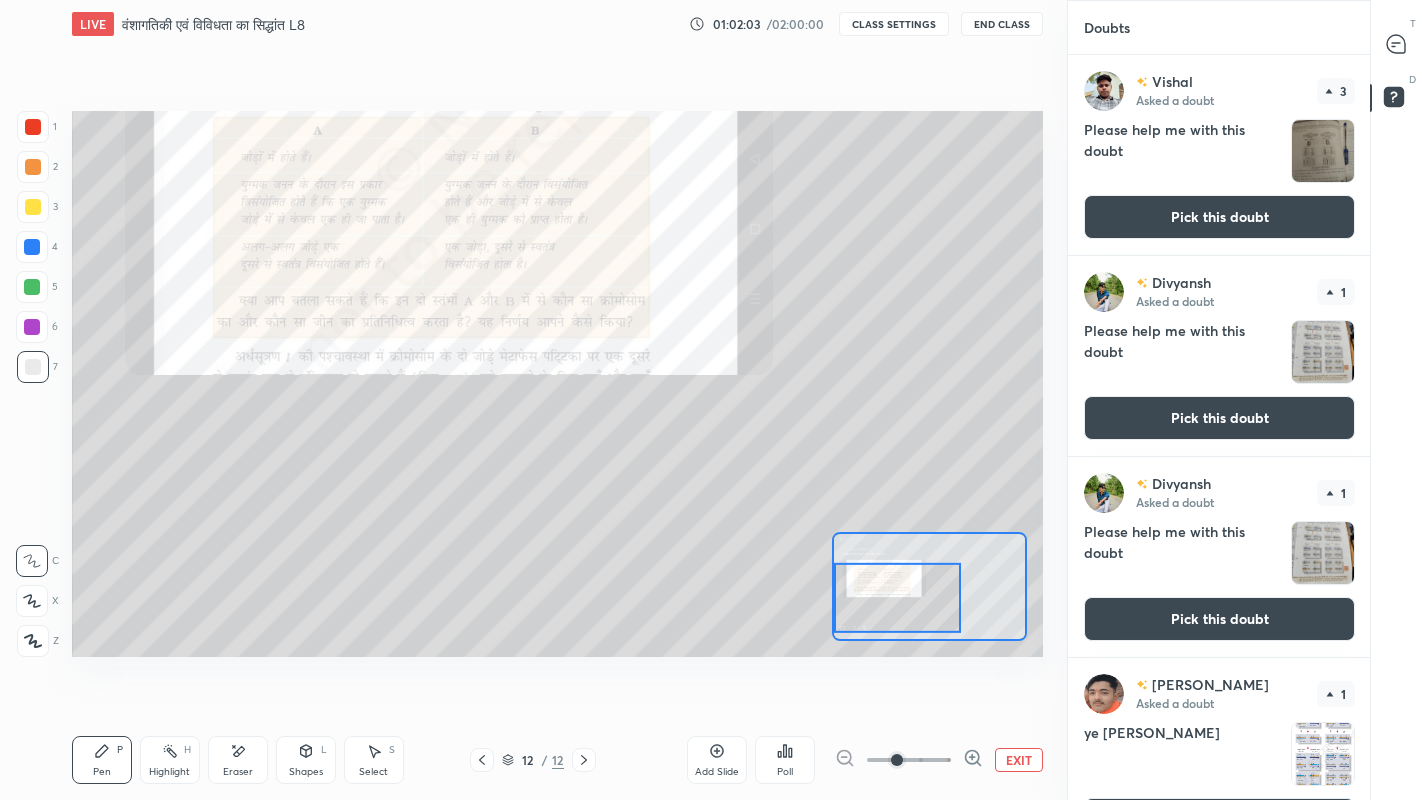 click on "Eraser" at bounding box center [238, 760] 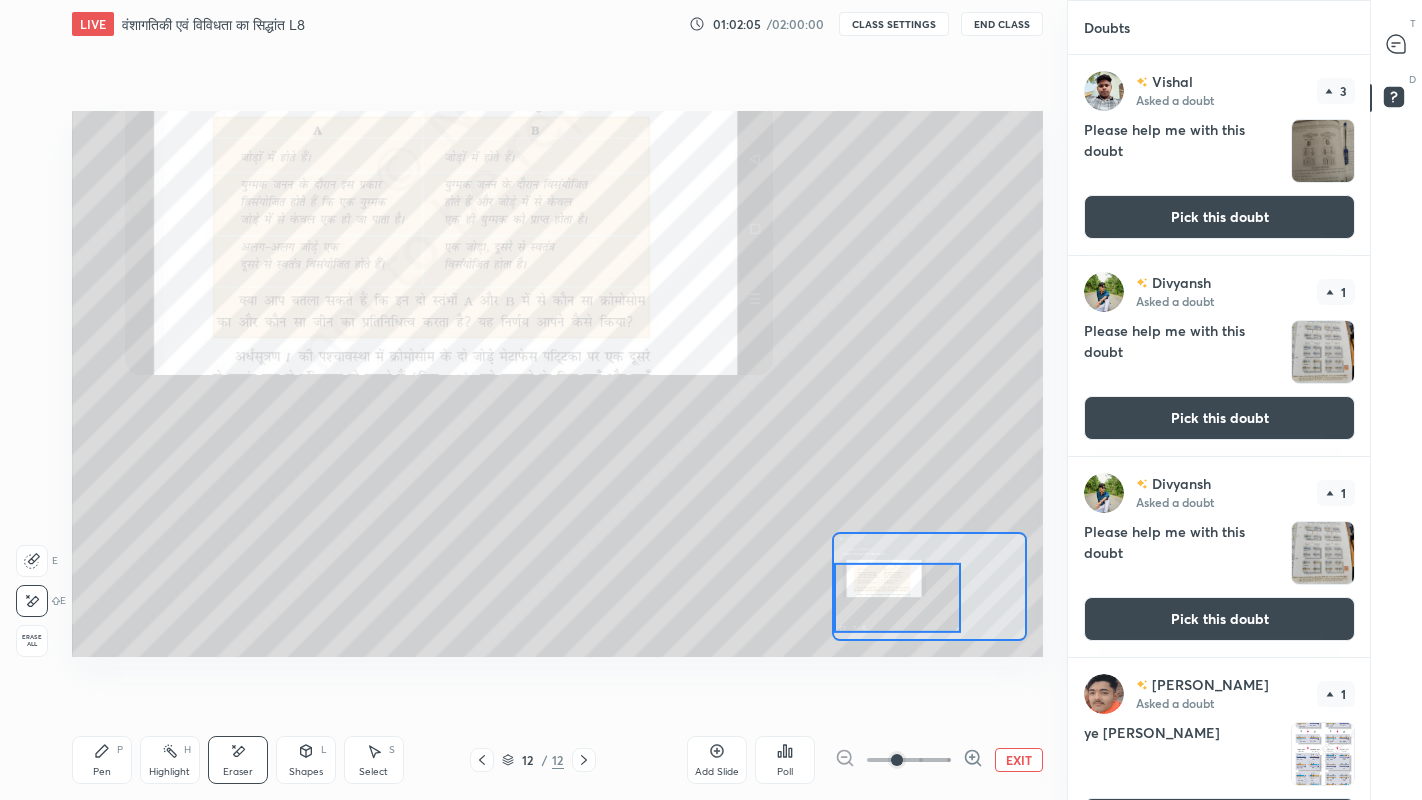 click 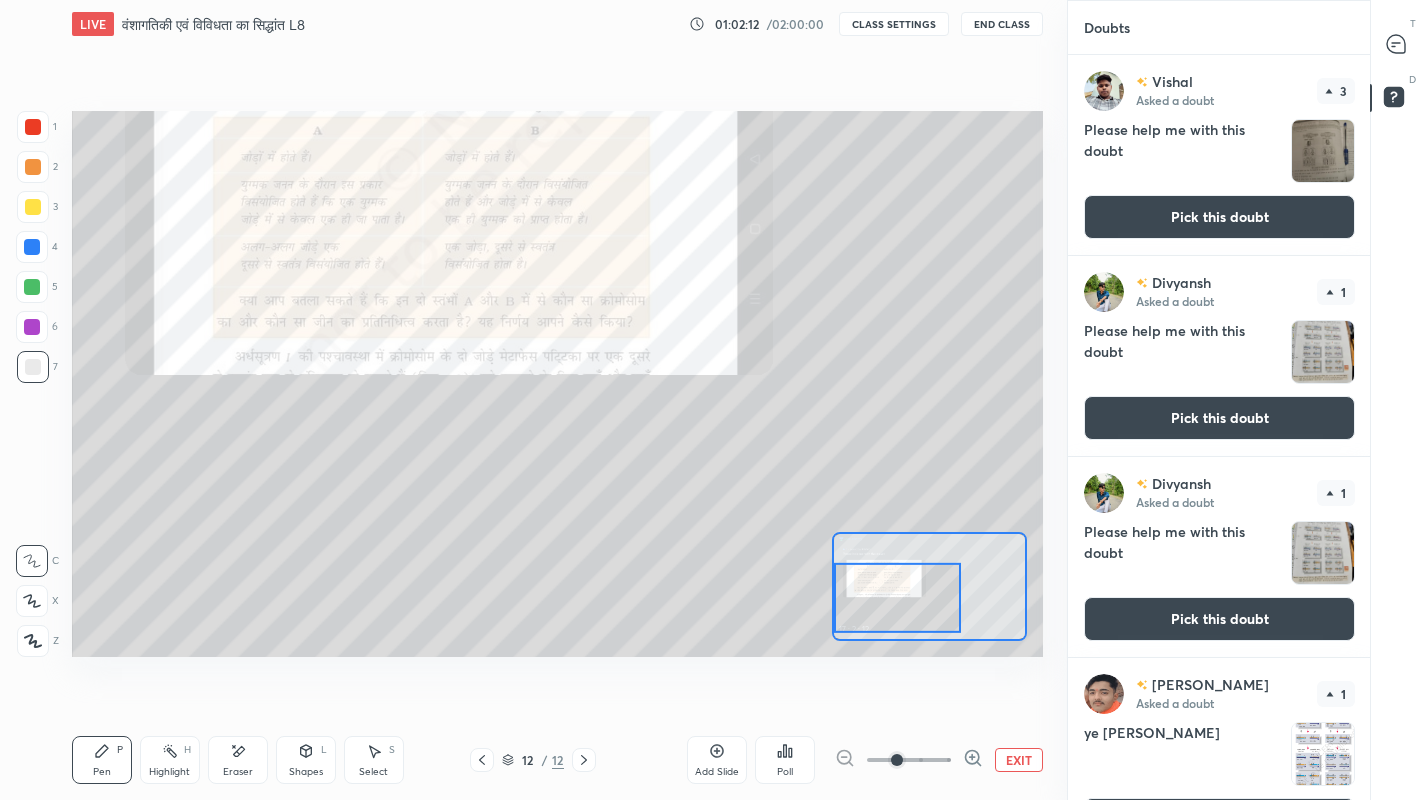 click on "Pen P" at bounding box center [102, 760] 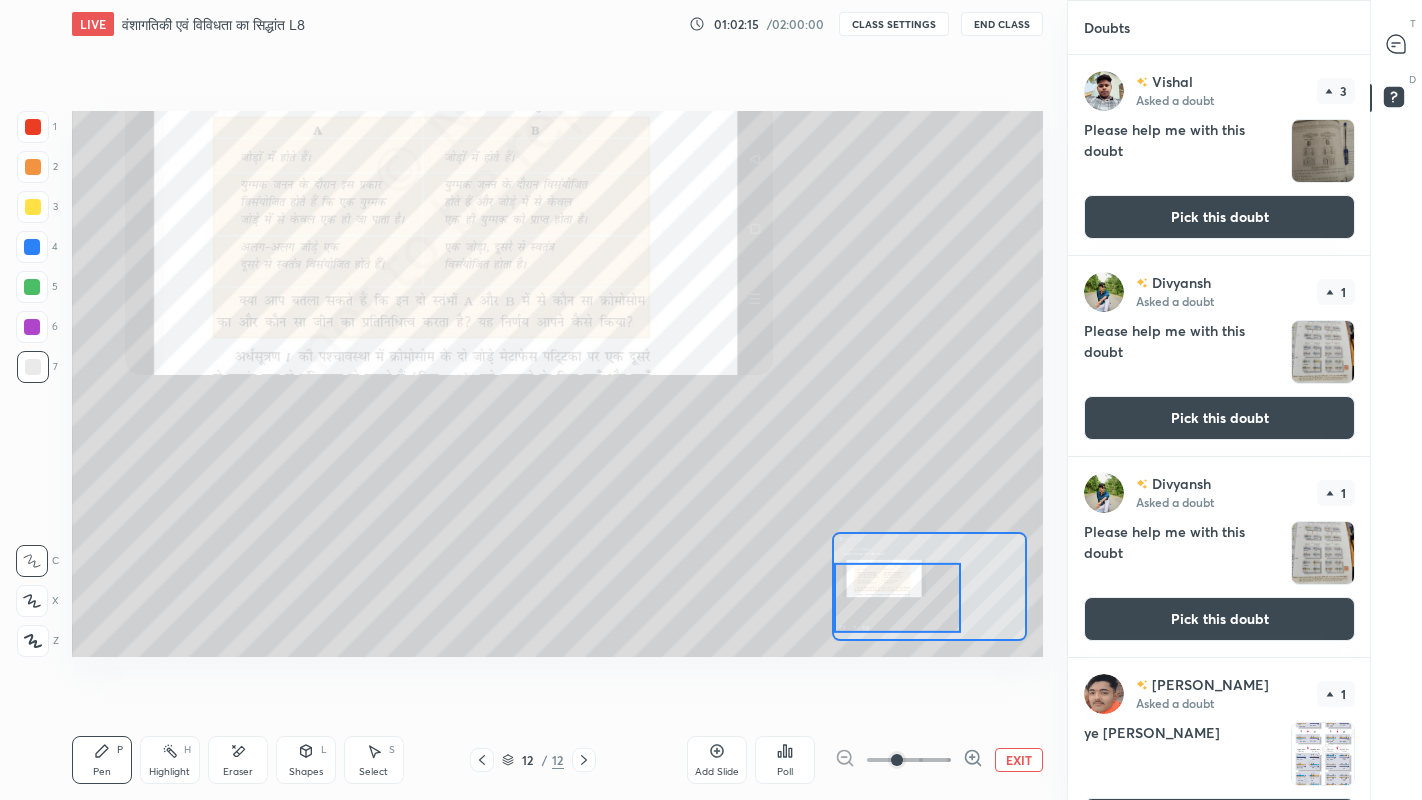 click at bounding box center (33, 207) 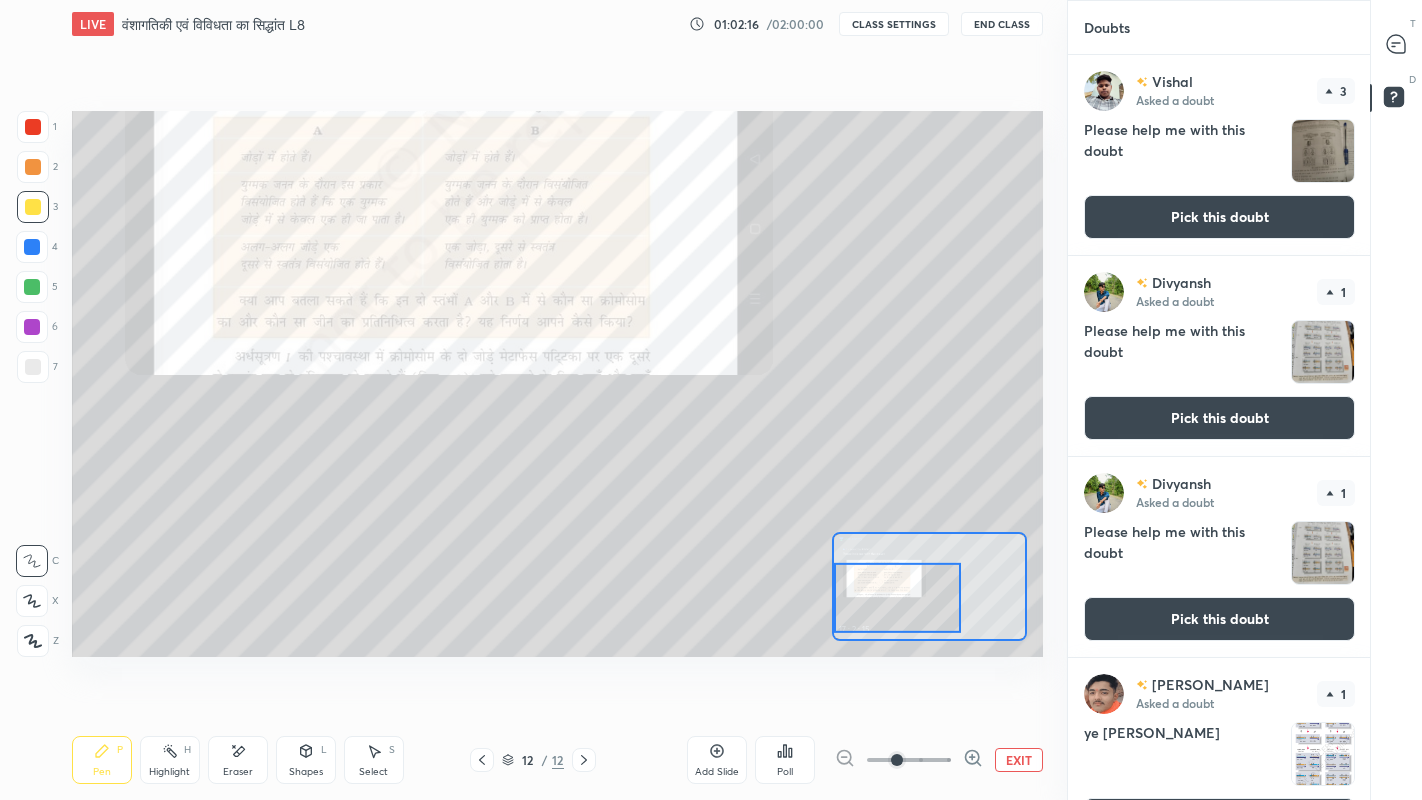 click at bounding box center (33, 367) 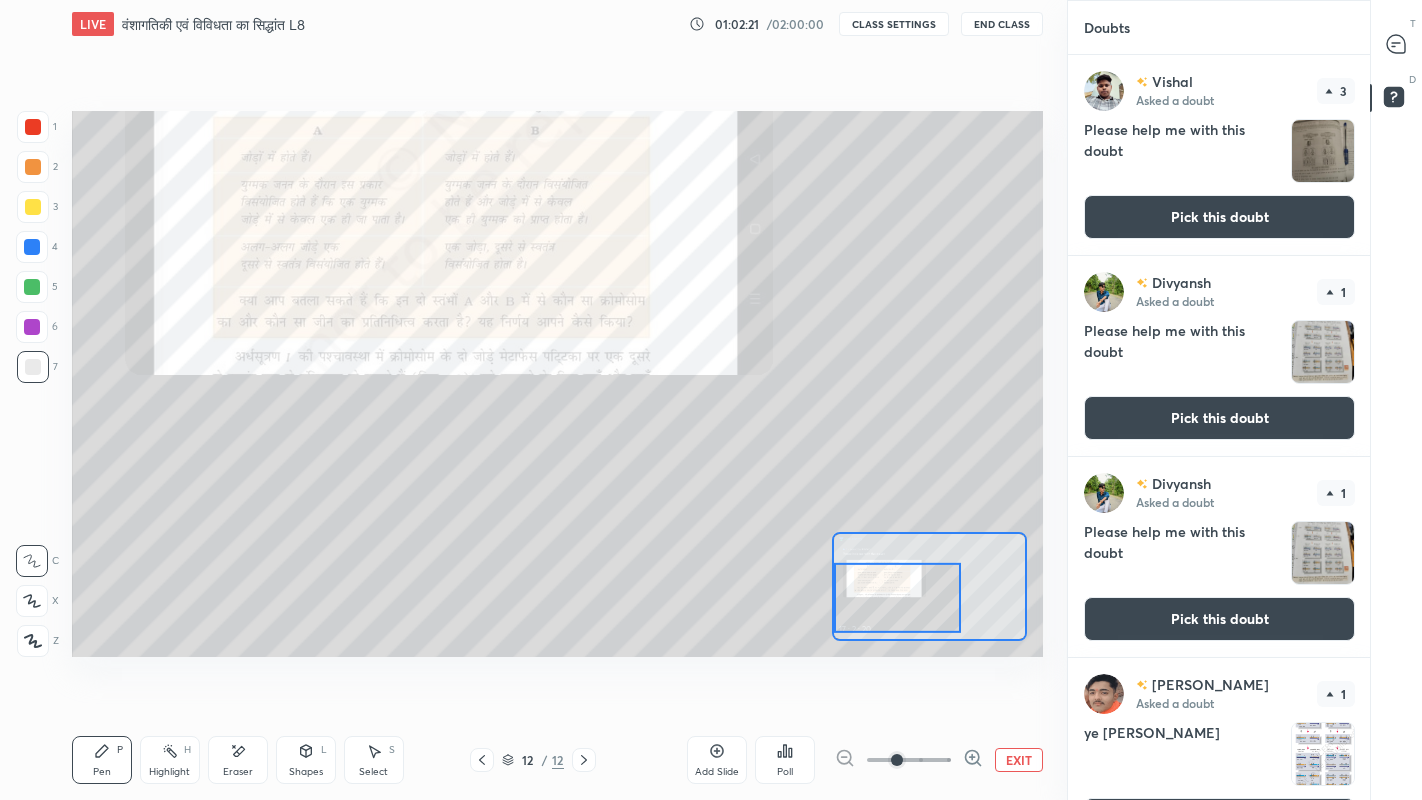 click on "Eraser" at bounding box center [238, 772] 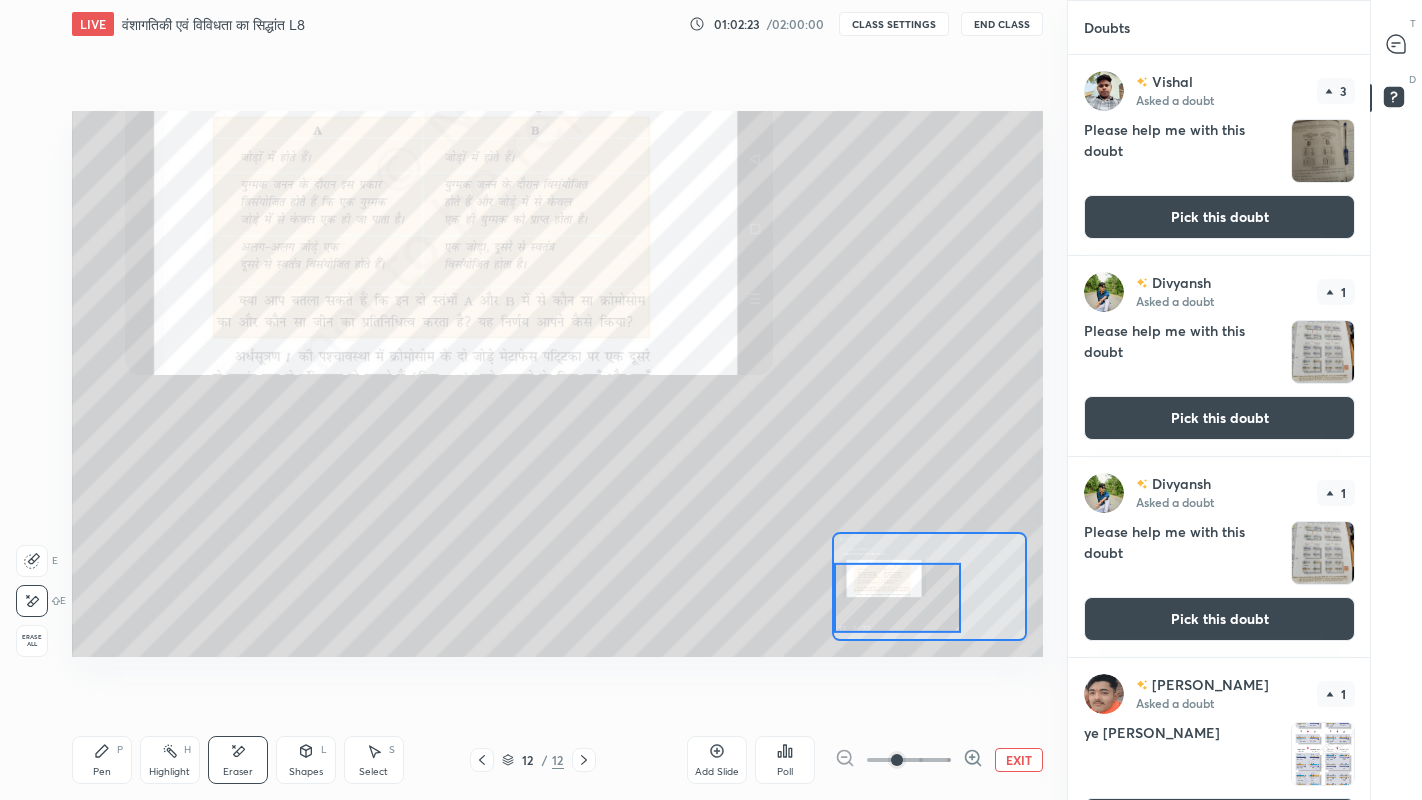 click on "Pen P" at bounding box center (102, 760) 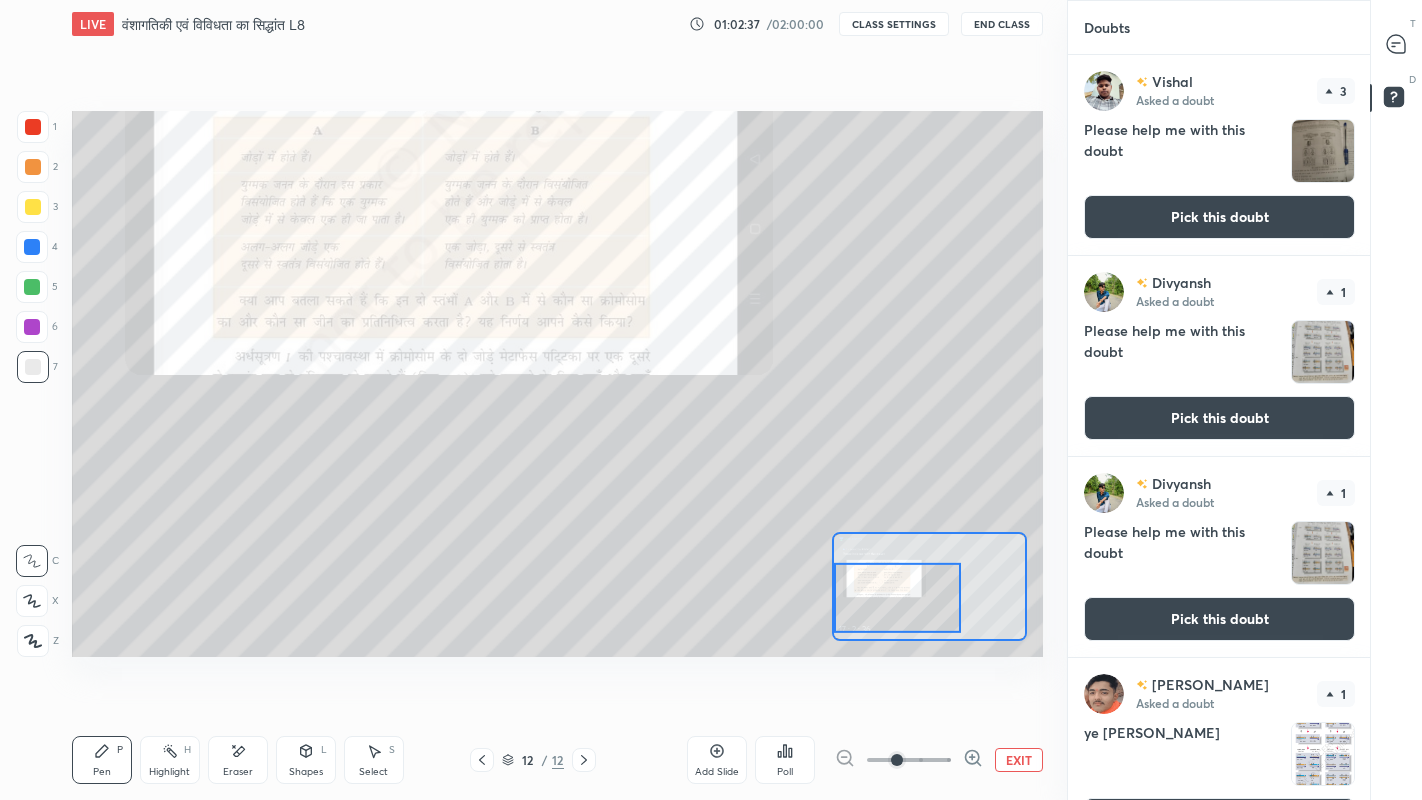 click at bounding box center (33, 207) 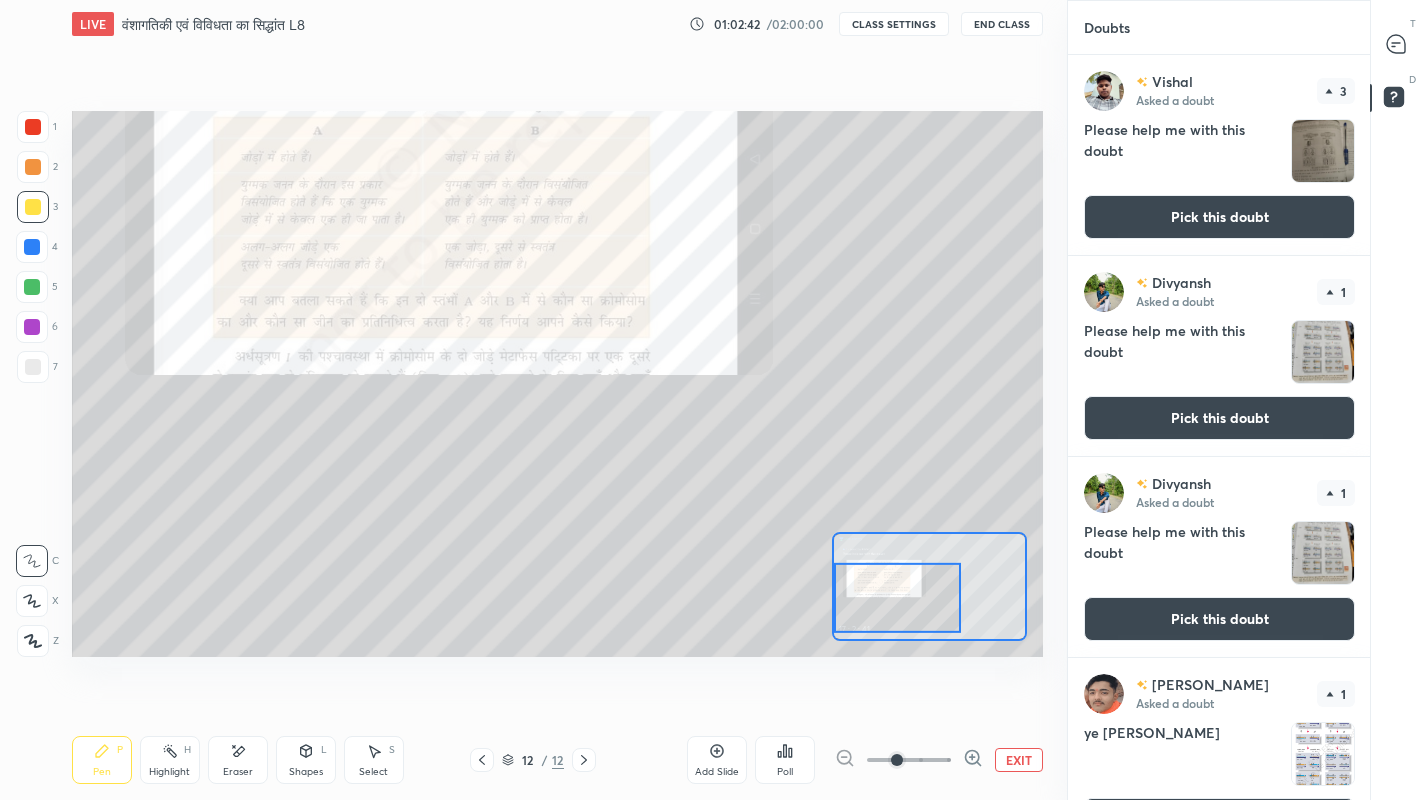 click at bounding box center [32, 247] 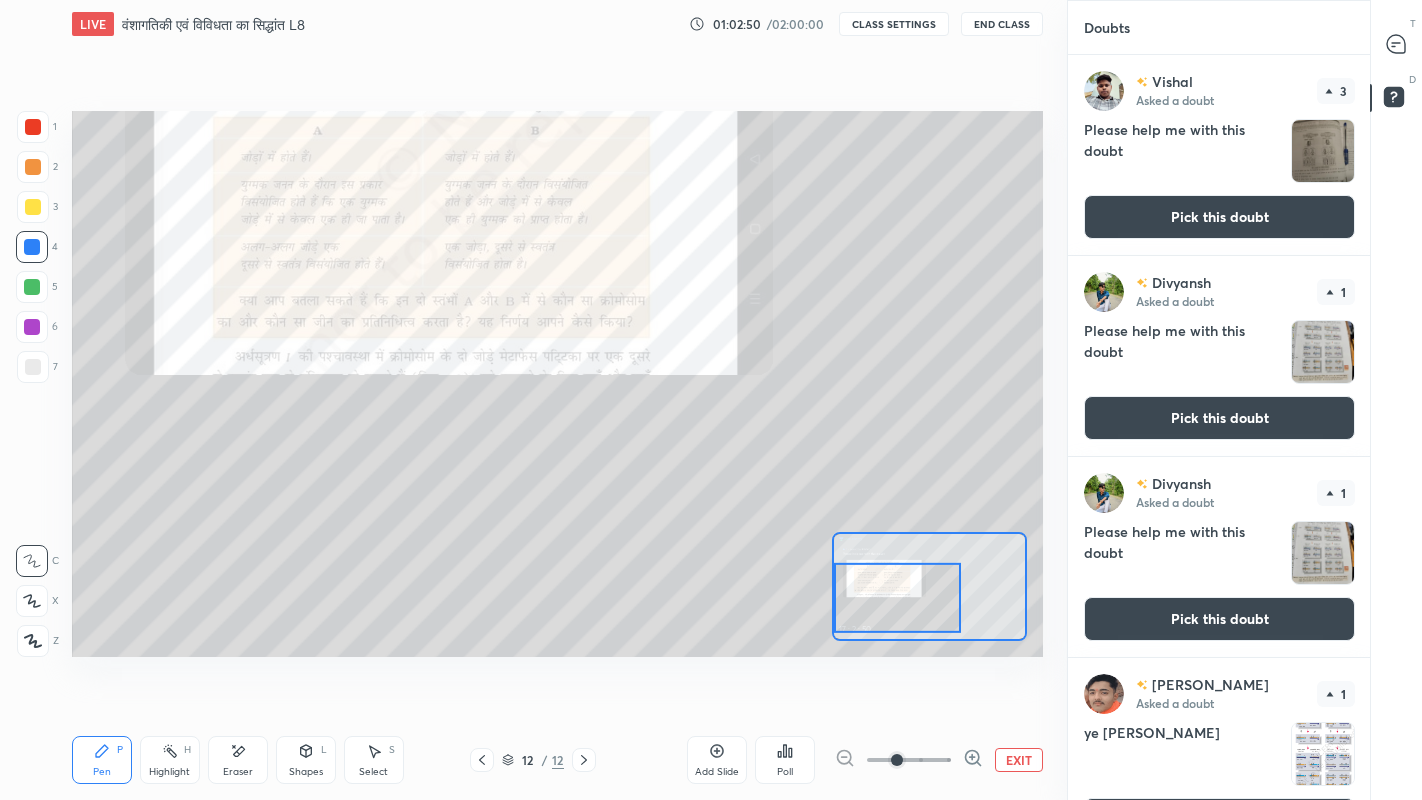click at bounding box center (32, 287) 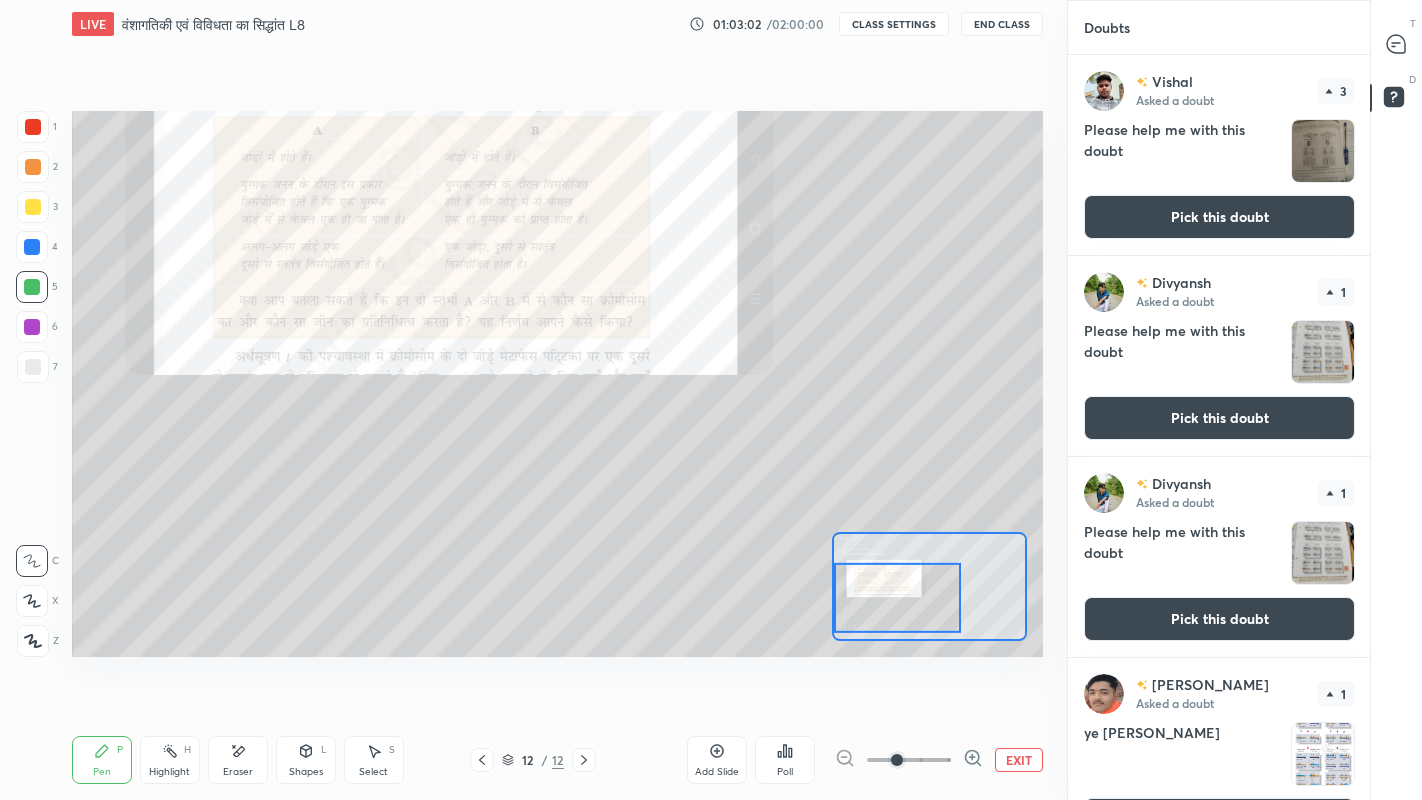 click on "Select" at bounding box center [373, 772] 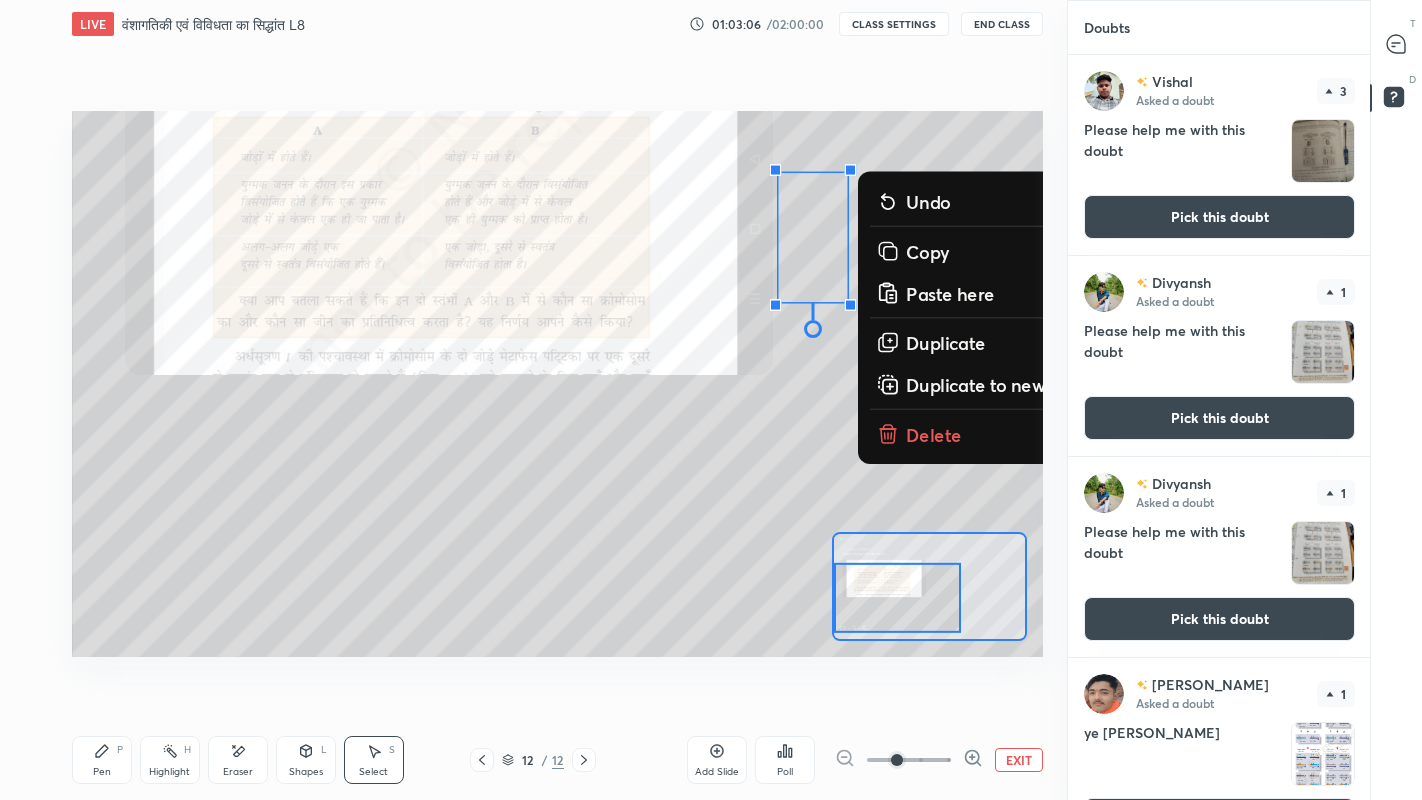 click on "Copy" at bounding box center [928, 252] 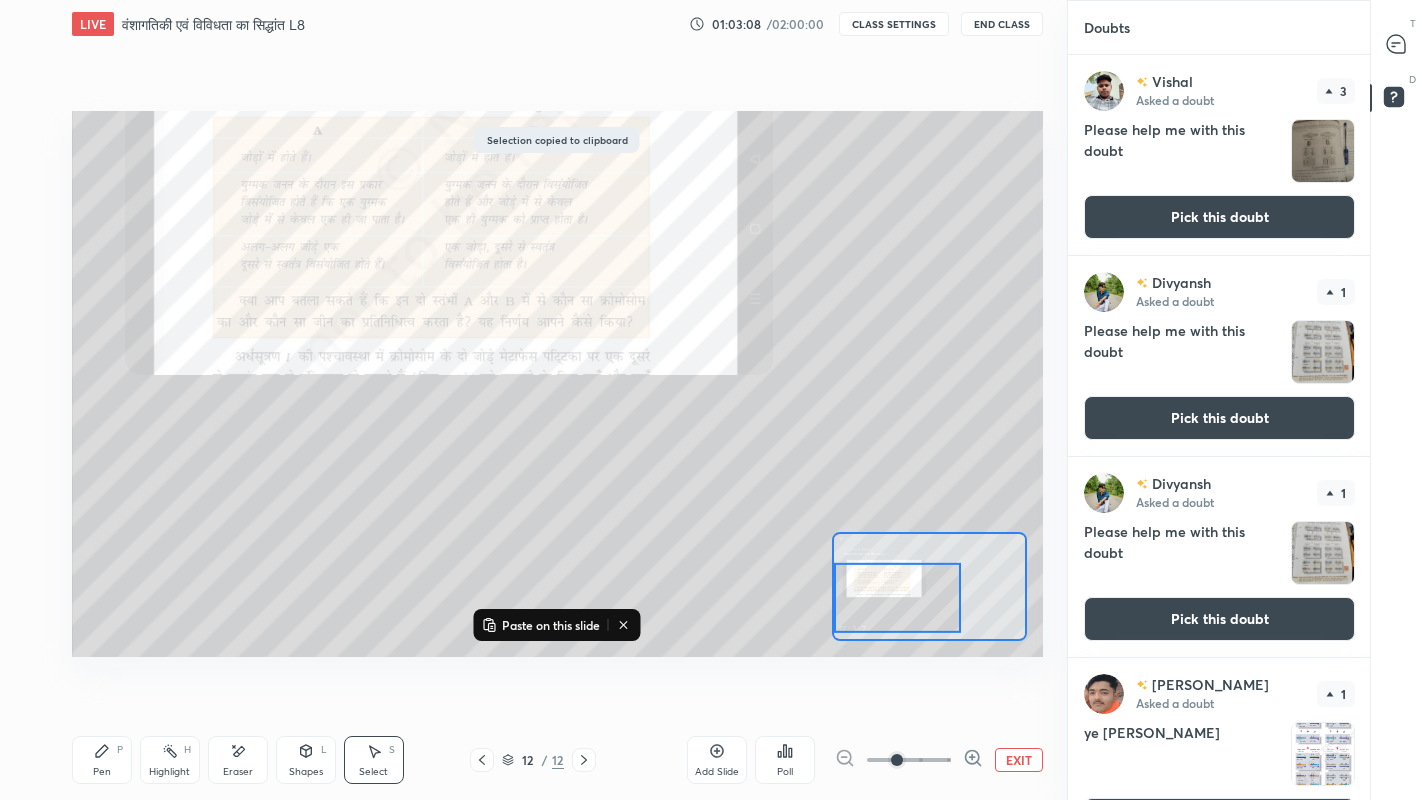 click on "Paste on this slide" at bounding box center [551, 625] 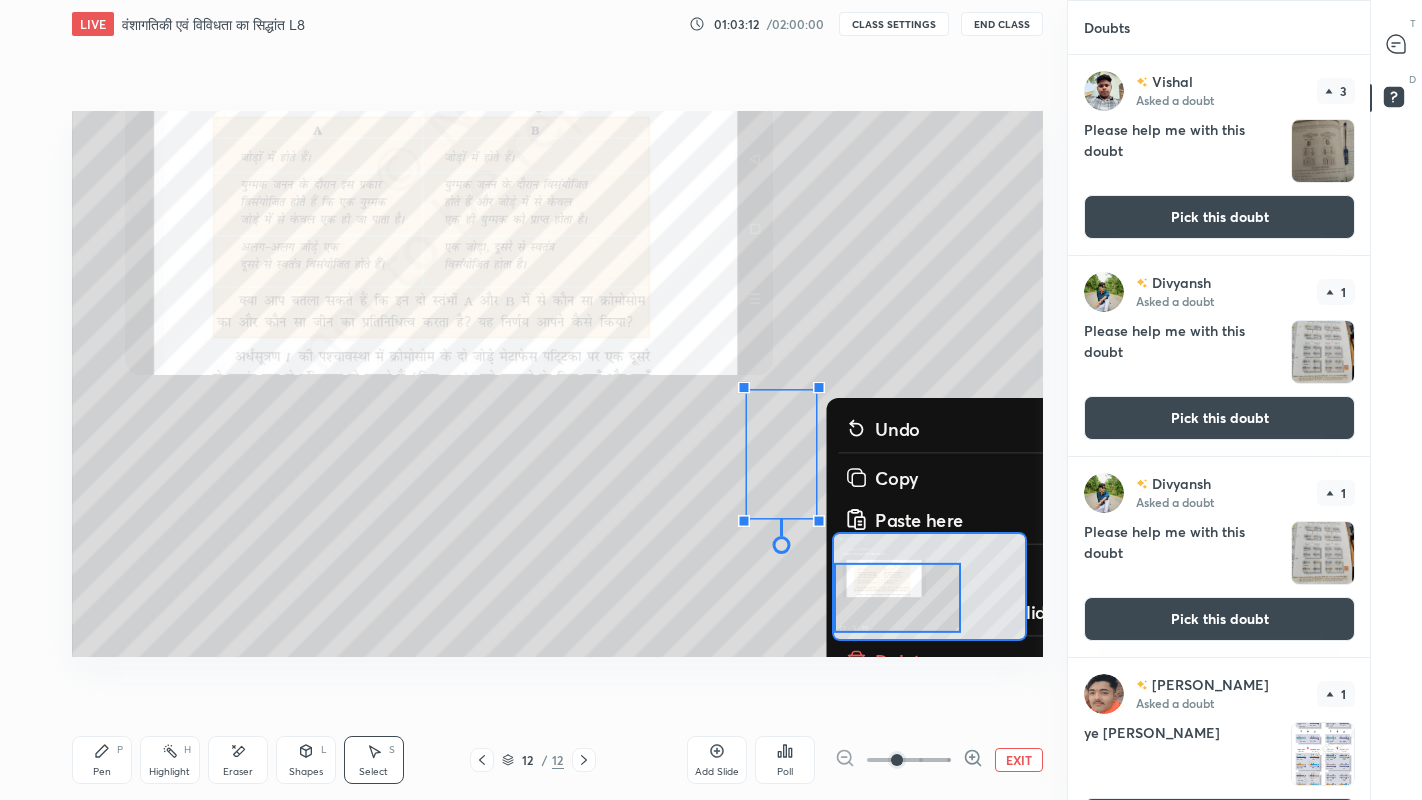 click on "0 ° Undo Copy Paste here Duplicate Duplicate to new slide Delete" at bounding box center [800, 291] 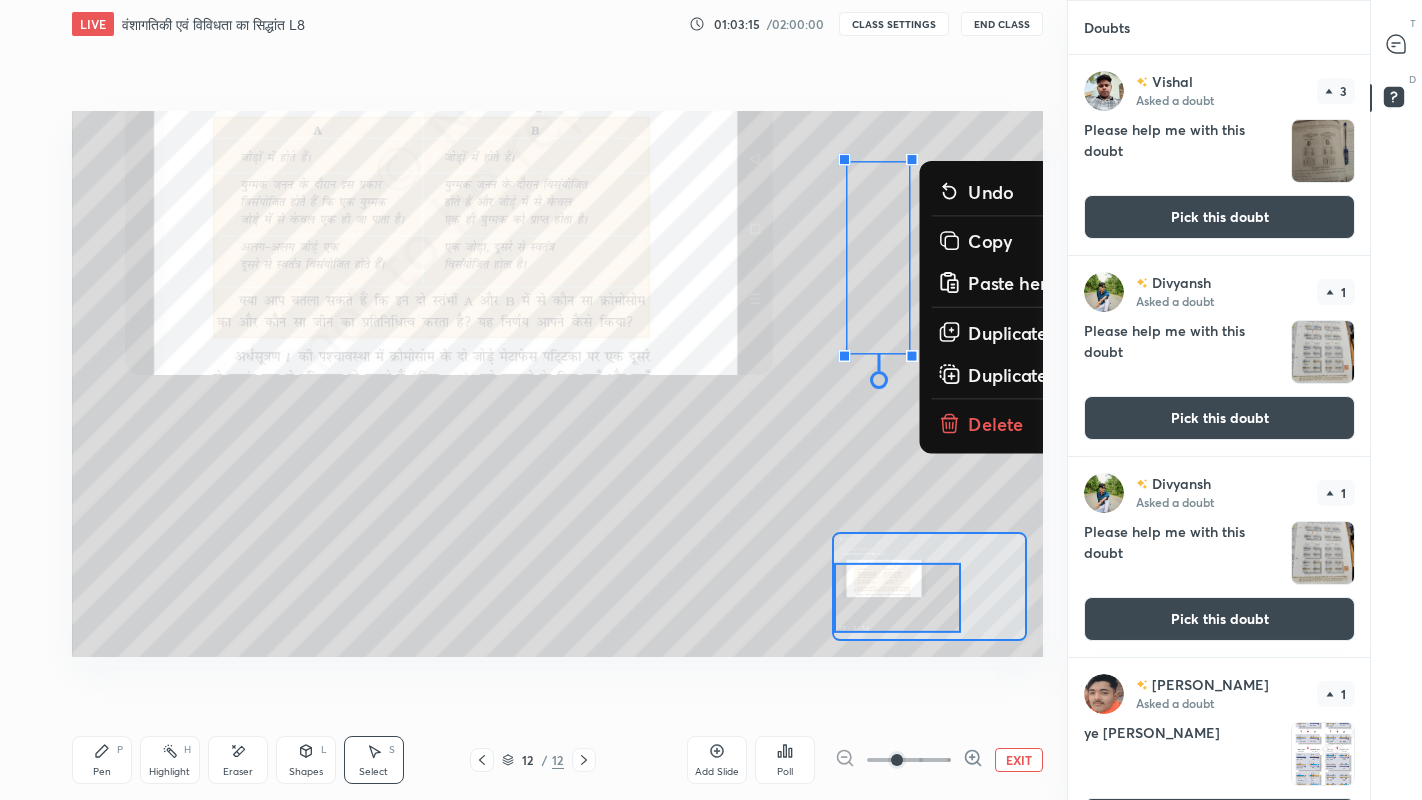 click on "Copy" at bounding box center (990, 240) 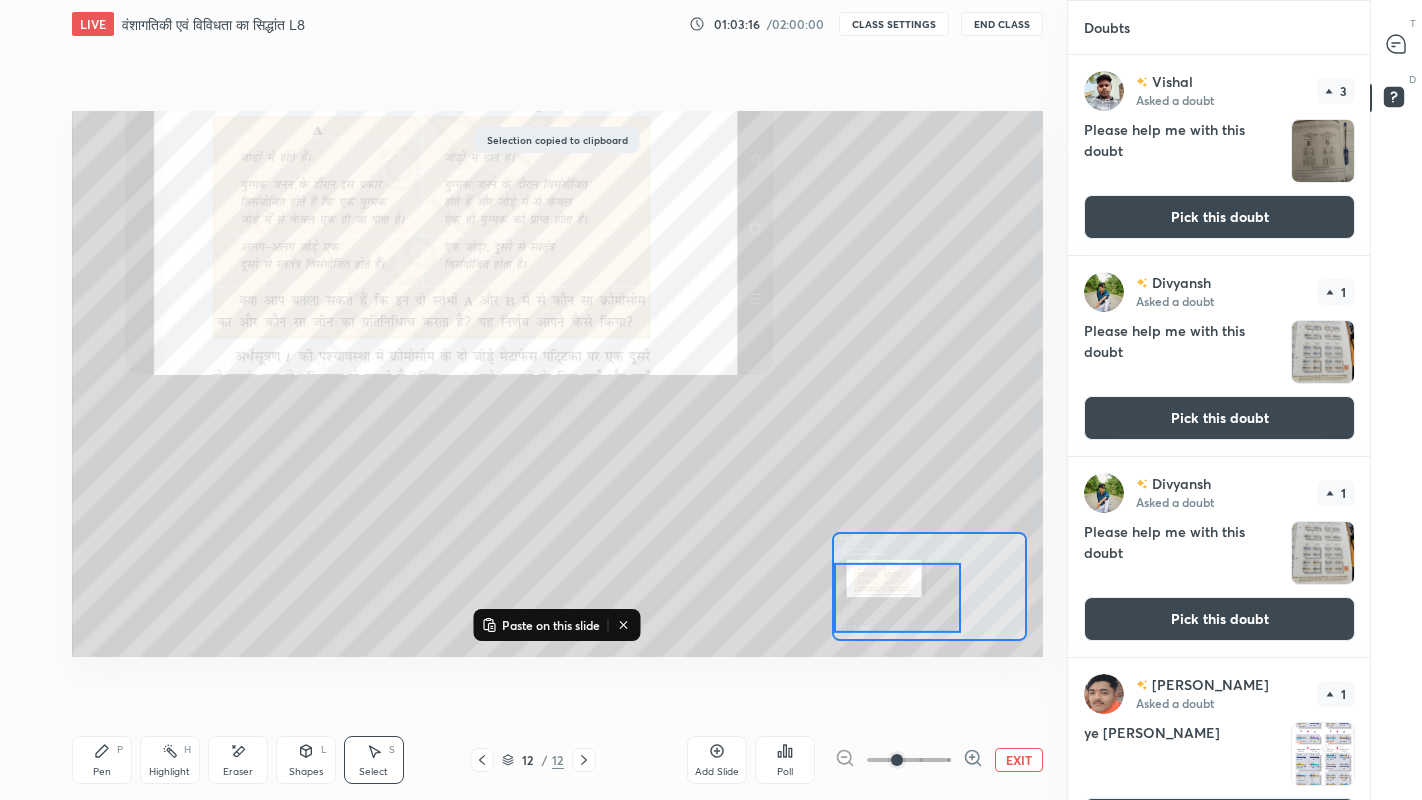 click on "Paste on this slide" at bounding box center [551, 625] 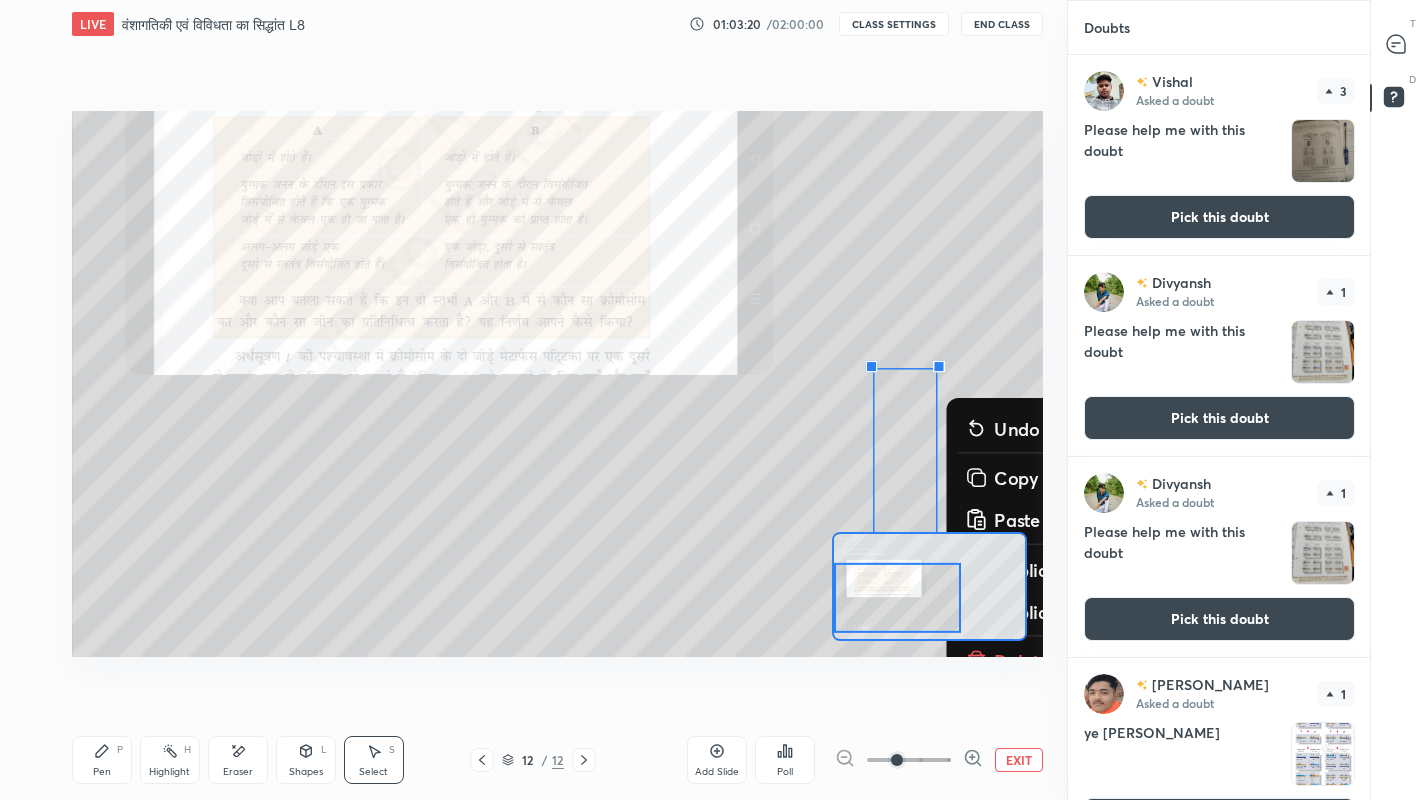 click on "0 ° Undo Copy Paste here Duplicate Duplicate to new slide Delete" at bounding box center (800, 291) 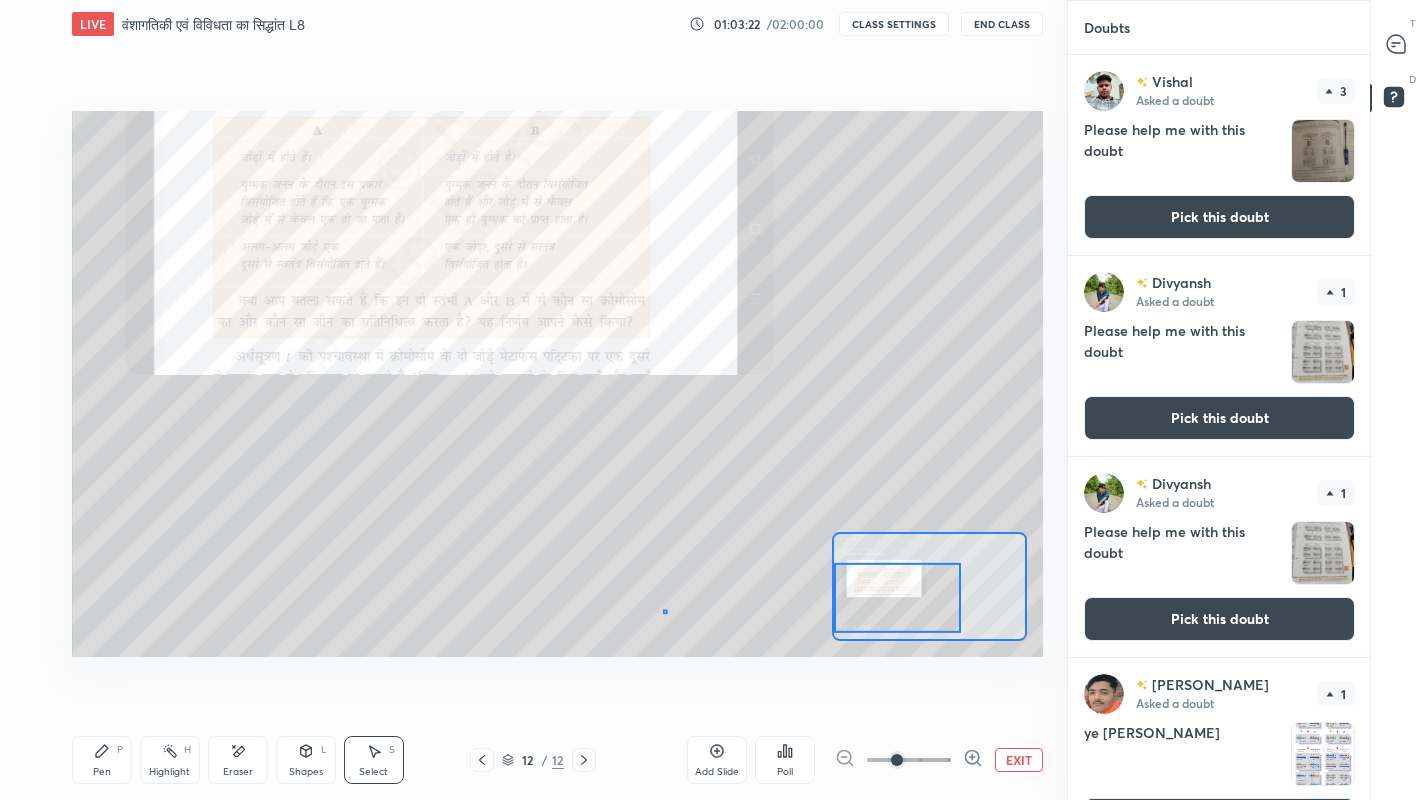 click on "0 ° Undo Copy Paste here Duplicate Duplicate to new slide Delete" at bounding box center [800, 291] 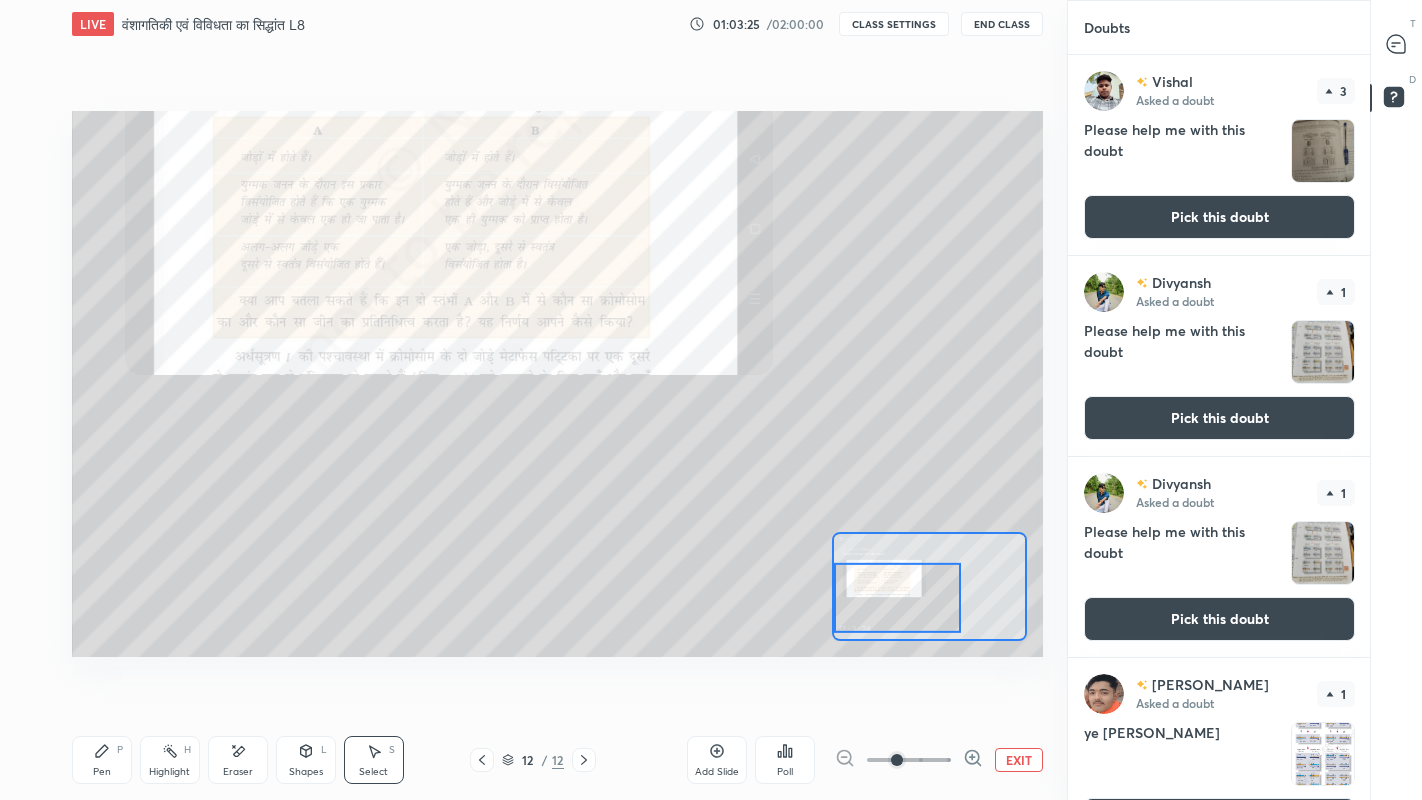 click on "Pen P" at bounding box center [102, 760] 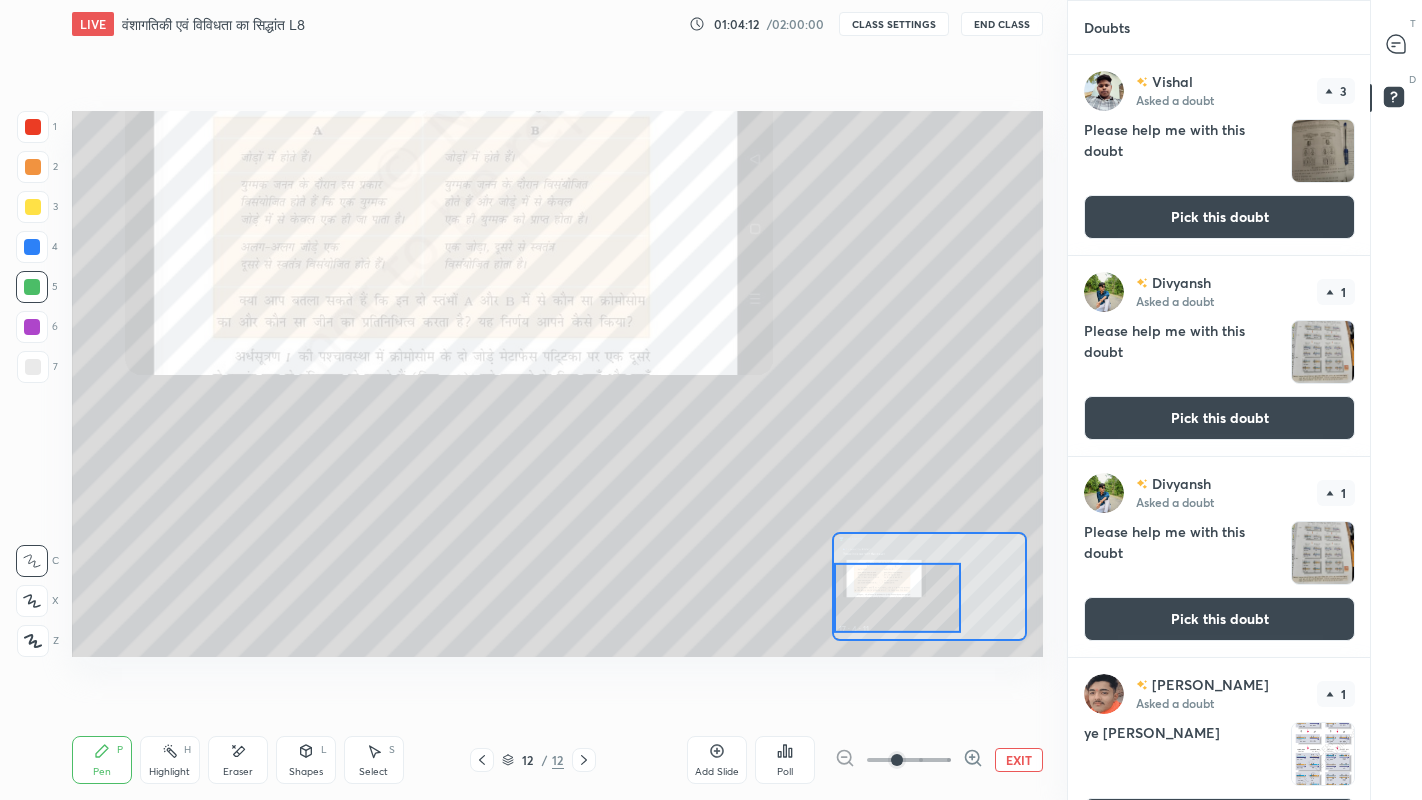 click 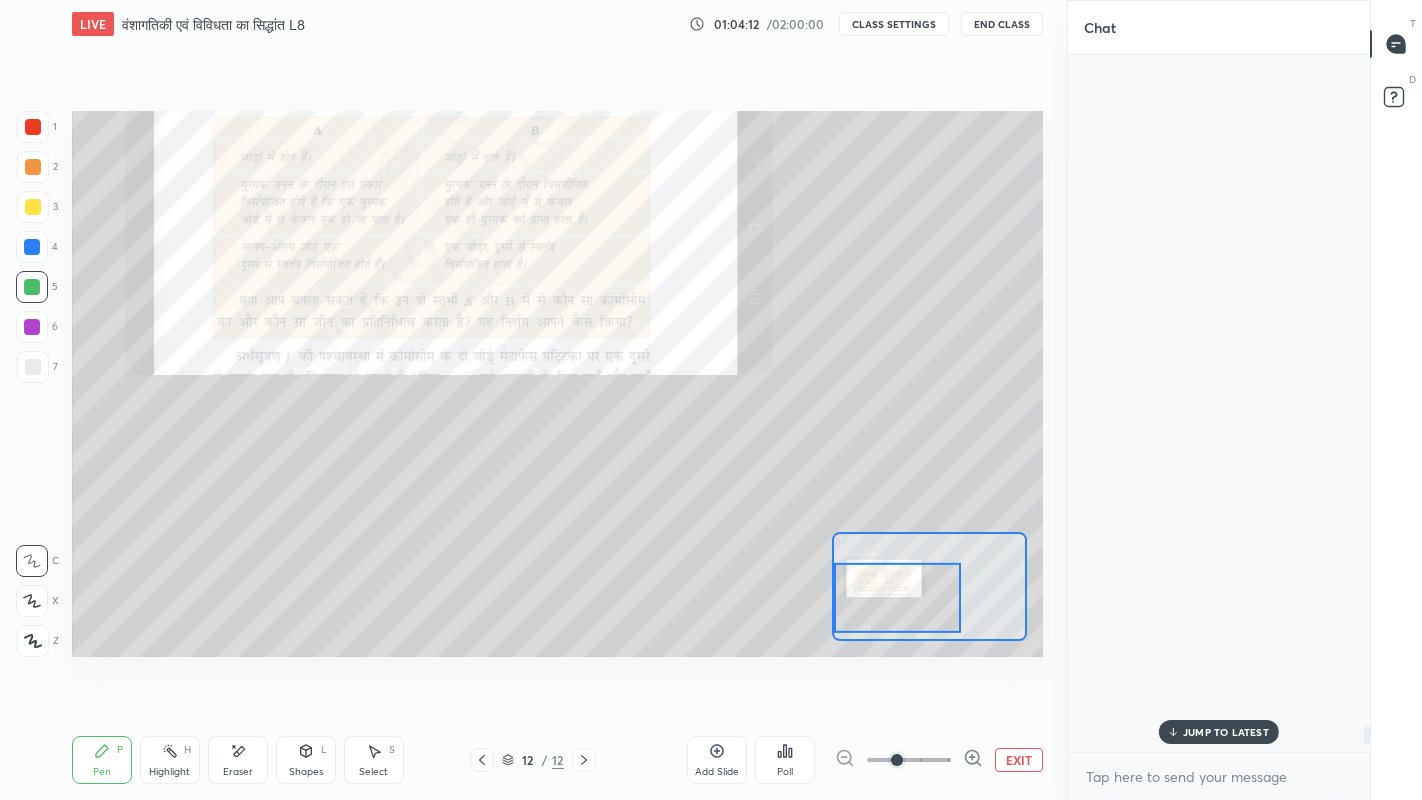 scroll, scrollTop: 24918, scrollLeft: 0, axis: vertical 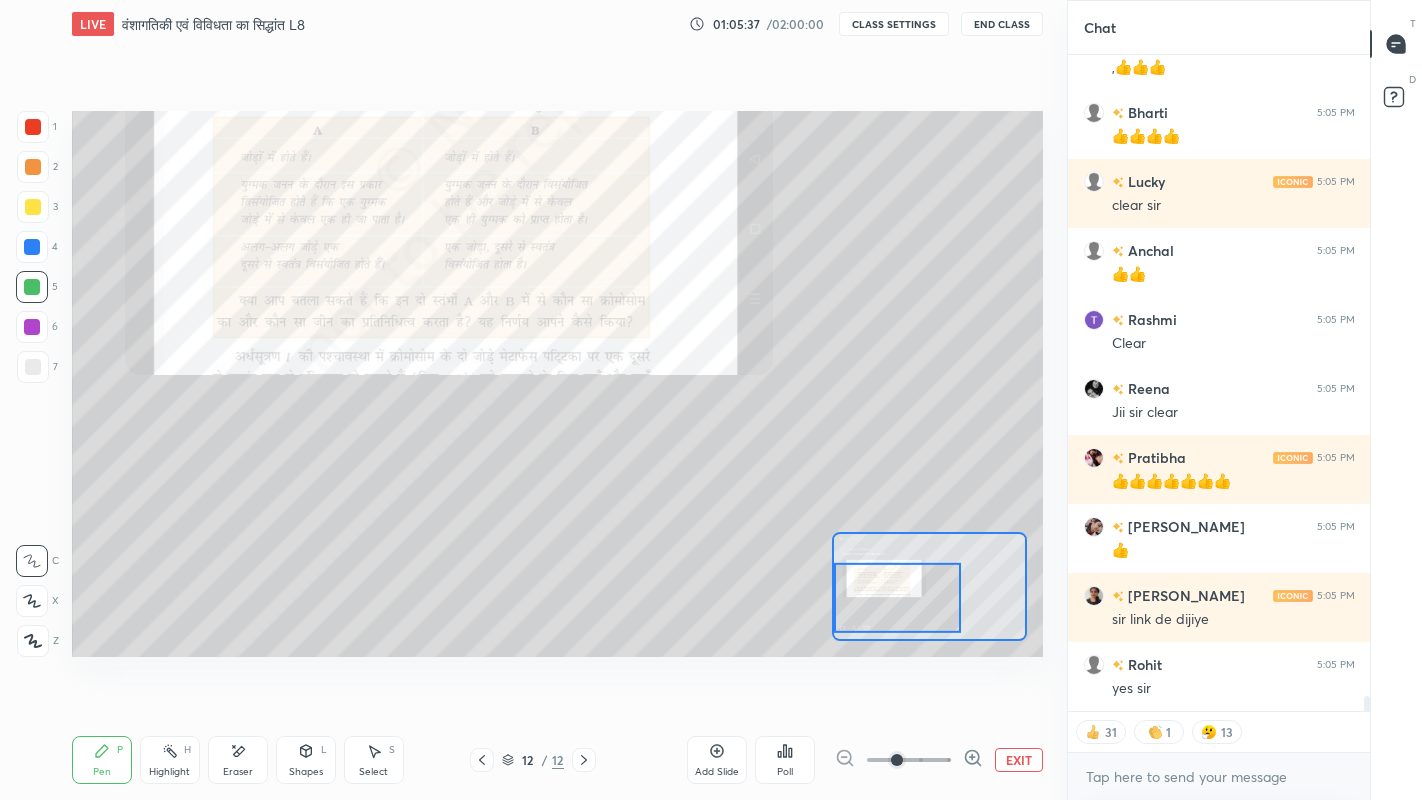 click on "EXIT" at bounding box center (1019, 760) 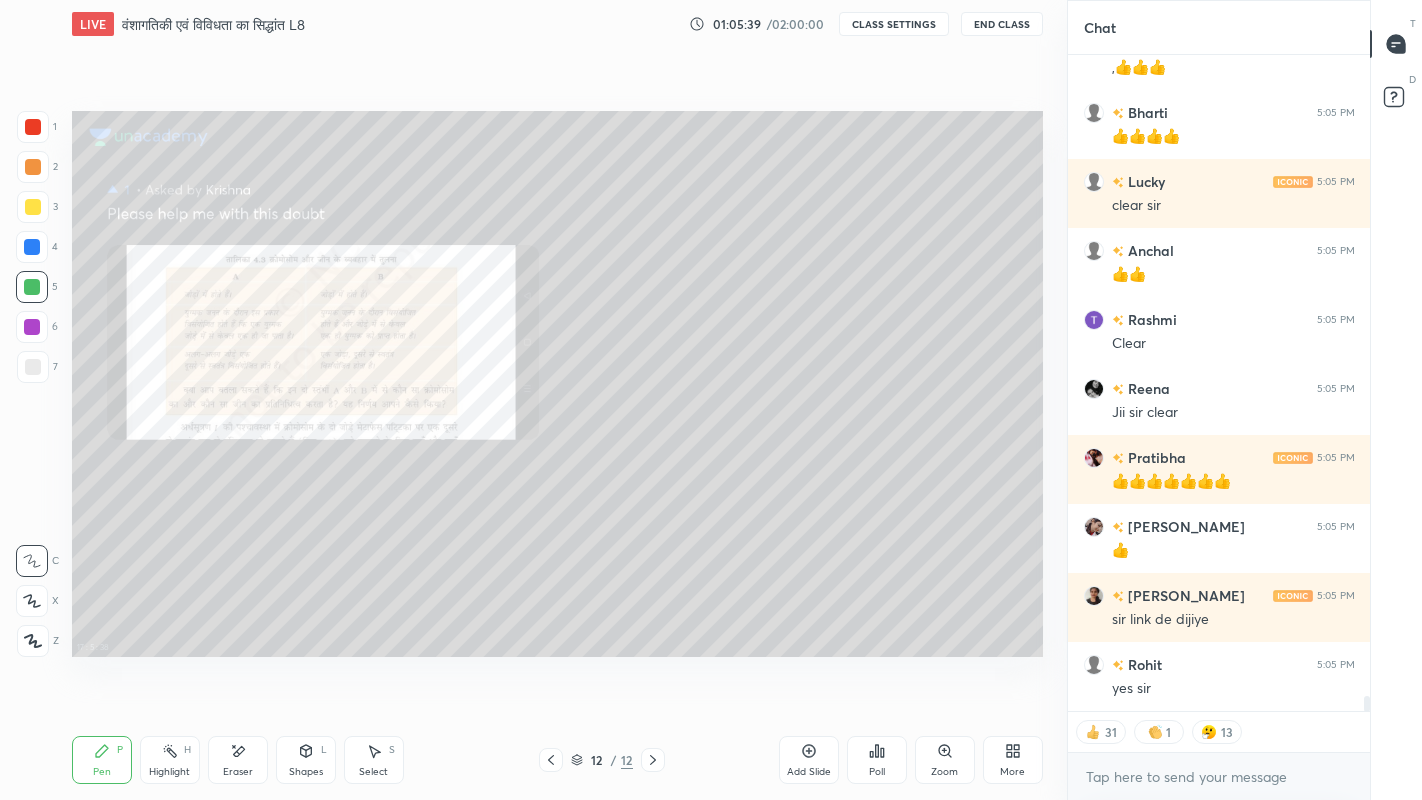 click on "More" at bounding box center (1012, 772) 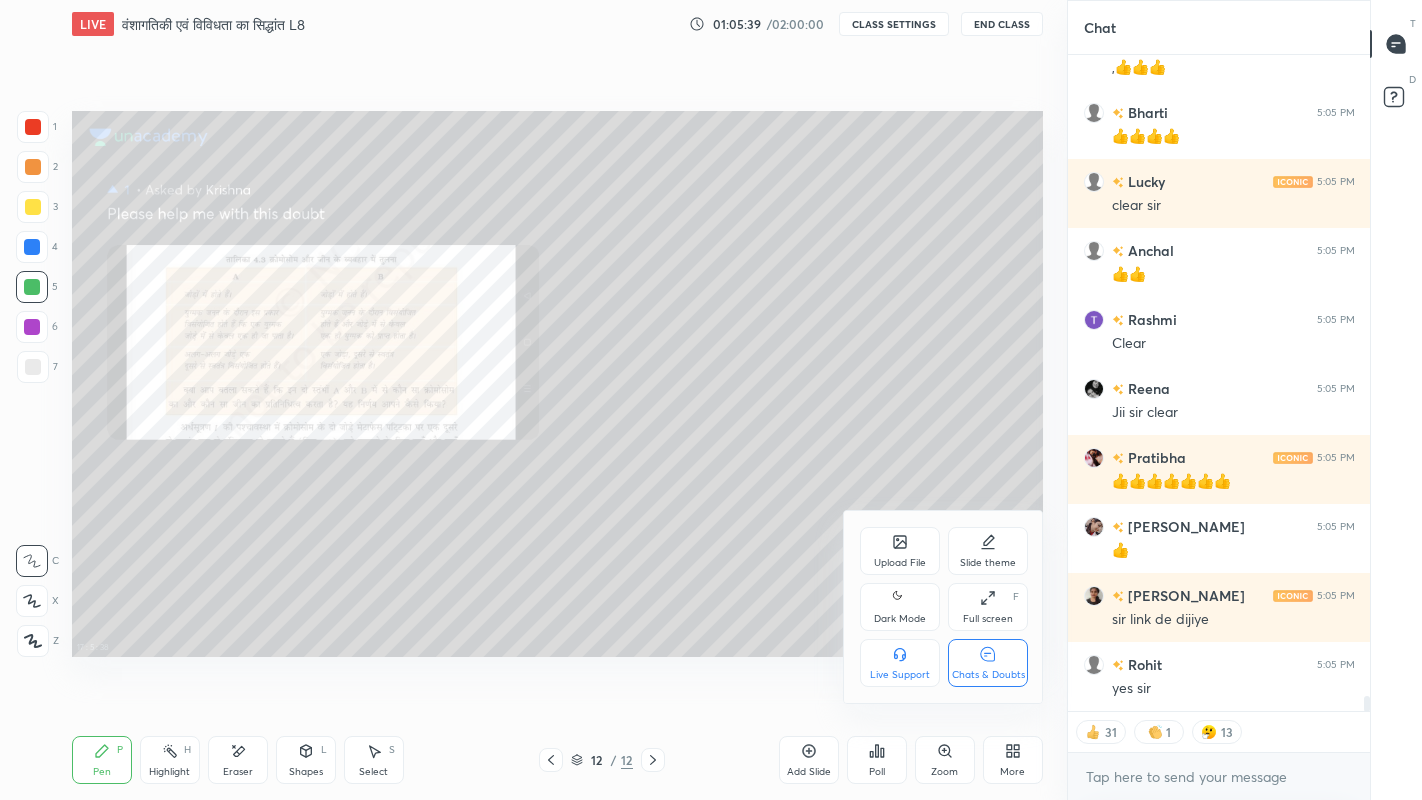 scroll, scrollTop: 27798, scrollLeft: 0, axis: vertical 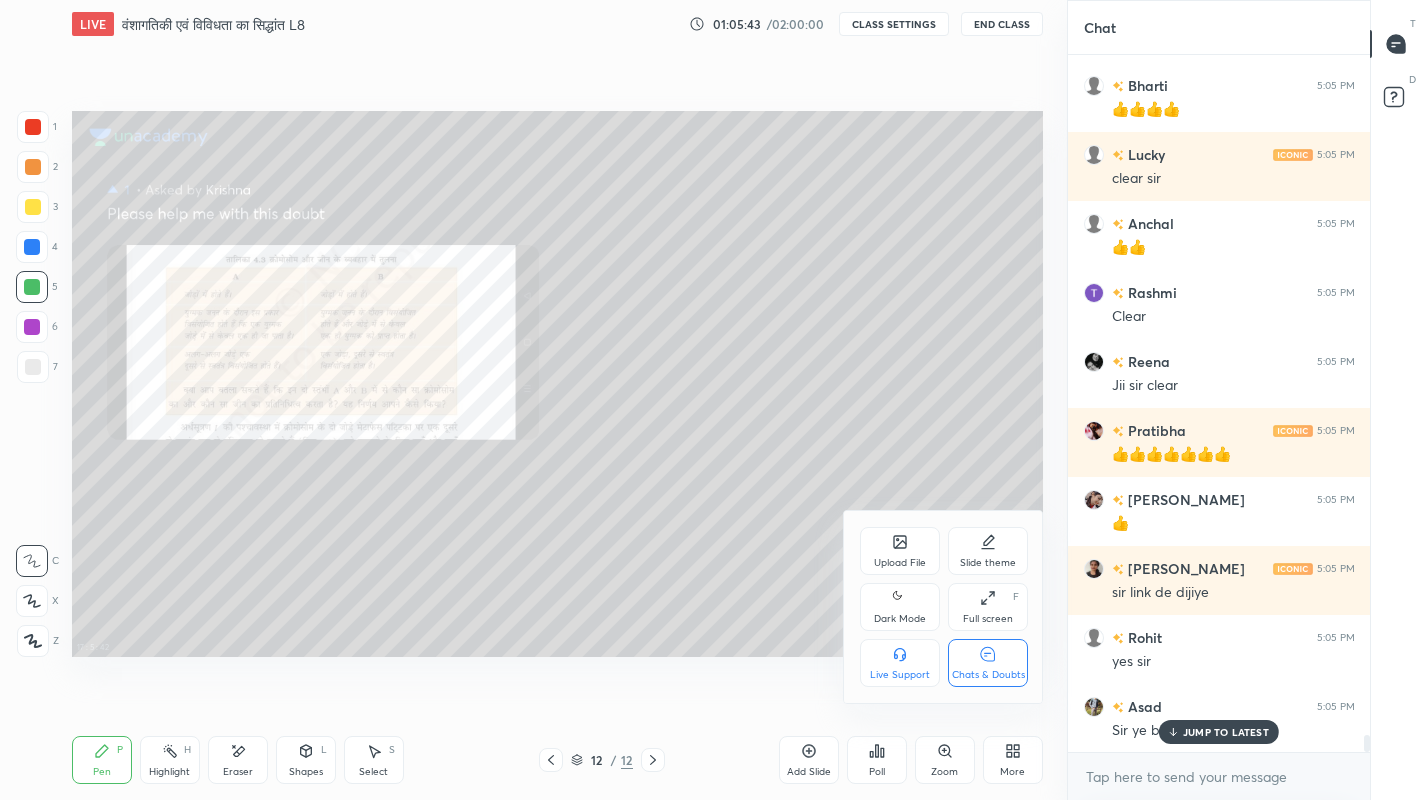 click at bounding box center (711, 400) 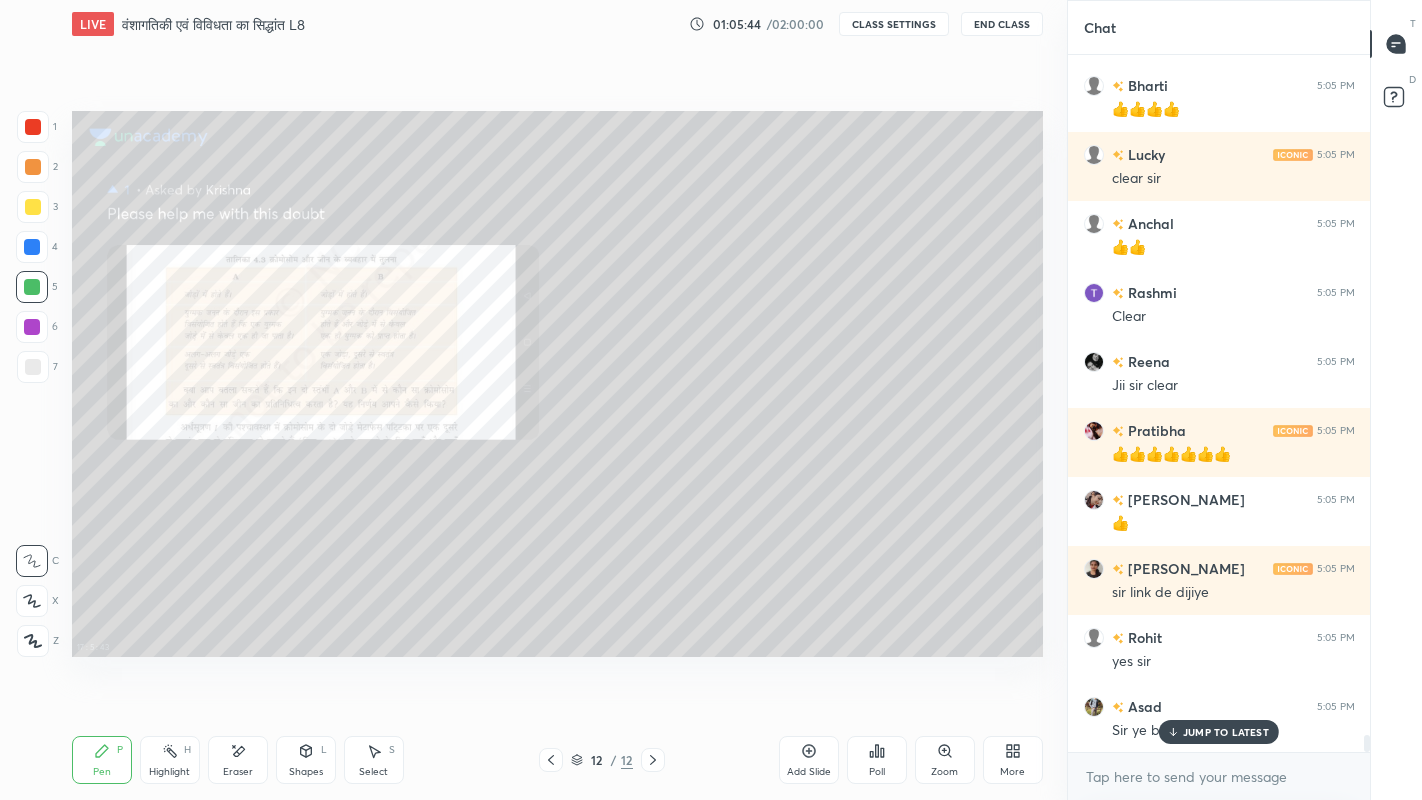 click 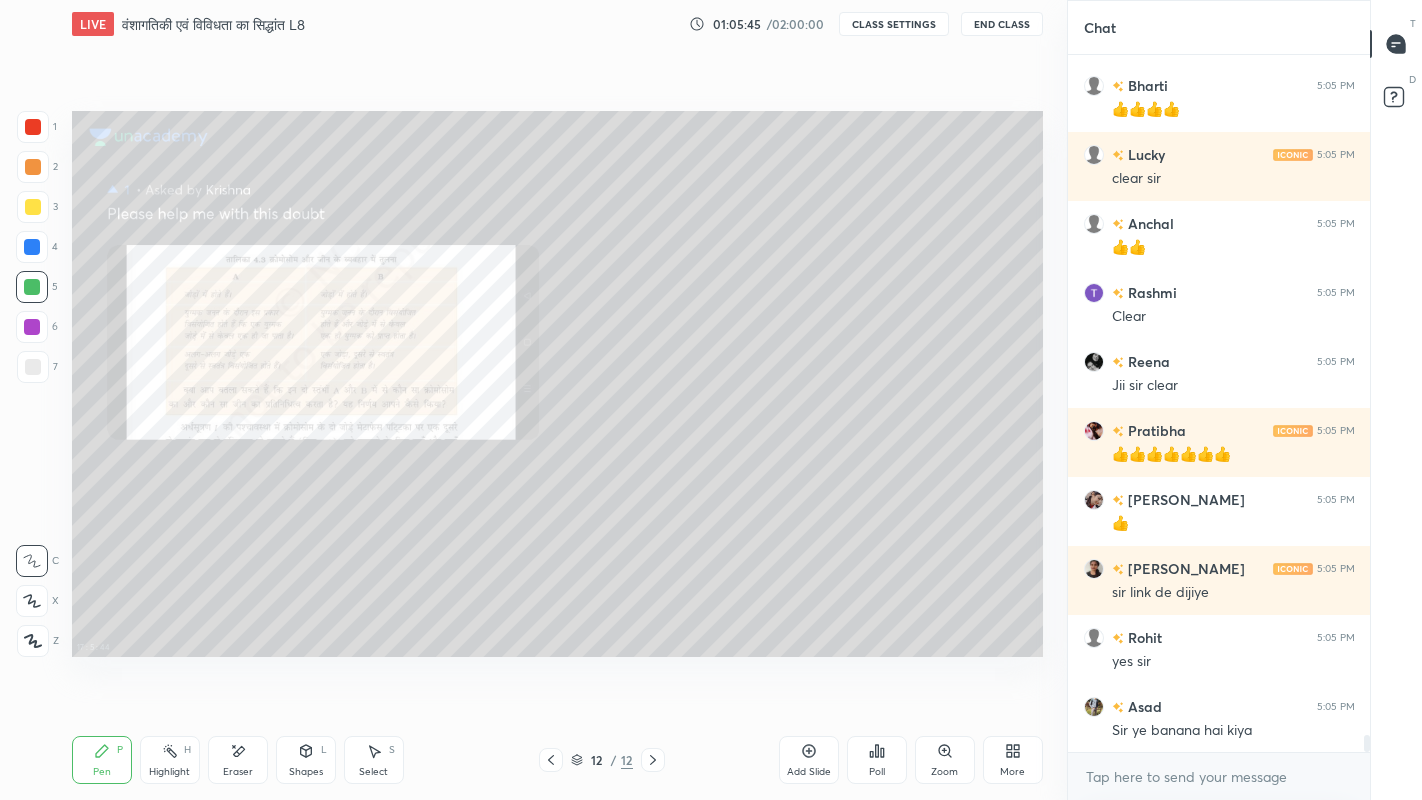 click 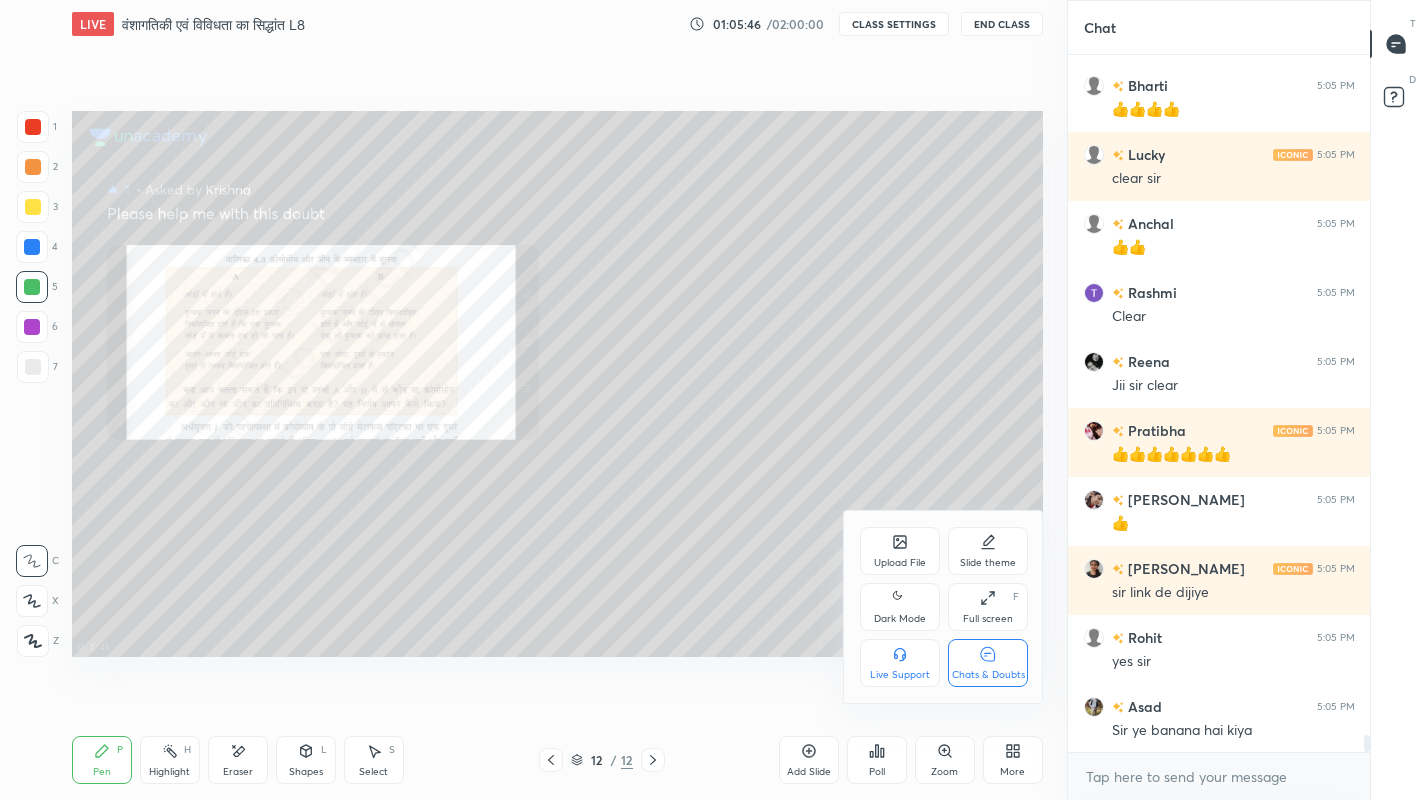 click 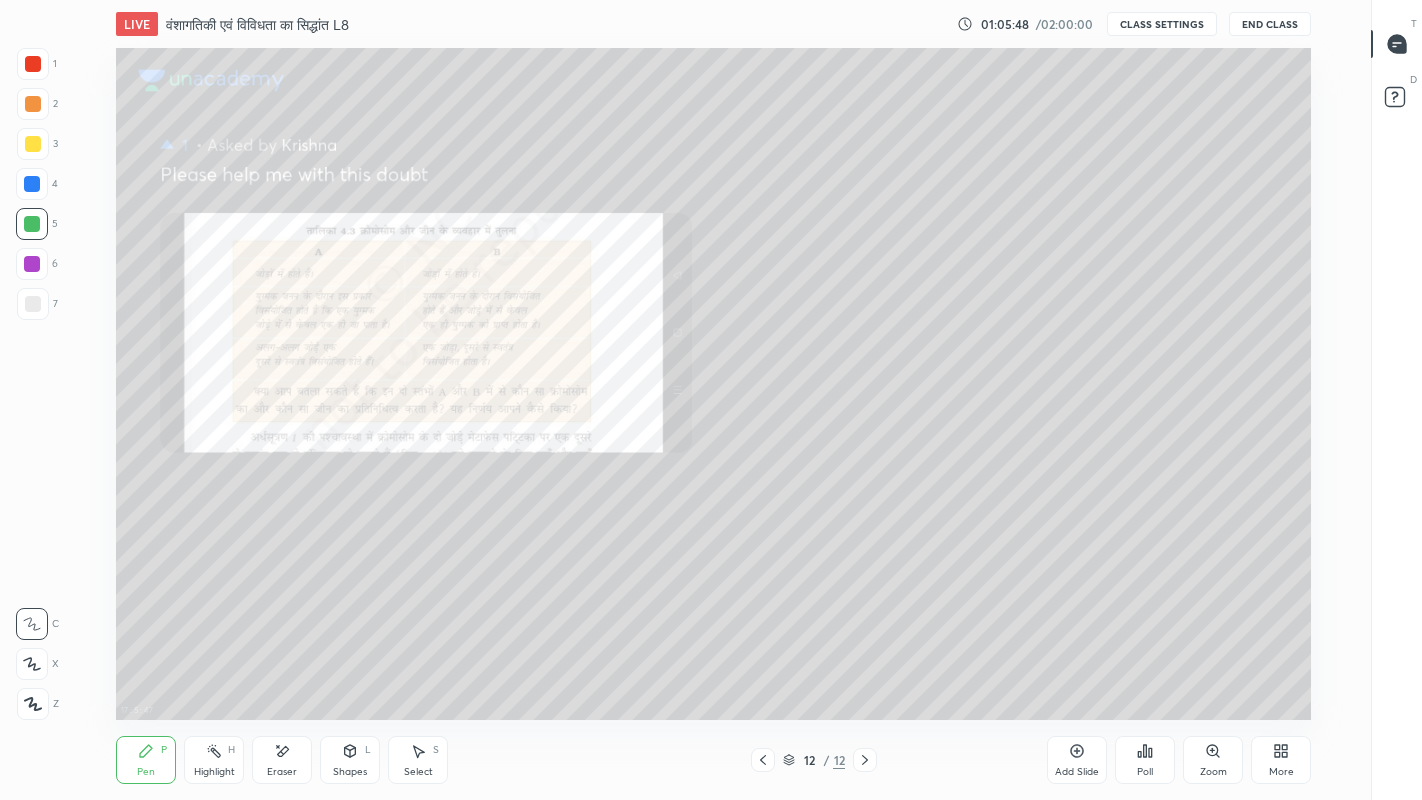 click on "Add Slide" at bounding box center (1077, 760) 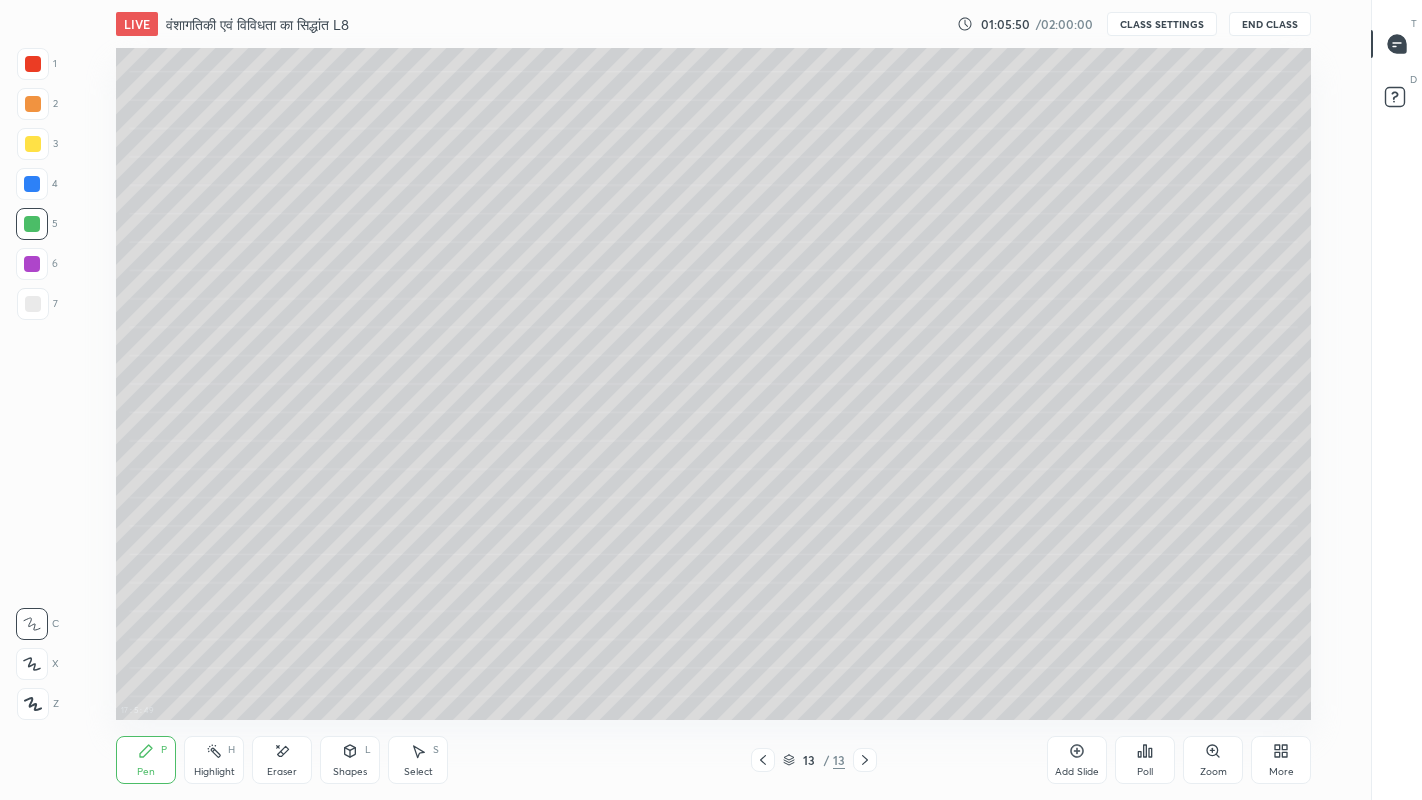 click at bounding box center (33, 304) 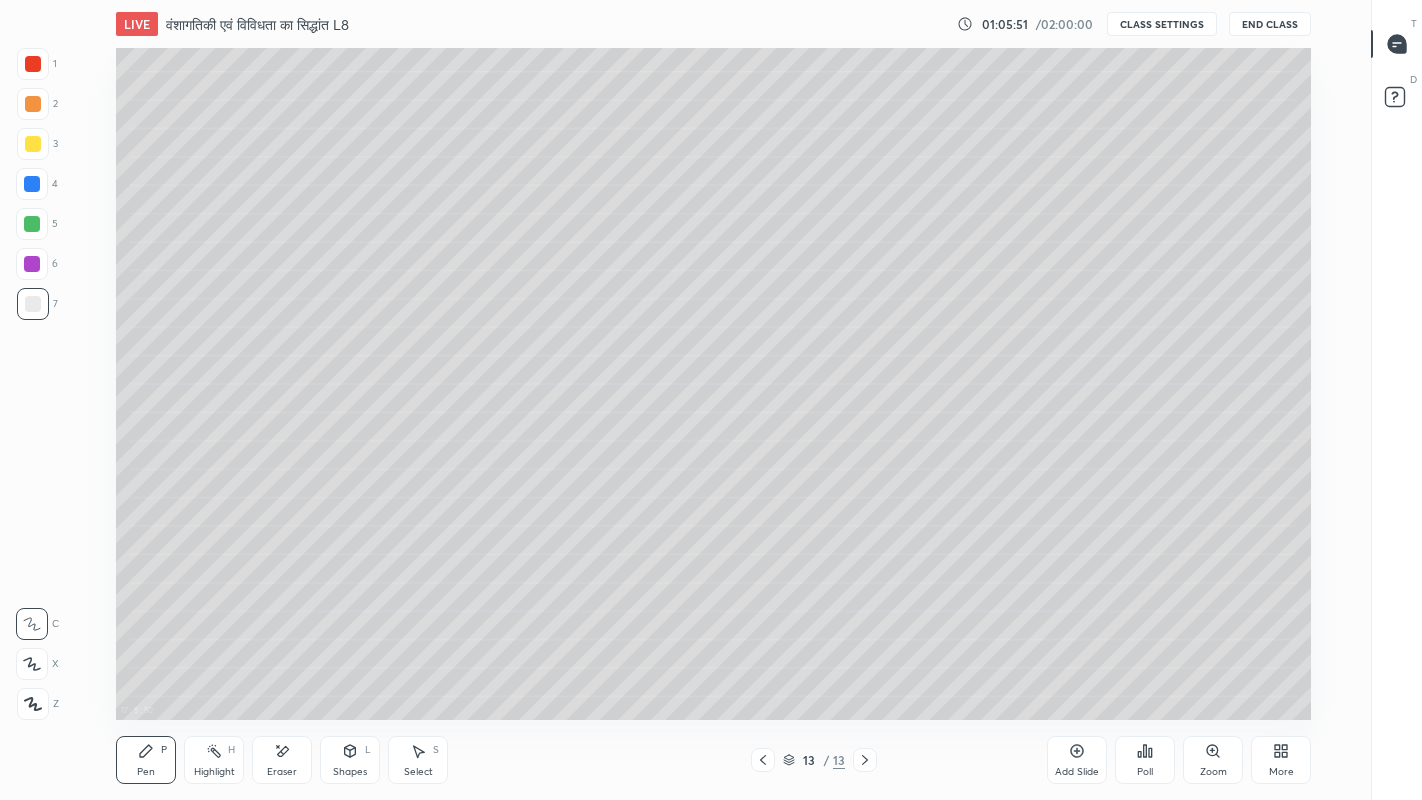 click at bounding box center (33, 144) 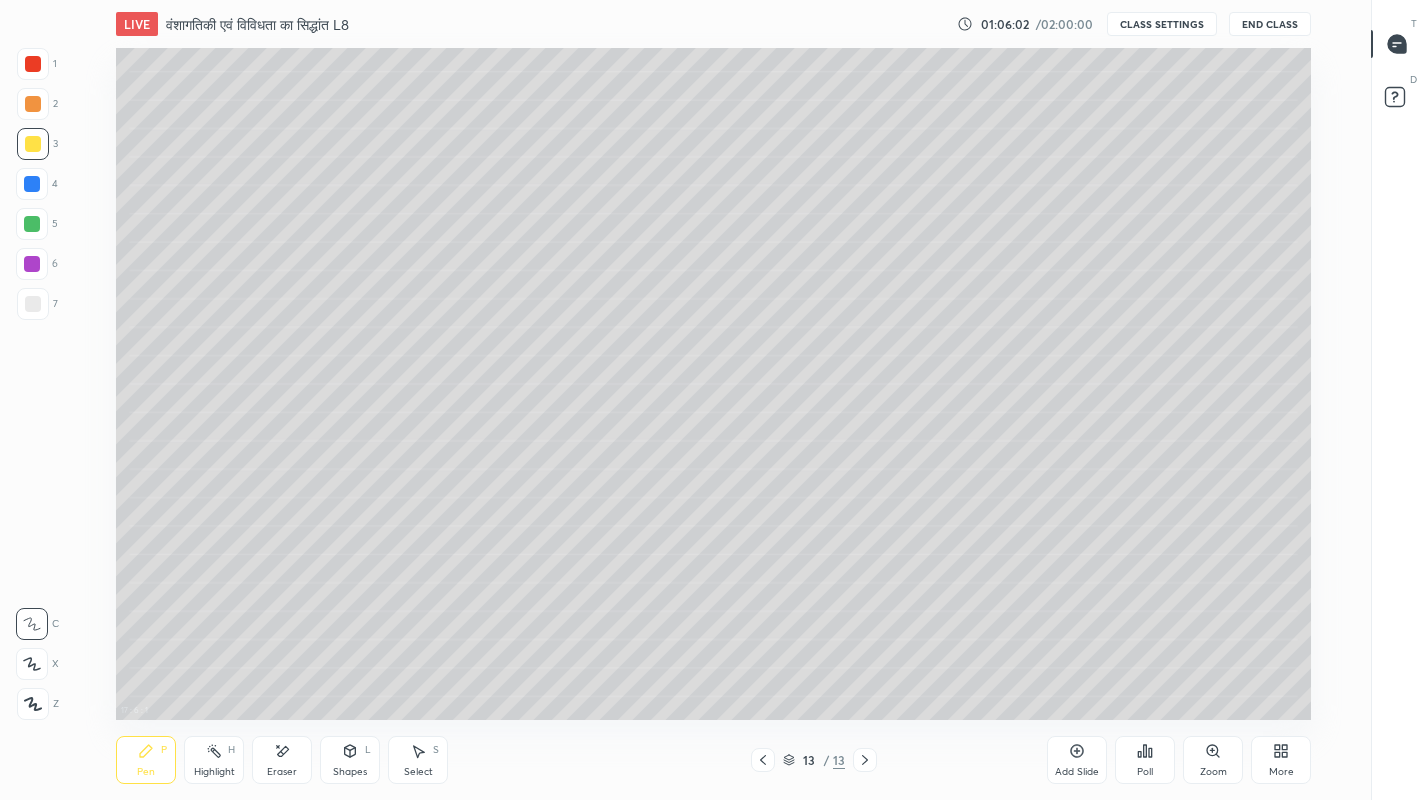 click 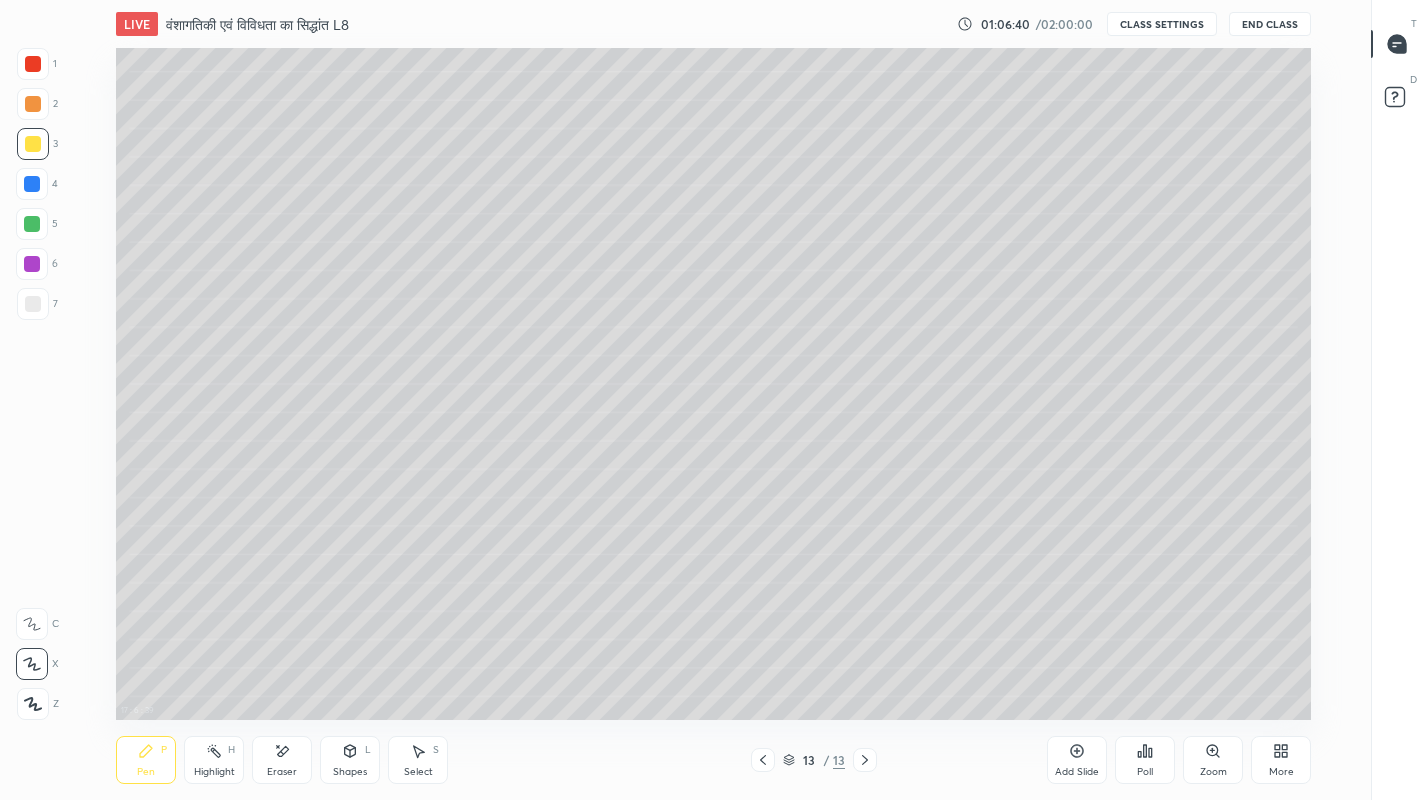 click at bounding box center [33, 304] 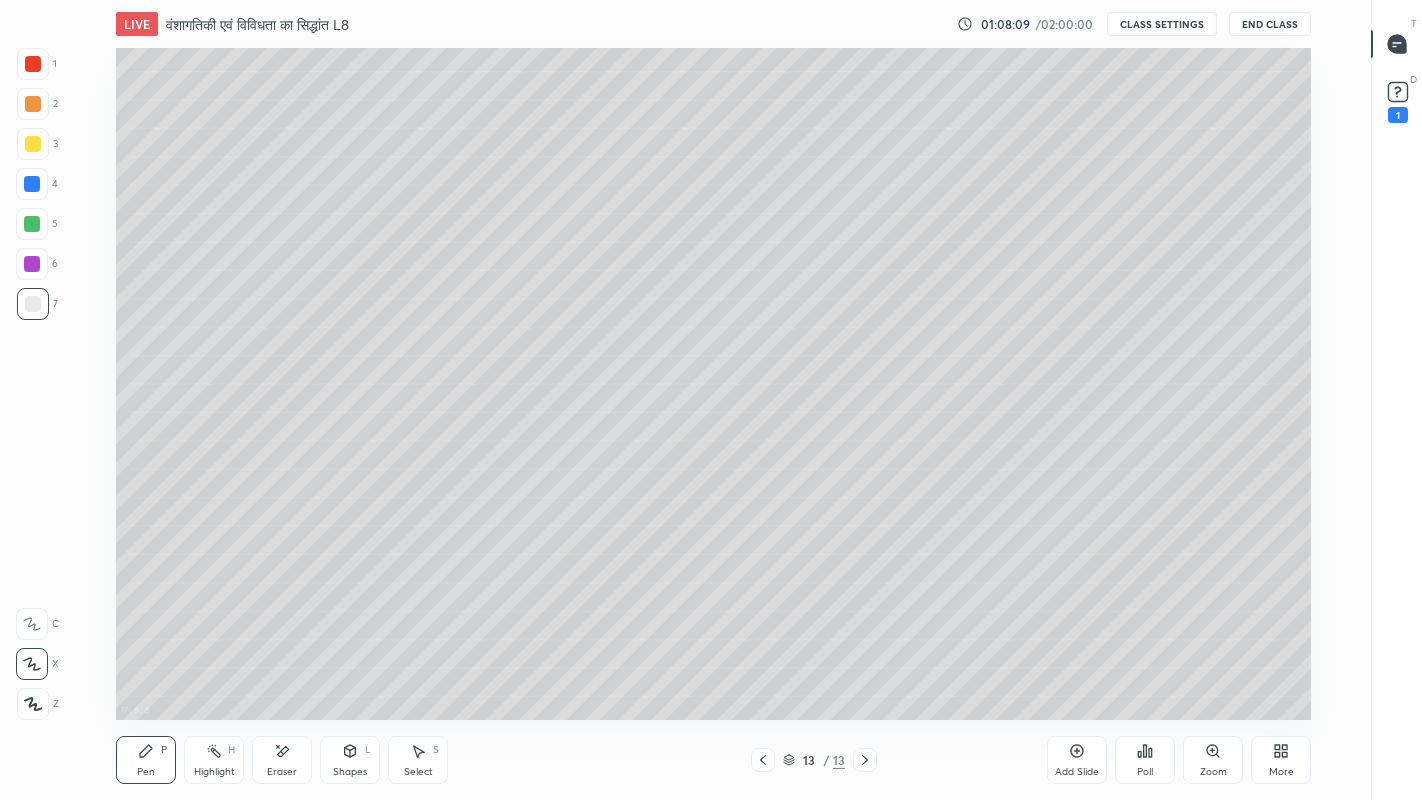 click on "Add Slide" at bounding box center (1077, 760) 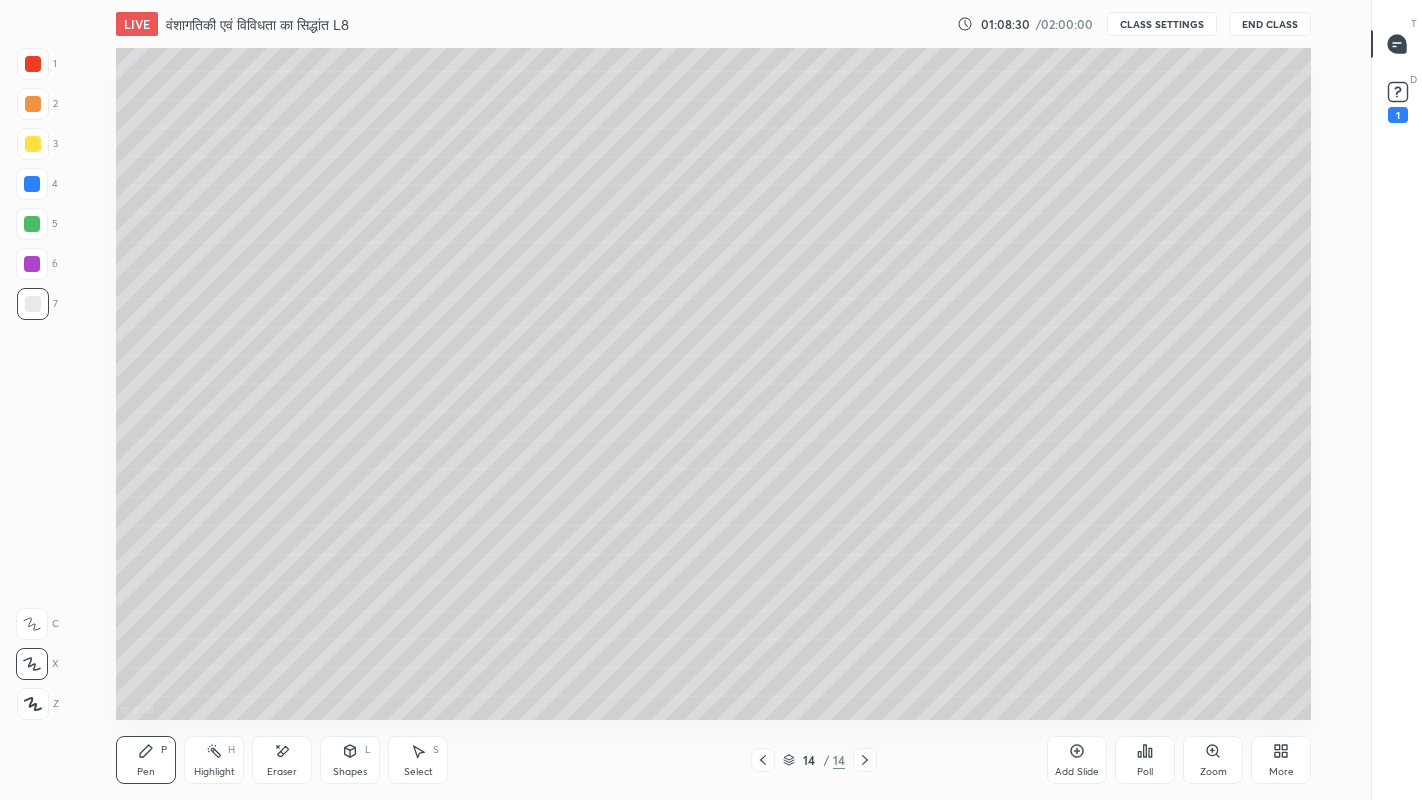 click at bounding box center (33, 144) 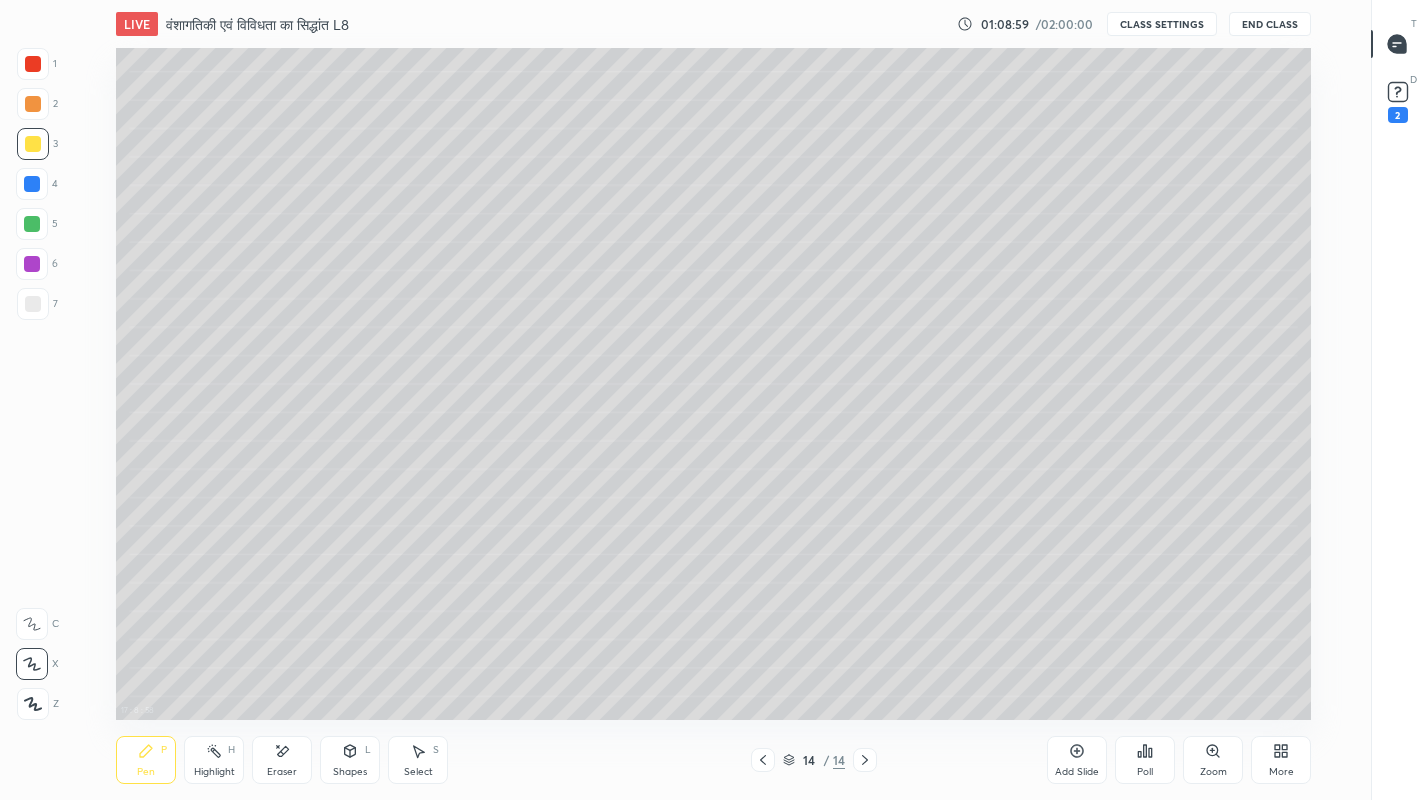 click on "Eraser" at bounding box center [282, 760] 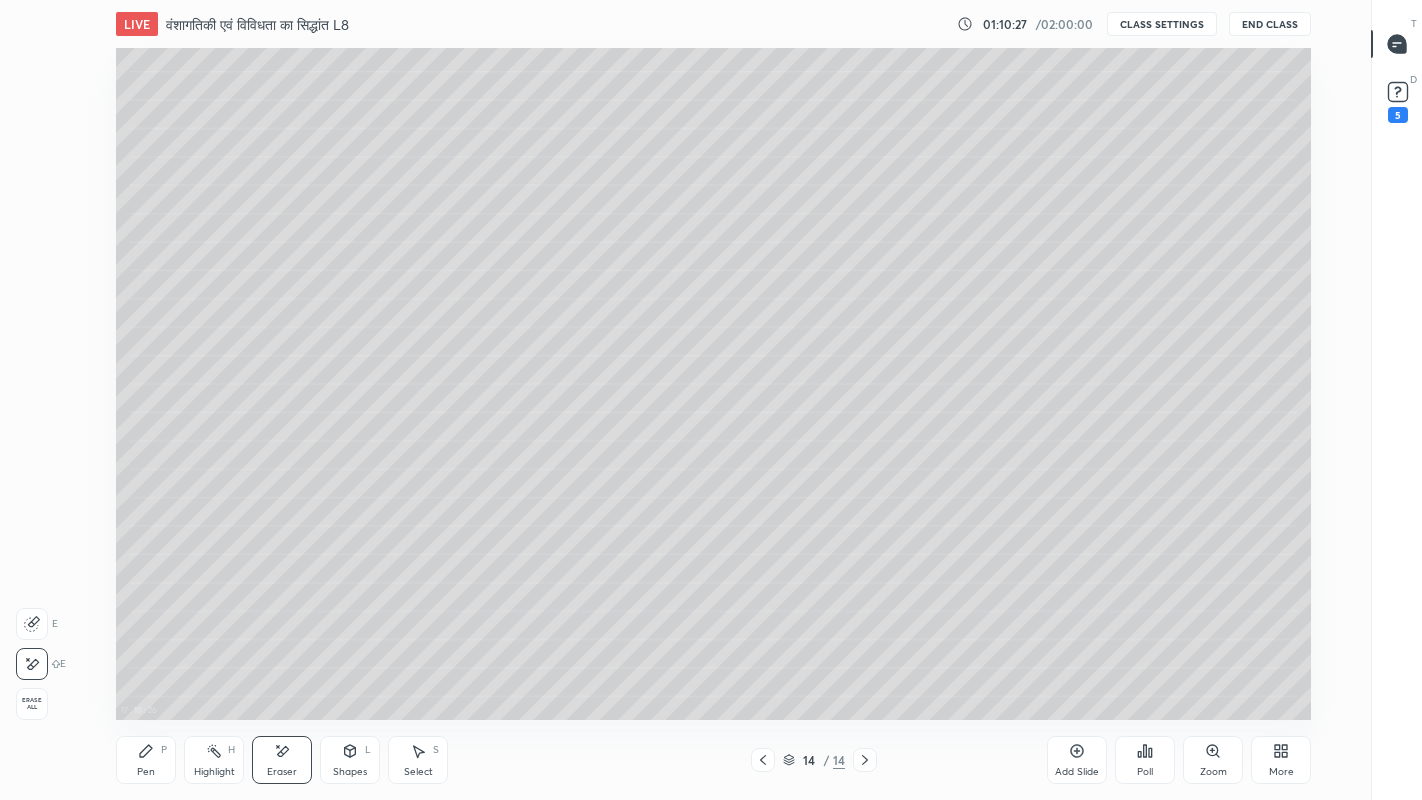click on "Pen" at bounding box center (146, 772) 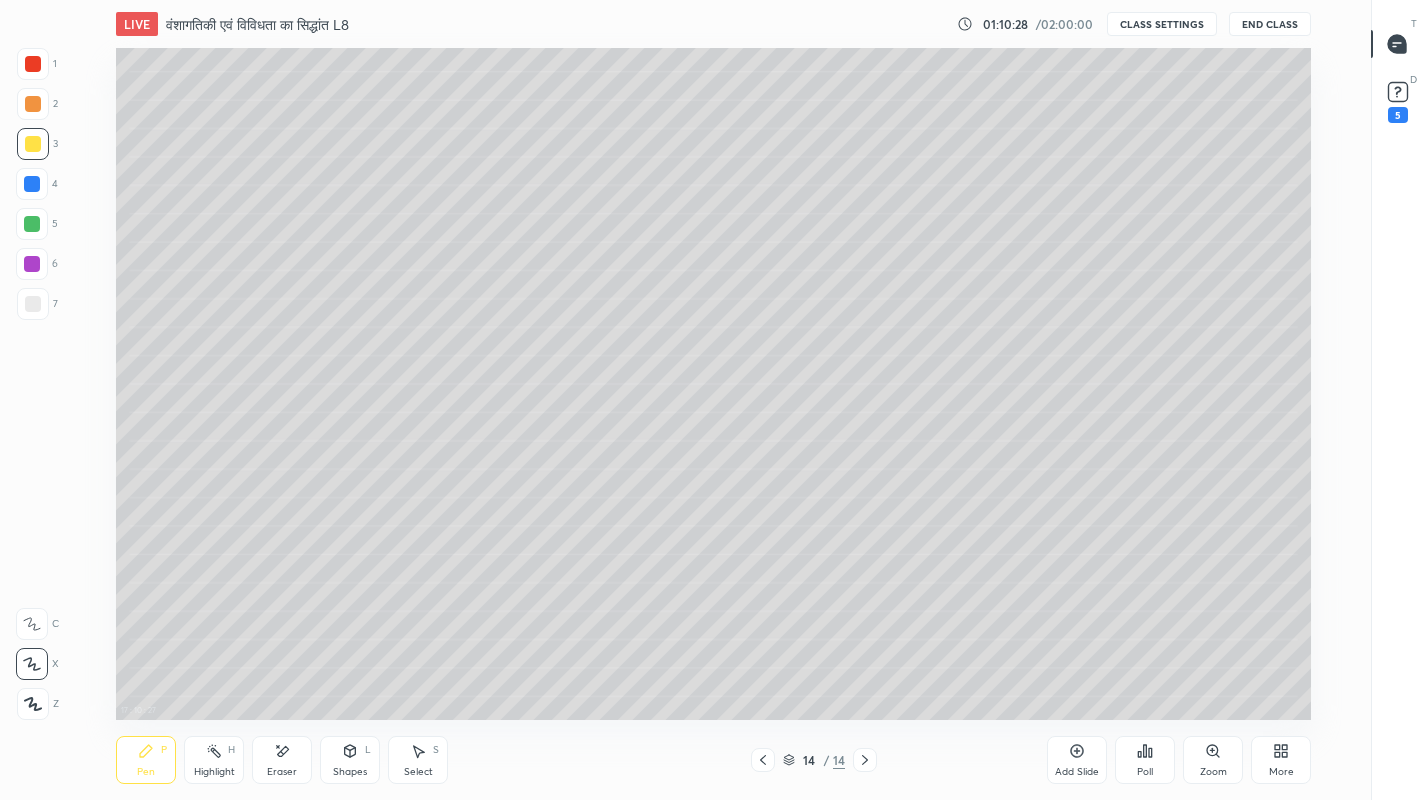click at bounding box center [33, 304] 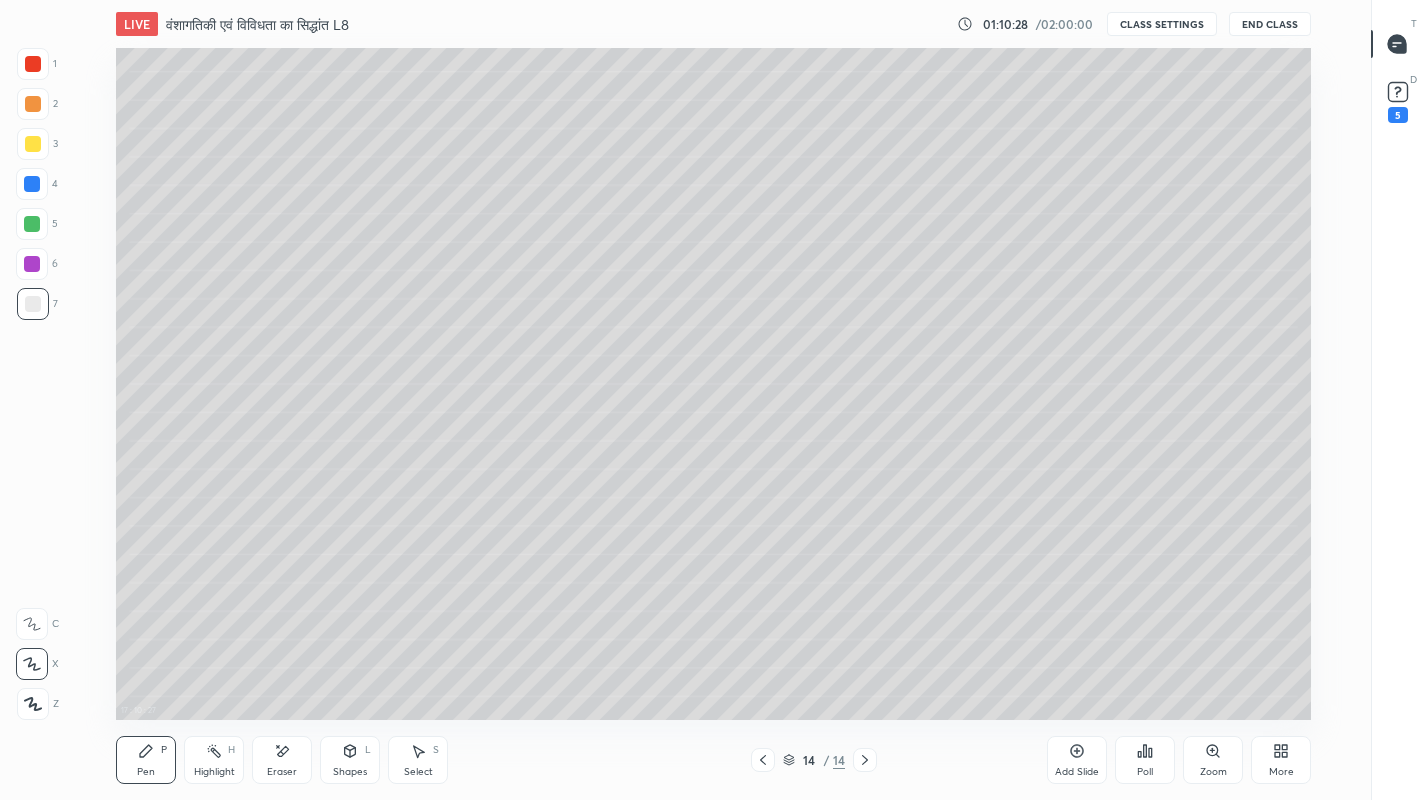 click at bounding box center [33, 144] 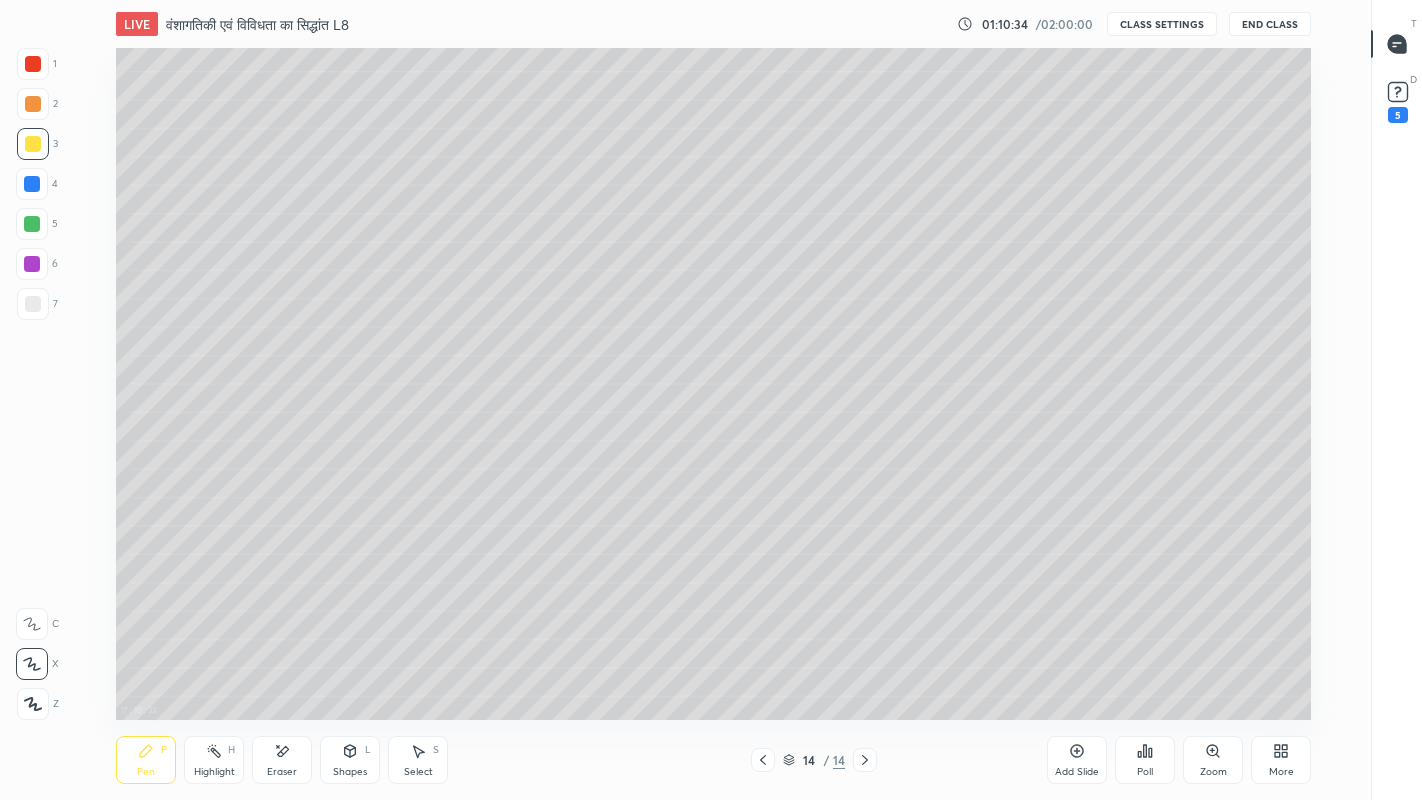 click on "More" at bounding box center (1281, 772) 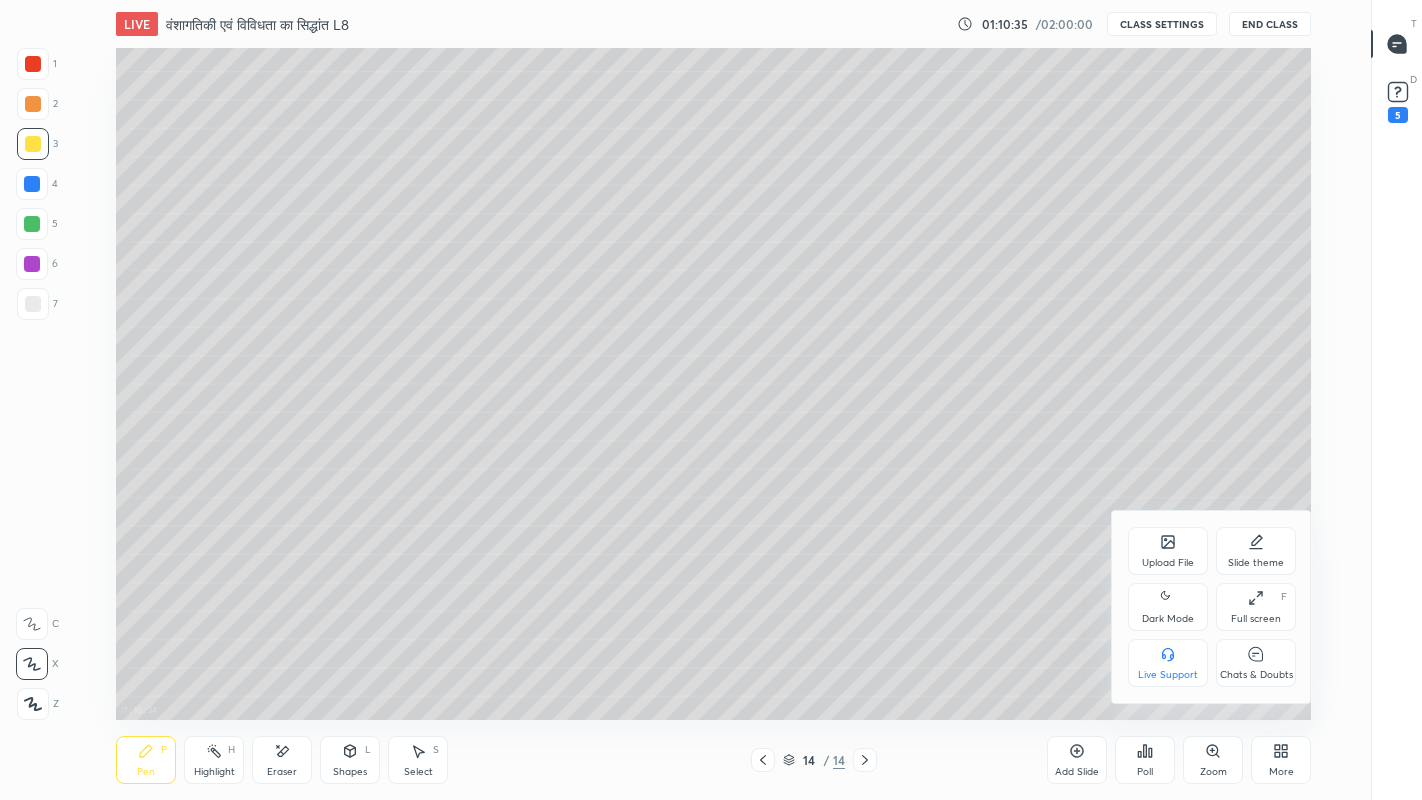 click on "Chats & Doubts" at bounding box center (1256, 663) 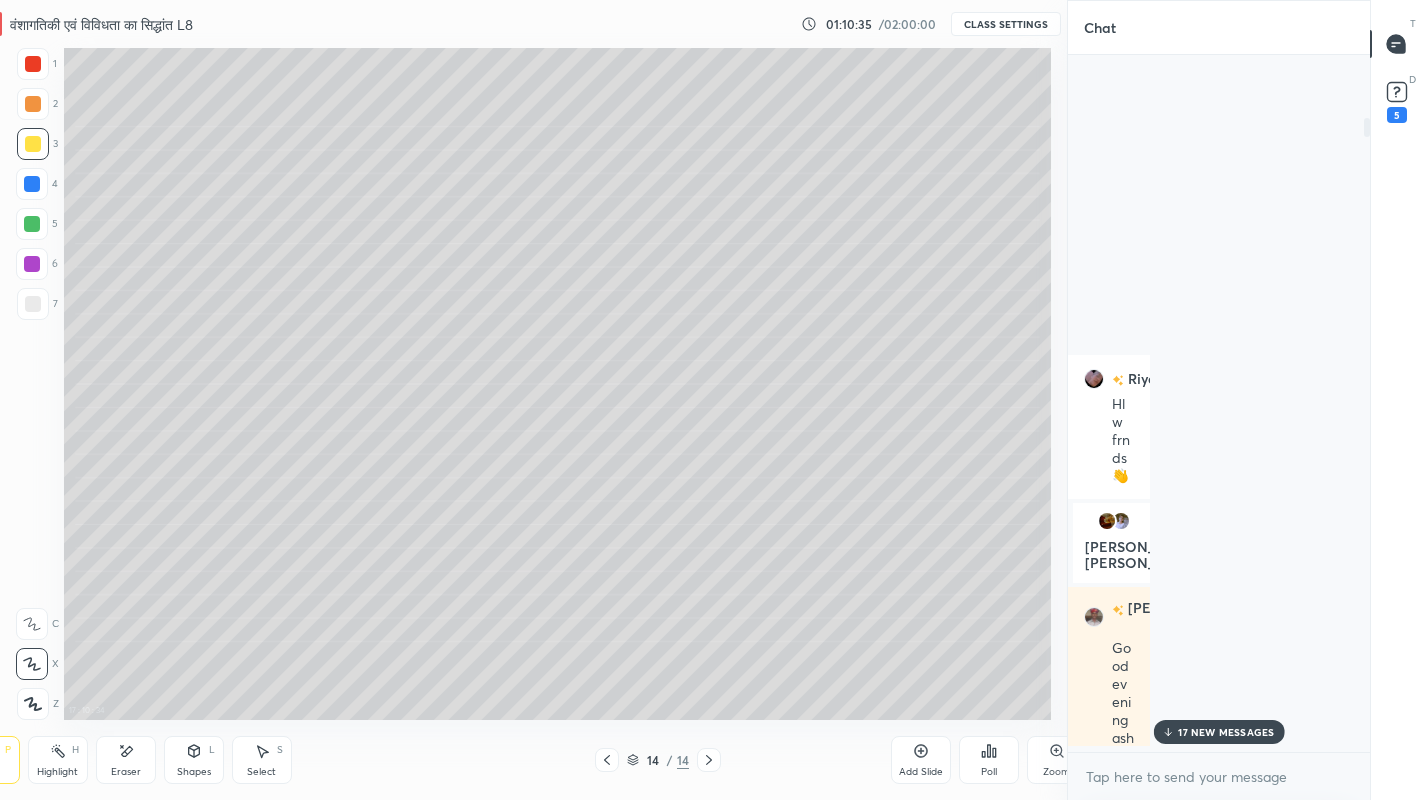 scroll, scrollTop: 672, scrollLeft: 1058, axis: both 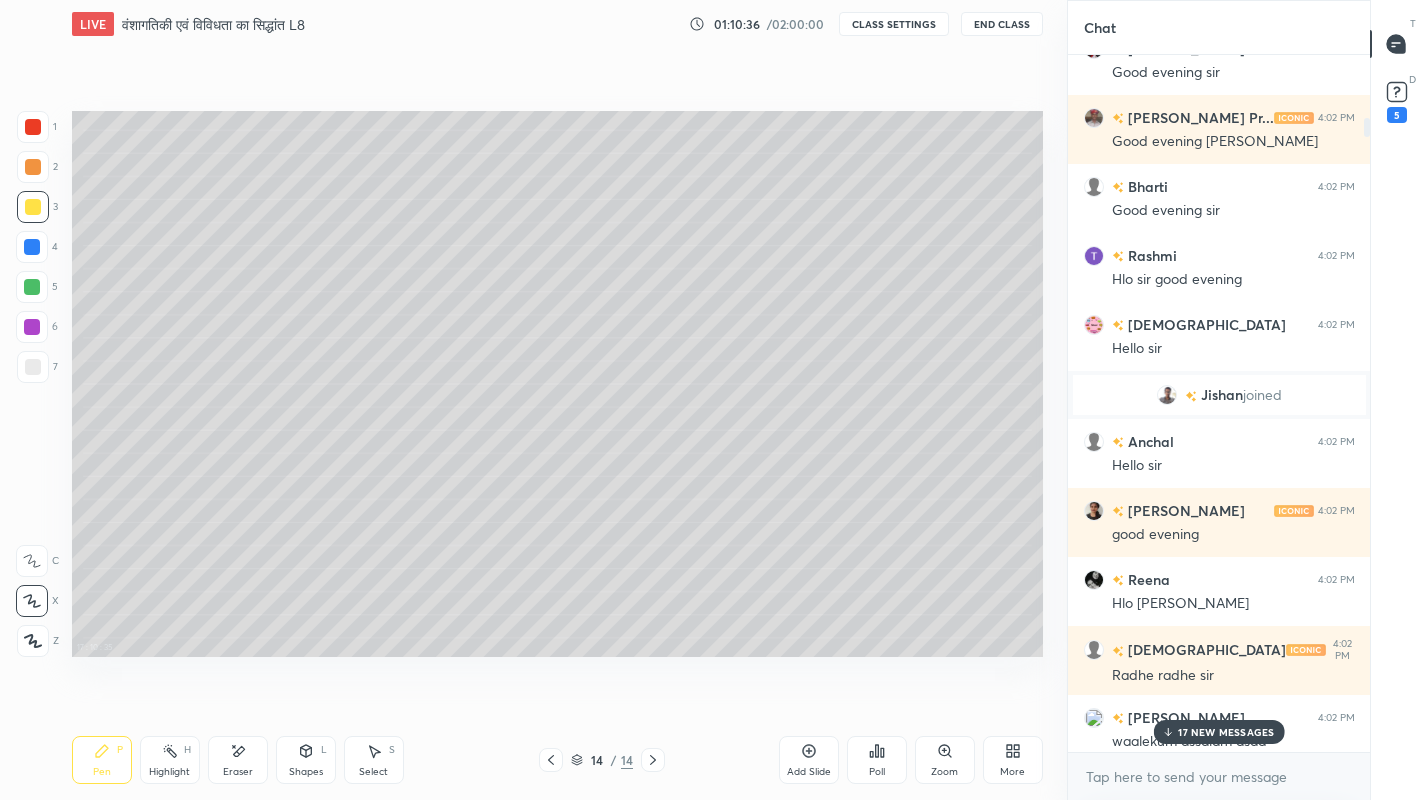 click on "17 NEW MESSAGES" at bounding box center (1226, 732) 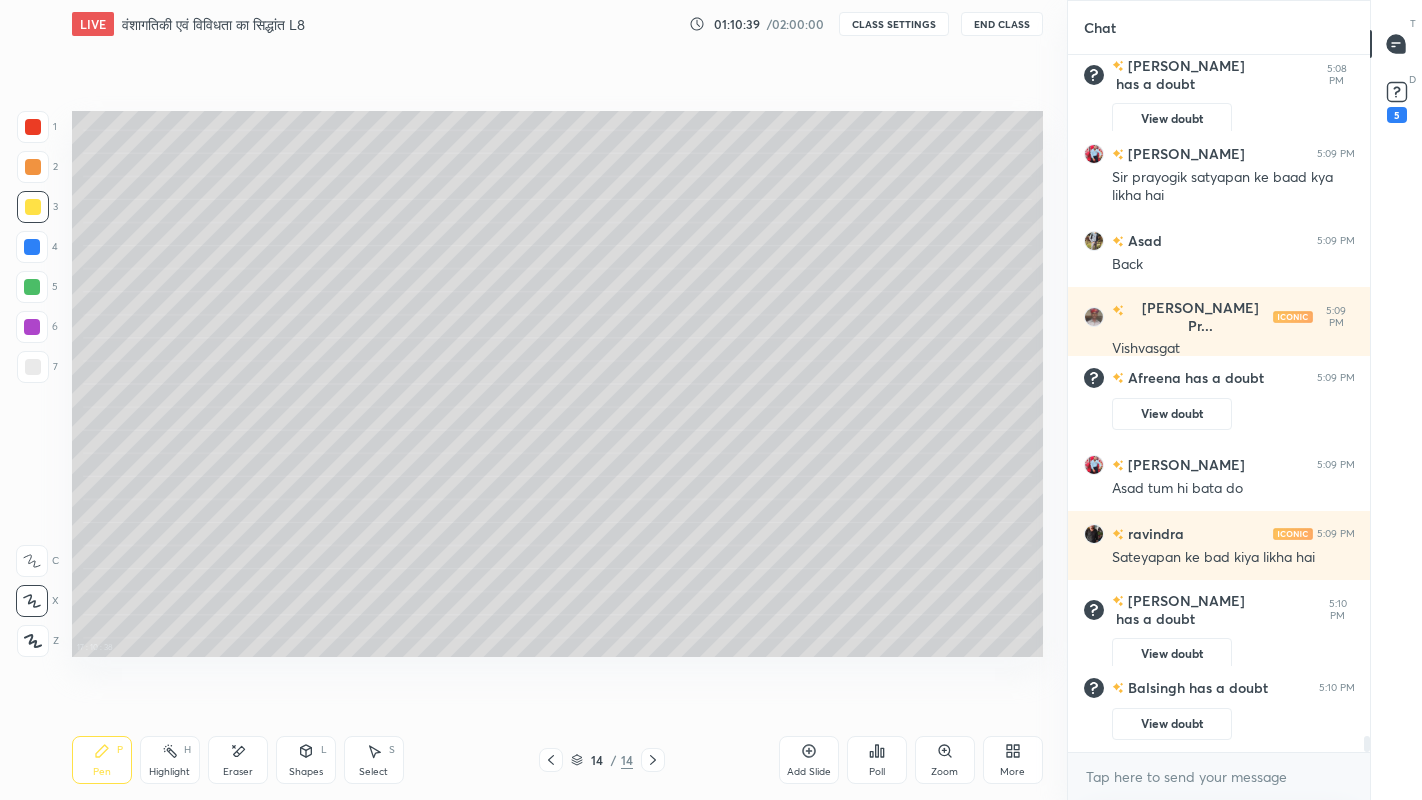 scroll, scrollTop: 29212, scrollLeft: 0, axis: vertical 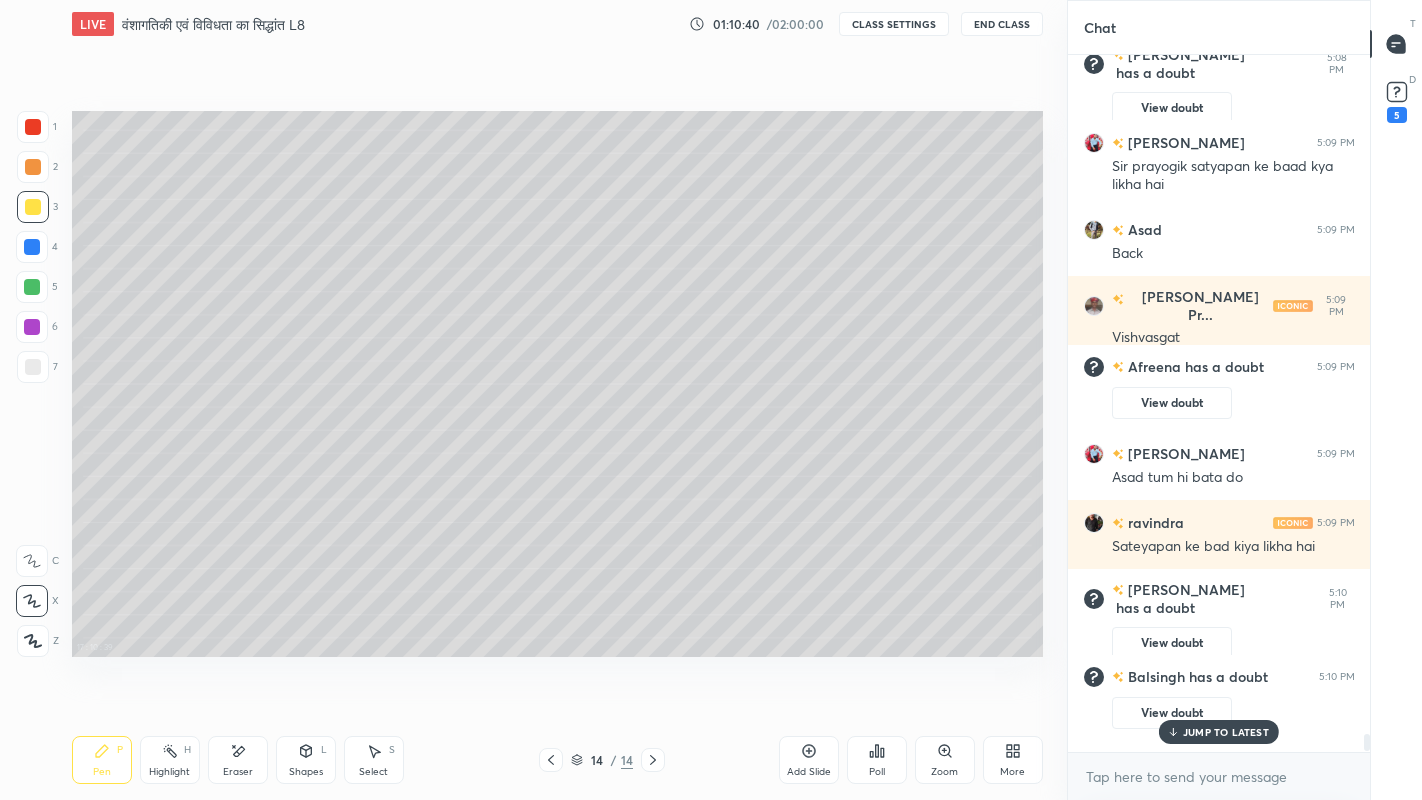 click 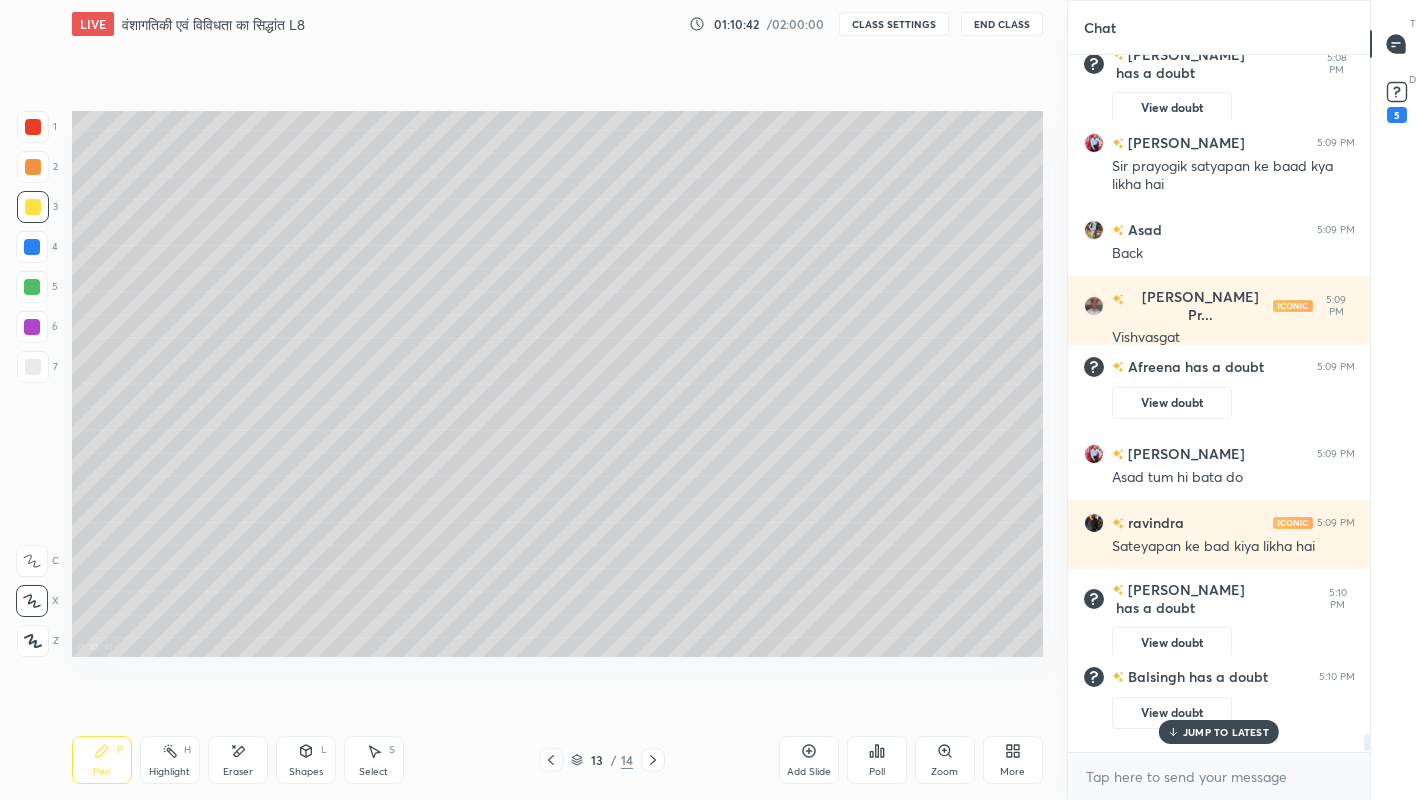 click at bounding box center [653, 760] 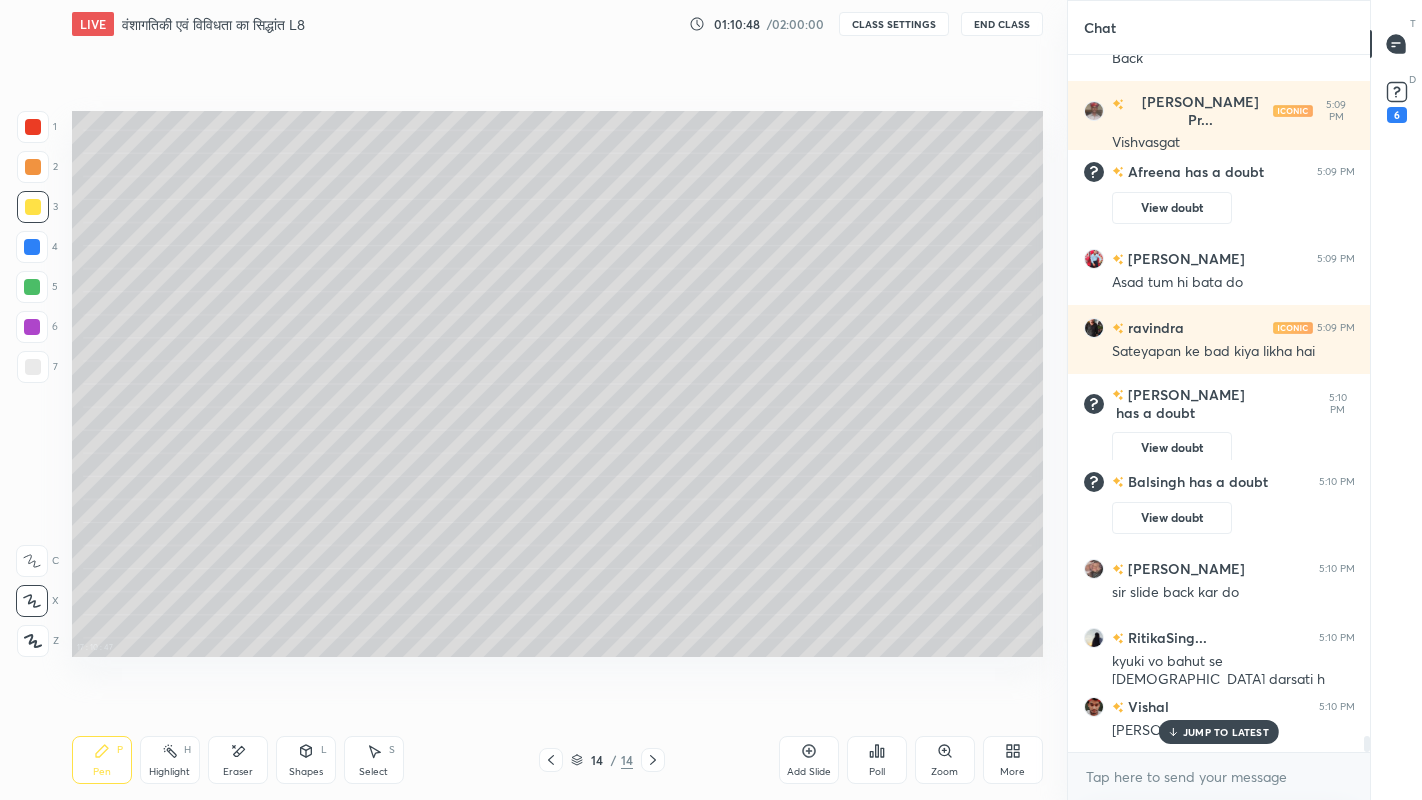 scroll, scrollTop: 29494, scrollLeft: 0, axis: vertical 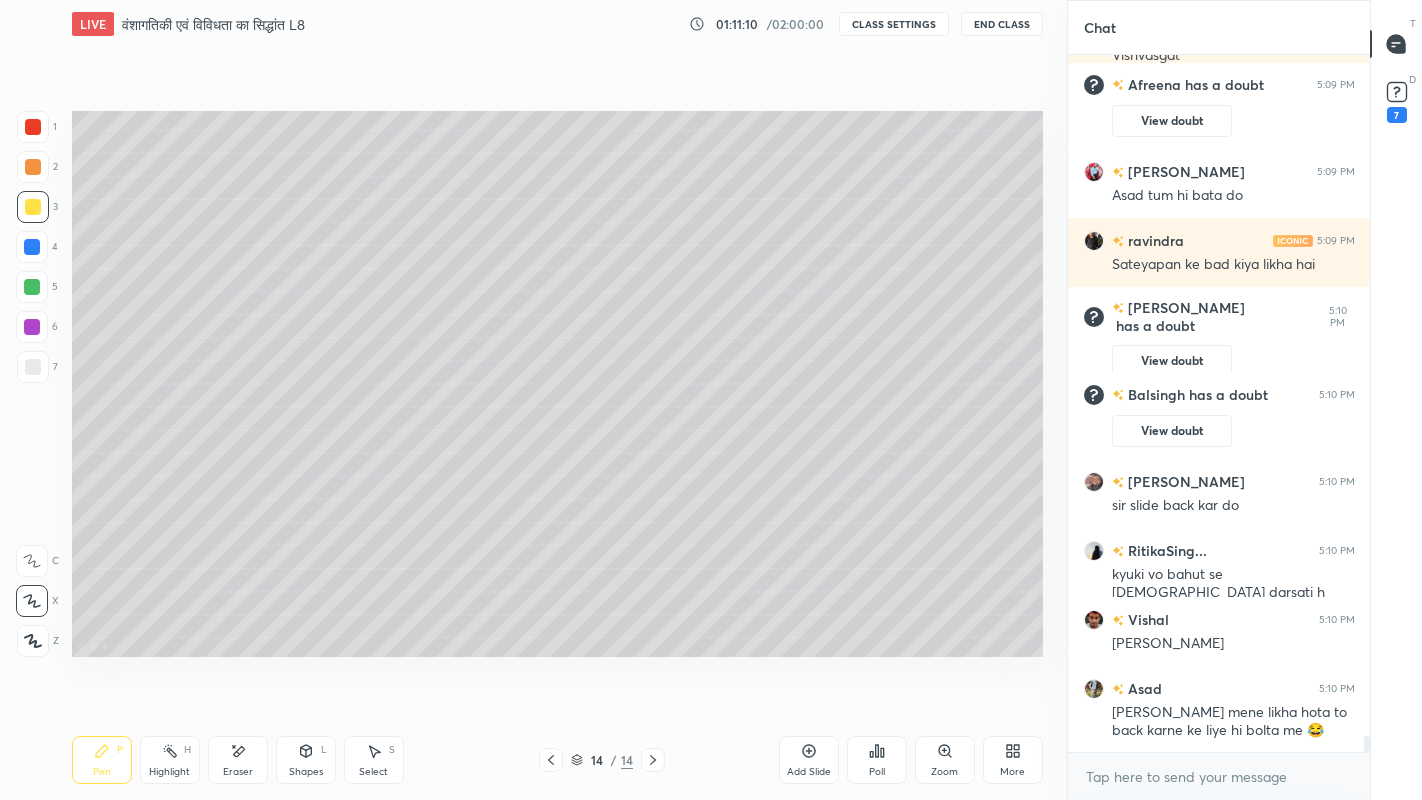 click on "More" at bounding box center (1012, 772) 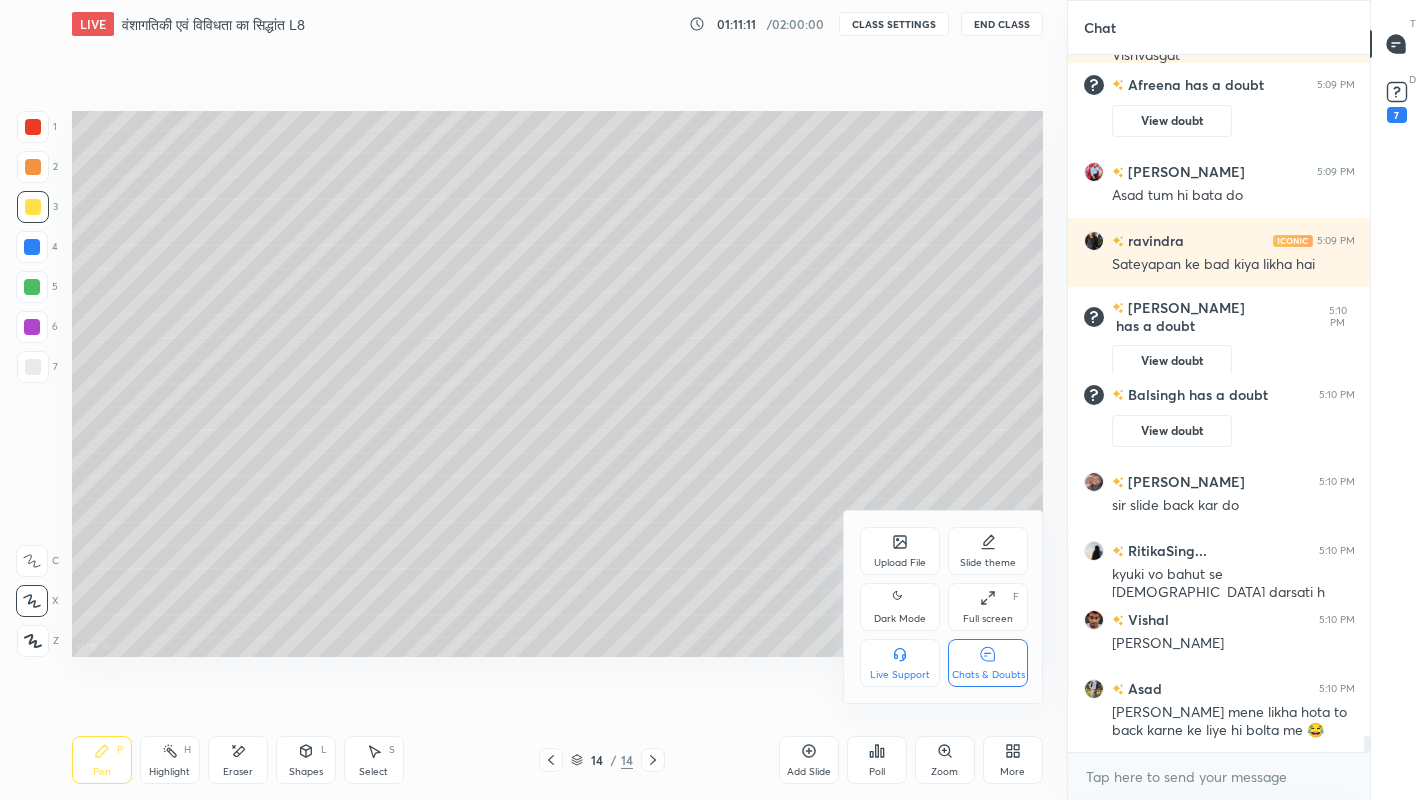 click 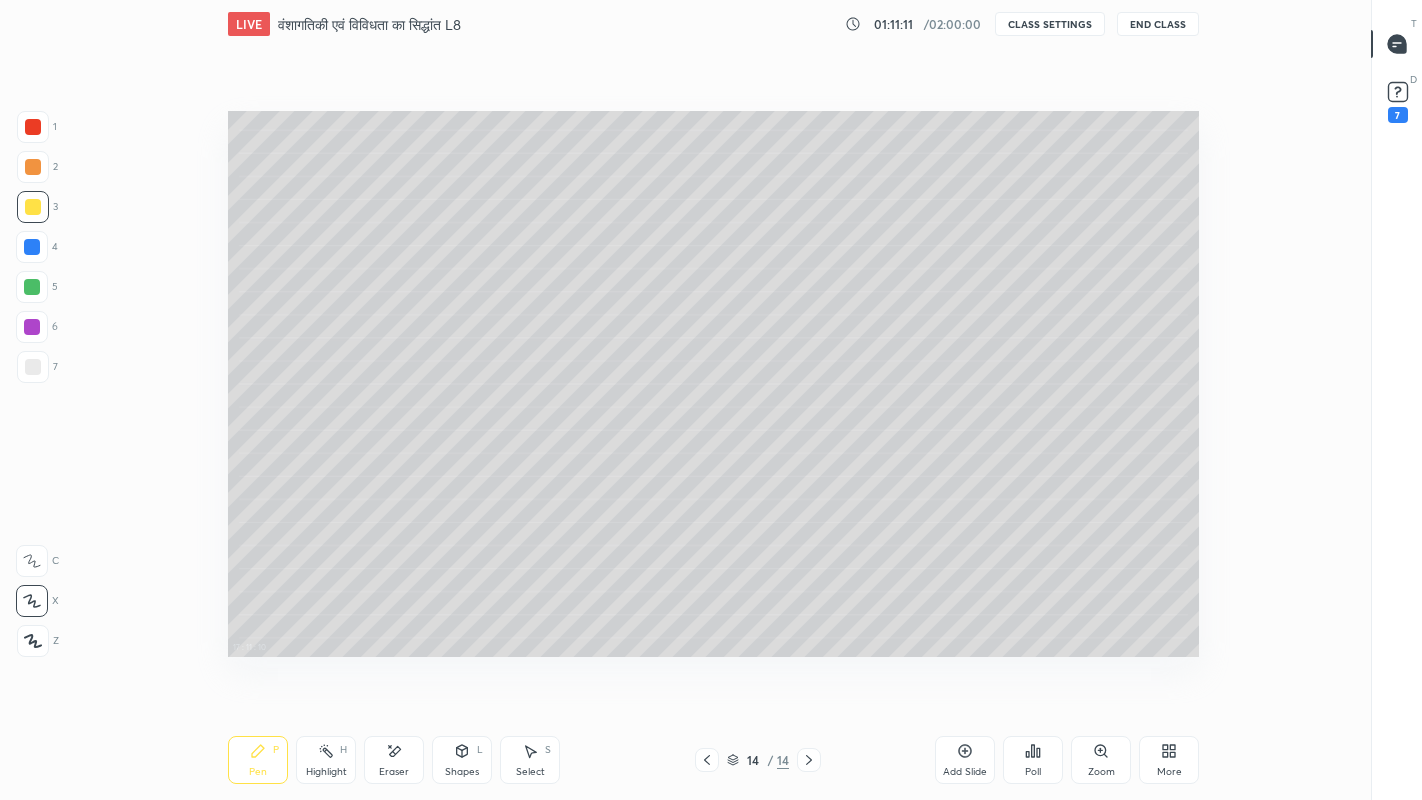 scroll, scrollTop: 6, scrollLeft: 6, axis: both 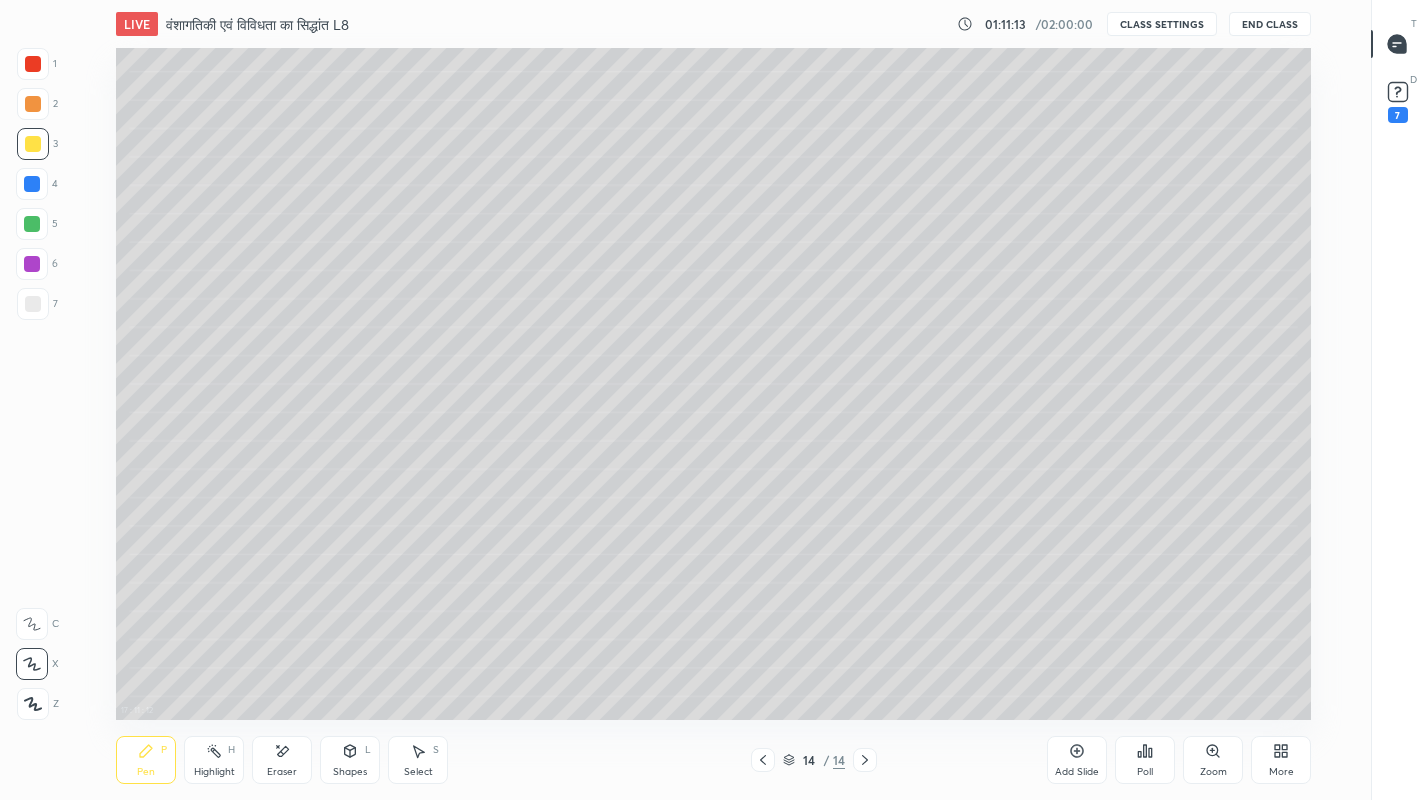 click at bounding box center (33, 304) 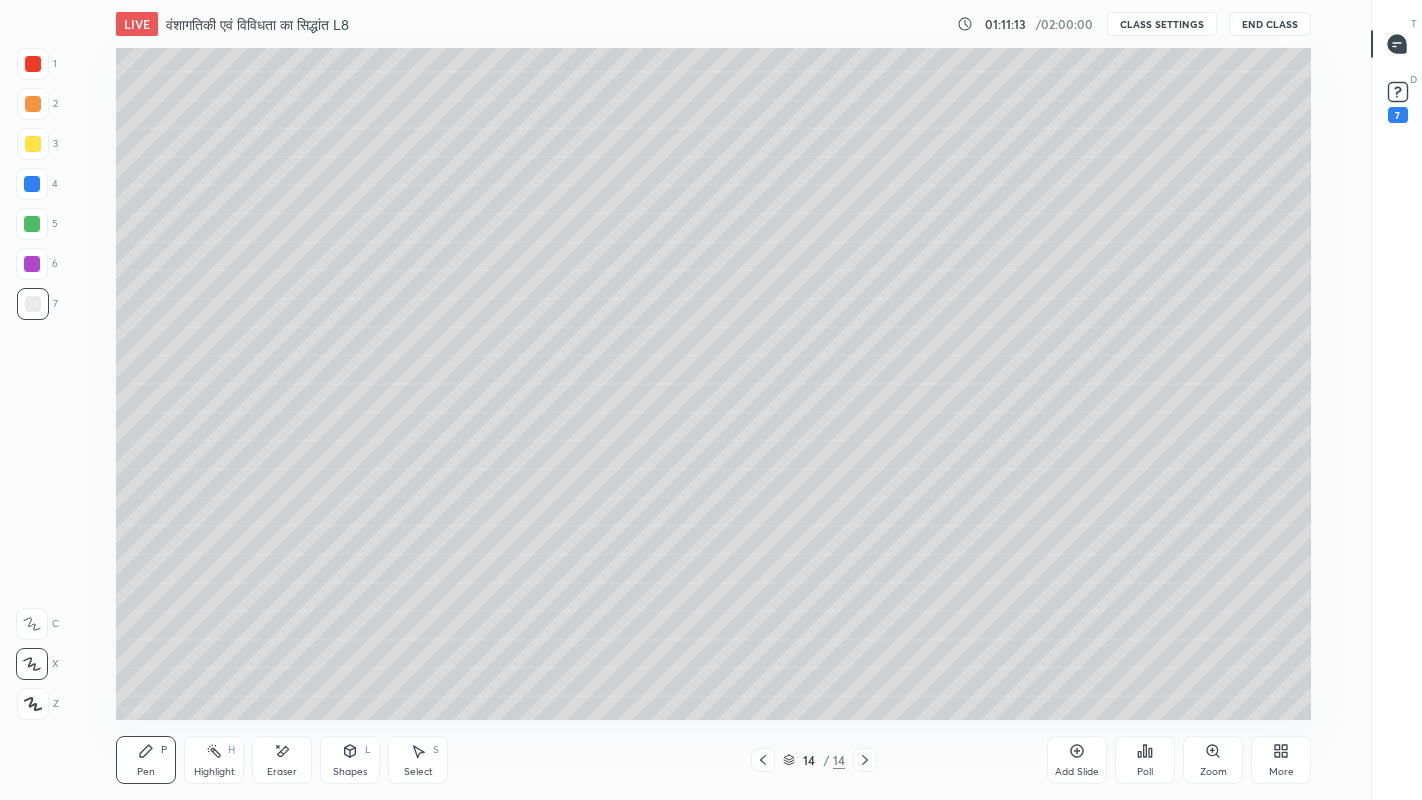 click at bounding box center (33, 144) 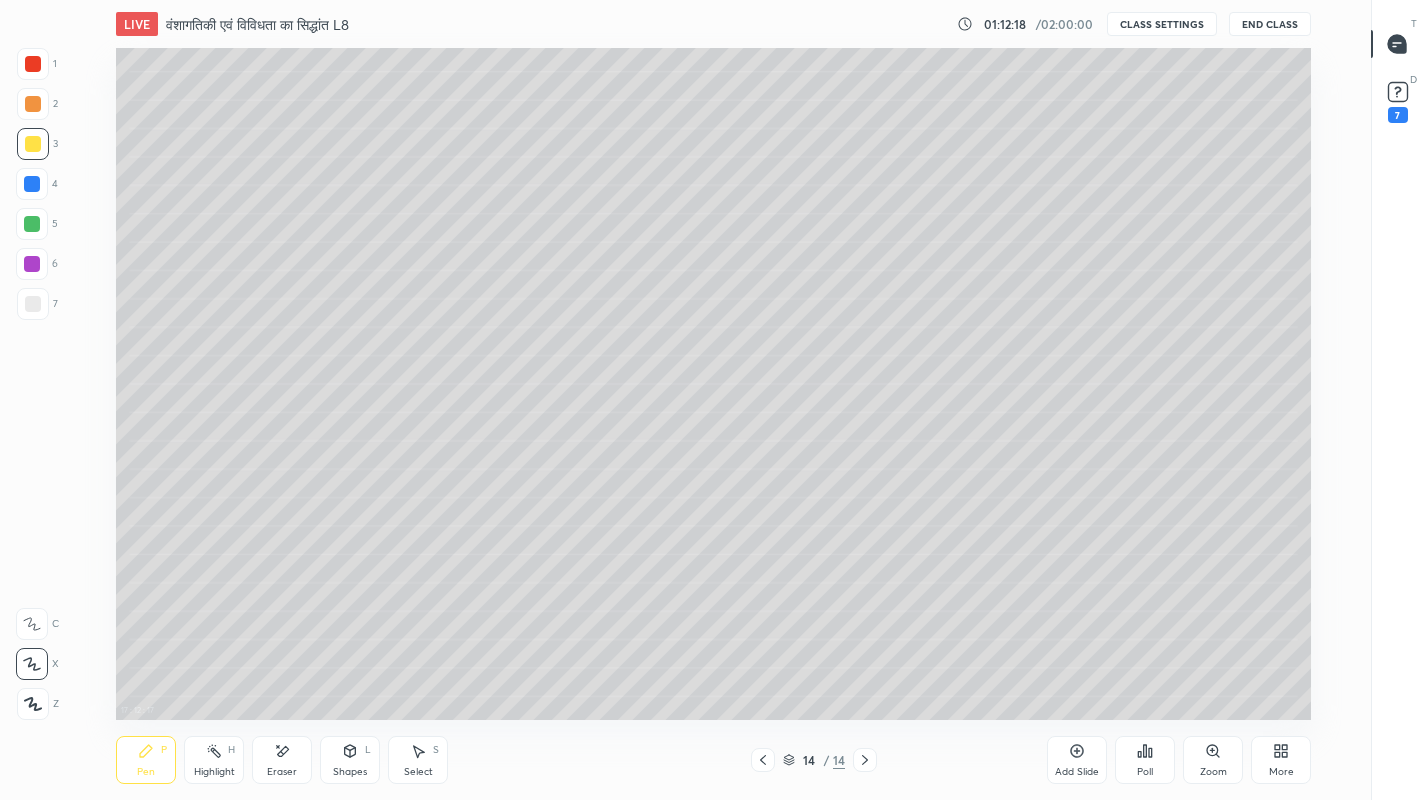 click on "Eraser" at bounding box center [282, 772] 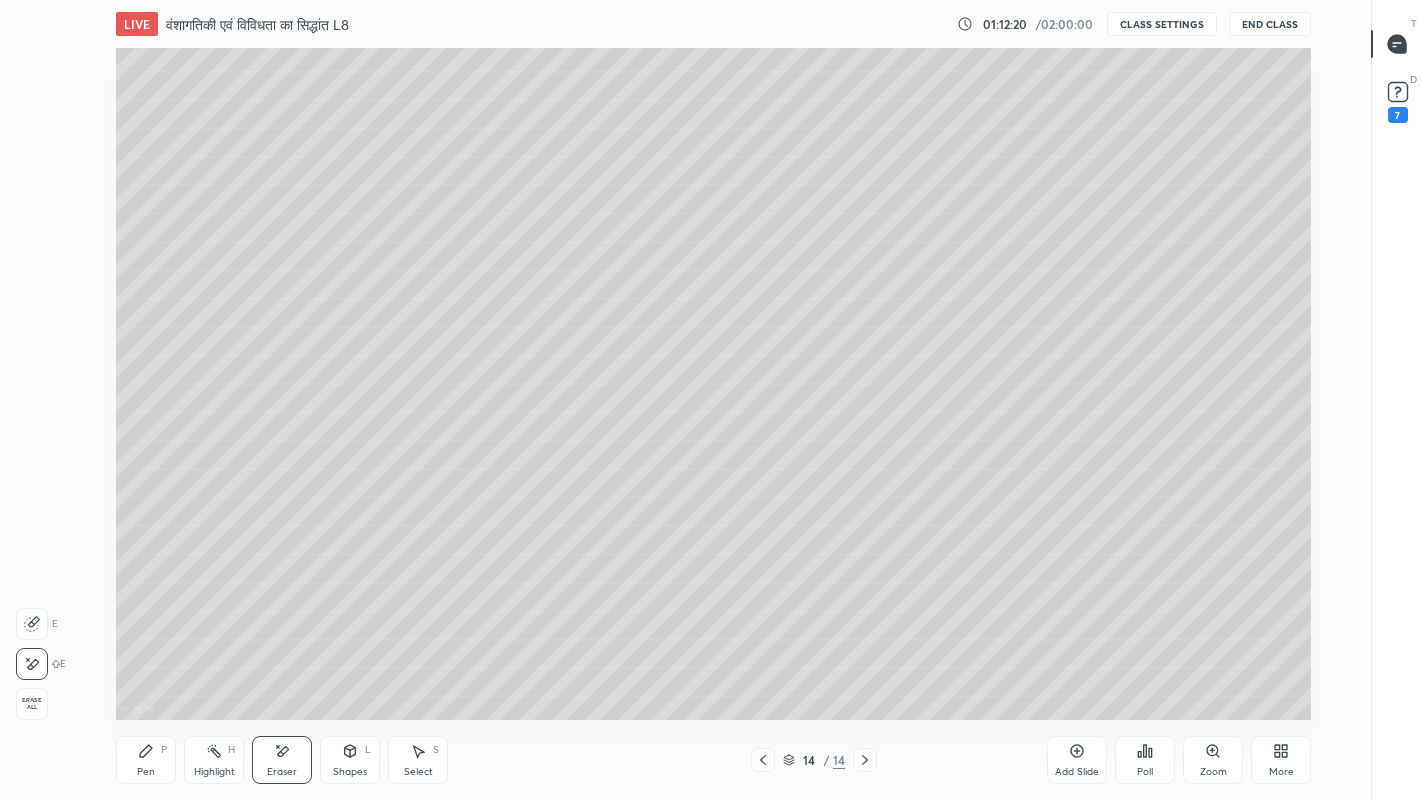 click on "Pen P" at bounding box center (146, 760) 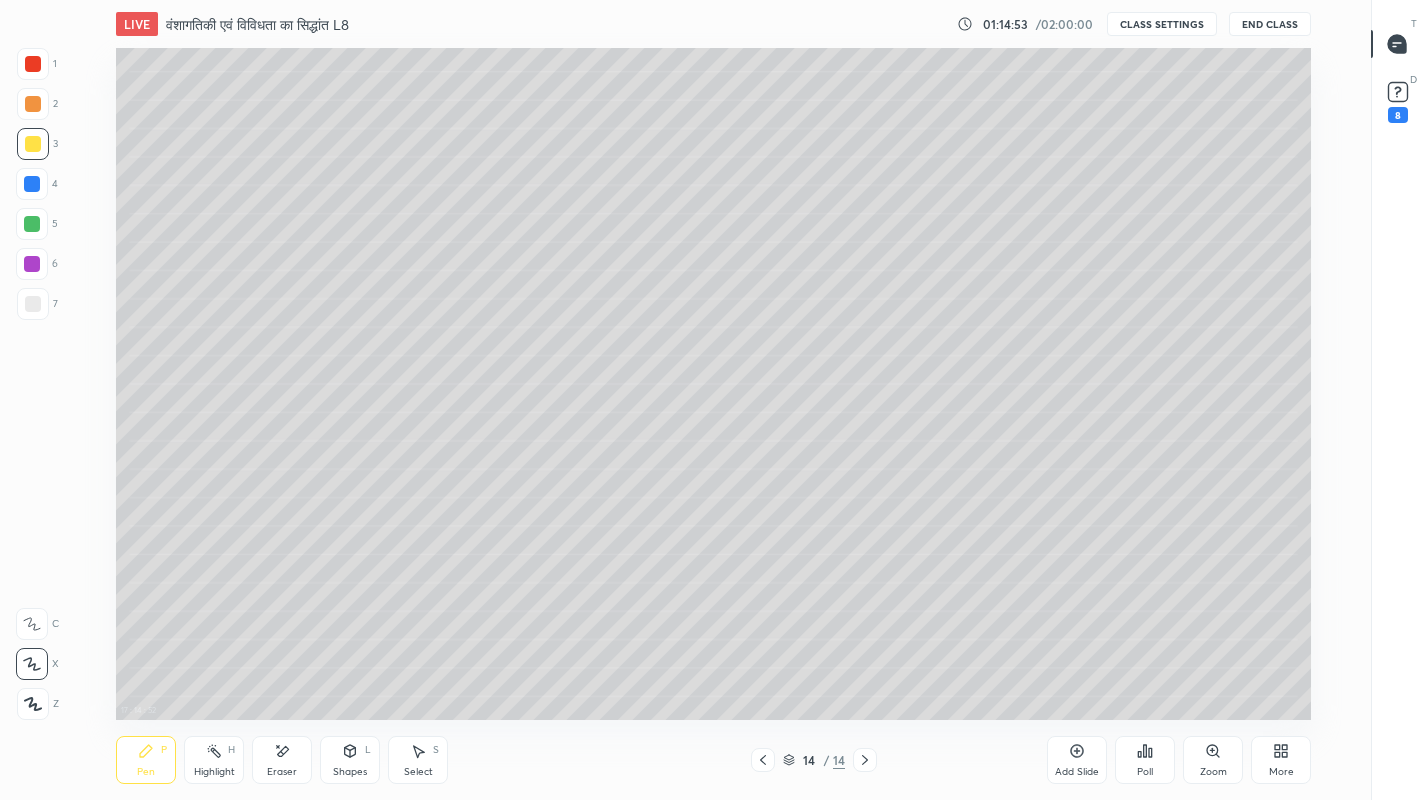 click at bounding box center (33, 304) 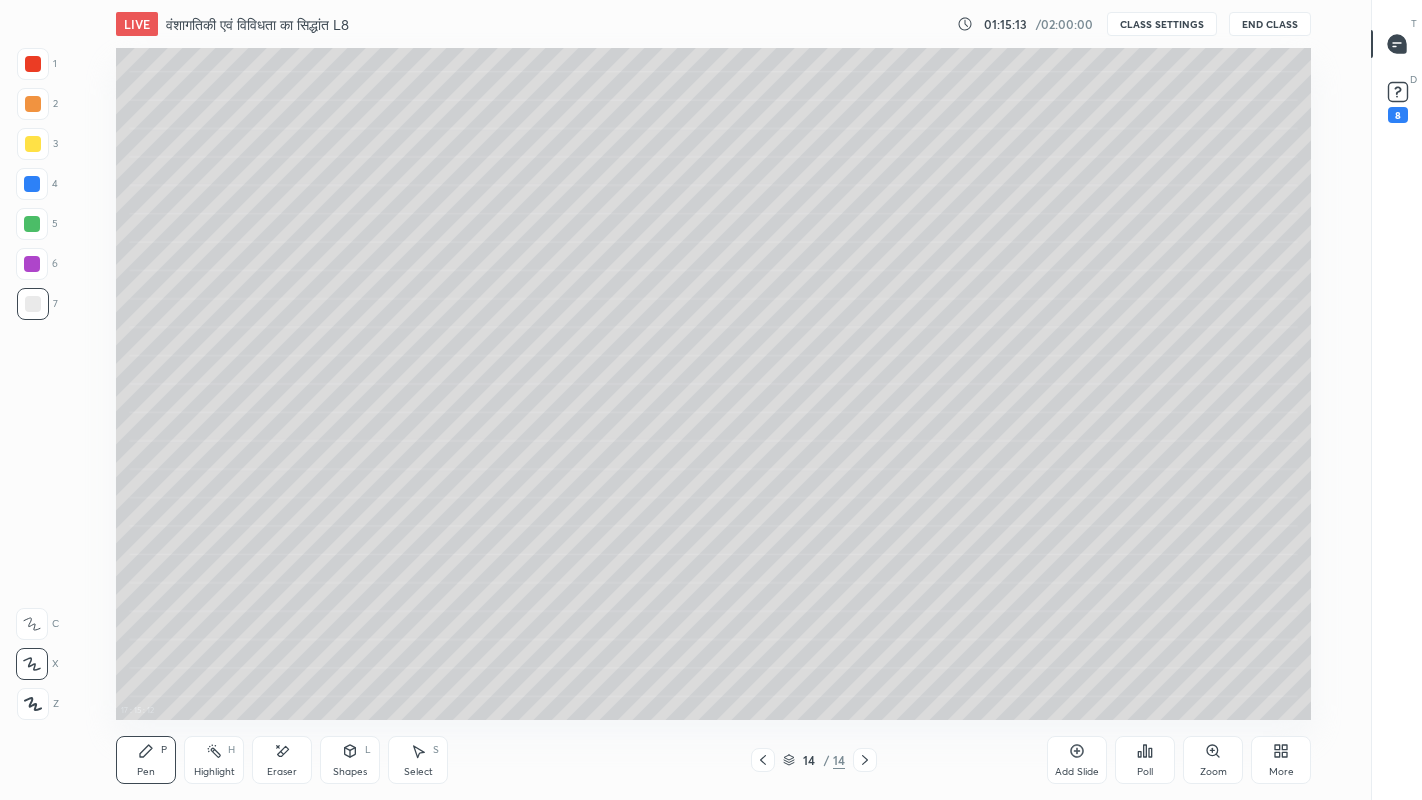 click on "Eraser" at bounding box center [282, 772] 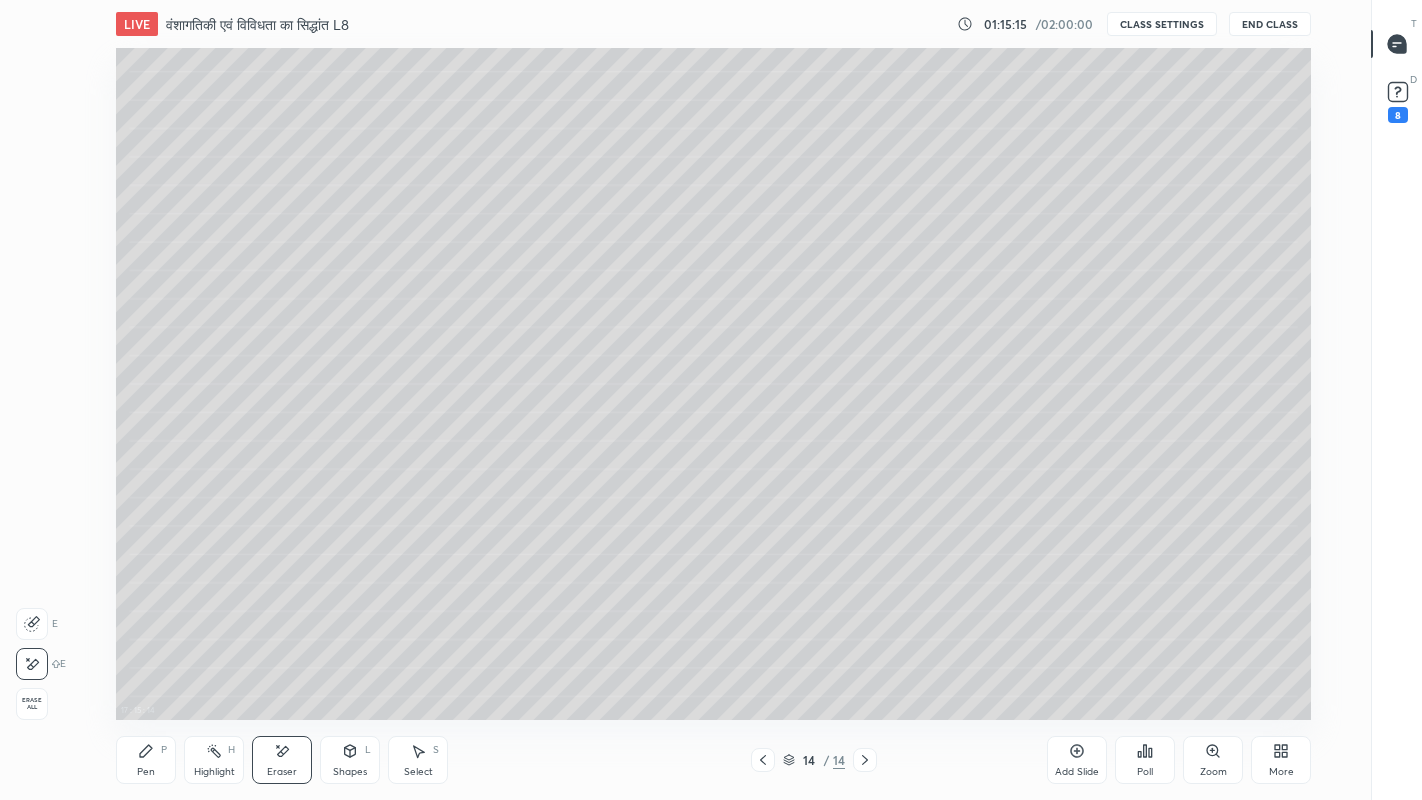click on "Pen P" at bounding box center [146, 760] 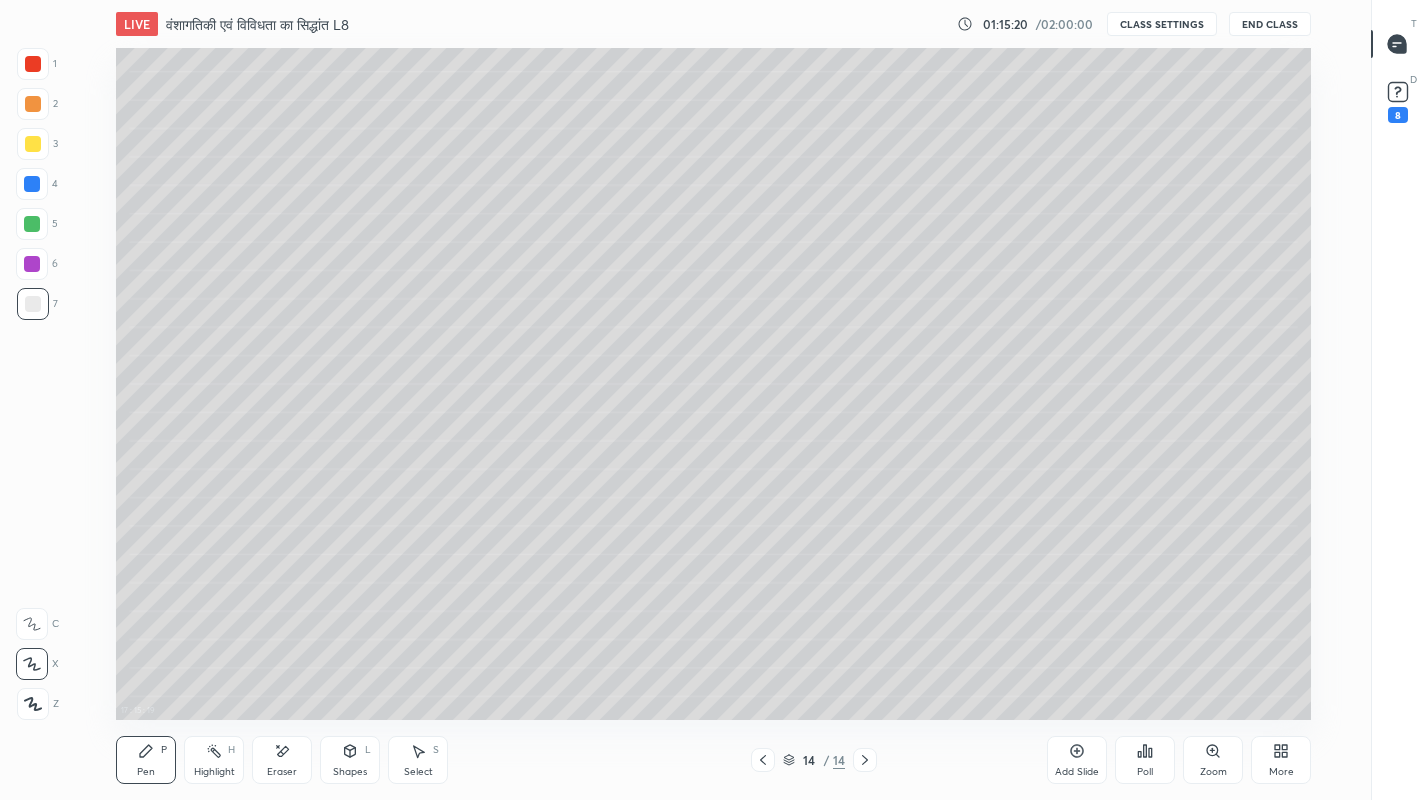 click on "More" at bounding box center [1281, 760] 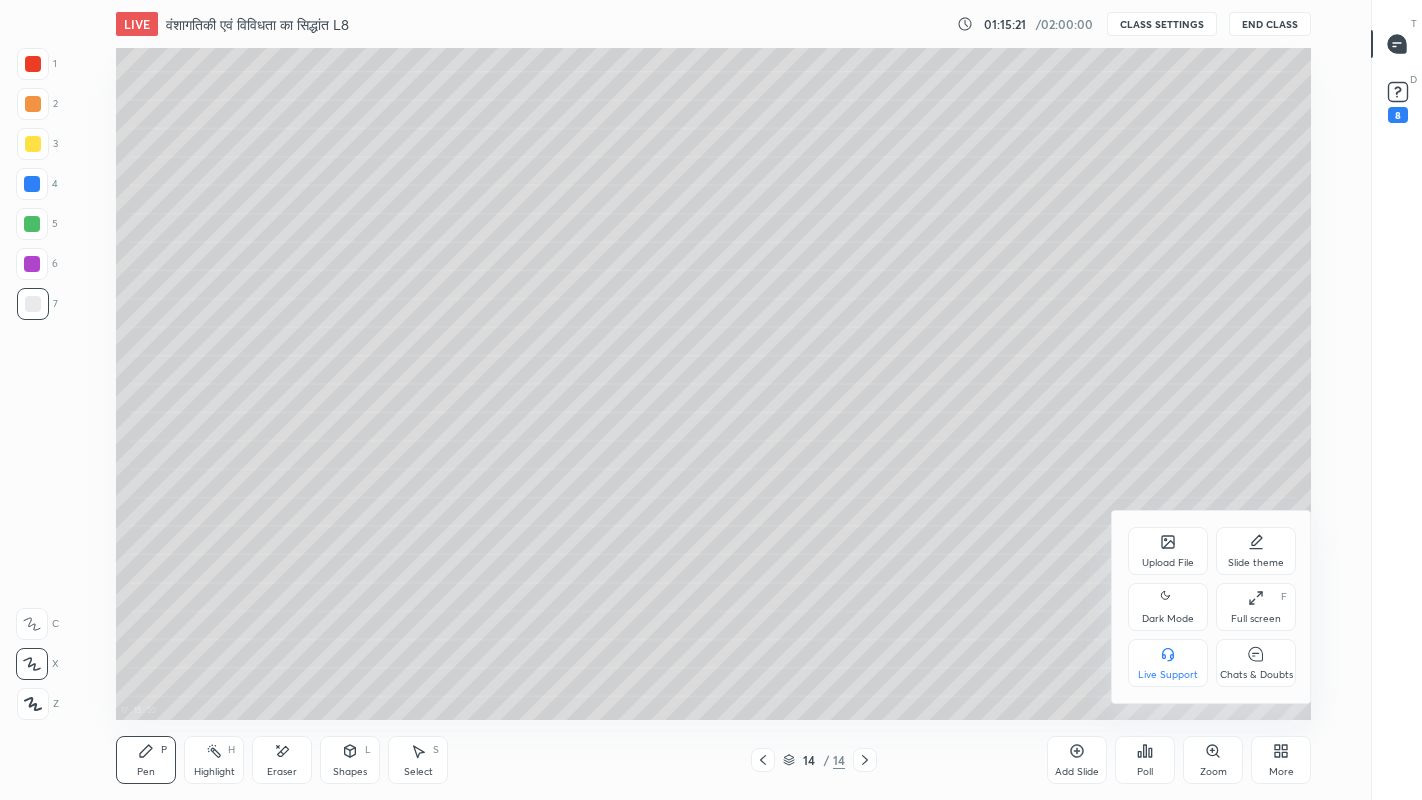 click on "Chats & Doubts" at bounding box center [1256, 663] 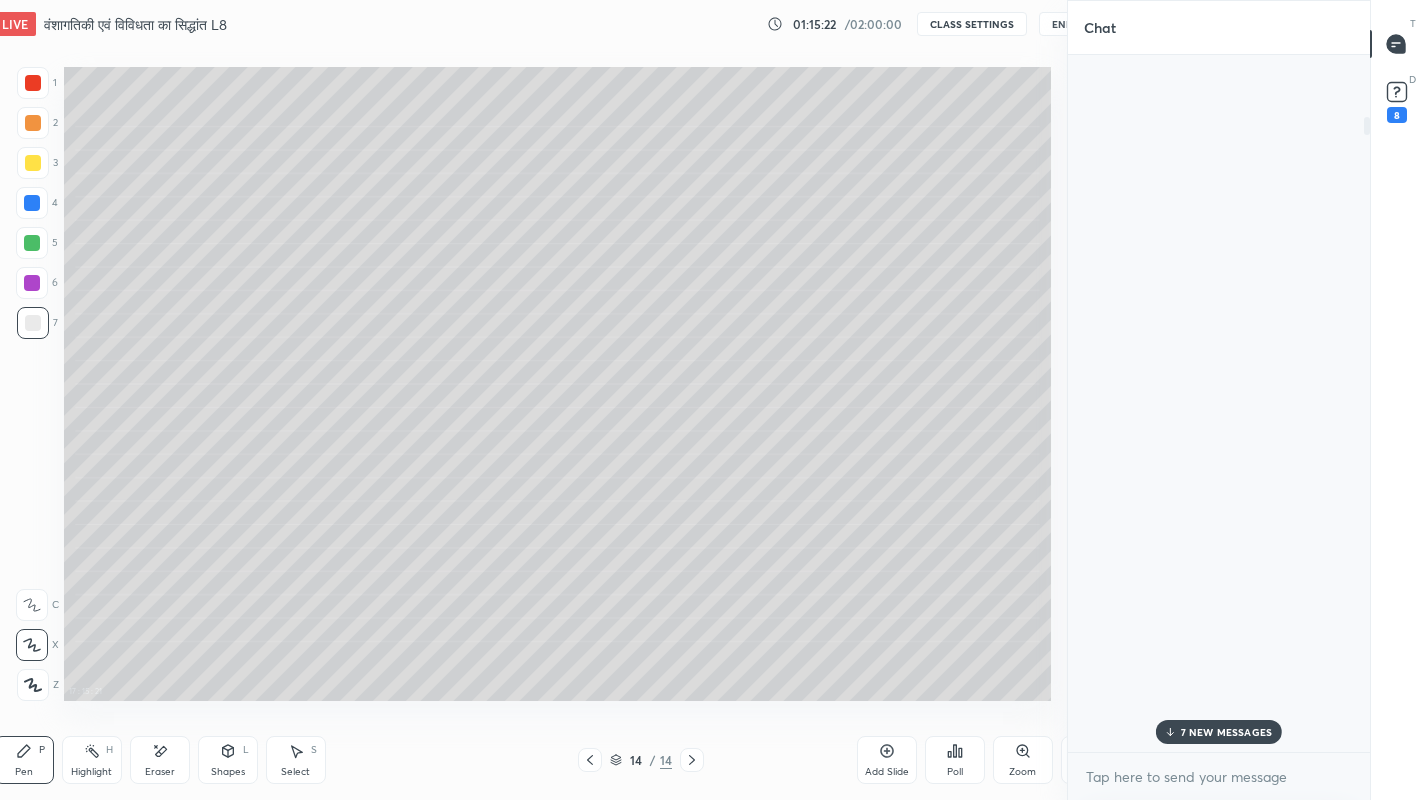 scroll, scrollTop: 672, scrollLeft: 1044, axis: both 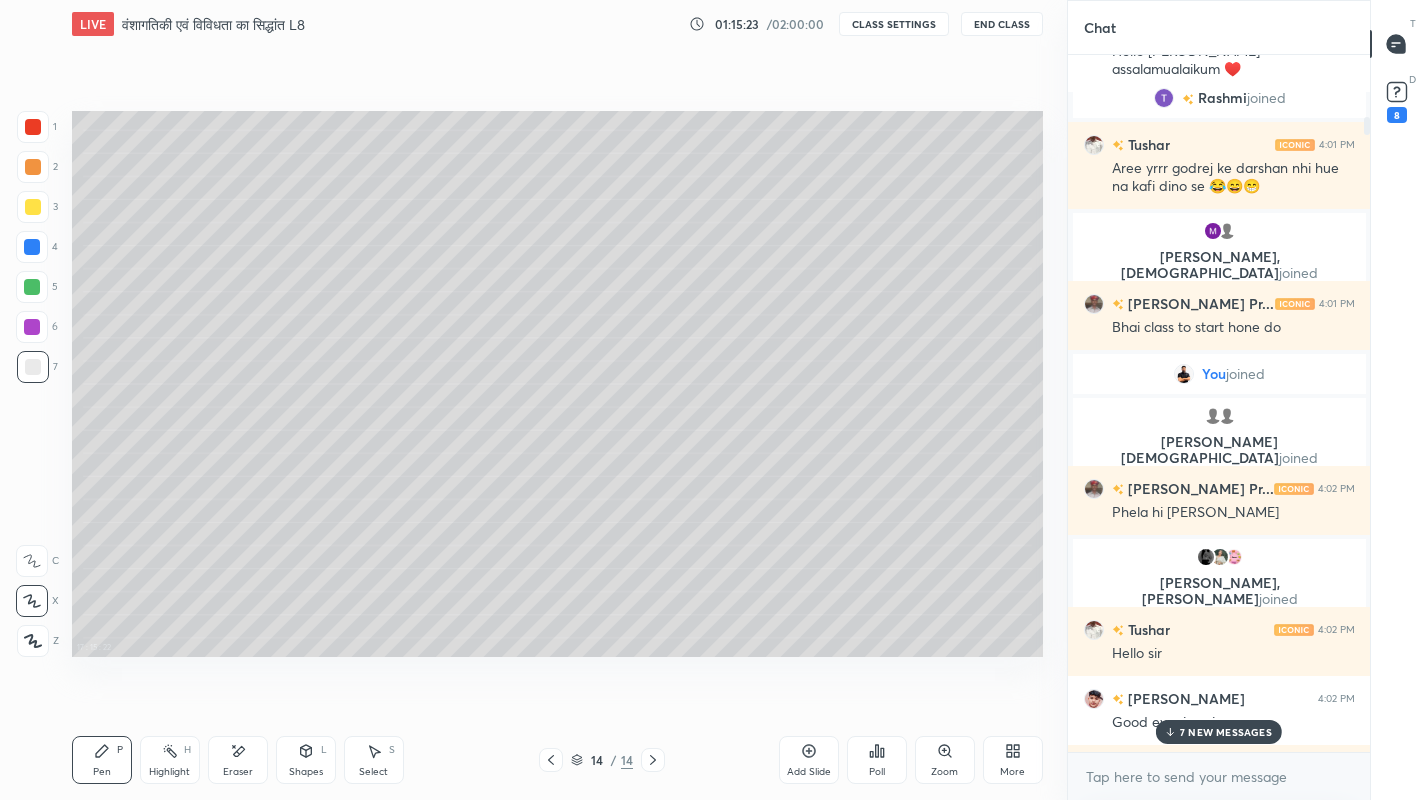 click on "7 NEW MESSAGES" at bounding box center [1219, 732] 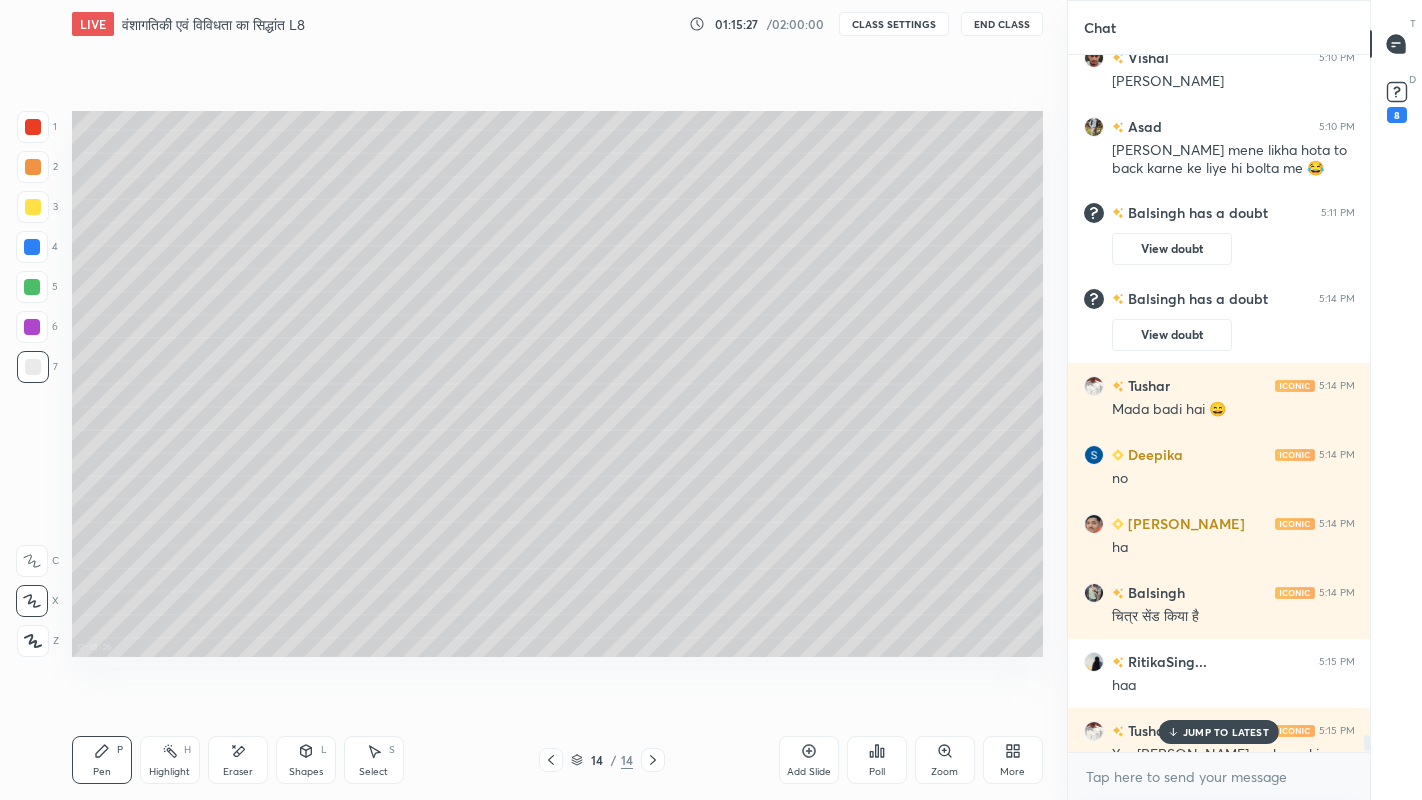 scroll, scrollTop: 30887, scrollLeft: 0, axis: vertical 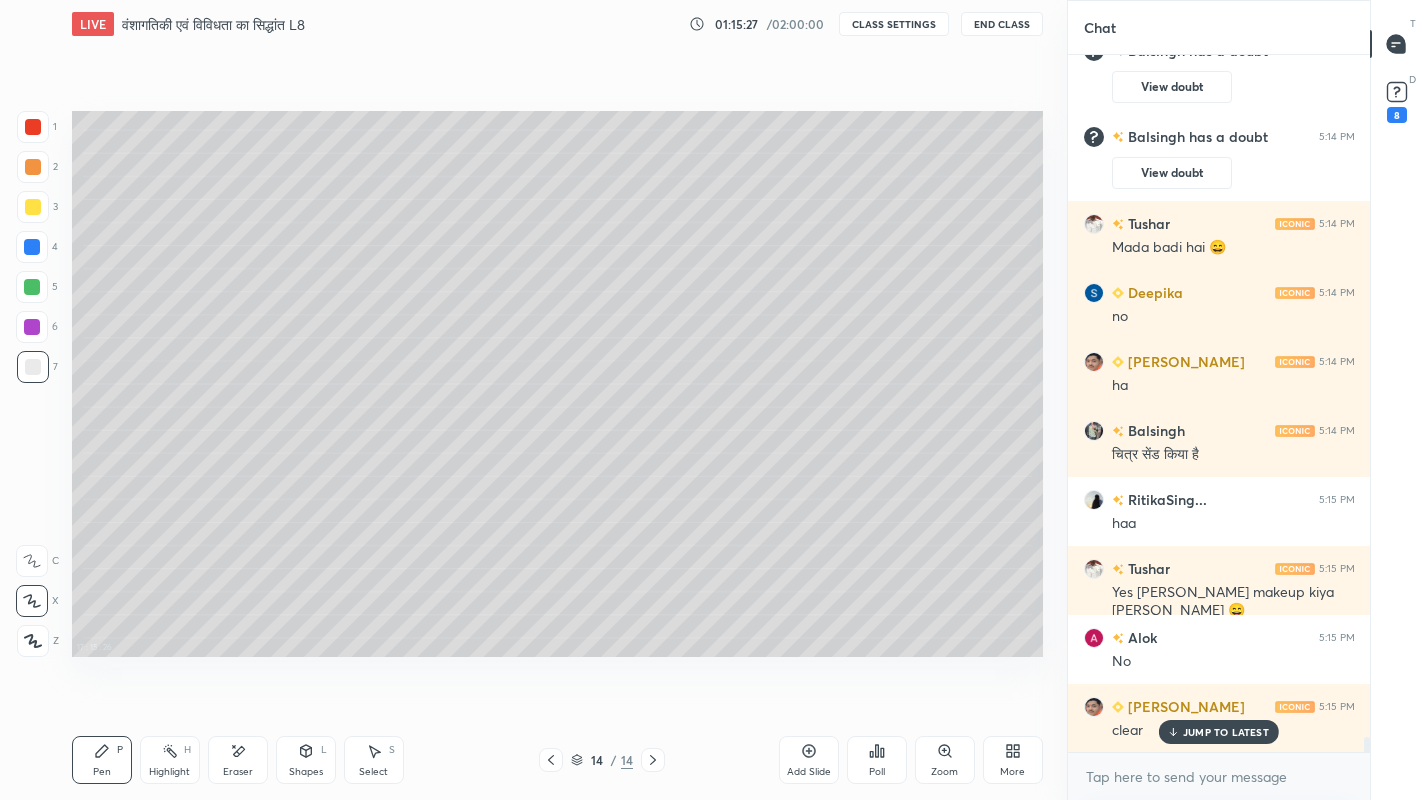 click on "JUMP TO LATEST" at bounding box center [1226, 732] 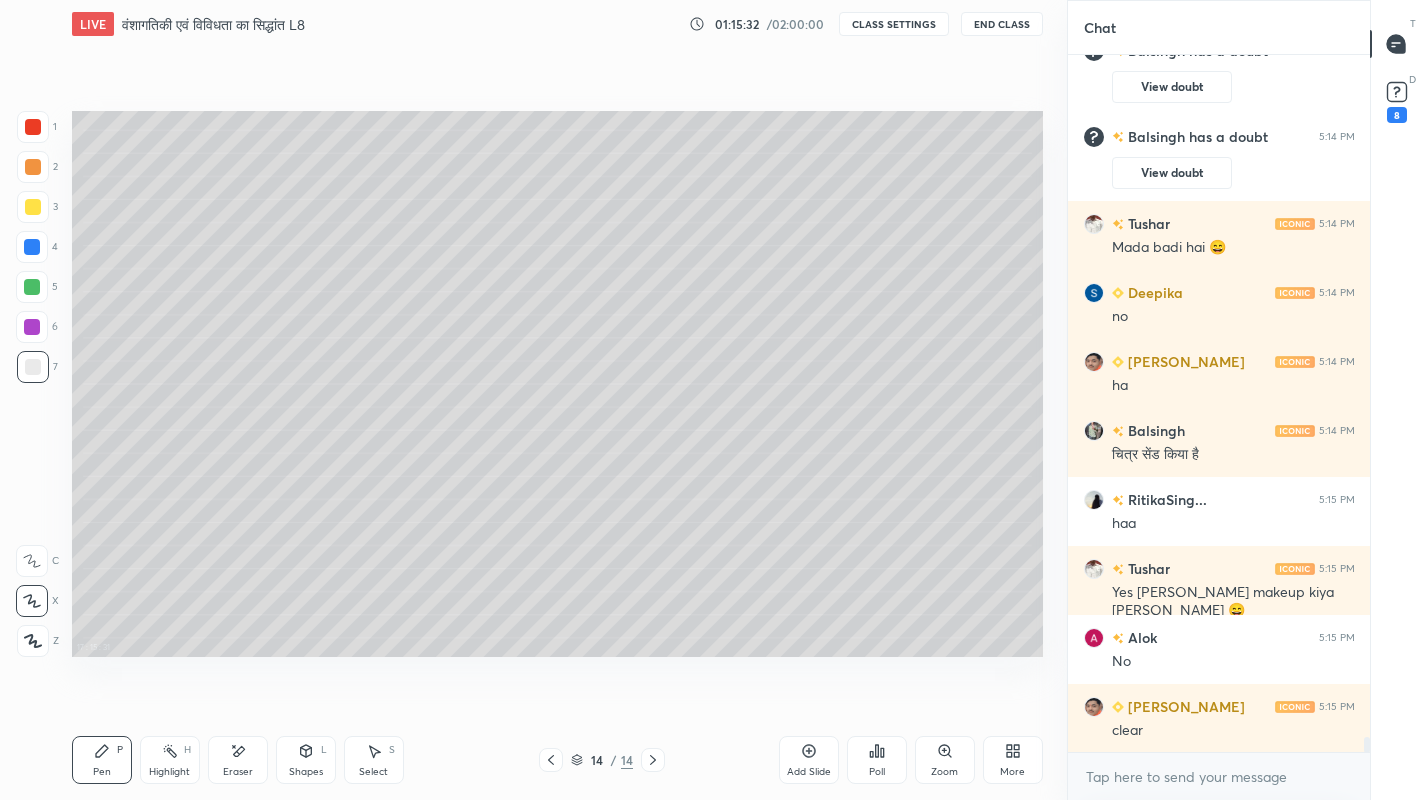 click 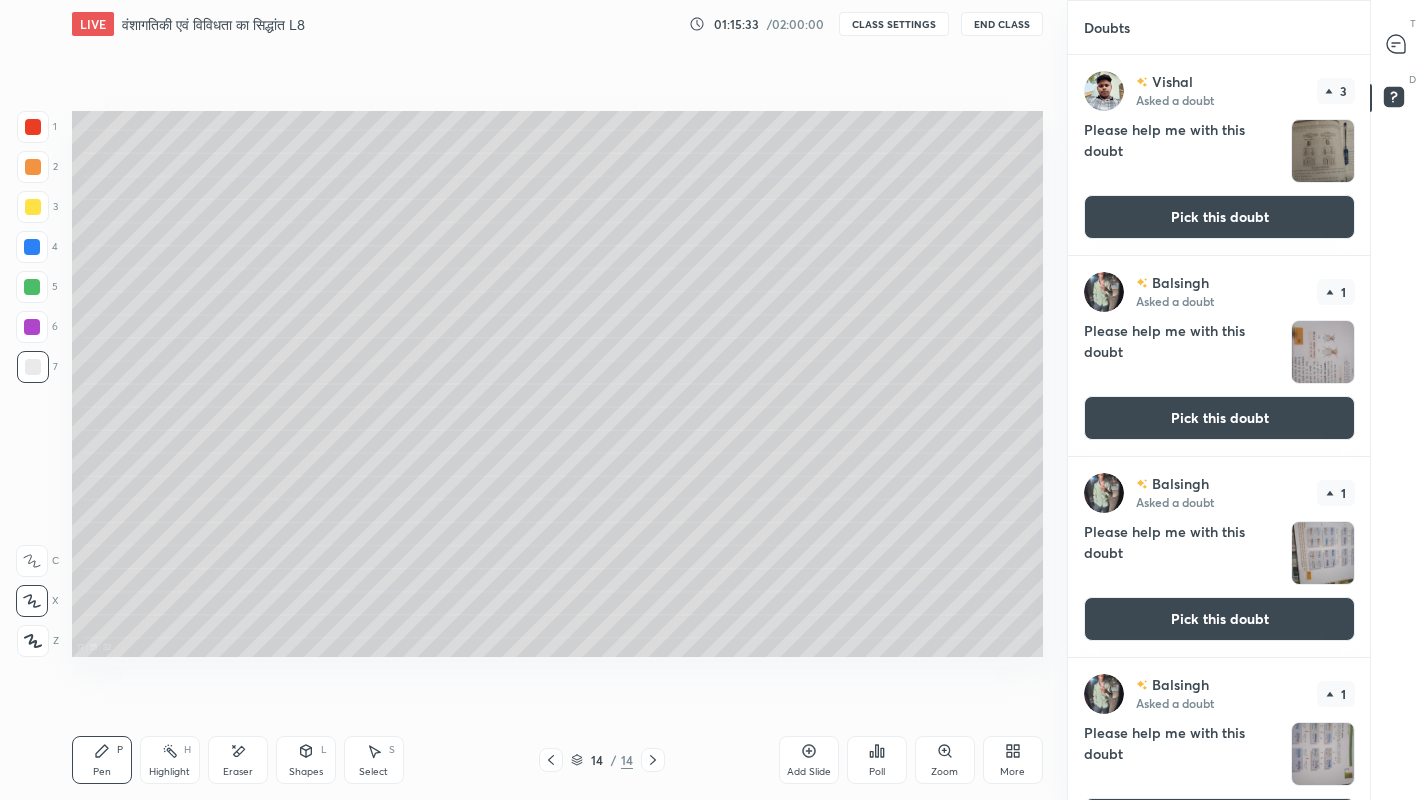 click on "Pick this doubt" at bounding box center [1219, 418] 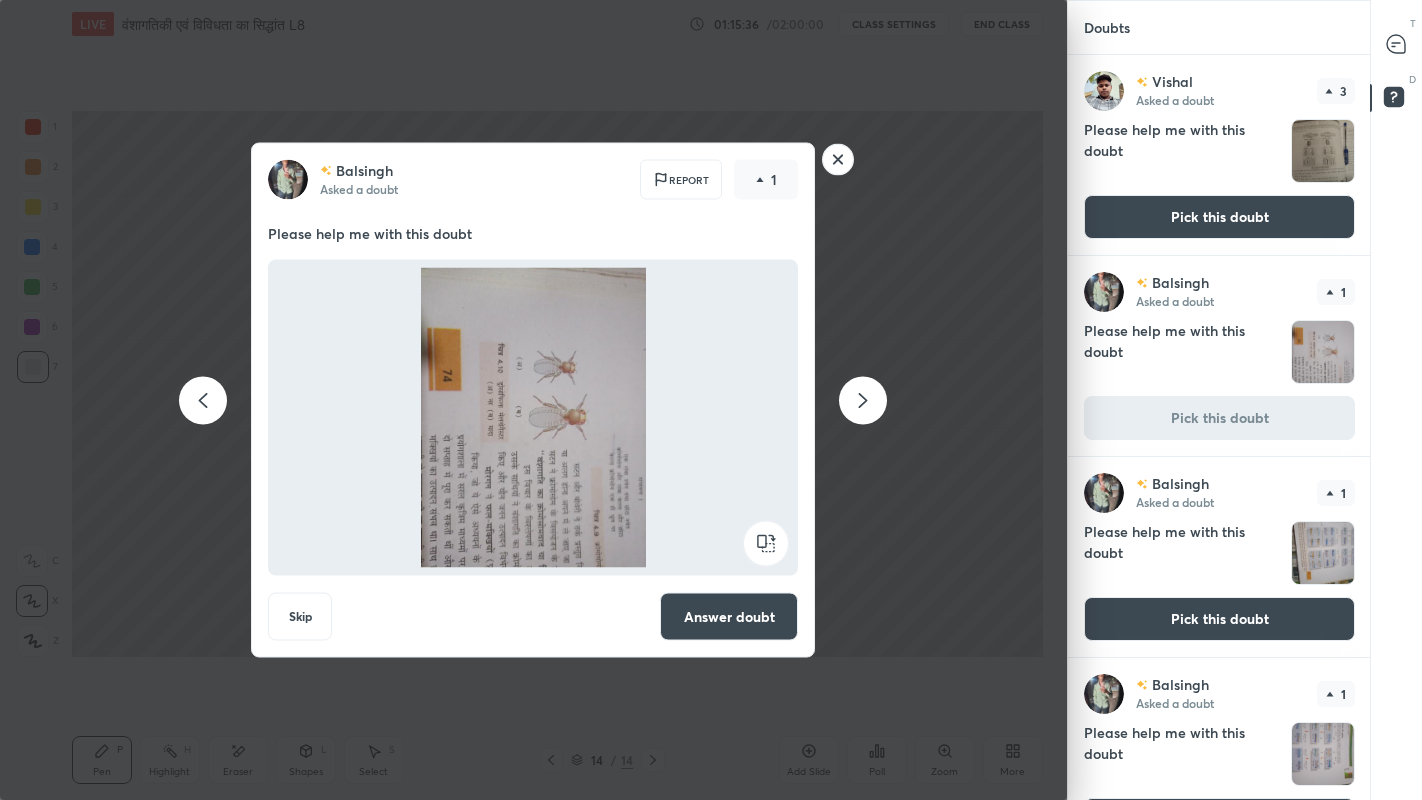 click 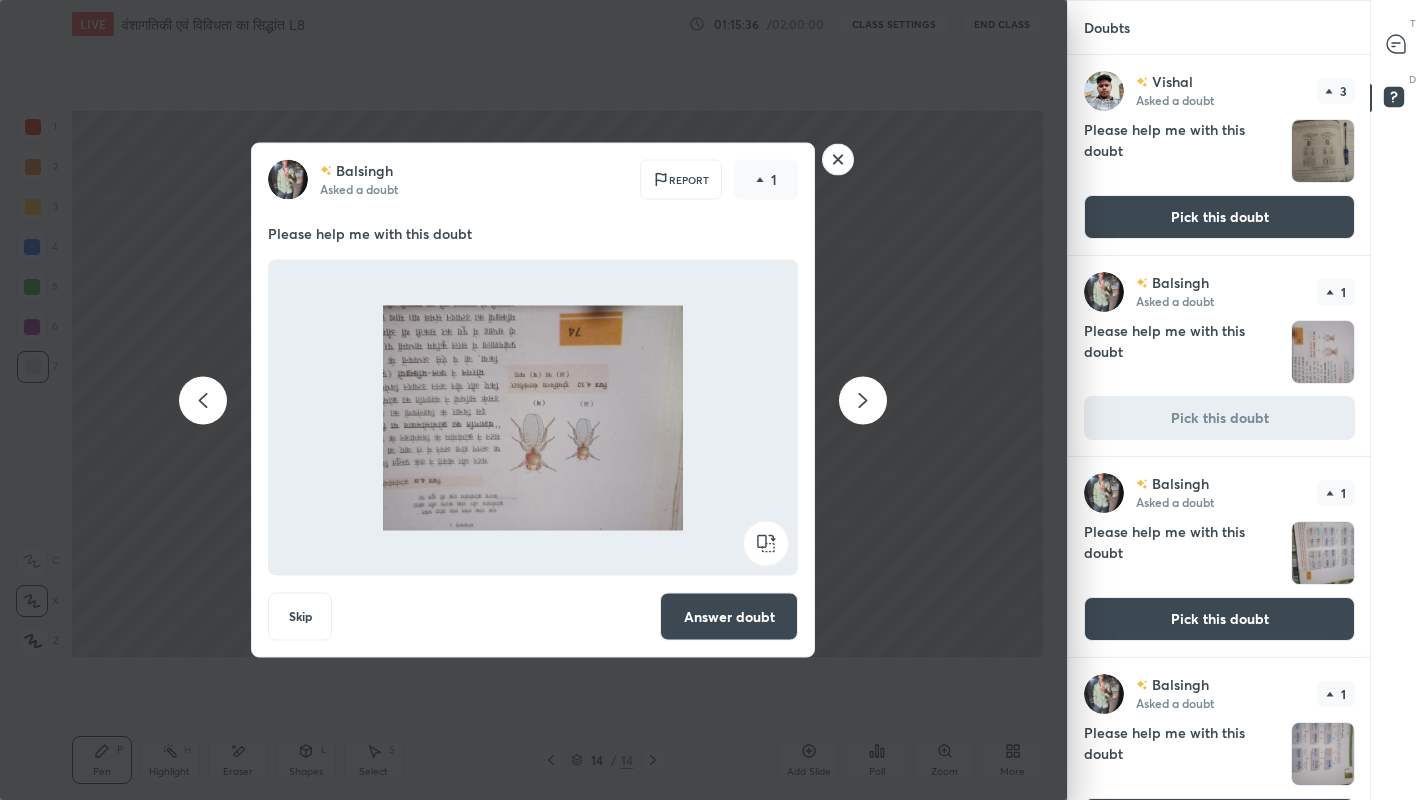 click 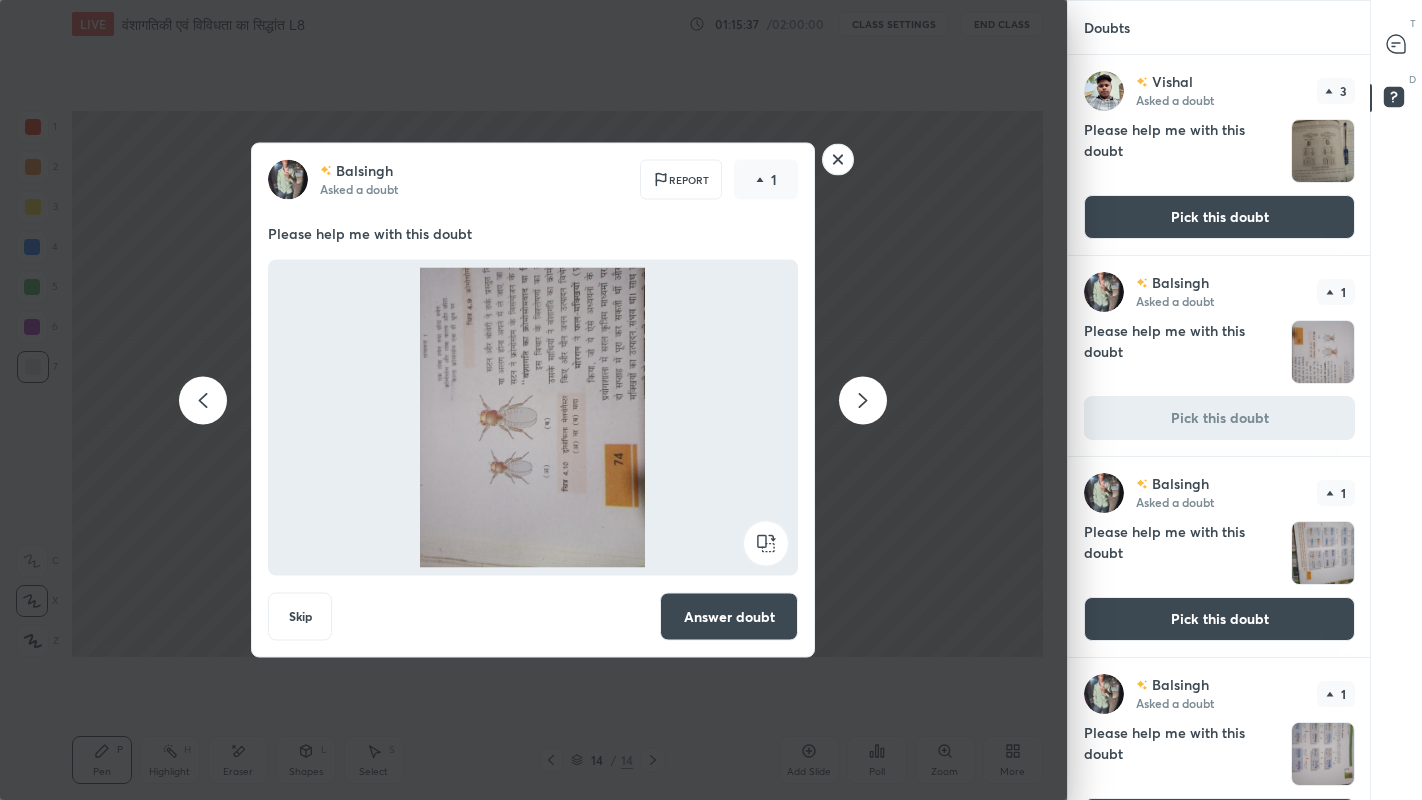 click 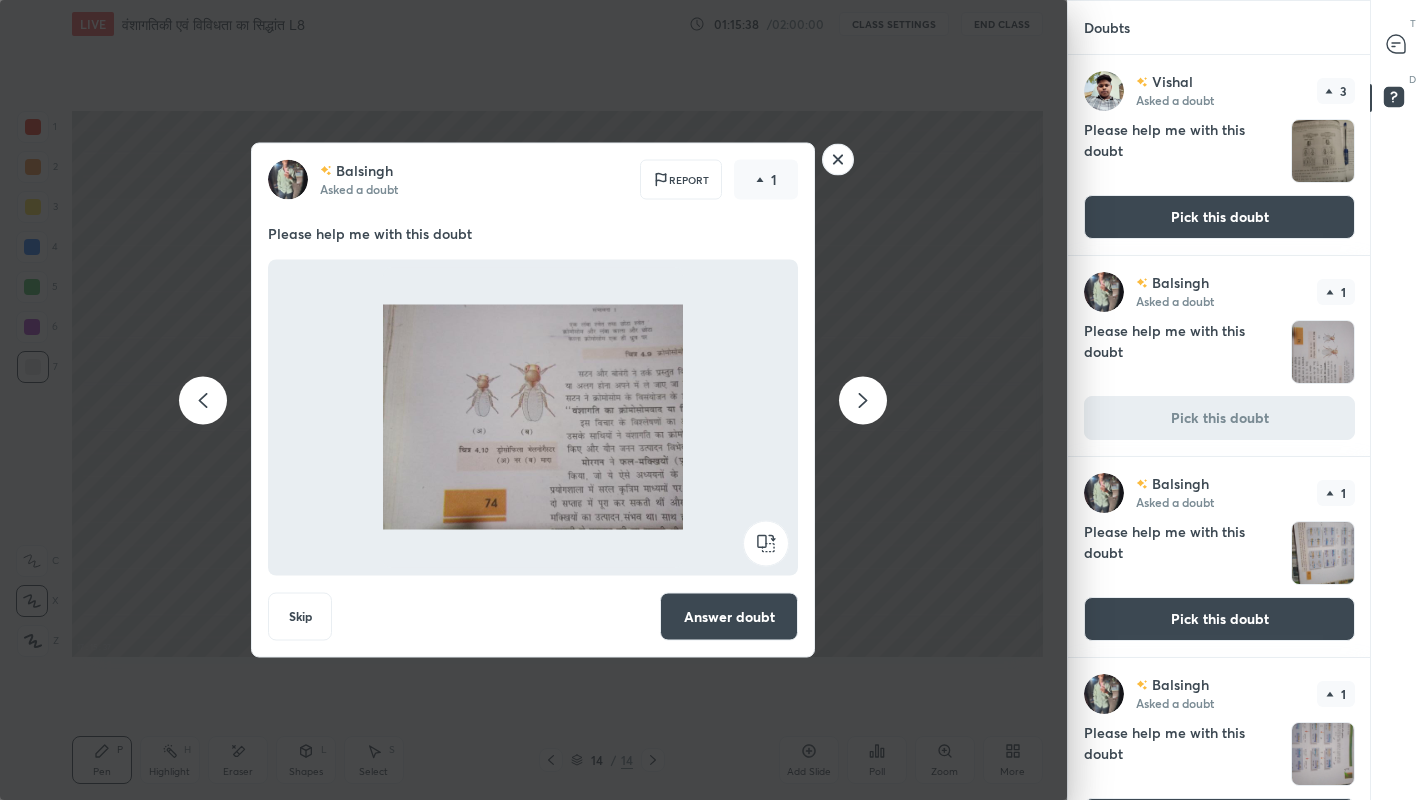 click on "Answer doubt" at bounding box center (729, 617) 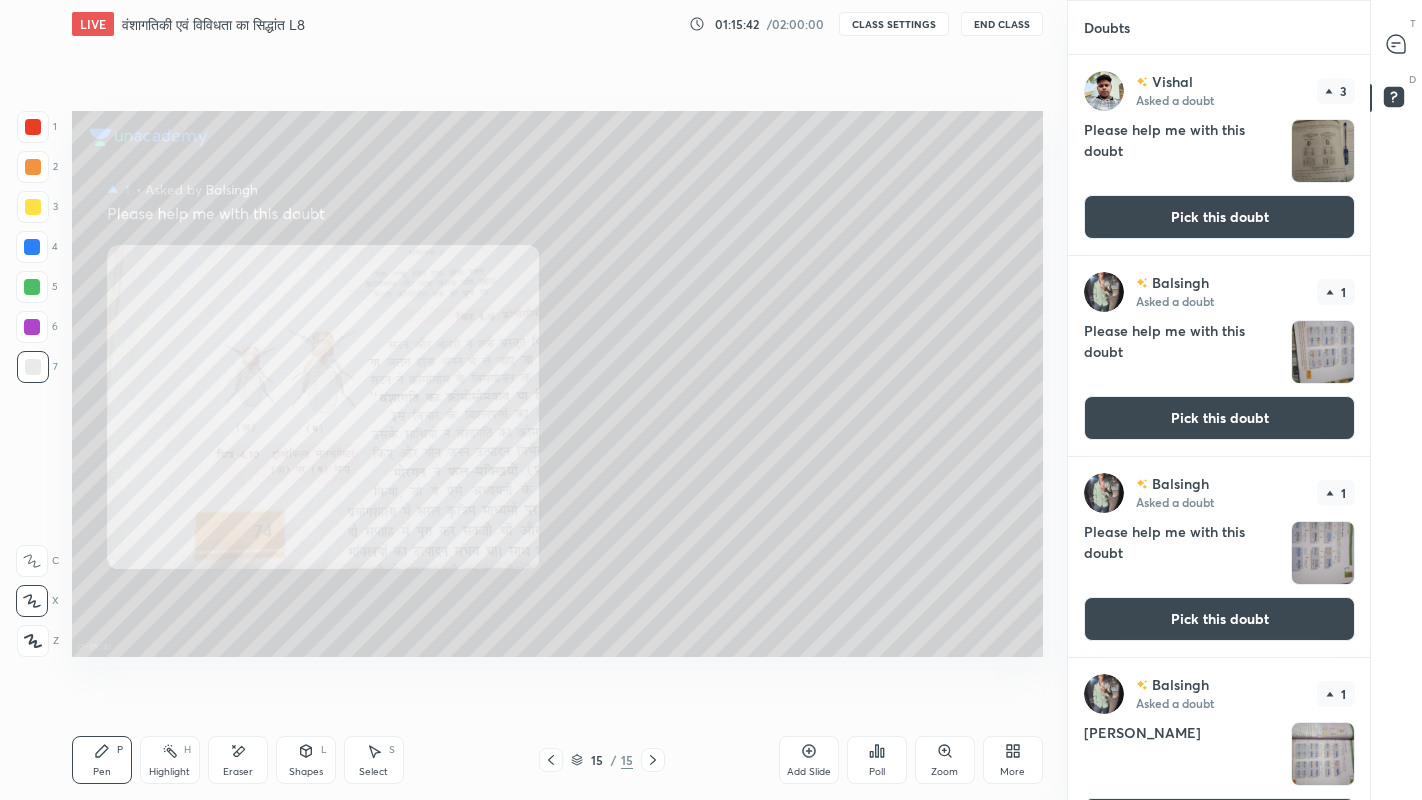 click on "17 : 15 : 41 Setting up your live class" at bounding box center (557, 384) 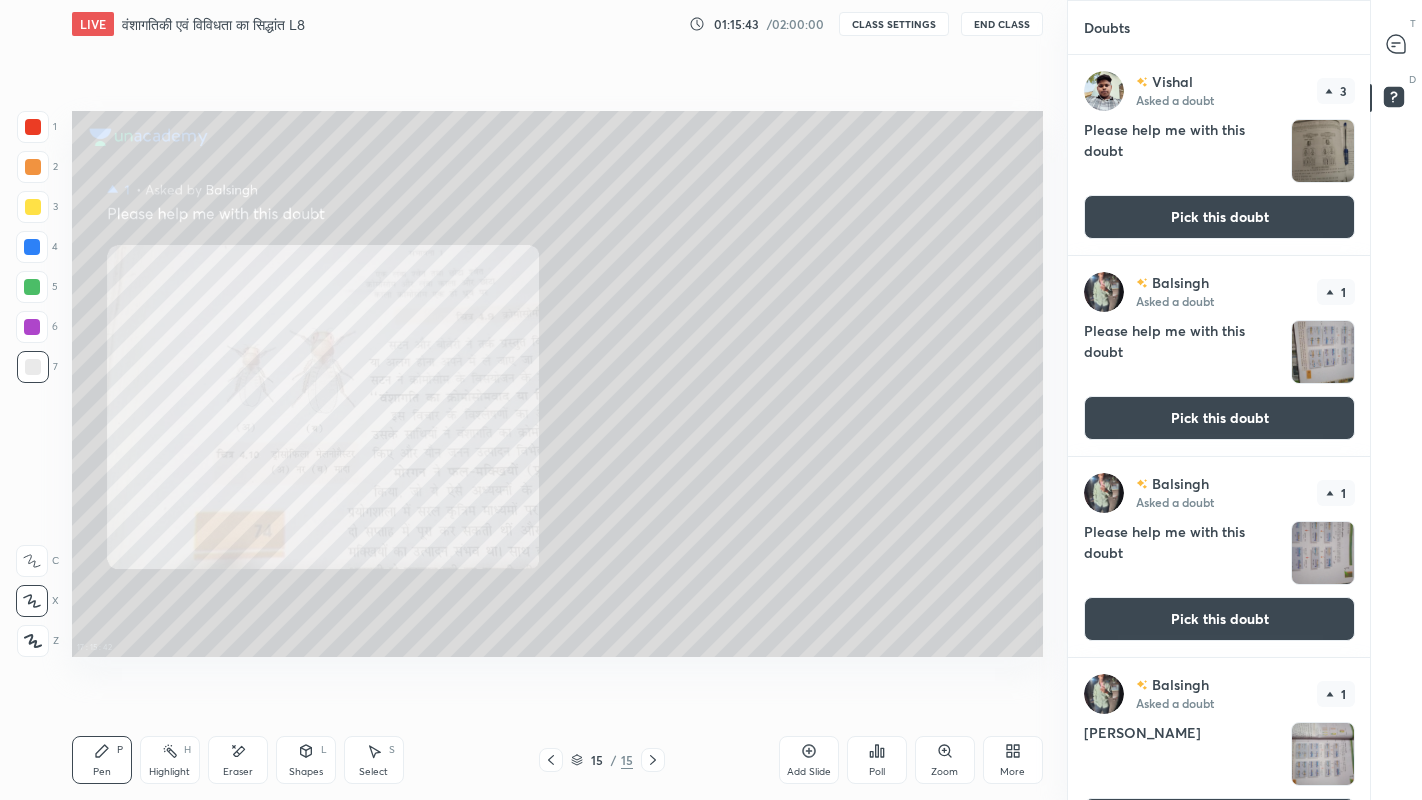click at bounding box center [32, 247] 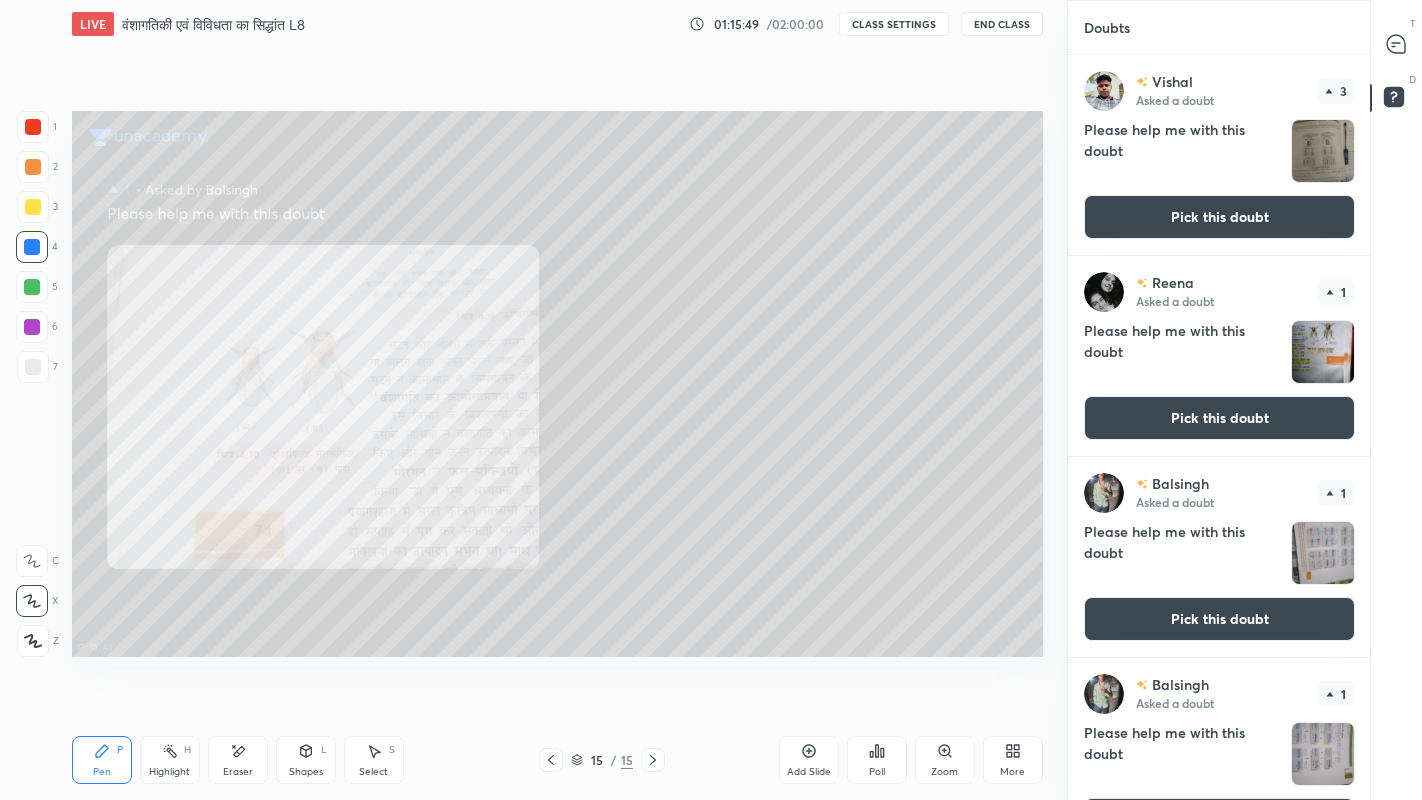 click 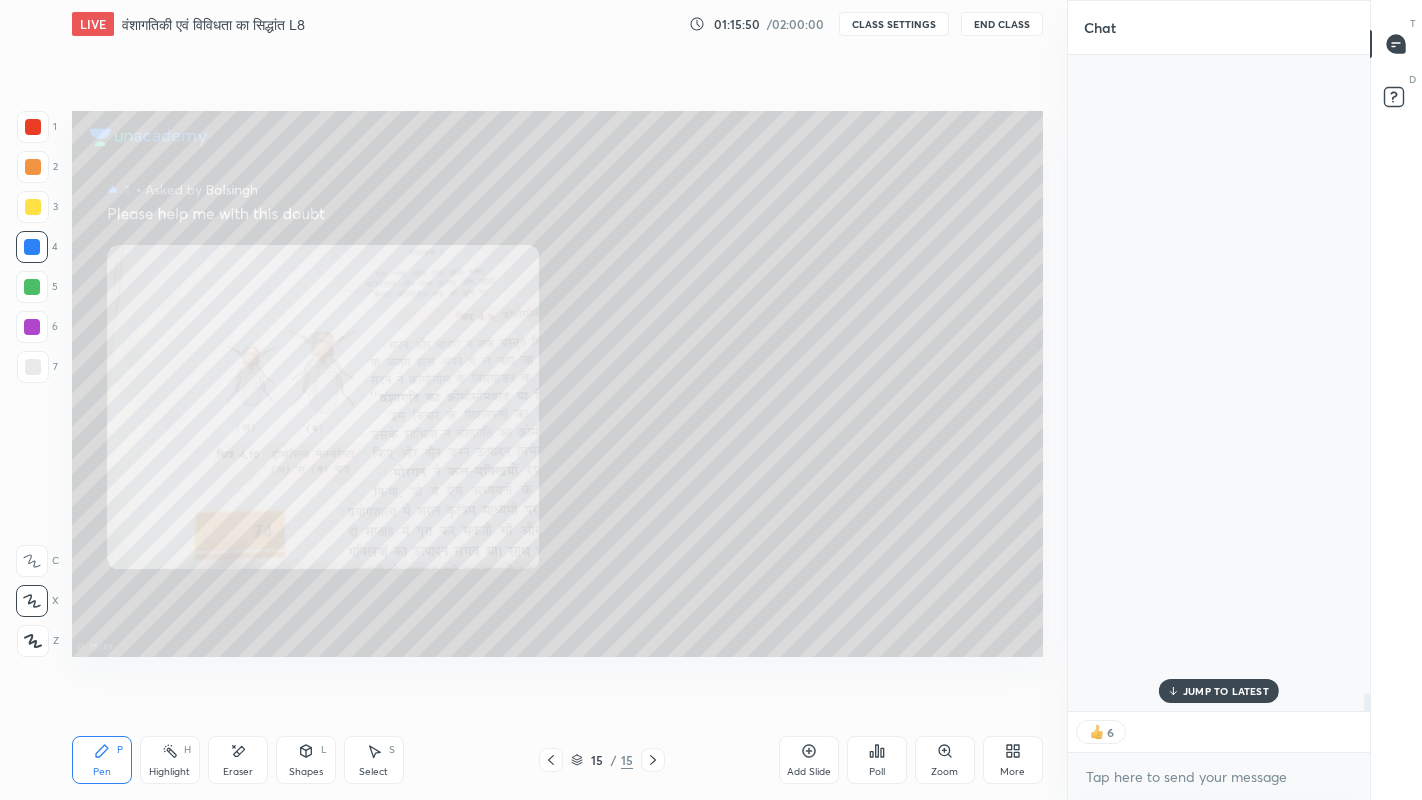 scroll, scrollTop: 31834, scrollLeft: 0, axis: vertical 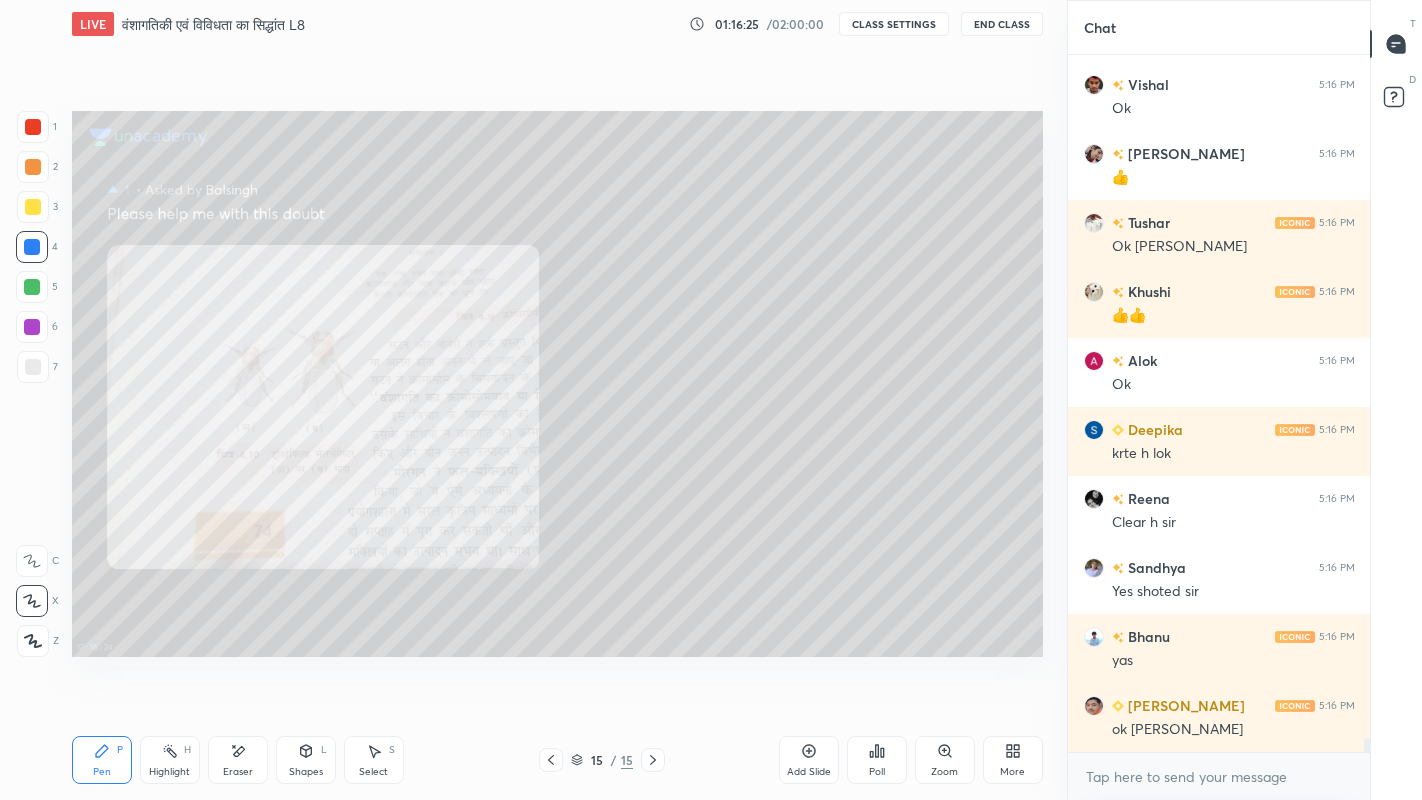 click on "More" at bounding box center [1012, 772] 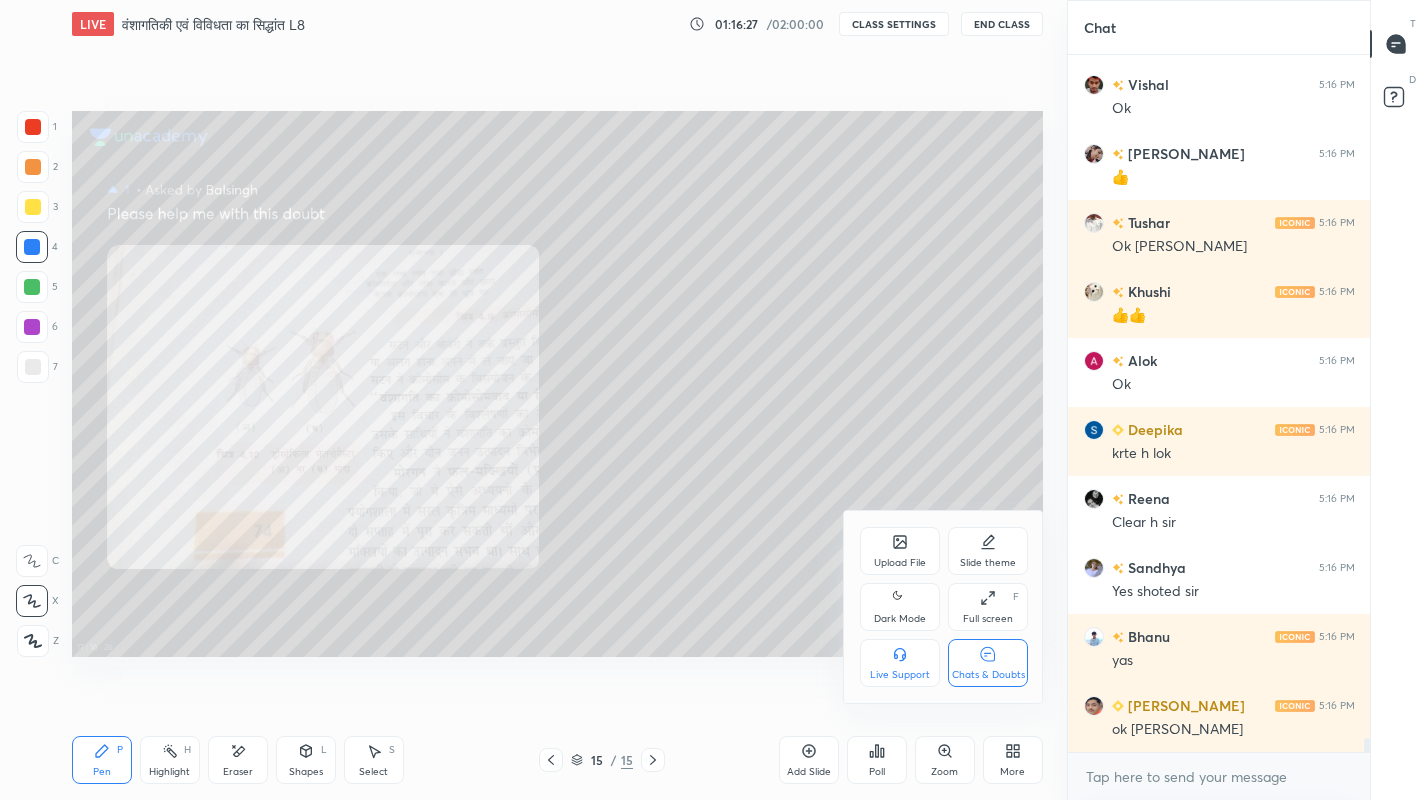click 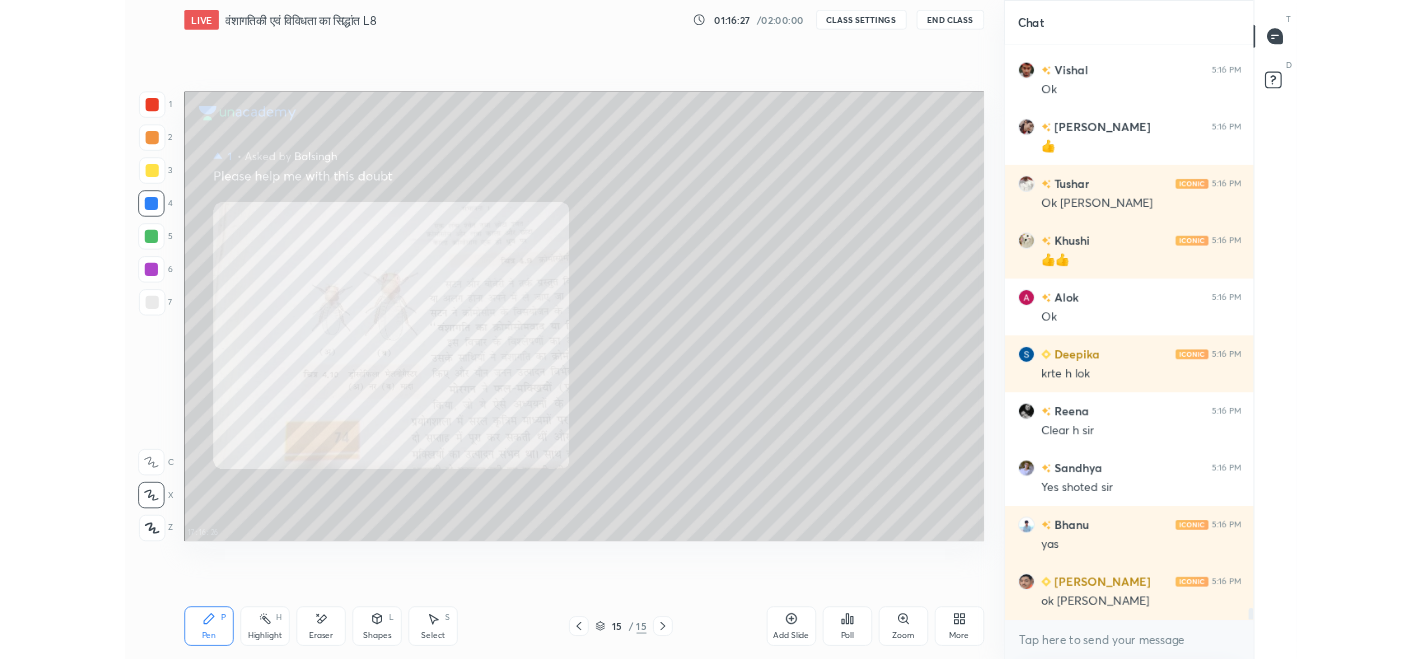 scroll, scrollTop: 531, scrollLeft: 986, axis: both 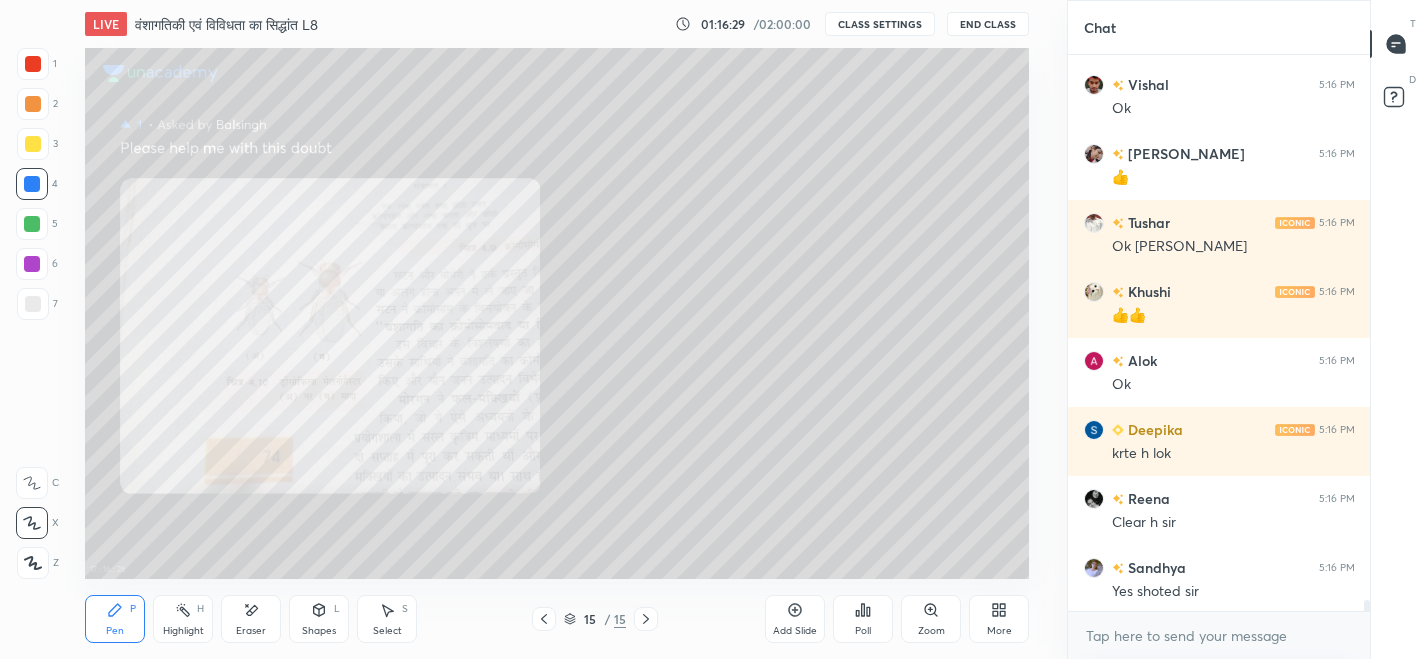 click on "More" at bounding box center [999, 619] 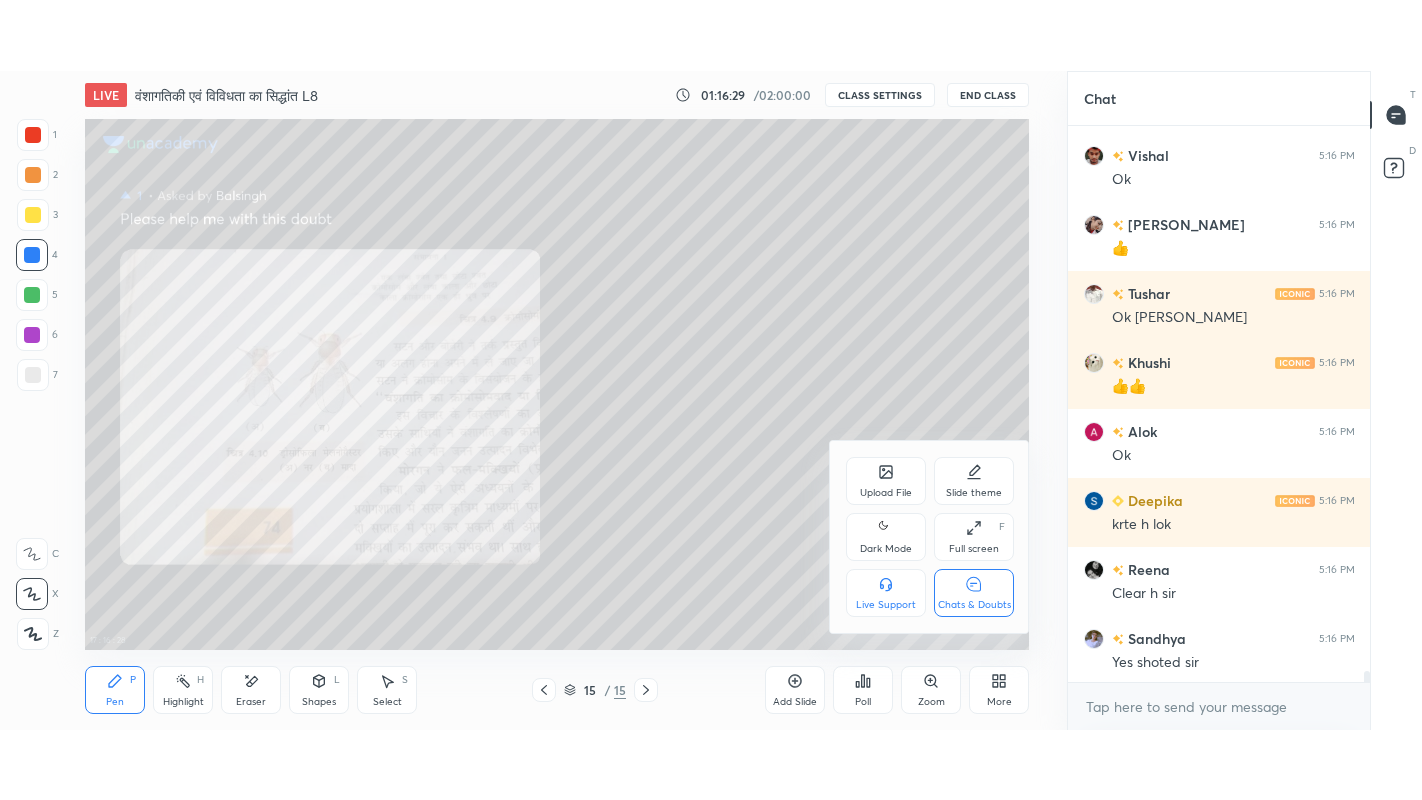 scroll, scrollTop: 33490, scrollLeft: 0, axis: vertical 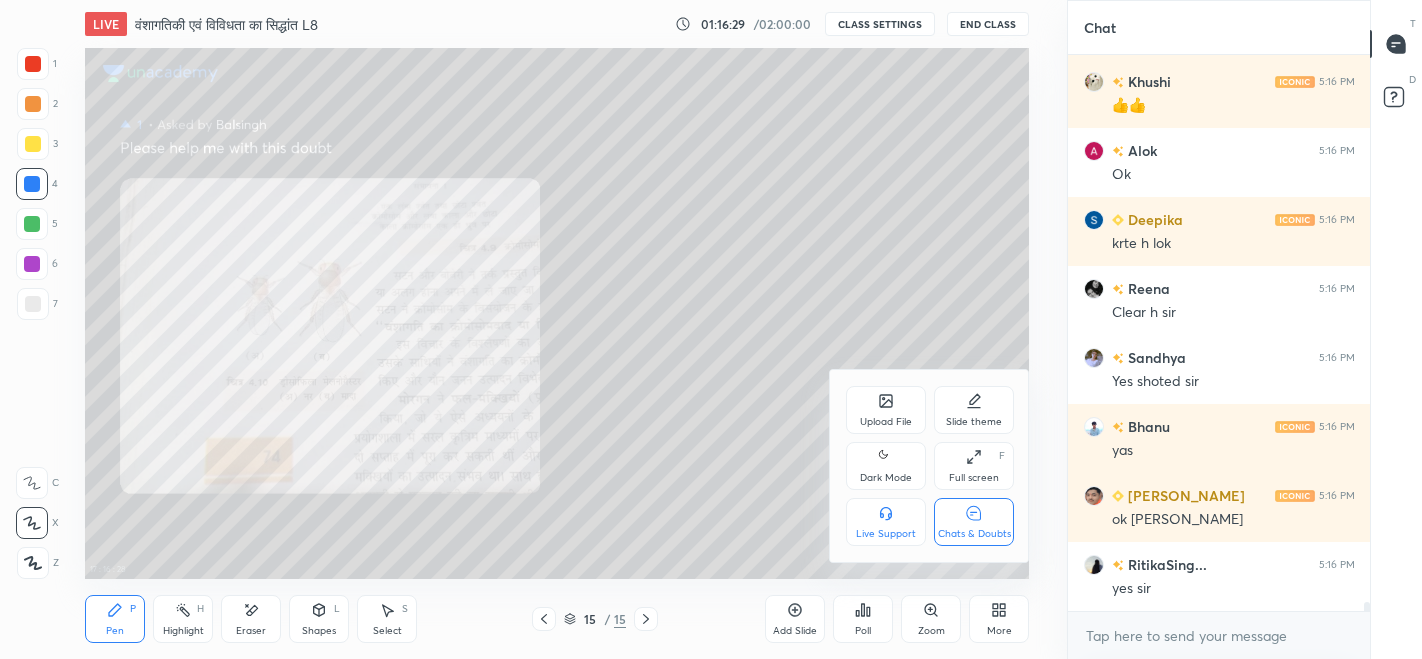 click on "Full screen" at bounding box center [974, 478] 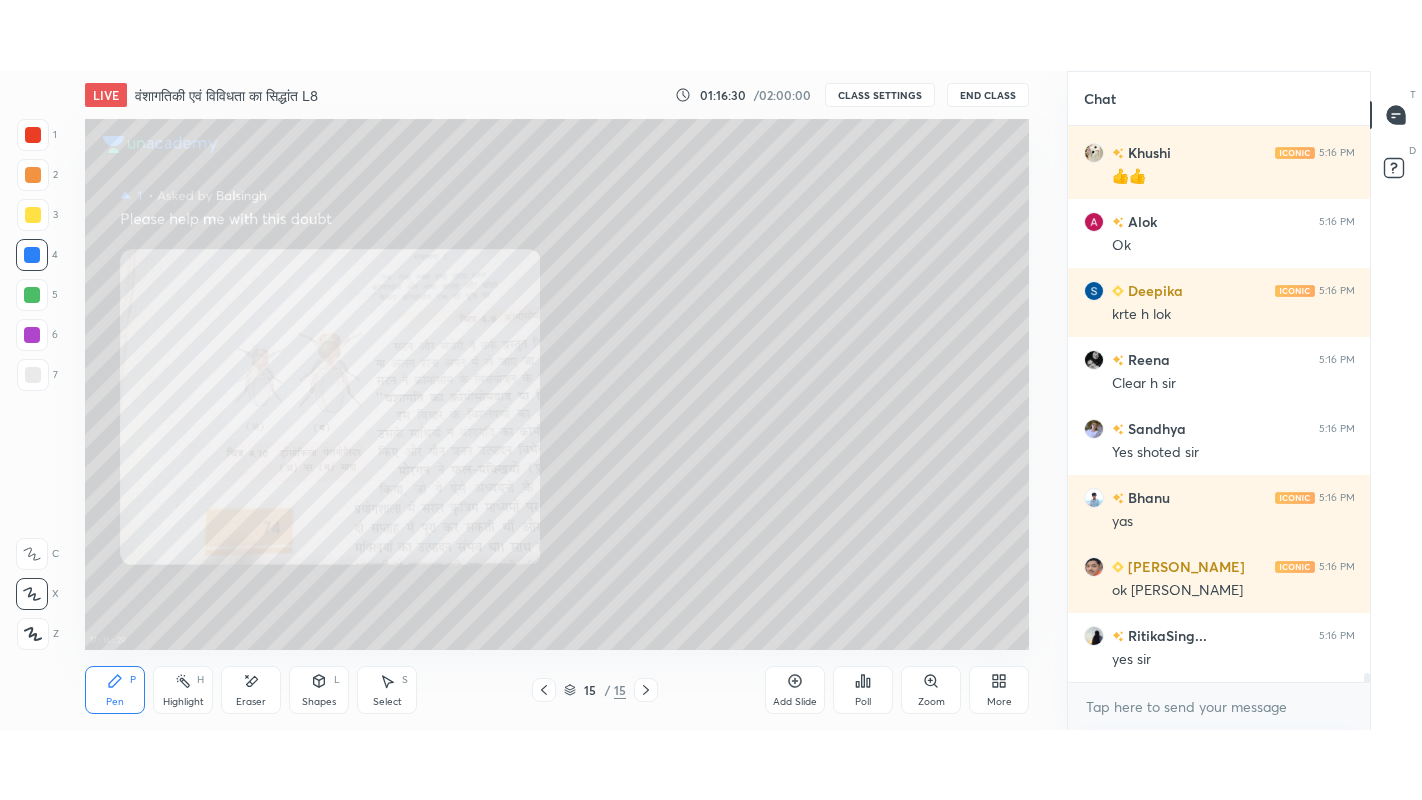 scroll, scrollTop: 99328, scrollLeft: 99013, axis: both 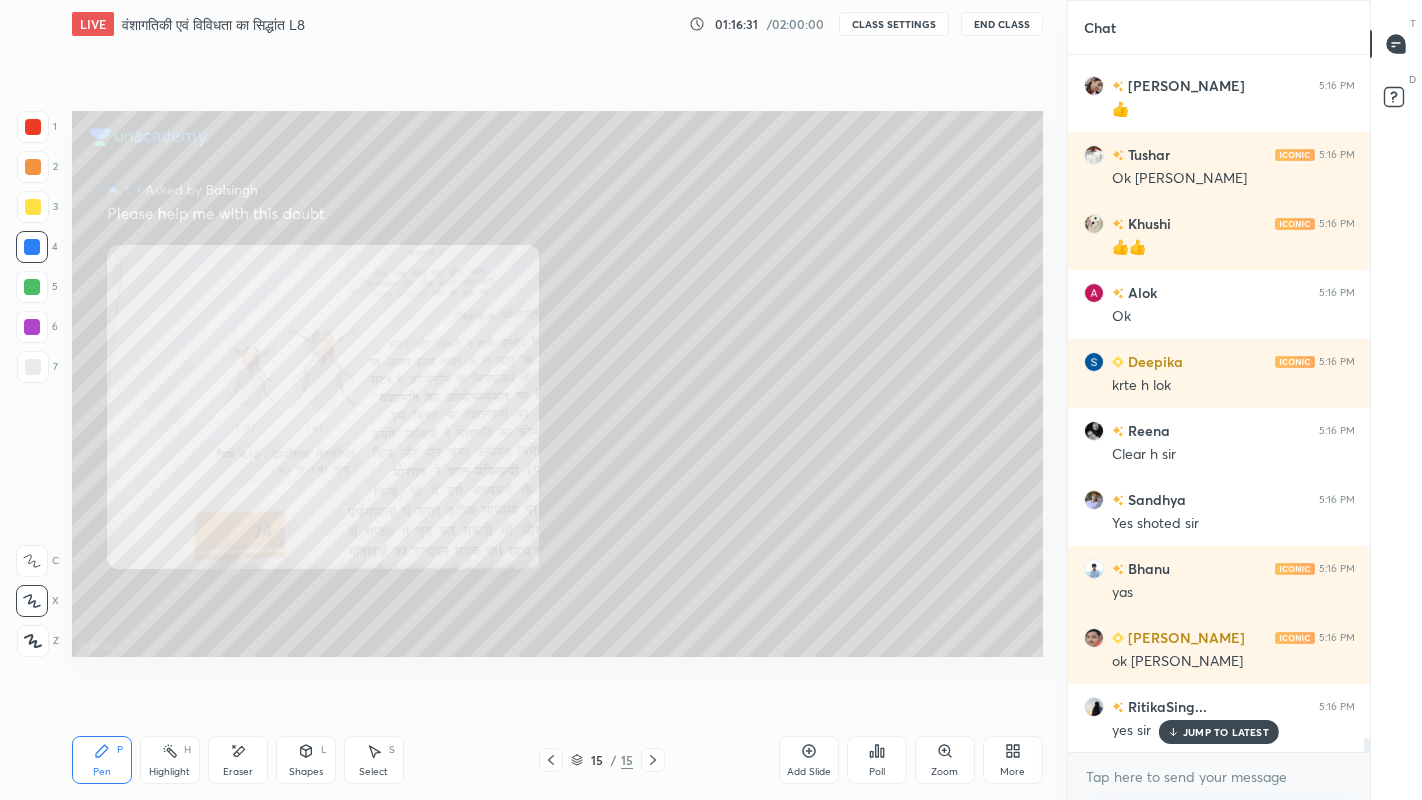 click 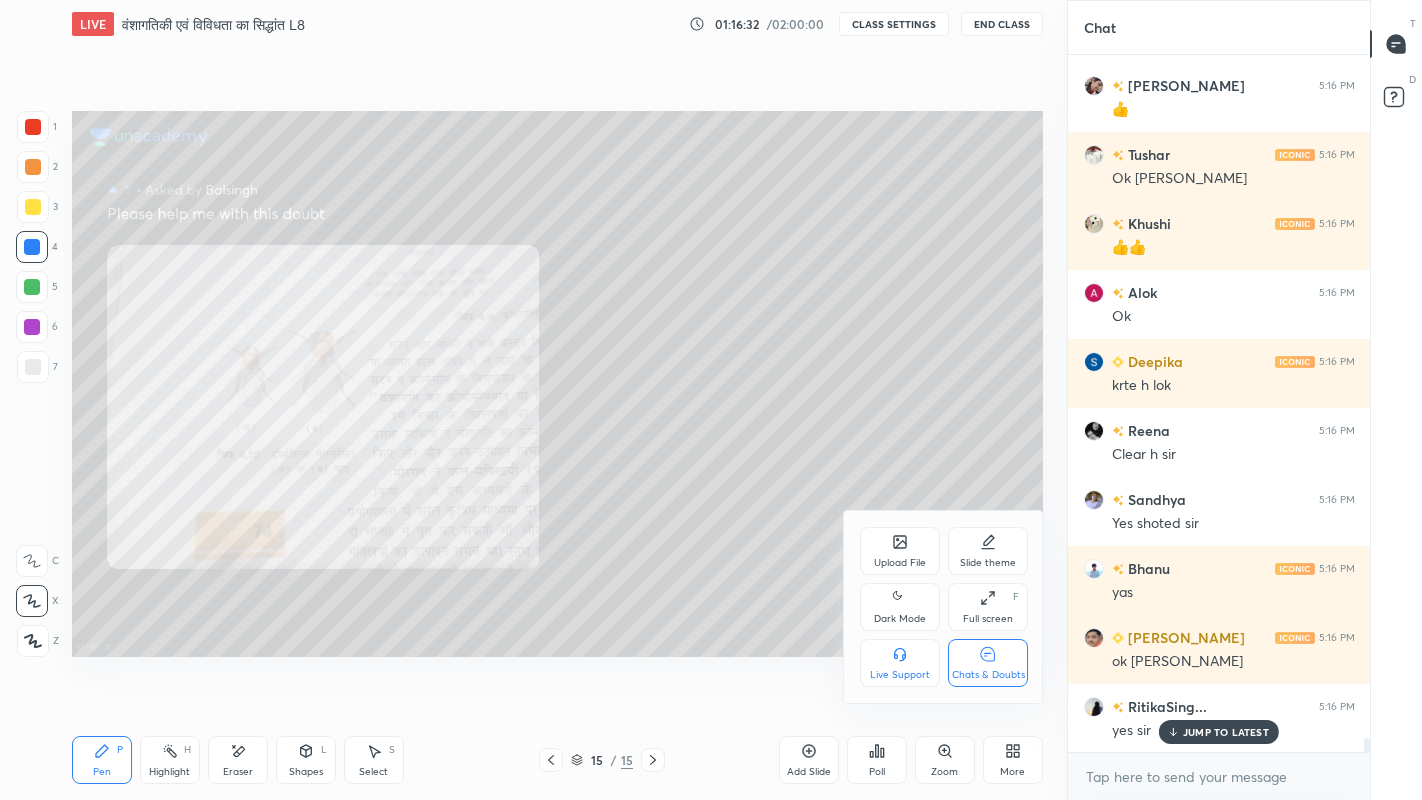 click on "Chats & Doubts" at bounding box center (988, 663) 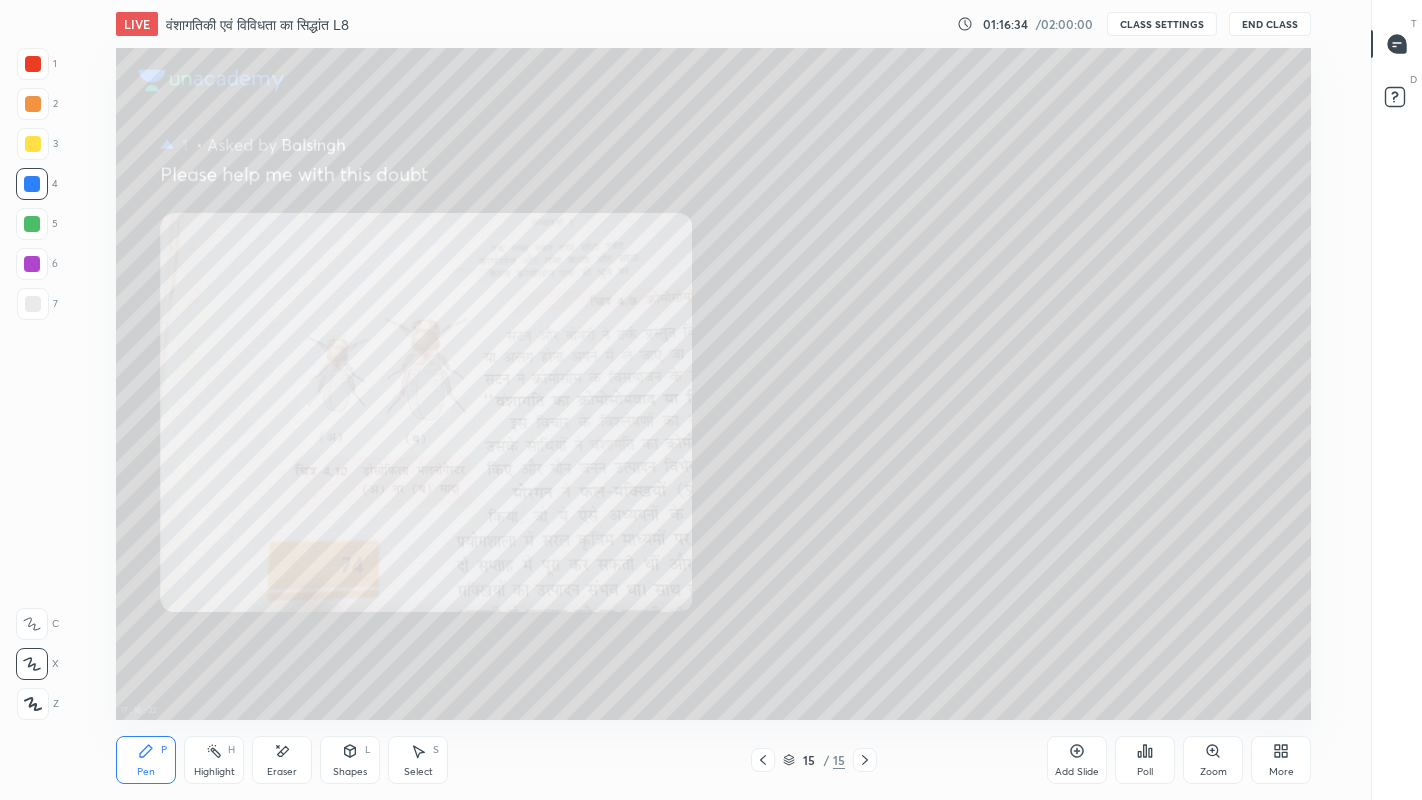 click on "Add Slide" at bounding box center (1077, 760) 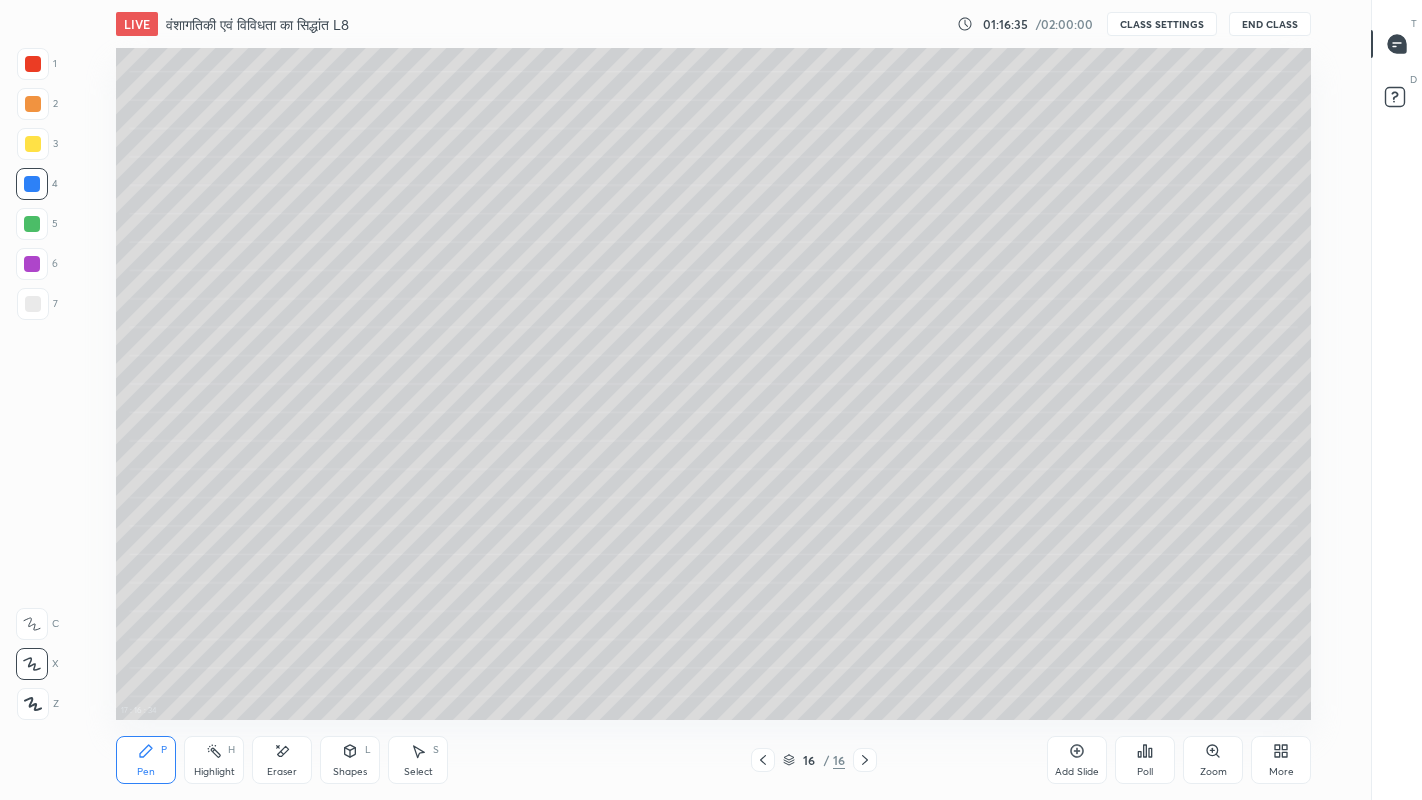 click at bounding box center (33, 304) 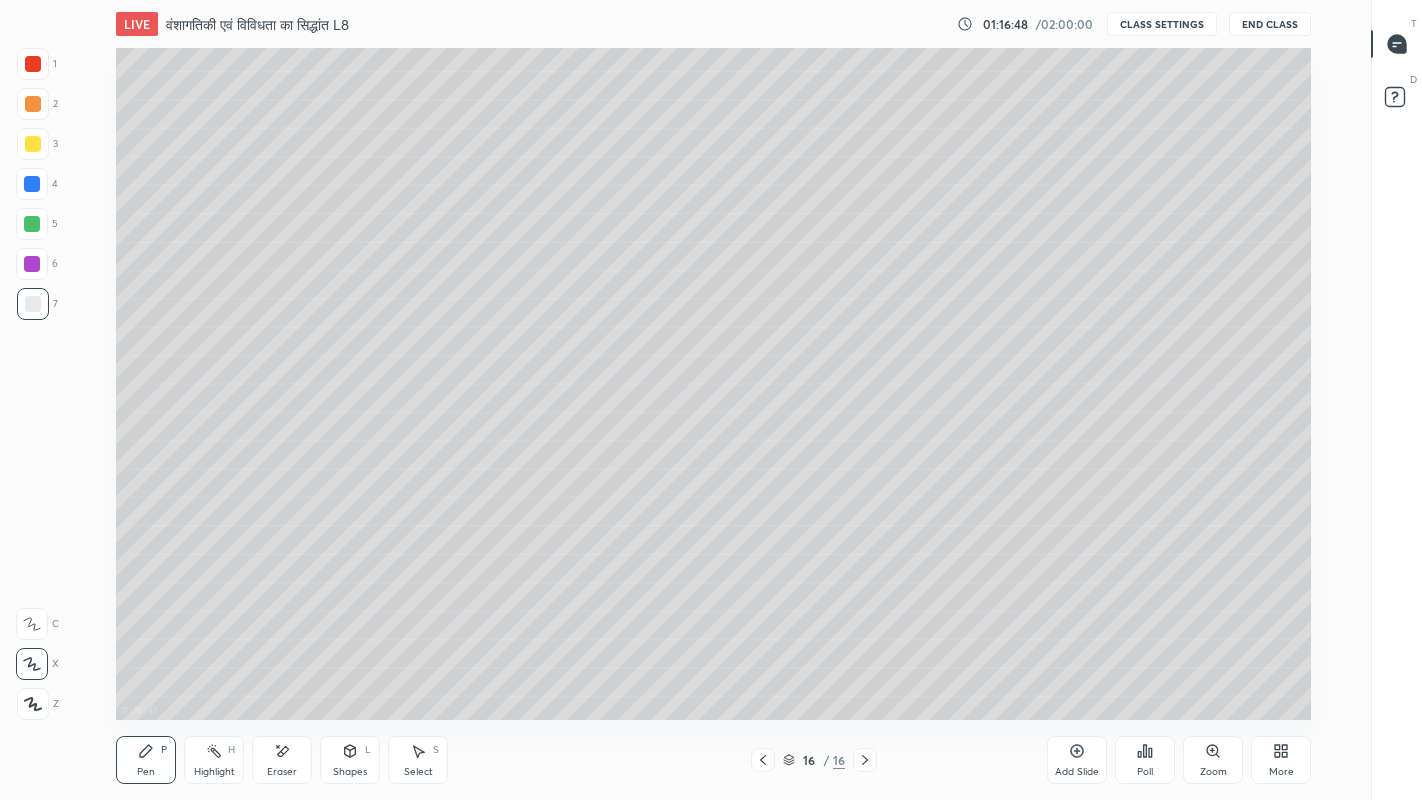 click at bounding box center [33, 304] 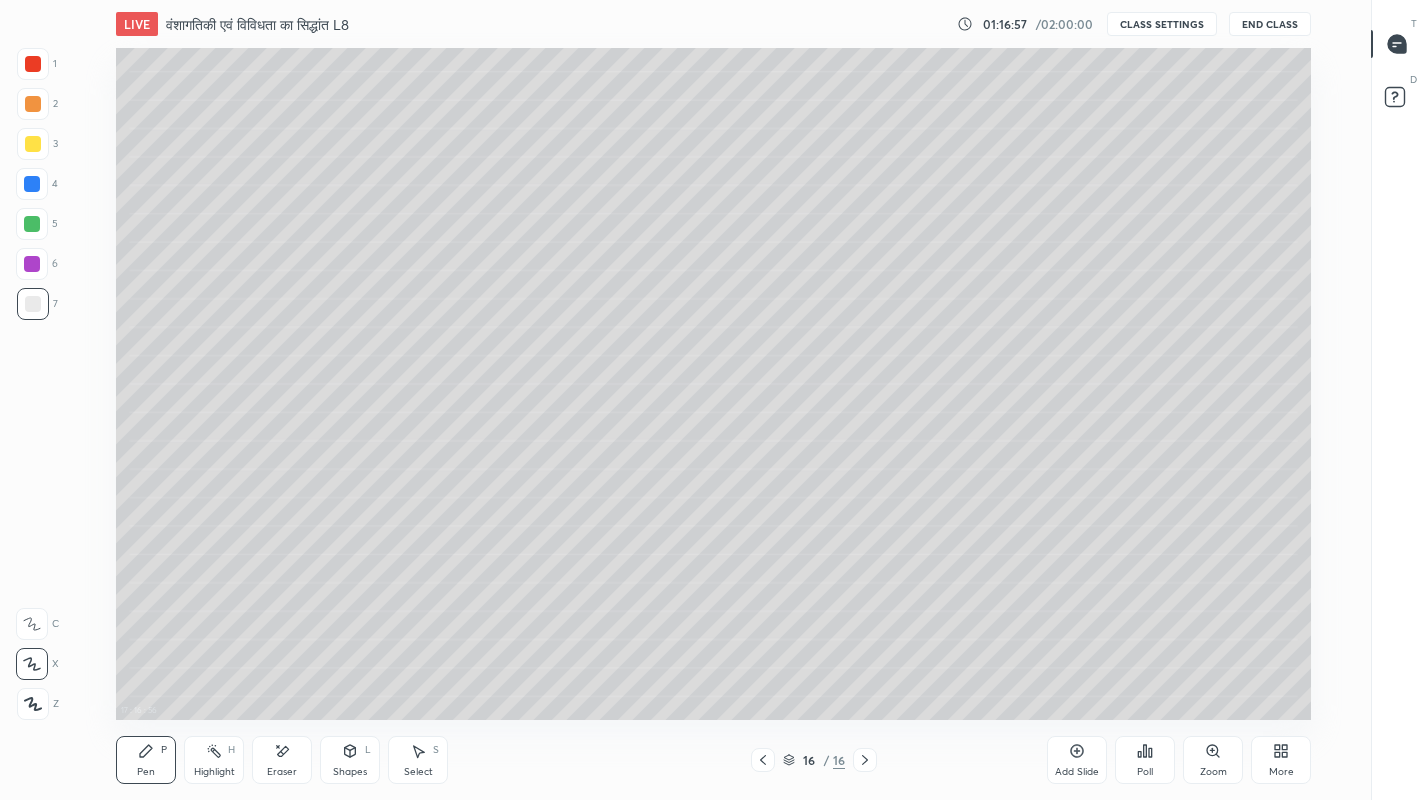 click at bounding box center [33, 104] 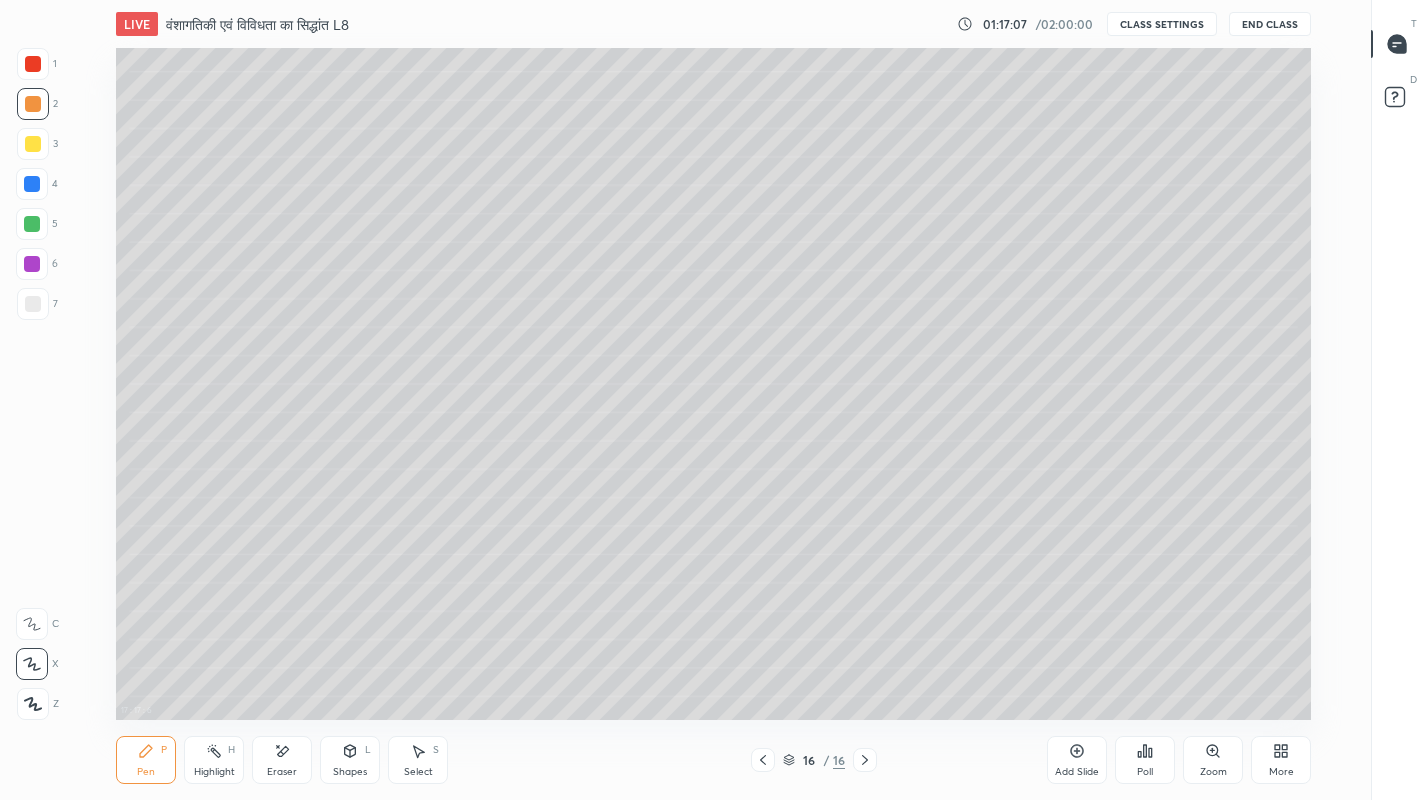 click at bounding box center [33, 304] 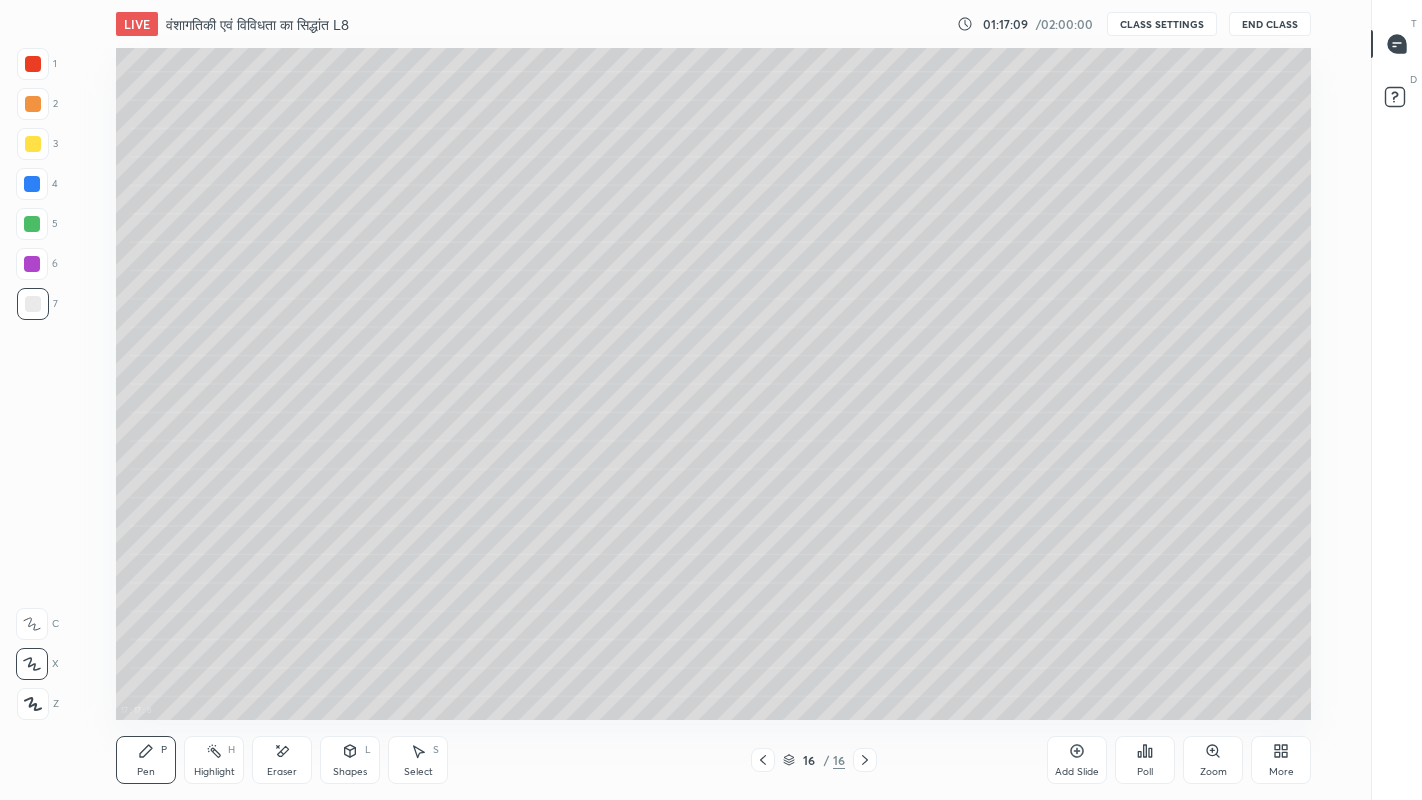 click at bounding box center (33, 144) 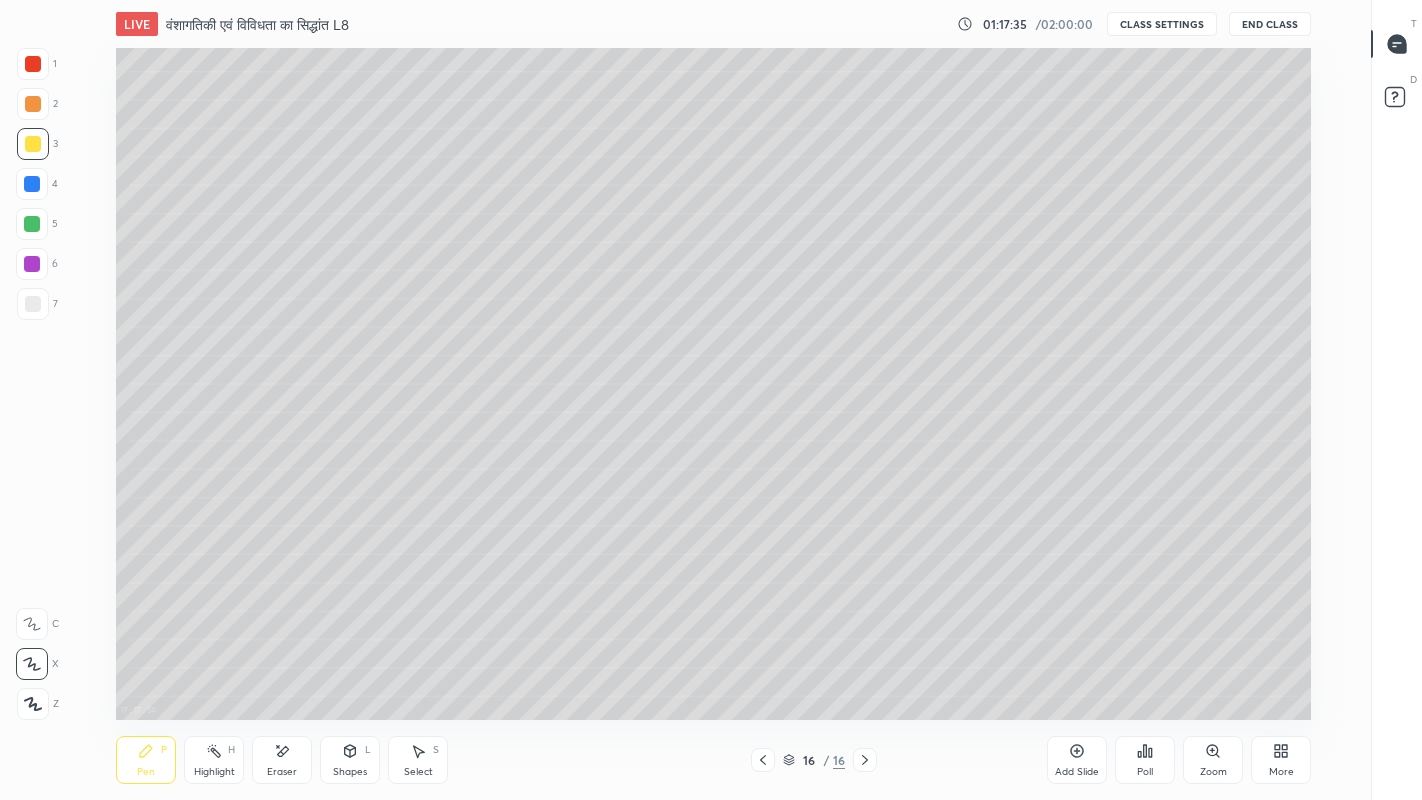 click at bounding box center (33, 304) 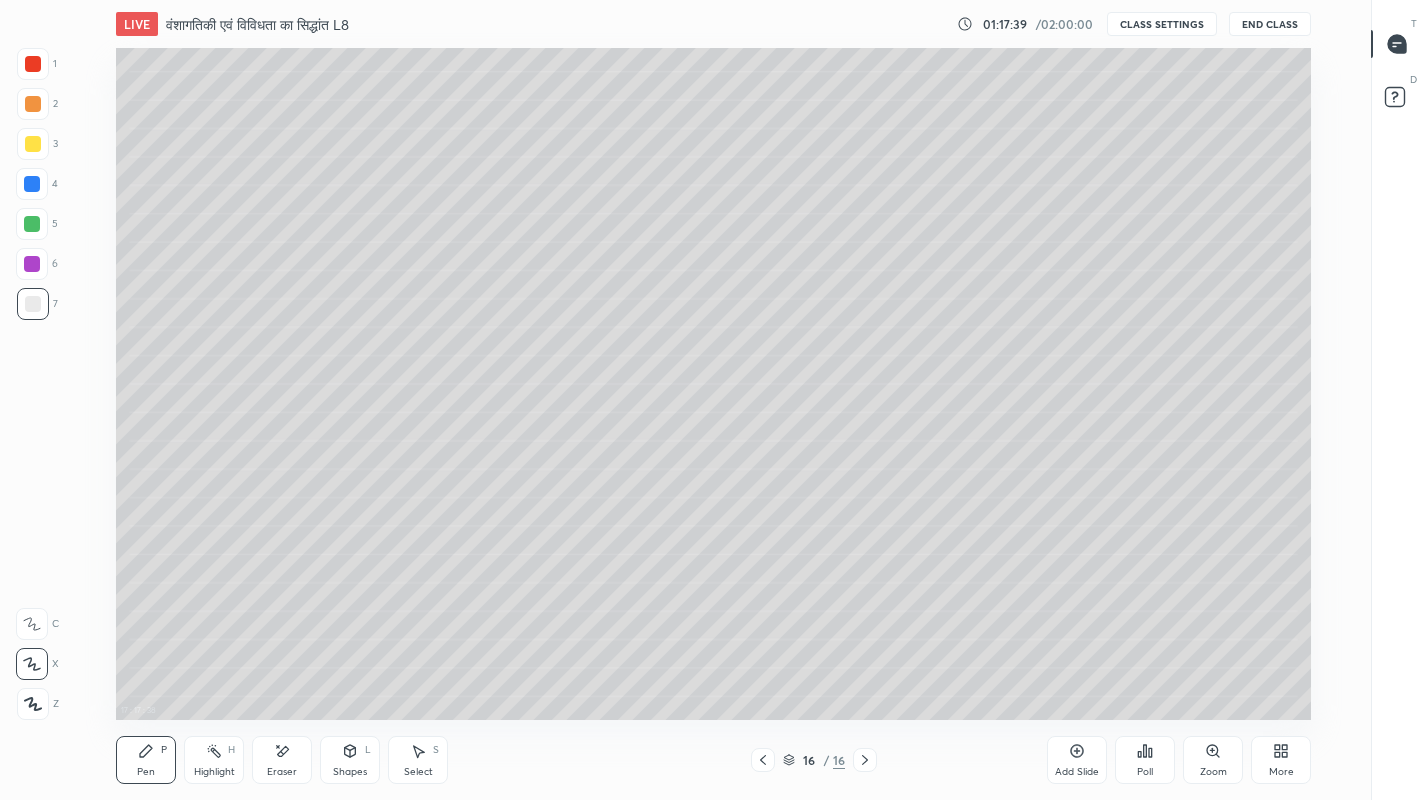 click on "Eraser" at bounding box center (282, 772) 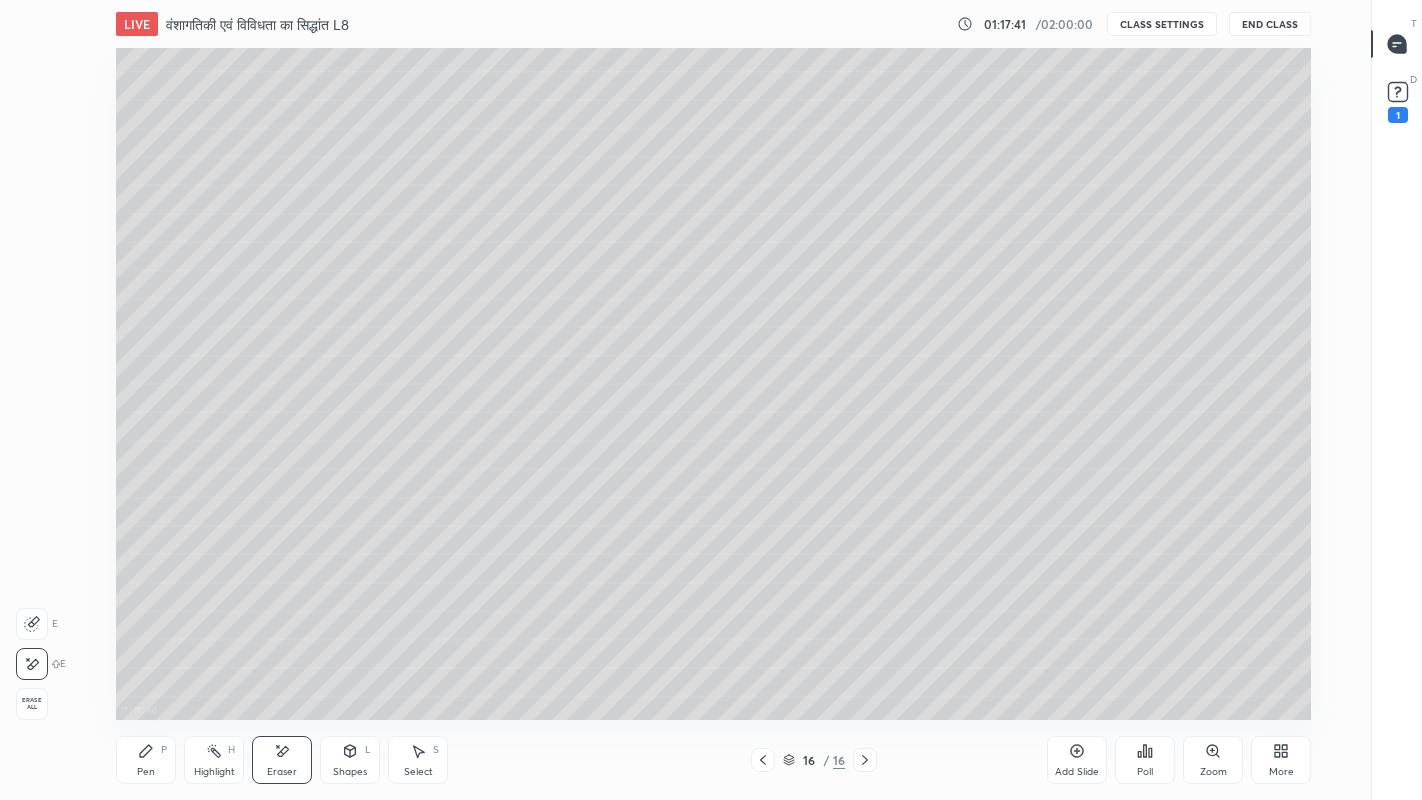 click on "Select" at bounding box center (418, 772) 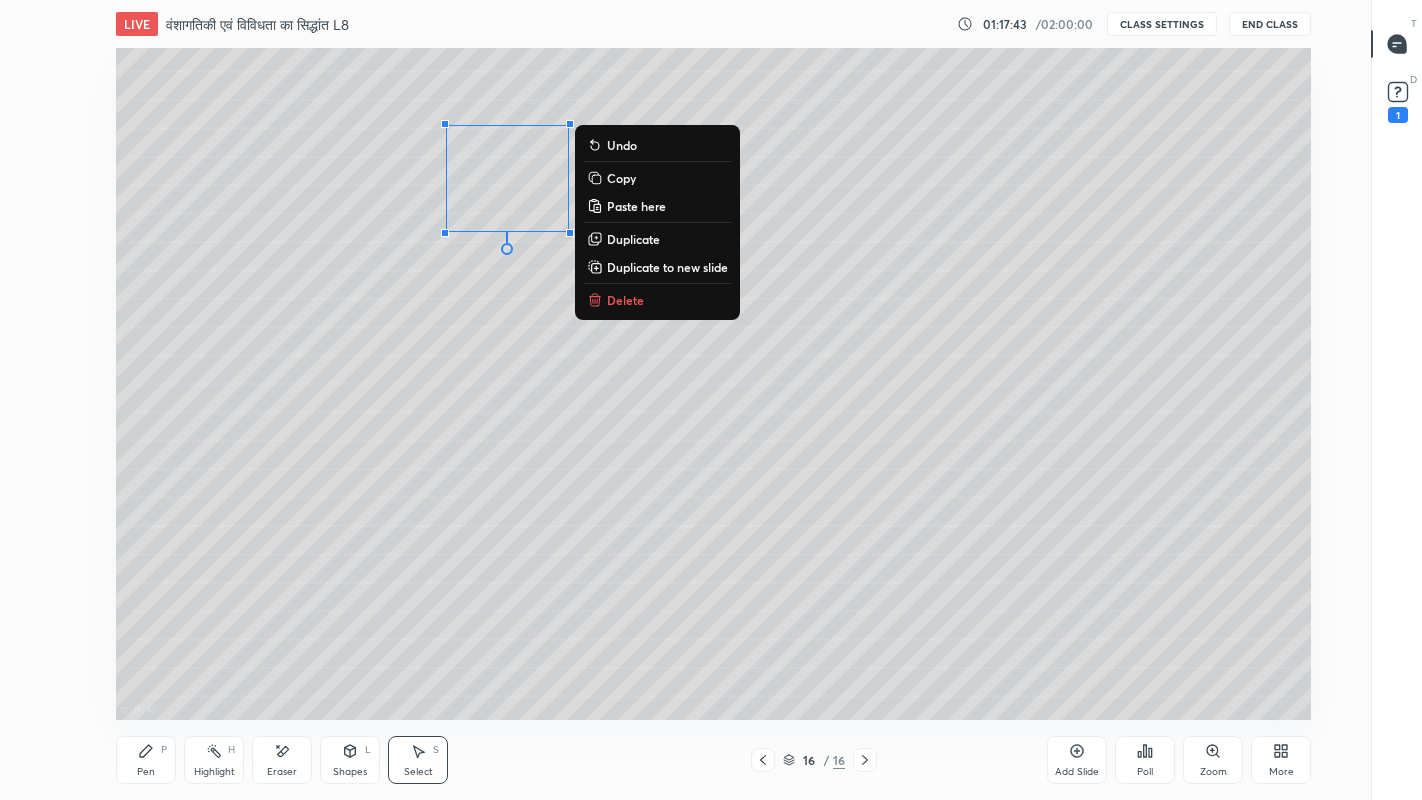 click on "Copy" at bounding box center (657, 178) 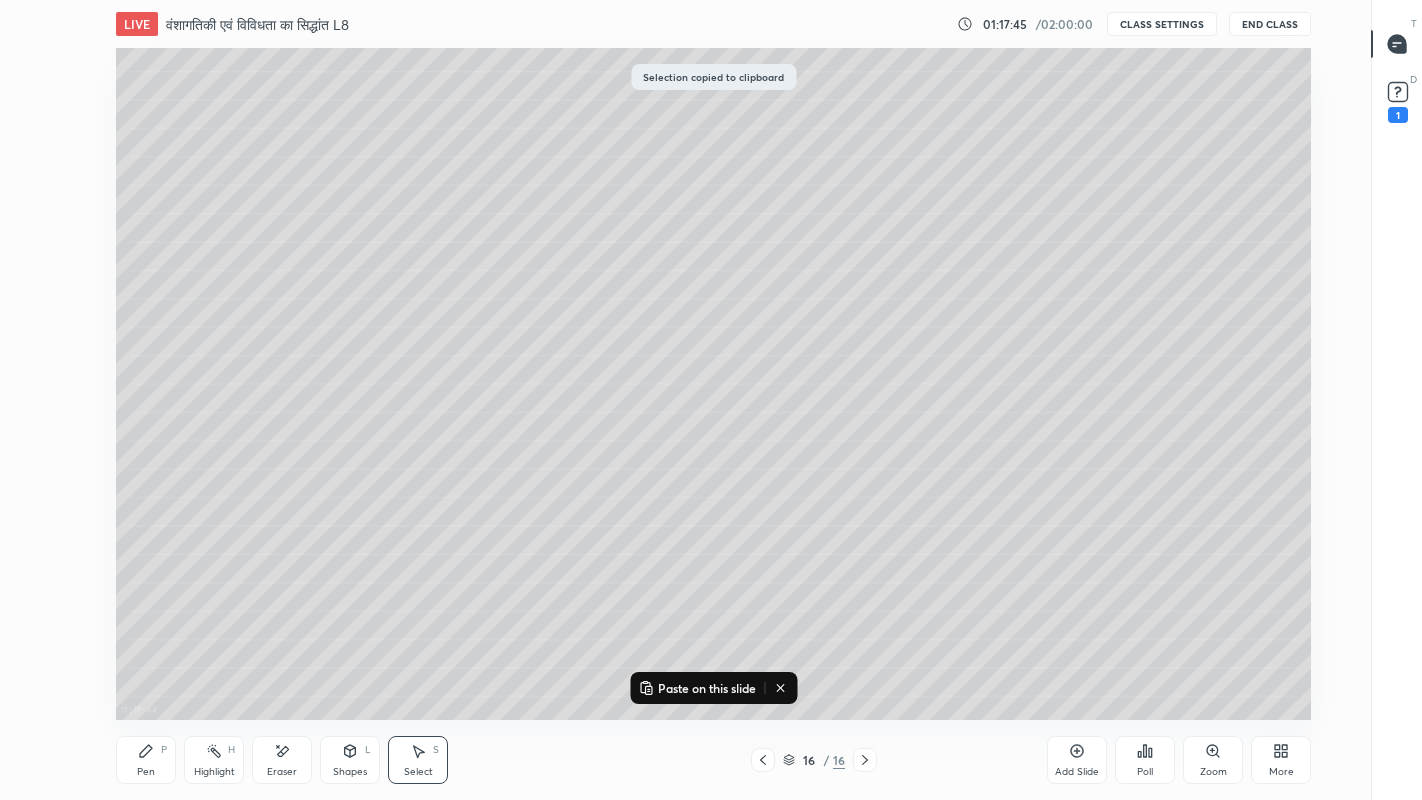 click on "Paste on this slide" at bounding box center (707, 688) 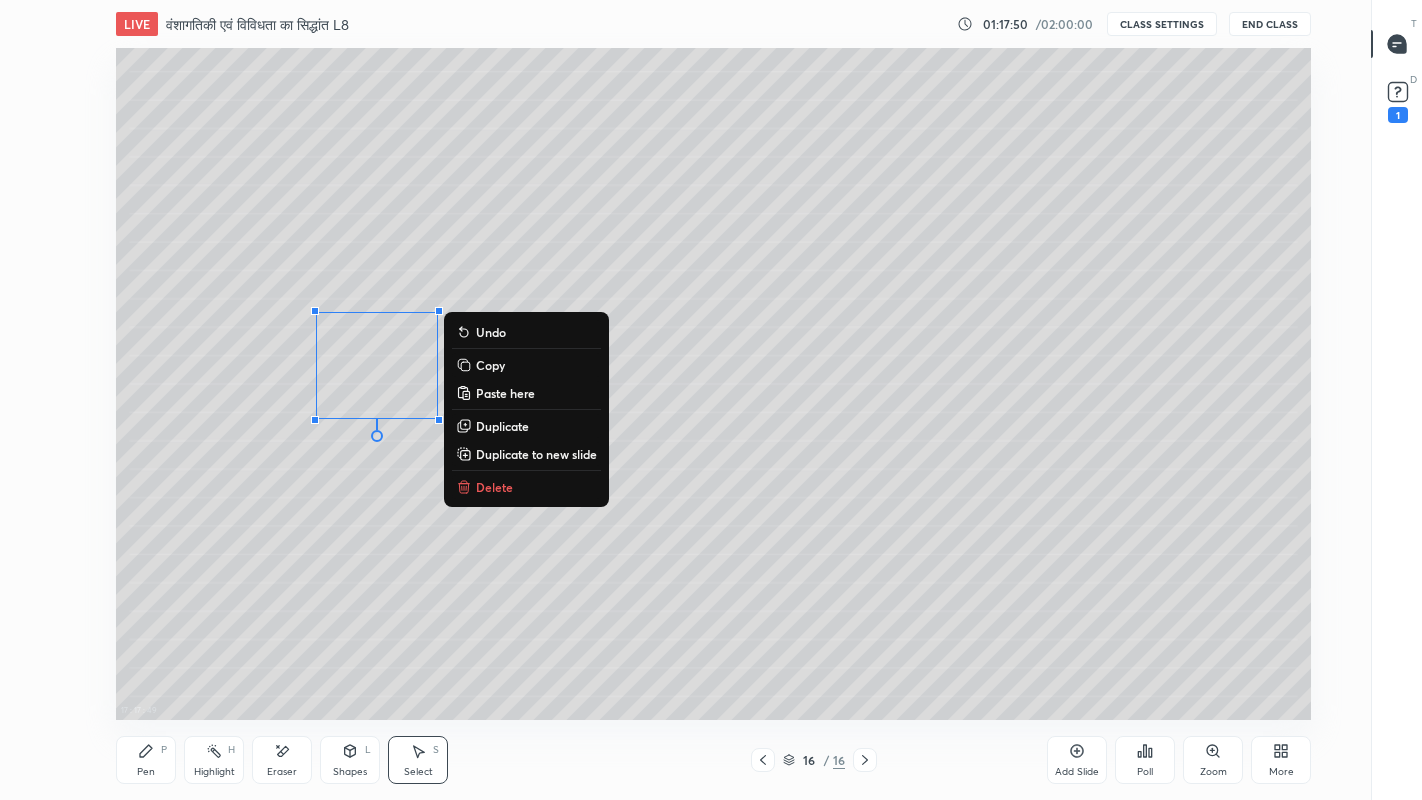 click on "Paste here" at bounding box center [505, 393] 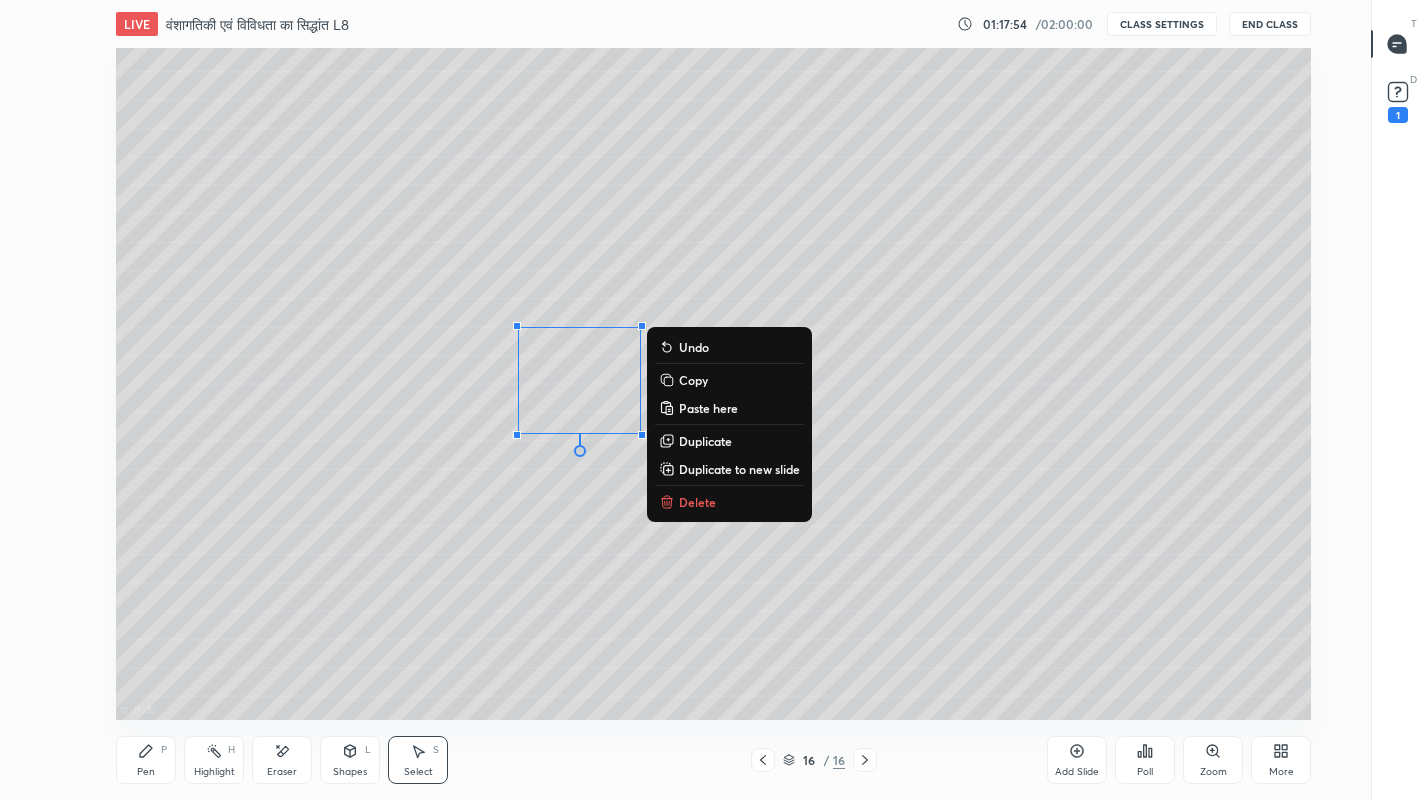 click on "Eraser" at bounding box center [282, 760] 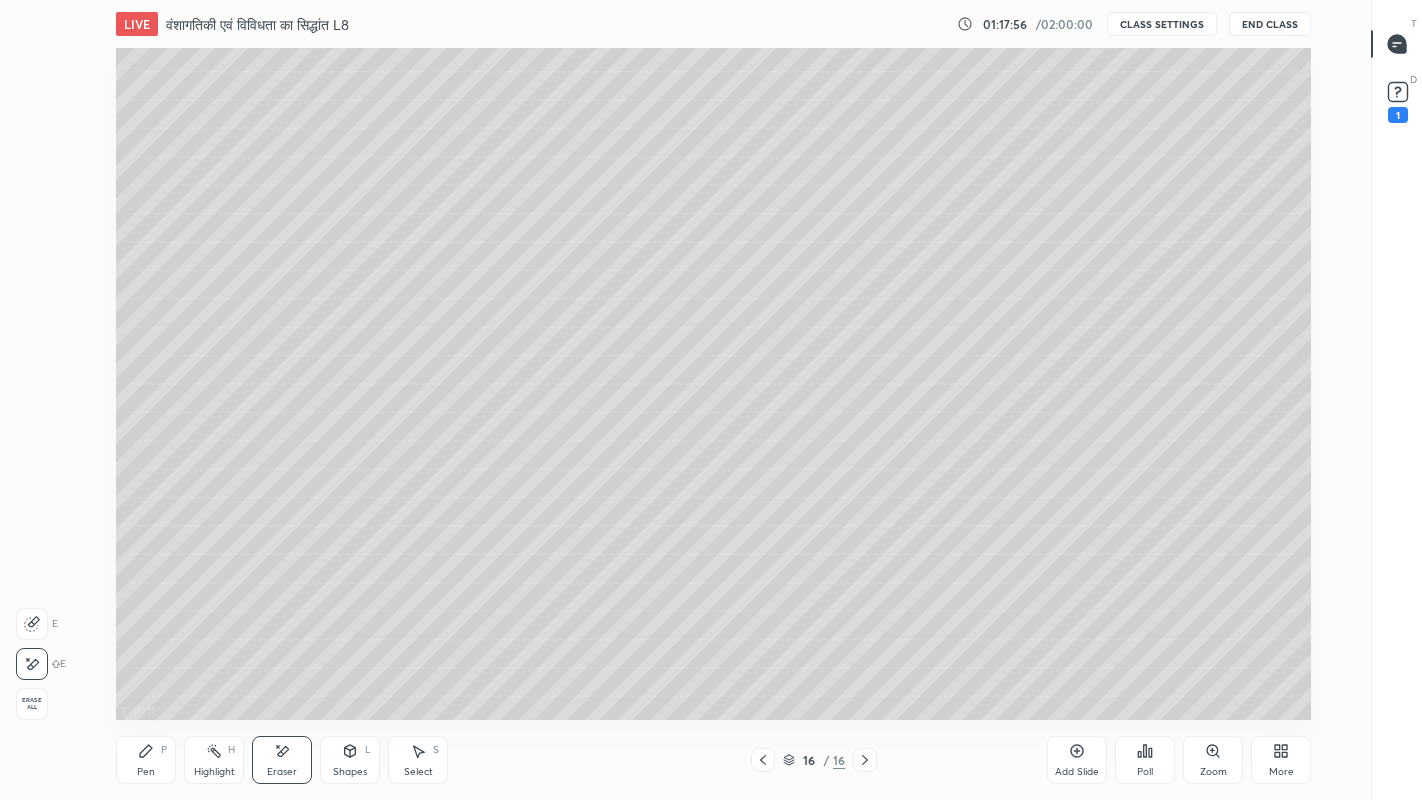 click on "Pen" at bounding box center (146, 772) 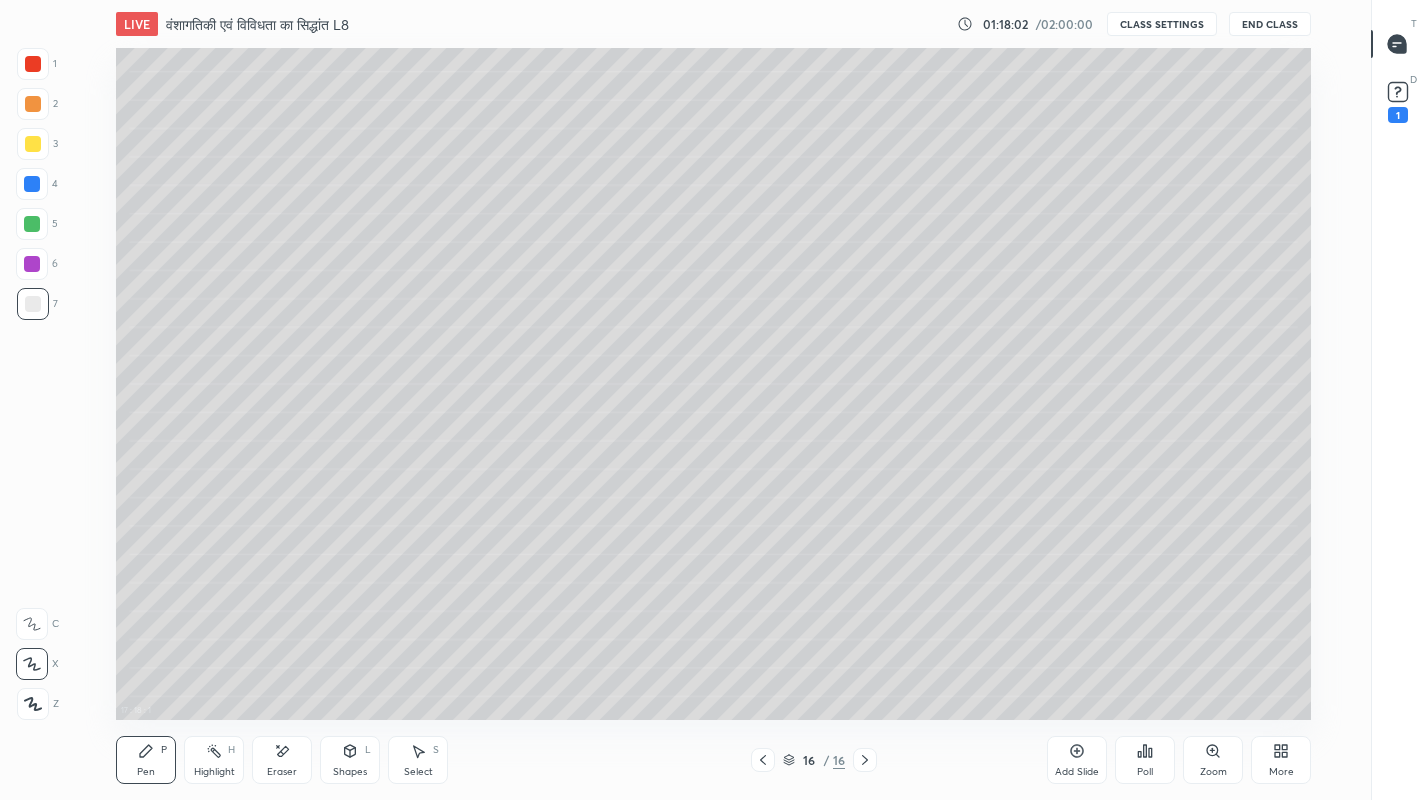 click at bounding box center [33, 144] 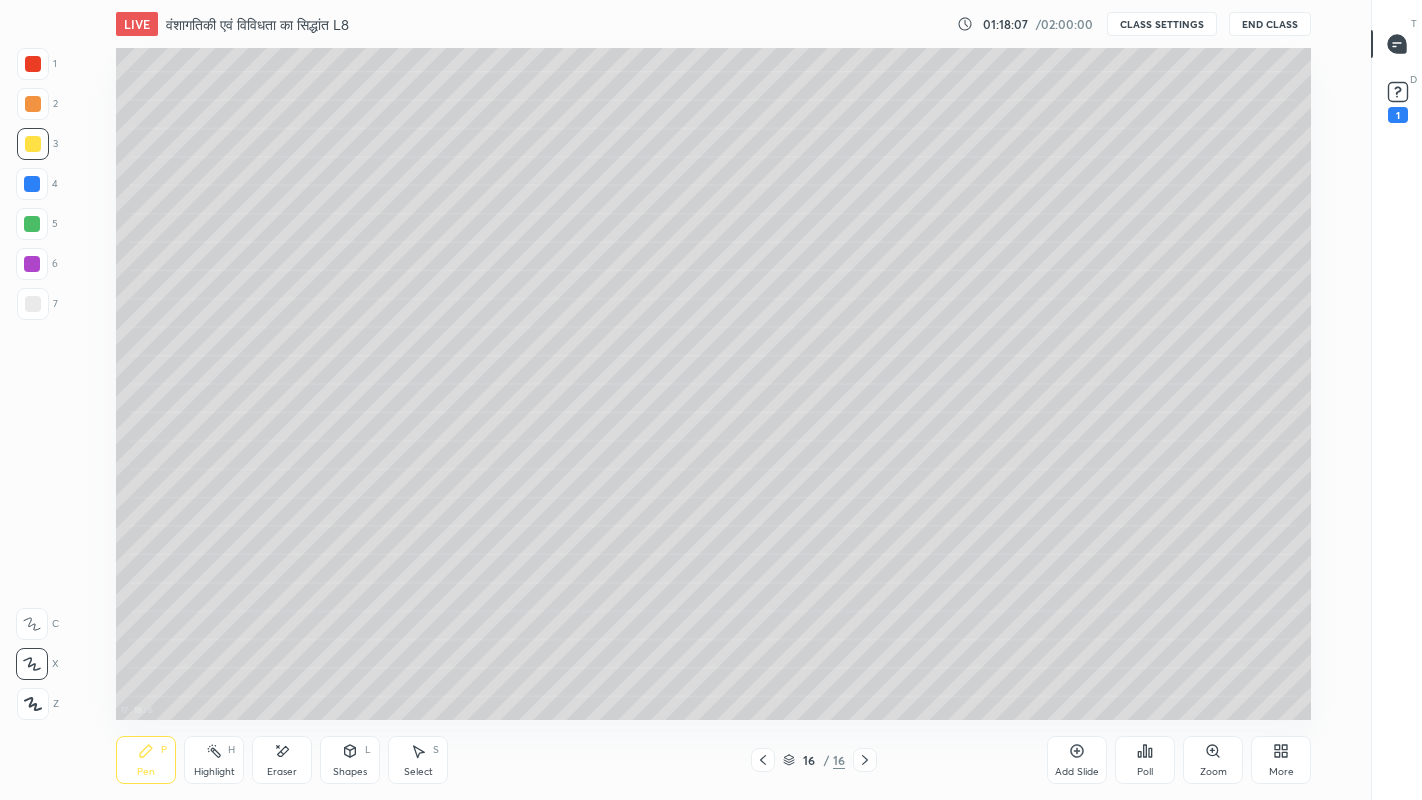 click at bounding box center [32, 264] 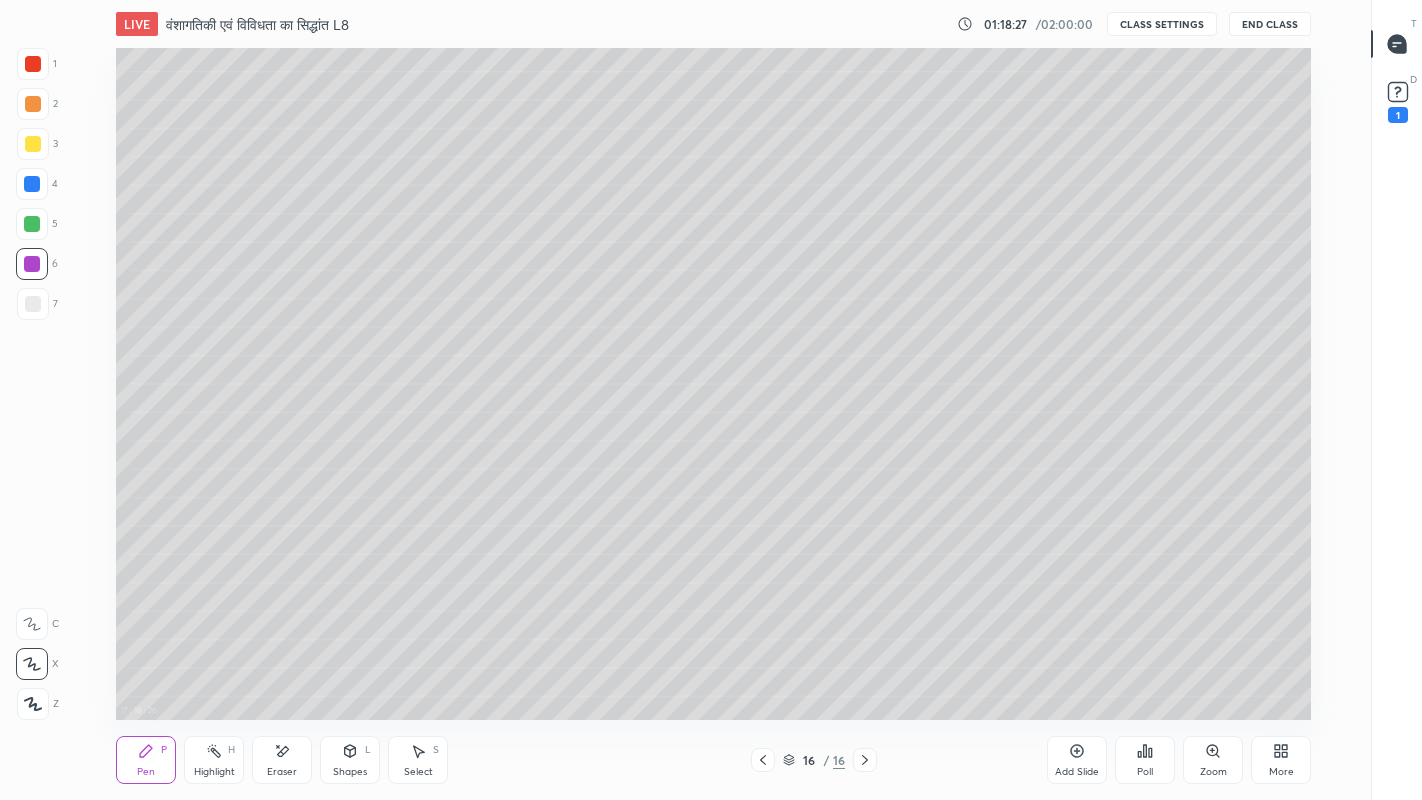 click at bounding box center (33, 304) 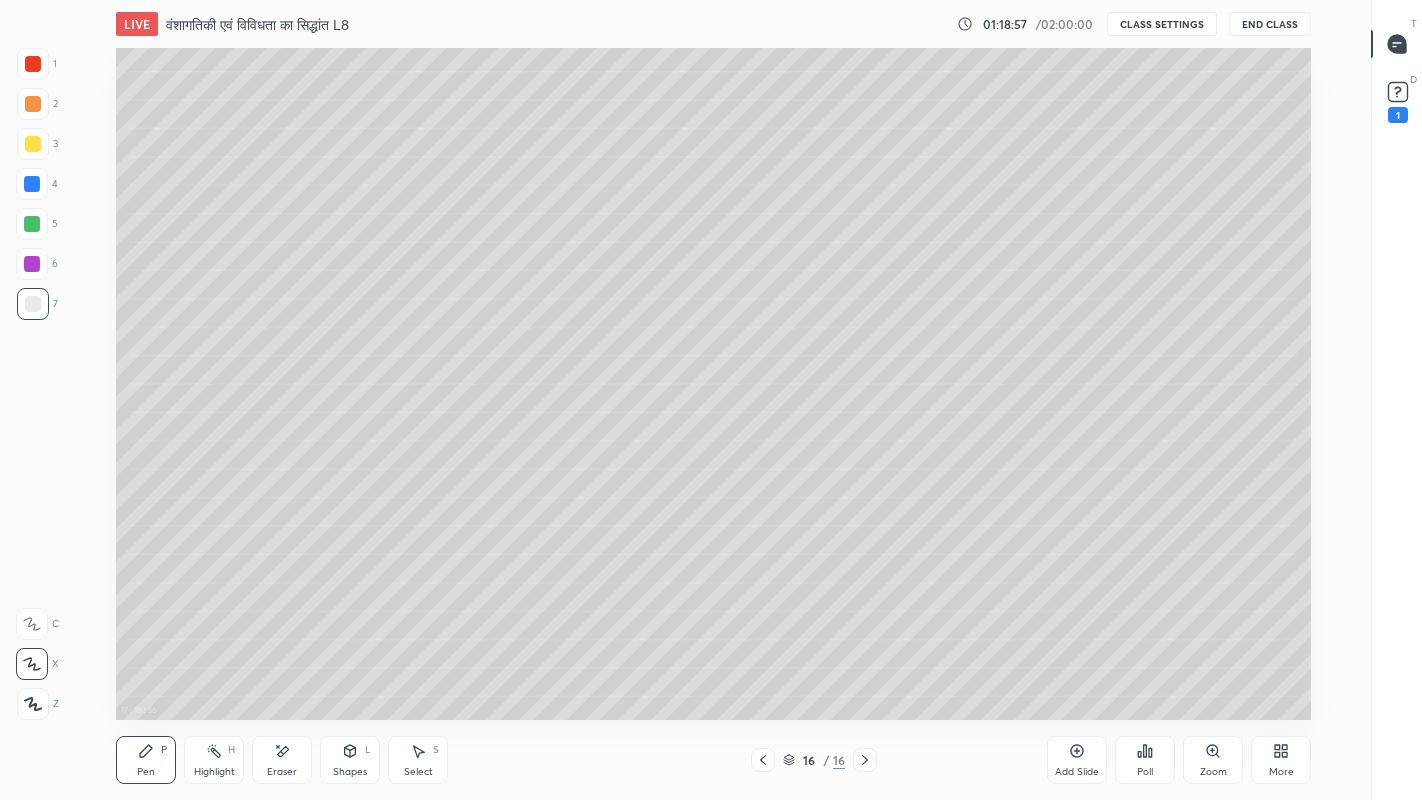 click on "Select" at bounding box center [418, 772] 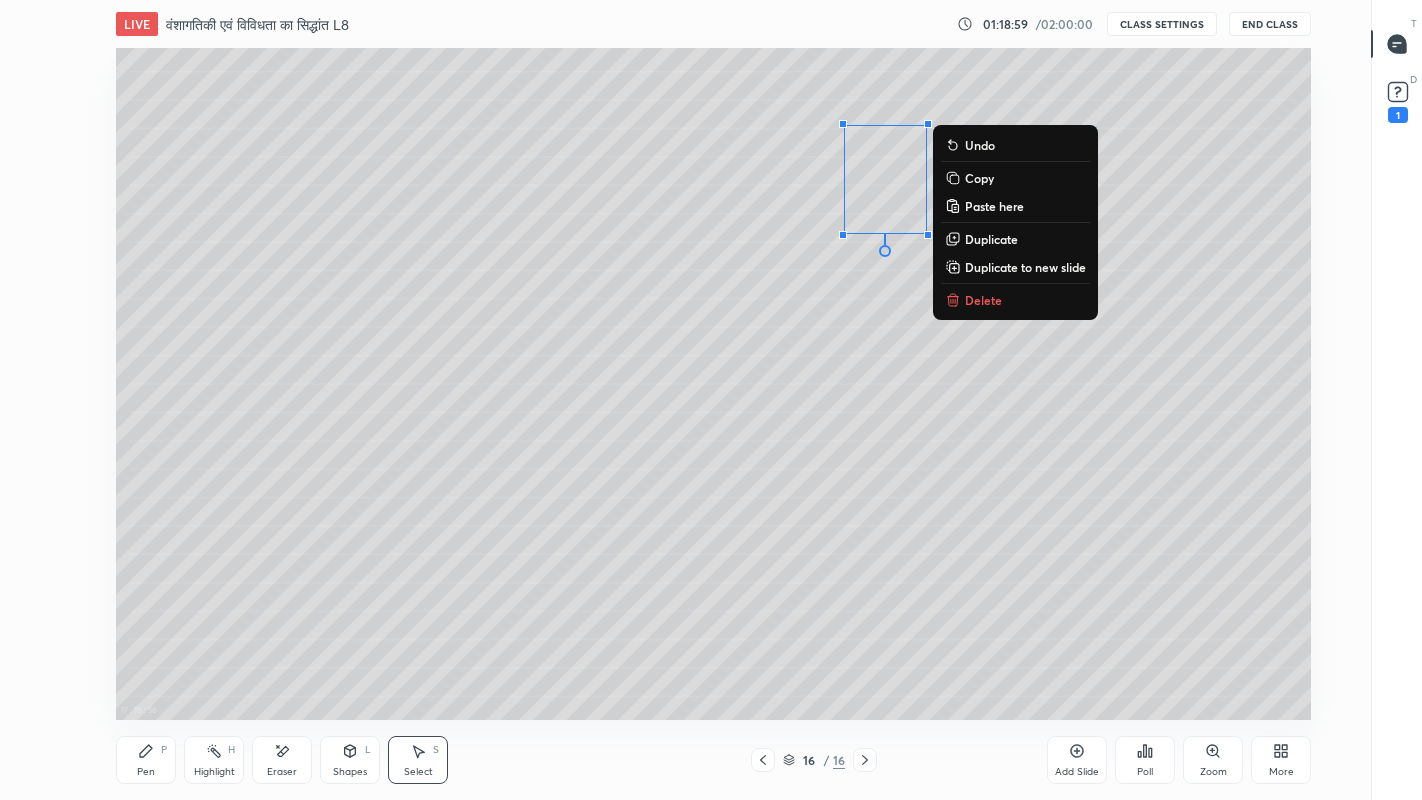 click on "Copy" at bounding box center [979, 178] 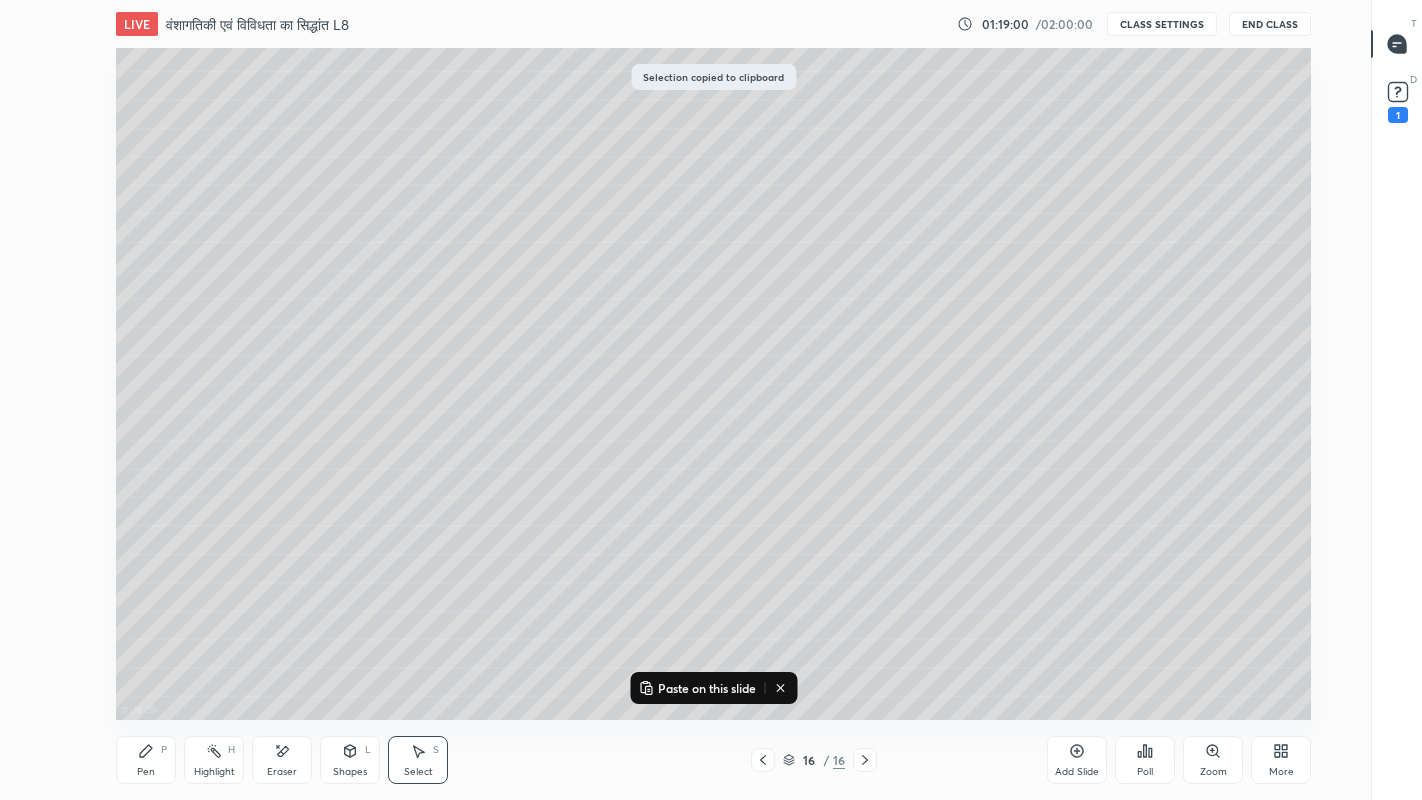 click on "Paste on this slide" at bounding box center [707, 688] 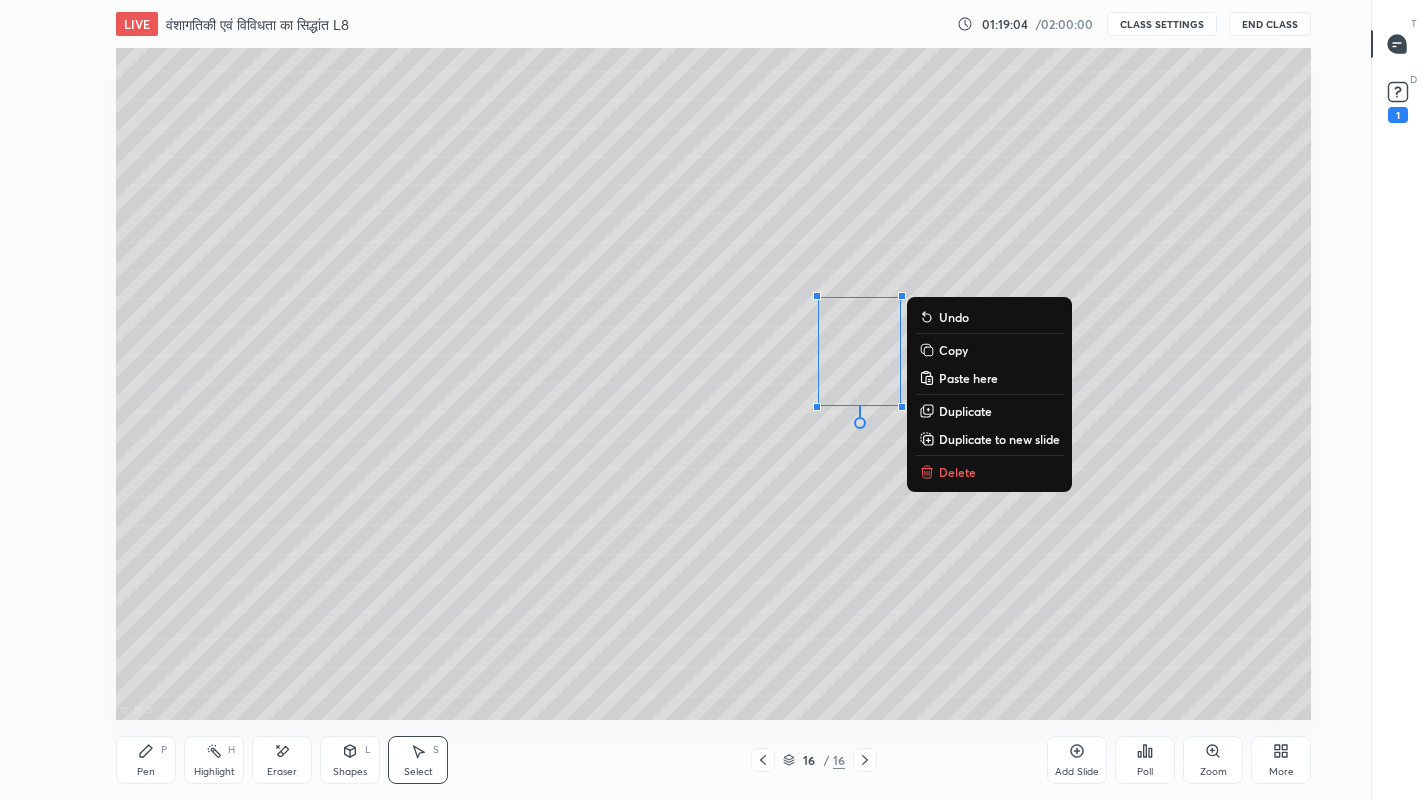 click on "Paste here" at bounding box center (968, 378) 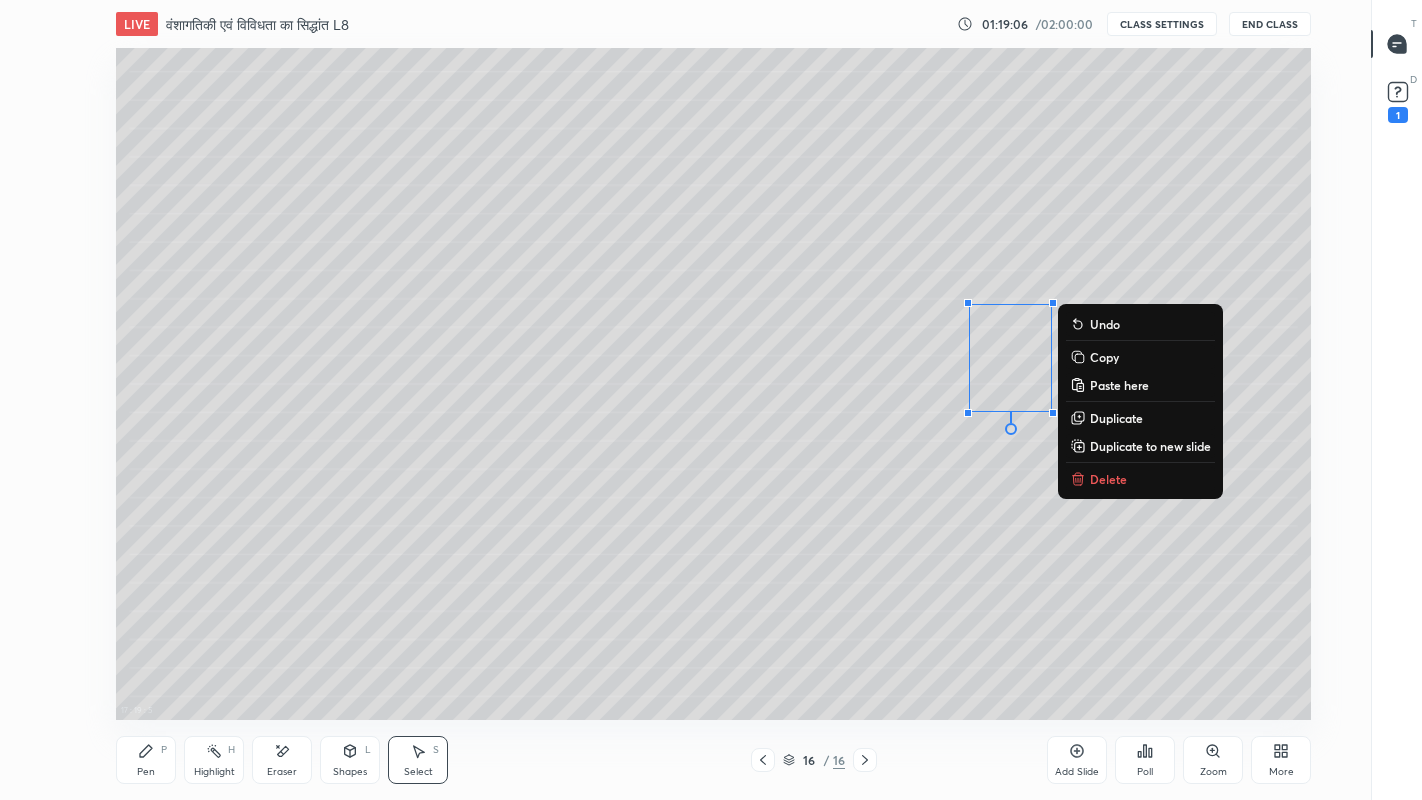 click 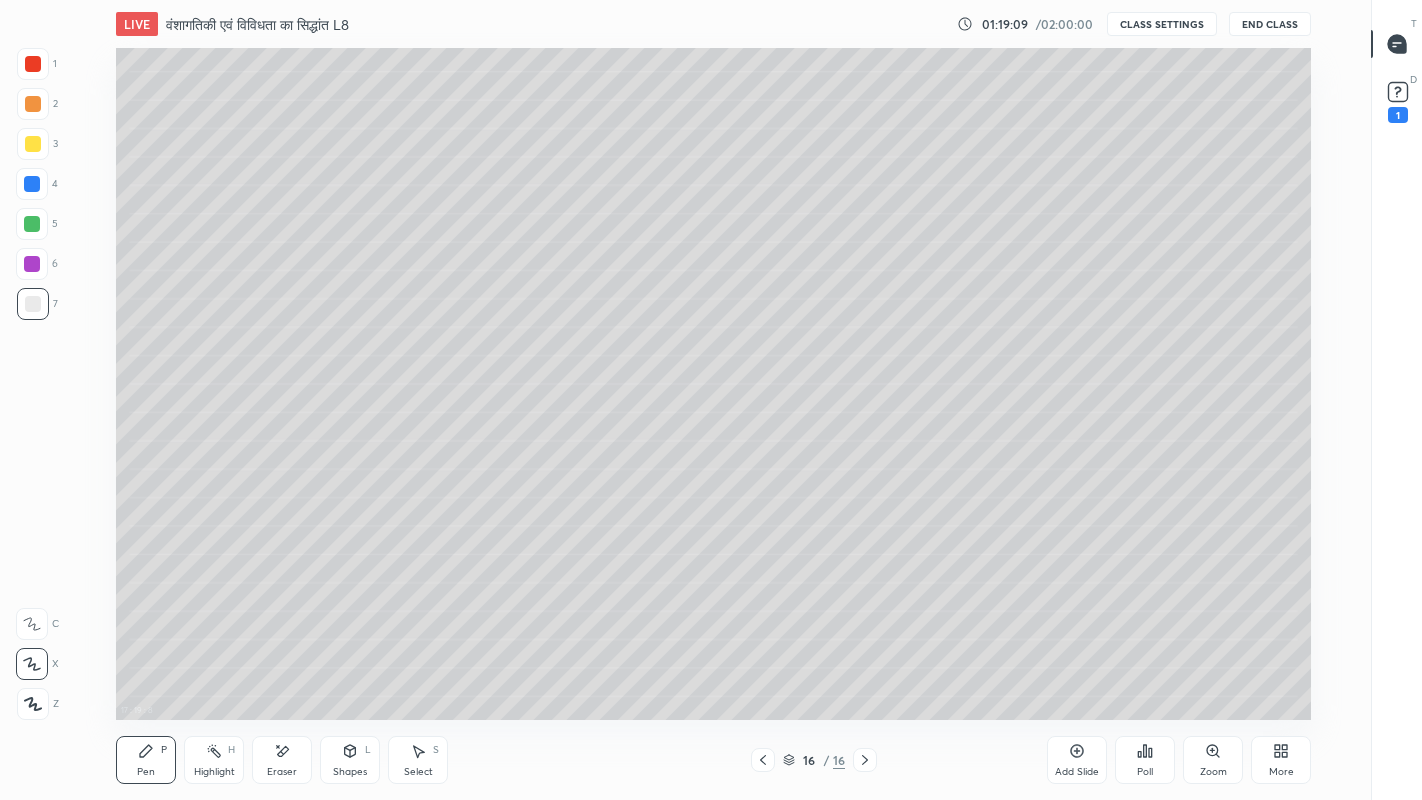 click on "Eraser" at bounding box center [282, 772] 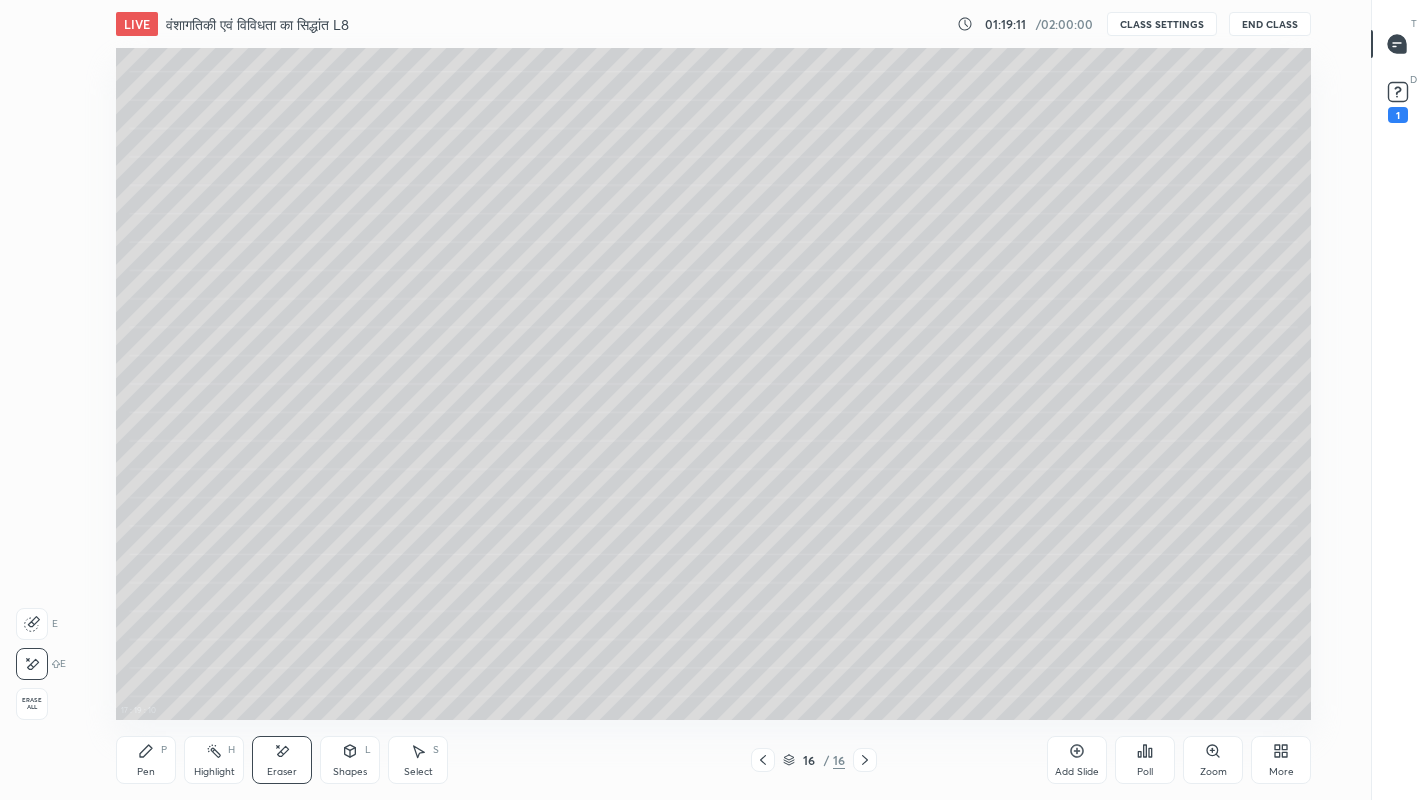 click on "Pen" at bounding box center [146, 772] 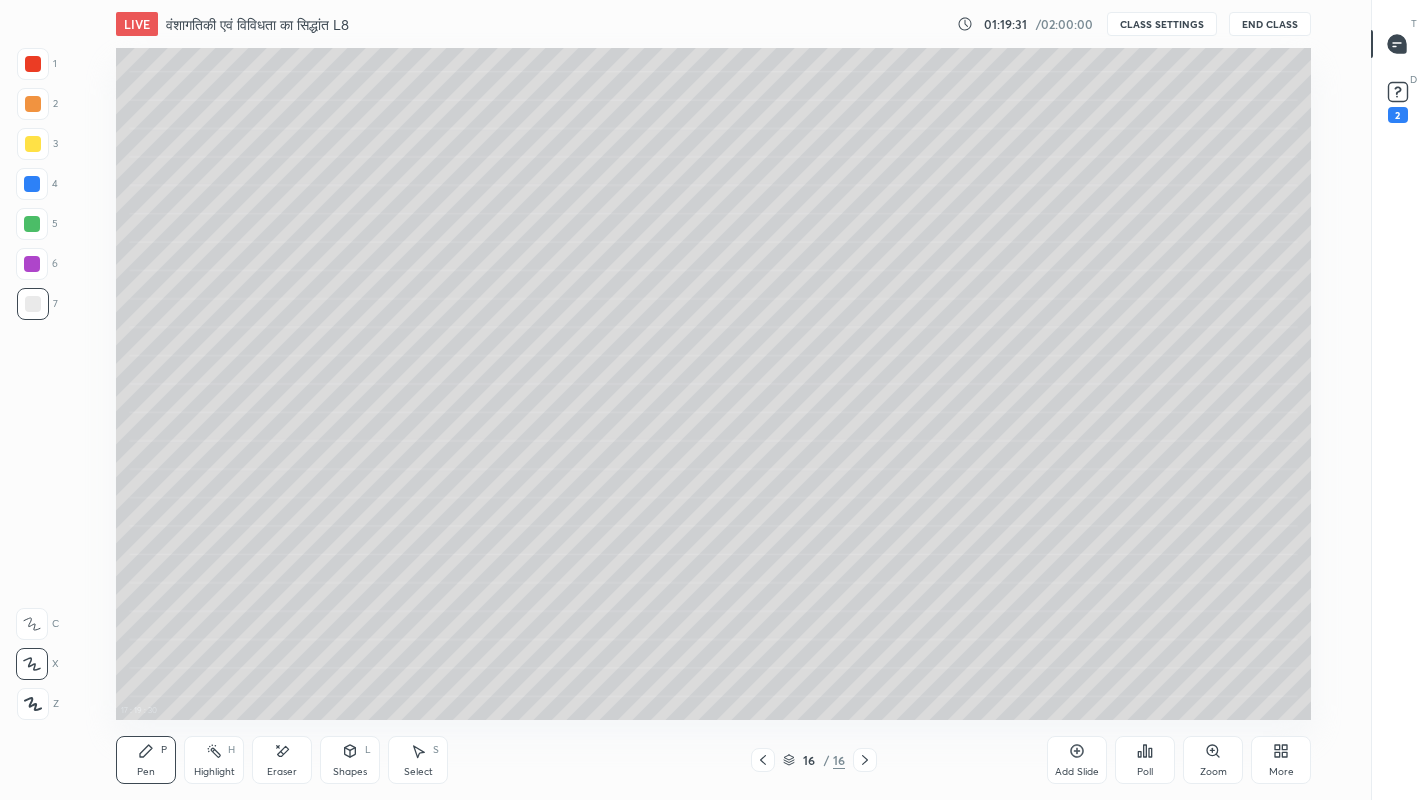 click at bounding box center (33, 144) 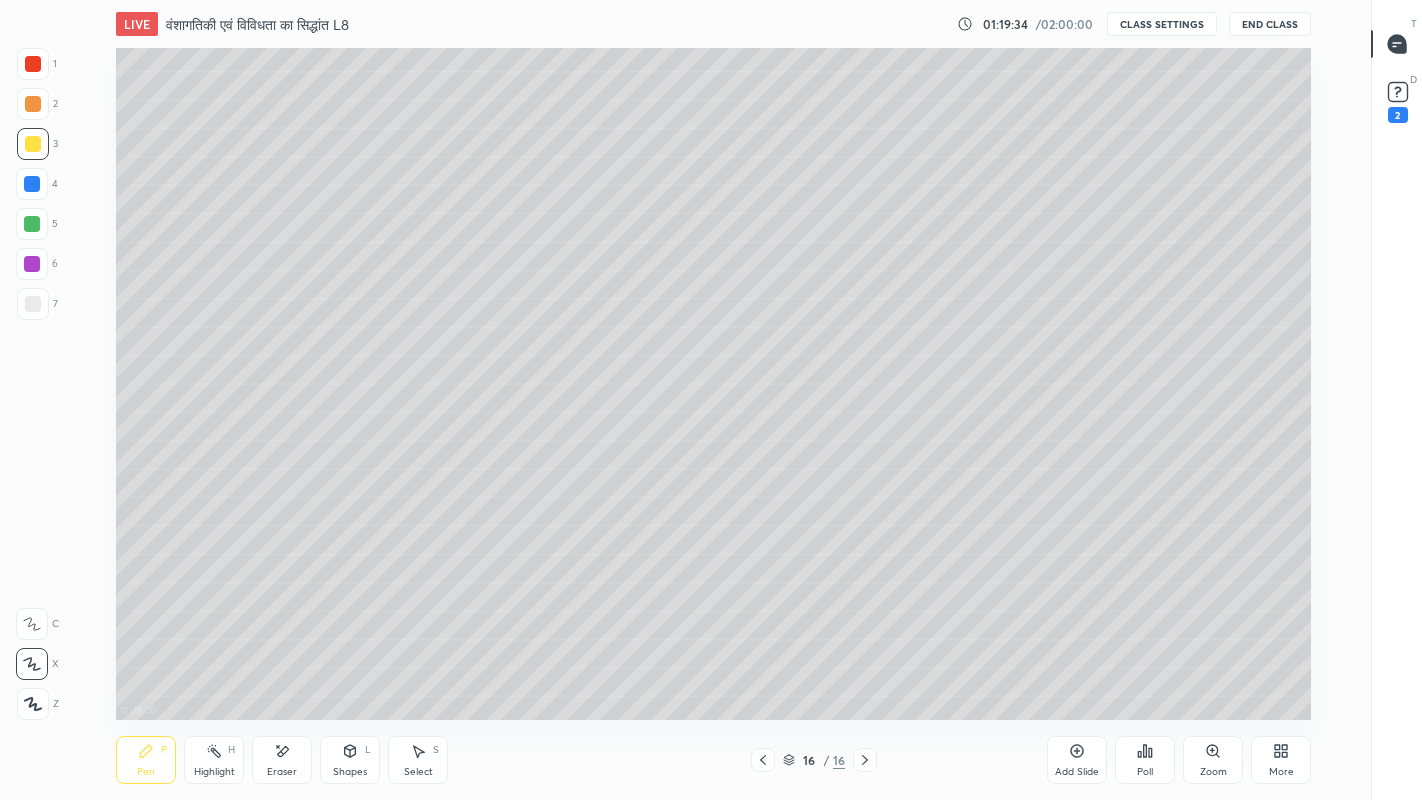 click on "More" at bounding box center [1281, 760] 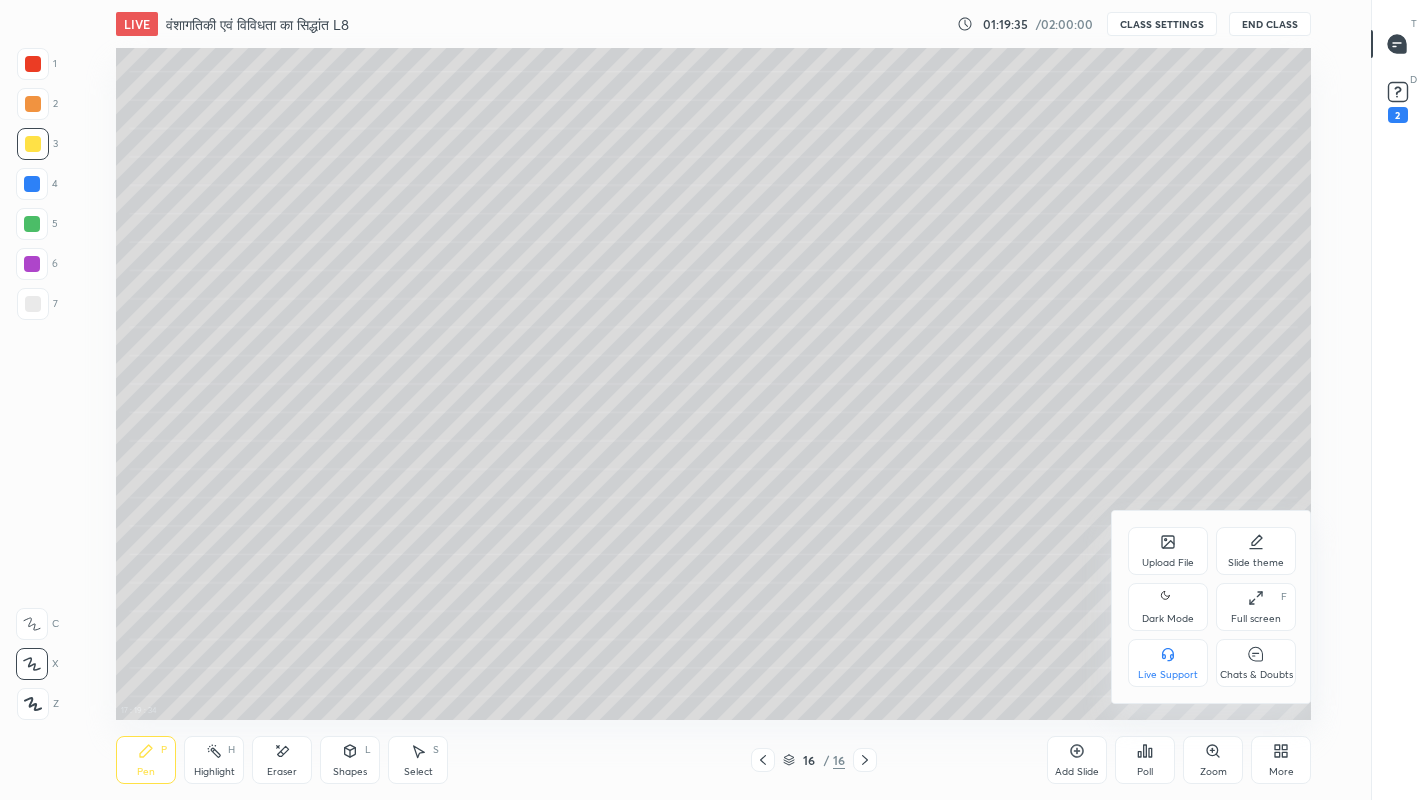 click on "Chats & Doubts" at bounding box center [1256, 663] 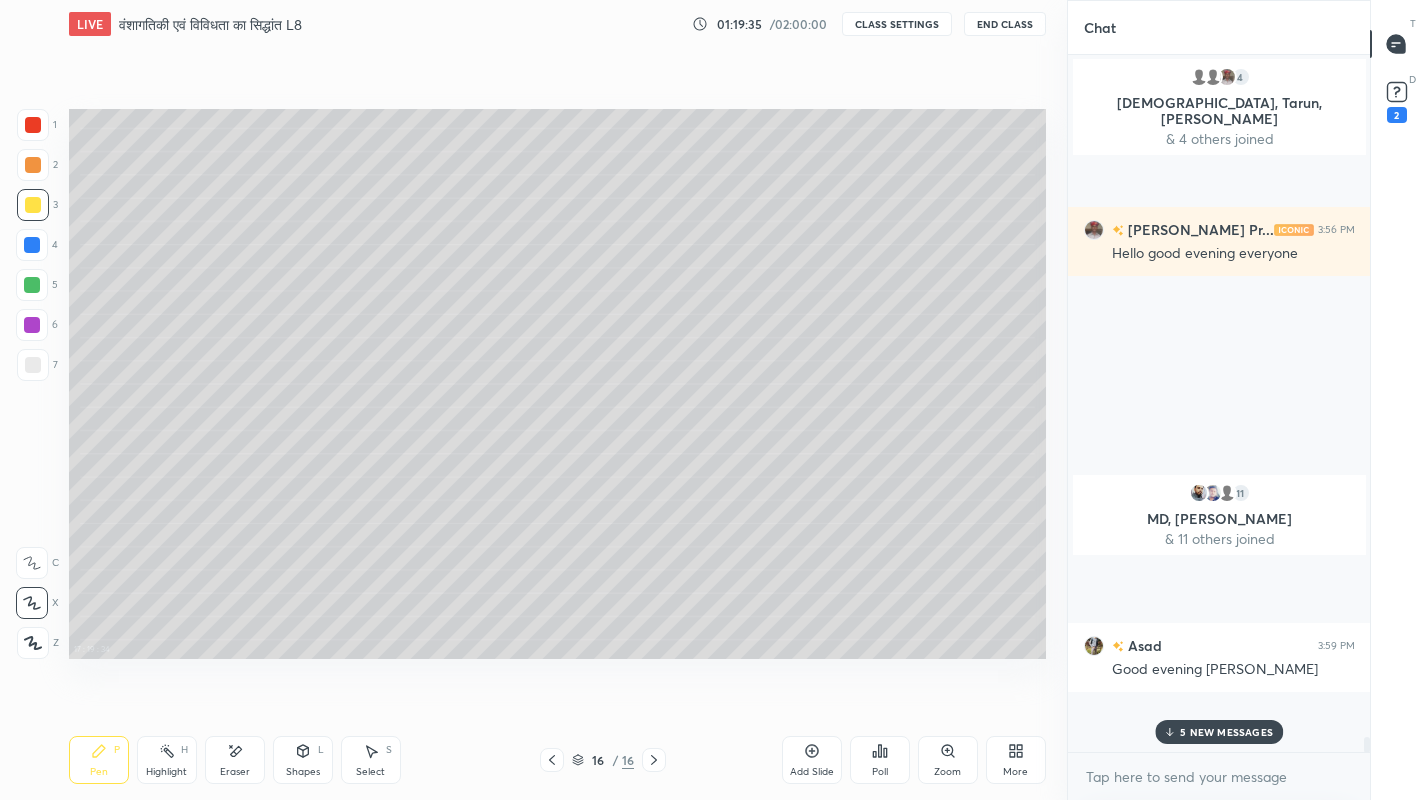 scroll, scrollTop: 672, scrollLeft: 992, axis: both 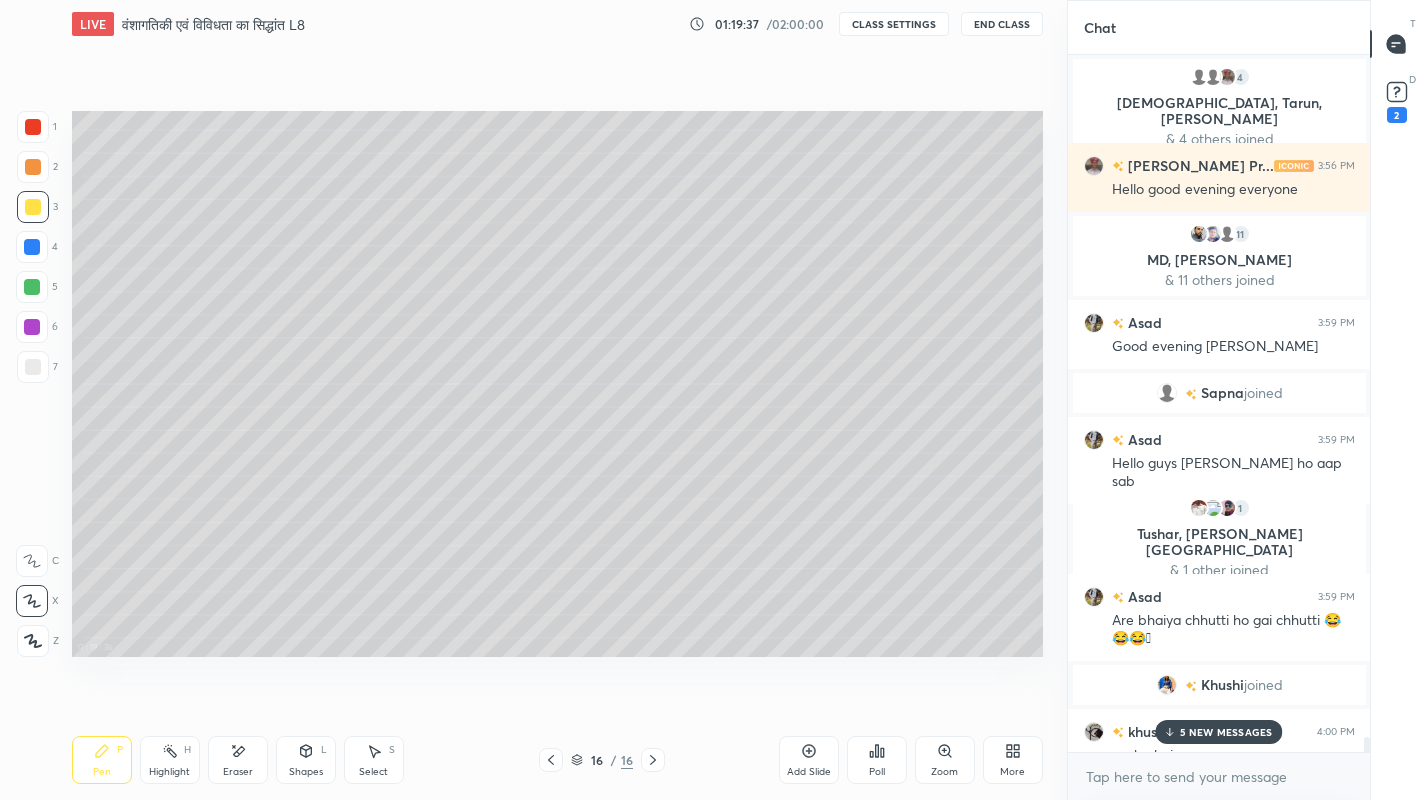 click on "5 NEW MESSAGES" at bounding box center [1218, 732] 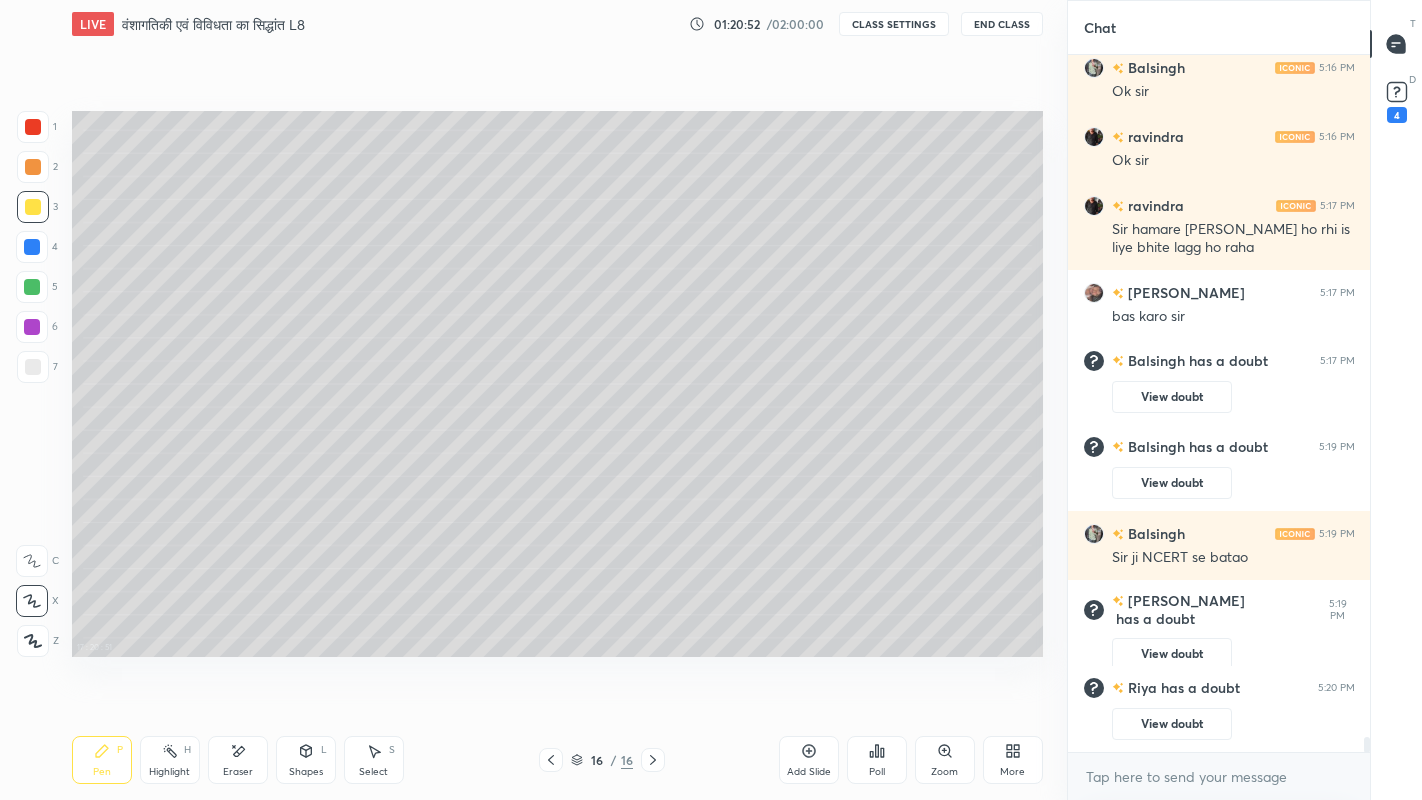 scroll, scrollTop: 32492, scrollLeft: 0, axis: vertical 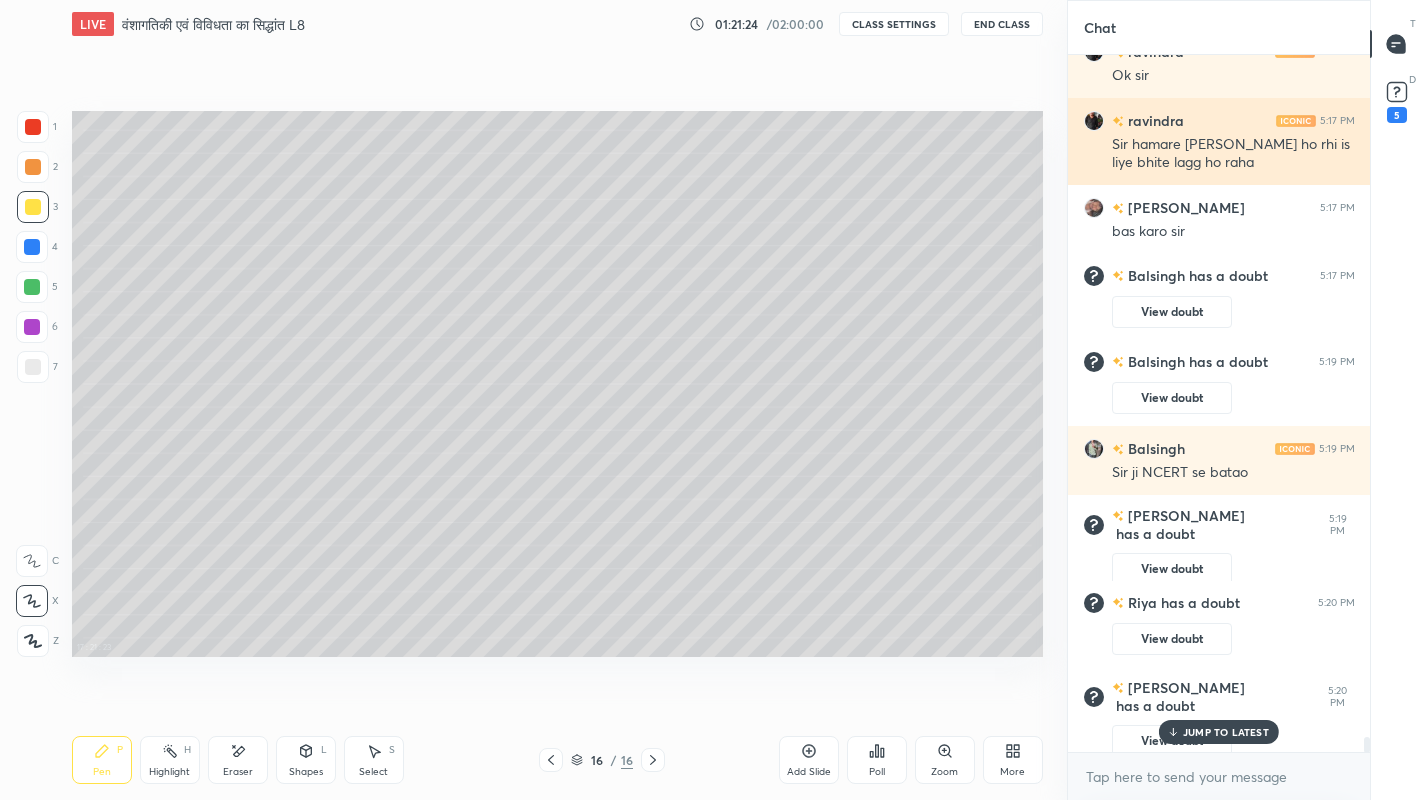 click on "Sir hamare idar barish ho rhi is liye bhite lagg ho raha" at bounding box center [1233, 154] 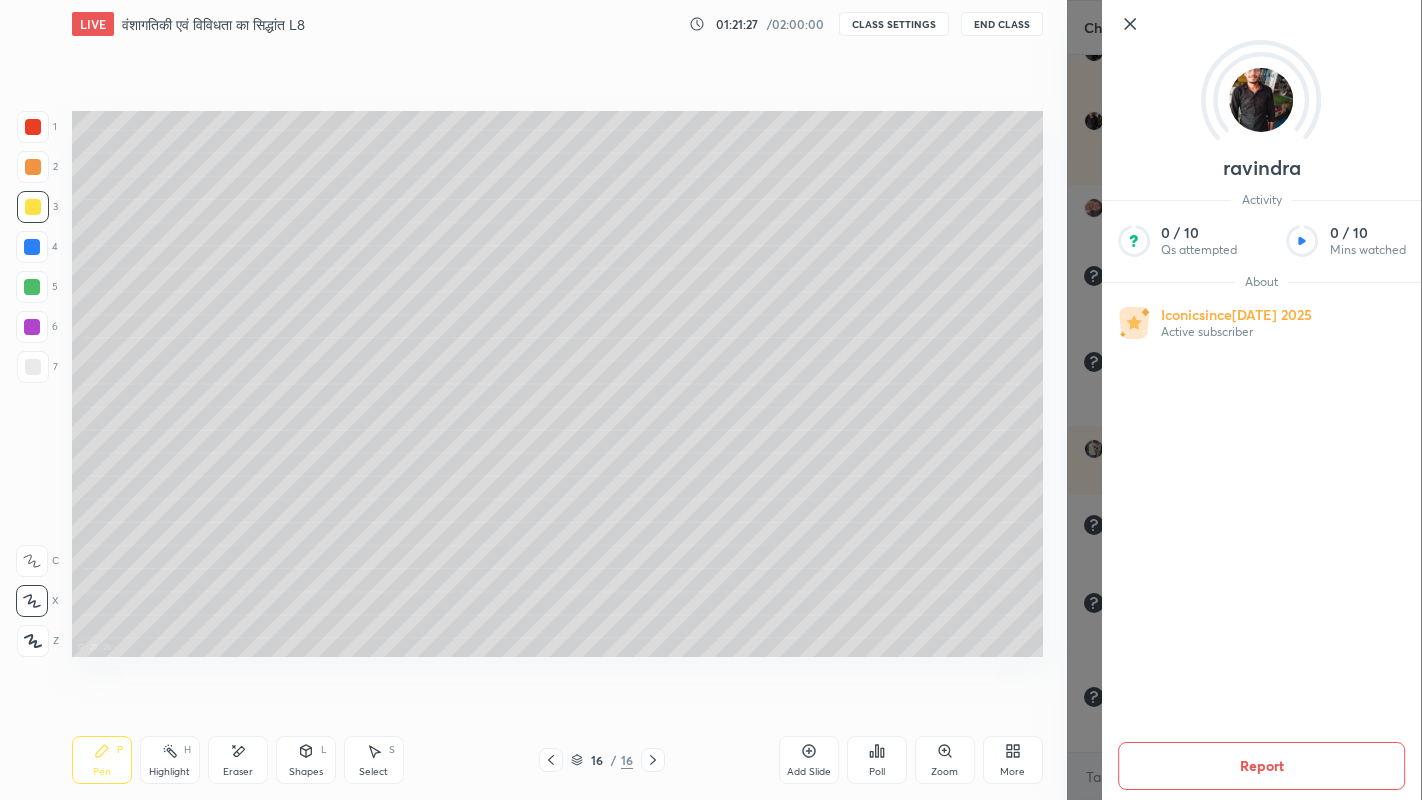 click on "Pen P Highlight H Eraser Shapes L Select S 16 / 16 Add Slide Poll Zoom More" at bounding box center [557, 760] 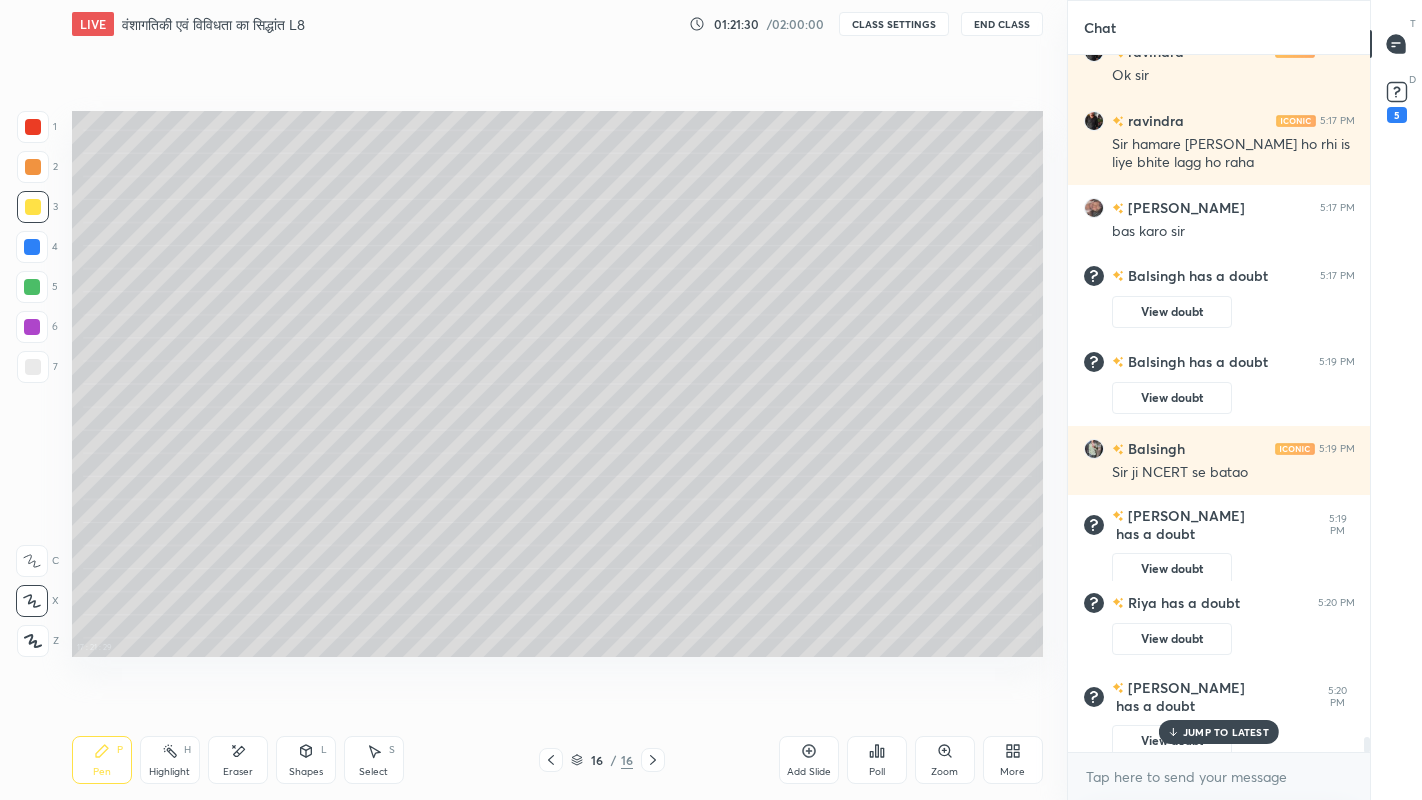 scroll, scrollTop: 32485, scrollLeft: 0, axis: vertical 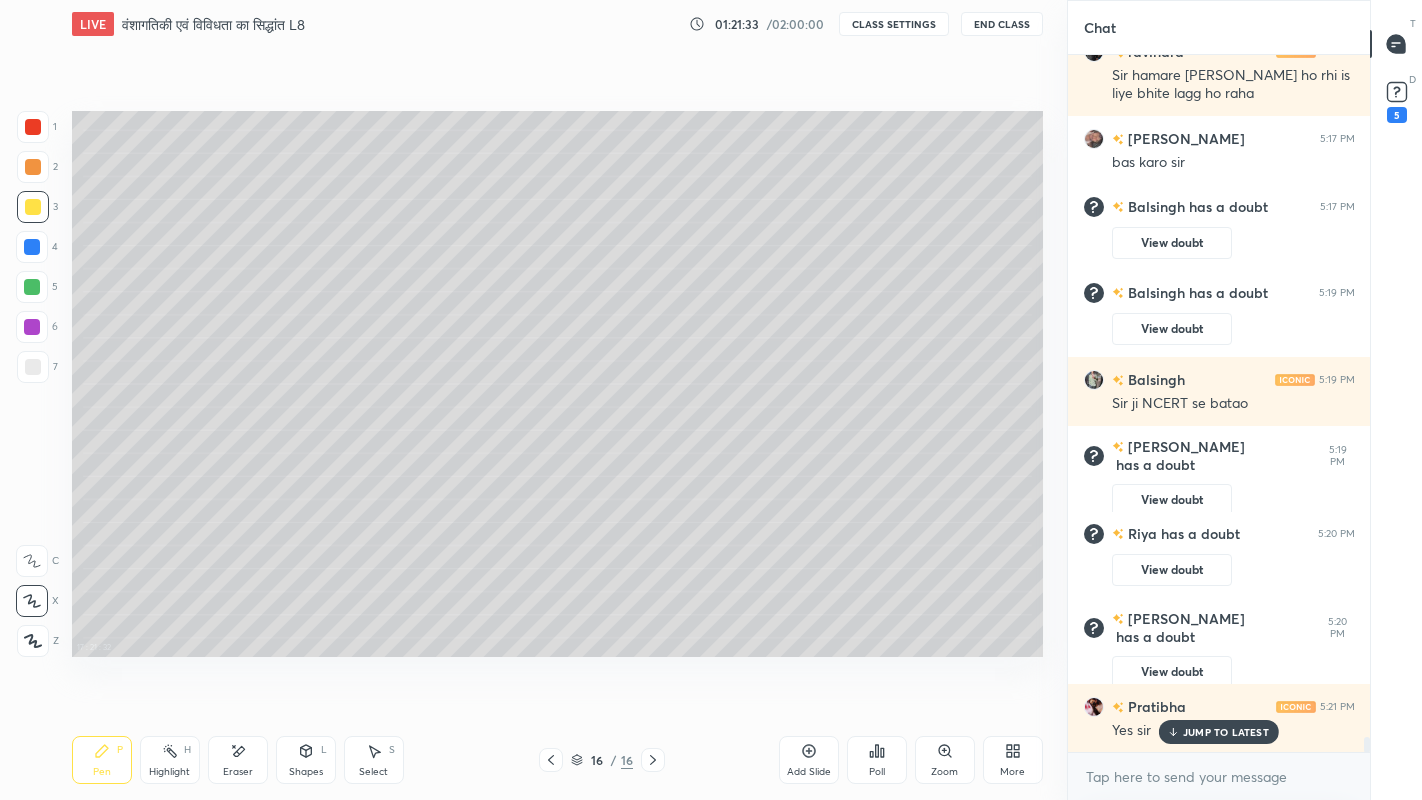 click 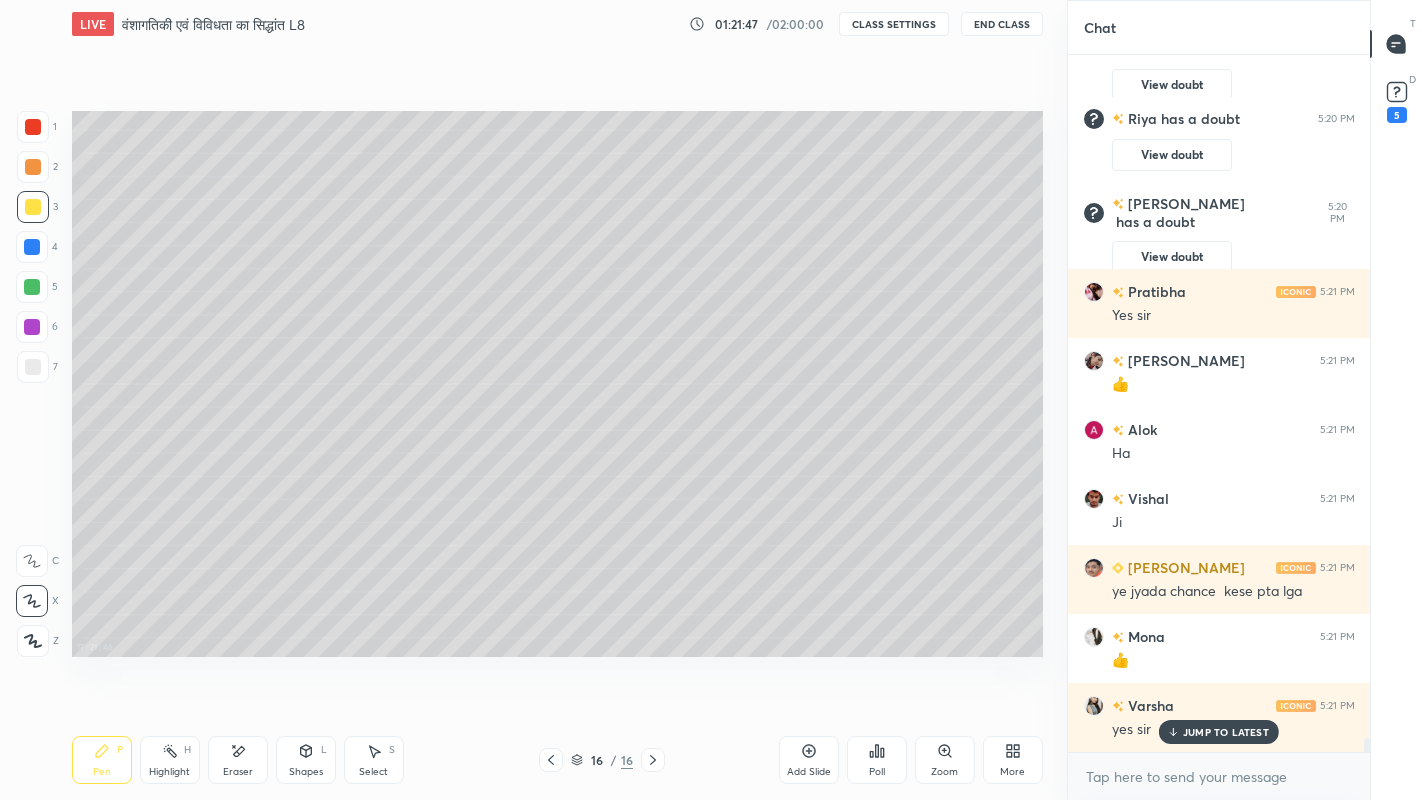 scroll, scrollTop: 32968, scrollLeft: 0, axis: vertical 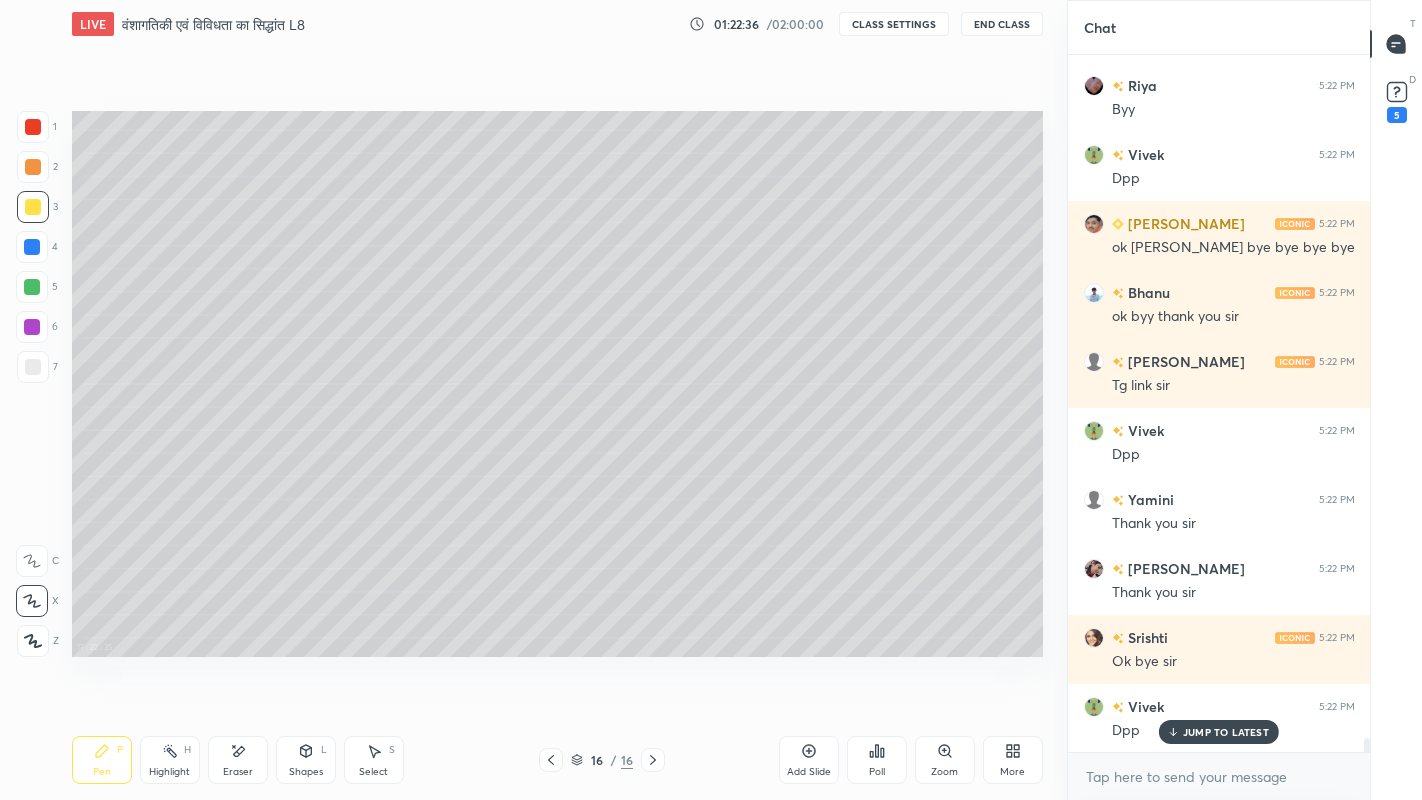 click on "End Class" at bounding box center (1002, 24) 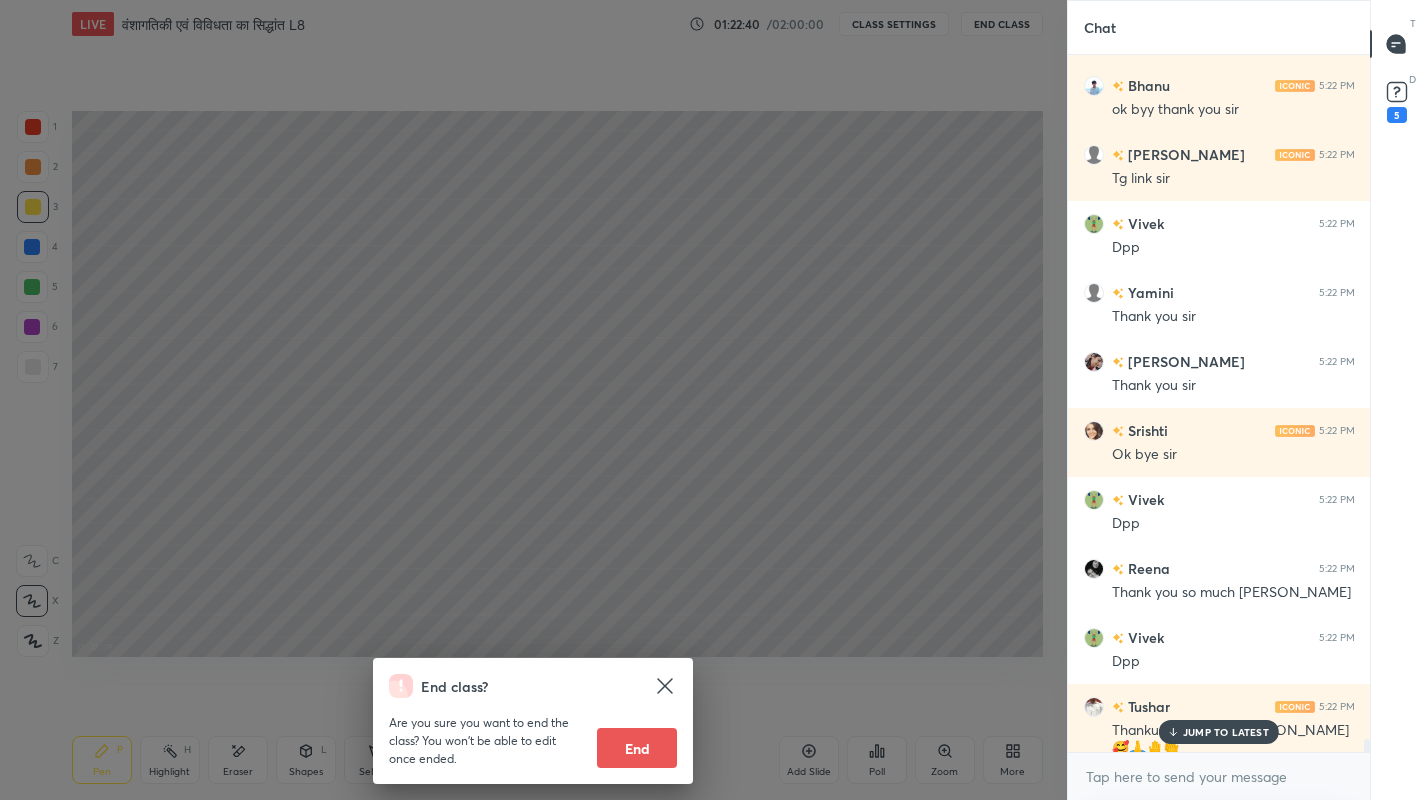 click on "End" at bounding box center (637, 748) 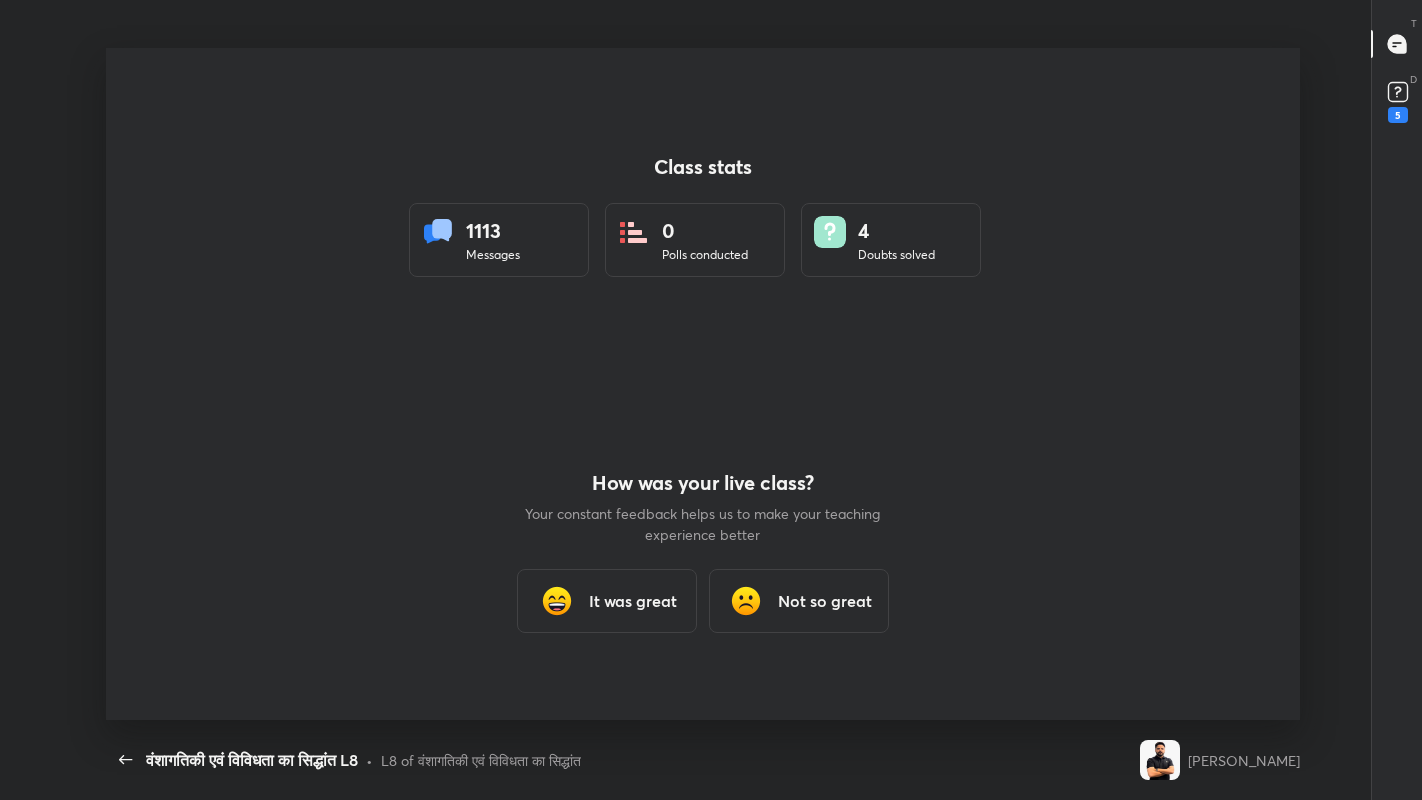 click on "It was great" at bounding box center (633, 601) 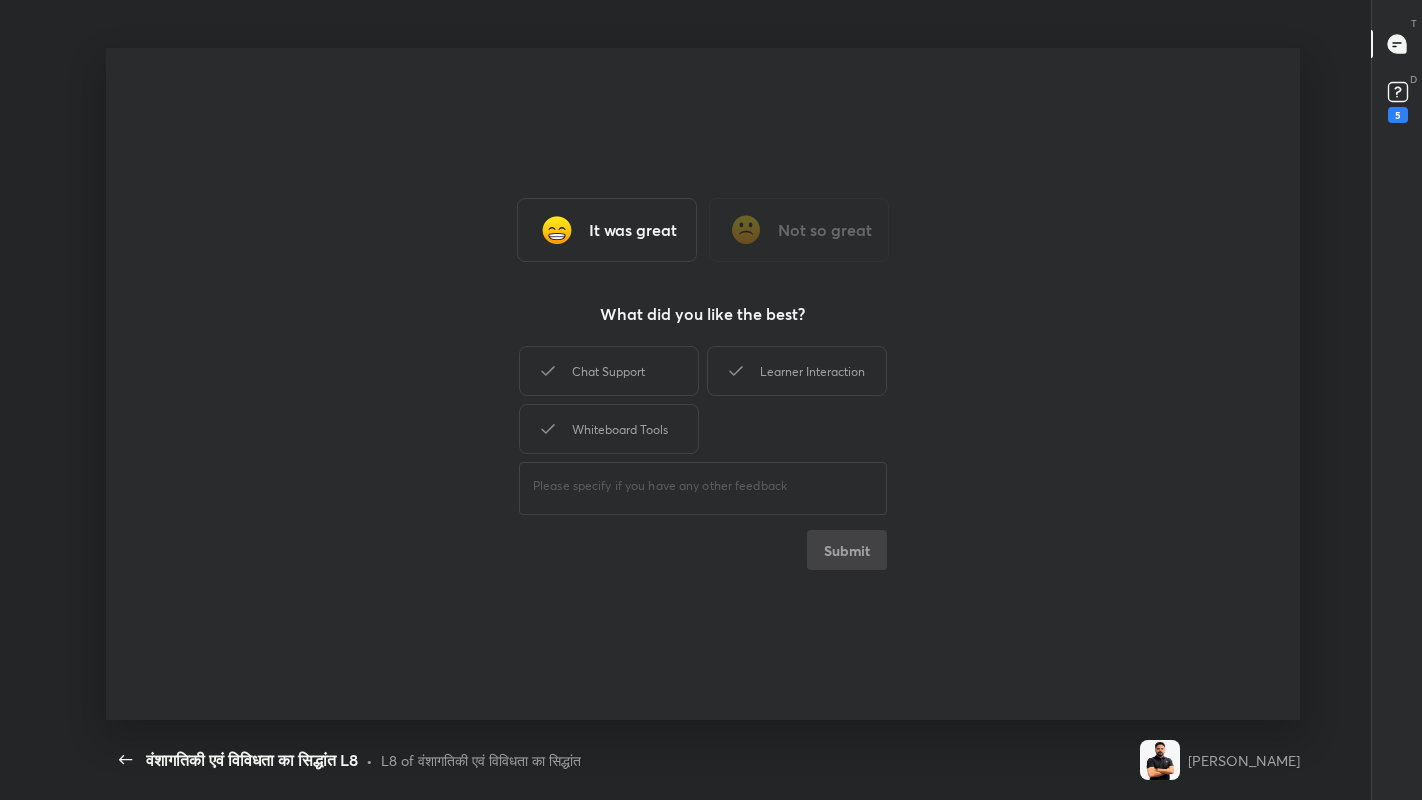 type on "x" 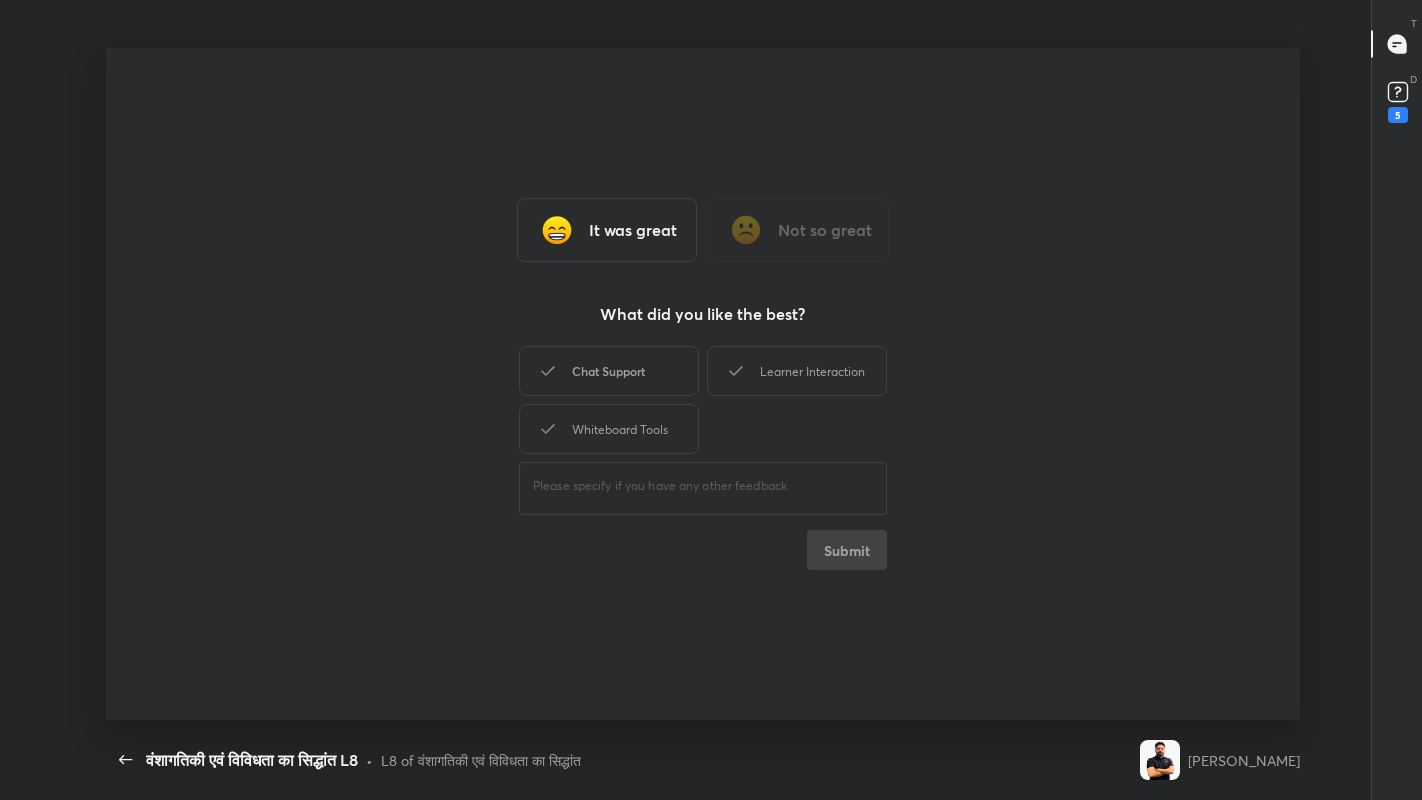 click on "Chat Support" at bounding box center (609, 371) 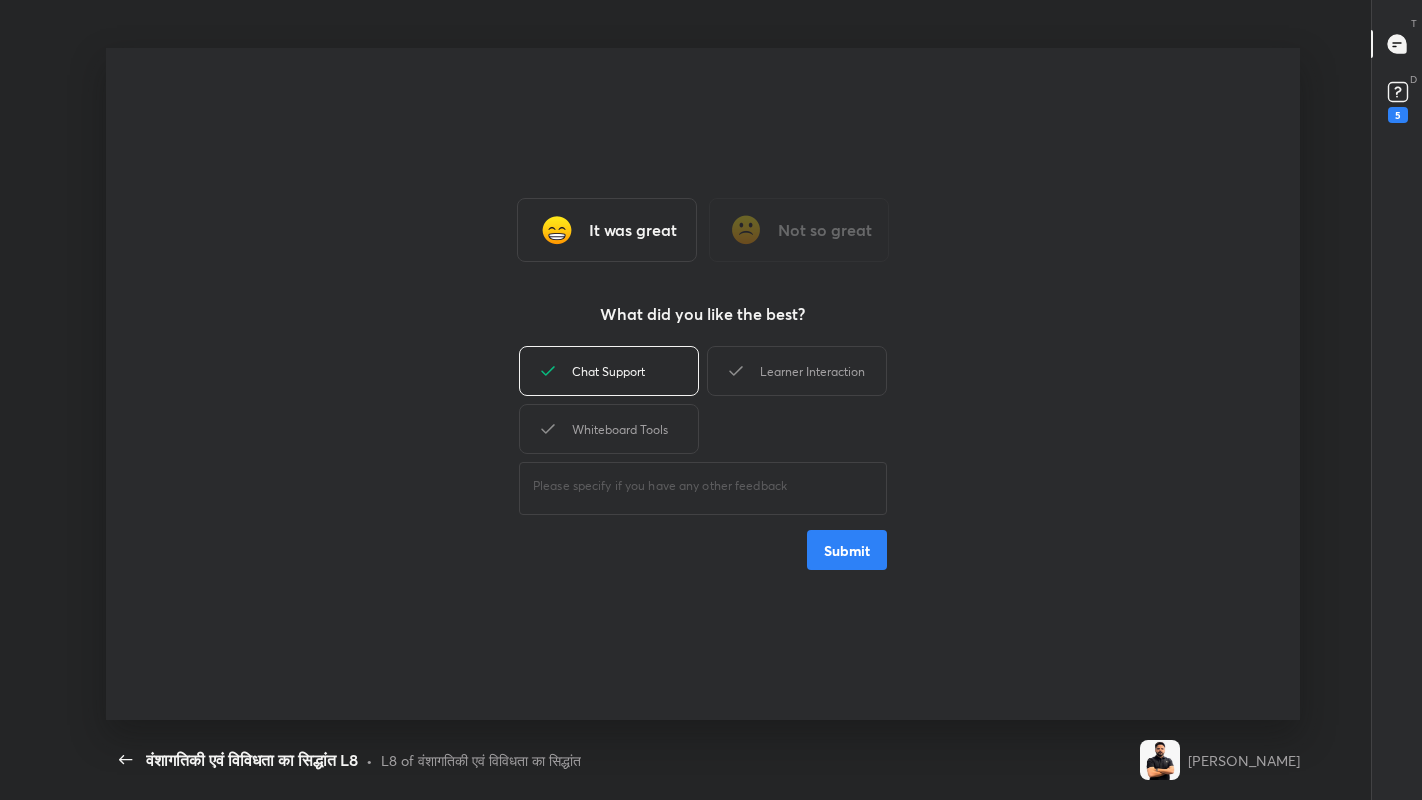 click on "Submit" at bounding box center [847, 550] 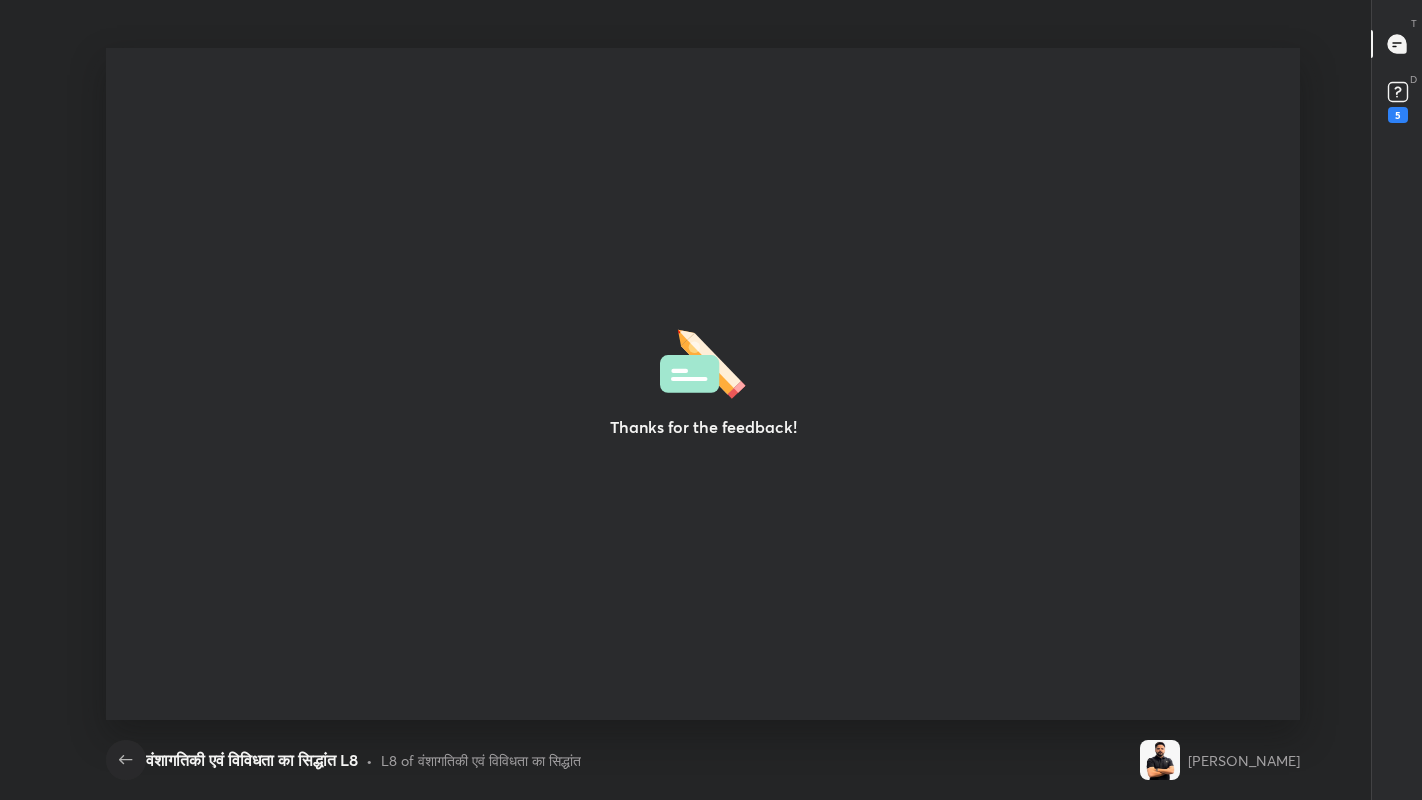 click 